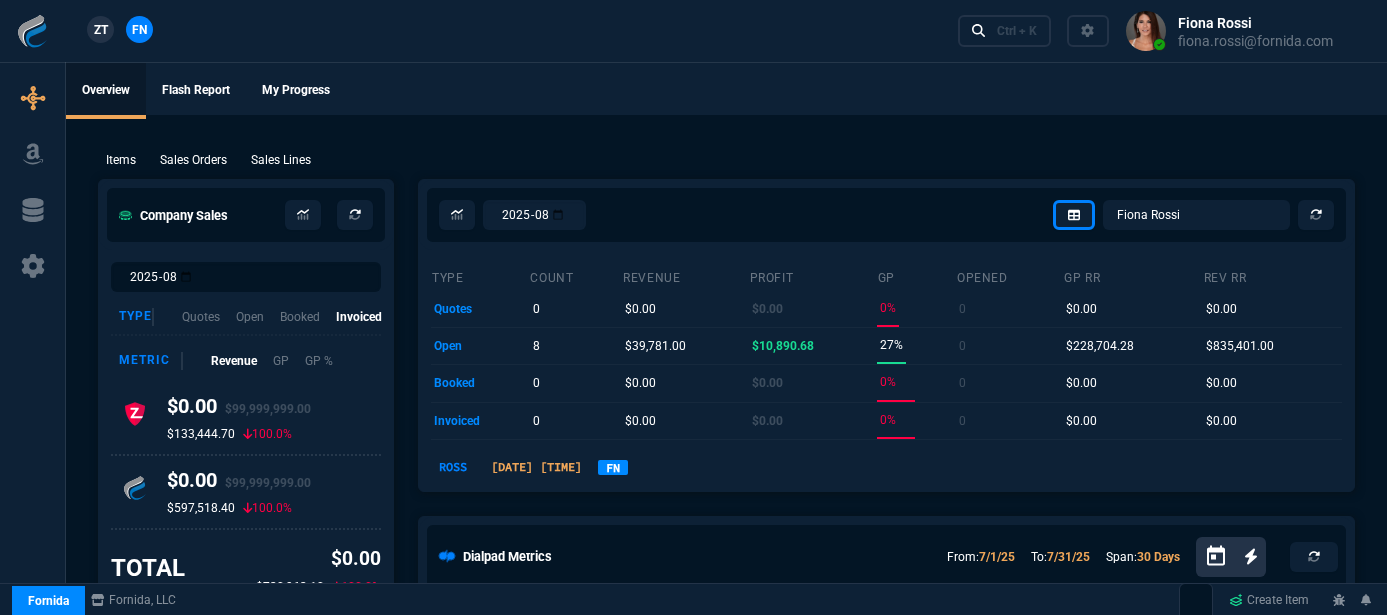 select on "12: ROSS" 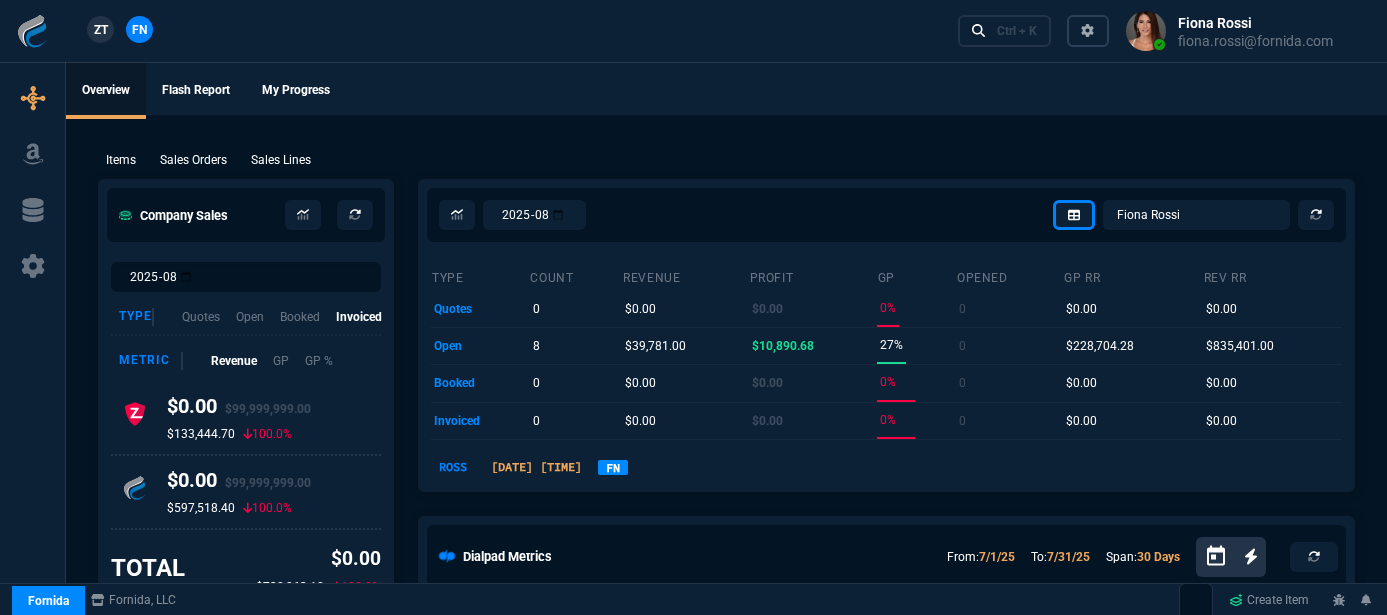 scroll, scrollTop: 90, scrollLeft: 0, axis: vertical 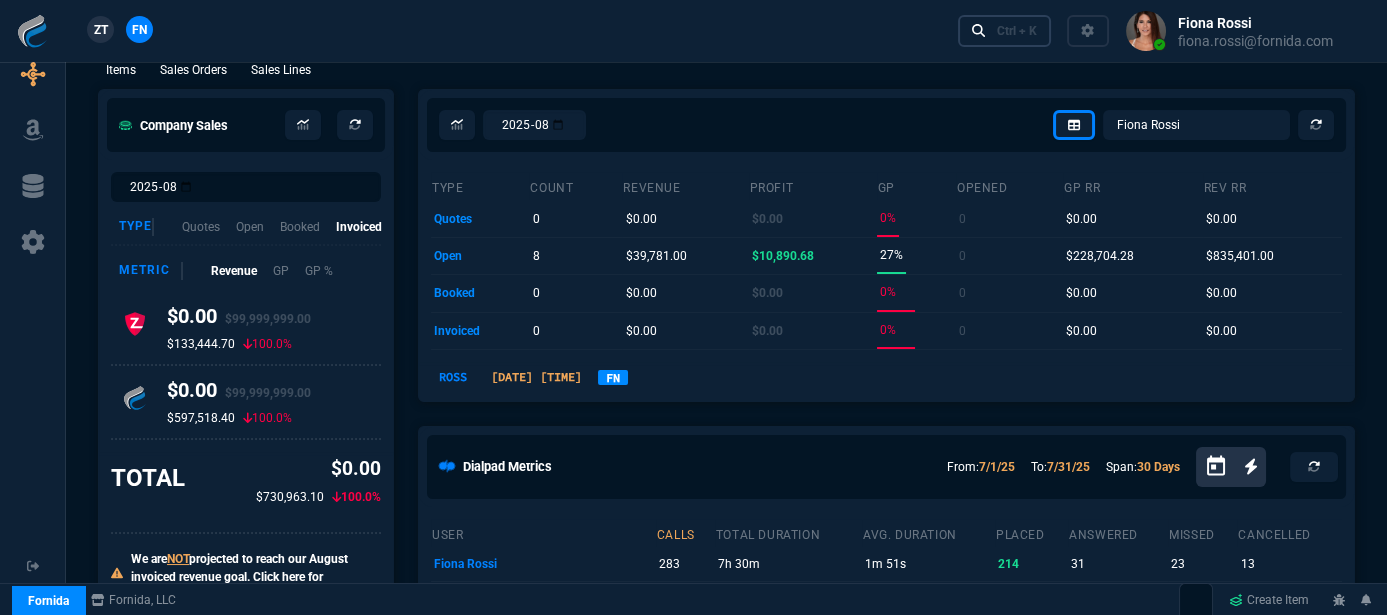 click on "Ctrl + K" at bounding box center (1017, 31) 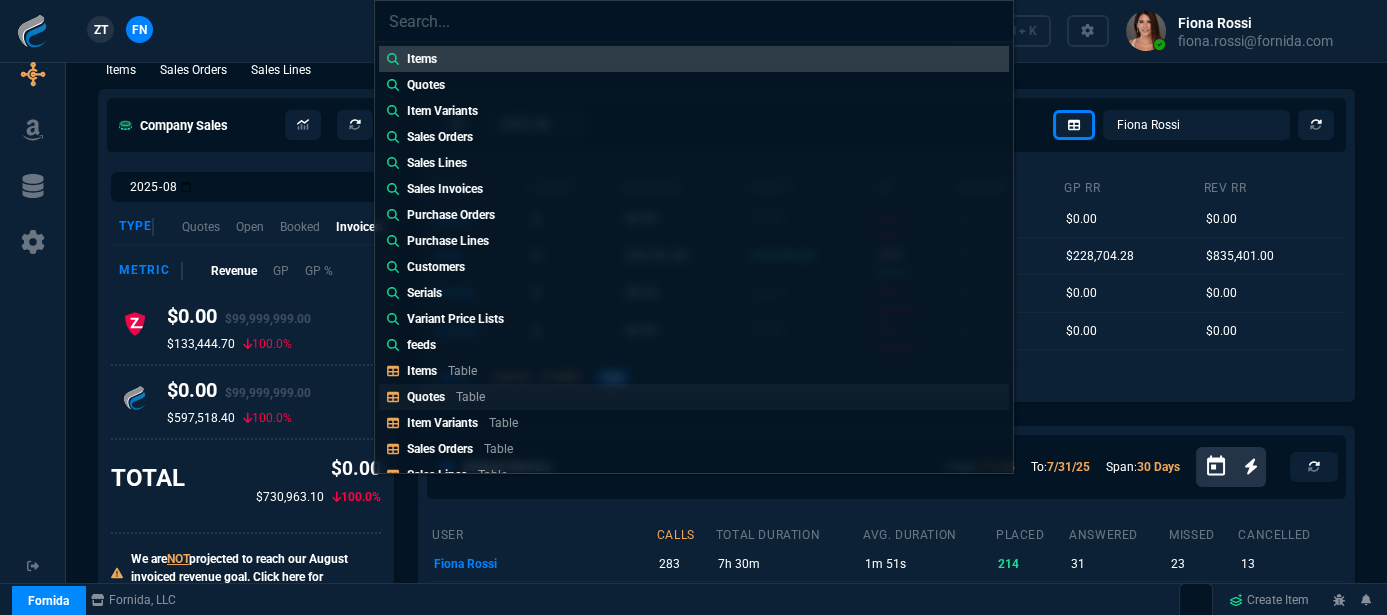 click on "Quotes" at bounding box center [426, 397] 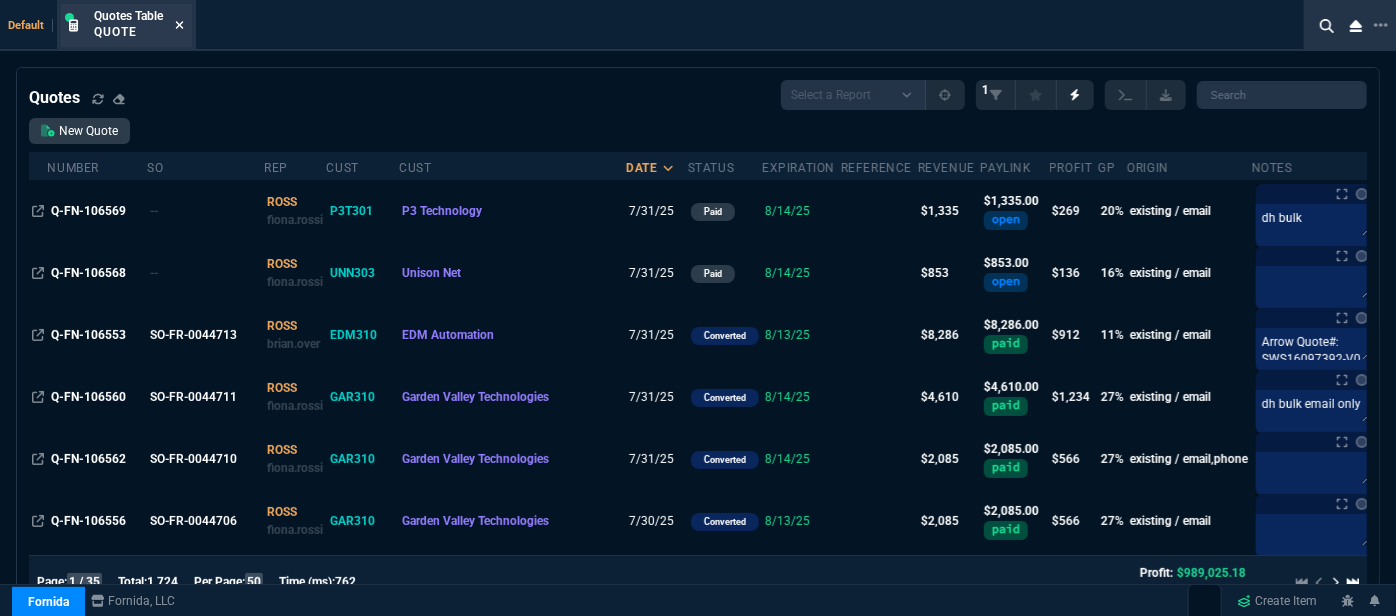 click 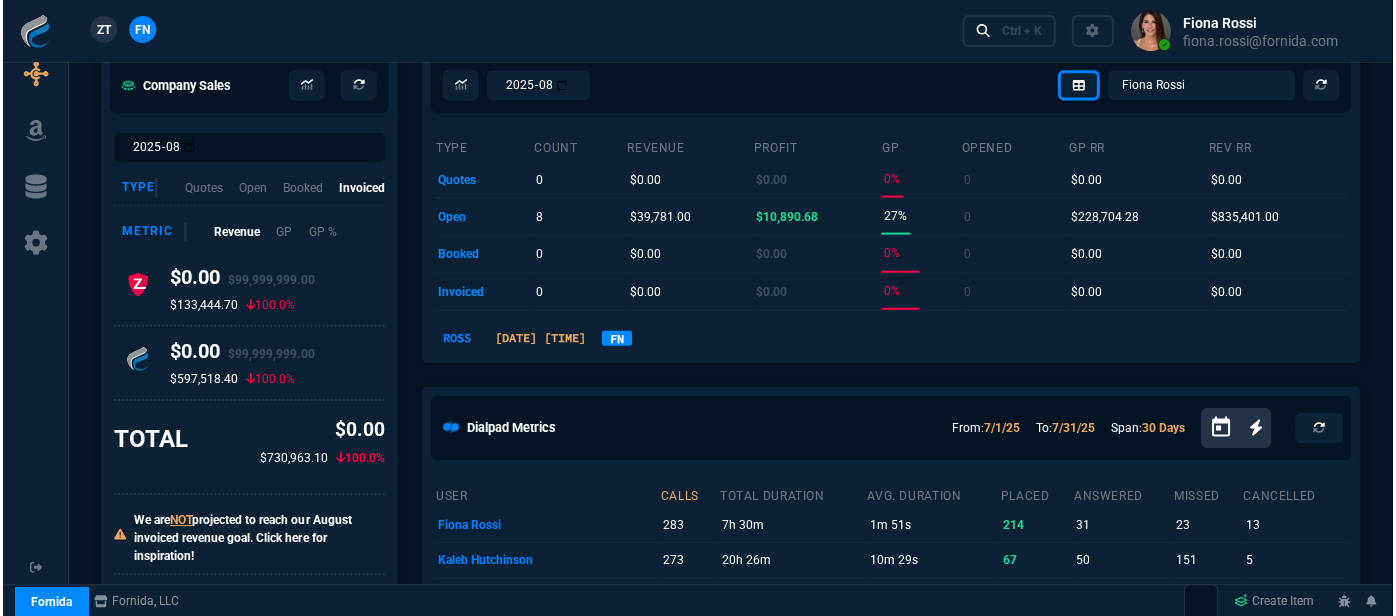 scroll, scrollTop: 0, scrollLeft: 0, axis: both 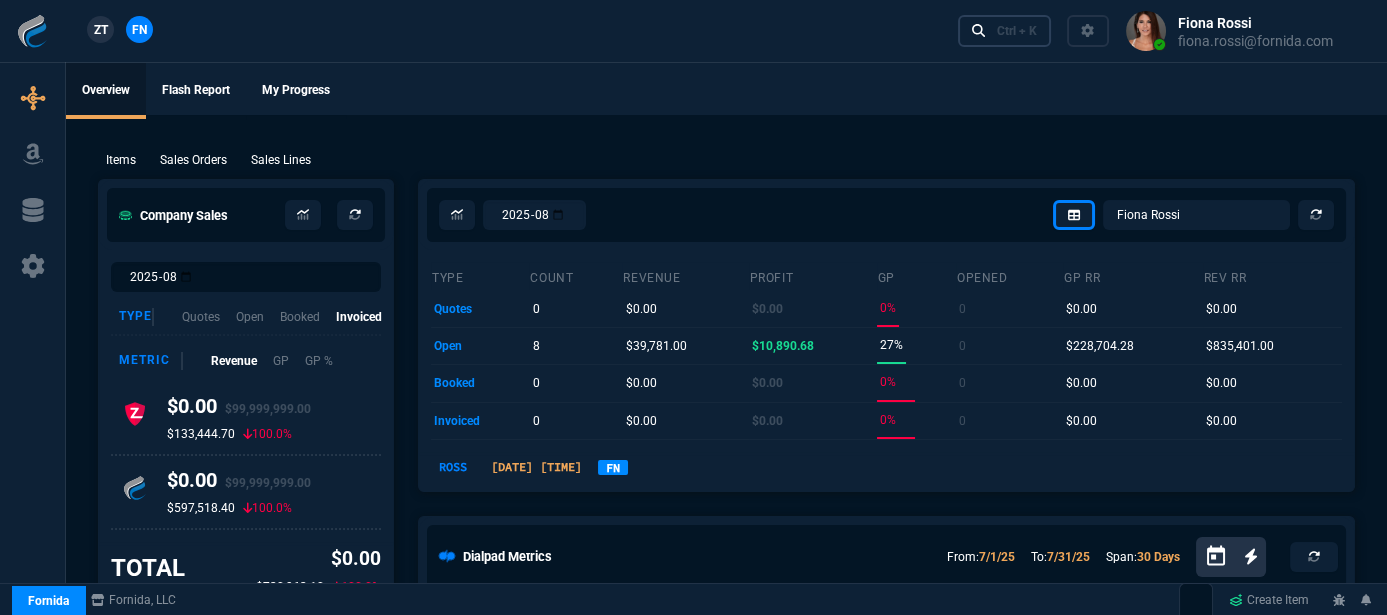 click on "Ctrl + K" at bounding box center [1017, 31] 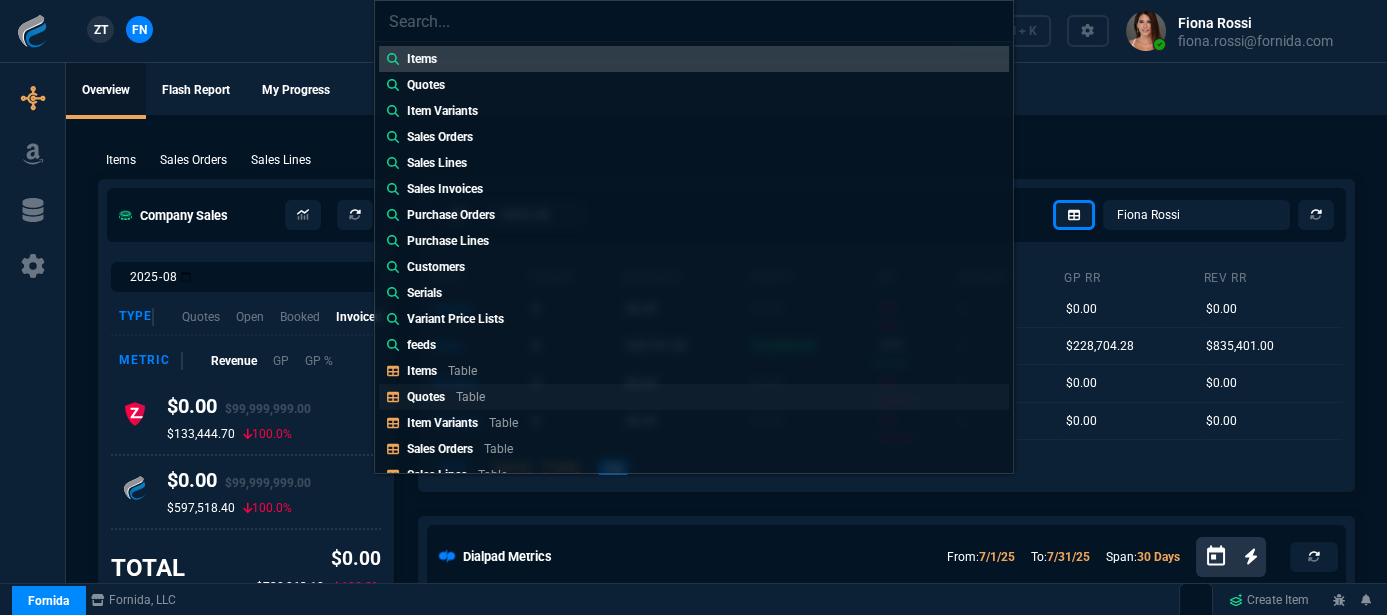 click on "Quotes" at bounding box center [426, 397] 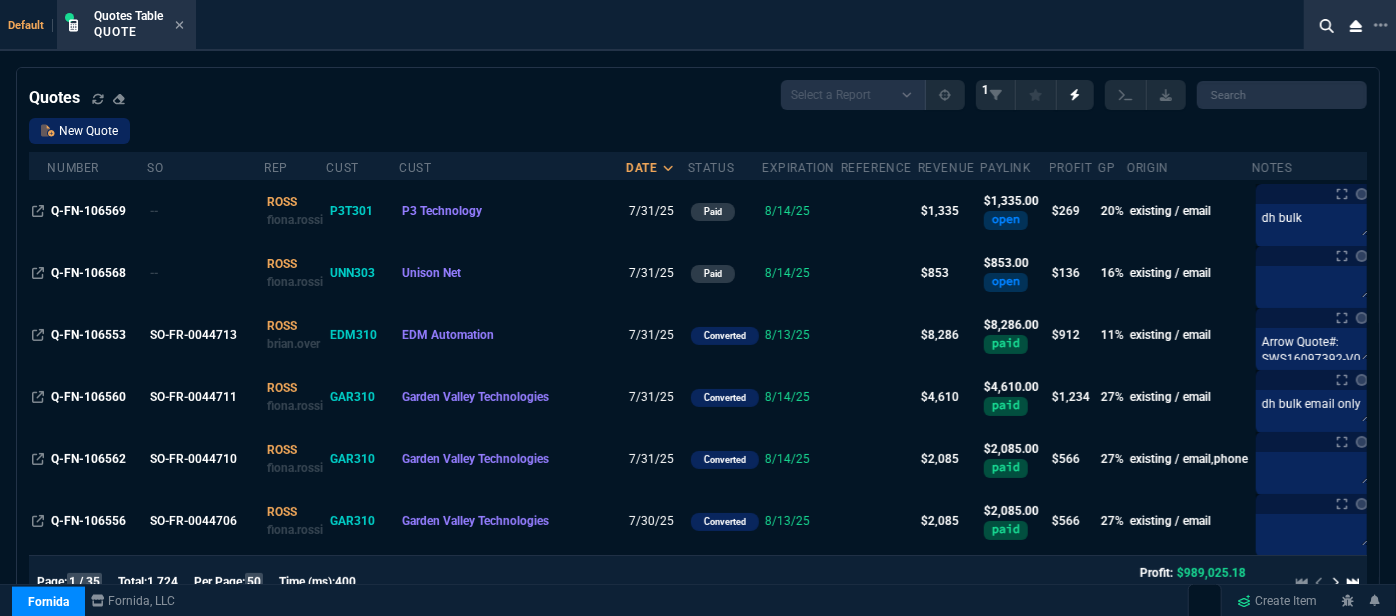 click on "New Quote" at bounding box center [79, 131] 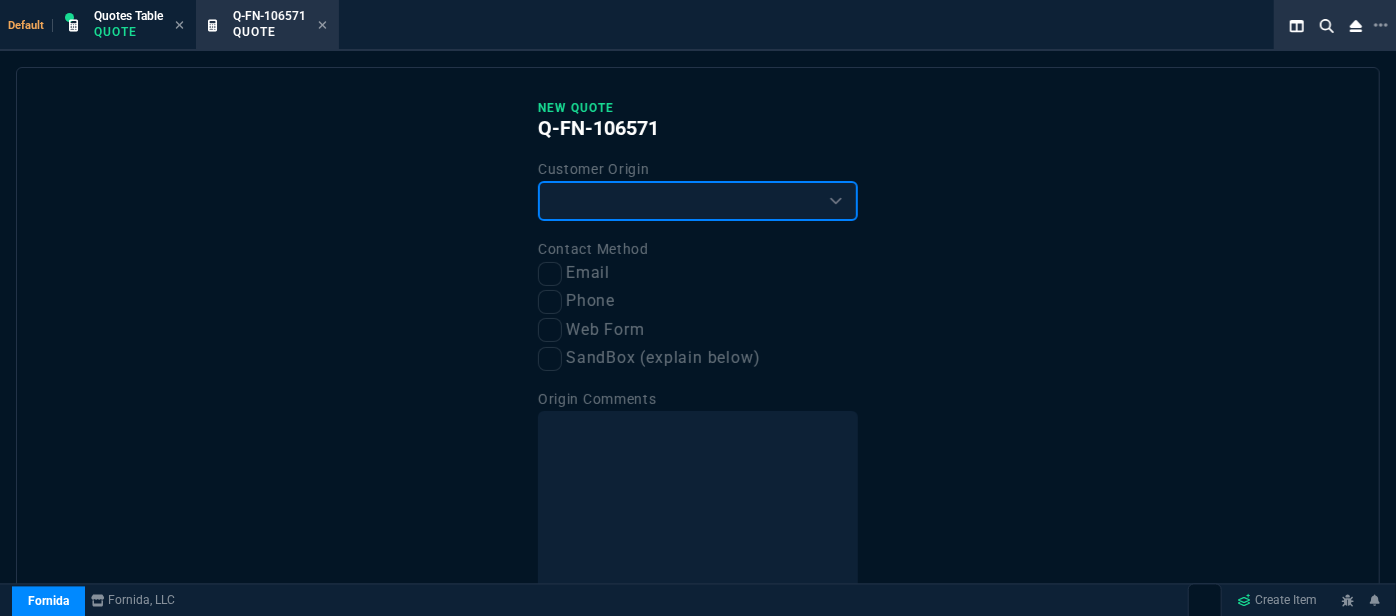 click on "Existing Customer Amazon Lead (first order) Website Lead (first order) Called (first order) Referral (first order) SandBox (explain below)" at bounding box center [698, 201] 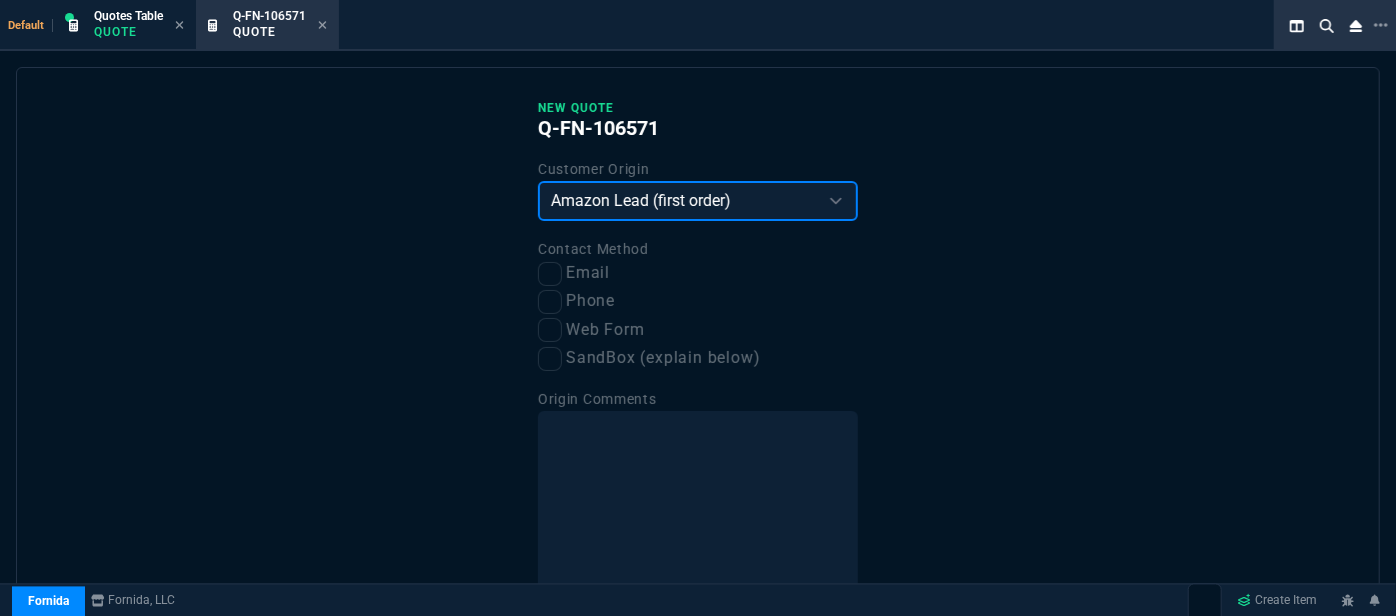 click on "Existing Customer Amazon Lead (first order) Website Lead (first order) Called (first order) Referral (first order) SandBox (explain below)" at bounding box center (698, 201) 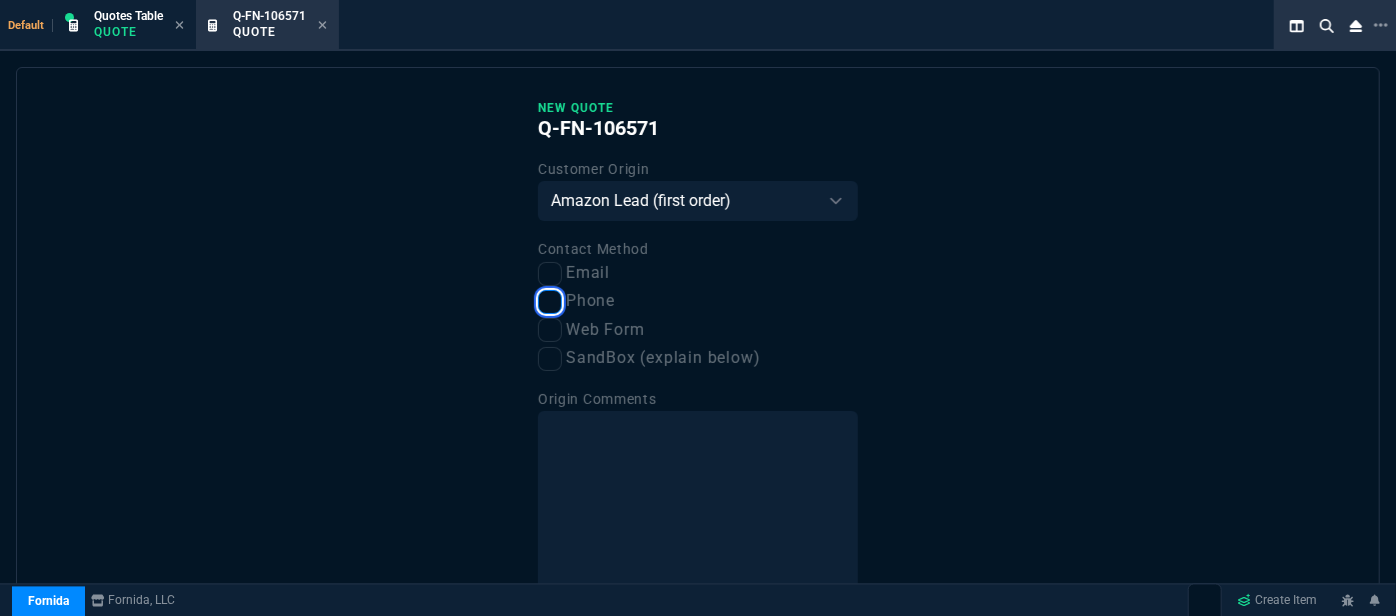 click on "Phone" at bounding box center [550, 302] 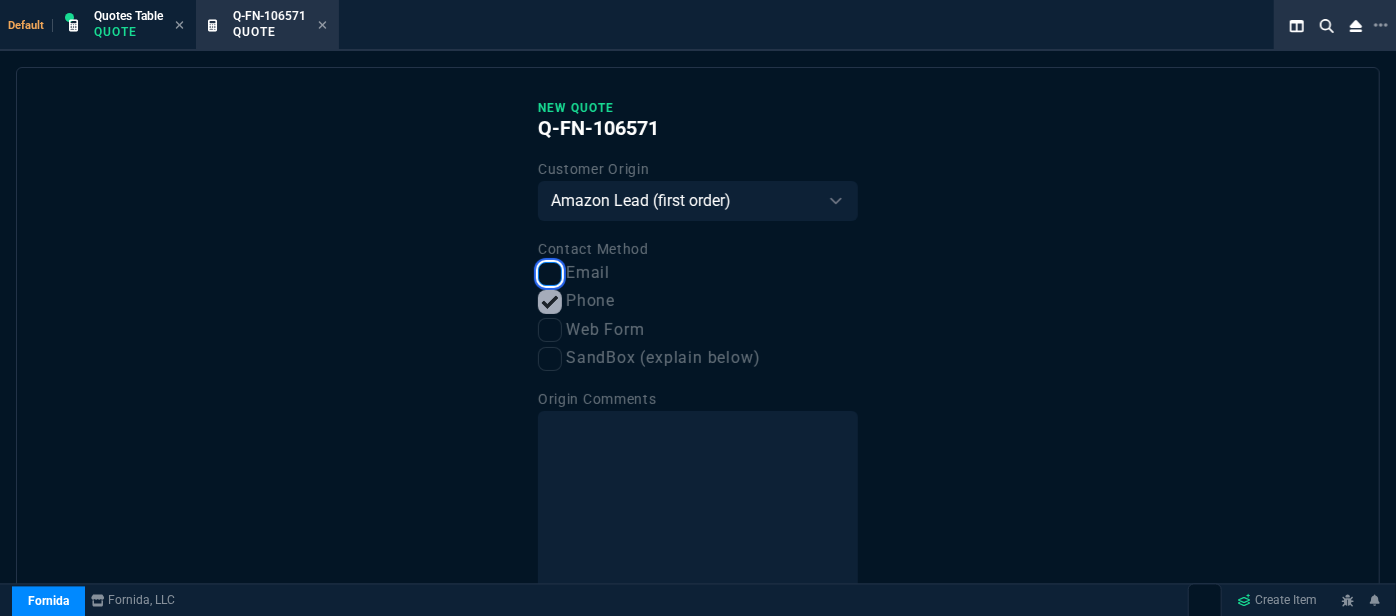 click on "Email" at bounding box center (550, 274) 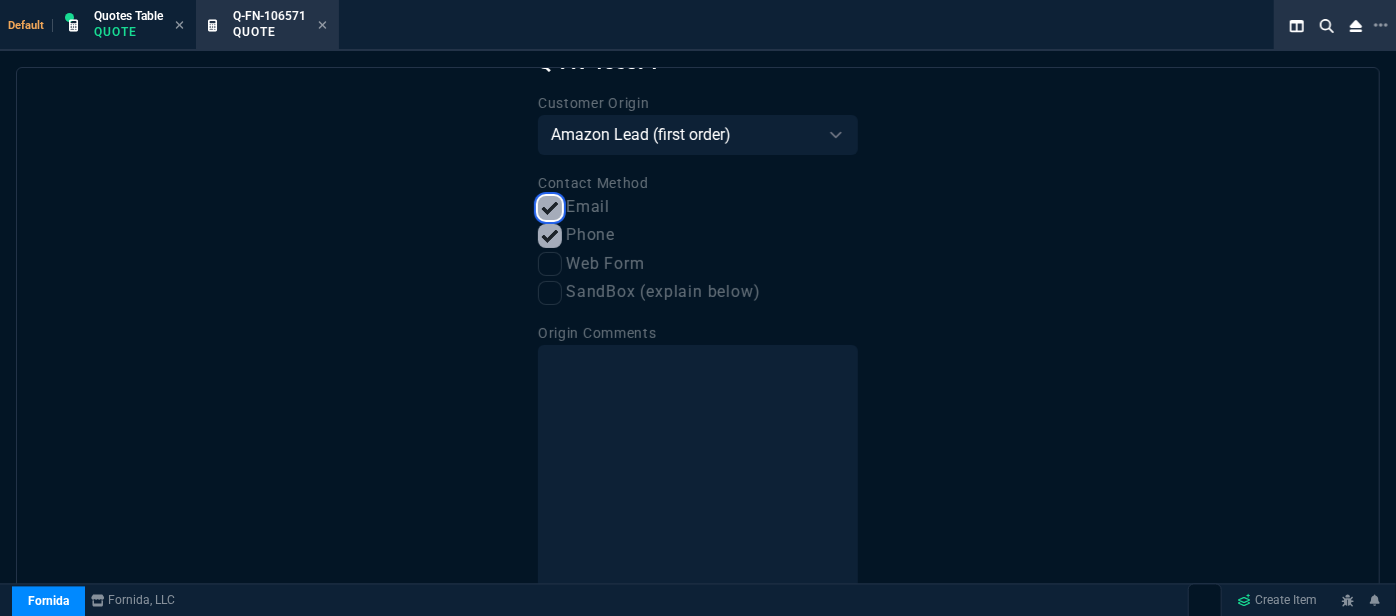 scroll, scrollTop: 153, scrollLeft: 0, axis: vertical 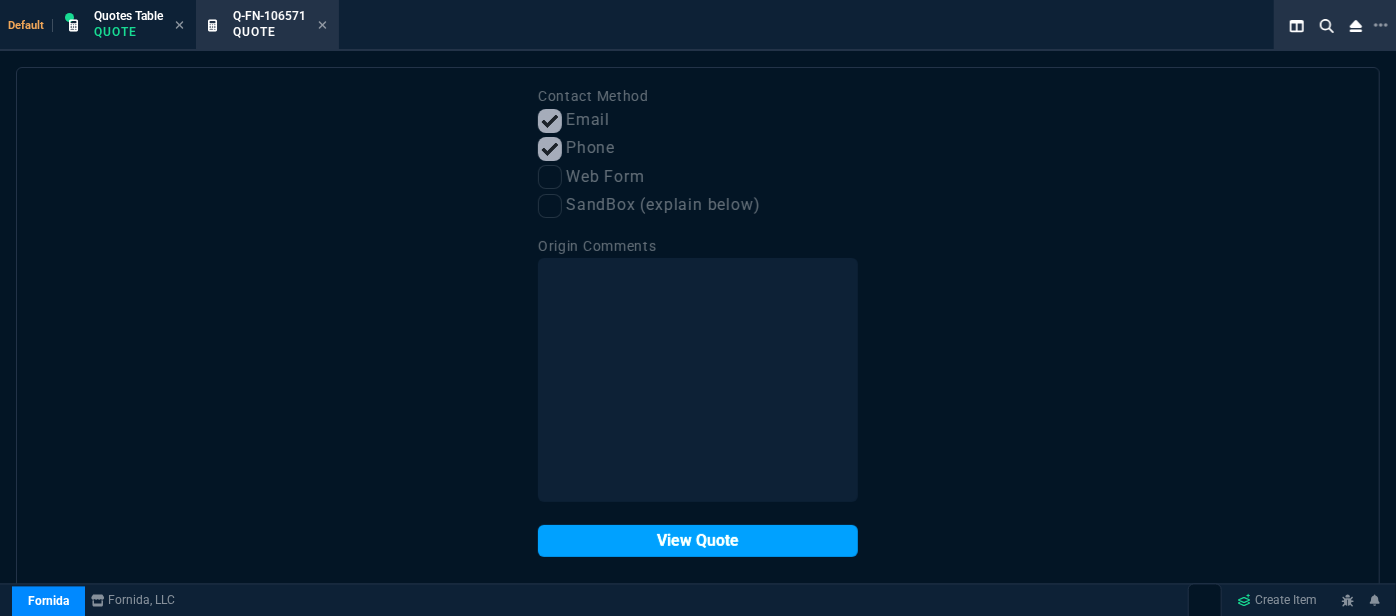 click on "View Quote" at bounding box center (698, 541) 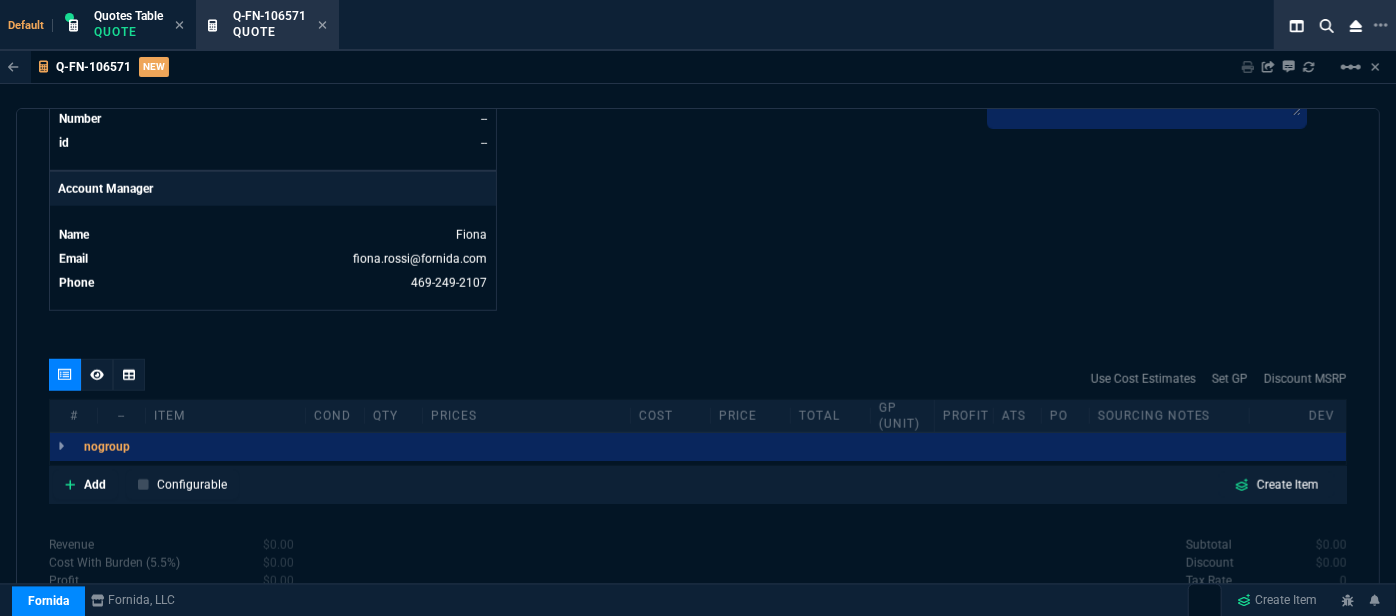 scroll, scrollTop: 1000, scrollLeft: 0, axis: vertical 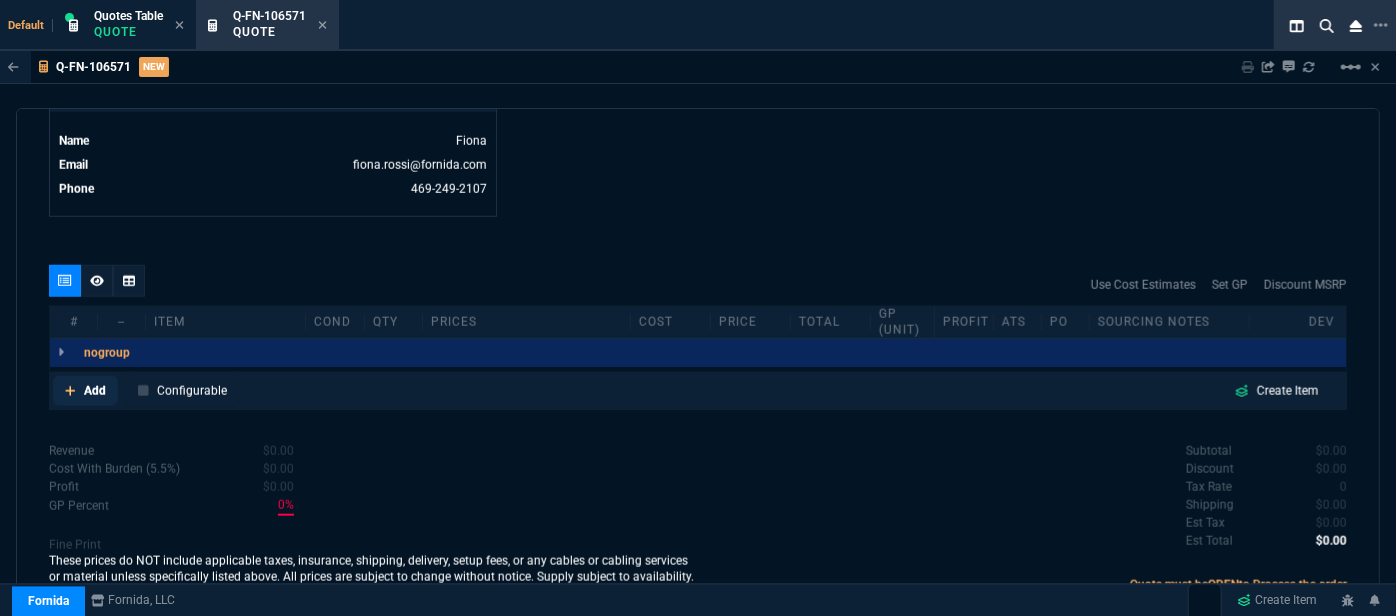 click 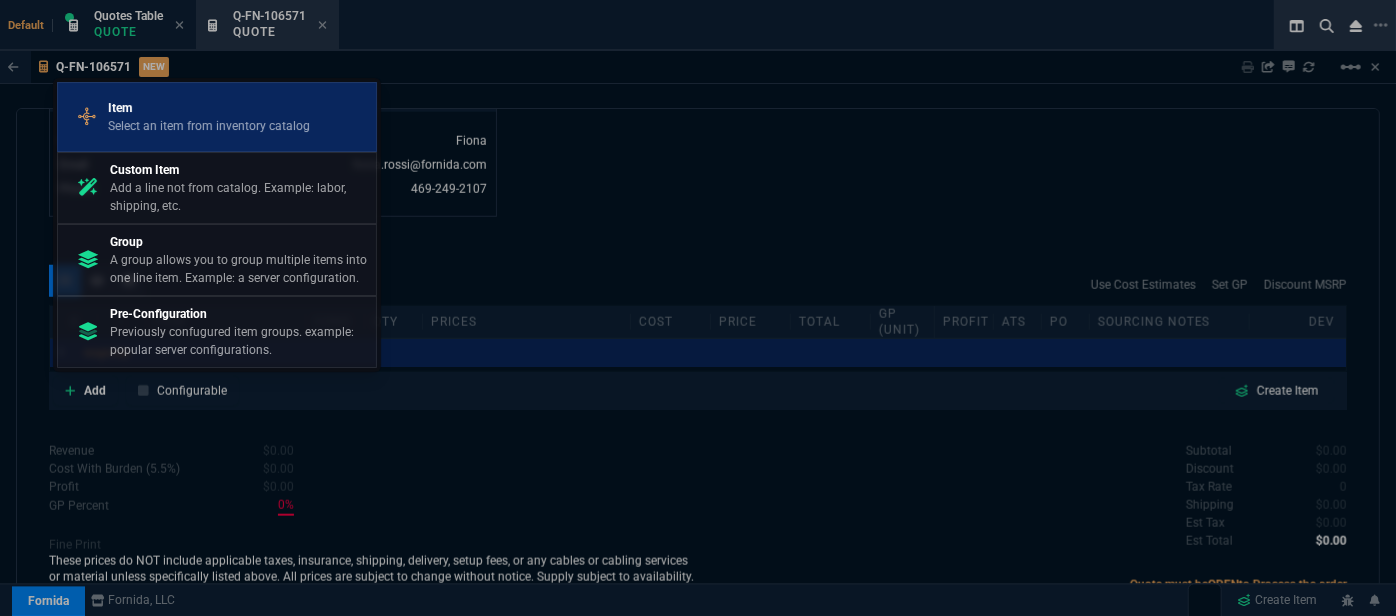 click on "Select an item from inventory catalog" at bounding box center (209, 126) 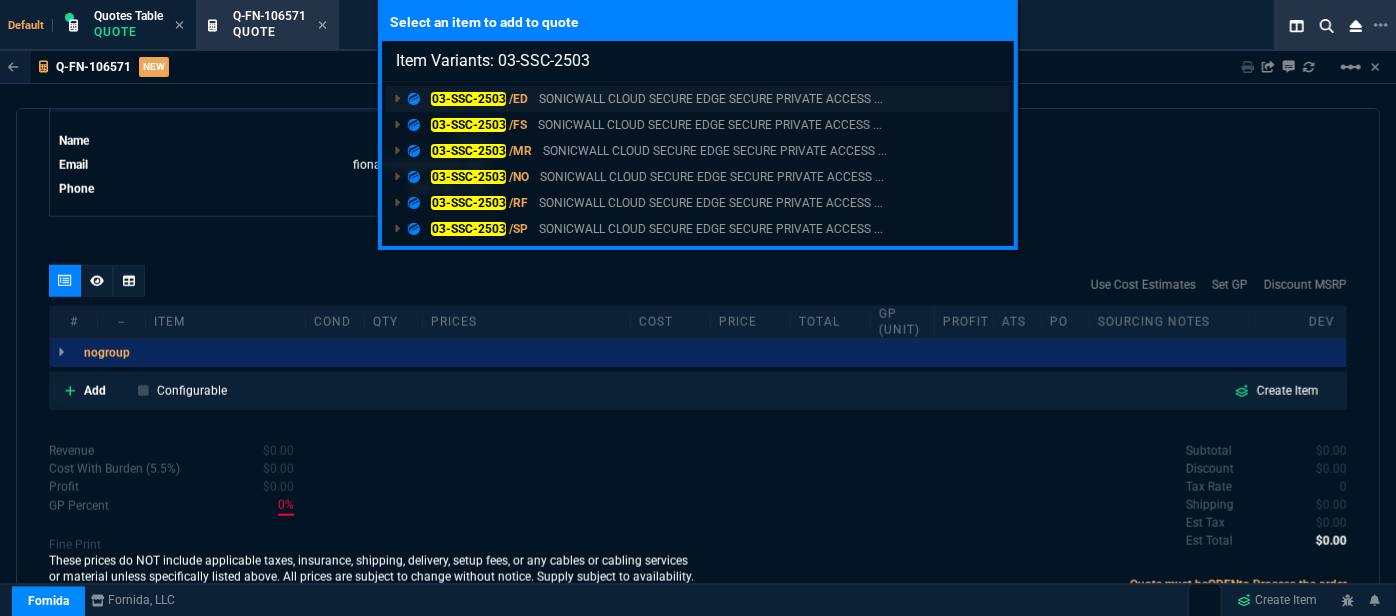 type on "Item Variants: 03-SSC-2503" 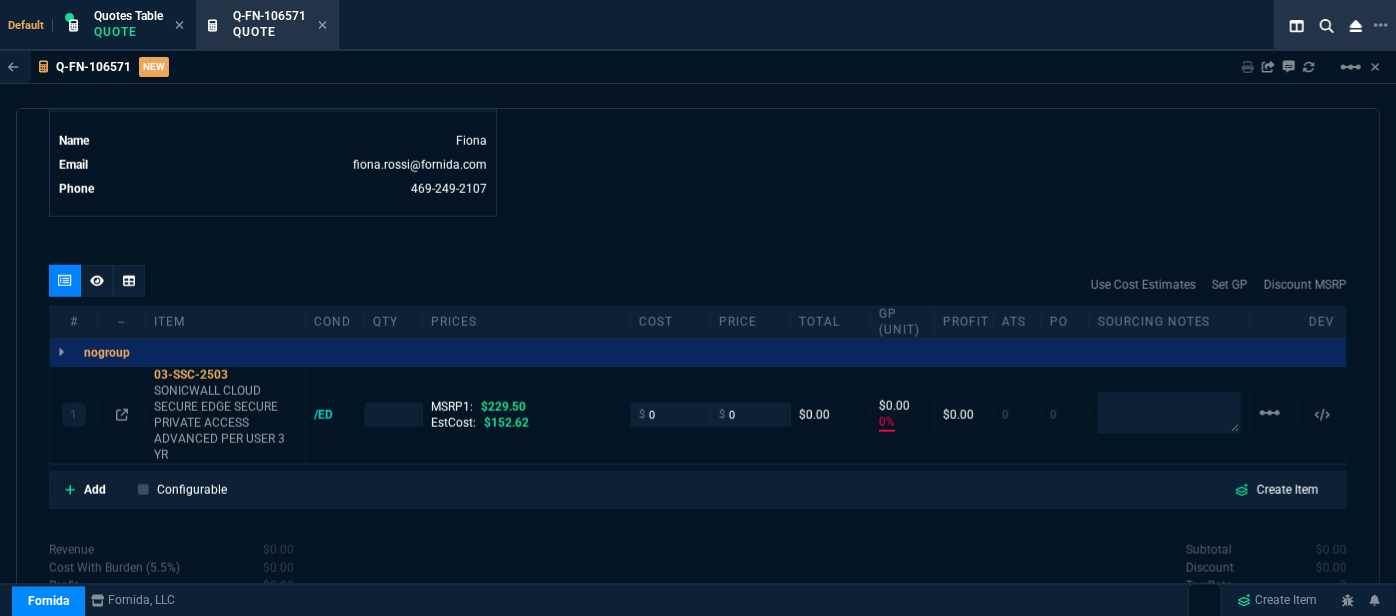 type on "0" 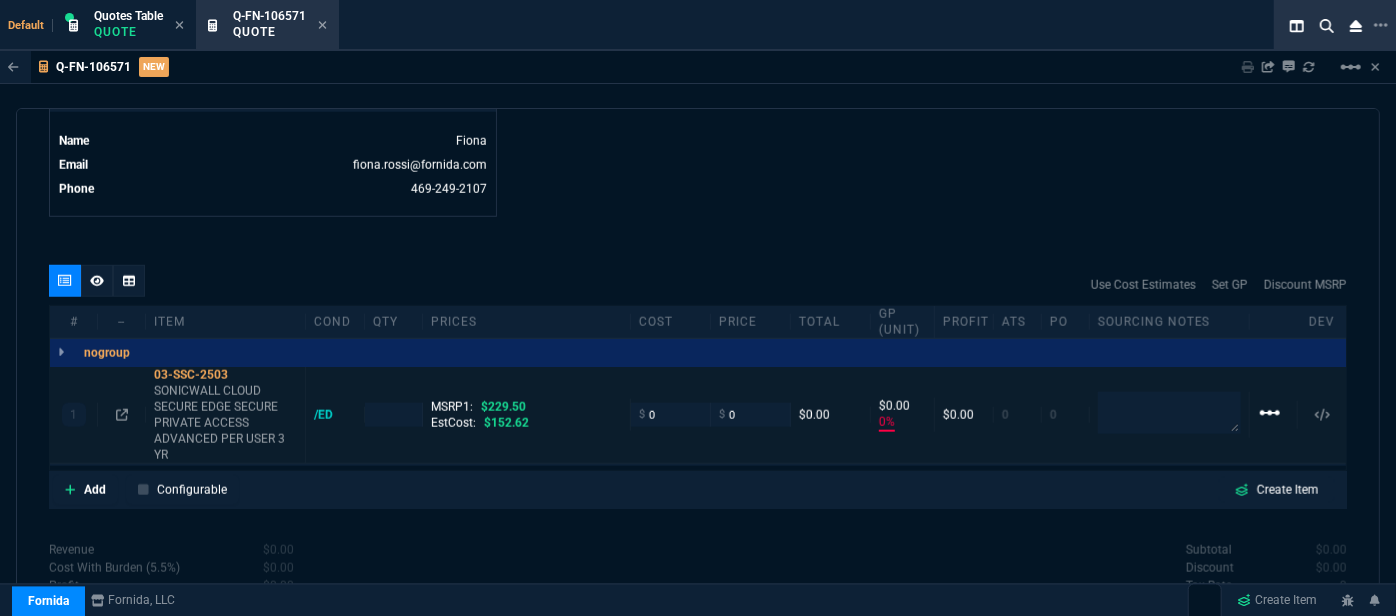 click on "linear_scale" at bounding box center [1270, 413] 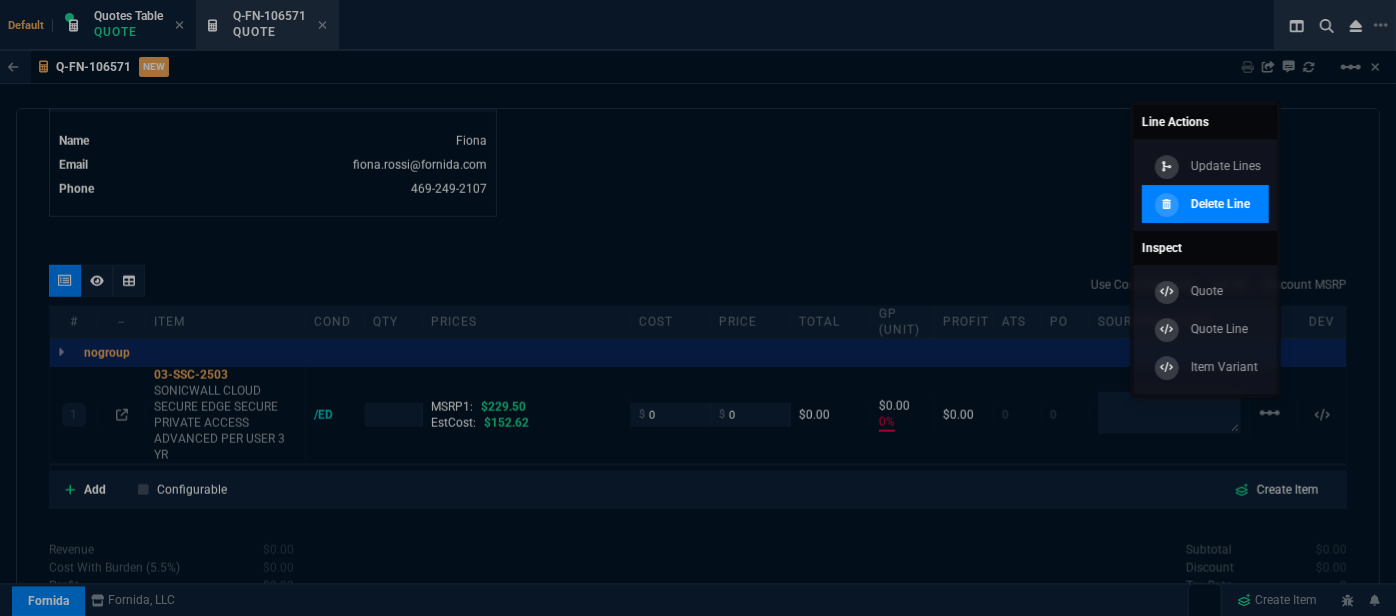 click on "Delete Line" at bounding box center (1220, 204) 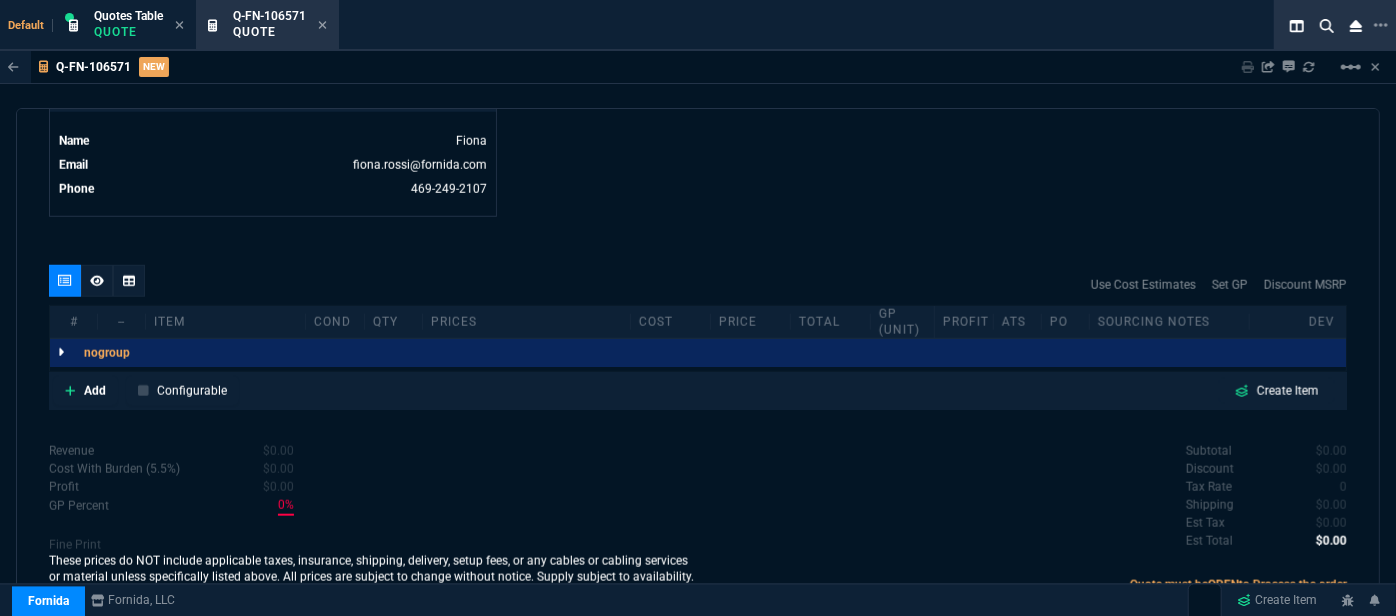 click at bounding box center [61, 353] 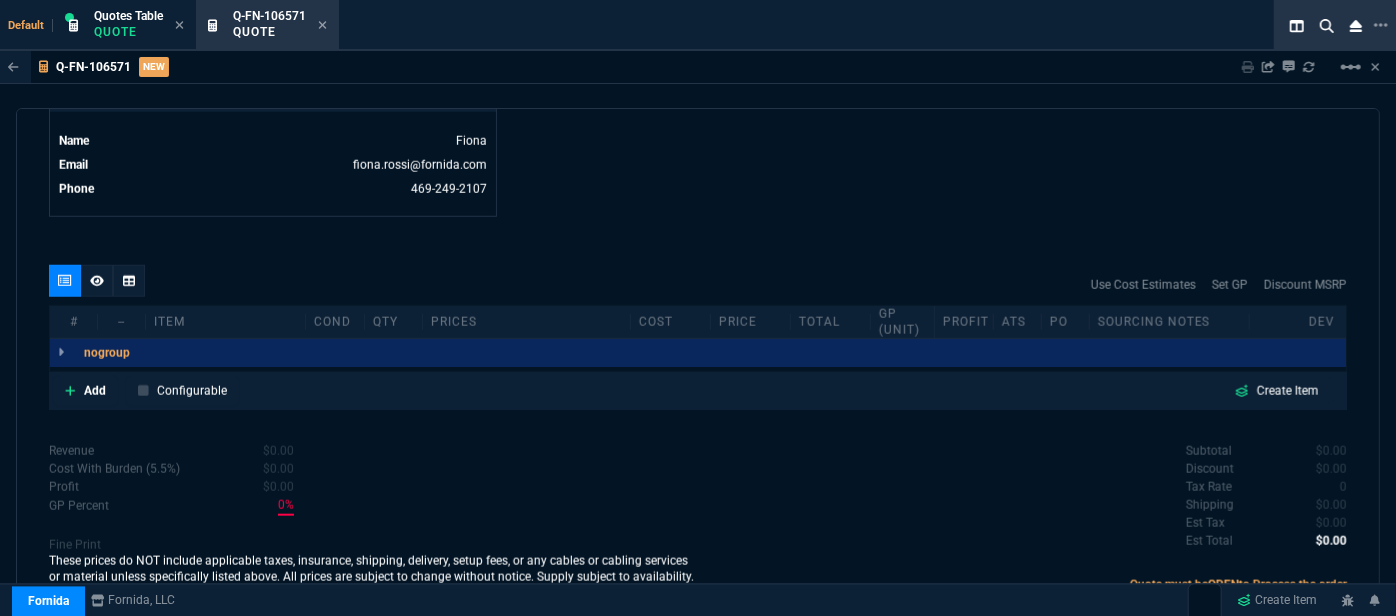click on "nogroup" at bounding box center (107, 353) 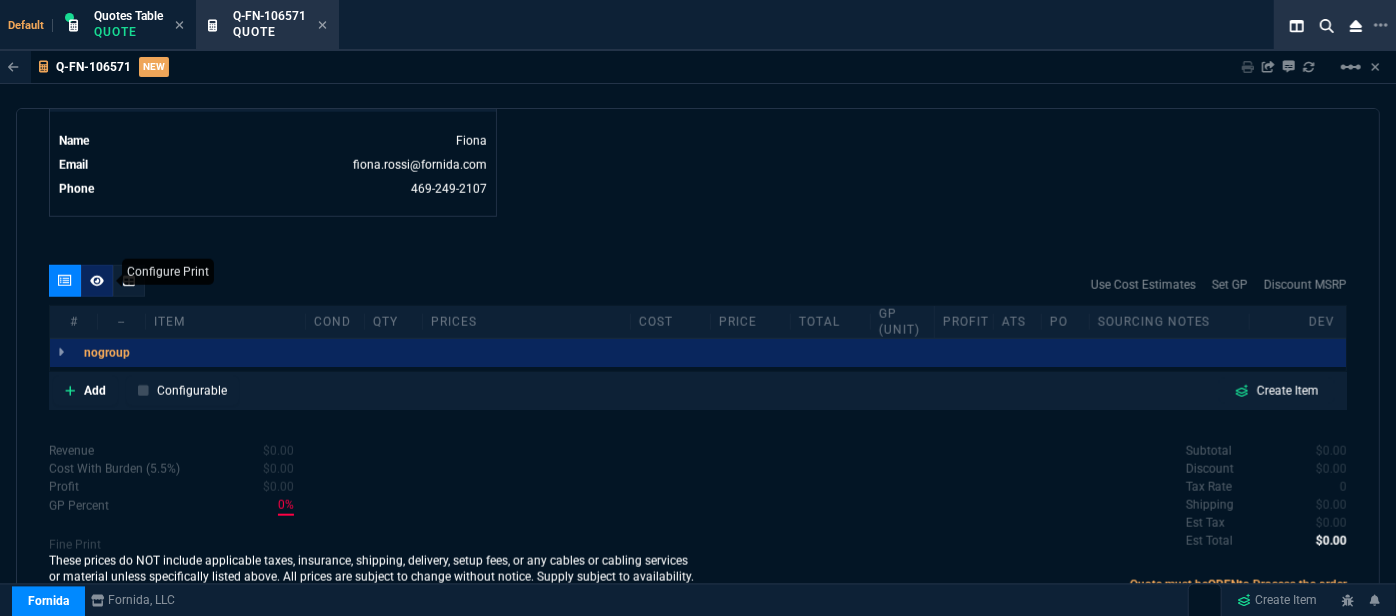 click 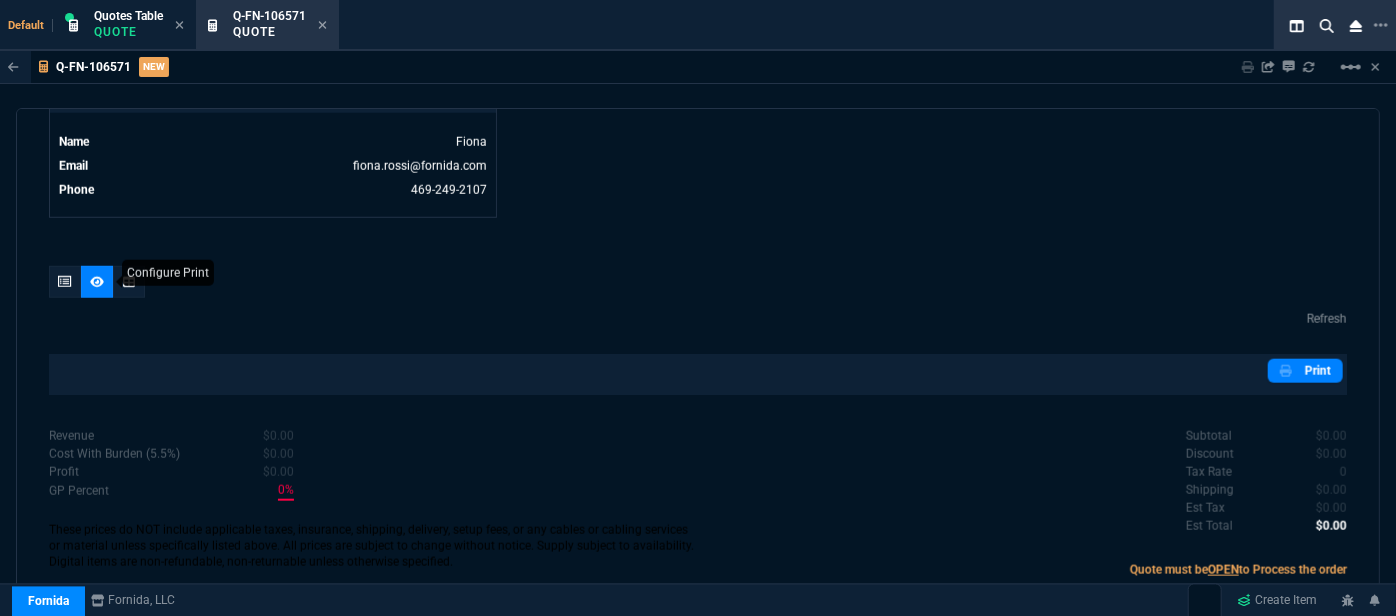 scroll, scrollTop: 995, scrollLeft: 0, axis: vertical 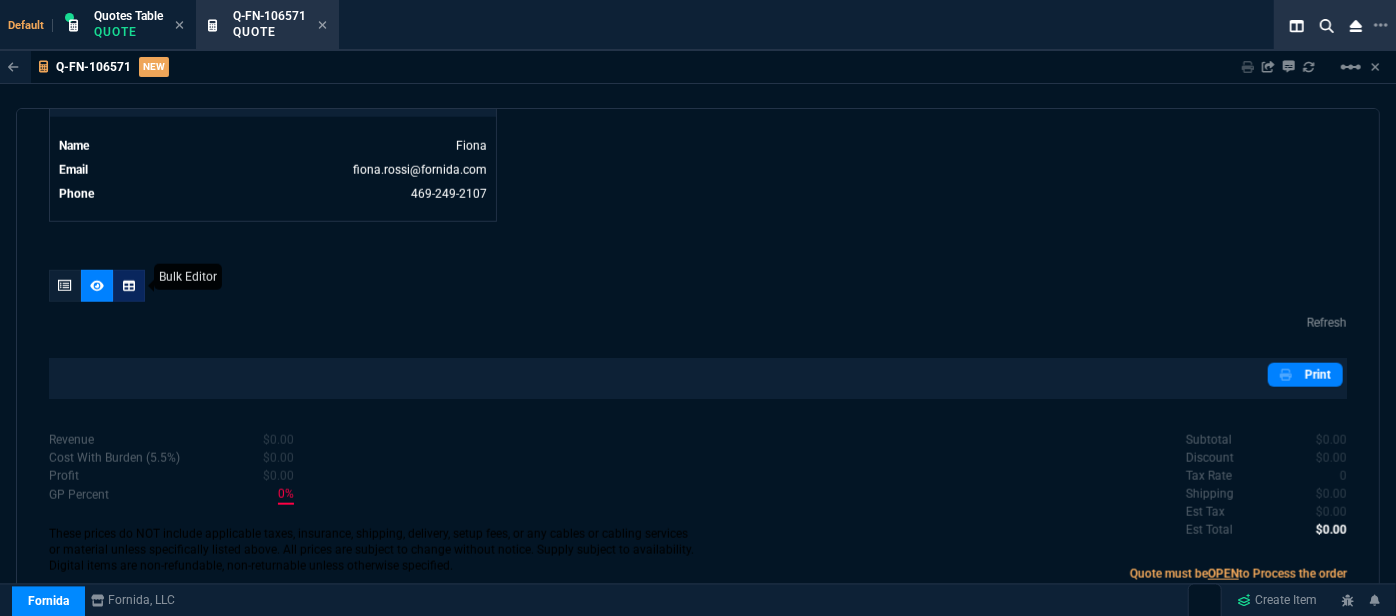 click 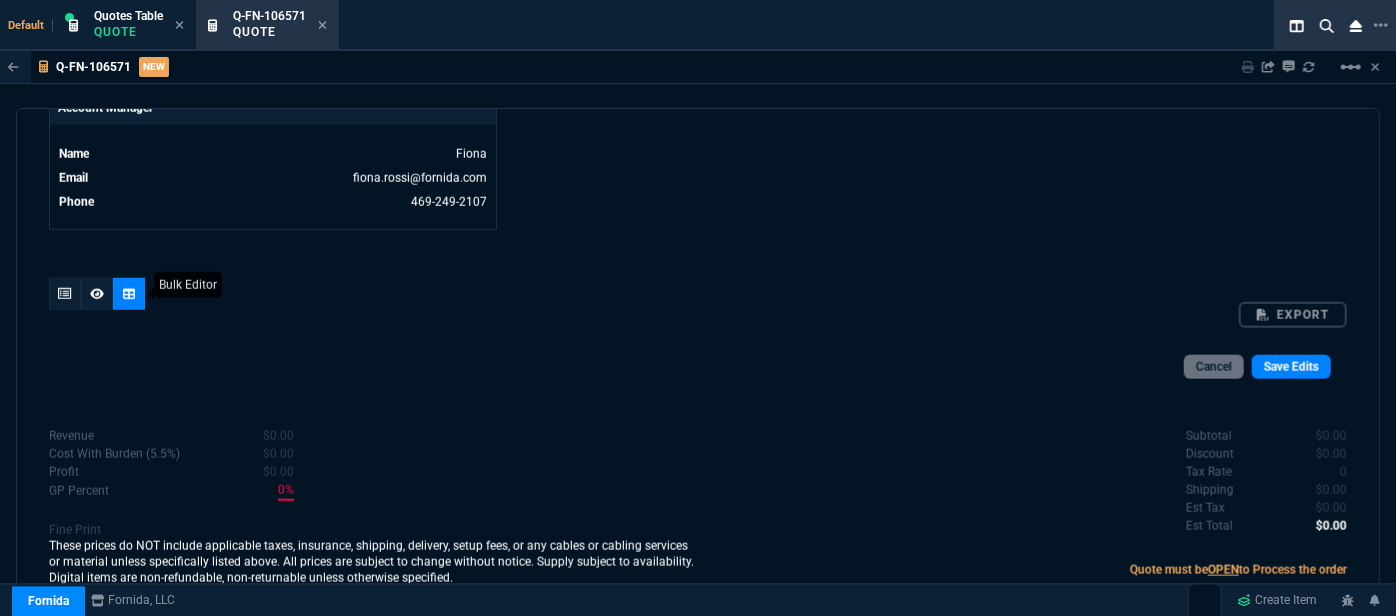 scroll, scrollTop: 1000, scrollLeft: 0, axis: vertical 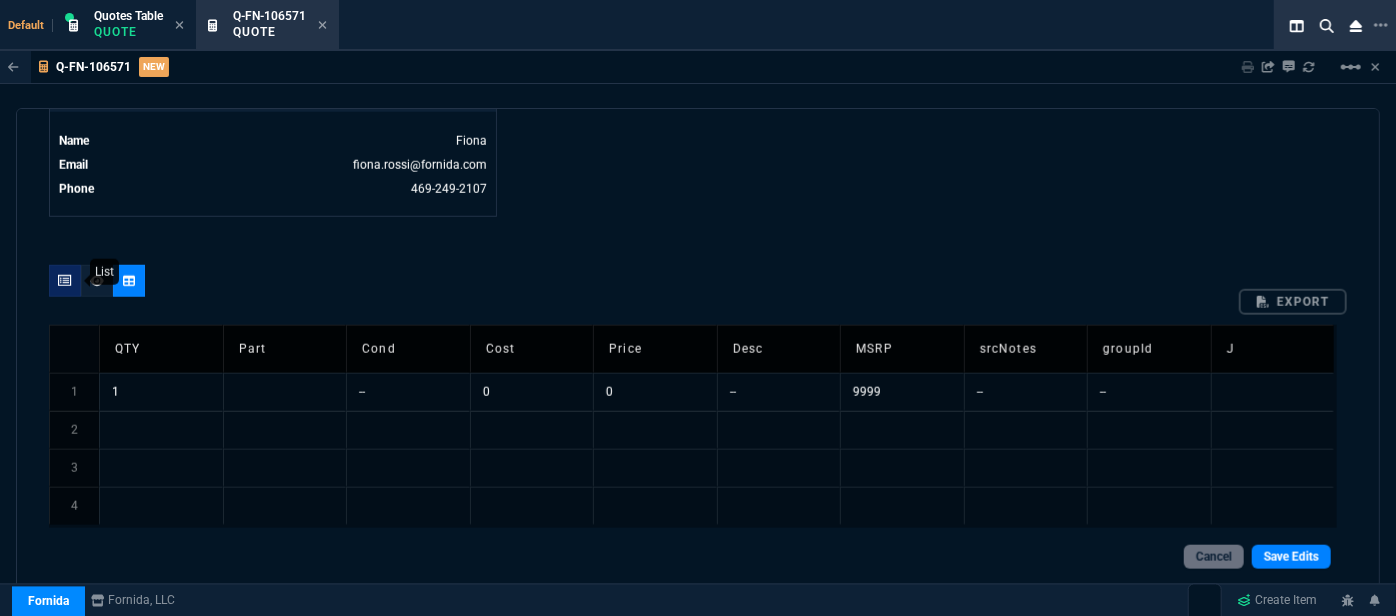 click at bounding box center [65, 281] 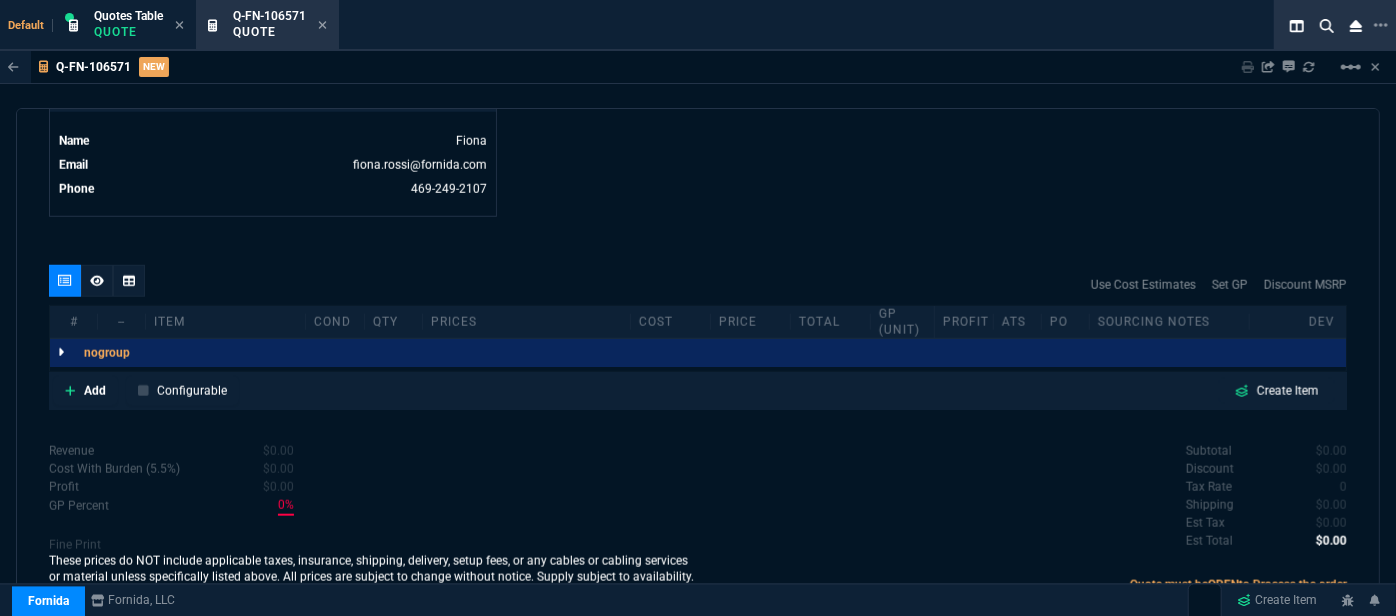 click at bounding box center [61, 353] 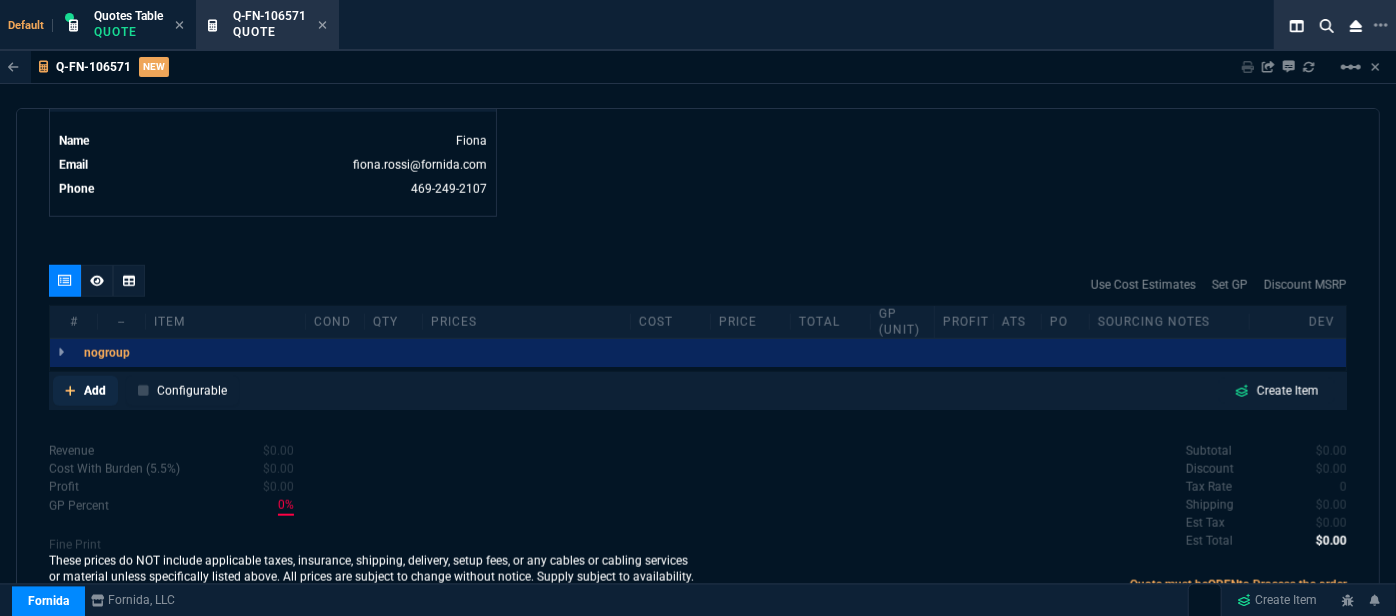 click 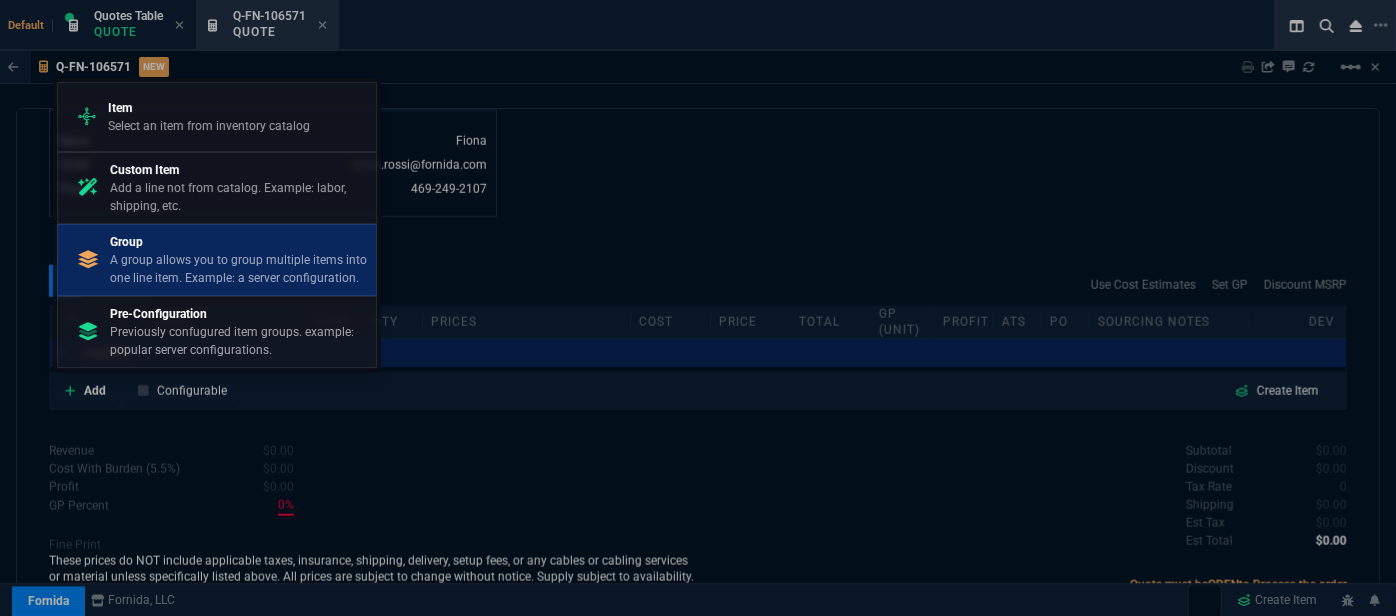 click on "A group allows you to group multiple items into one line item. Example: a server configuration." at bounding box center (239, 269) 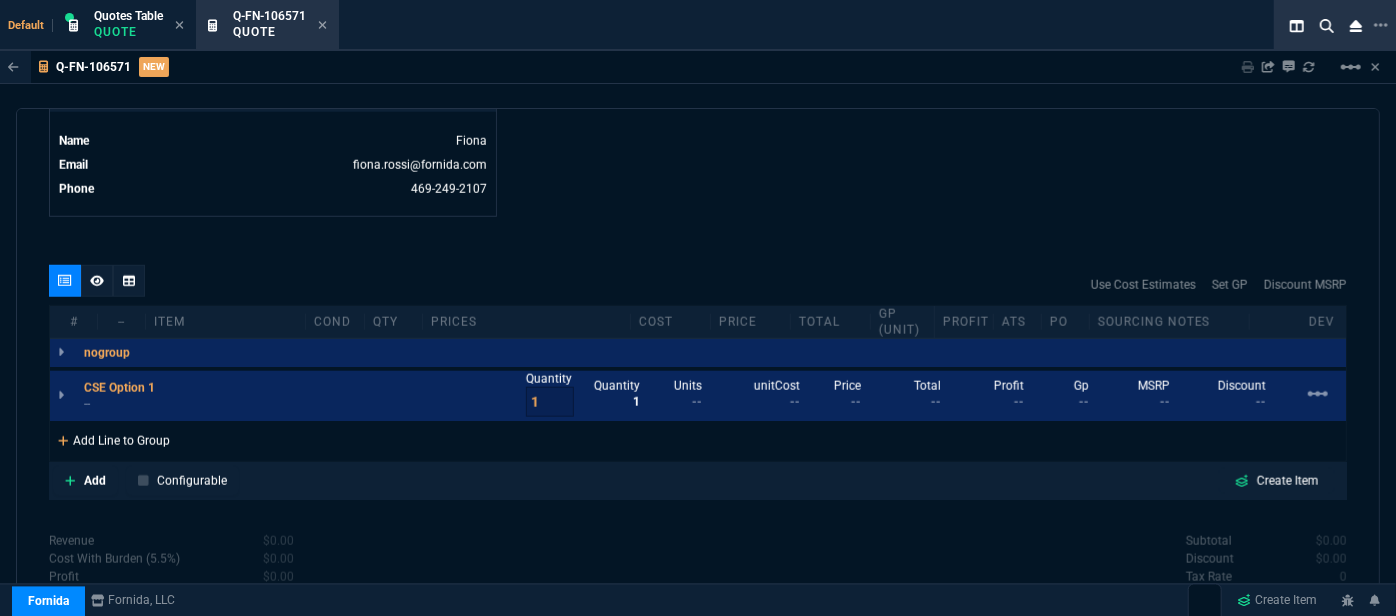 click 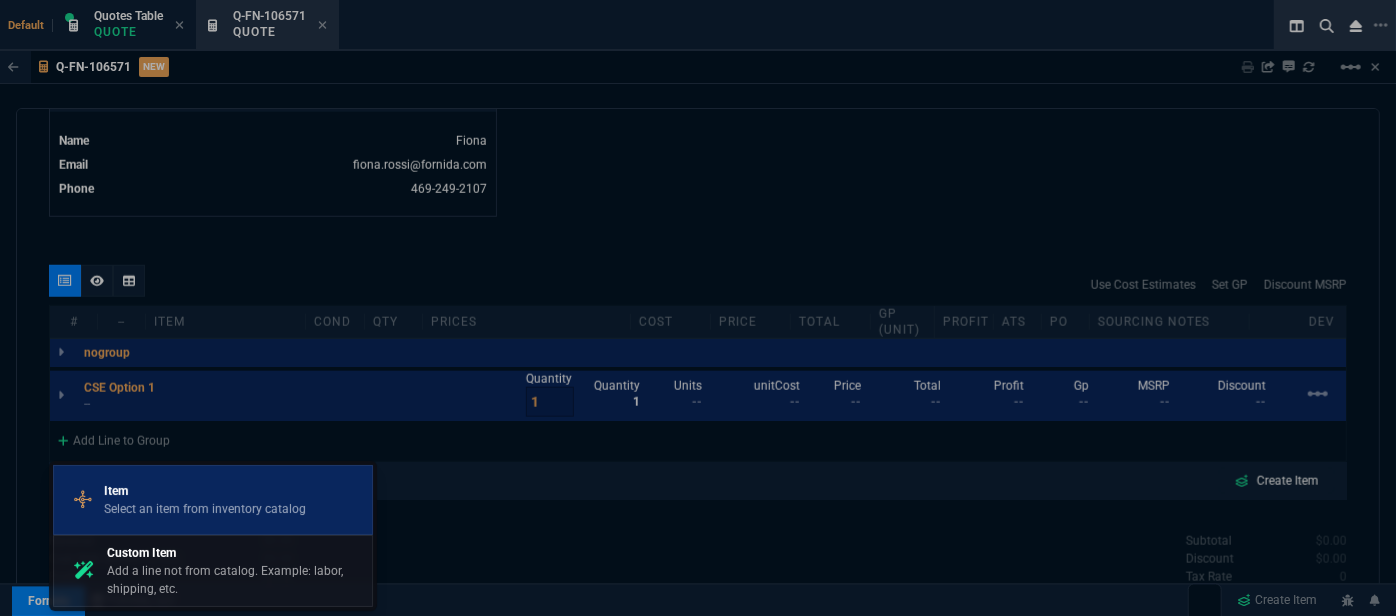 click on "Item" at bounding box center (205, 491) 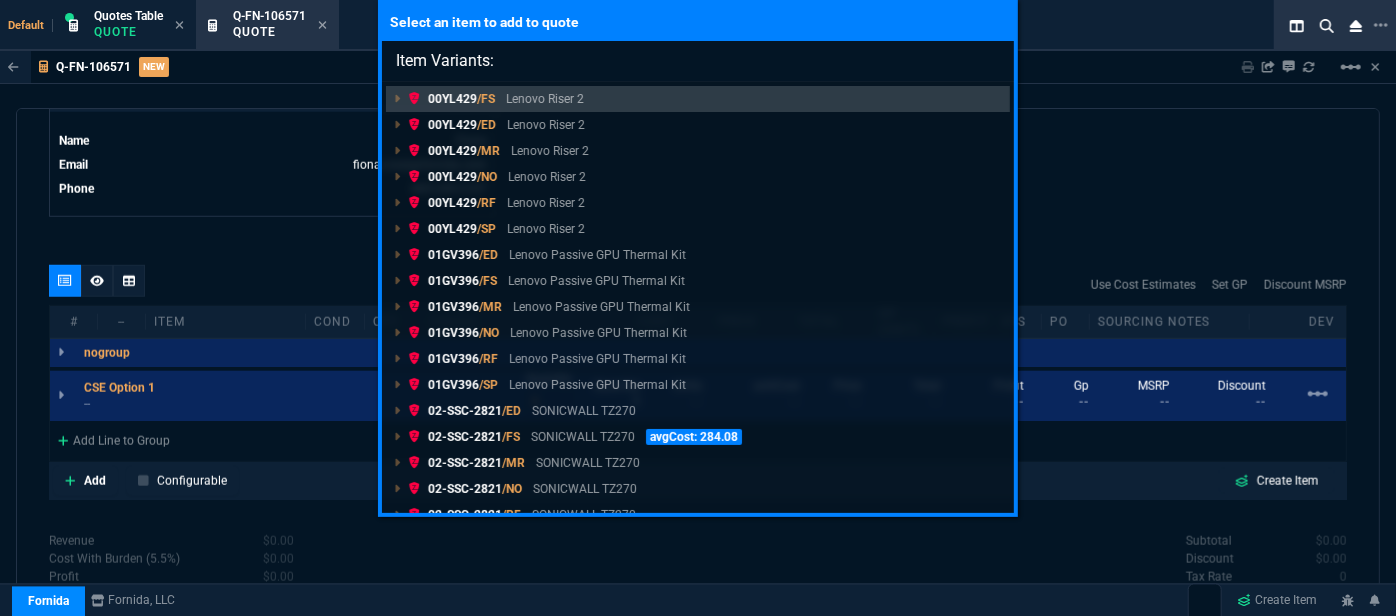 paste on "03-SSC-2503" 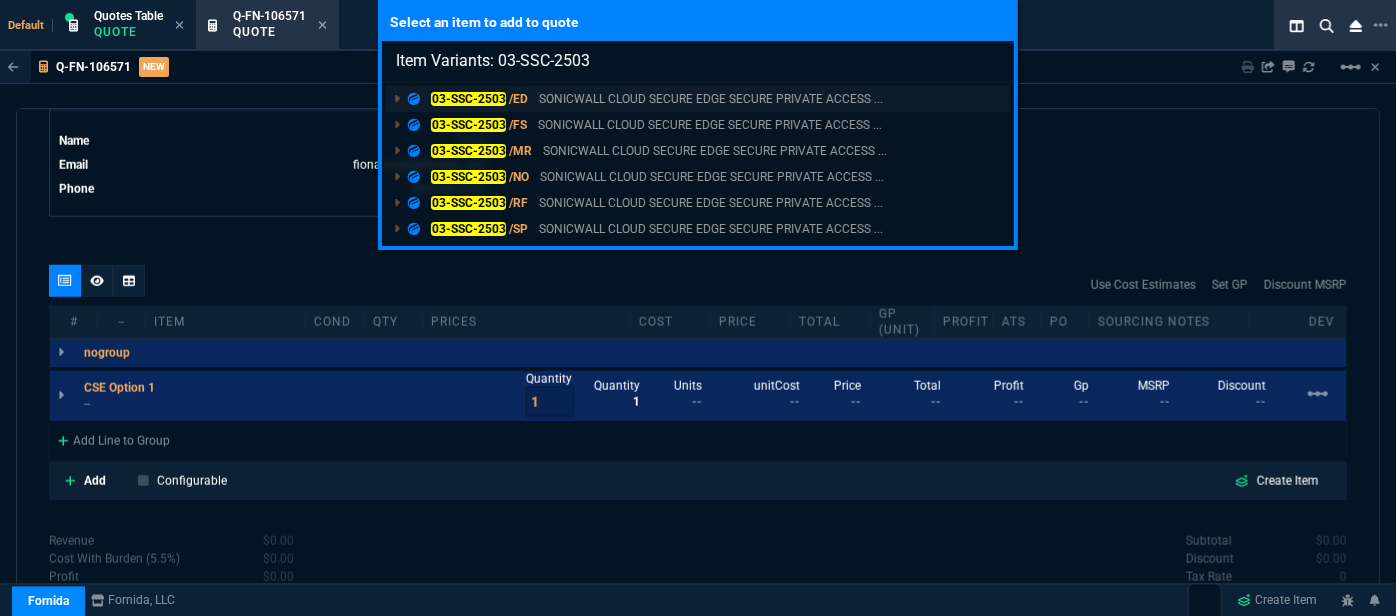 type on "Item Variants: 03-SSC-2503" 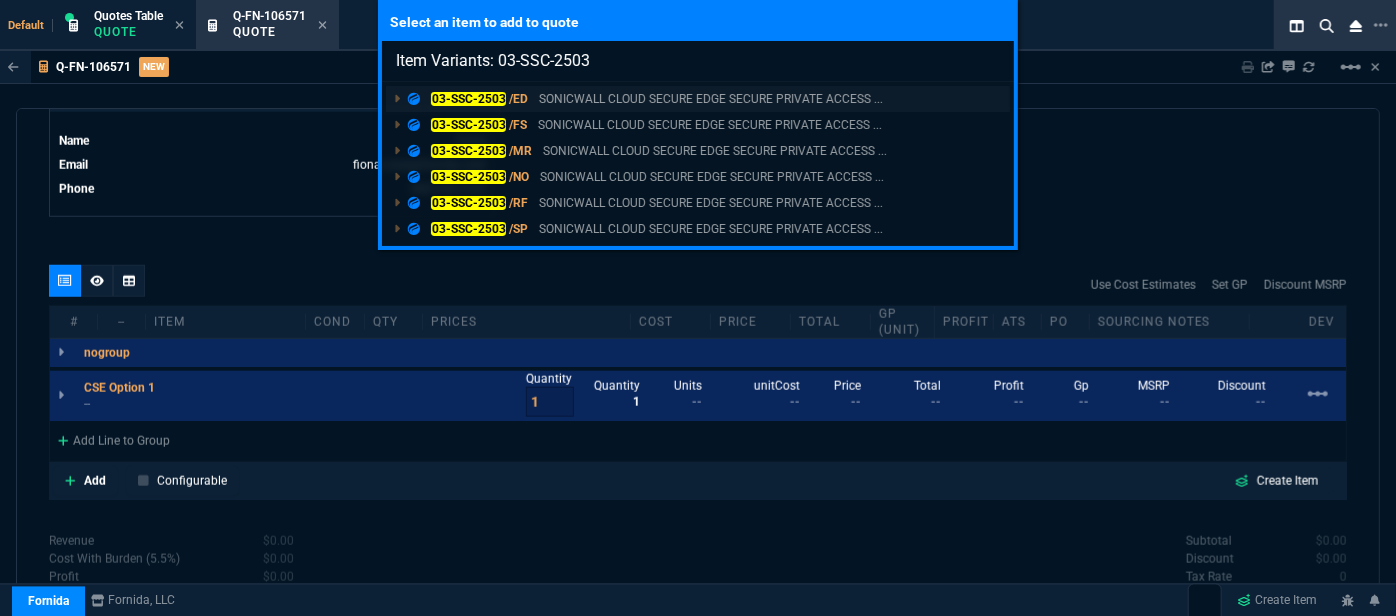 click on "SONICWALL CLOUD SECURE EDGE SECURE PRIVATE ACCESS ..." at bounding box center (711, 99) 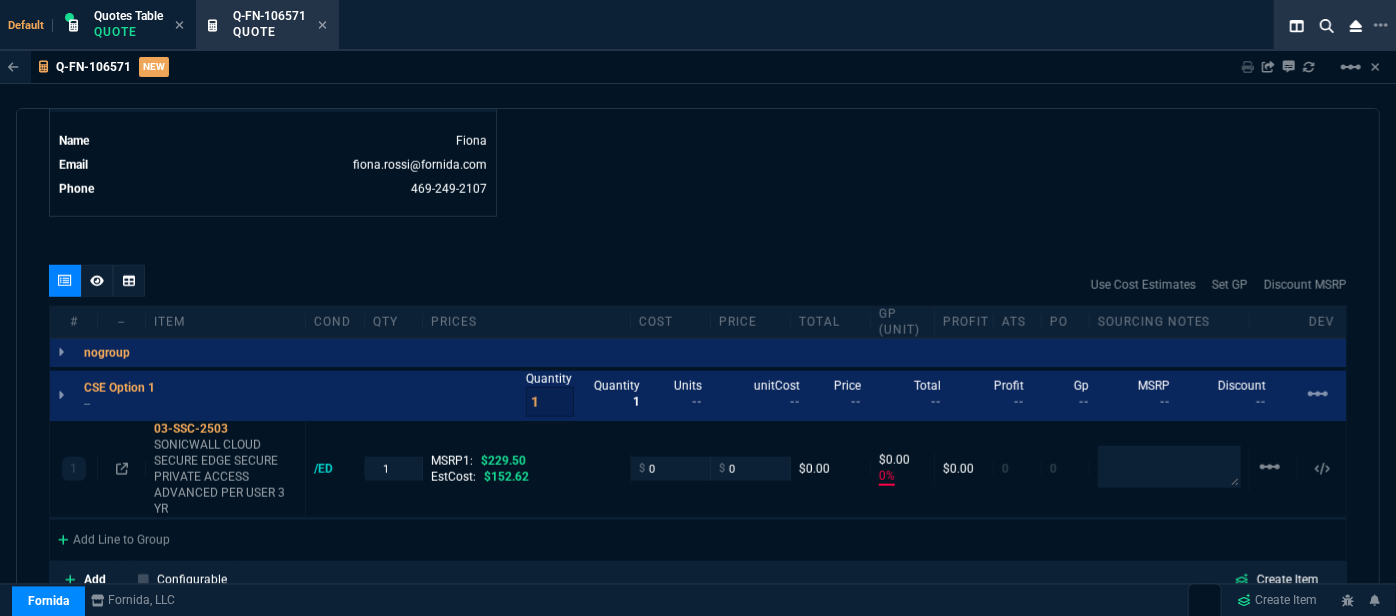 type on "0" 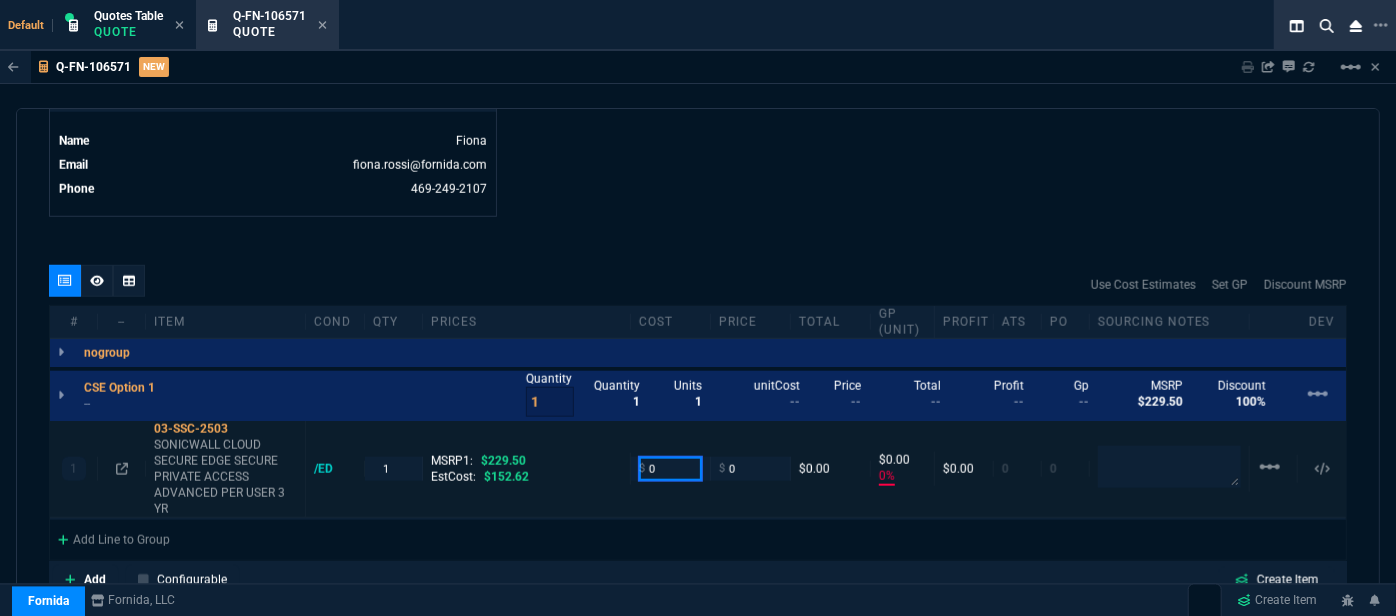 drag, startPoint x: 656, startPoint y: 459, endPoint x: 612, endPoint y: 460, distance: 44.011364 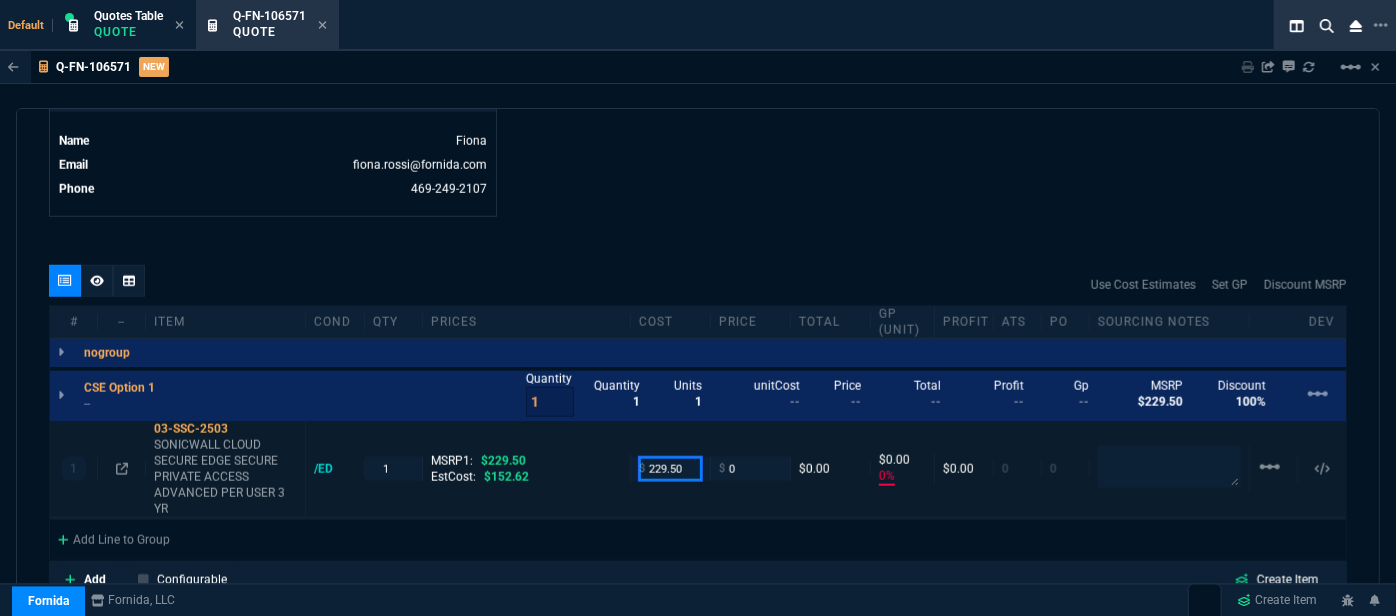 type on "229.50" 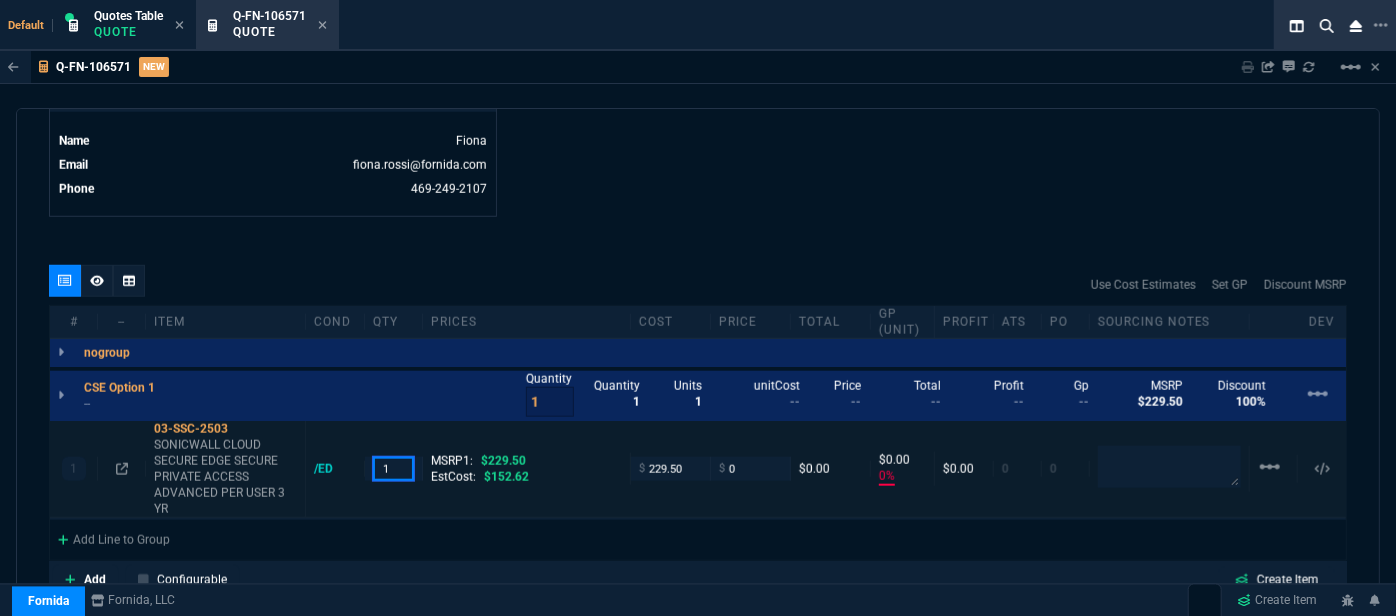 type on "229.5" 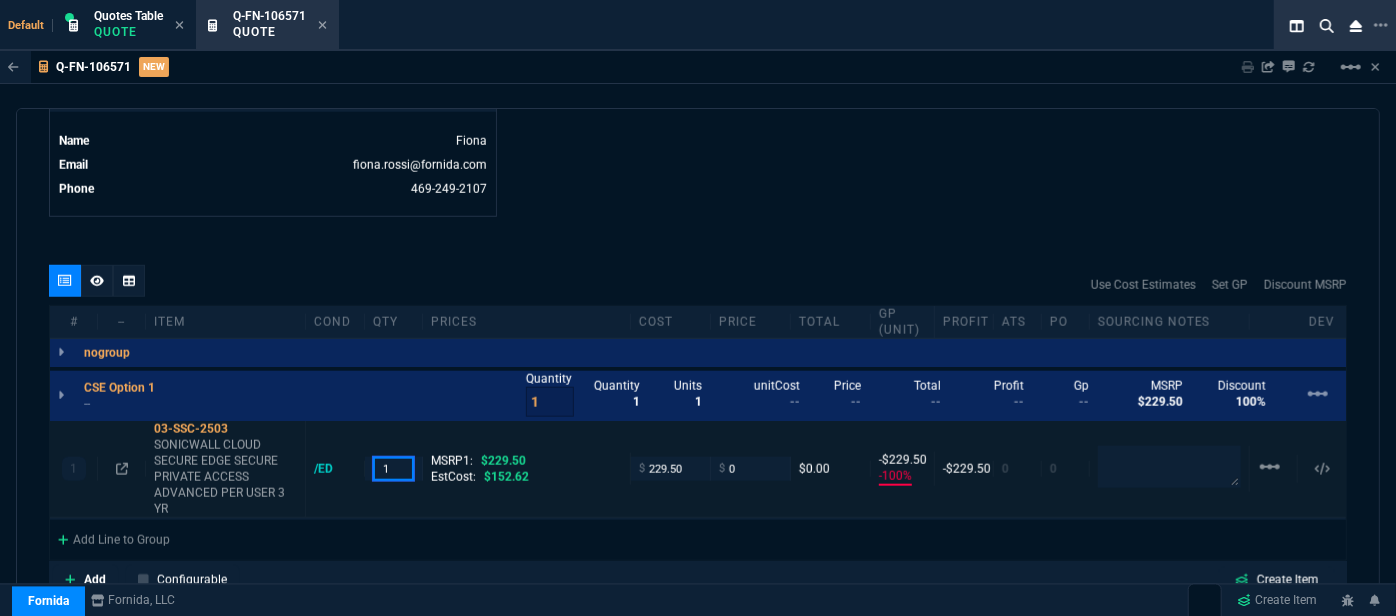 type on "-100" 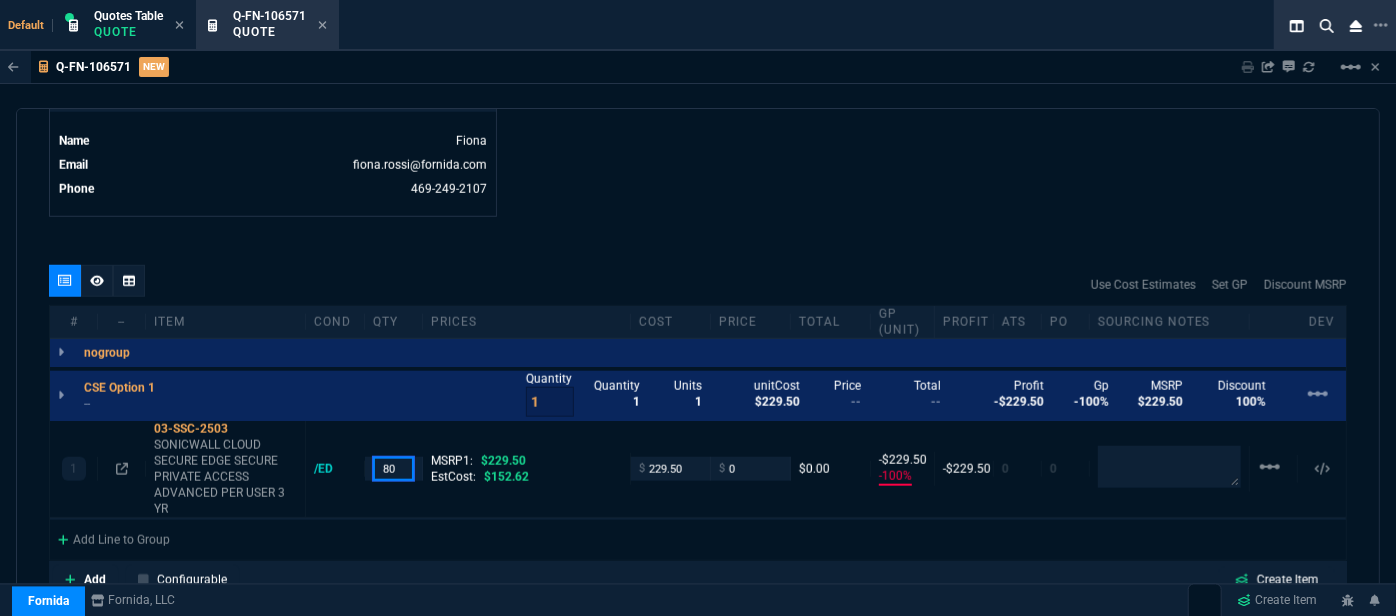 type on "80" 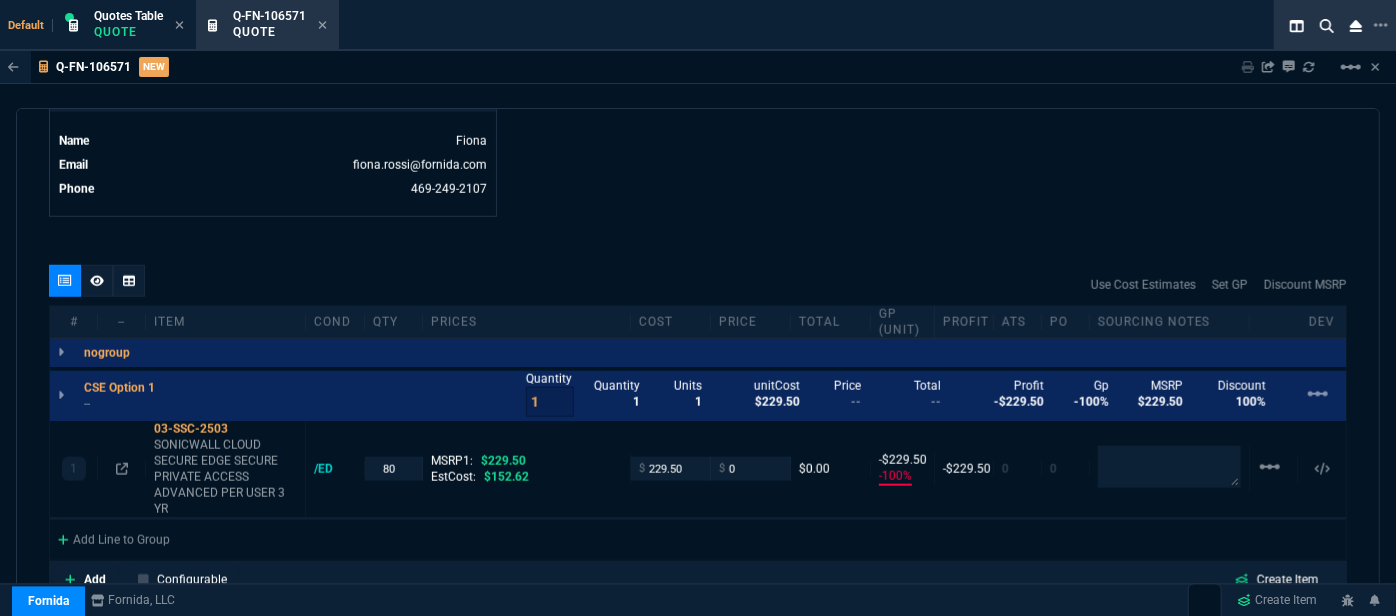 click on "Fornida, LLC 2609 Technology Dr Suite 300 Plano, TX 75074  Share Link  Steven Huang oneOnOne chat SEND Larry Avila oneOnOne chat SEND Steven Huang, Cody Taylor, Doug Binenti group chat SEND MOMMY&THE SALES REPS group chat SEND  Show More Chats  Shipping Address -- -- -- Bill to Address -- -- -- End User -- -- -- Linked Documents  New Link  Quote Notes Quote Notes    Customer Notes Customer Notes    Reference Reference" at bounding box center [1022, -299] 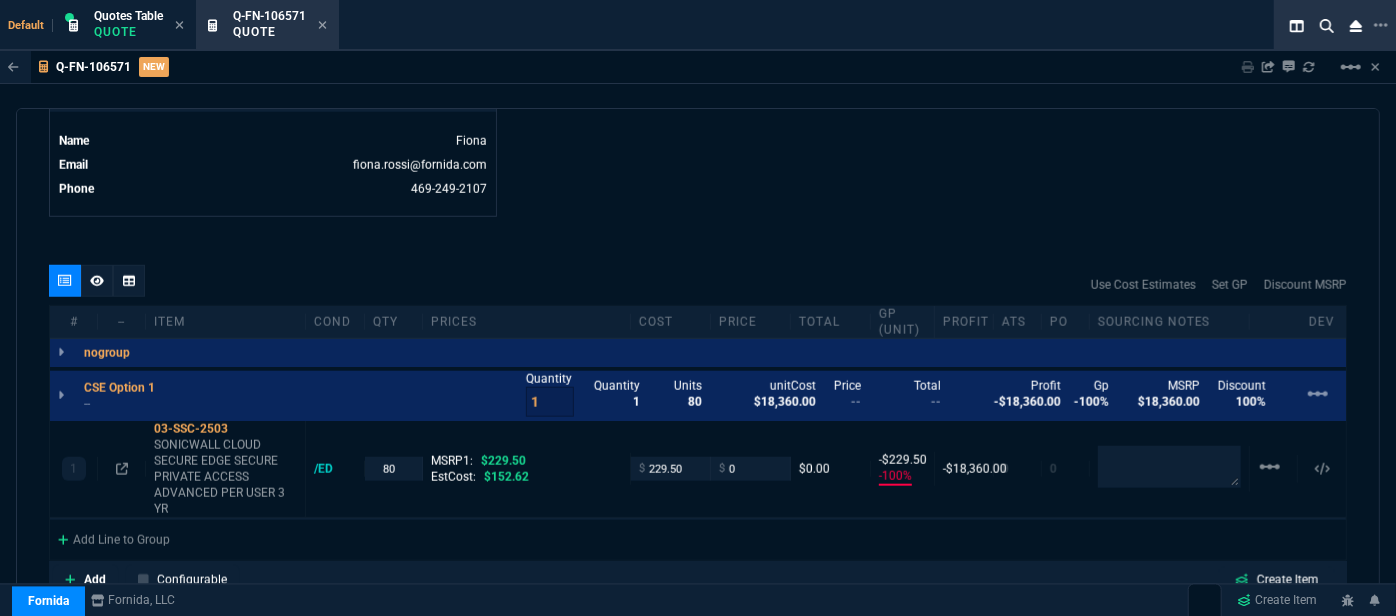 click on "Fornida, LLC 2609 Technology Dr Suite 300 Plano, TX 75074  Share Link  Steven Huang oneOnOne chat SEND Larry Avila oneOnOne chat SEND Steven Huang, Cody Taylor, Doug Binenti group chat SEND MOMMY&THE SALES REPS group chat SEND  Show More Chats  Shipping Address -- -- -- Bill to Address -- -- -- End User -- -- -- Linked Documents  New Link  Quote Notes Quote Notes    Customer Notes Customer Notes    Reference Reference" at bounding box center [1022, -299] 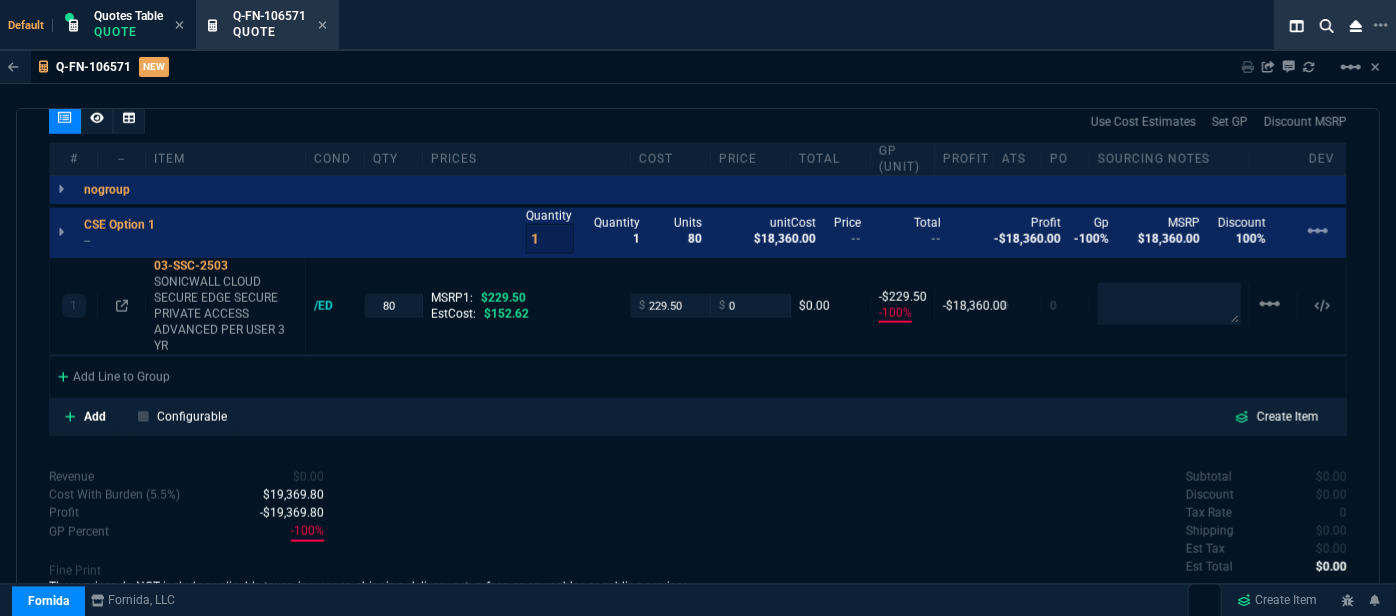 scroll, scrollTop: 1181, scrollLeft: 0, axis: vertical 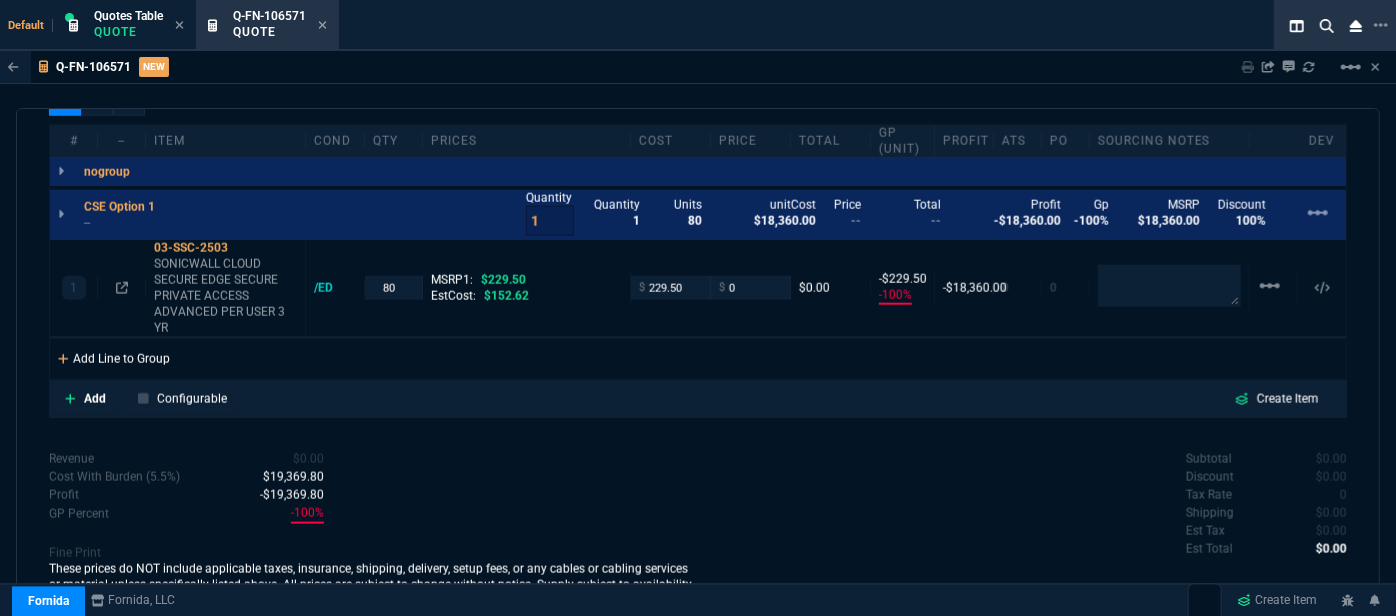 click 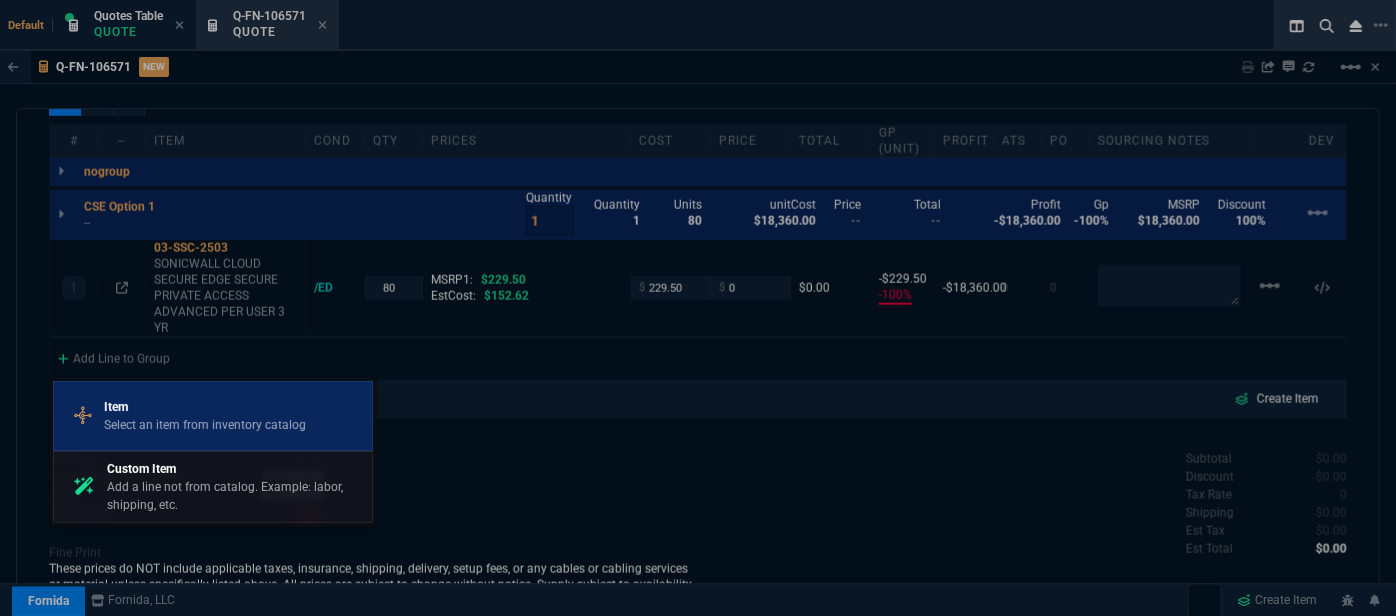 click on "Select an item from inventory catalog" at bounding box center (205, 425) 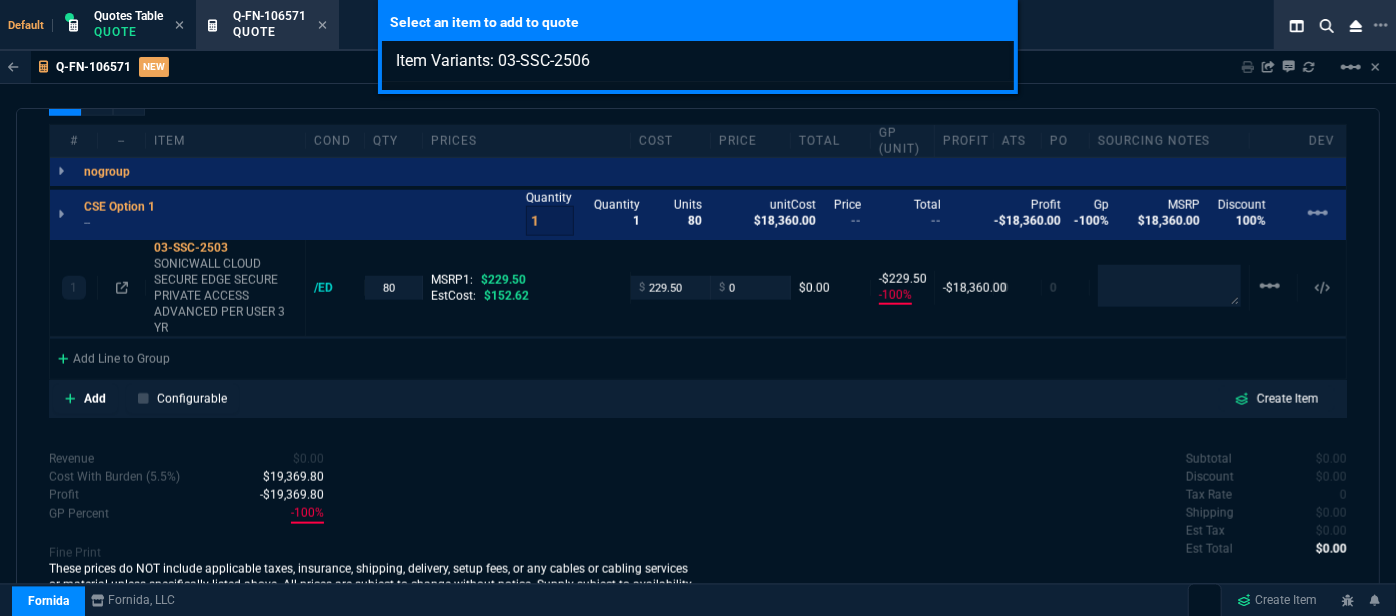 type on "Item Variants: 03-SSC-2506" 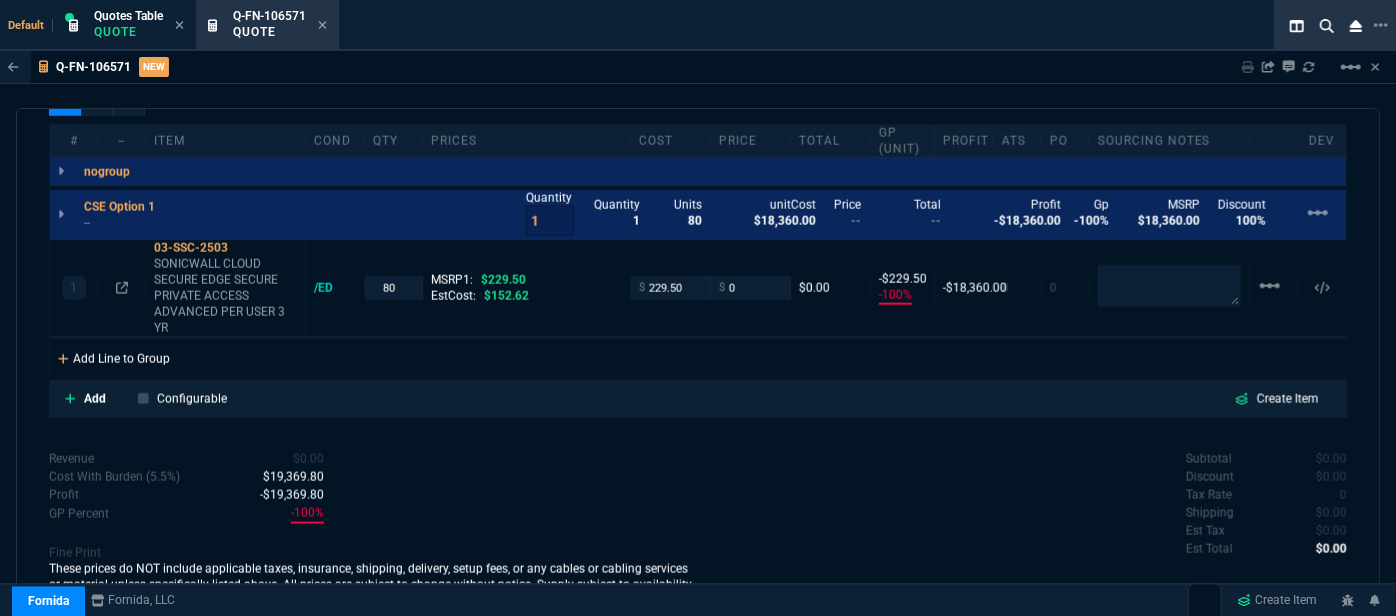 click 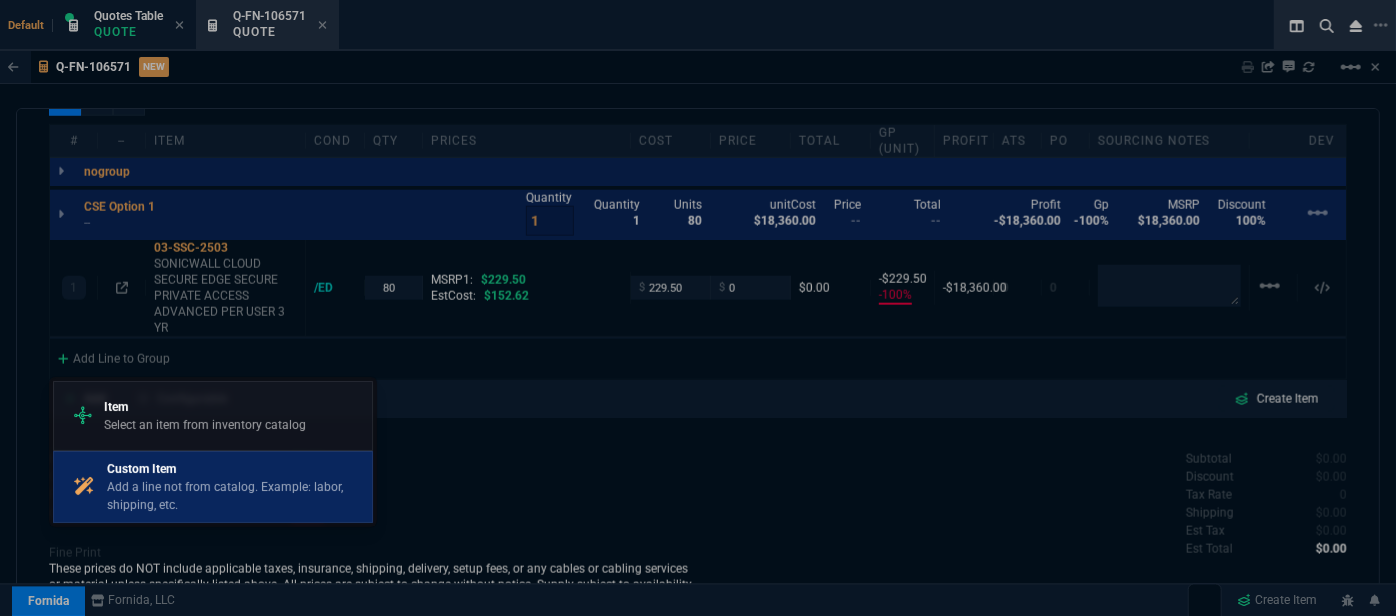 click on "Add a line not from catalog. Example: labor, shipping, etc." at bounding box center (236, 496) 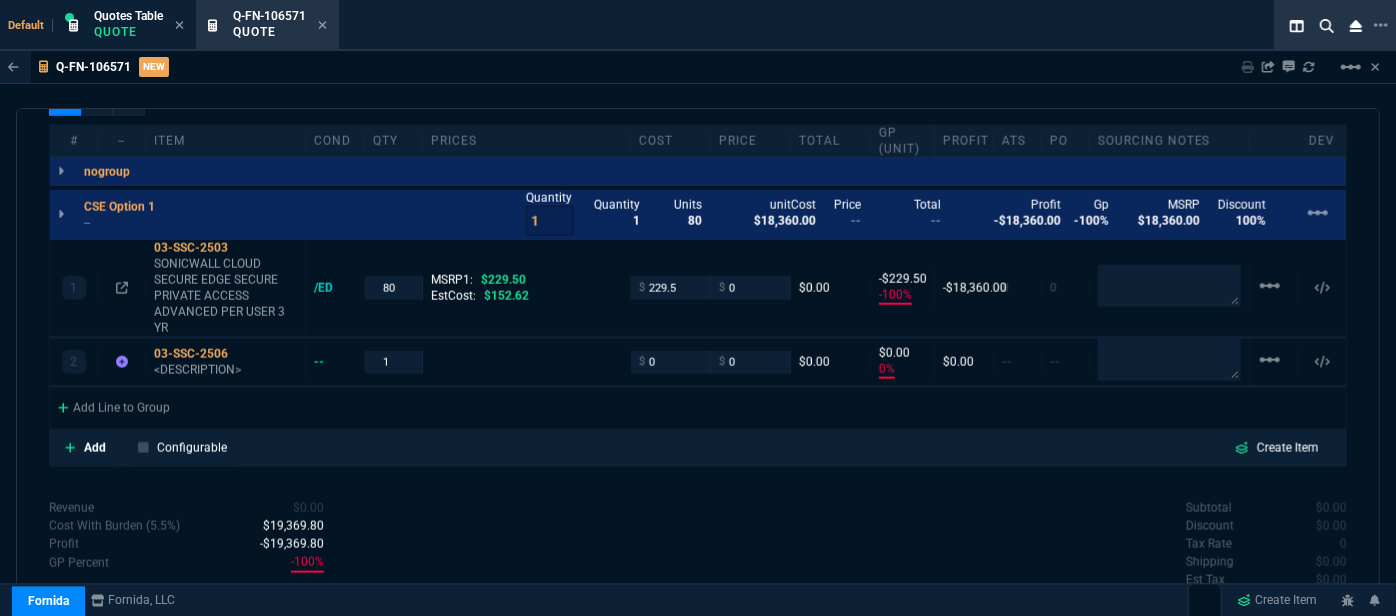 type on "-100" 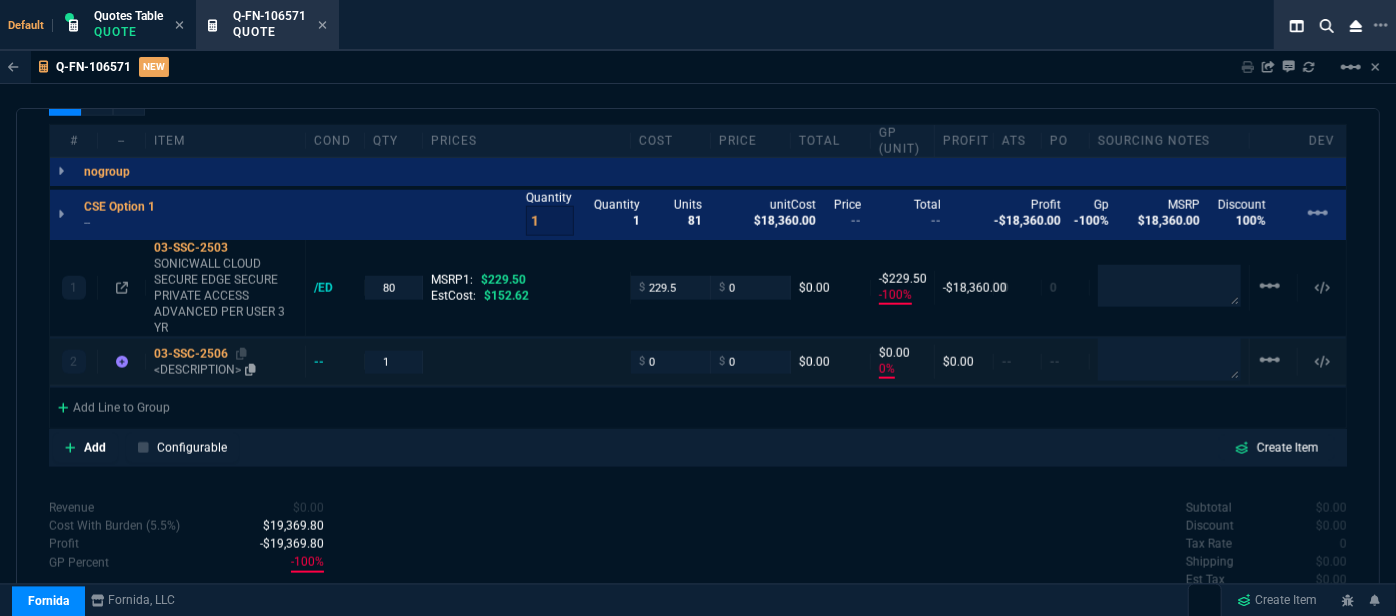 click on "<DESCRIPTION>" at bounding box center (225, 370) 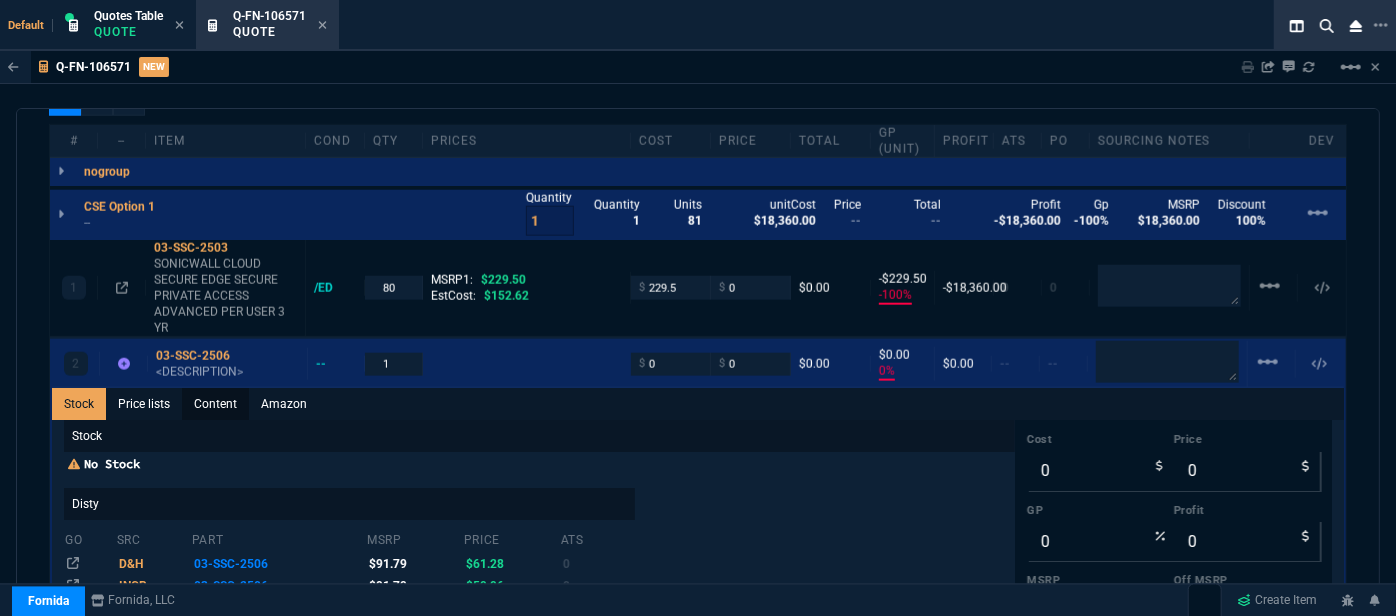 click on "Content" at bounding box center (215, 404) 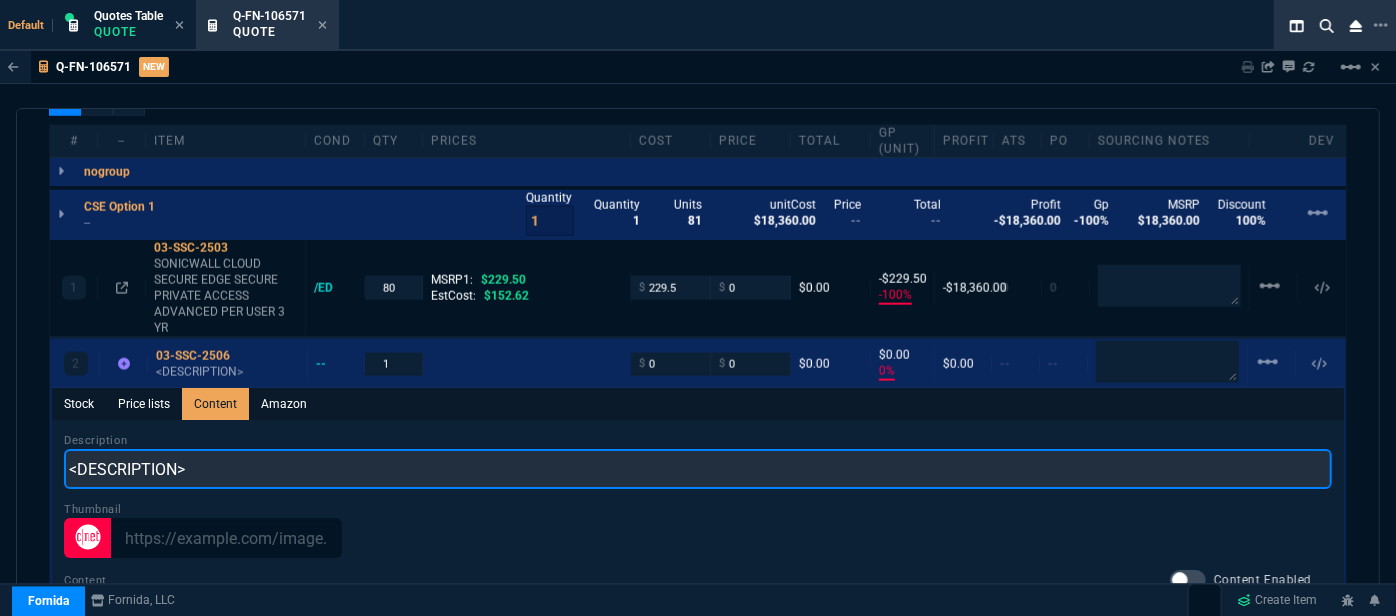 drag, startPoint x: 256, startPoint y: 465, endPoint x: 0, endPoint y: 451, distance: 256.38254 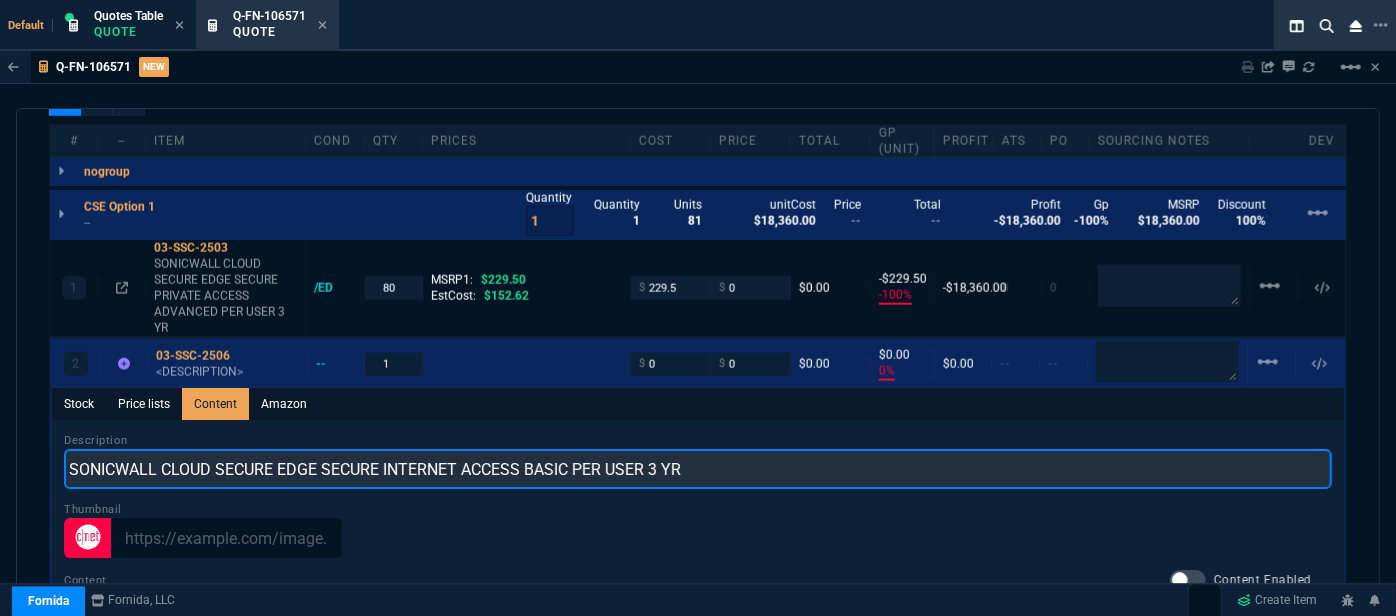 type on "SONICWALL CLOUD SECURE EDGE SECURE INTERNET ACCESS BASIC PER USER 3 YR" 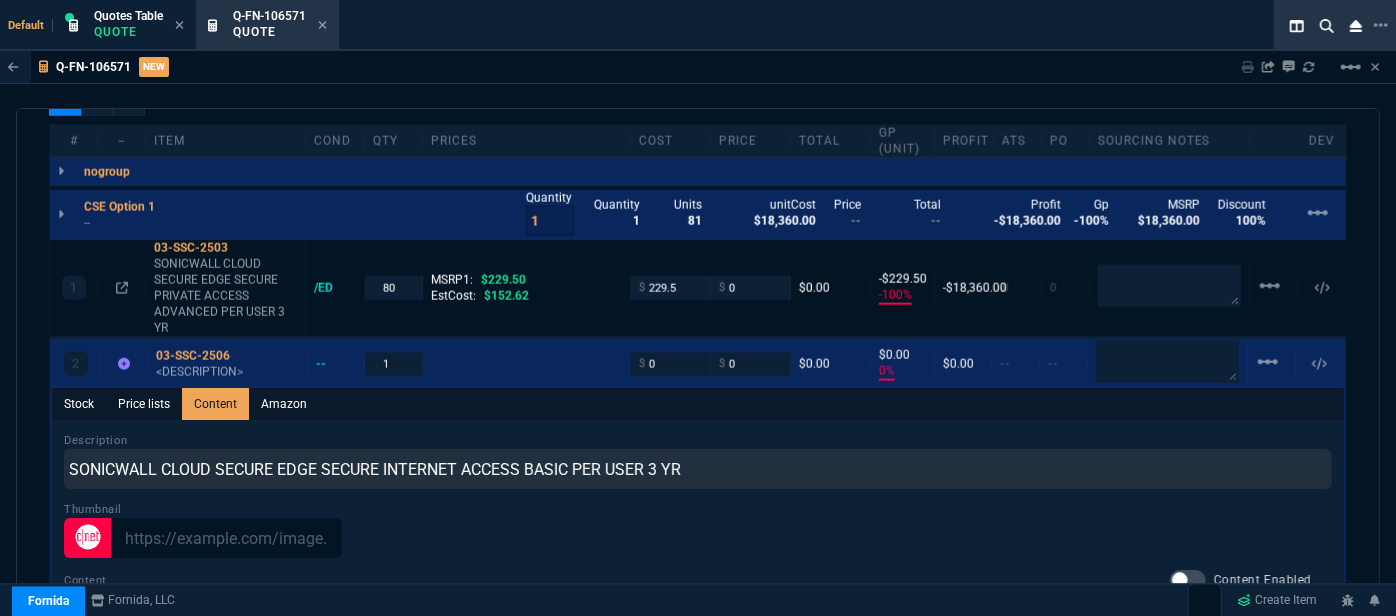 click on "2   03-SSC-2506   <DESCRIPTION>   --  1 $ 0 $ 0  $0.00  $0.00  0%   $0.00  -- -- linear_scale Stock Price lists Content Amazon Description SONICWALL CLOUD SECURE EDGE SECURE INTERNET ACCESS BASIC PER USER 3 YR Thumbnail Content Content Enabled Save File Edit View Insert Format Tools Table Help To open the popup, press Shift+Enter To open the popup, press Shift+Enter To open the popup, press Shift+Enter To open the popup, press Shift+Enter p Press Alt+0 for help 0 words" at bounding box center (698, 580) 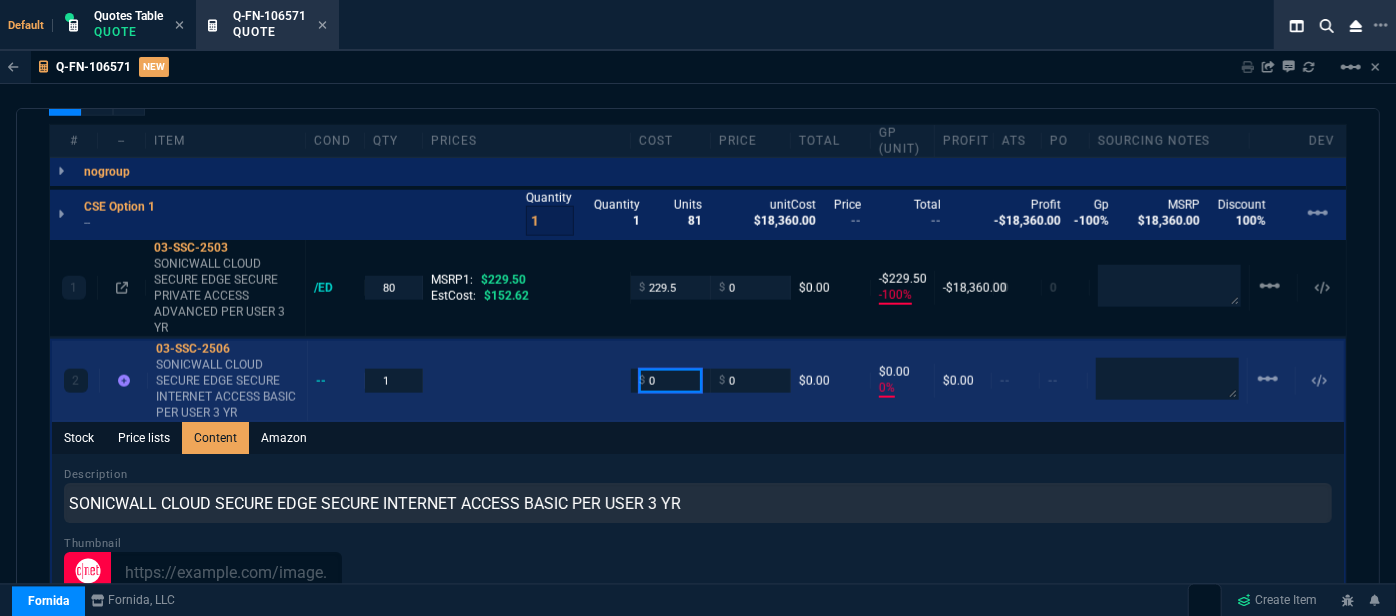 drag, startPoint x: 656, startPoint y: 380, endPoint x: 594, endPoint y: 368, distance: 63.15061 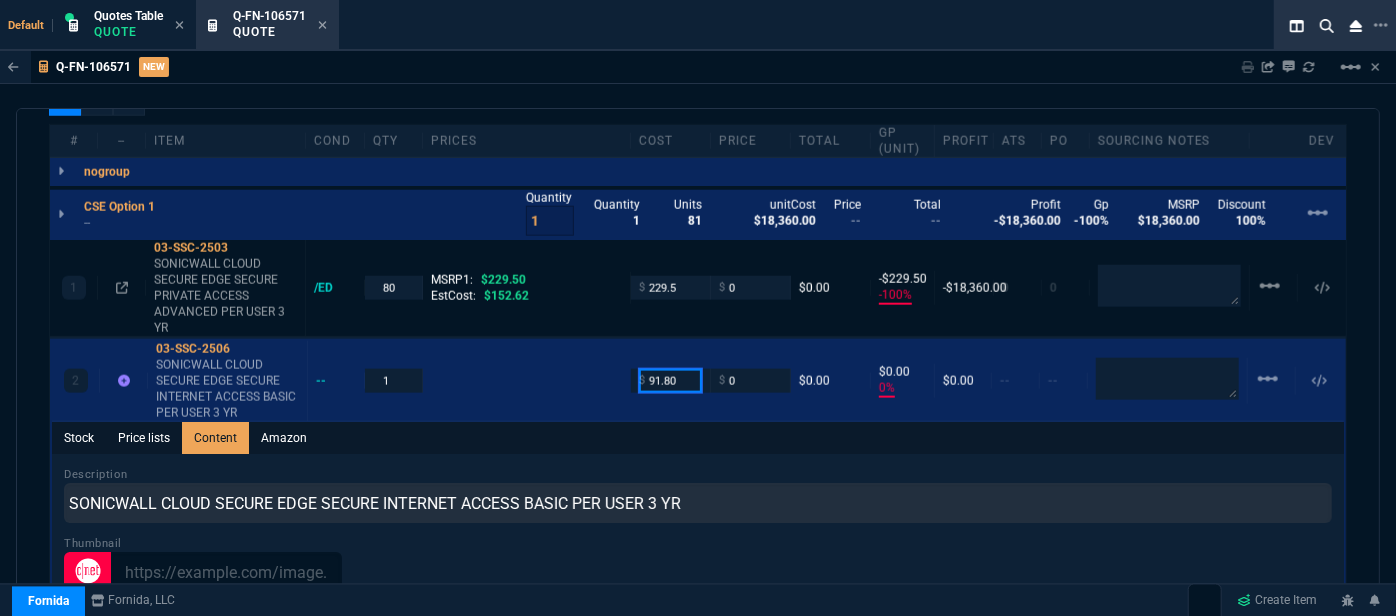 type on "91.80" 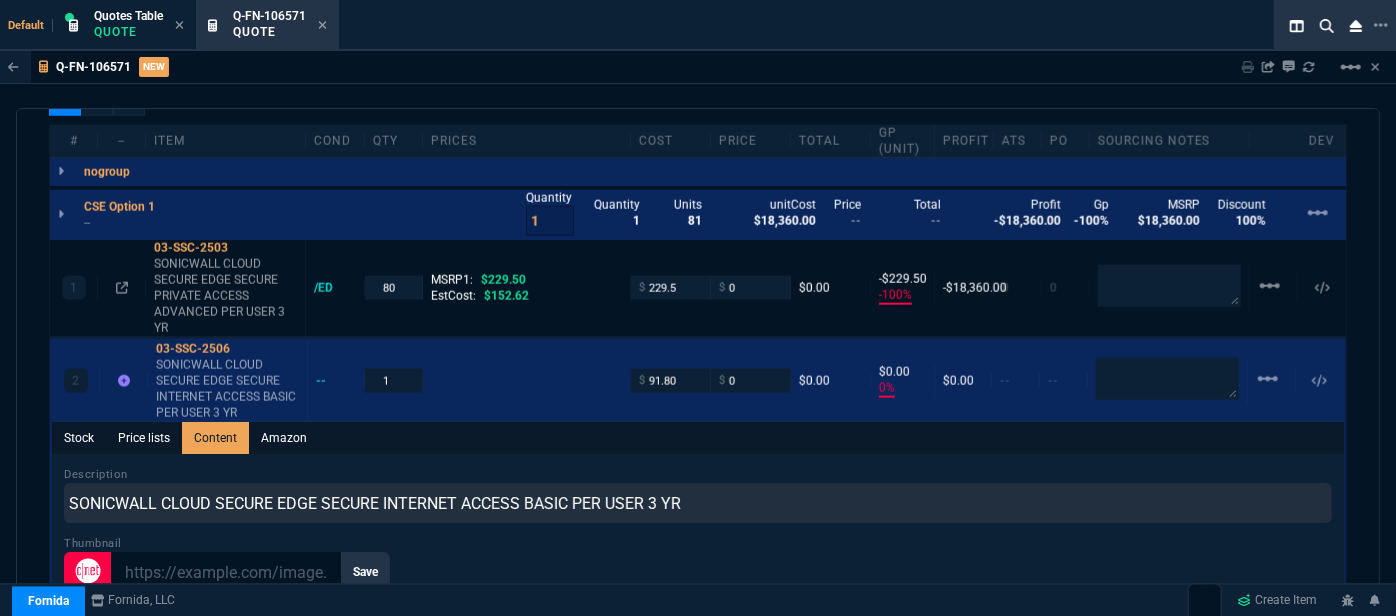 click on "Description SONICWALL CLOUD SECURE EDGE SECURE INTERNET ACCESS BASIC PER USER 3 YR Thumbnail Save Content Content Enabled Save File Edit View Insert Format Tools Table Help To open the popup, press Shift+Enter To open the popup, press Shift+Enter To open the popup, press Shift+Enter To open the popup, press Shift+Enter p Press Alt+0 for help 0 words" at bounding box center (698, 747) 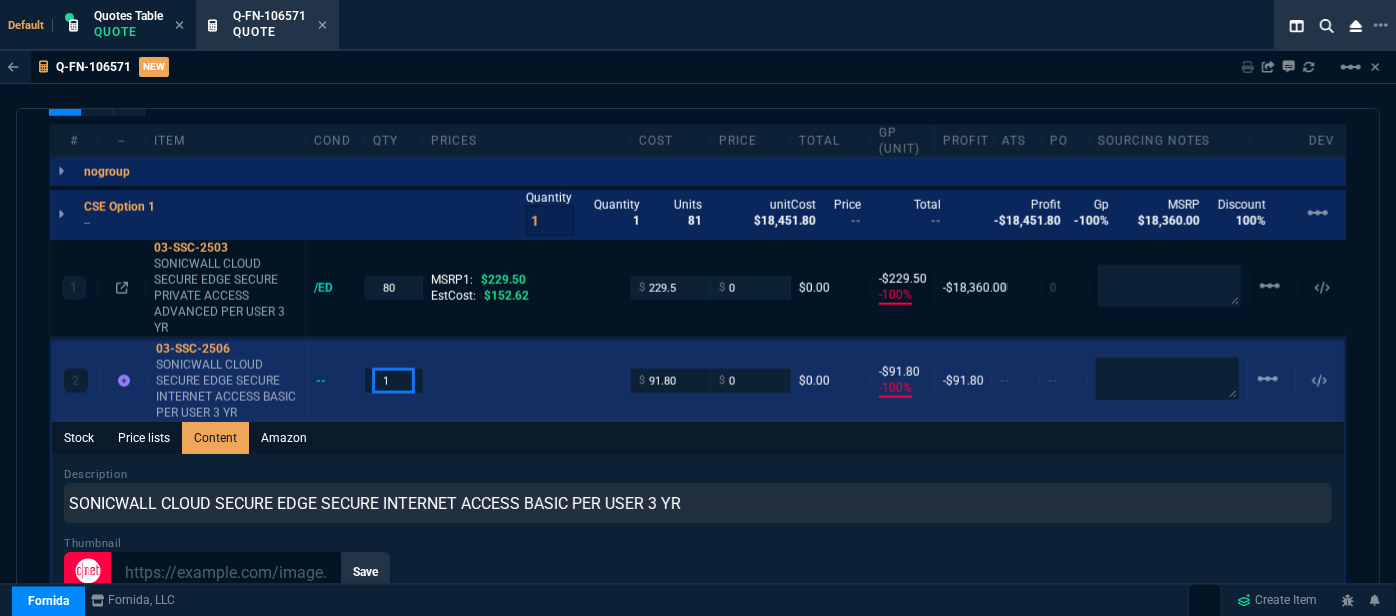 drag, startPoint x: 389, startPoint y: 374, endPoint x: 333, endPoint y: 359, distance: 57.974133 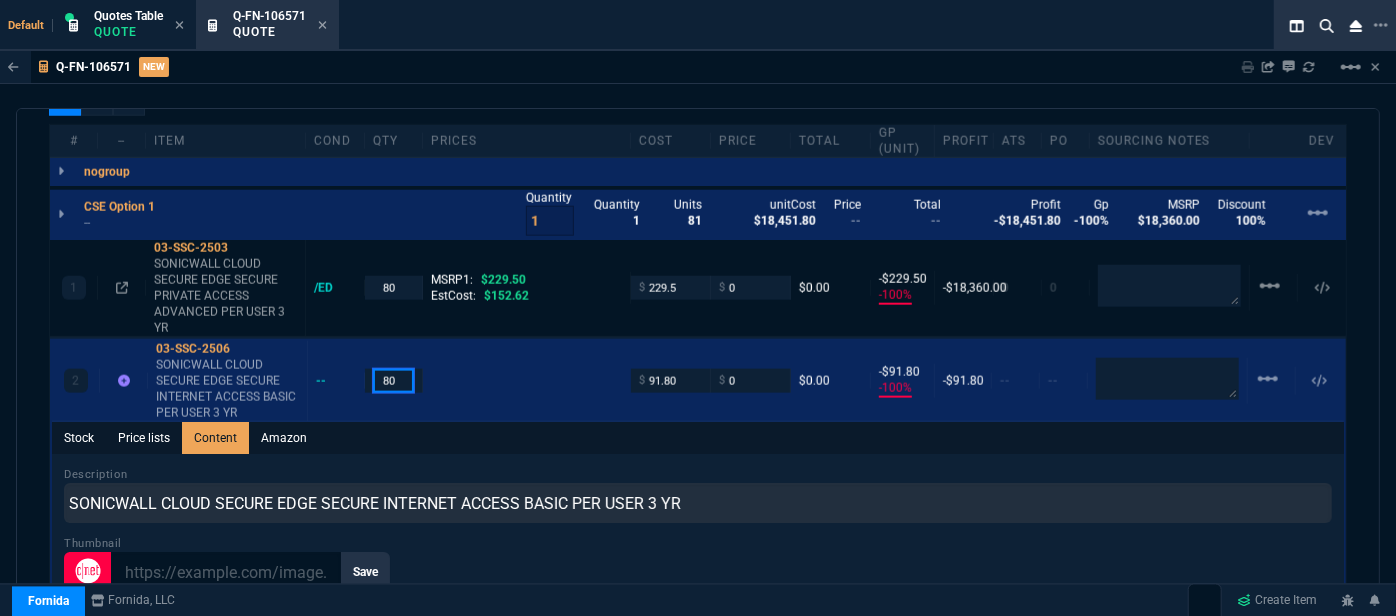 type on "80" 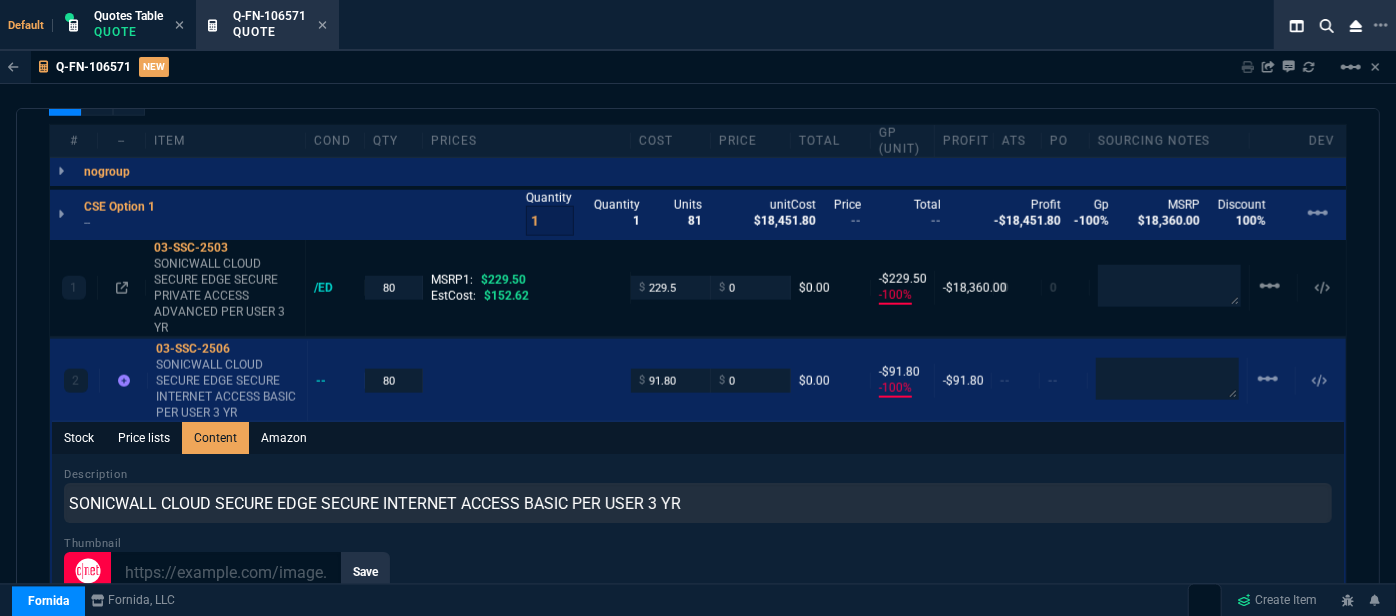 click on "Stock Price lists Content Amazon" at bounding box center [698, 438] 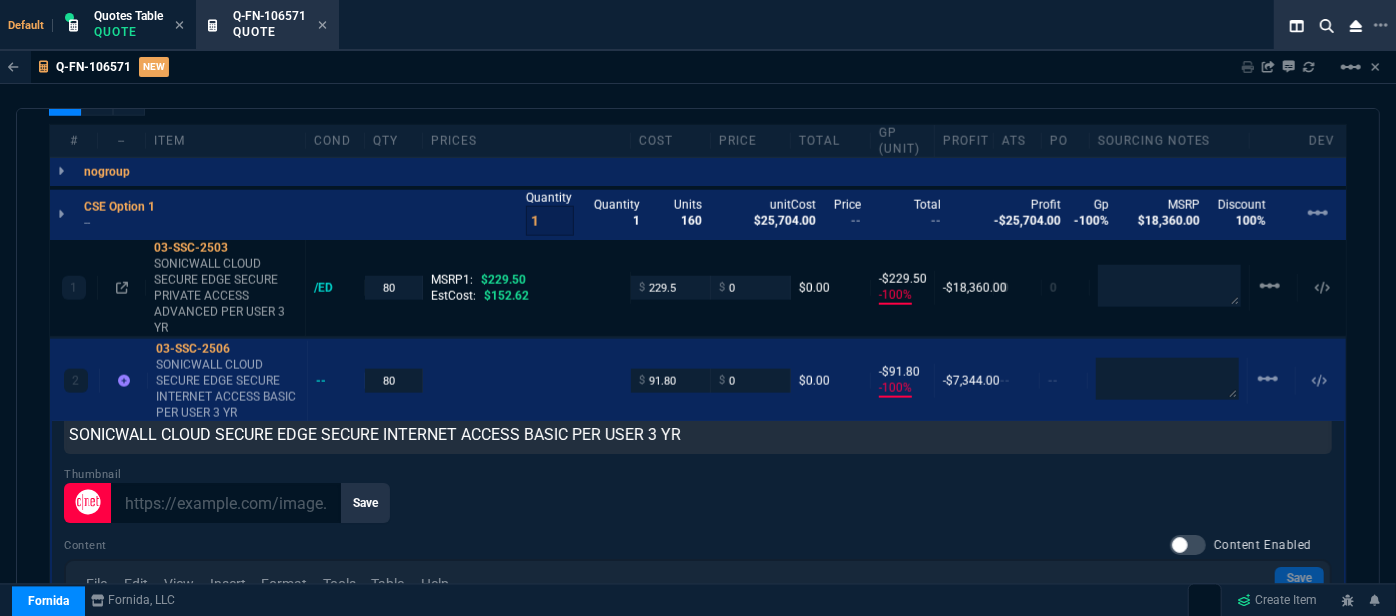 scroll, scrollTop: 181, scrollLeft: 0, axis: vertical 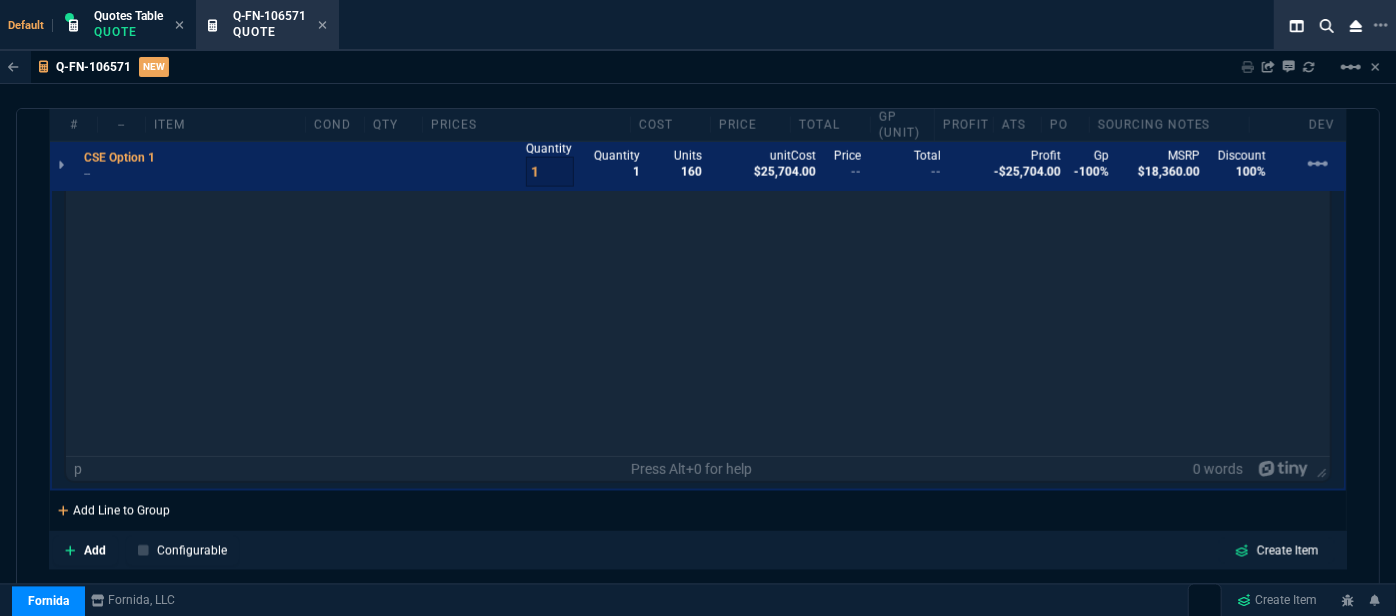 click 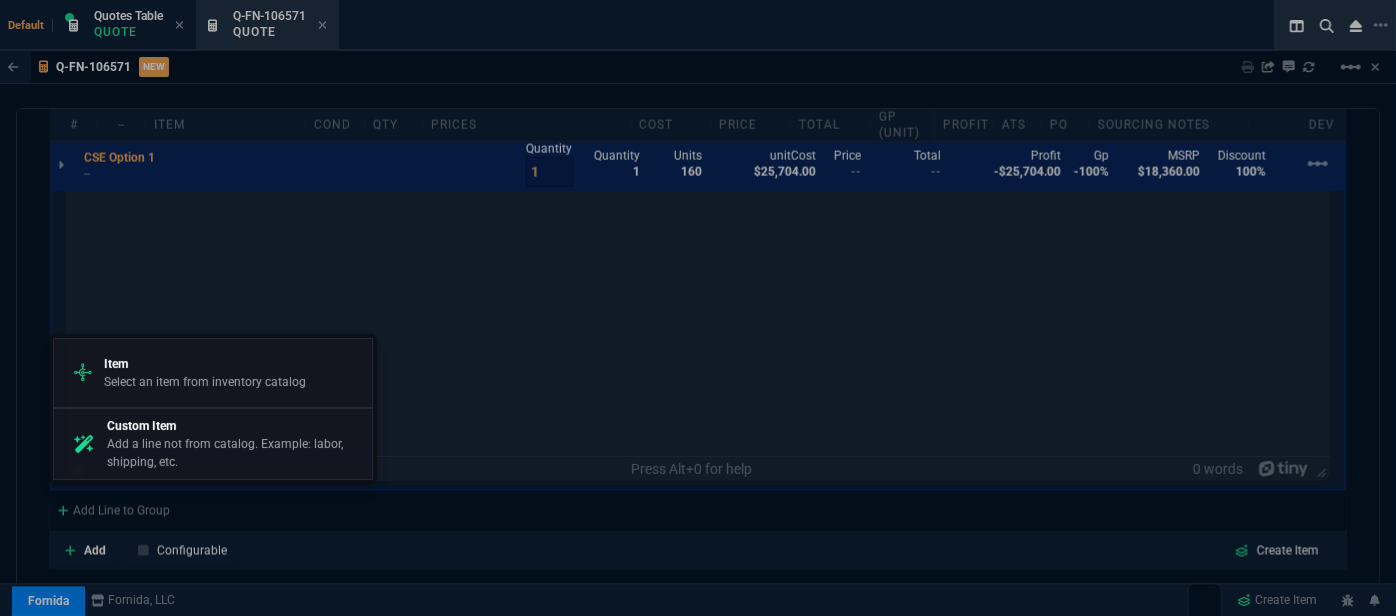 click at bounding box center [698, 308] 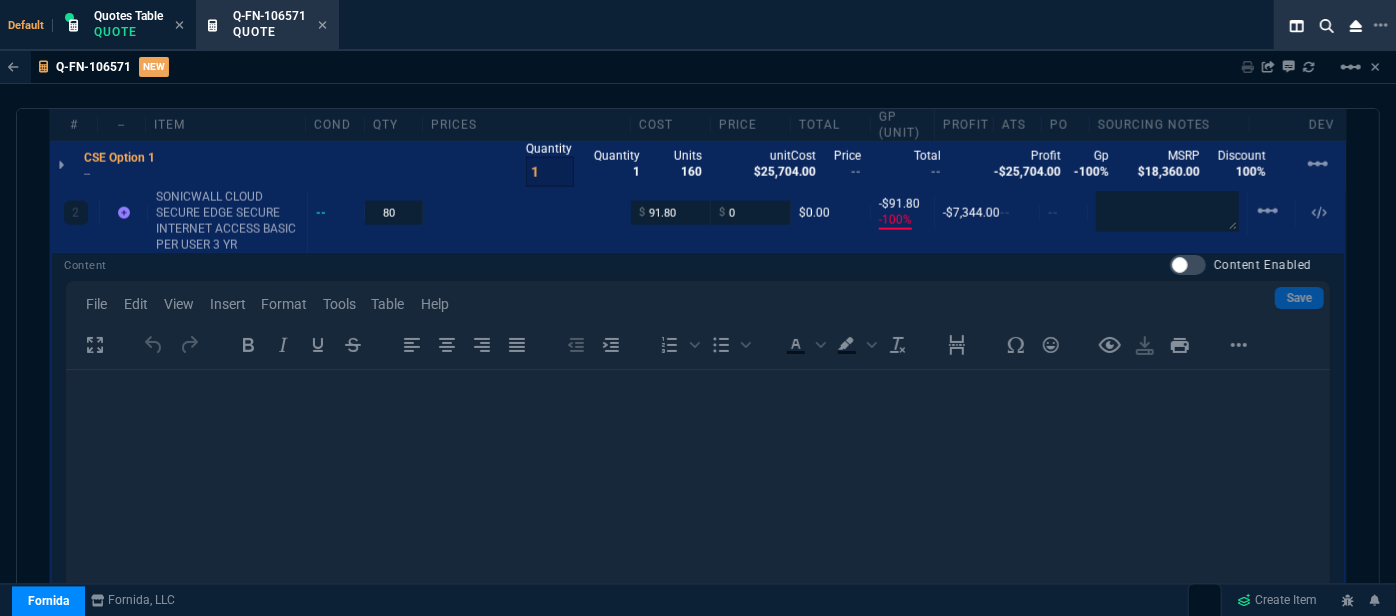 scroll, scrollTop: 1712, scrollLeft: 0, axis: vertical 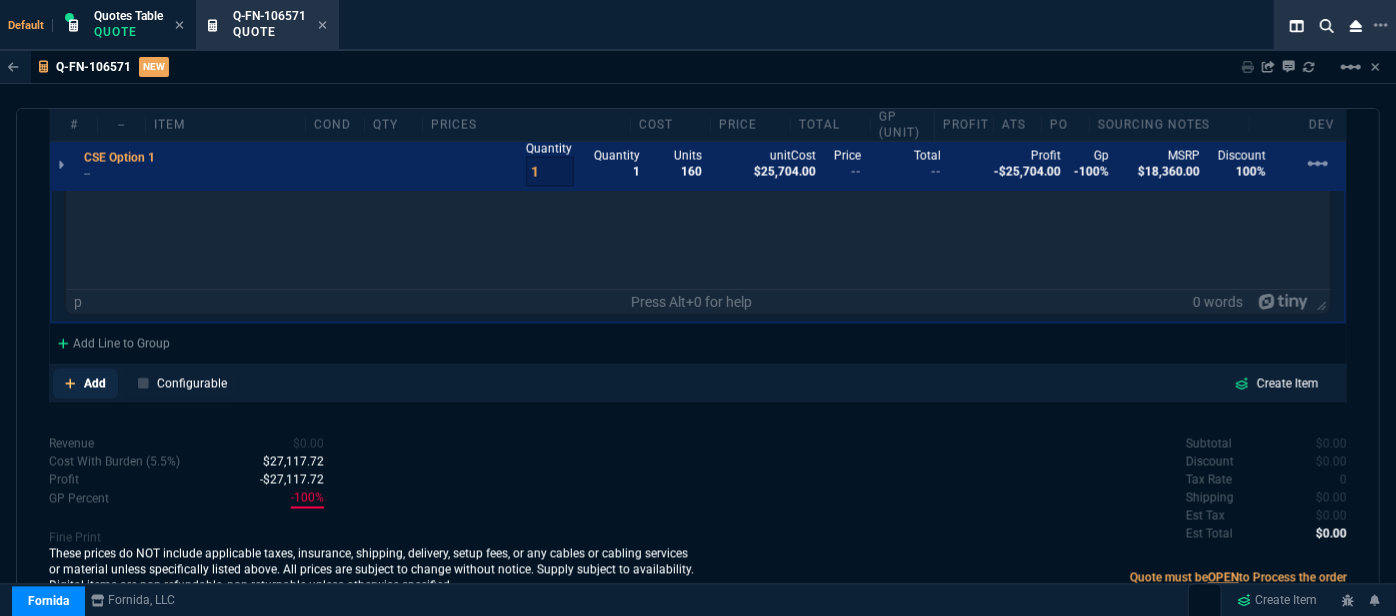 click 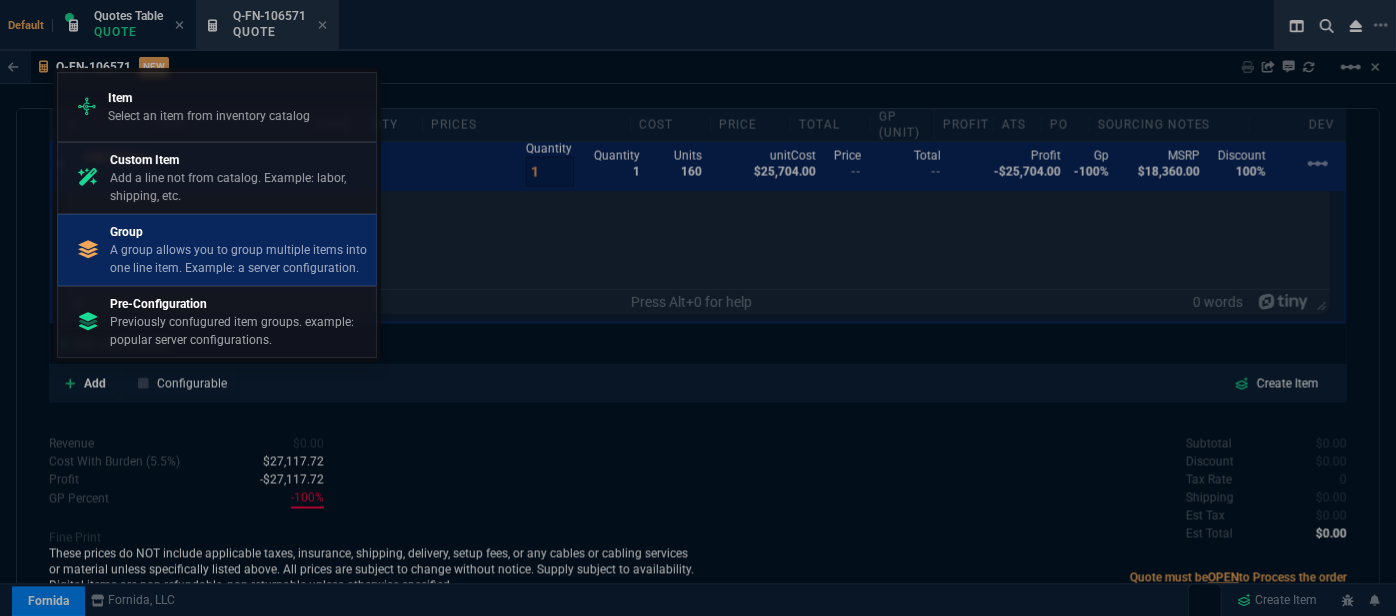 click on "A group allows you to group multiple items into one line item. Example: a server configuration." at bounding box center [239, 259] 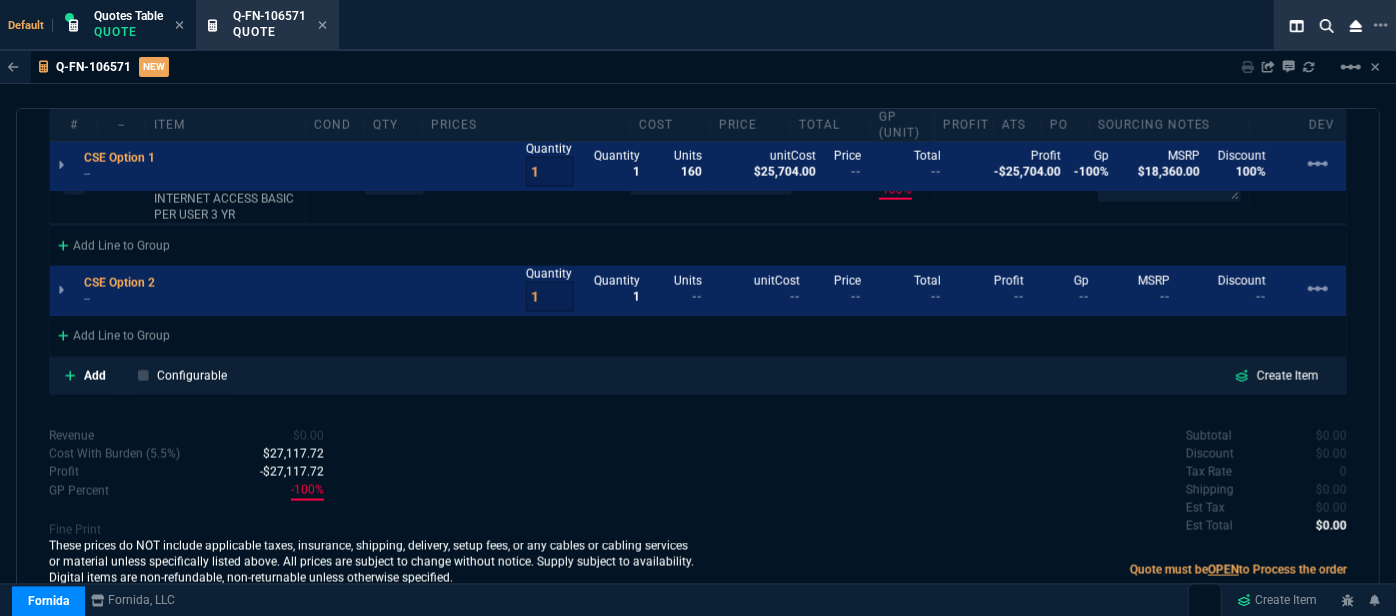 scroll, scrollTop: 1799, scrollLeft: 0, axis: vertical 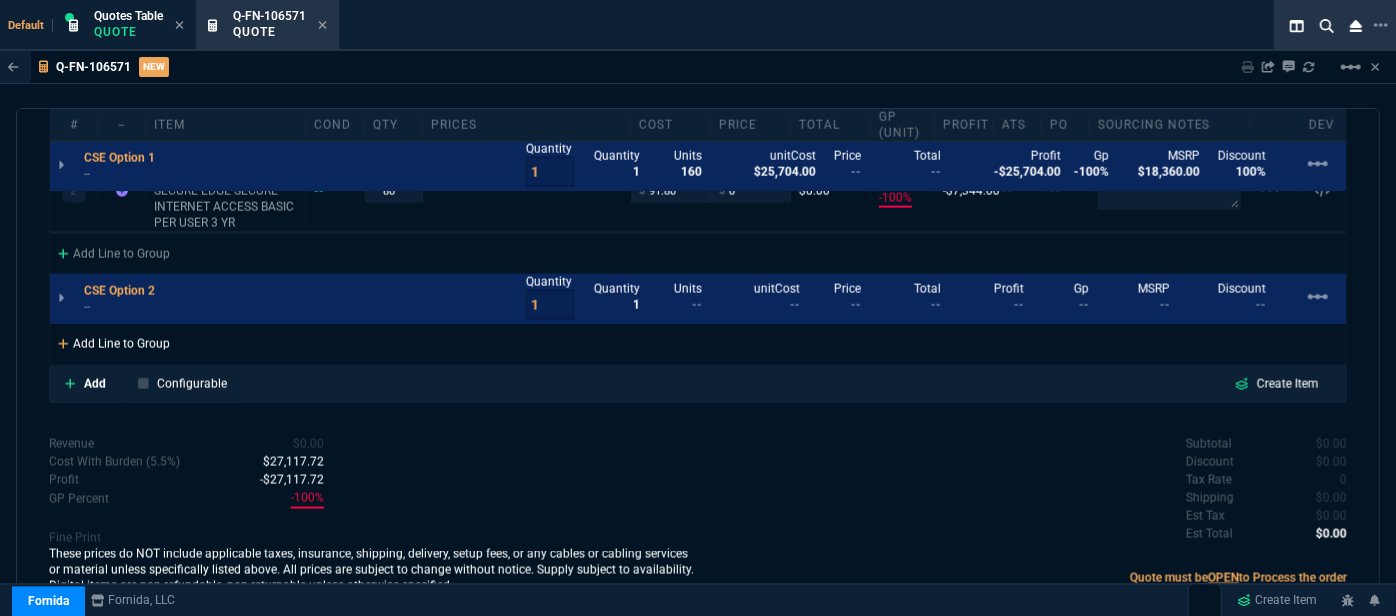 click 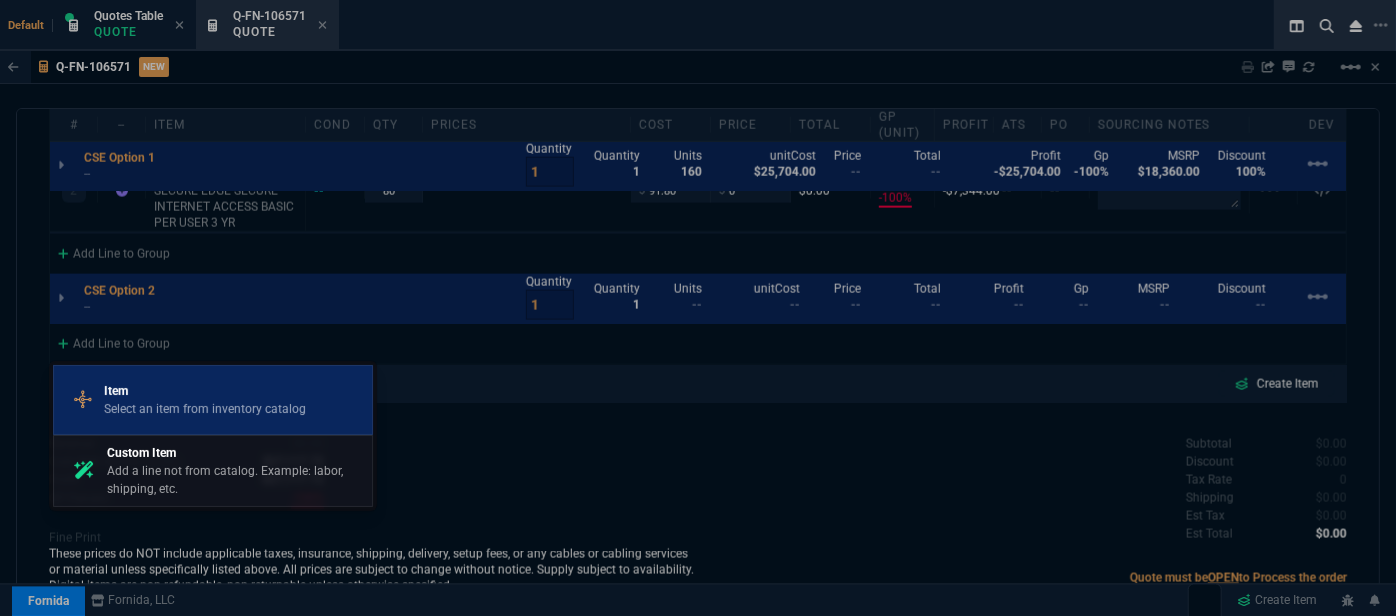 click on "Item" at bounding box center (205, 391) 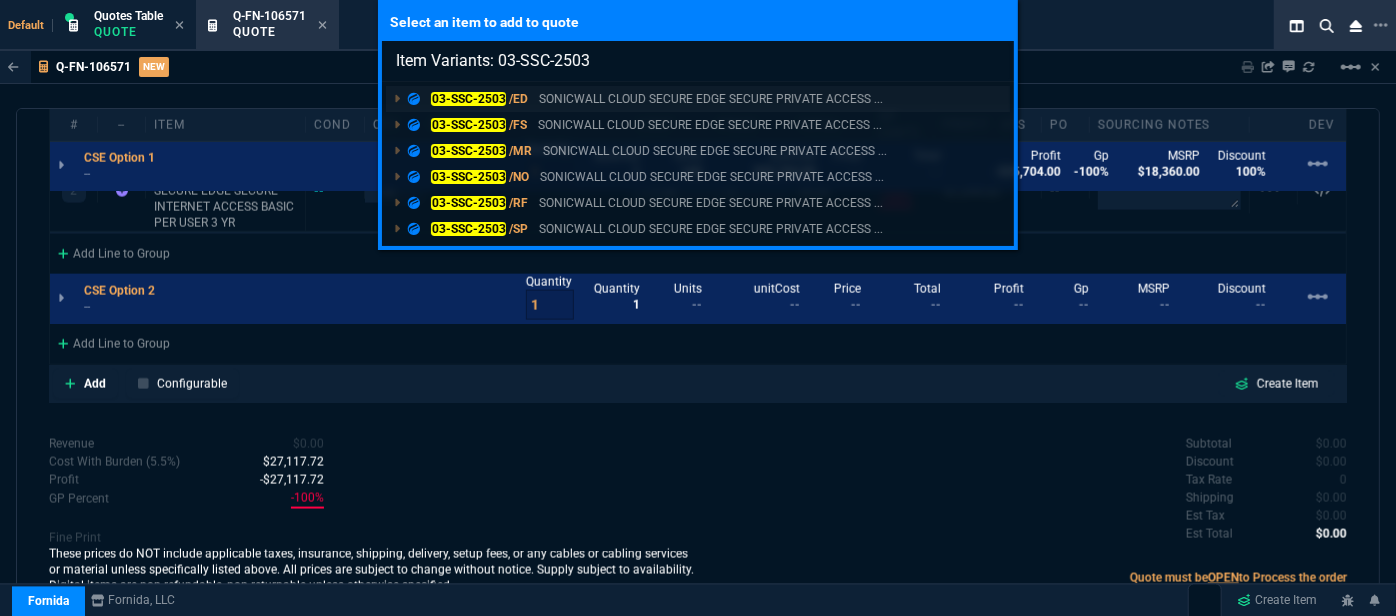 type on "Item Variants: 03-SSC-2503" 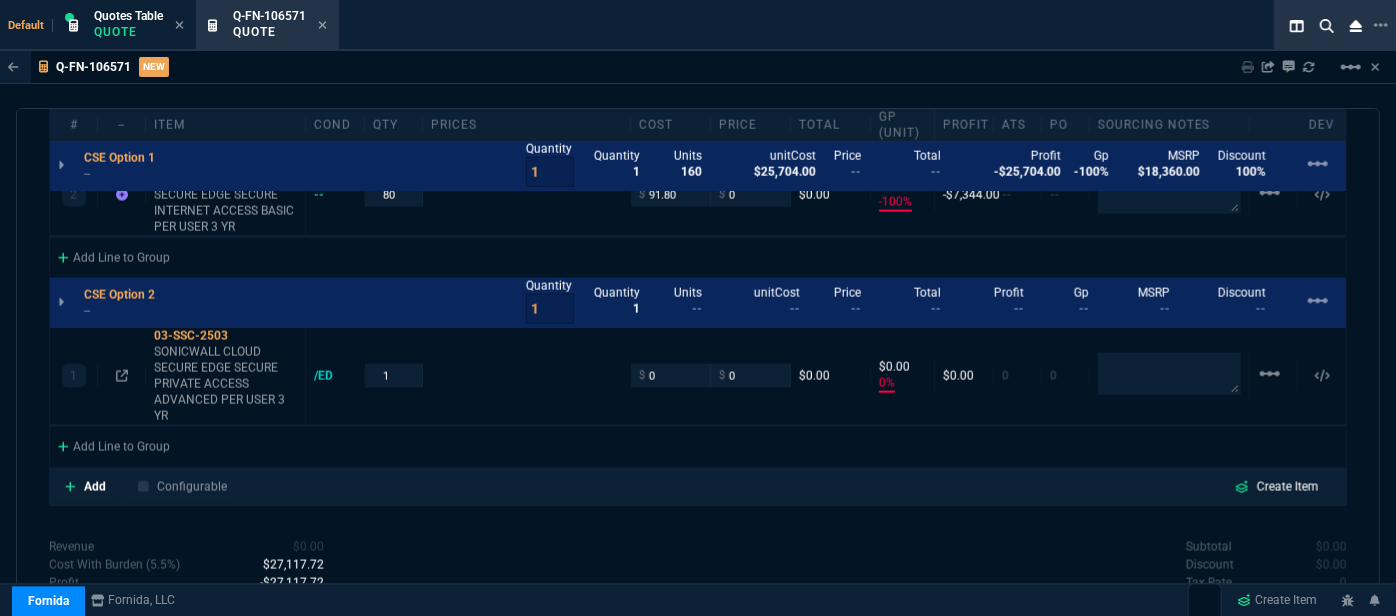 scroll, scrollTop: 1467, scrollLeft: 0, axis: vertical 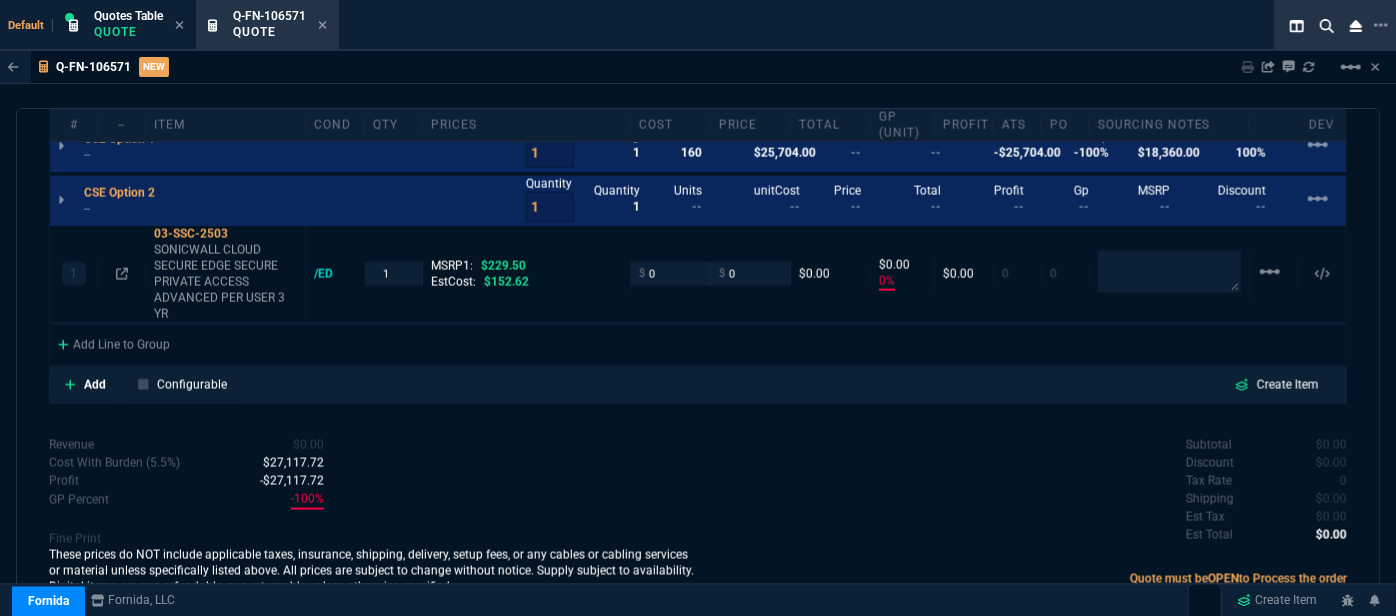 type on "-100" 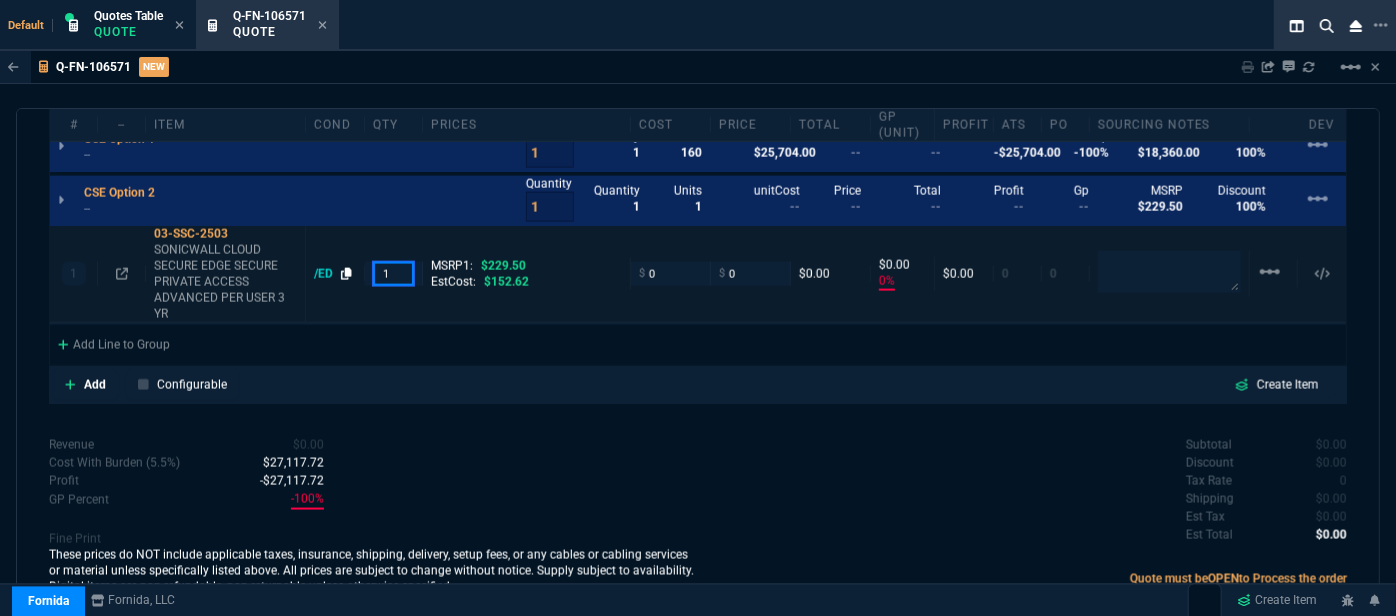 drag, startPoint x: 390, startPoint y: 266, endPoint x: 348, endPoint y: 268, distance: 42.047592 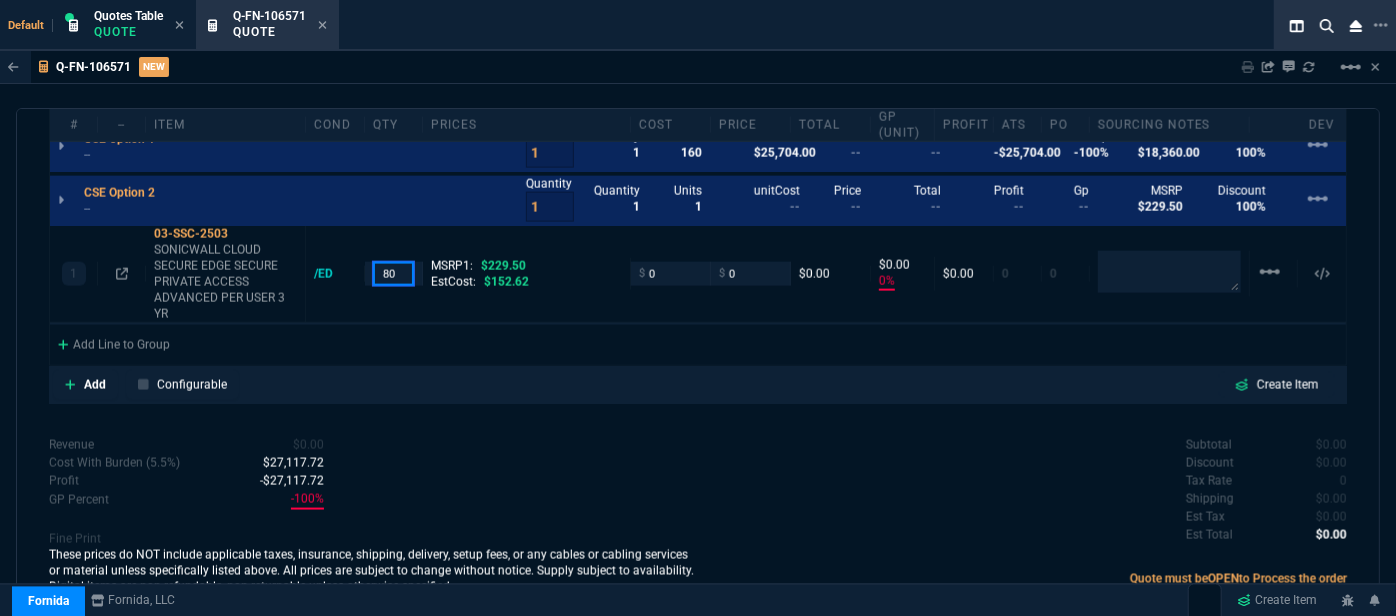 type on "80" 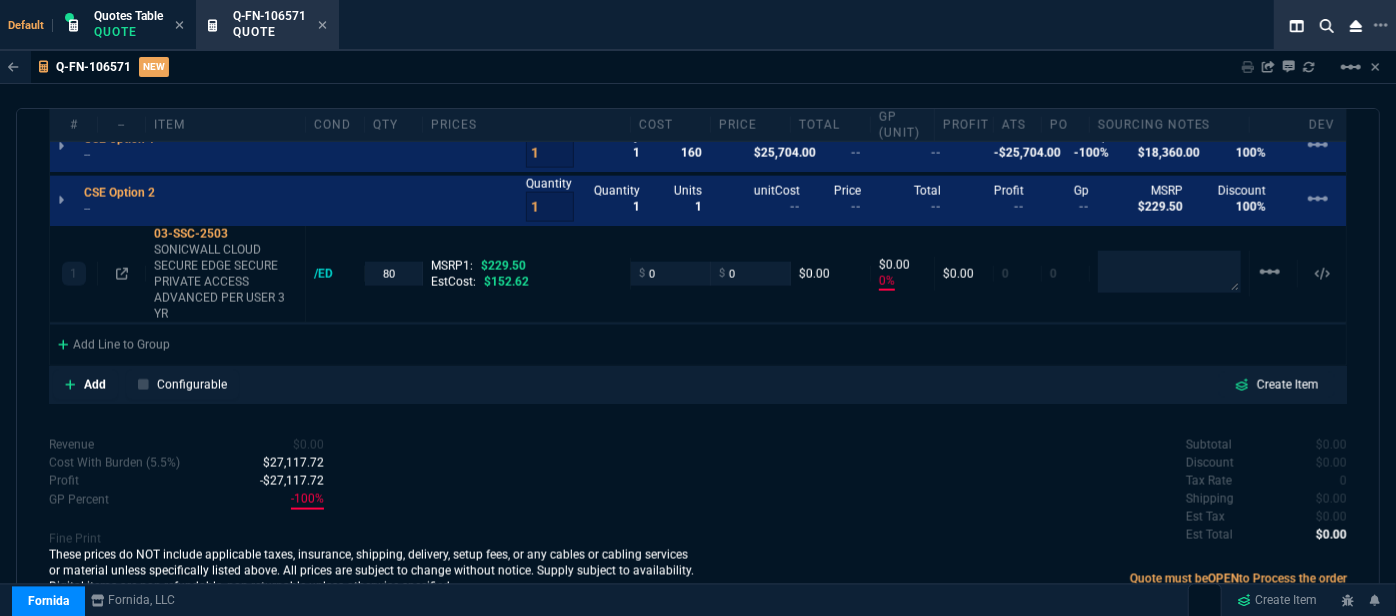 click on "Add Line to Group" at bounding box center [698, 343] 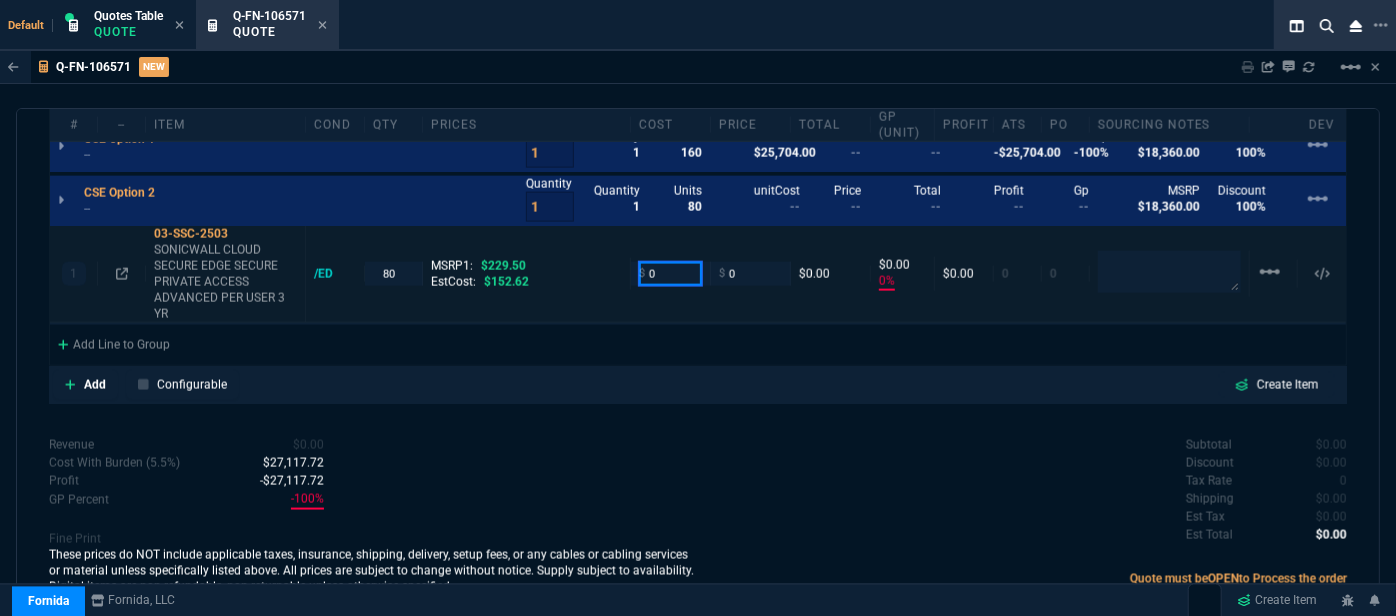 drag, startPoint x: 671, startPoint y: 268, endPoint x: 562, endPoint y: 262, distance: 109.165016 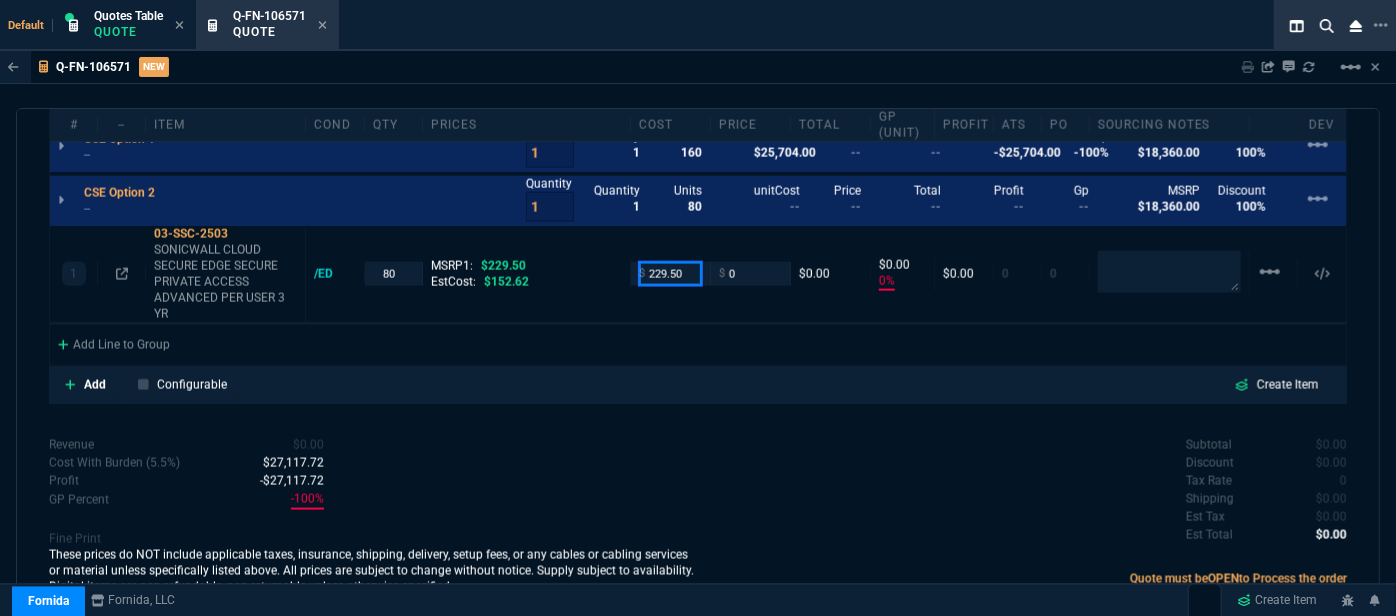 type on "229.50" 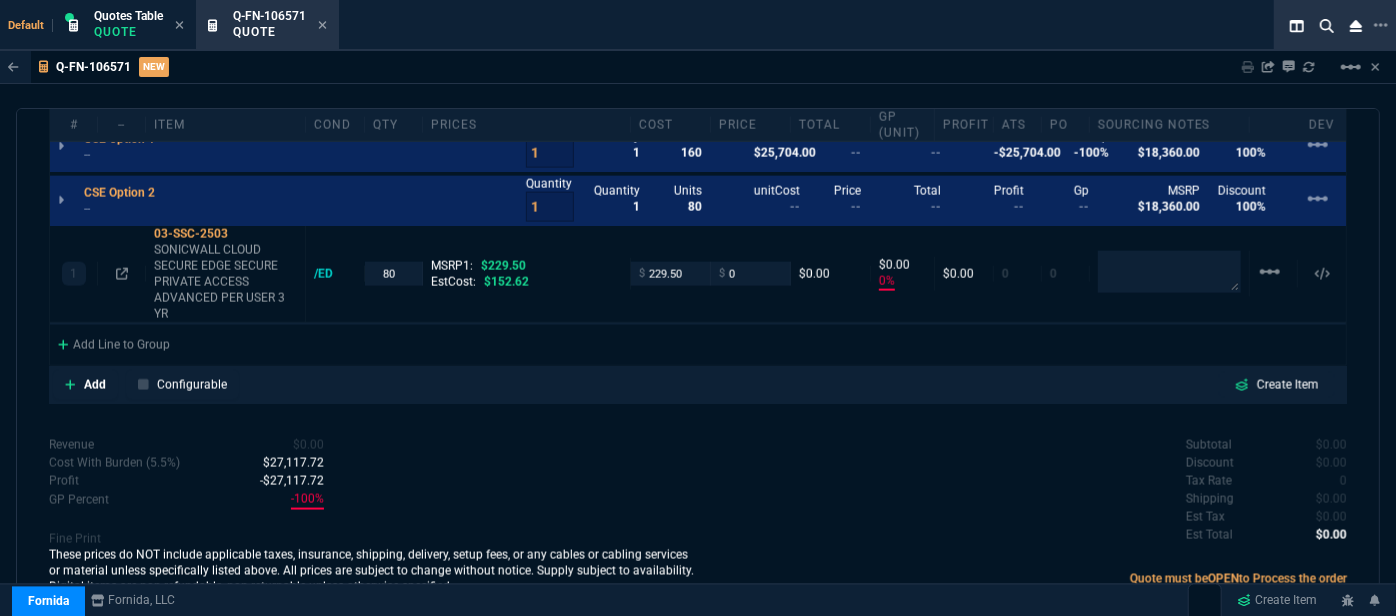 click on "Revenue $0.00  Cost $25,704.00  Cost With Burden (5.5%) $27,117.72  Profit -$27,117.72  GP Percent -100%  Fine Print These prices do NOT include applicable taxes, insurance, shipping, delivery, setup fees, or any cables or cabling services or material unless specifically listed above. All prices are subject to change without notice. Supply subject to availability. Digital items are non-refundable, non-returnable unless otherwise specified." at bounding box center [373, 518] 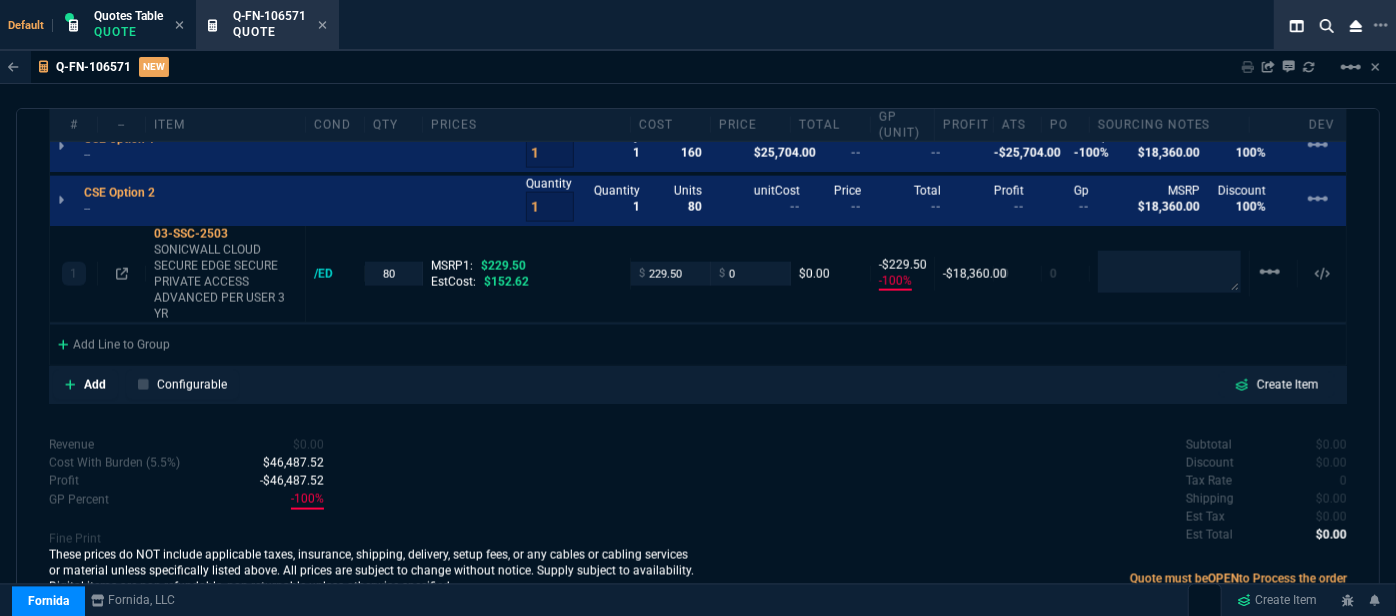 type on "-100" 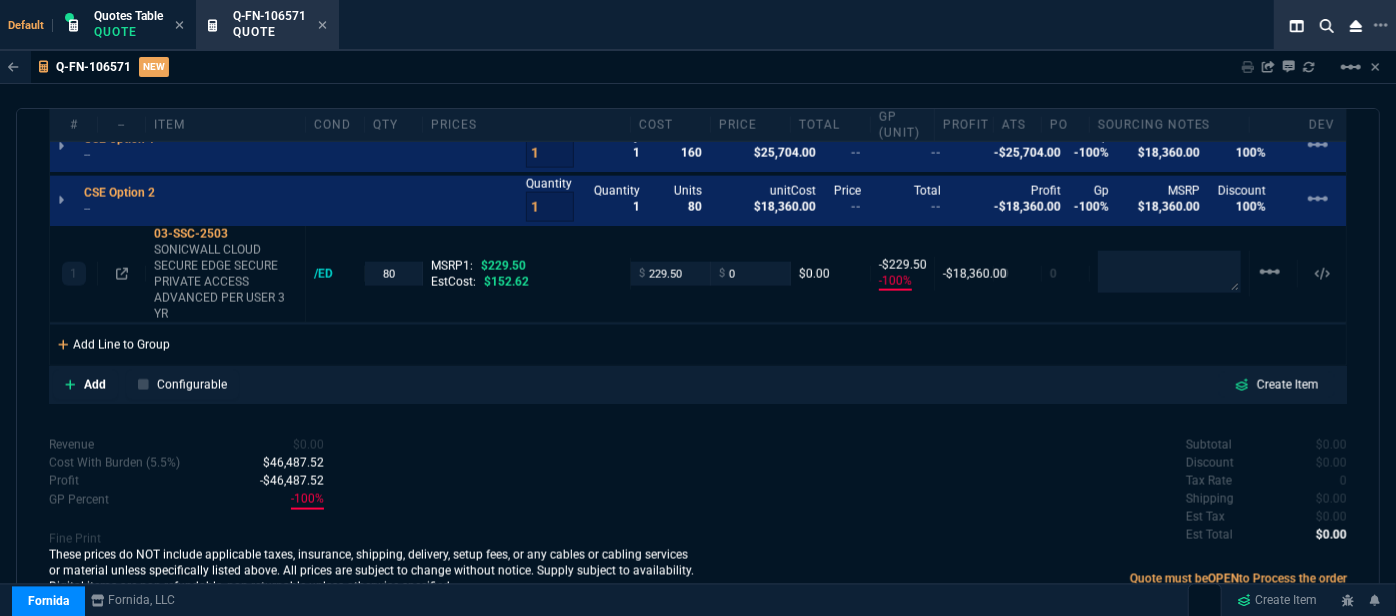 click on "Add Line to Group" at bounding box center [114, 343] 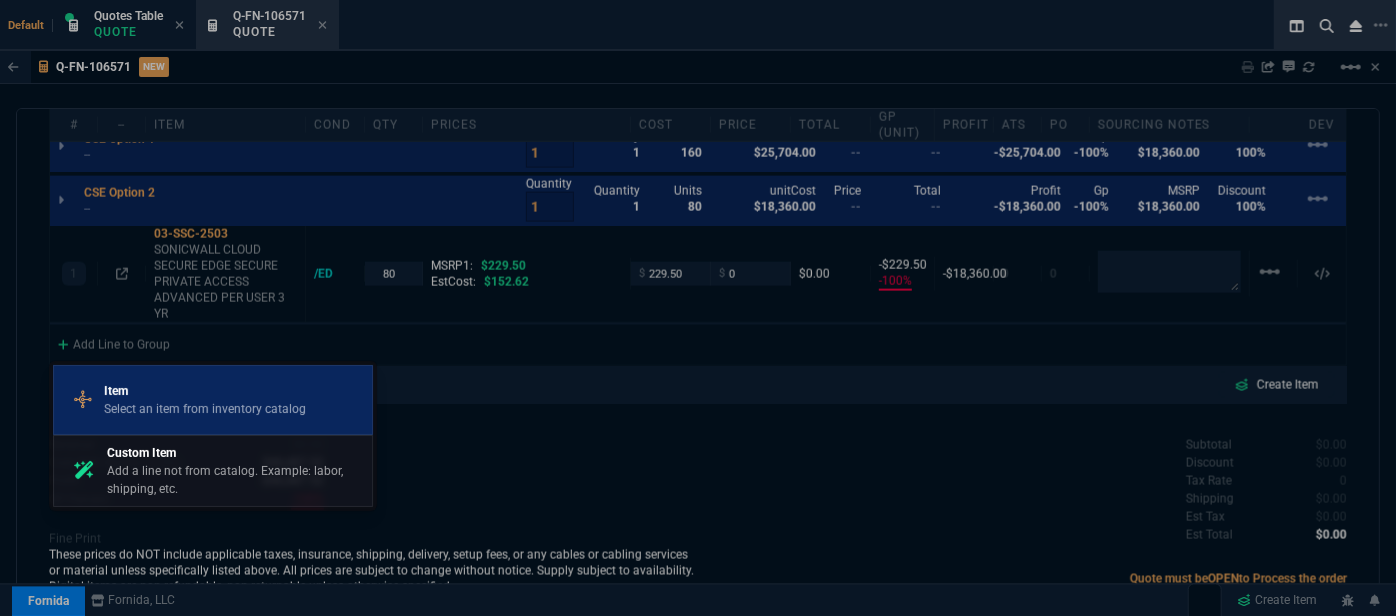 click on "Select an item from inventory catalog" at bounding box center [205, 409] 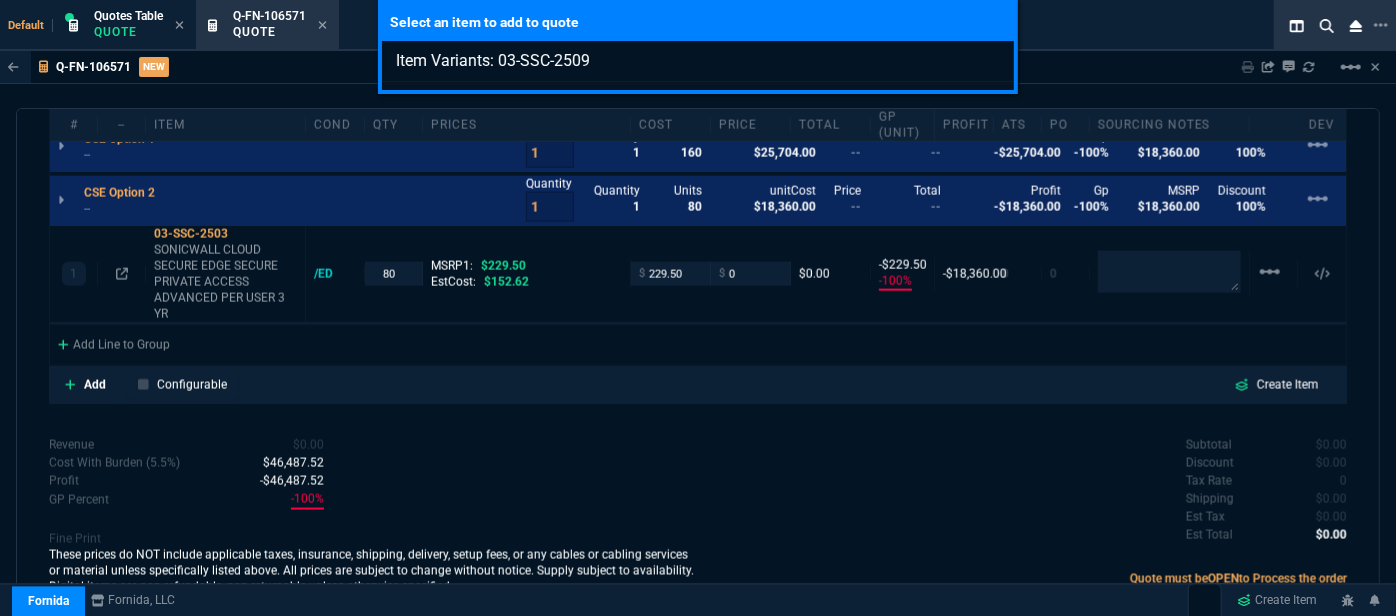 type on "Item Variants: 03-SSC-2509" 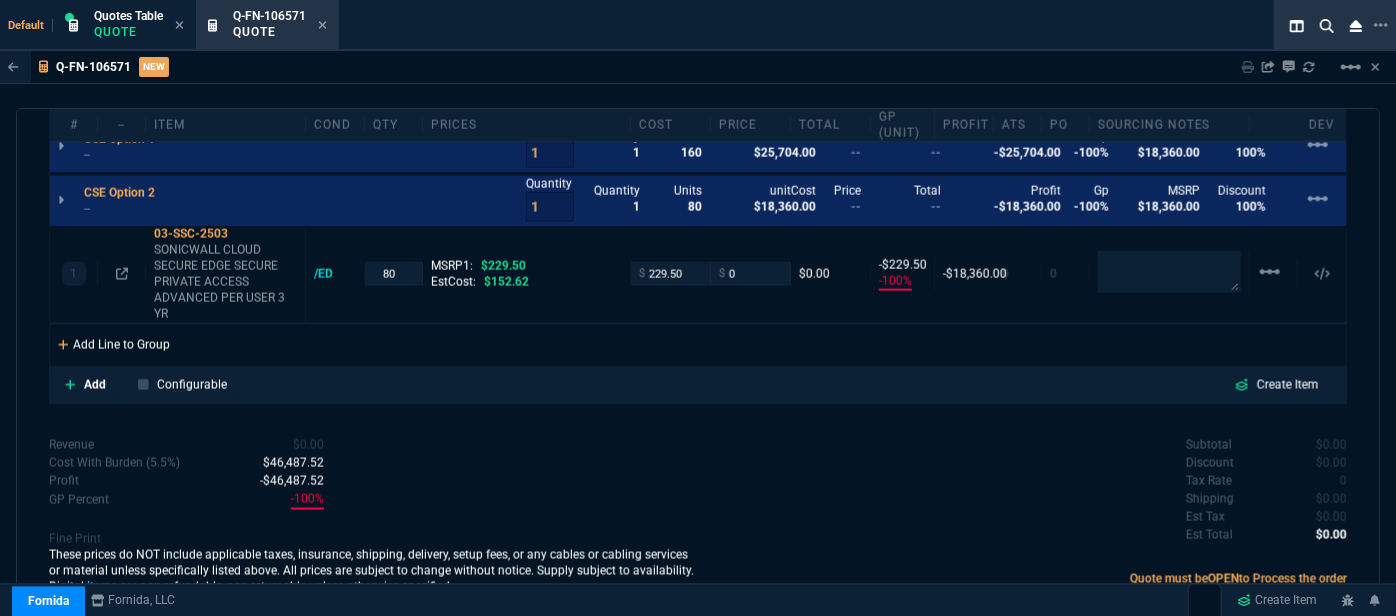 click 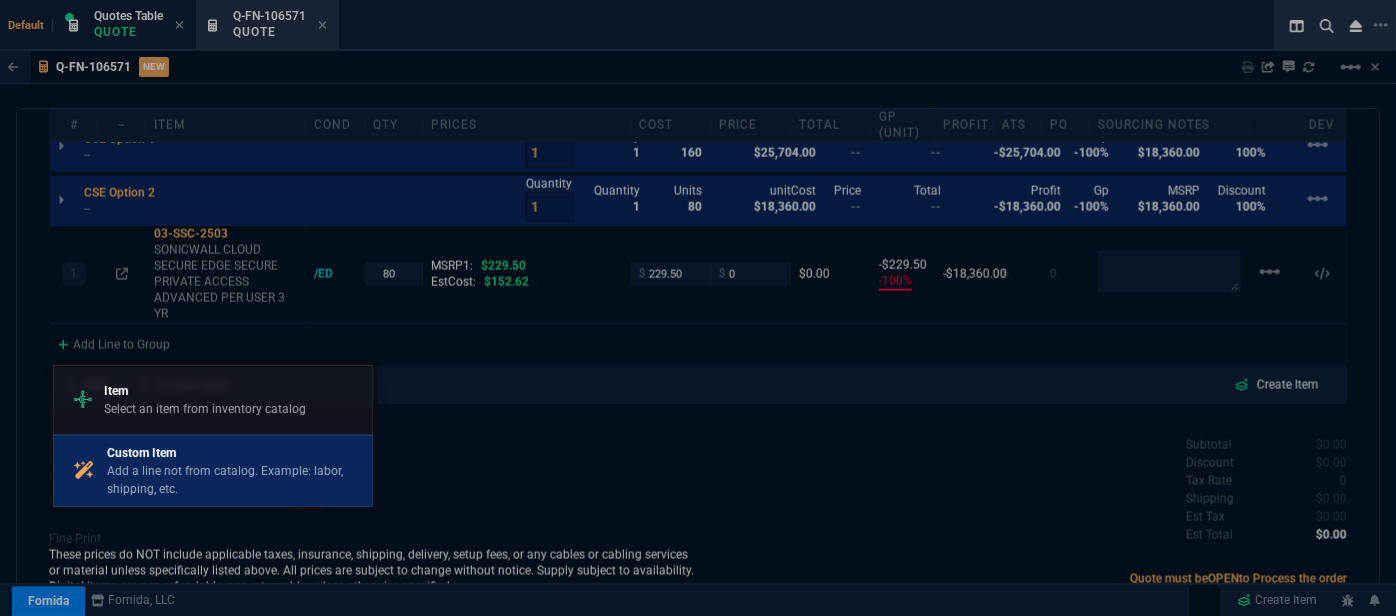 click on "Custom Item" at bounding box center (236, 453) 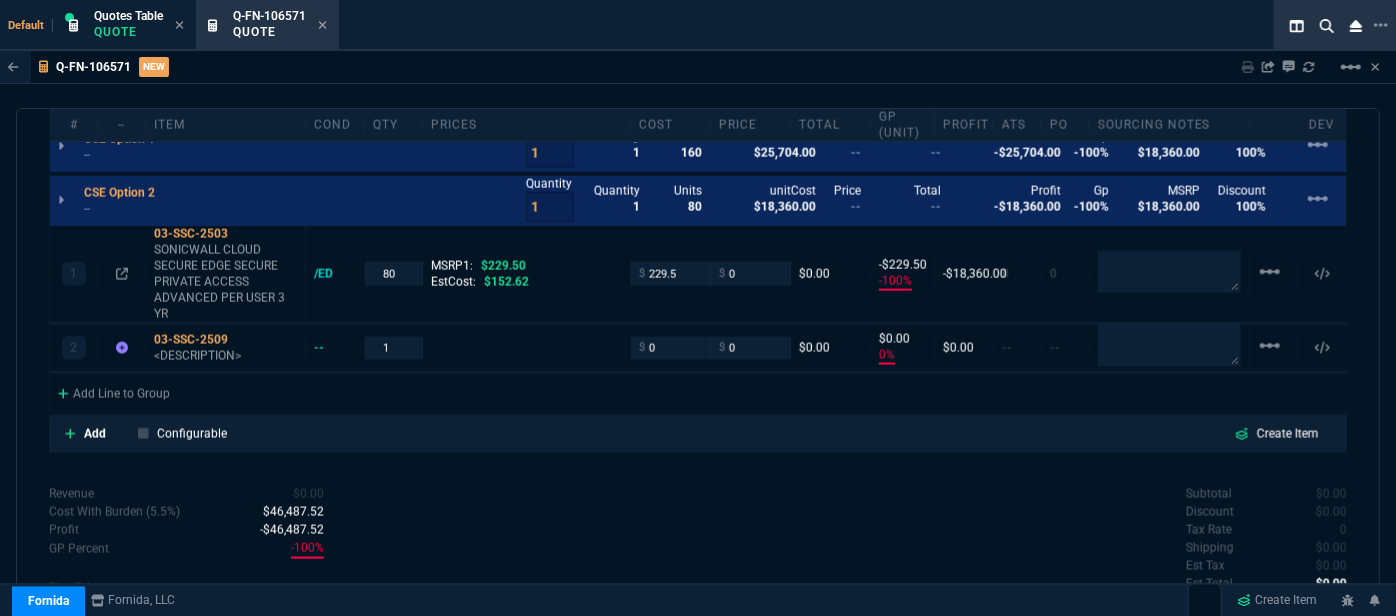 type on "-100" 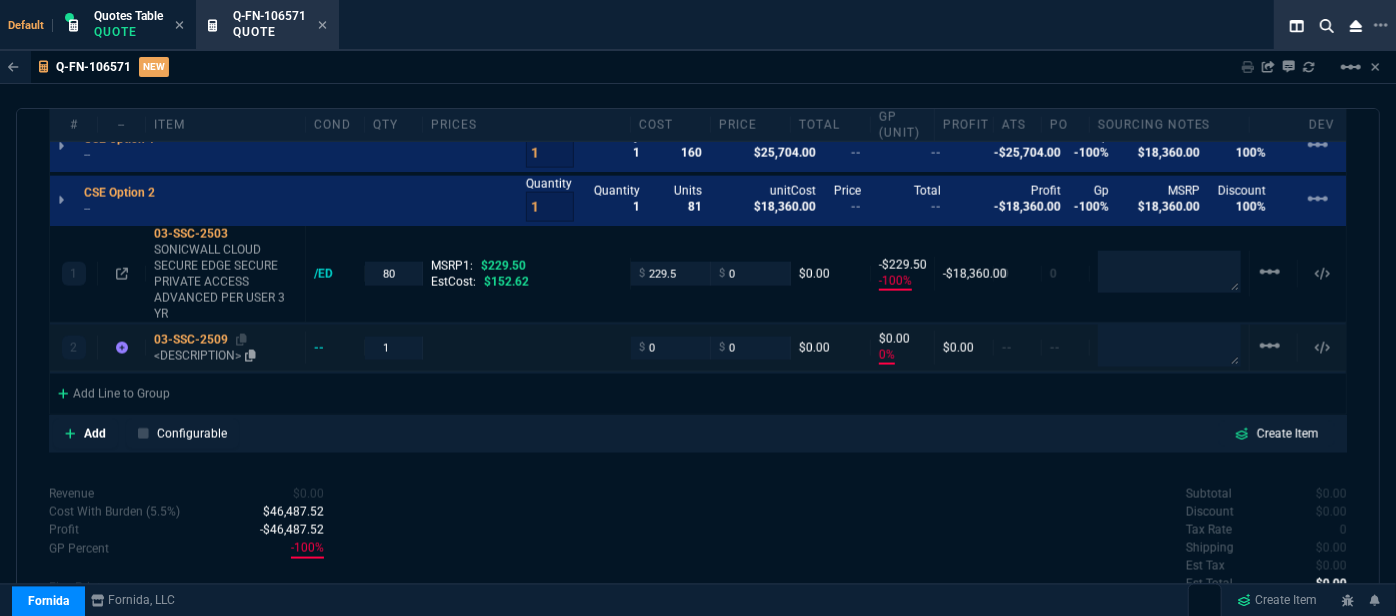click on "<DESCRIPTION>" at bounding box center [225, 356] 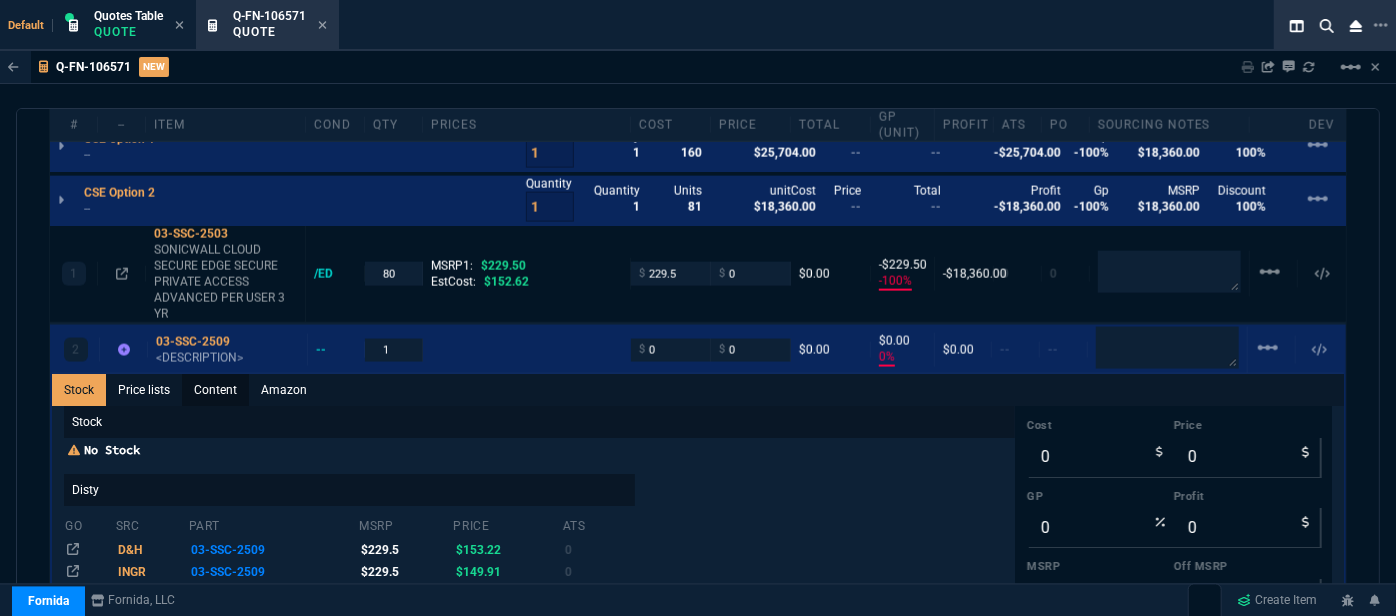 click on "Content" at bounding box center (215, 390) 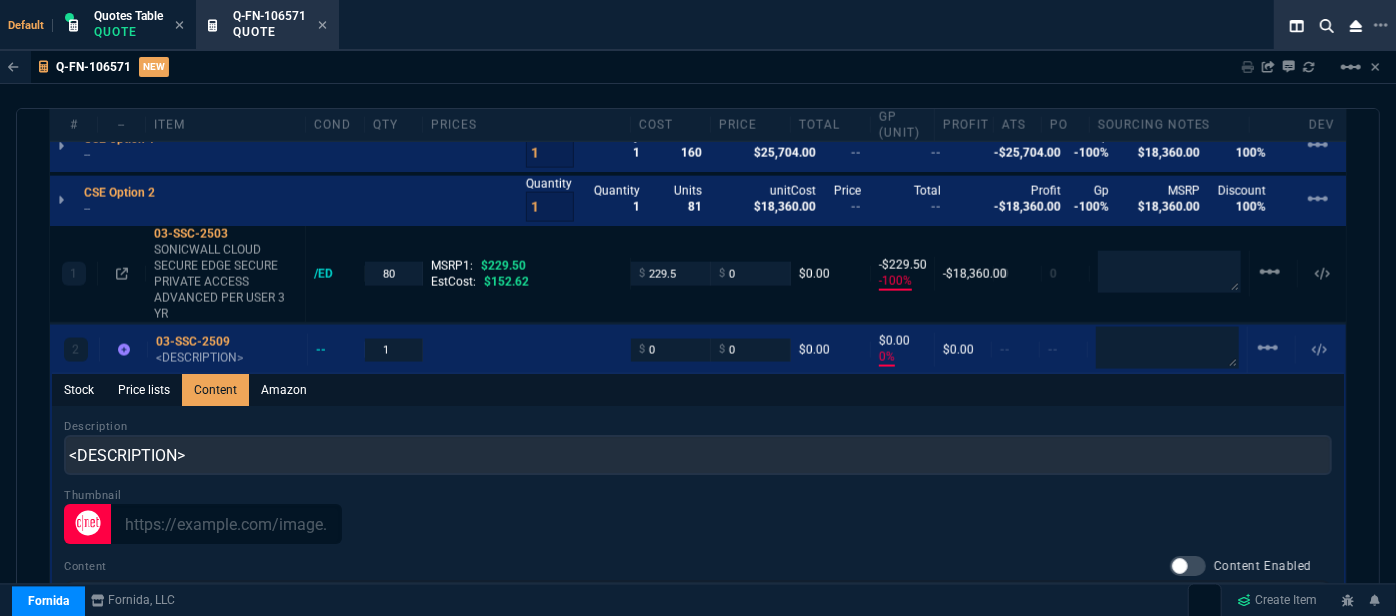 scroll, scrollTop: 0, scrollLeft: 0, axis: both 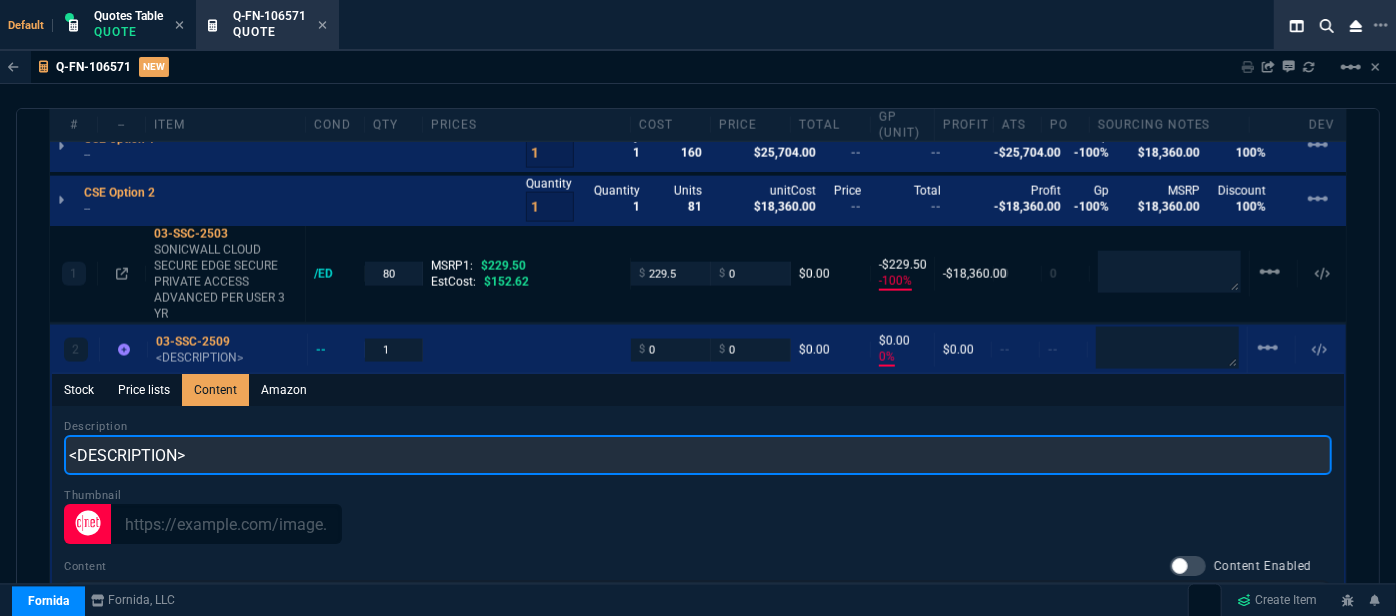 drag, startPoint x: 261, startPoint y: 452, endPoint x: 0, endPoint y: 440, distance: 261.27573 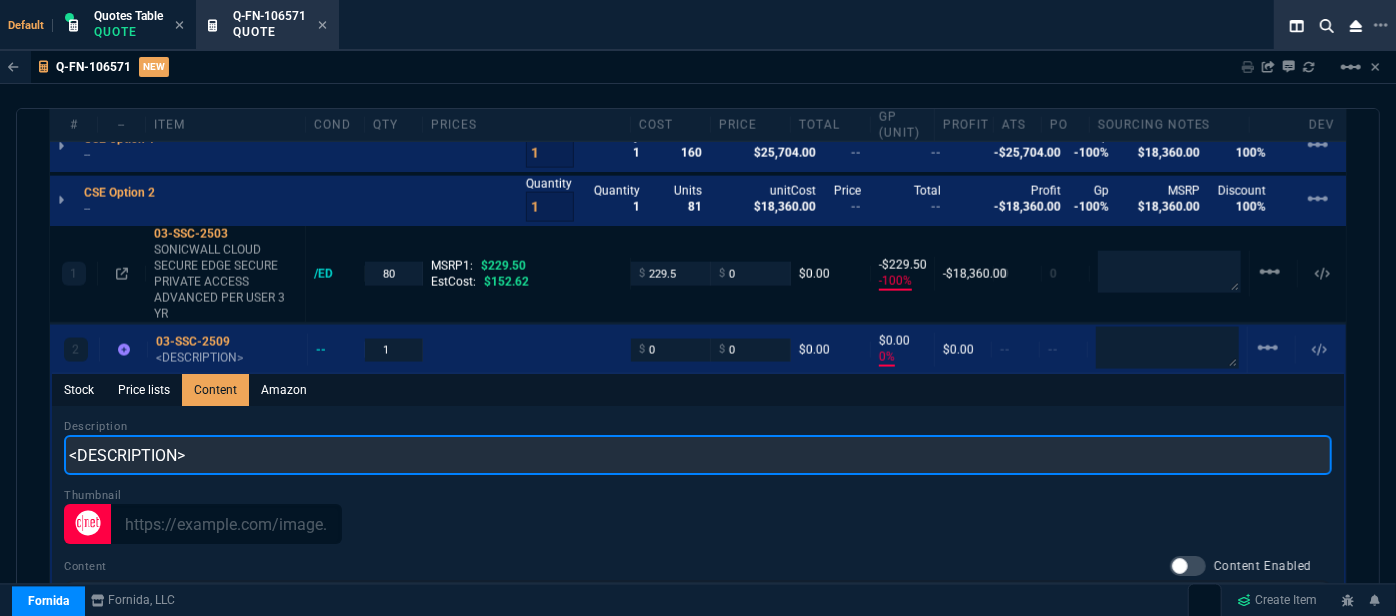click on "Q-FN-106571 NEW Sharing Q-FN-106571 Link Dev Link  Share on Teams linear_scale  quote   Q-FN-106571   New Customer  draft Fornida, LLC 2609 Technology Dr Suite 300 Plano, TX 75074 Details Number Q-FN-106571  Order ID Q-FN-106571  Customer Code --  Total Units 241  Expires Fri - 8/15/25, 2:12 PM Creator fiona.rossi@fornida.com  Created Fri - 8/1/25, 2:12 PM Print Specs Number Q-FN-106571  Customer ID   Customer Name   Expires 8/15/25,  9:12 AM  Customer PO # --  Payment Terms --  Shipping Agent FEDEX | GRD  Customer Customer Code --  Customer Name --  Customer PO # empty  Payment Terms --  email   phone --   Origin  amzLead / phone,email   Origin Comment    Staff Sales Person ROSS  Engineer 1 --  Engineer 2 --  Shipping Ship Date -- Agent FEDEX  Agent Service GRD  Account Id --  Sales Order* Number --  id --  Account Manager Name Fiona  Email fiona.rossi@fornida.com  Phone 469-249-2107  Fornida, LLC 2609 Technology Dr Suite 300 Plano, TX 75074  Share Link  Steven Huang oneOnOne chat SEND Larry Avila SEND SEND" at bounding box center (698, 389) 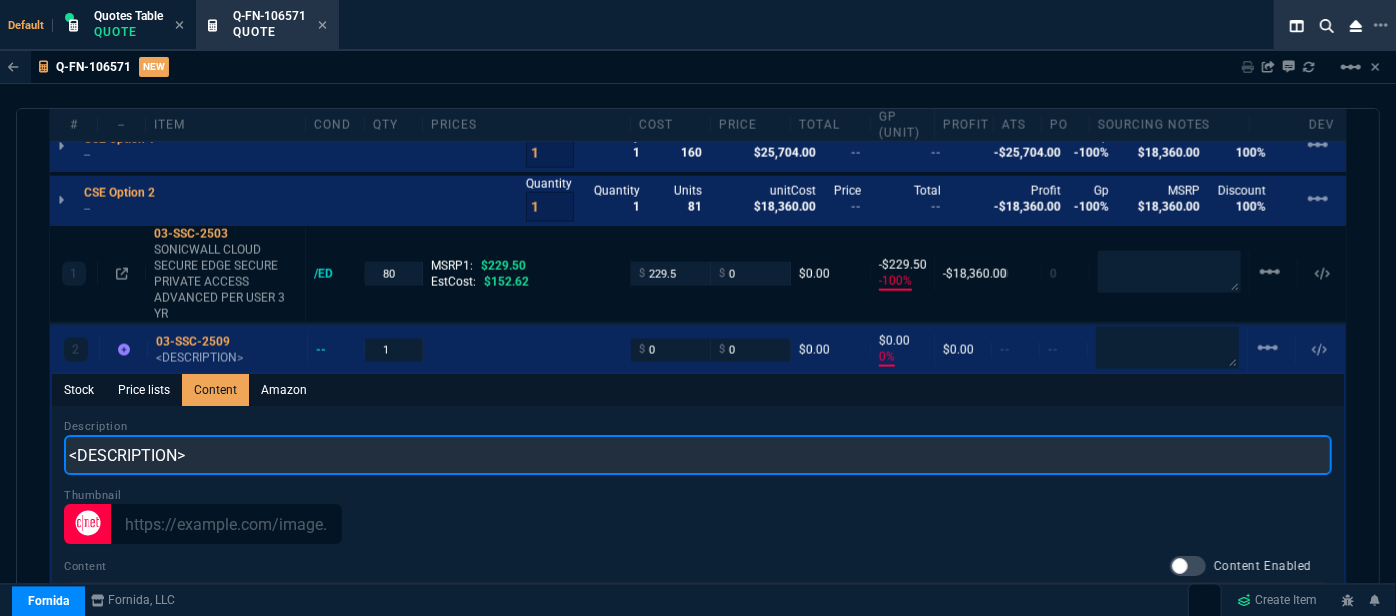paste on "SONICWALL CLOUD SECURE EDGE SECURE INTERNET ACCESS ADVANCED PER USER 3 YR" 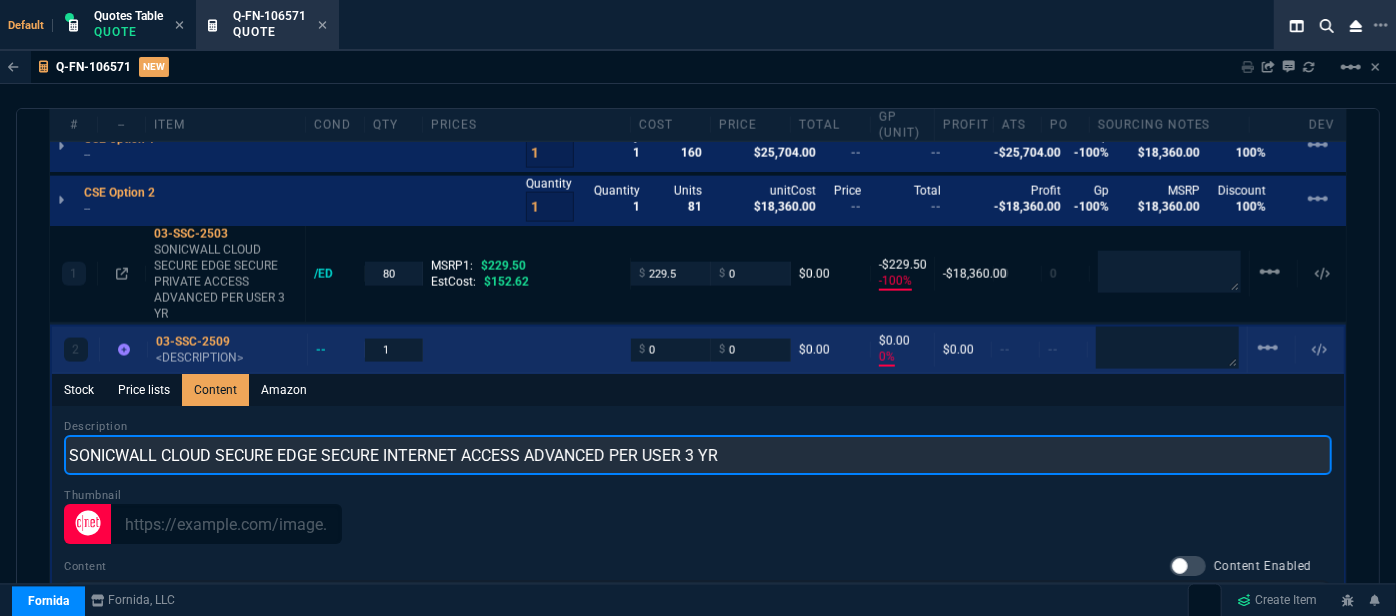 type on "SONICWALL CLOUD SECURE EDGE SECURE INTERNET ACCESS ADVANCED PER USER 3 YR" 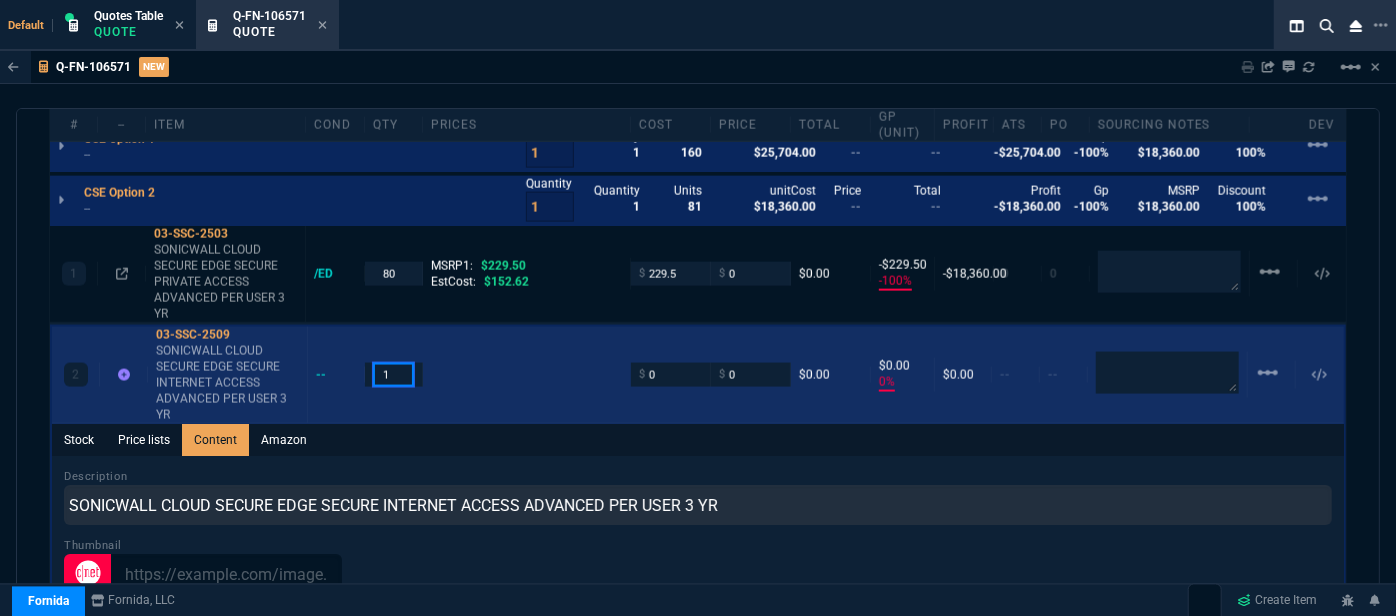 drag, startPoint x: 397, startPoint y: 339, endPoint x: 357, endPoint y: 338, distance: 40.012497 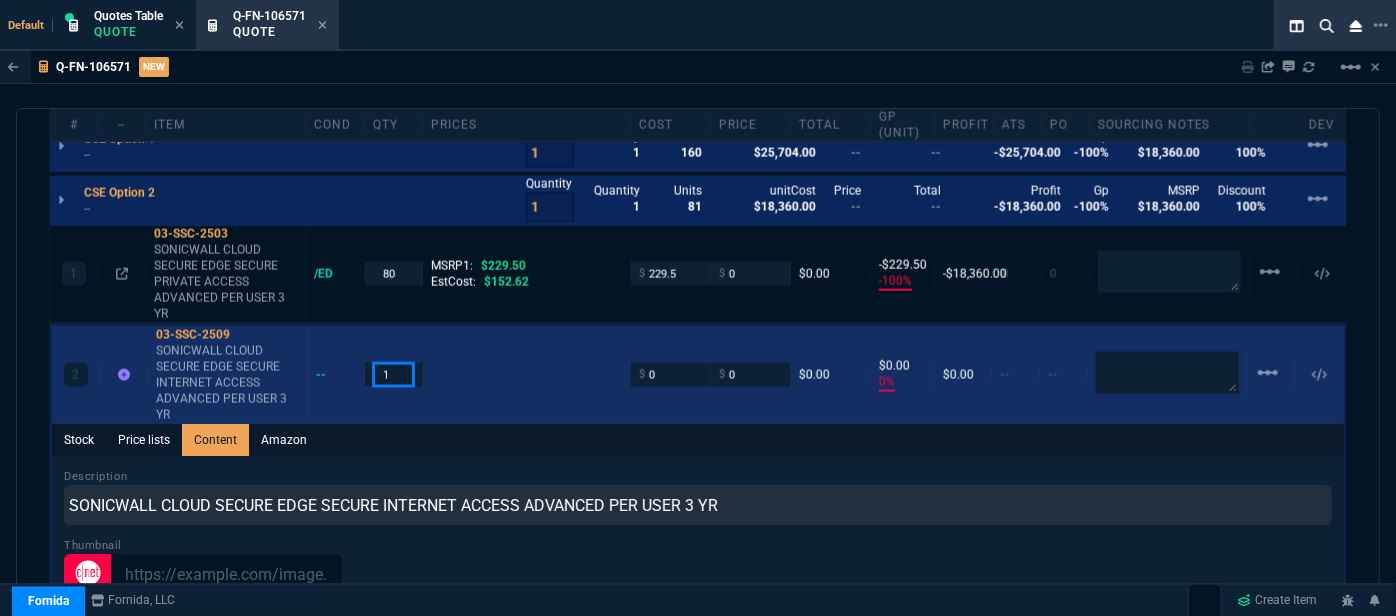 click on "2   03-SSC-2509   SONICWALL CLOUD SECURE EDGE SECURE INTERNET ACCESS ADVANCED PER USER 3 YR   --  1 $ 0 $ 0  $0.00  $0.00  0%   $0.00  -- -- linear_scale" at bounding box center [698, 375] 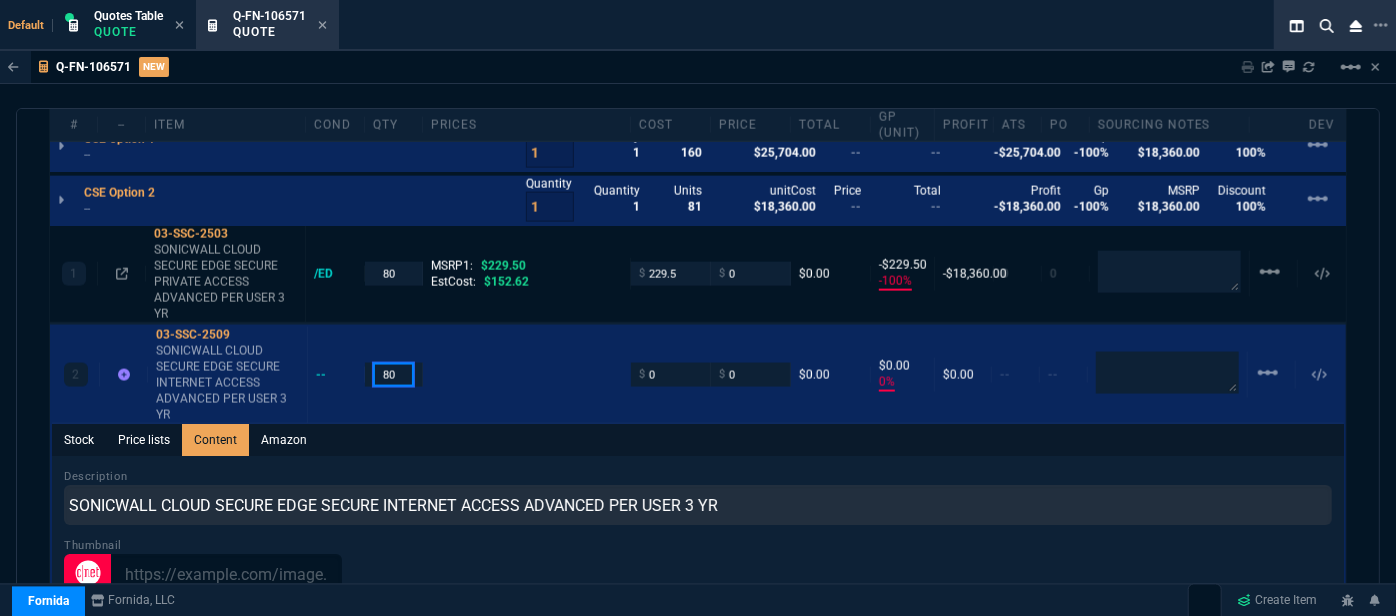 type on "80" 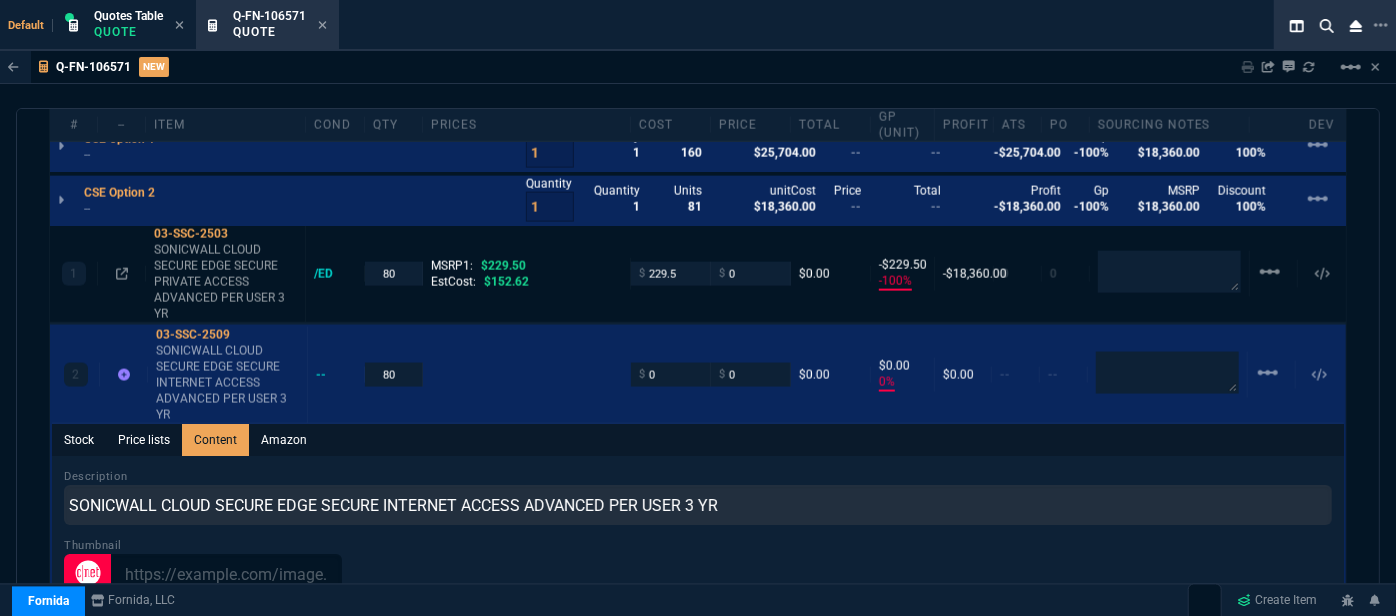 click on "Description SONICWALL CLOUD SECURE EDGE SECURE INTERNET ACCESS ADVANCED PER USER 3 YR" at bounding box center (698, 496) 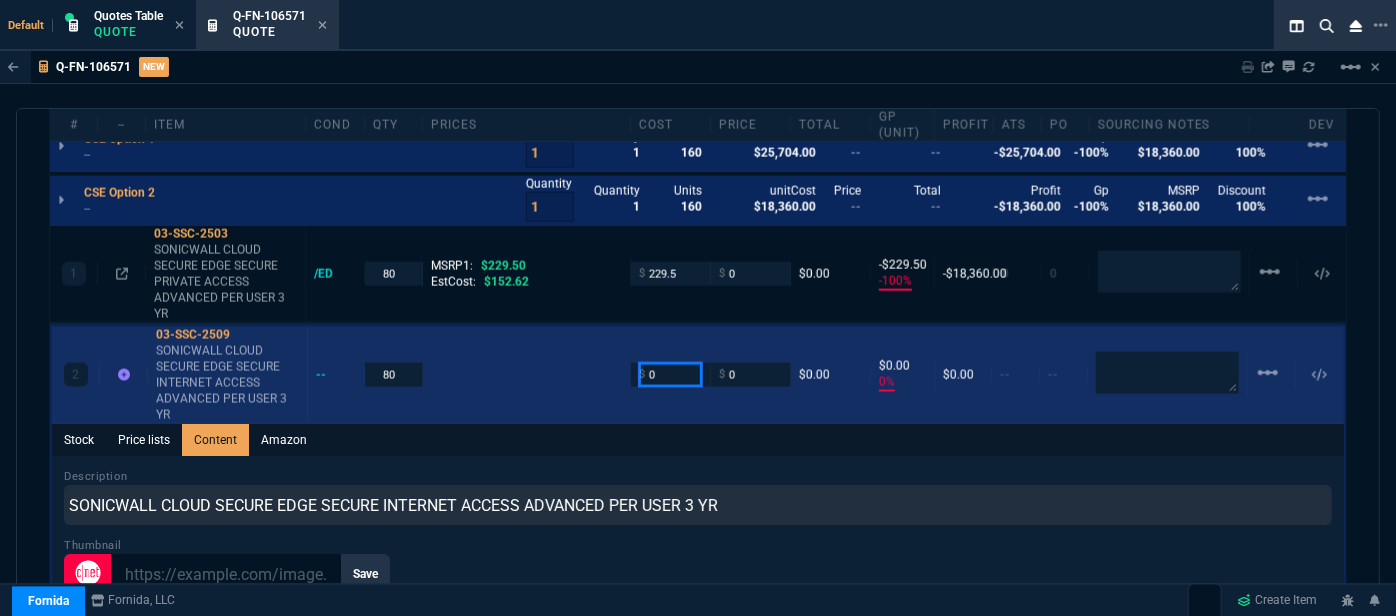 drag, startPoint x: 673, startPoint y: 368, endPoint x: 504, endPoint y: 360, distance: 169.18924 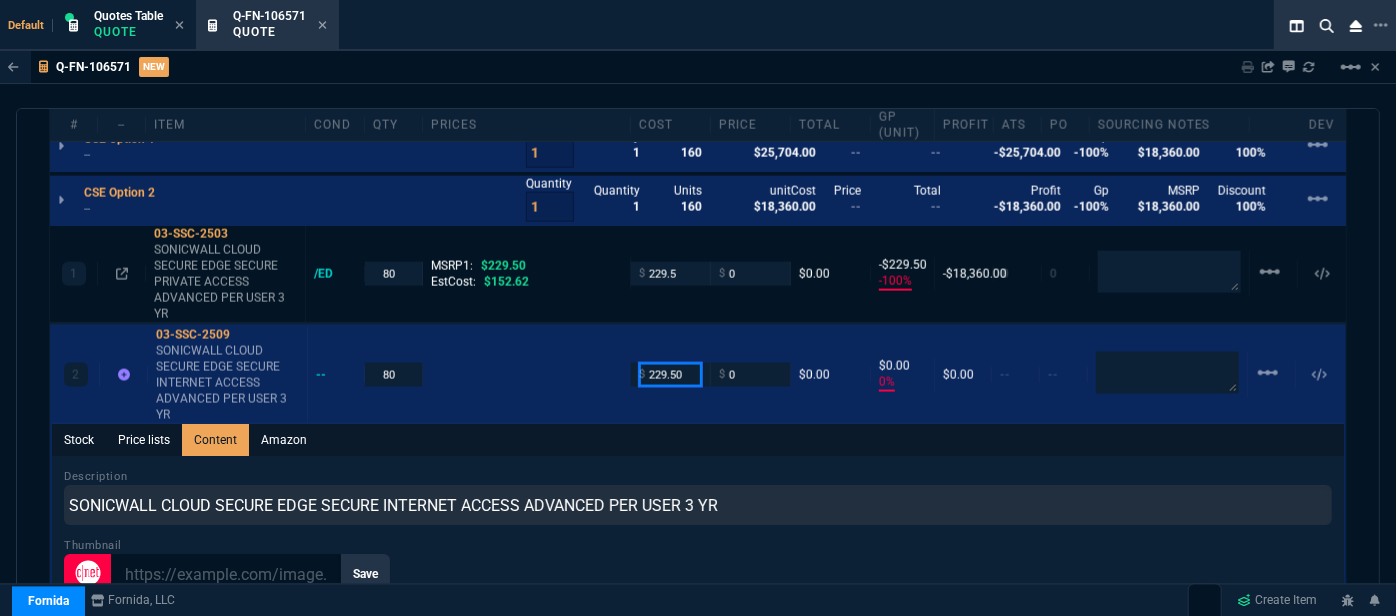 type on "229.50" 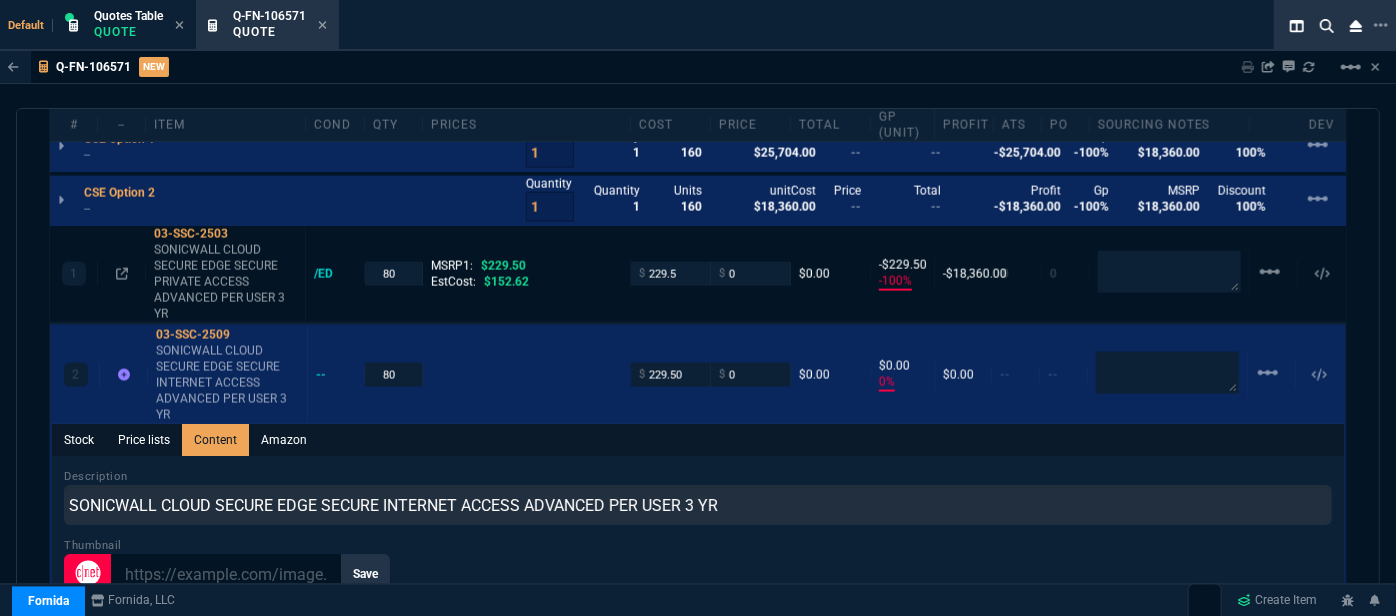 click on "Stock Price lists Content Amazon" at bounding box center (698, 440) 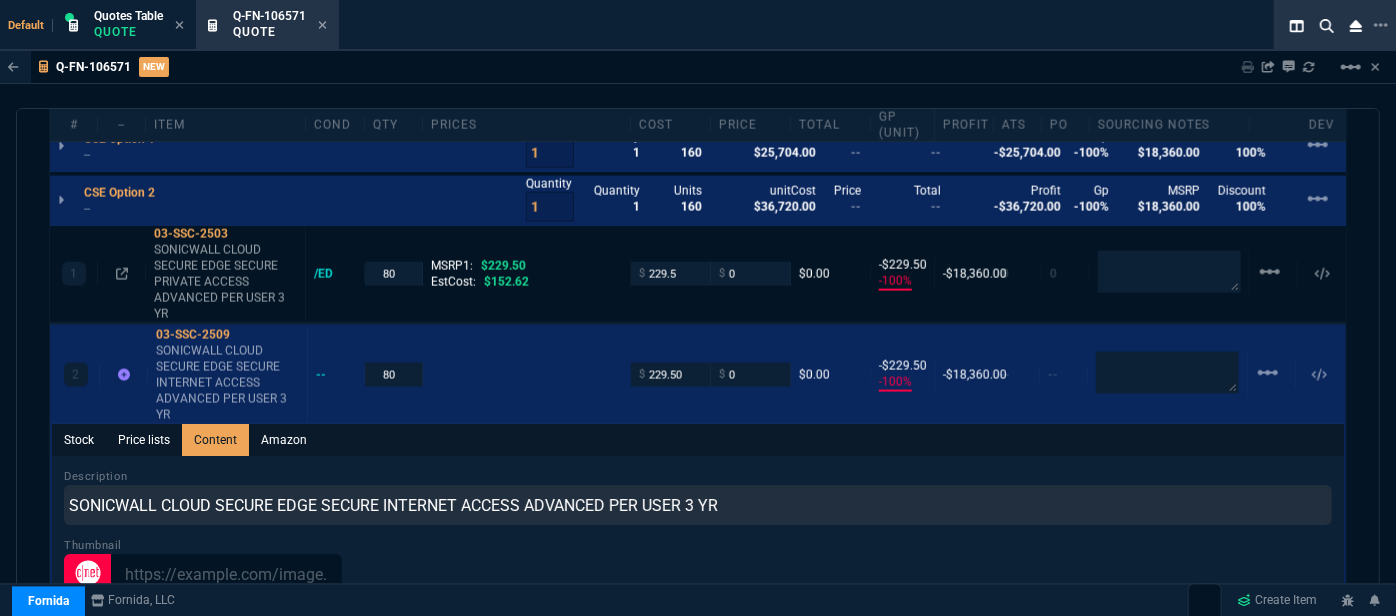 click on "Description SONICWALL CLOUD SECURE EDGE SECURE INTERNET ACCESS ADVANCED PER USER 3 YR" at bounding box center (698, 496) 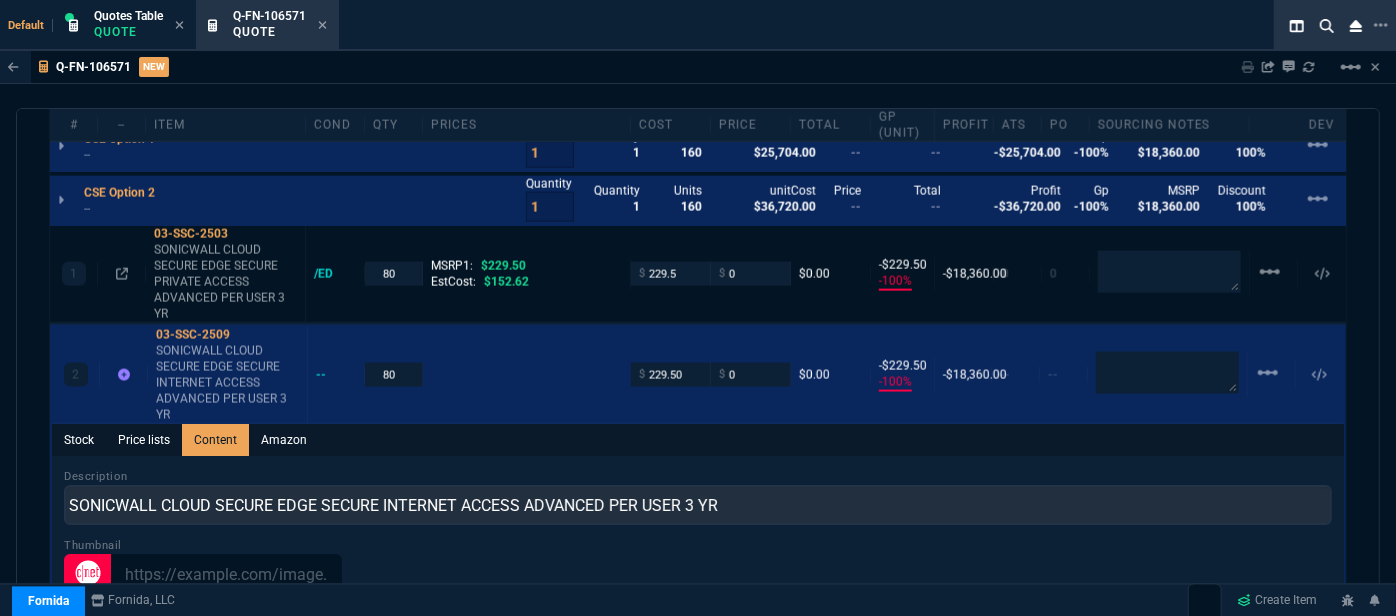 scroll, scrollTop: 1104, scrollLeft: 0, axis: vertical 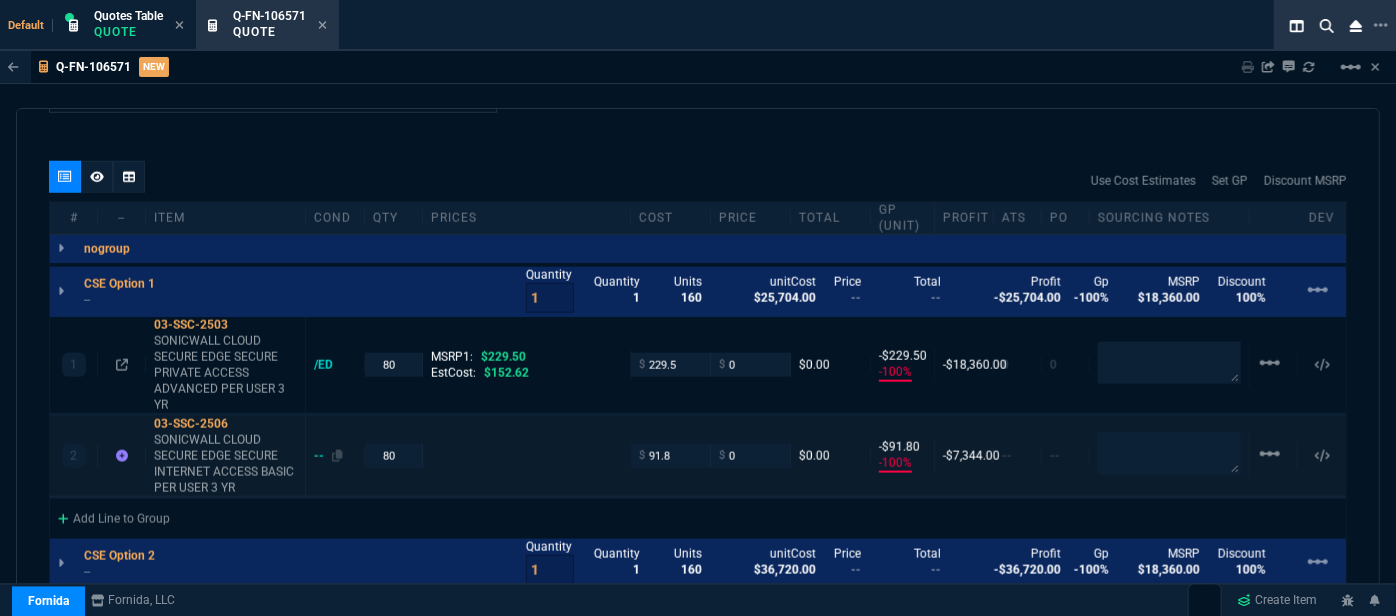 click on "--" at bounding box center (328, 456) 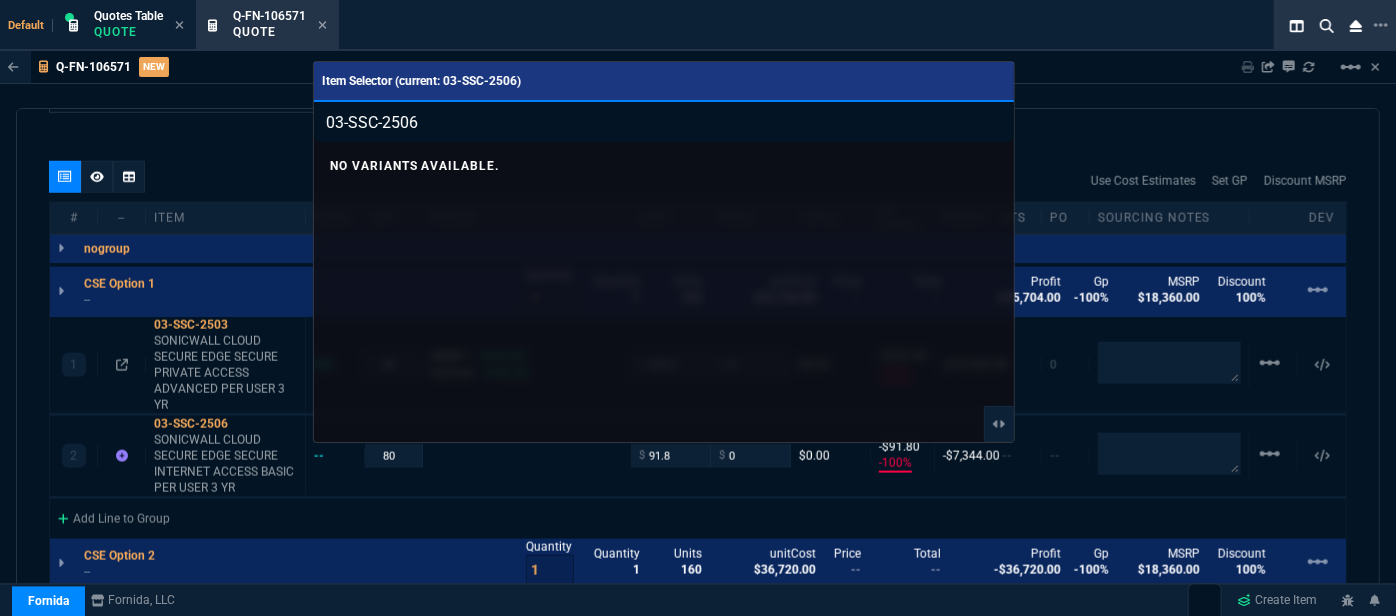 click at bounding box center (698, 308) 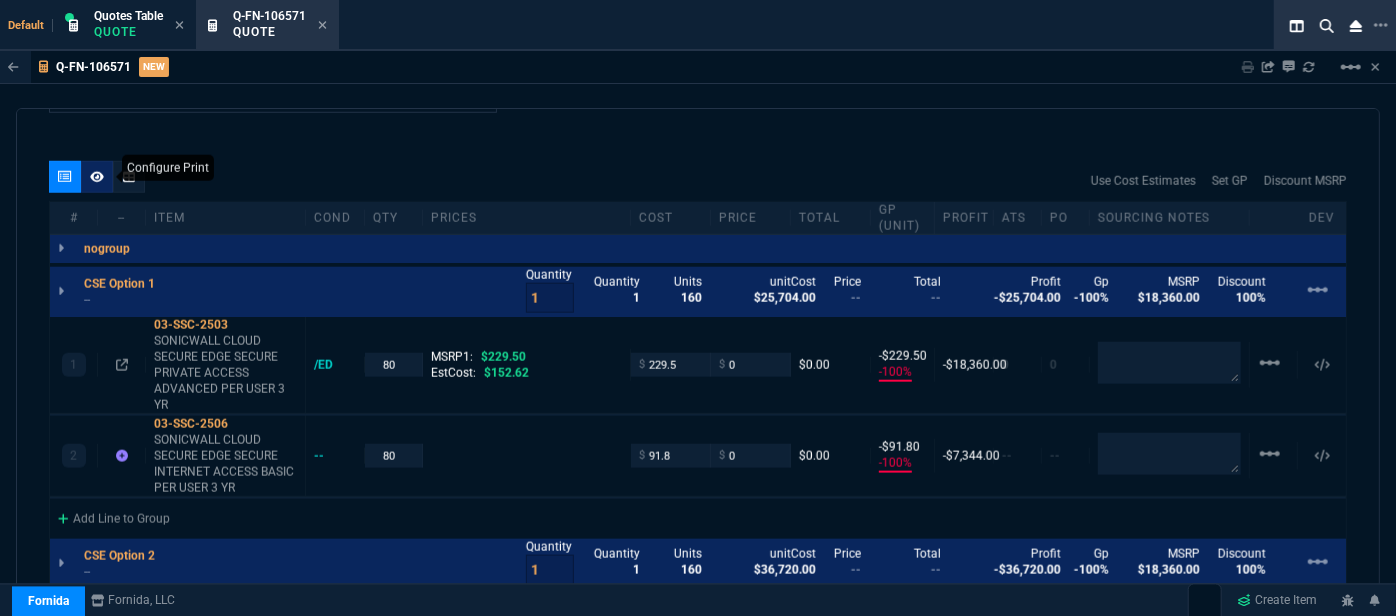 click 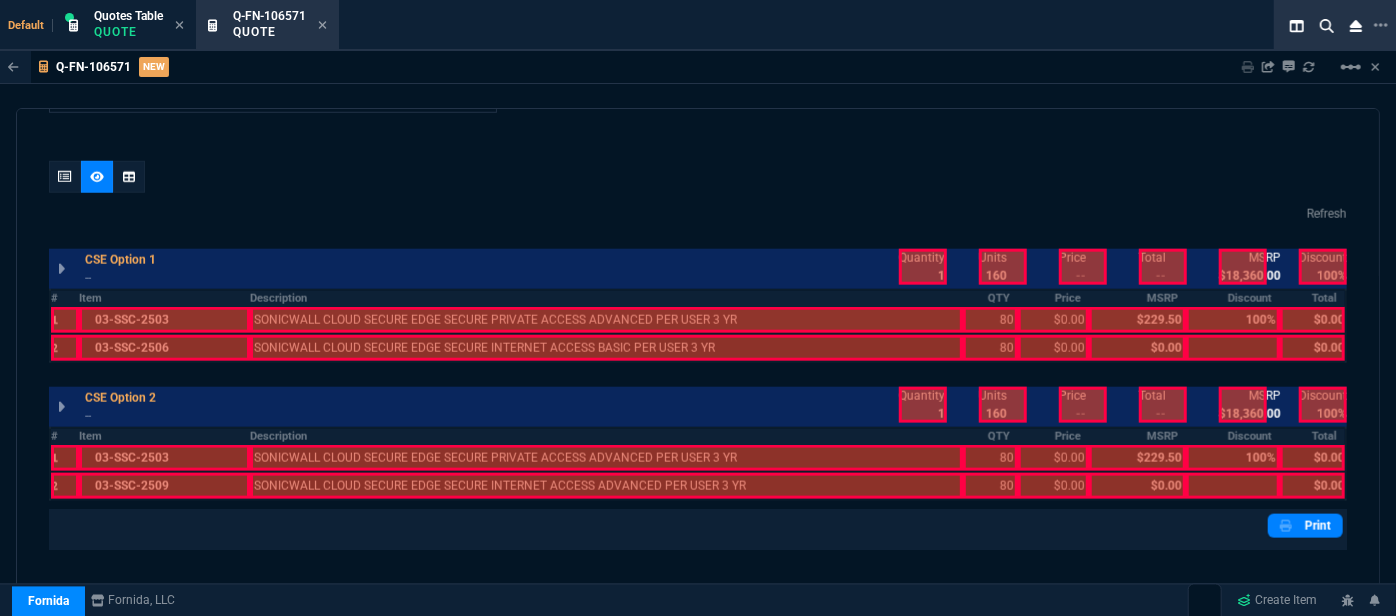 click at bounding box center [164, 320] 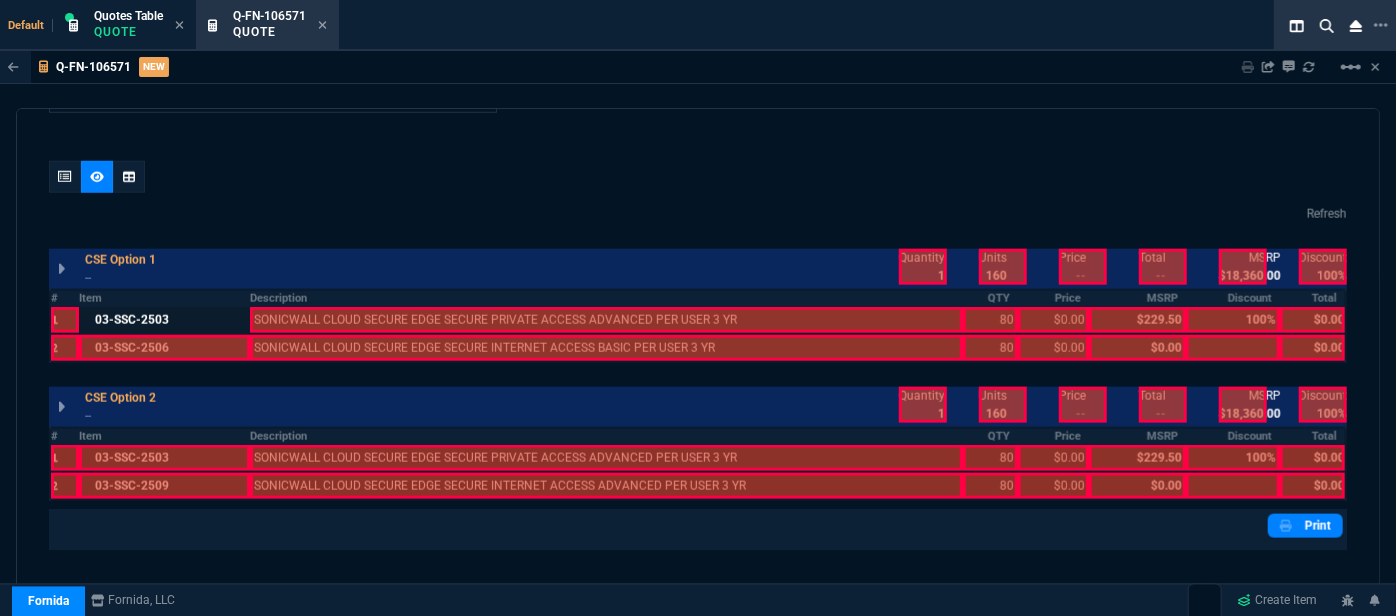 click at bounding box center [164, 348] 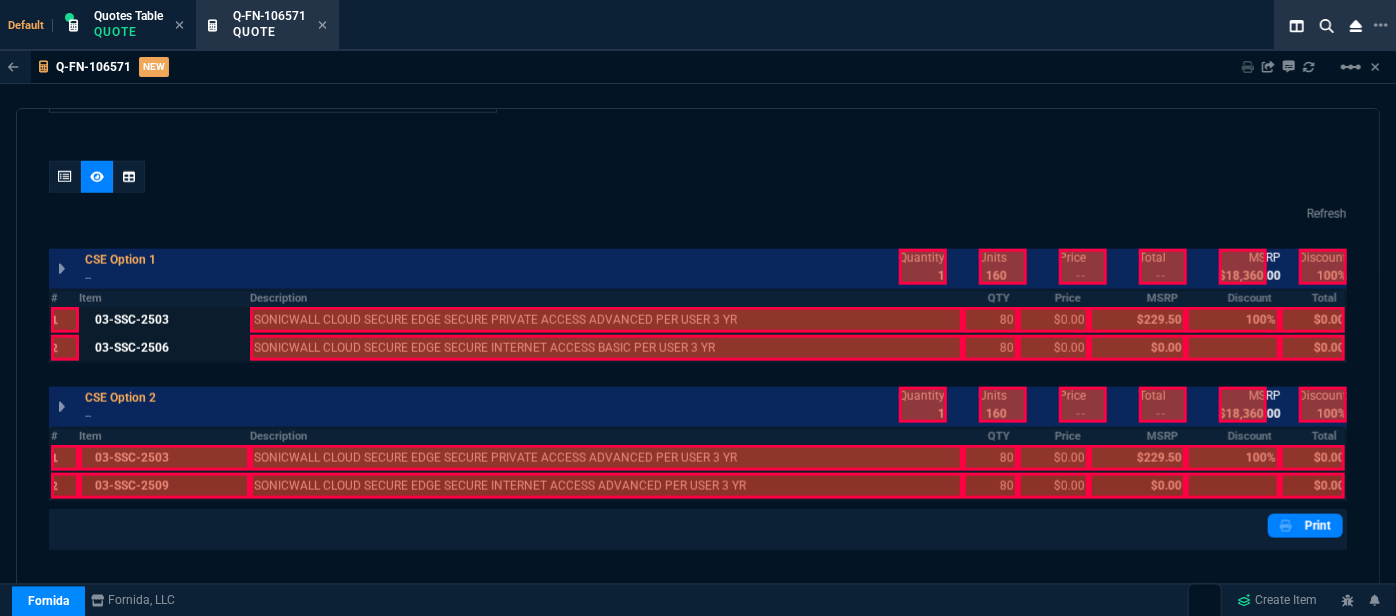 click at bounding box center (164, 458) 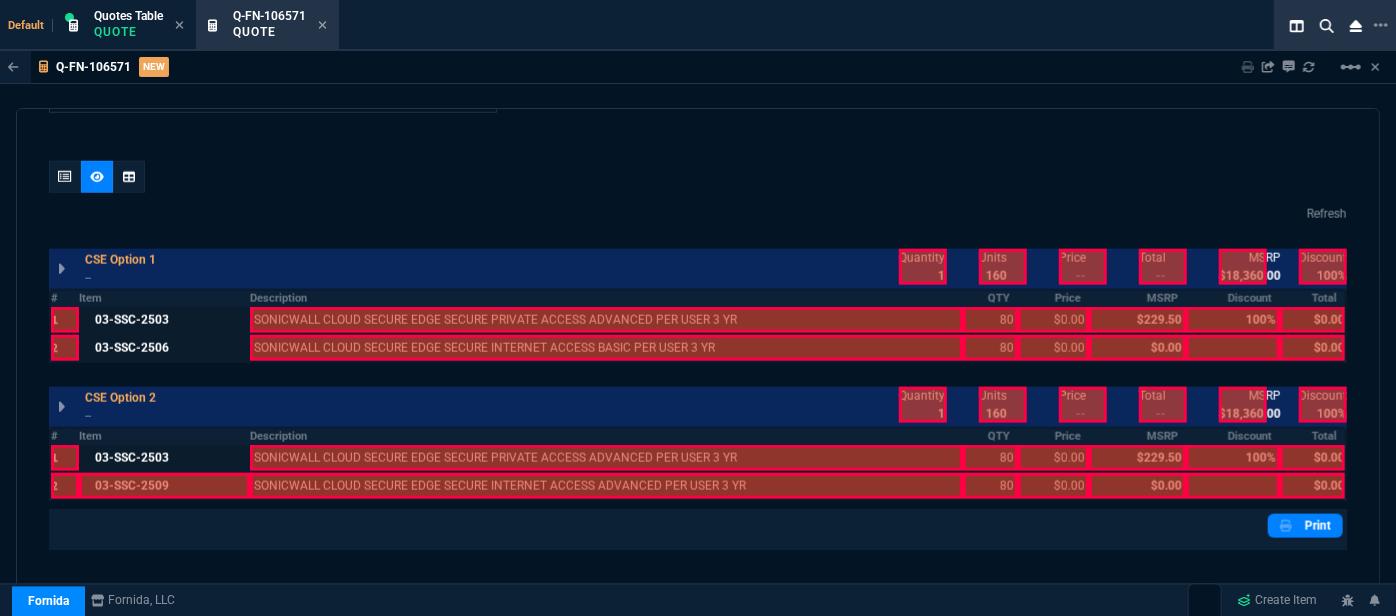 click at bounding box center (164, 486) 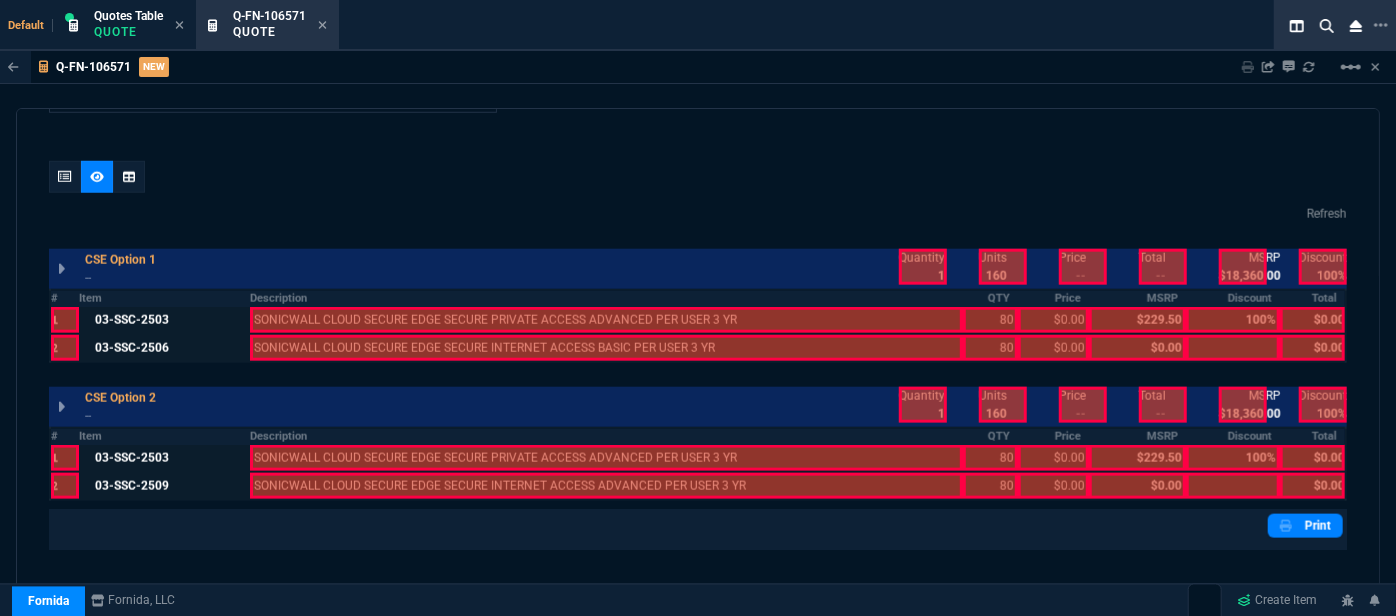 click at bounding box center [606, 486] 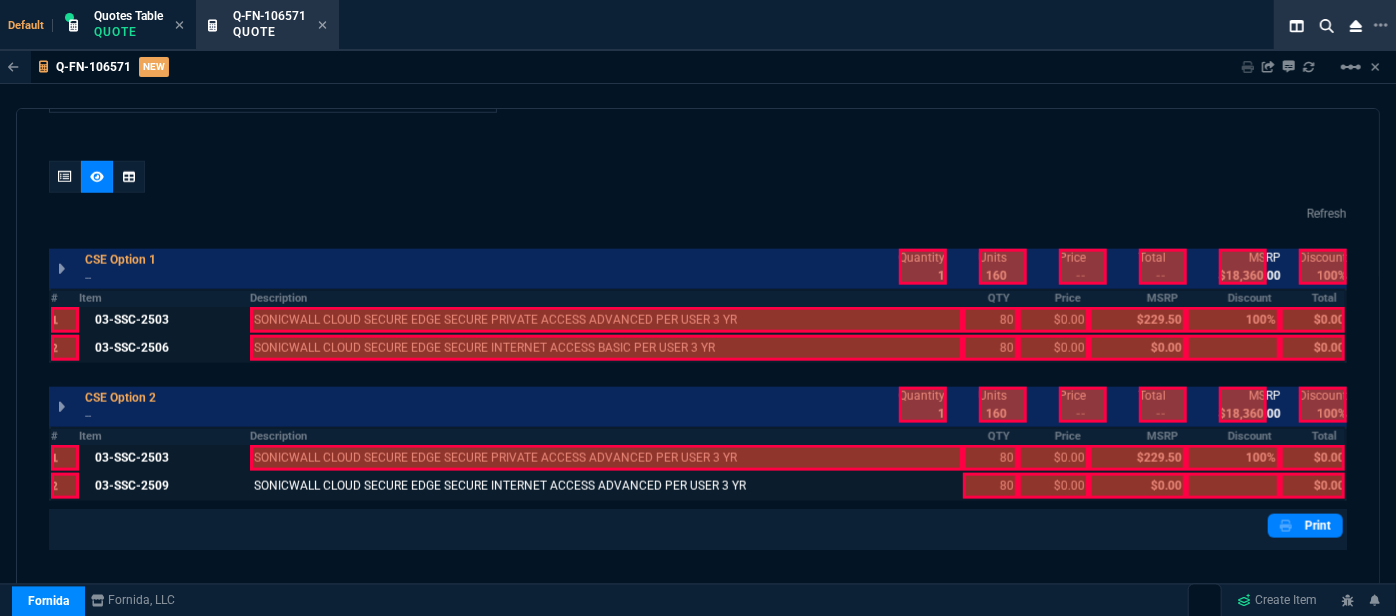 click at bounding box center (606, 458) 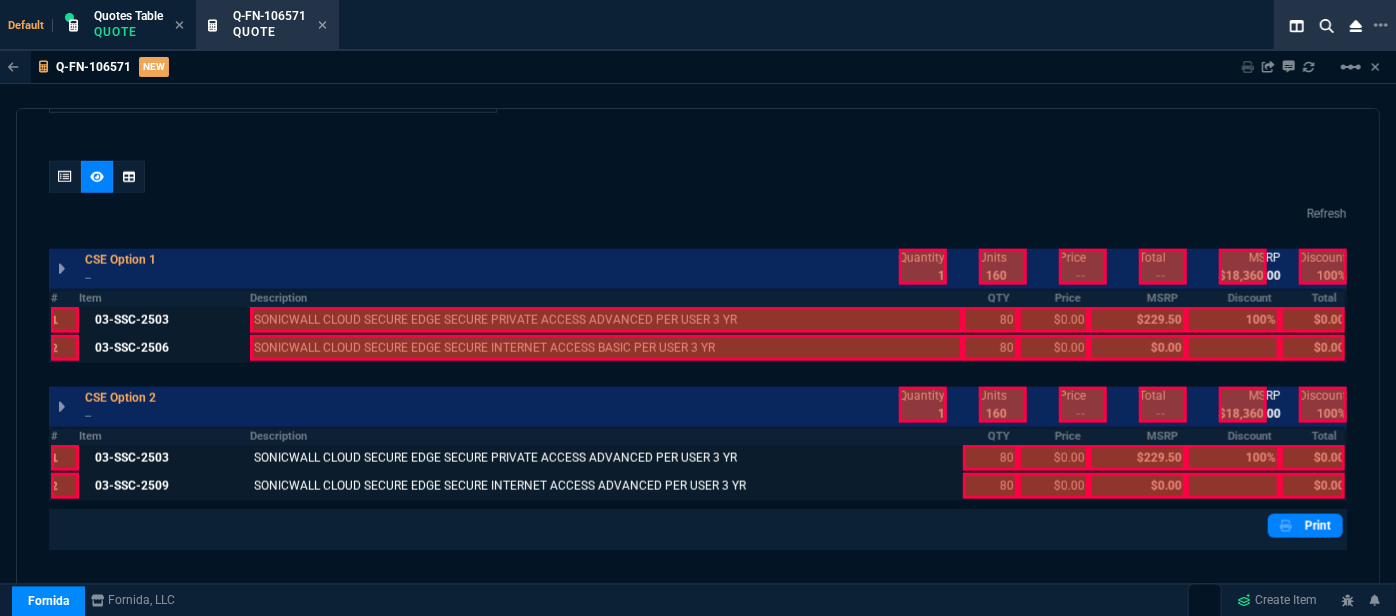 click at bounding box center [606, 348] 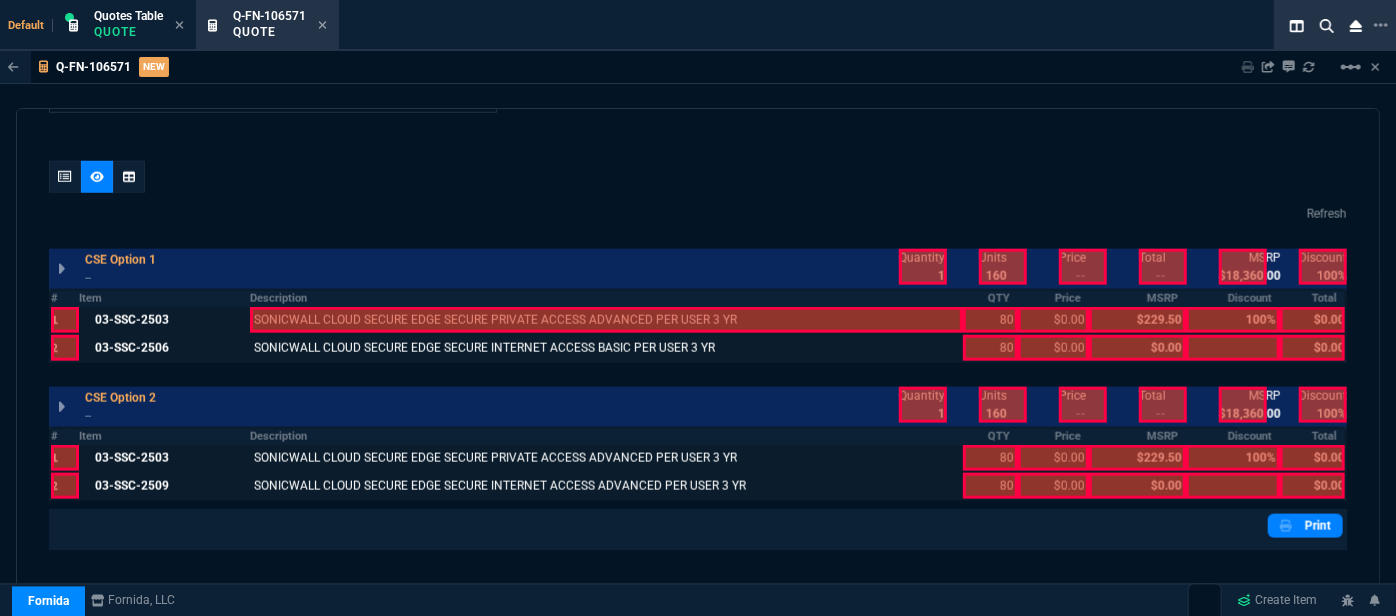 click at bounding box center [606, 320] 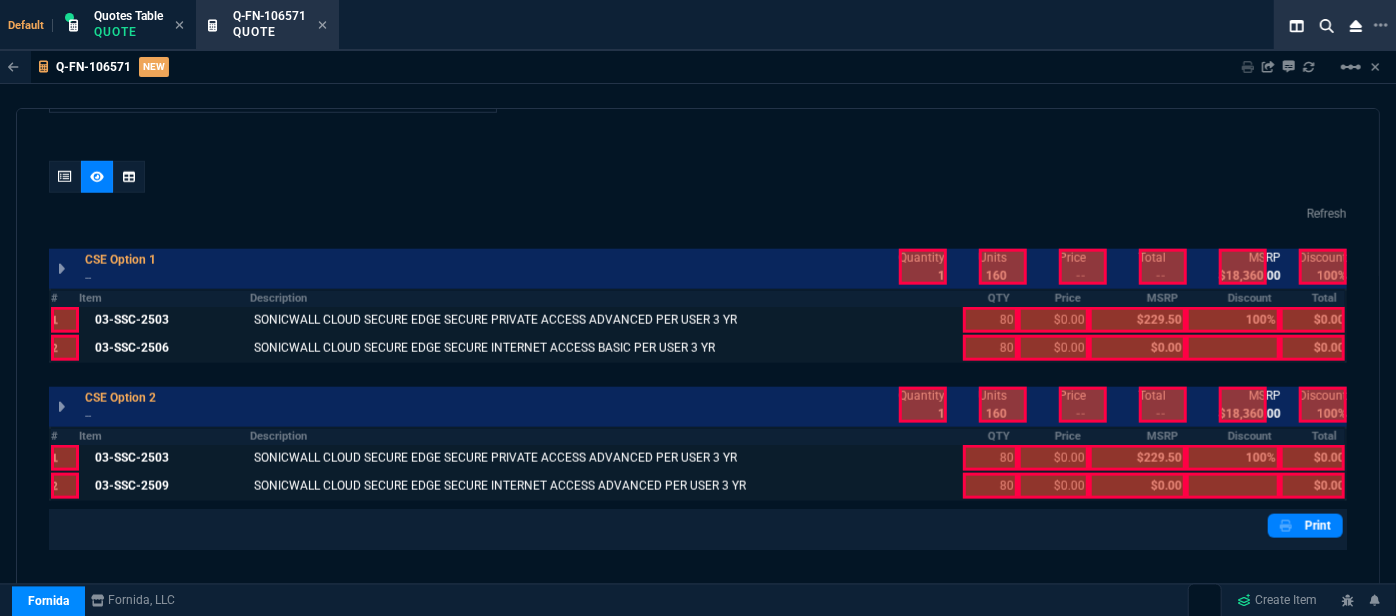 click at bounding box center [923, 267] 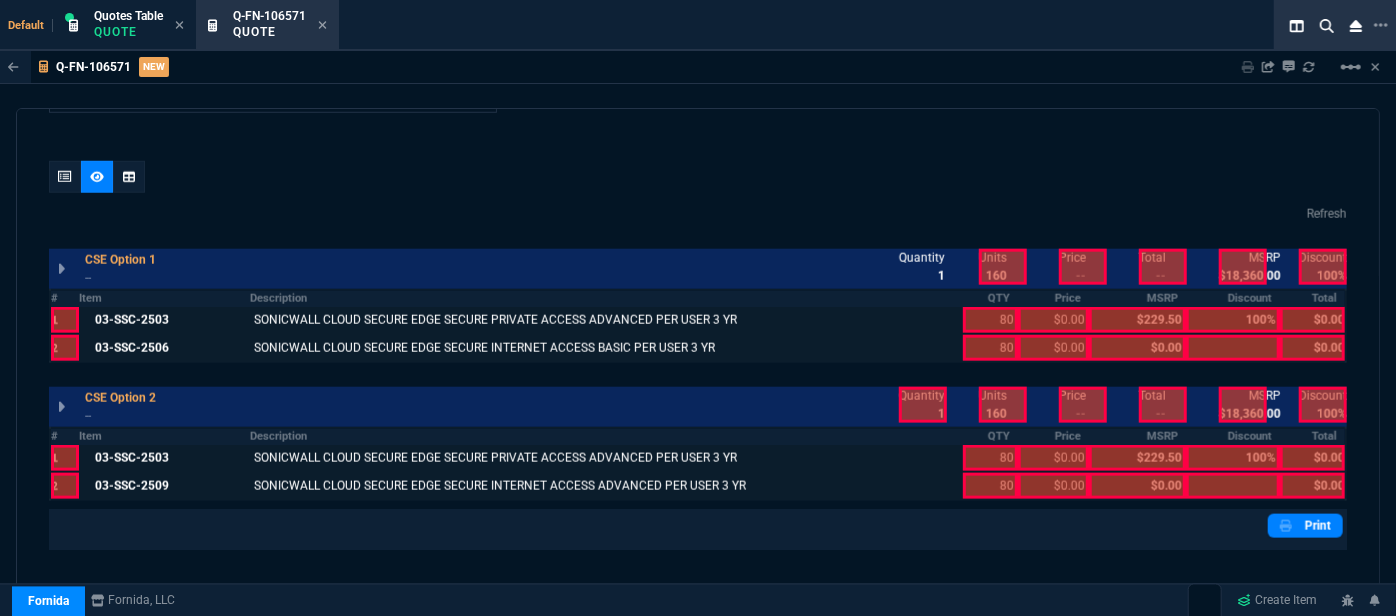 click at bounding box center (1003, 267) 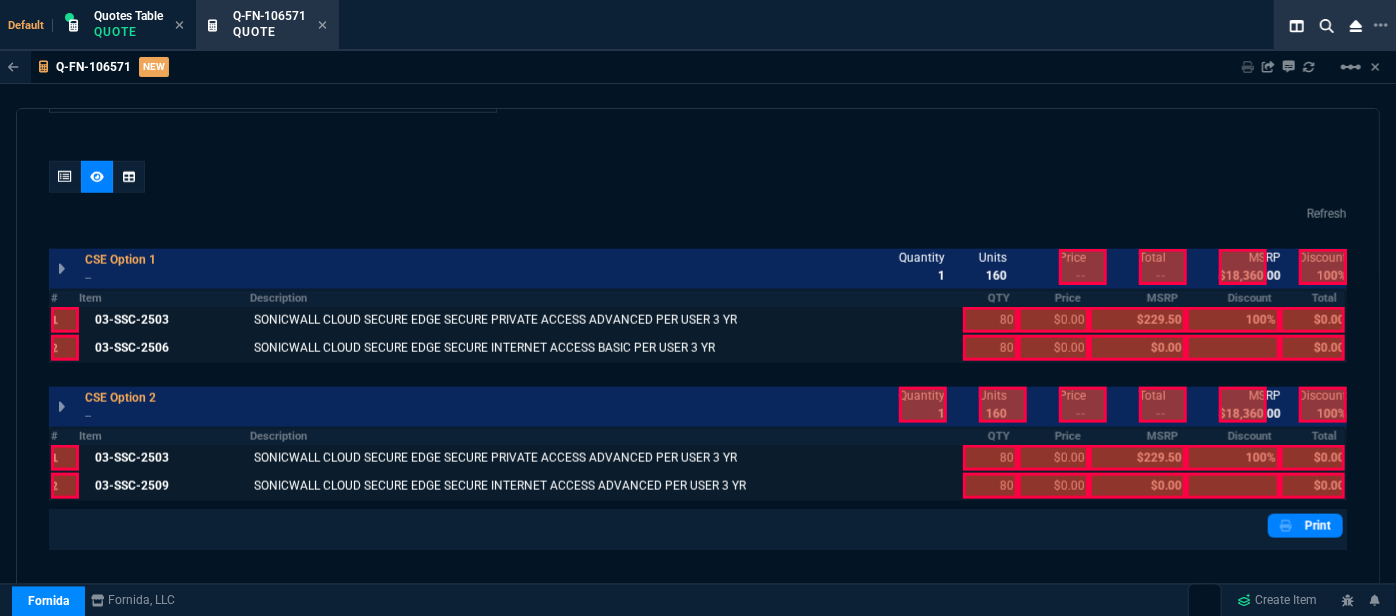 click at bounding box center [1083, 267] 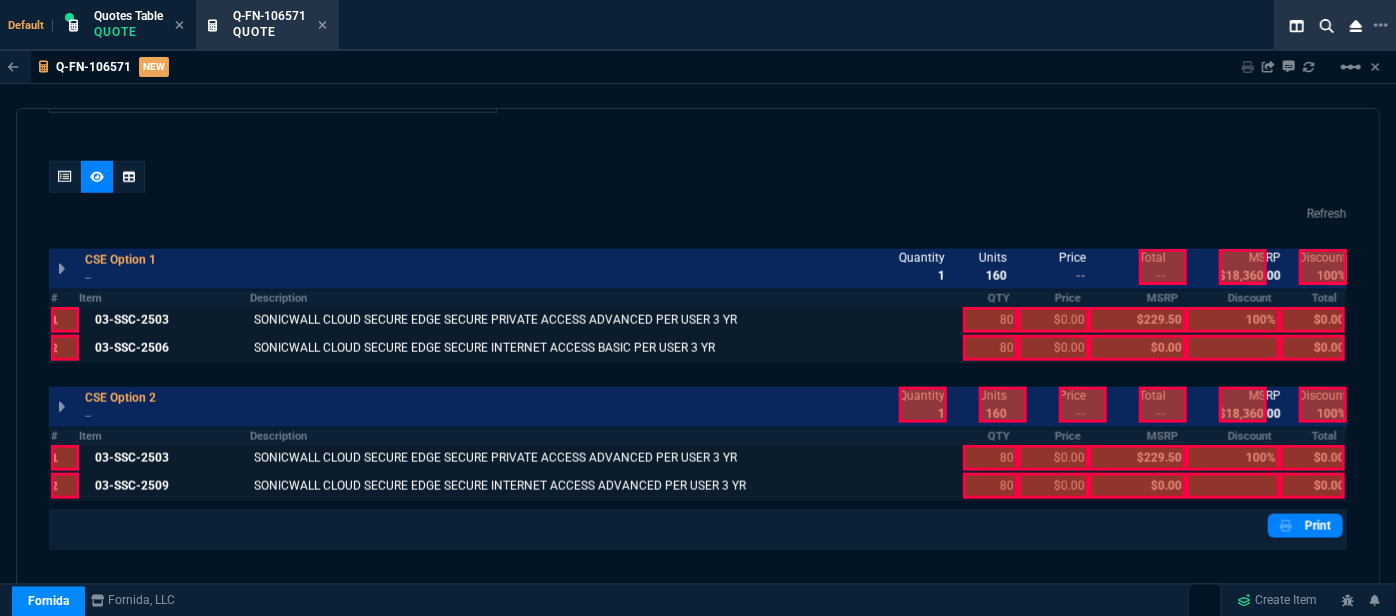 click at bounding box center (1163, 267) 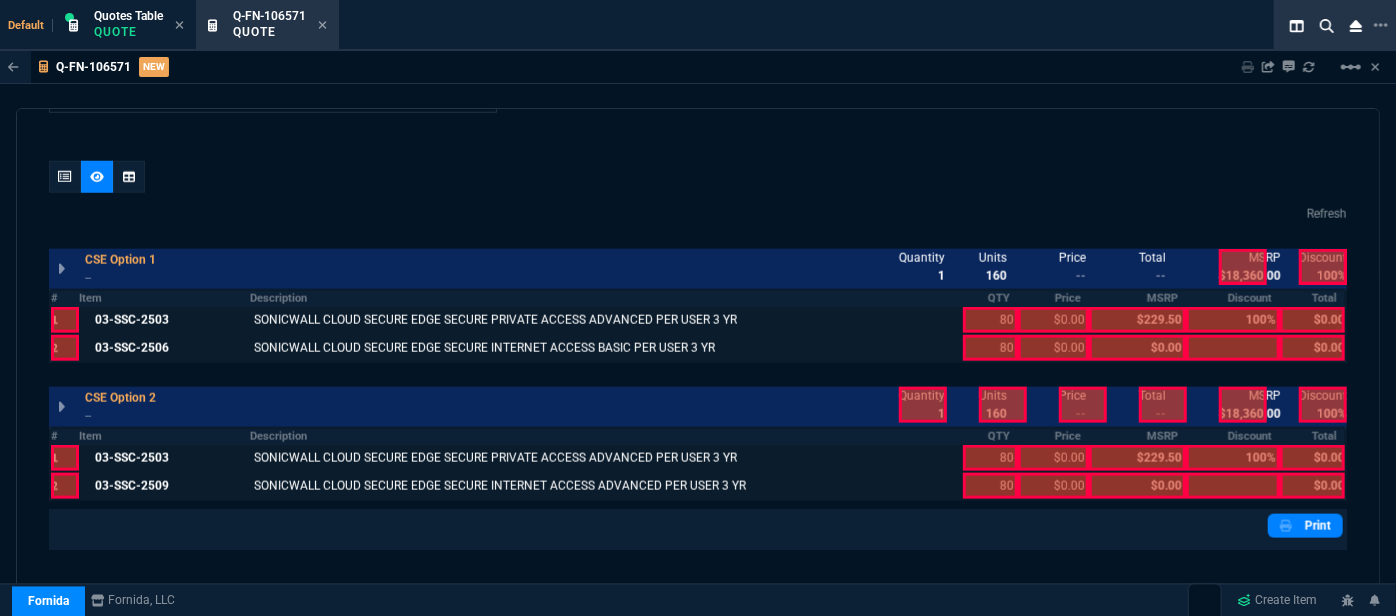 click at bounding box center [1243, 267] 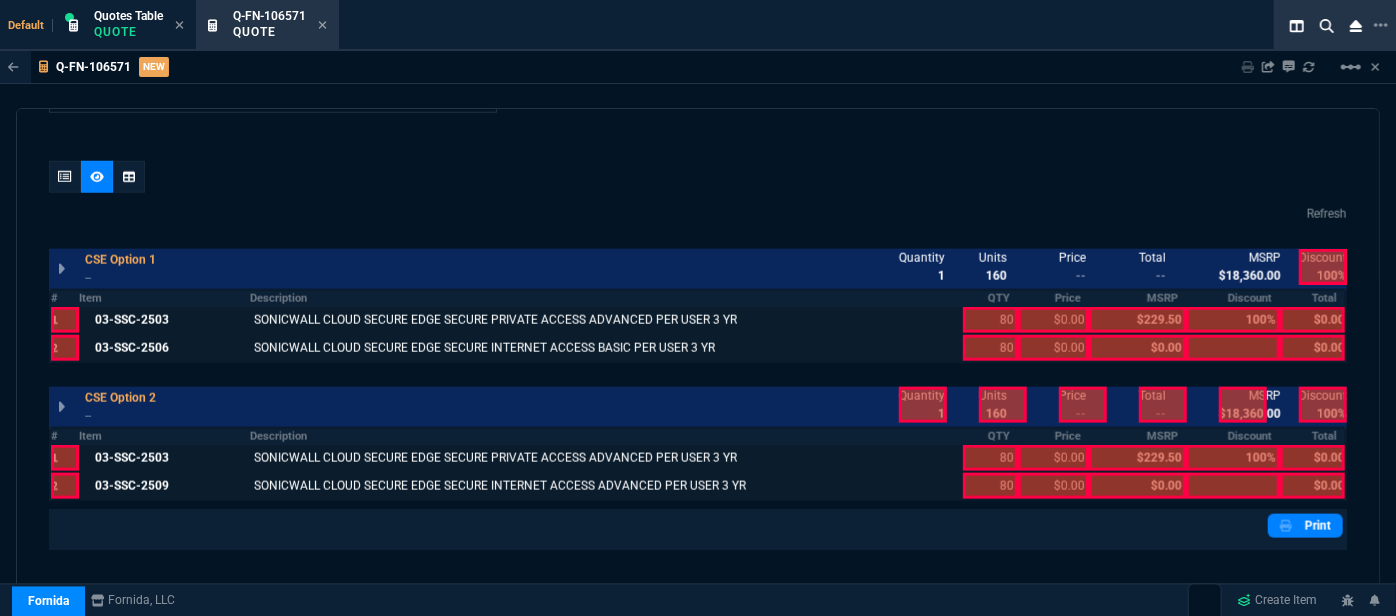 click at bounding box center [1323, 267] 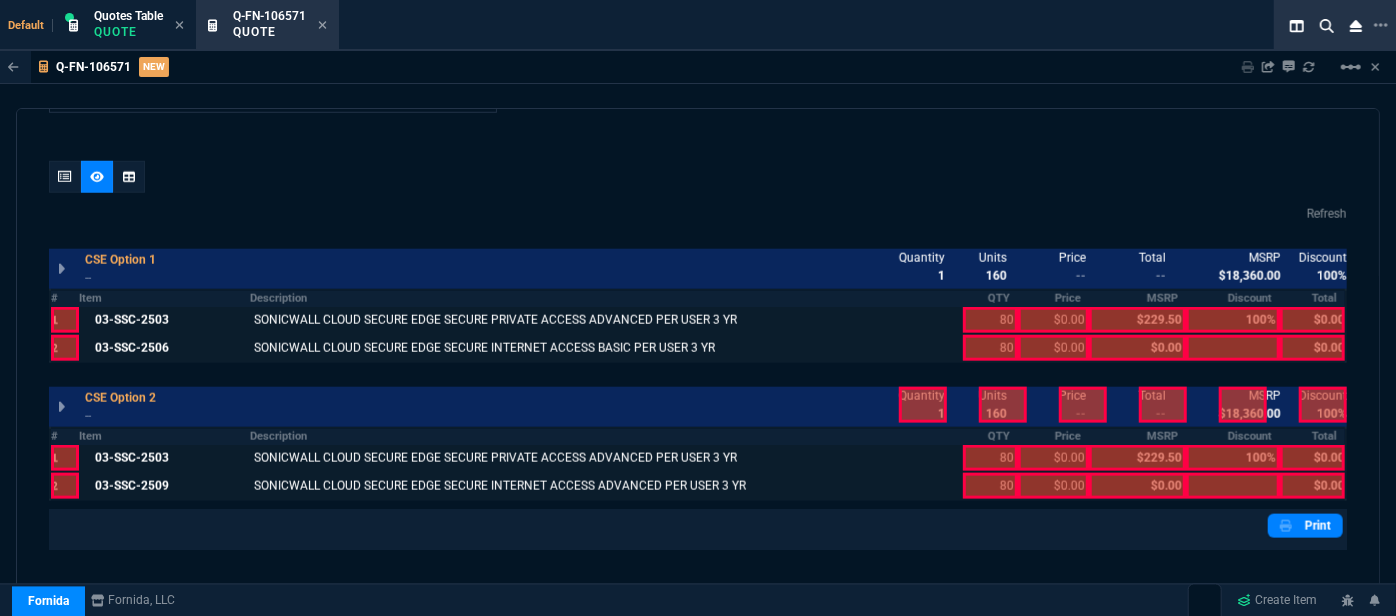 click at bounding box center [990, 320] 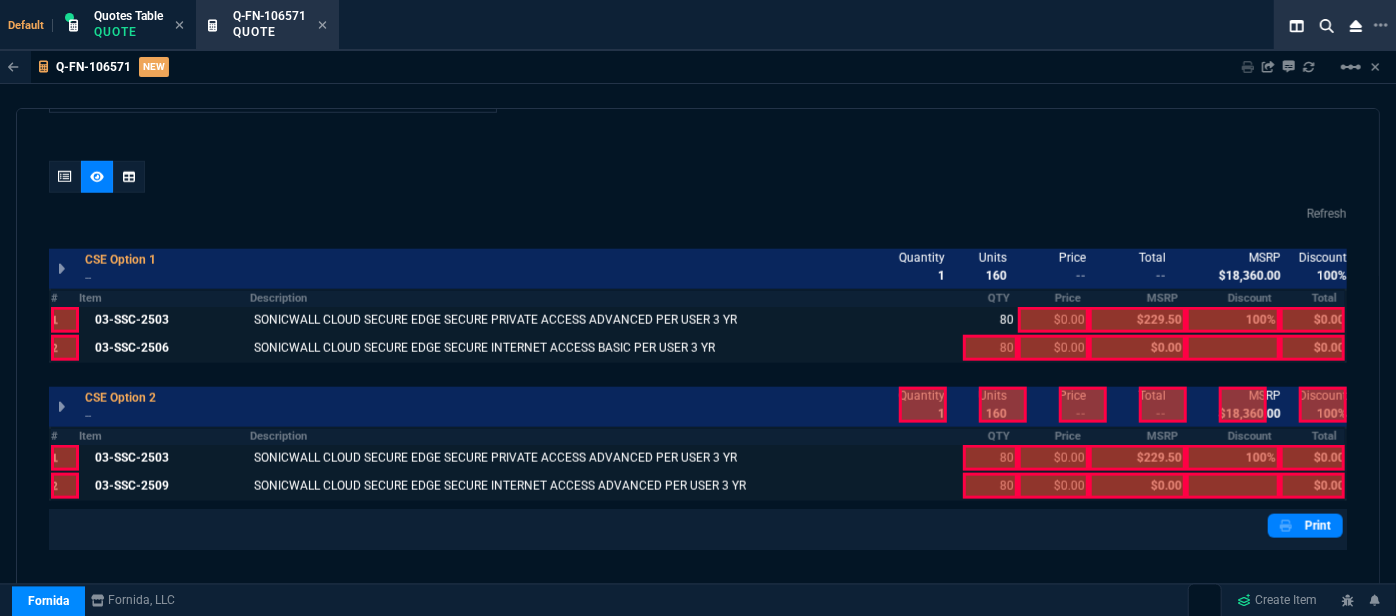 drag, startPoint x: 981, startPoint y: 342, endPoint x: 920, endPoint y: 392, distance: 78.873314 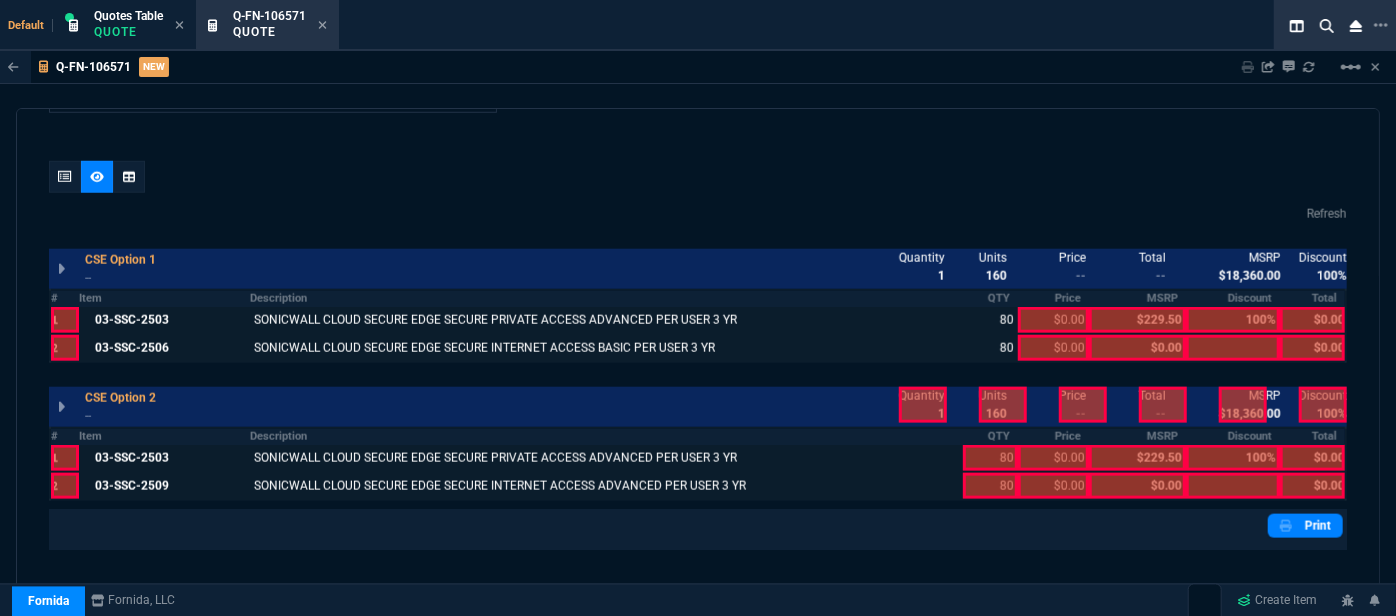 click at bounding box center (923, 405) 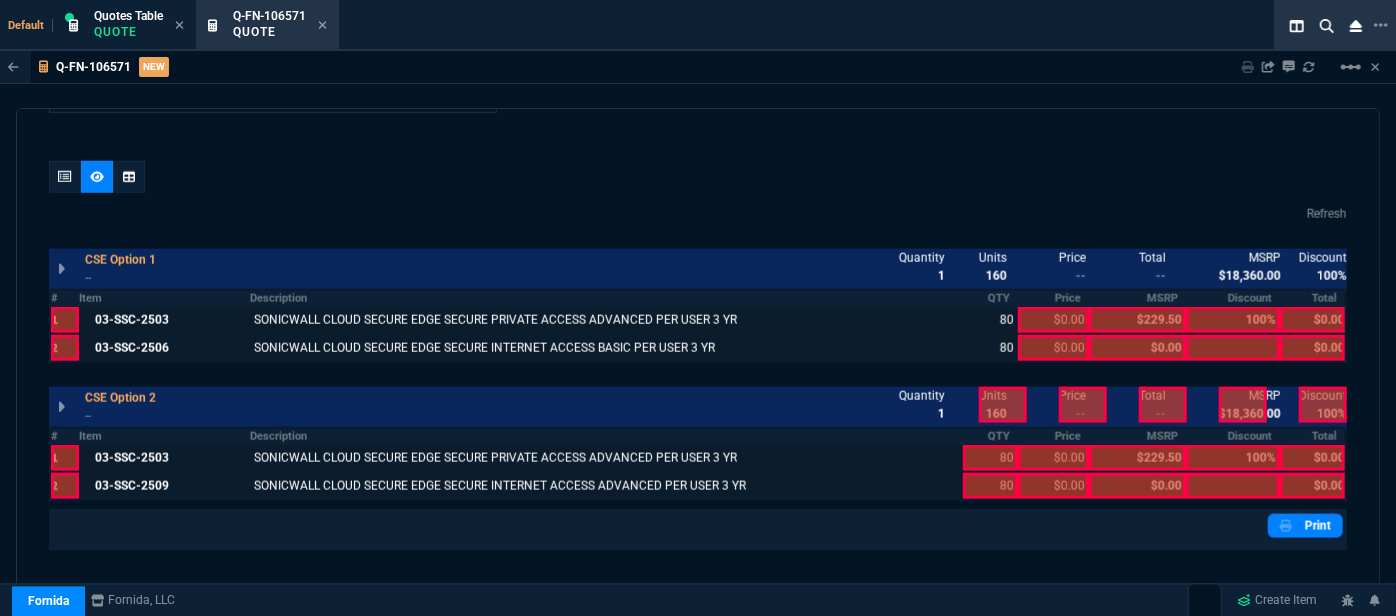 click at bounding box center [1003, 405] 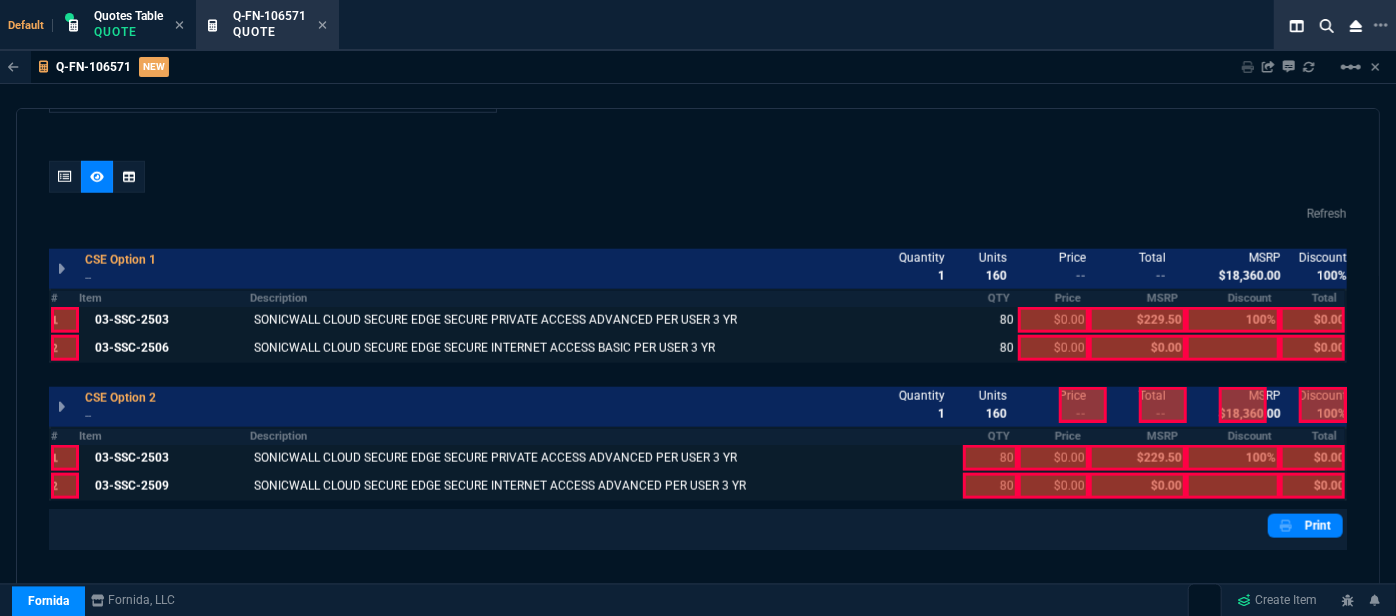 click at bounding box center (990, 458) 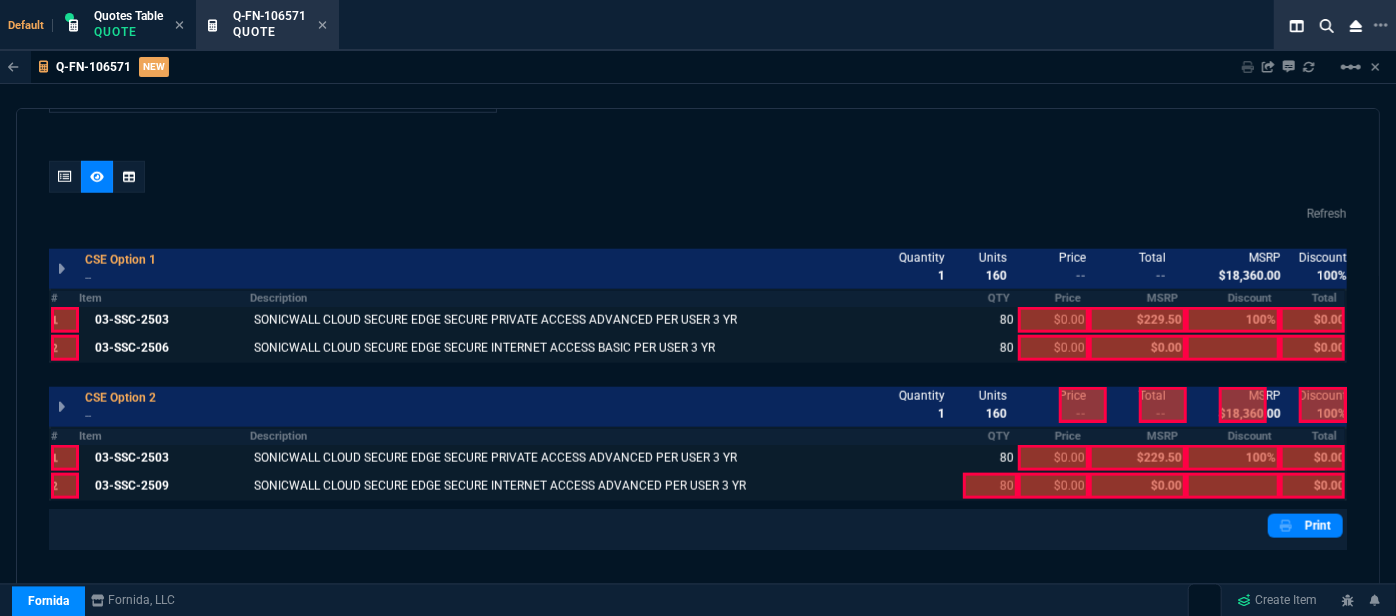 click at bounding box center [990, 486] 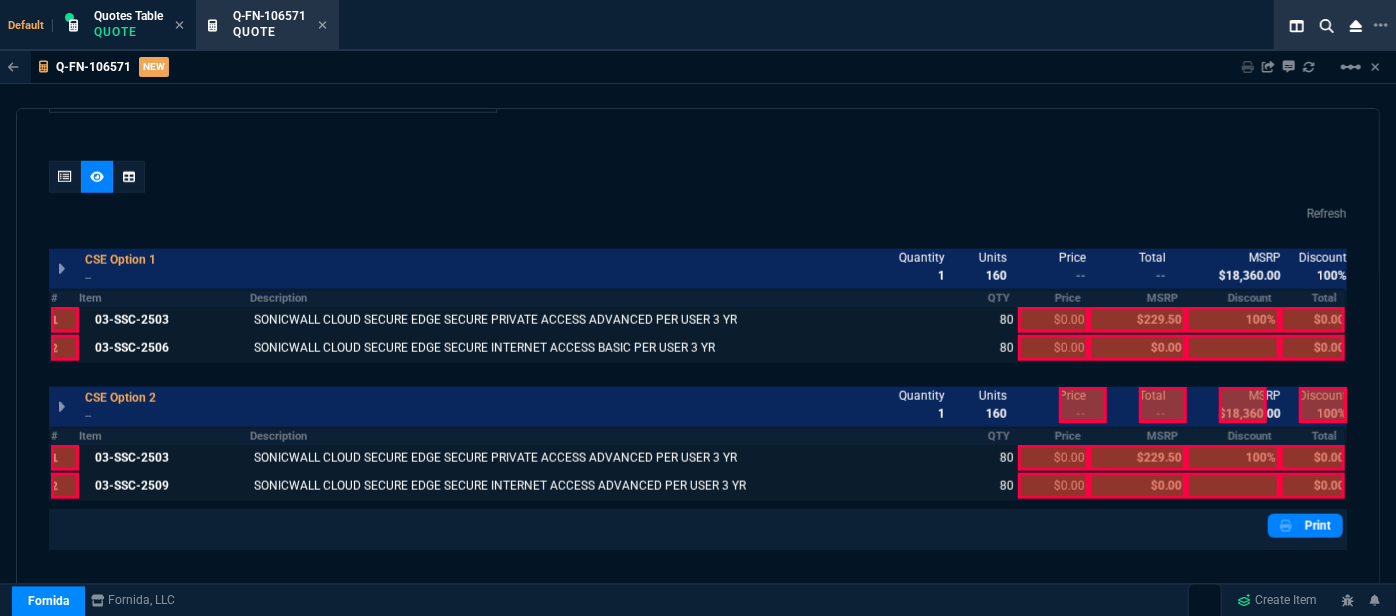 drag, startPoint x: 983, startPoint y: 482, endPoint x: 1053, endPoint y: 479, distance: 70.064255 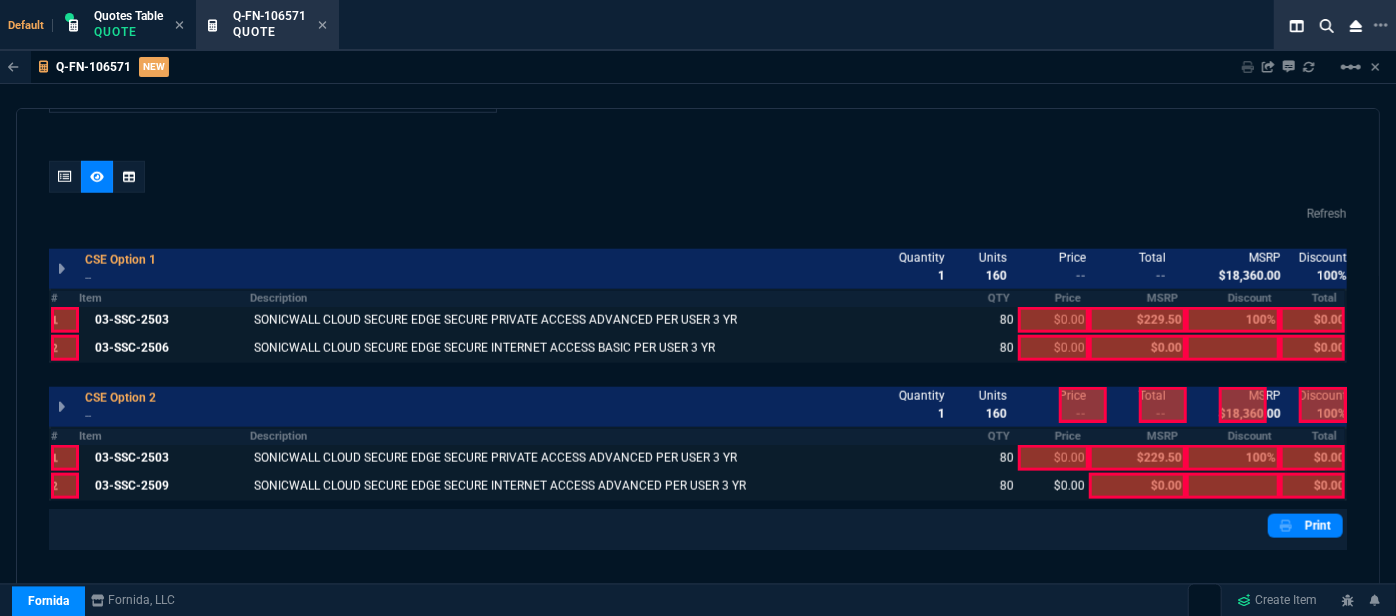 click at bounding box center [1053, 458] 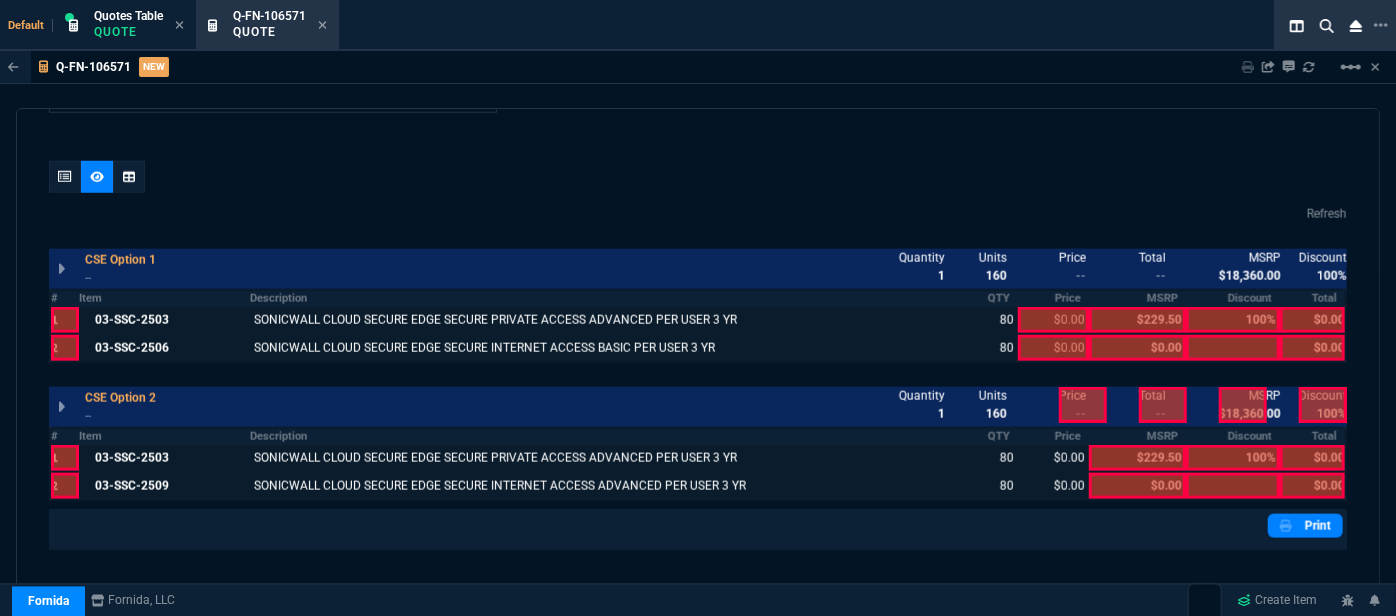 click at bounding box center (1083, 405) 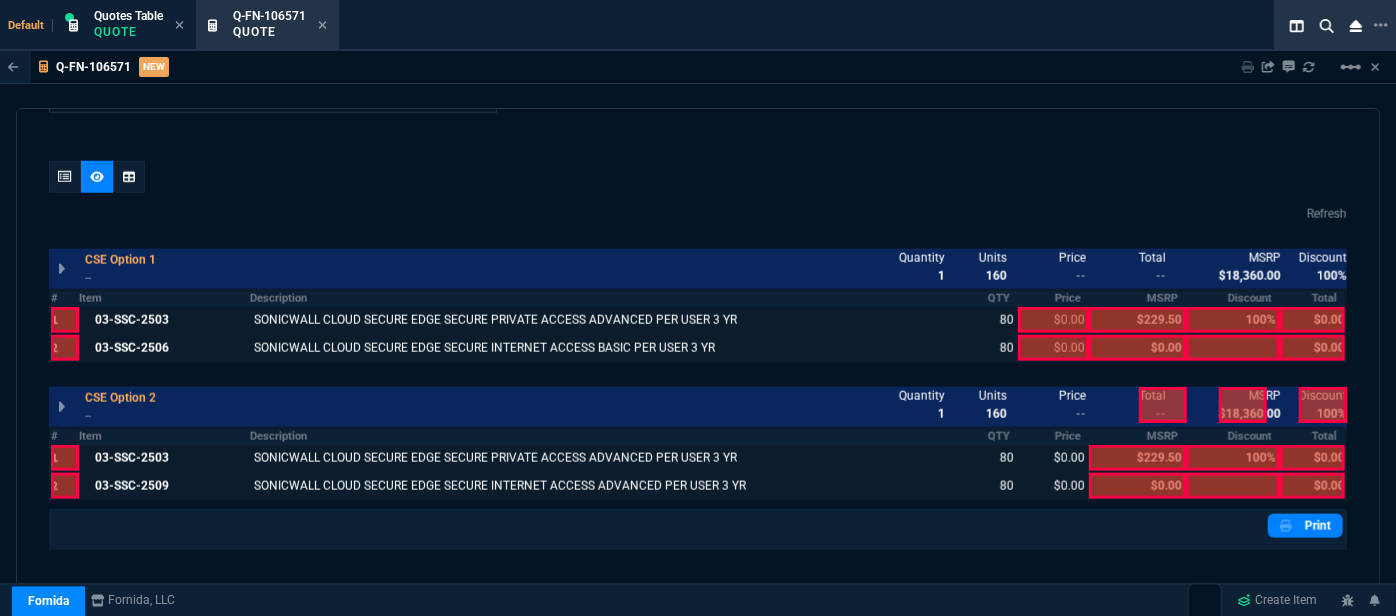 click at bounding box center (1053, 348) 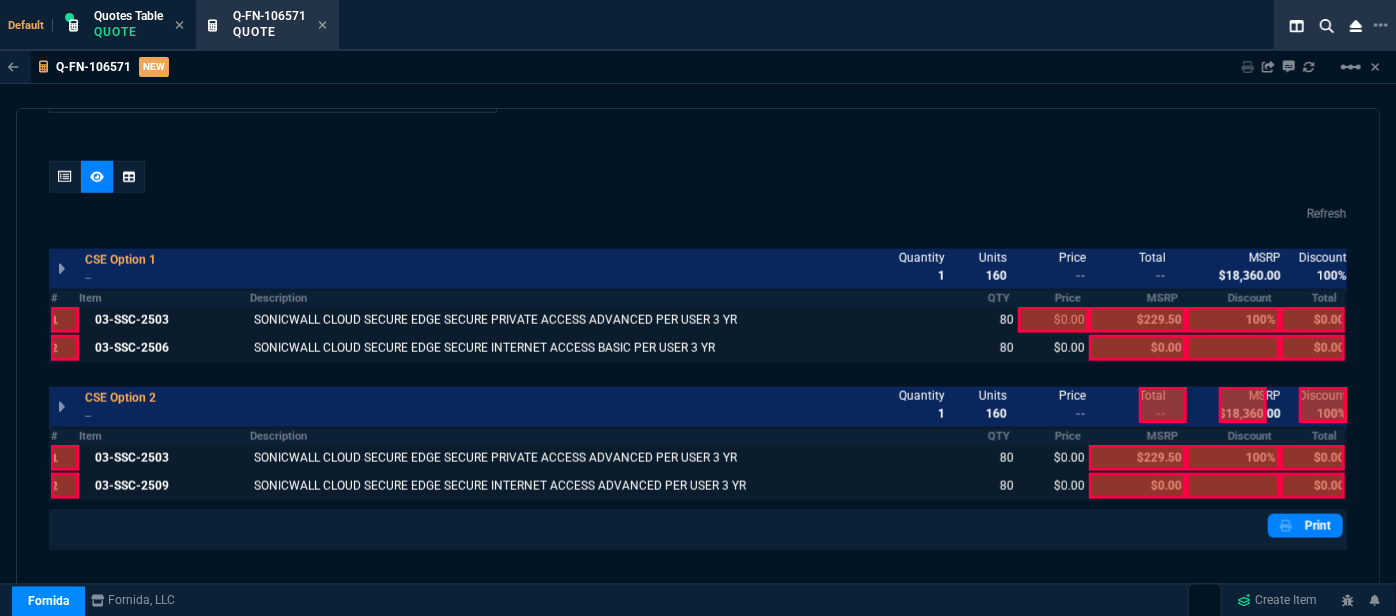 click at bounding box center (1053, 320) 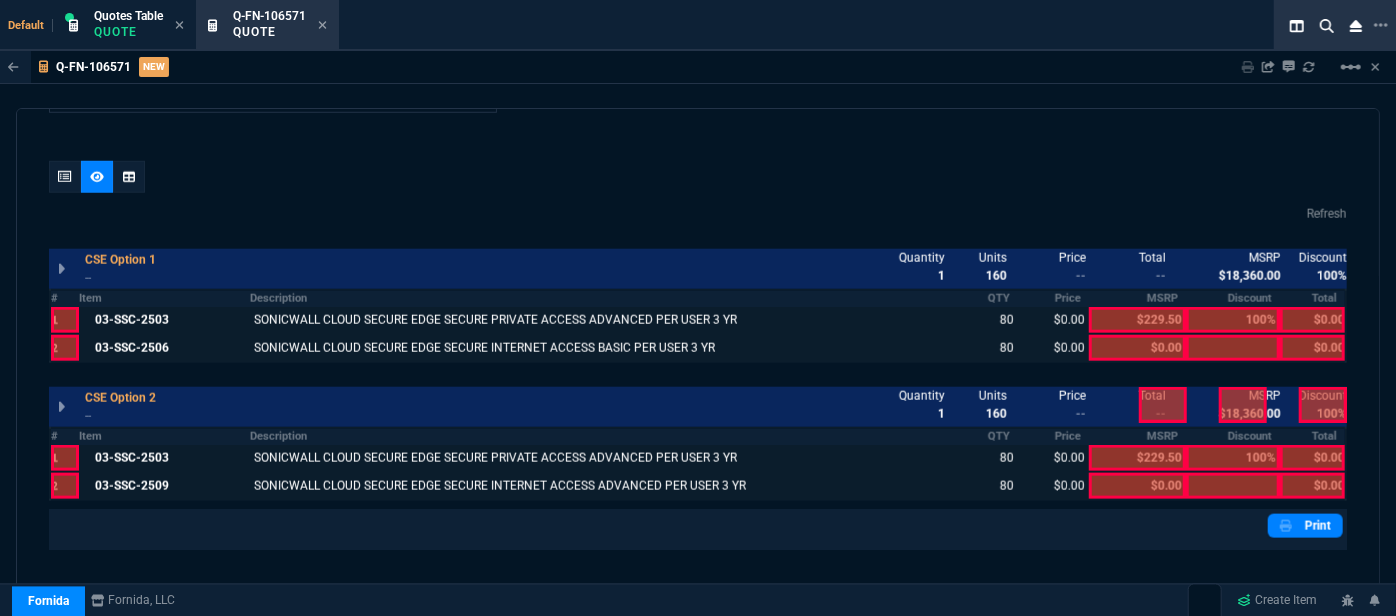 click at bounding box center [1137, 320] 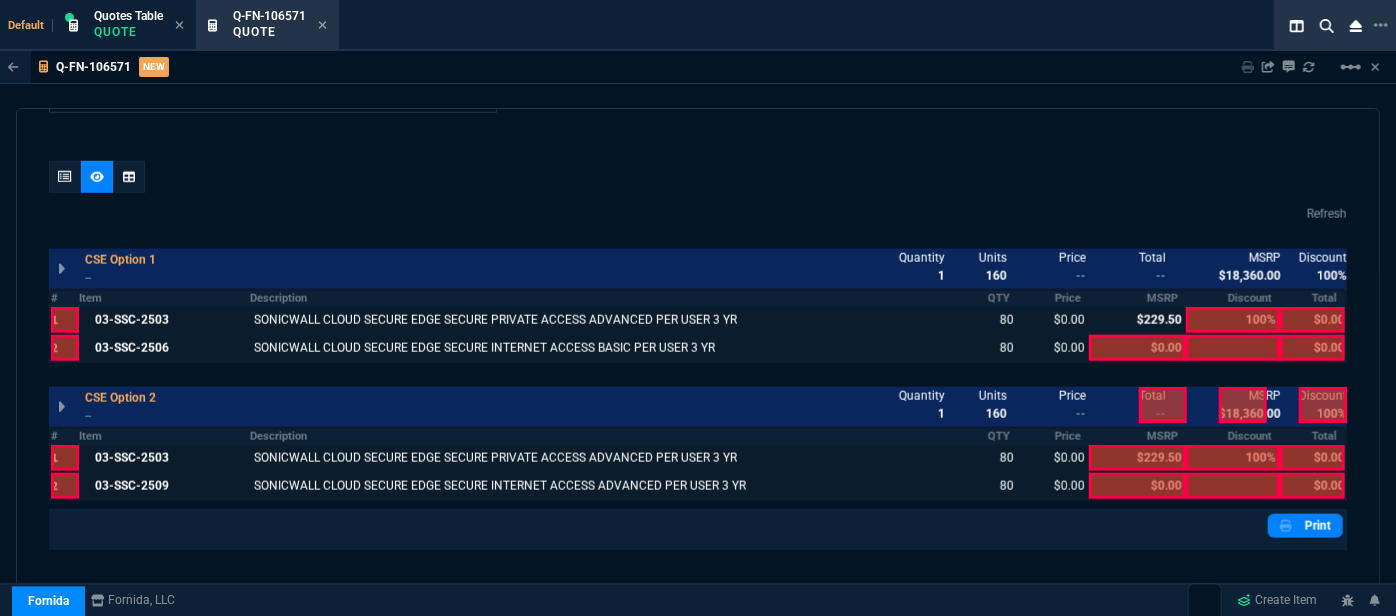 click at bounding box center [1137, 348] 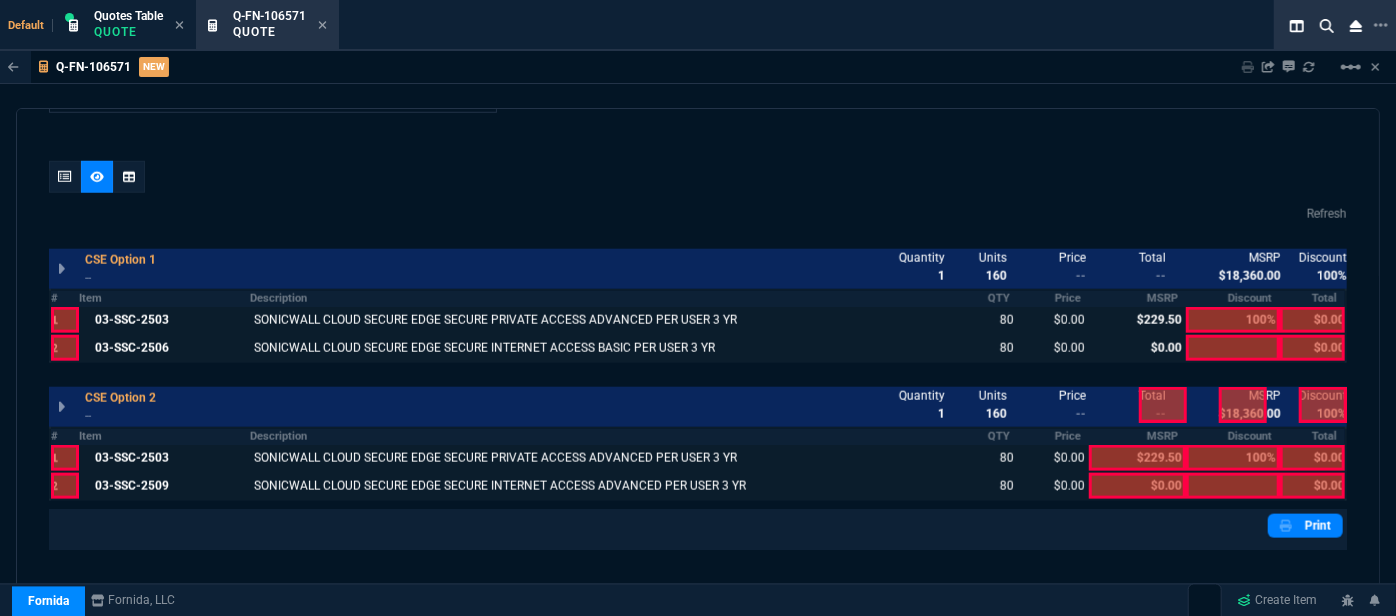 click at bounding box center [1163, 405] 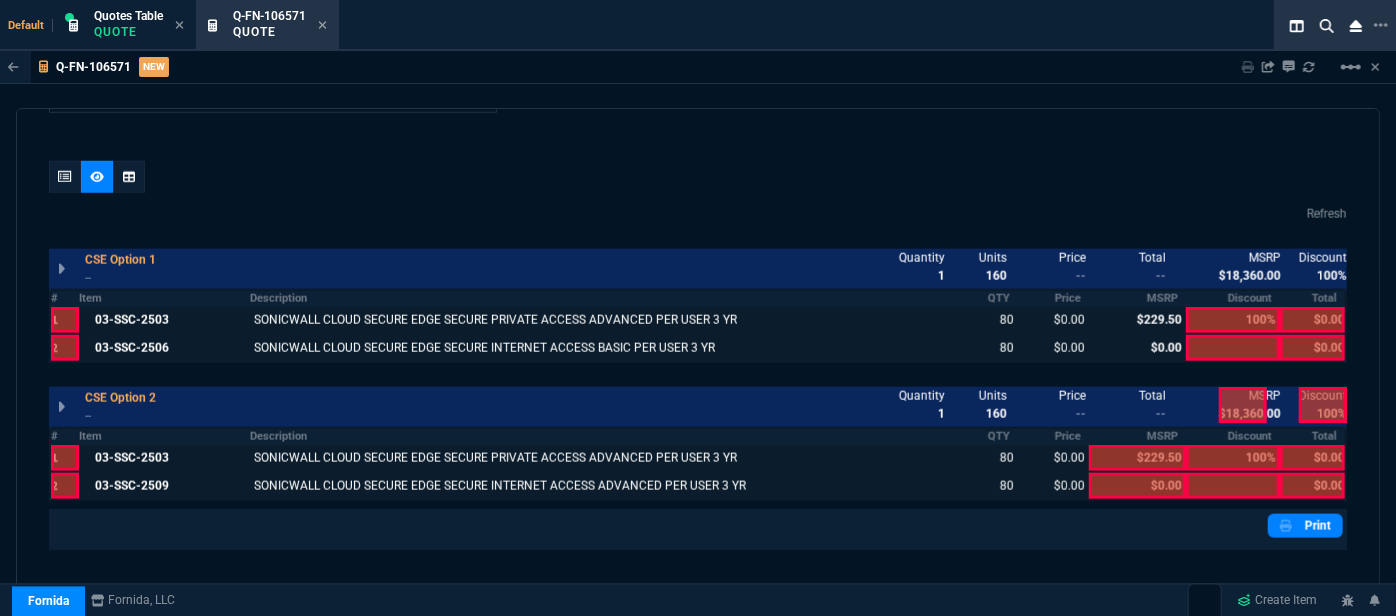 click at bounding box center (1137, 458) 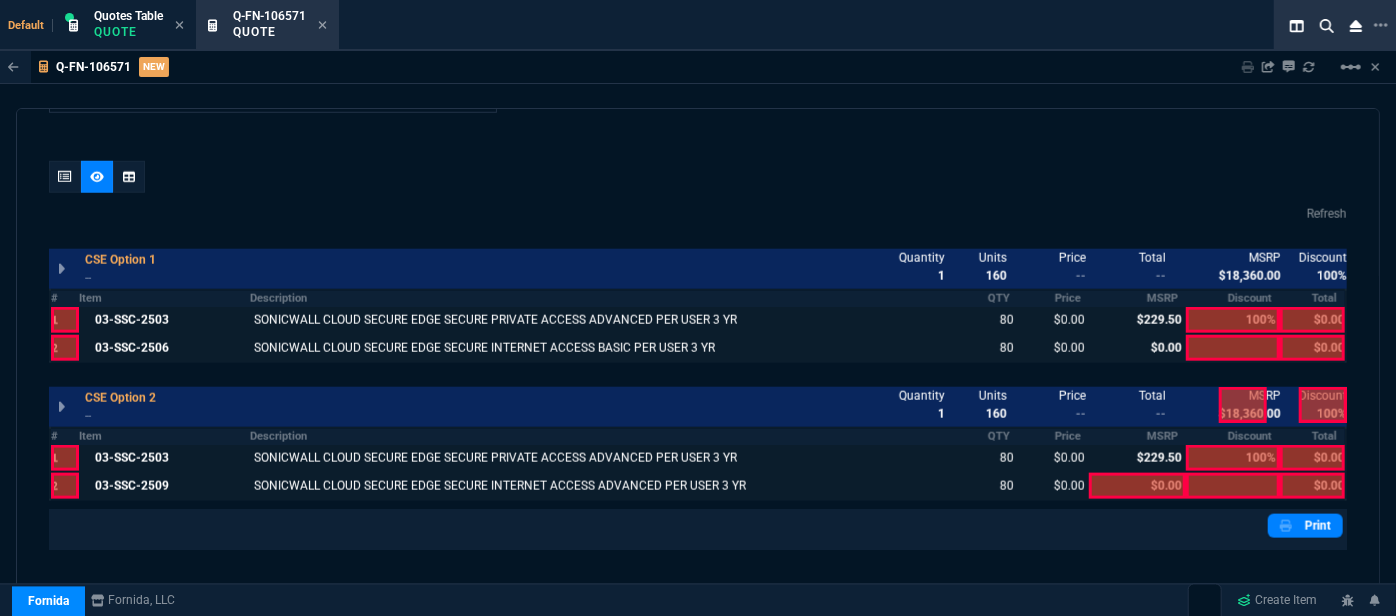 click at bounding box center [1137, 486] 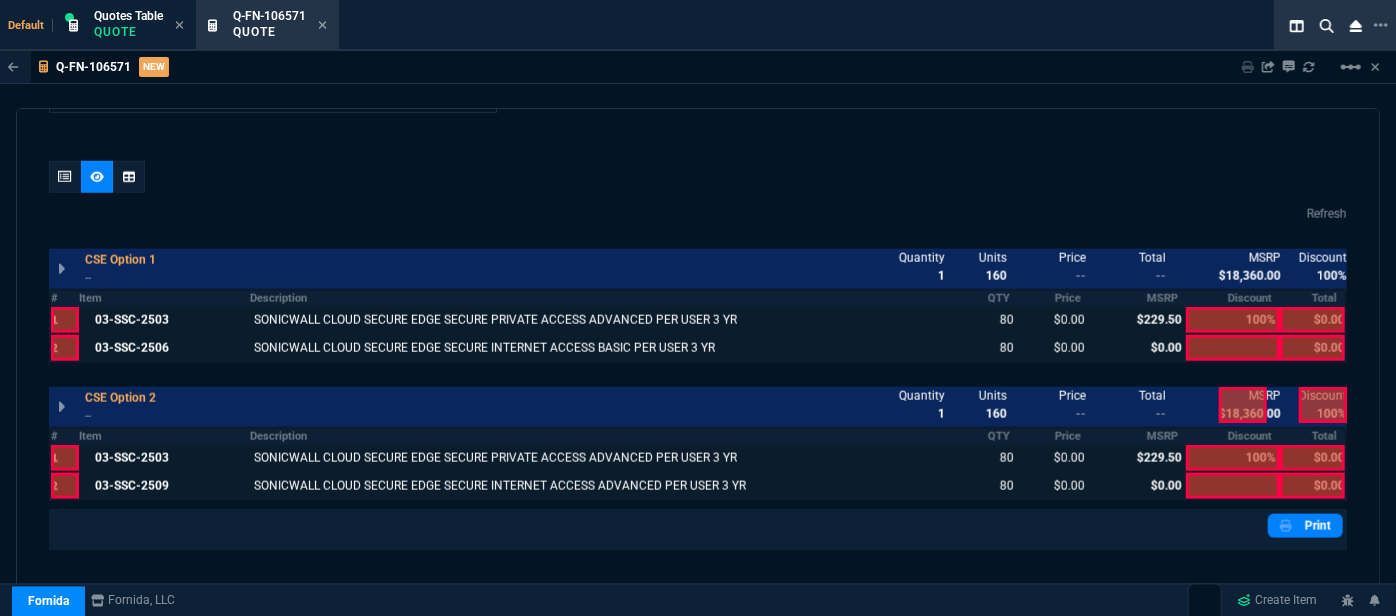 click at bounding box center (1233, 486) 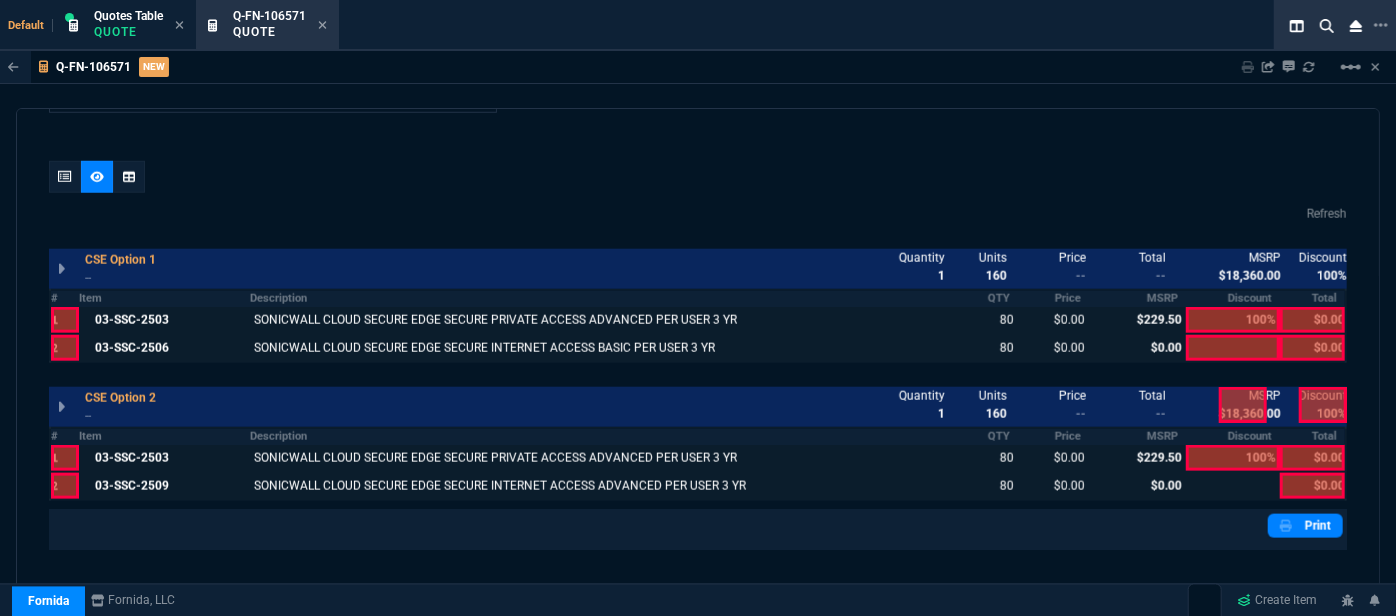 click at bounding box center [1233, 458] 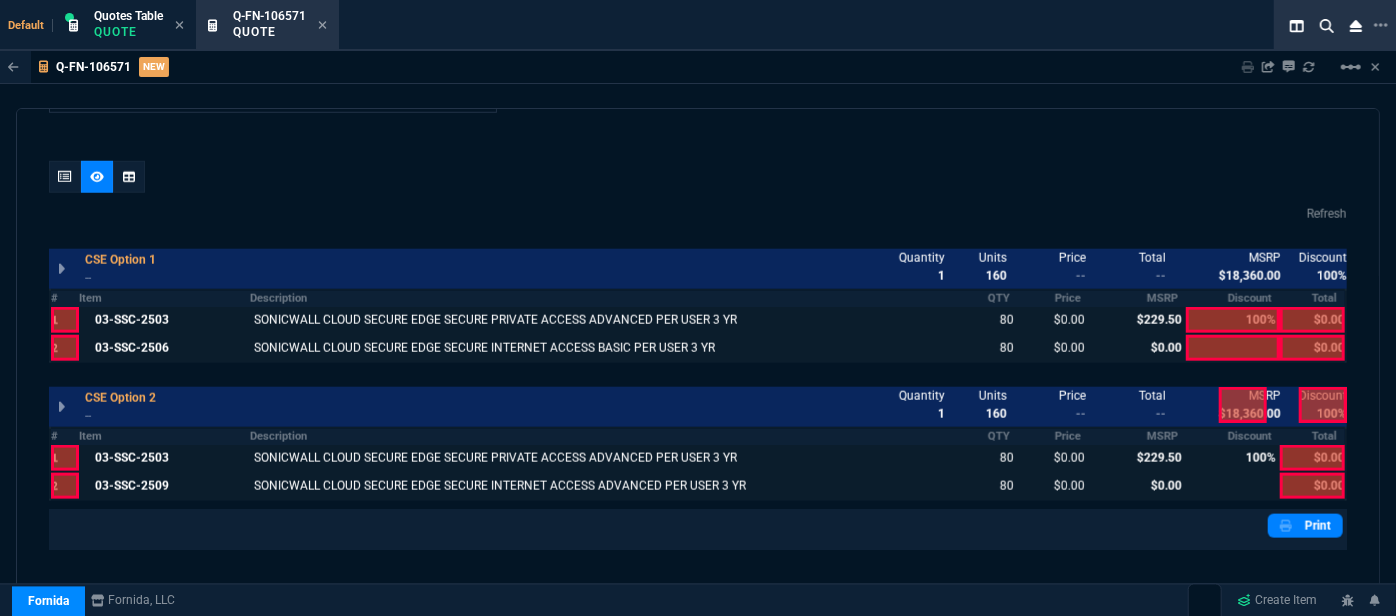 click at bounding box center [1312, 486] 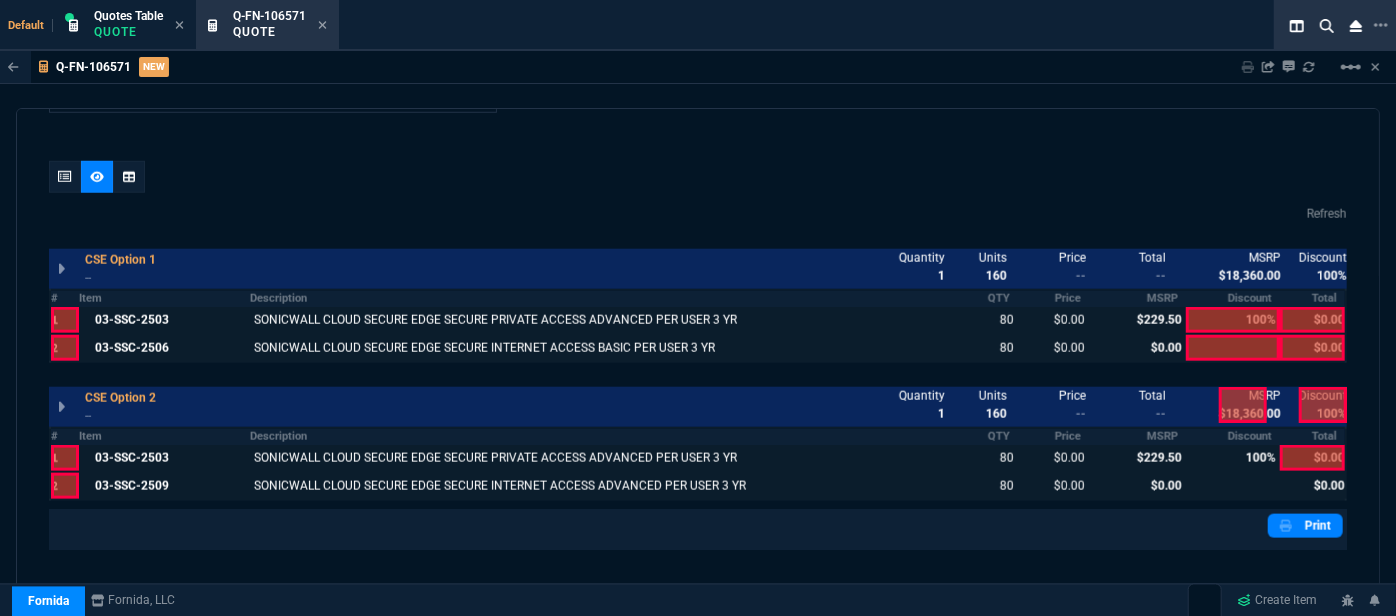 click at bounding box center [1312, 458] 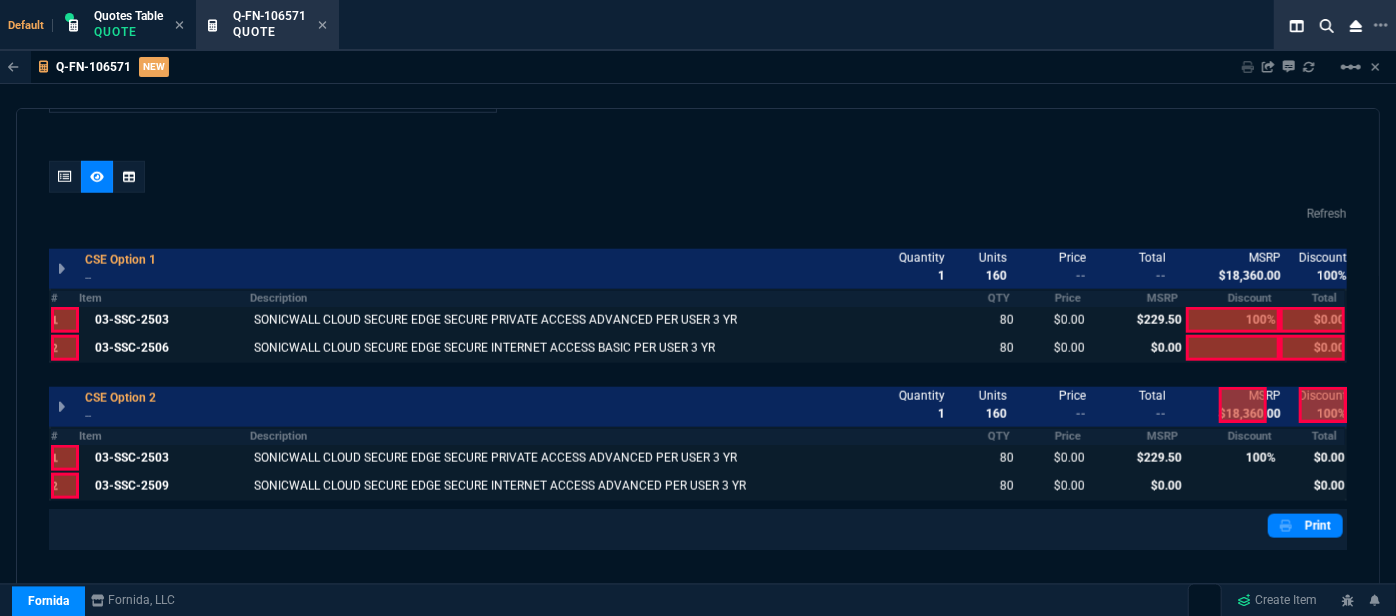 click at bounding box center (1323, 405) 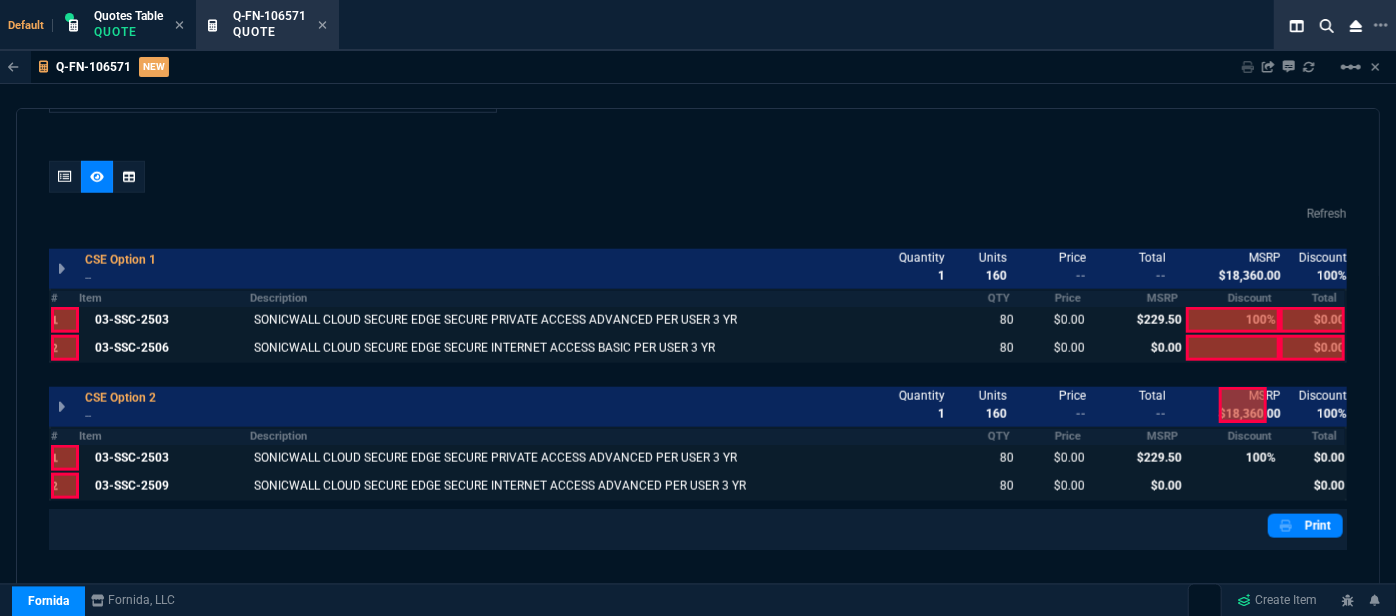 click at bounding box center (1243, 405) 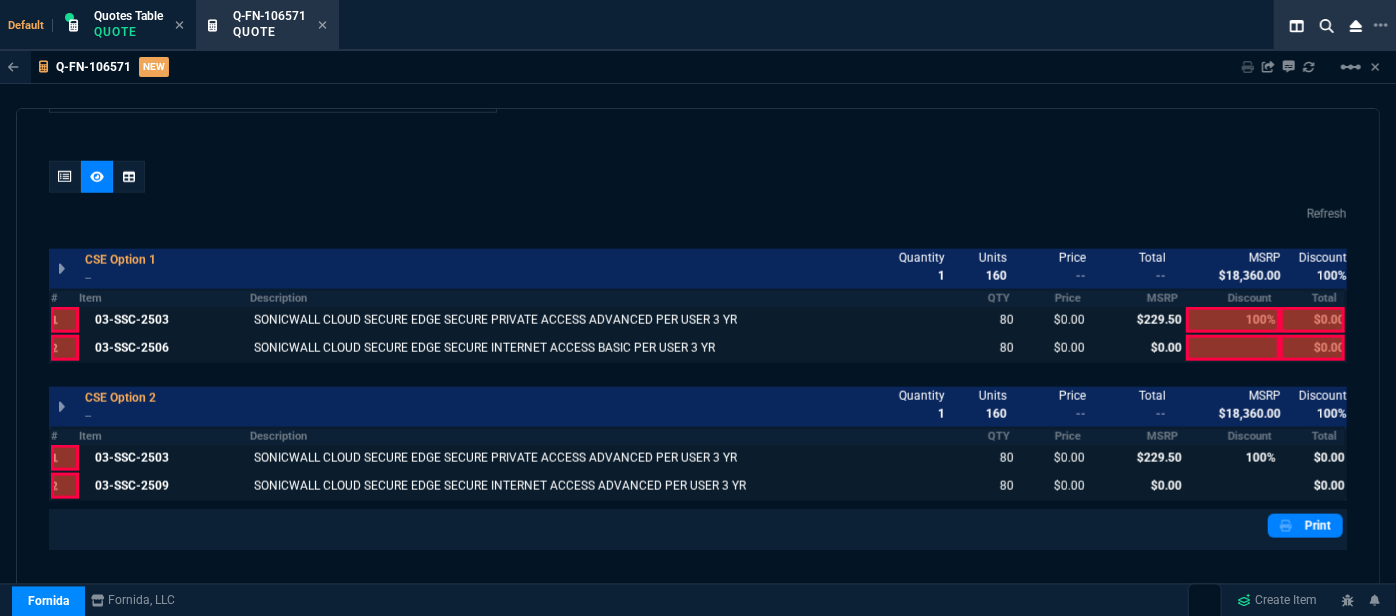 click at bounding box center (1233, 348) 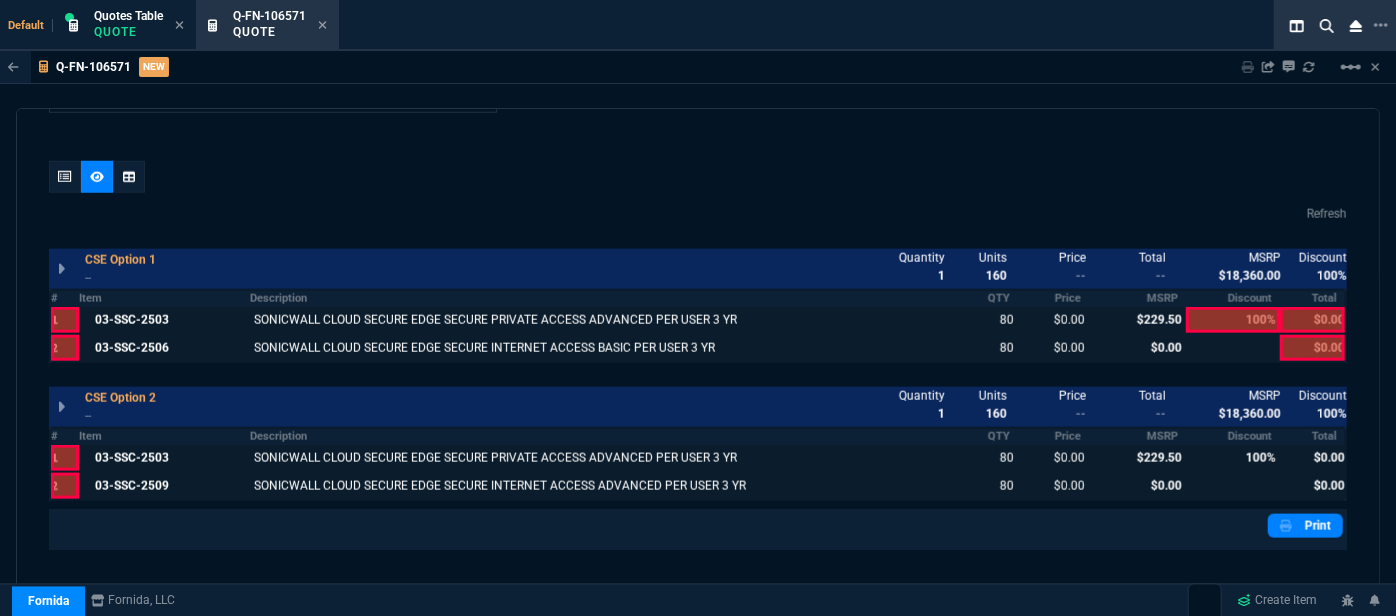 click at bounding box center [1233, 320] 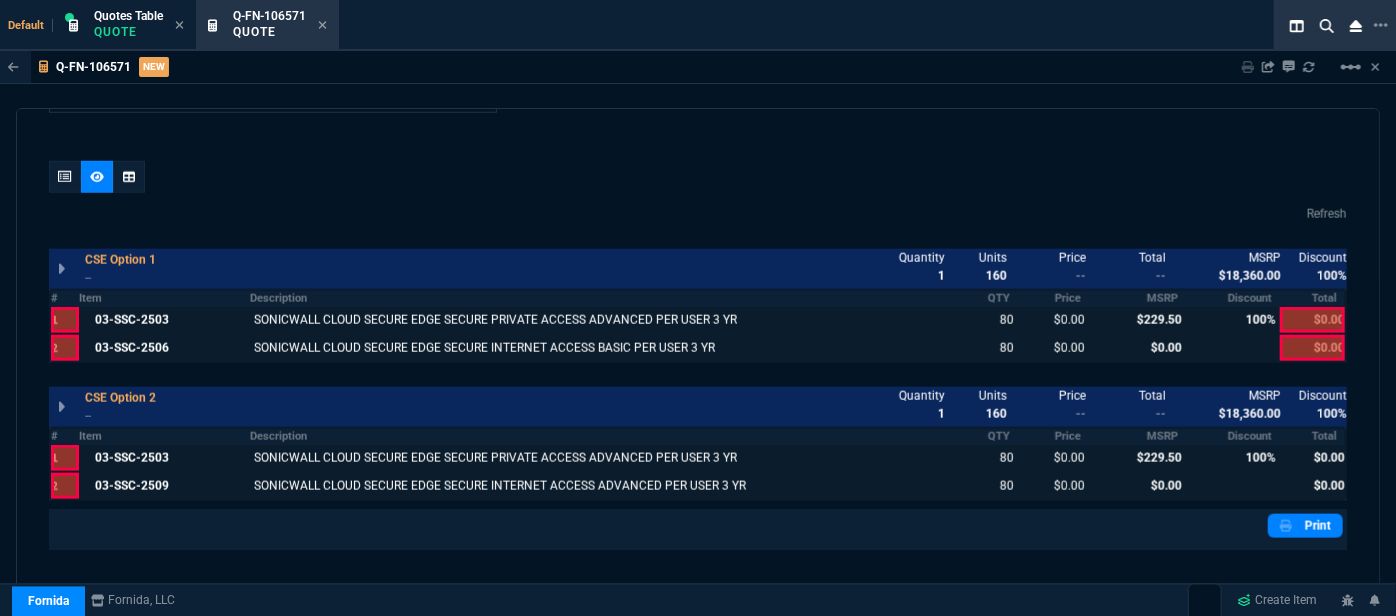 click at bounding box center (1312, 320) 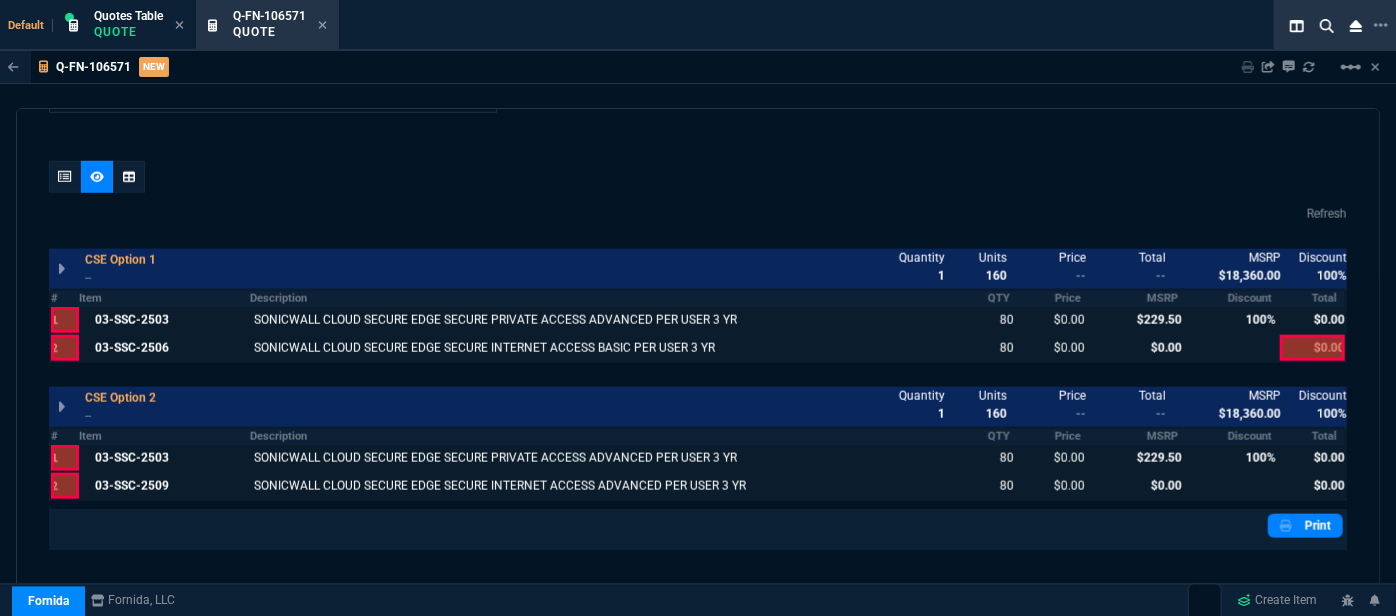 click at bounding box center (1312, 348) 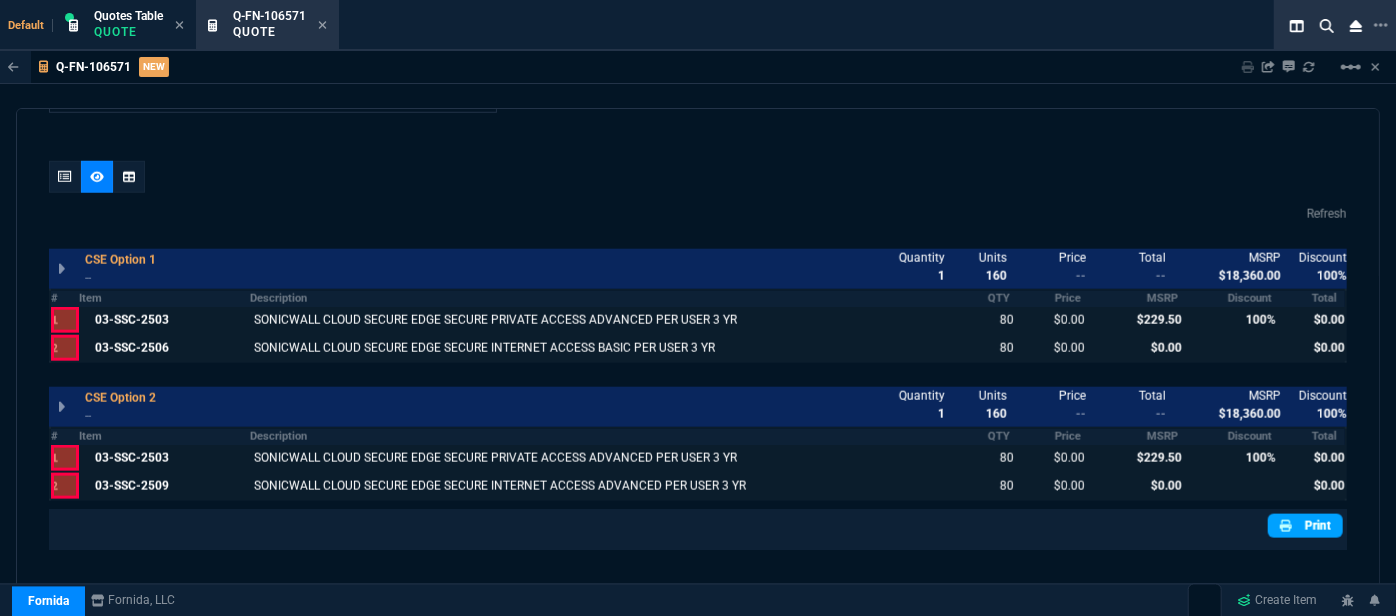 click at bounding box center [1288, 526] 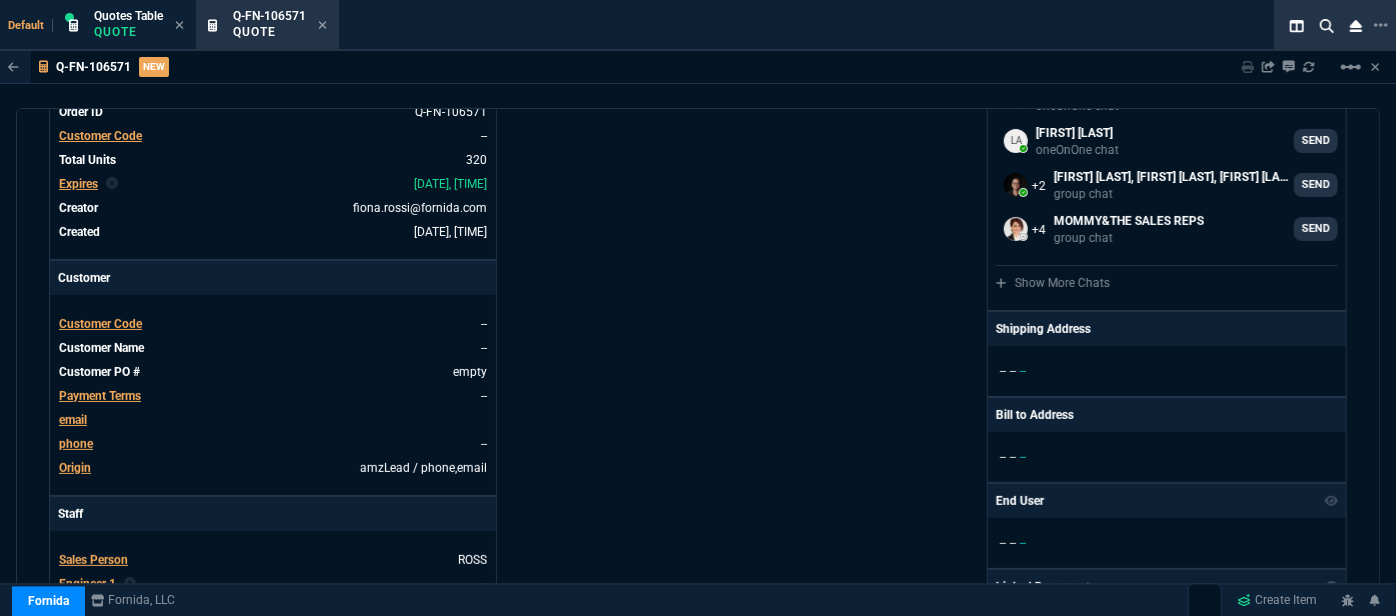 scroll, scrollTop: 0, scrollLeft: 0, axis: both 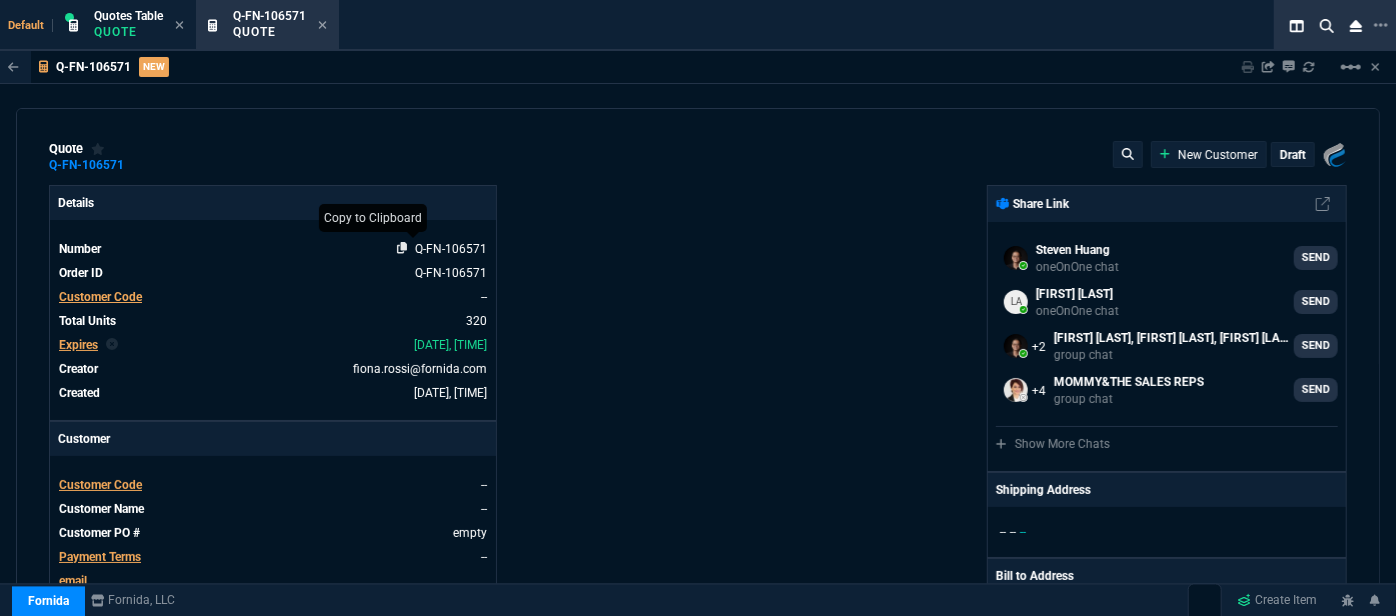click 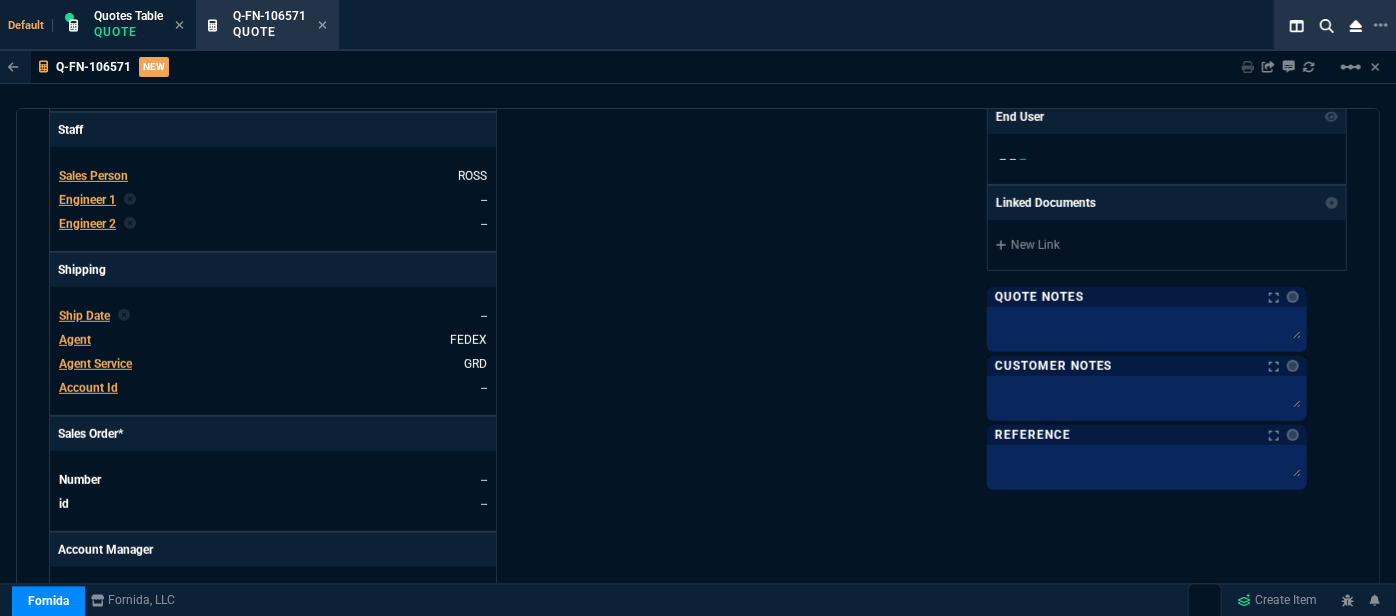 scroll, scrollTop: 1000, scrollLeft: 0, axis: vertical 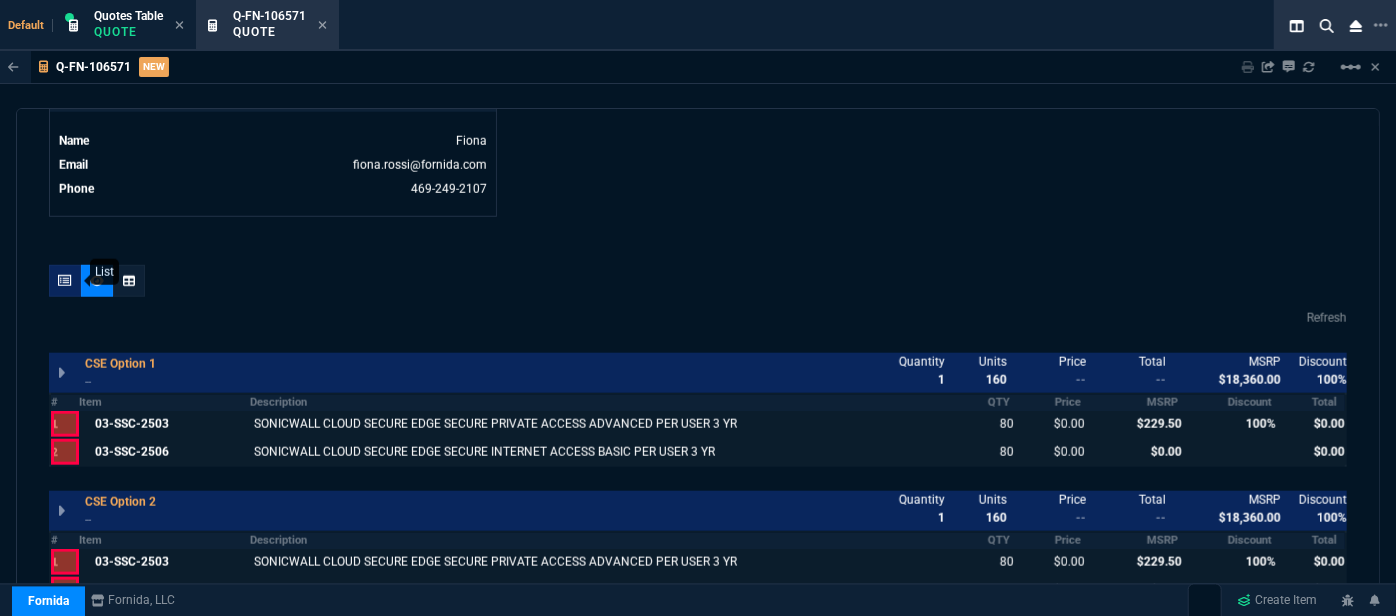 click at bounding box center [65, 281] 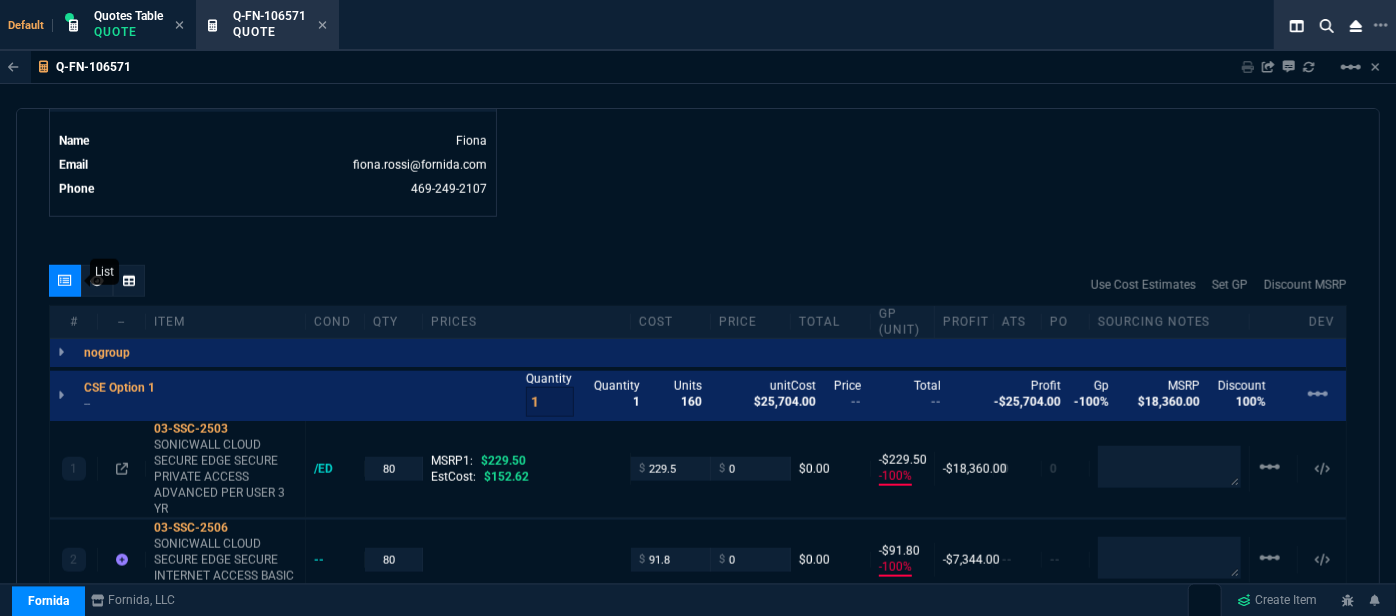 type on "-100" 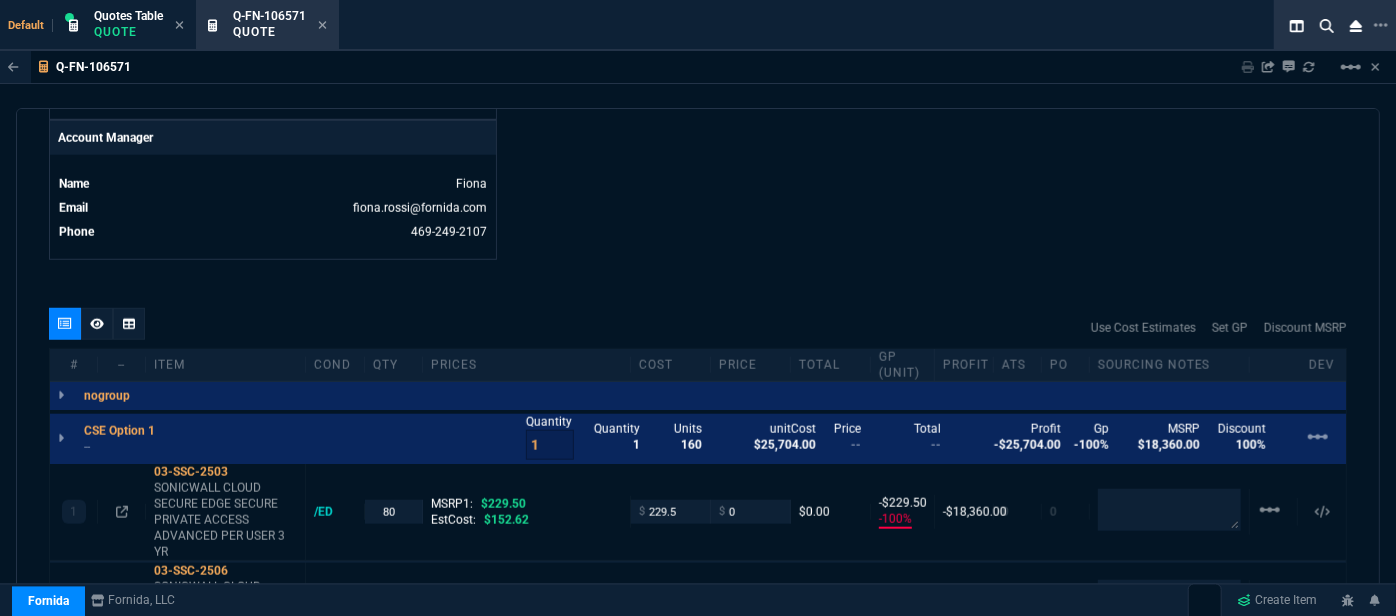 scroll, scrollTop: 727, scrollLeft: 0, axis: vertical 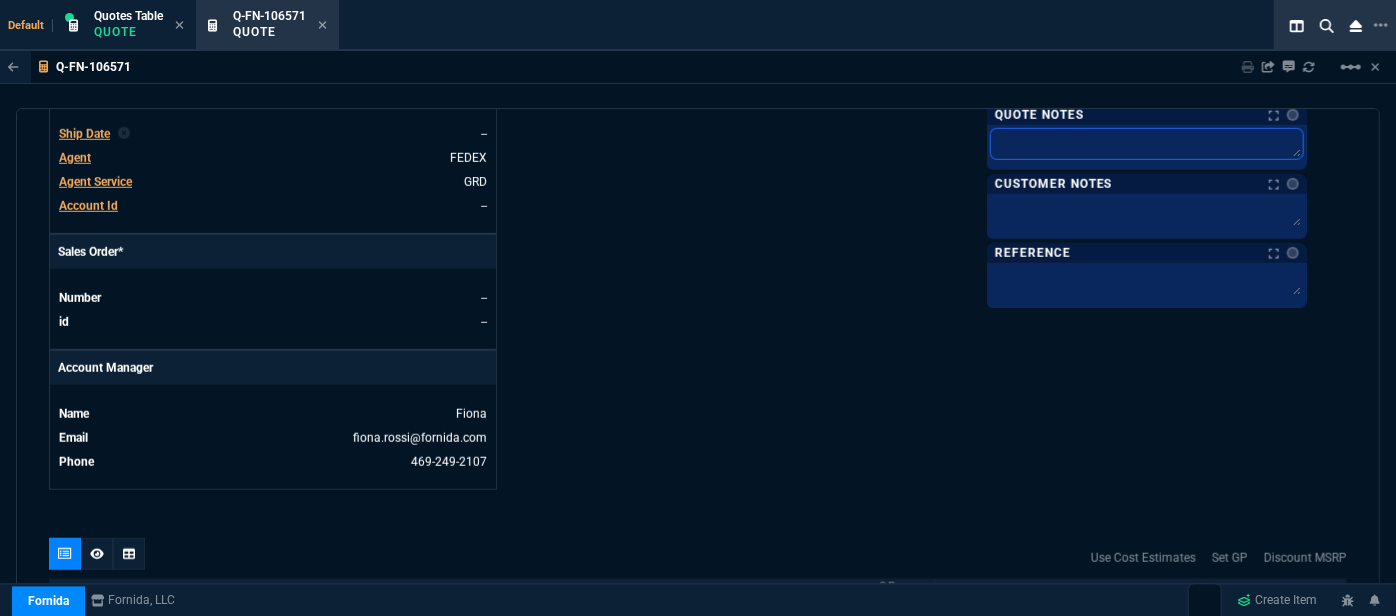 click at bounding box center [1147, 144] 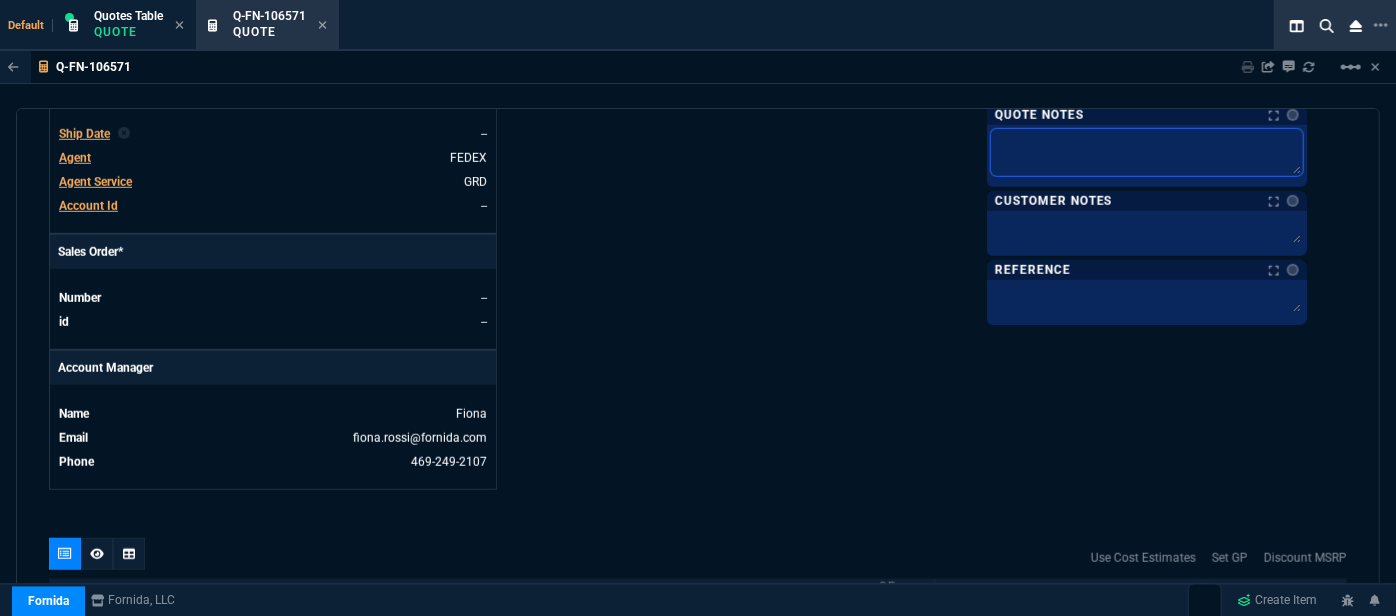 type on "r" 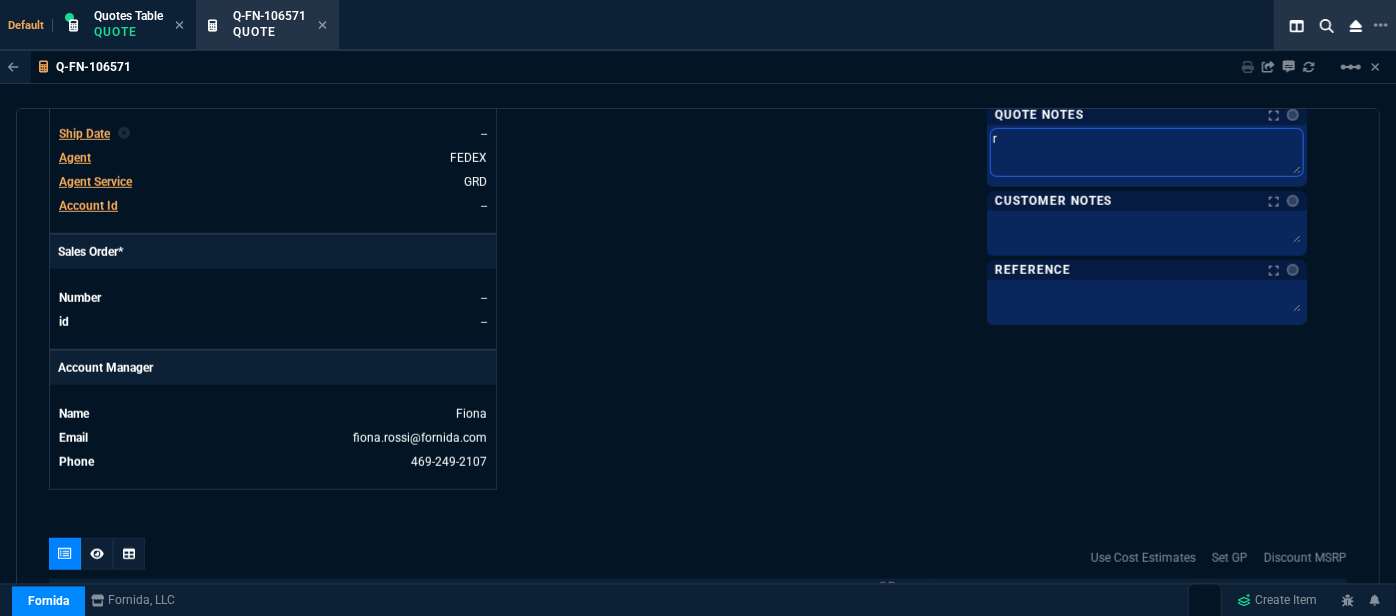 type on "ri" 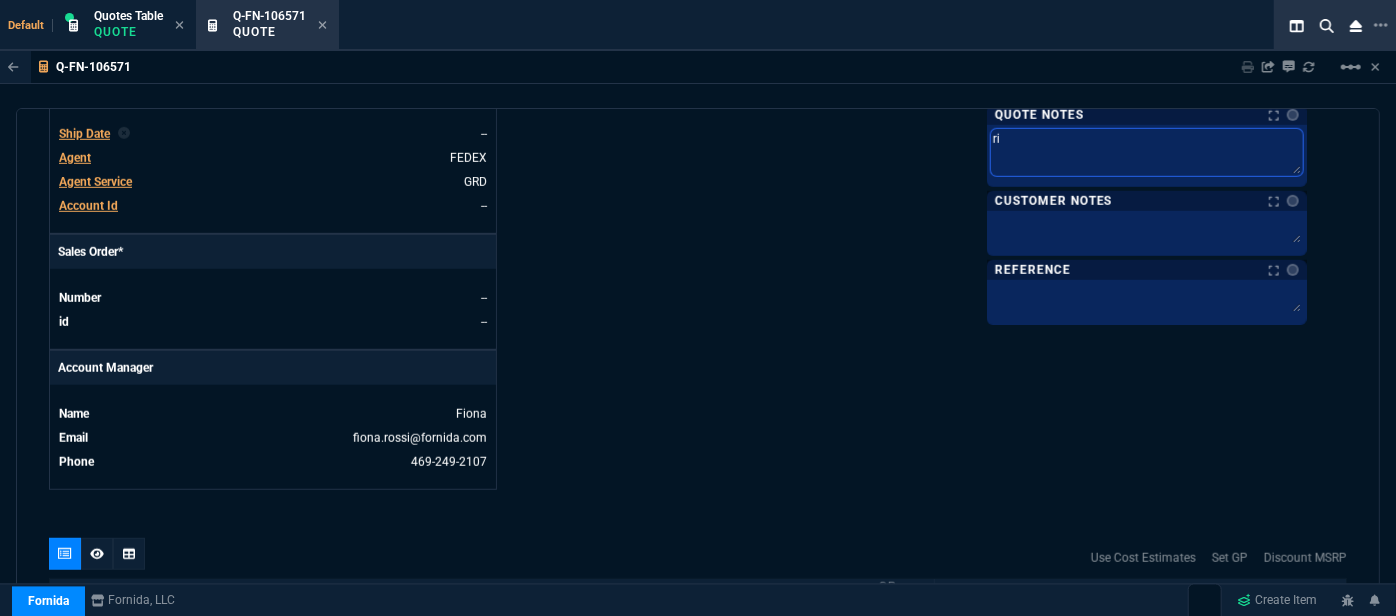 type on "ric" 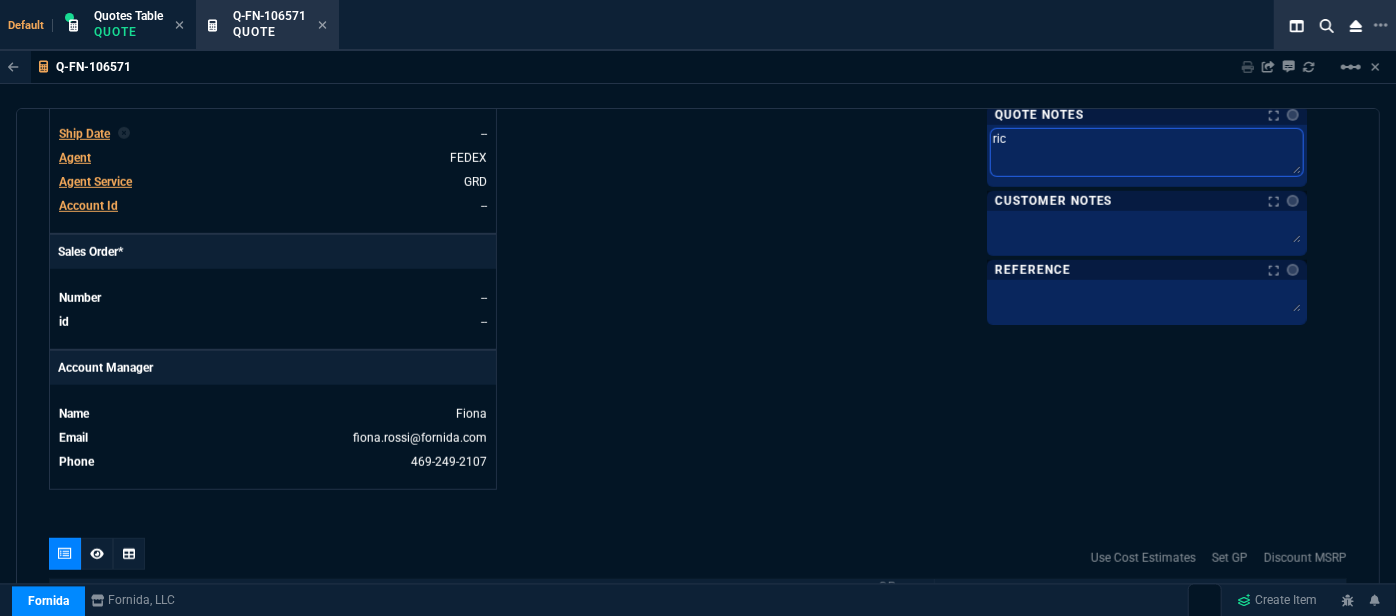 type on "rick" 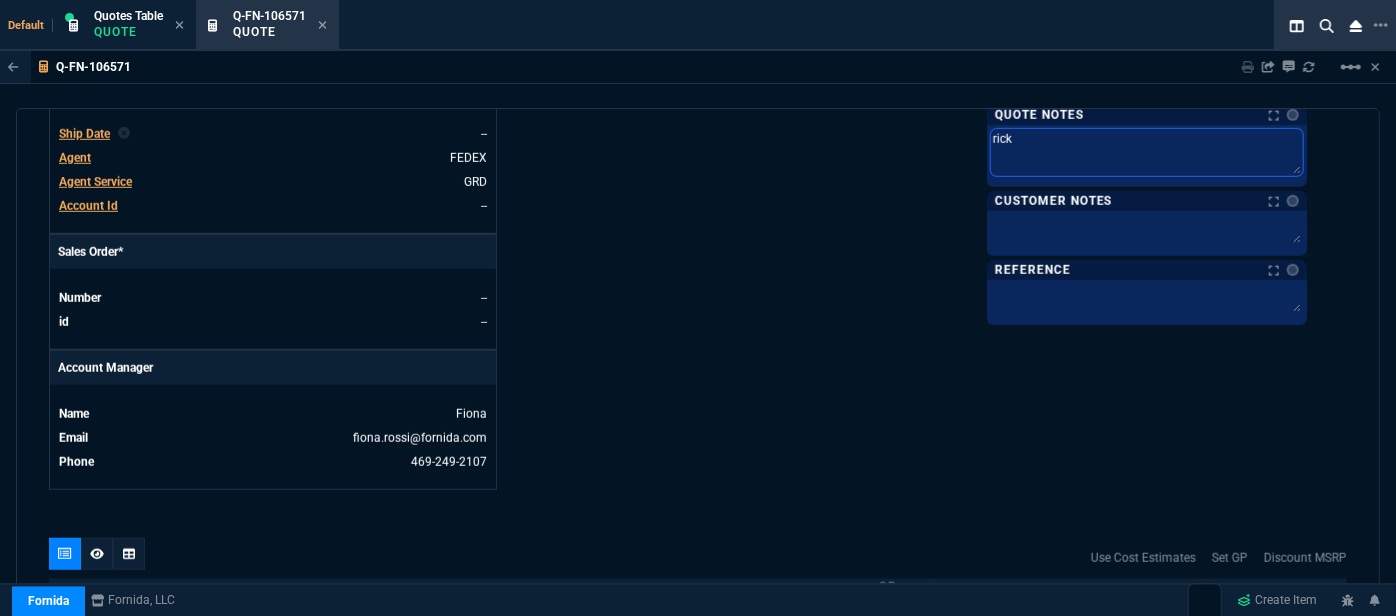 type on "rick" 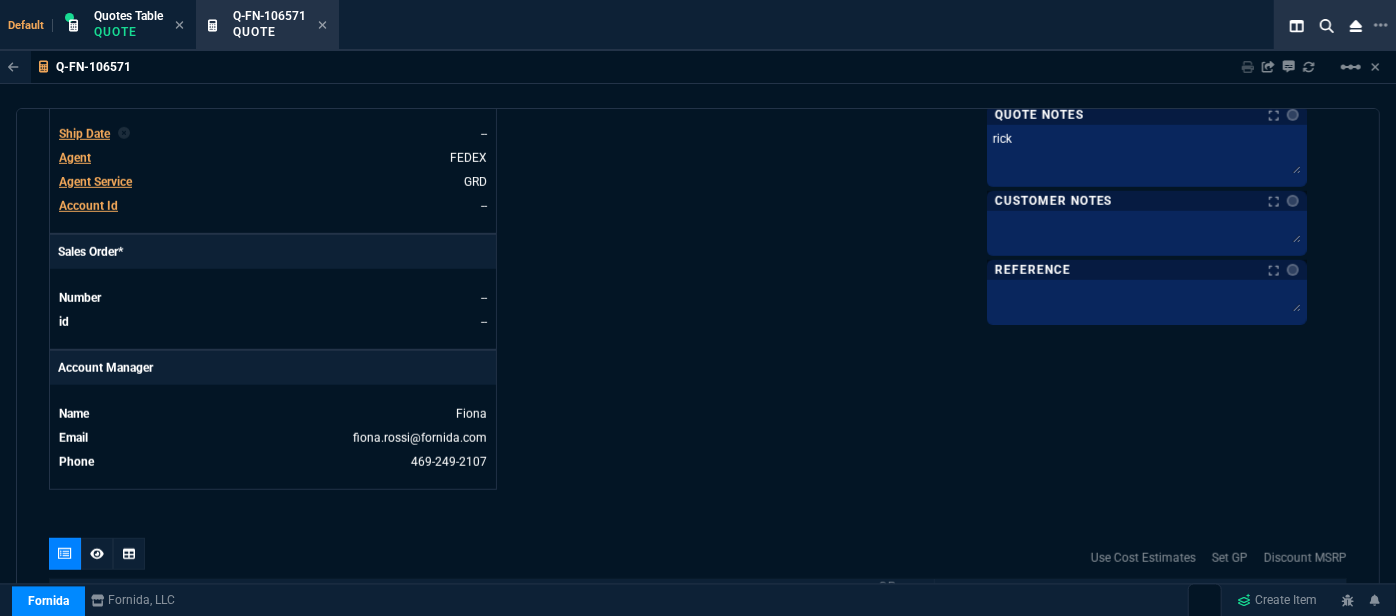 click on "Fornida, LLC 2609 Technology Dr Suite 300 Plano, TX 75074  Share Link  Steven Huang oneOnOne chat SEND Larry Avila oneOnOne chat SEND Steven Huang, Cody Taylor, Doug Binenti group chat SEND MOMMY&THE SALES REPS group chat SEND  Show More Chats  Shipping Address -- -- -- Bill to Address -- -- -- End User -- -- -- Linked Documents  New Link  Quote Notes Notes Quote Notes Notes rick rick  rick  Customer Notes Customer Notes    Reference Reference" at bounding box center [1022, -26] 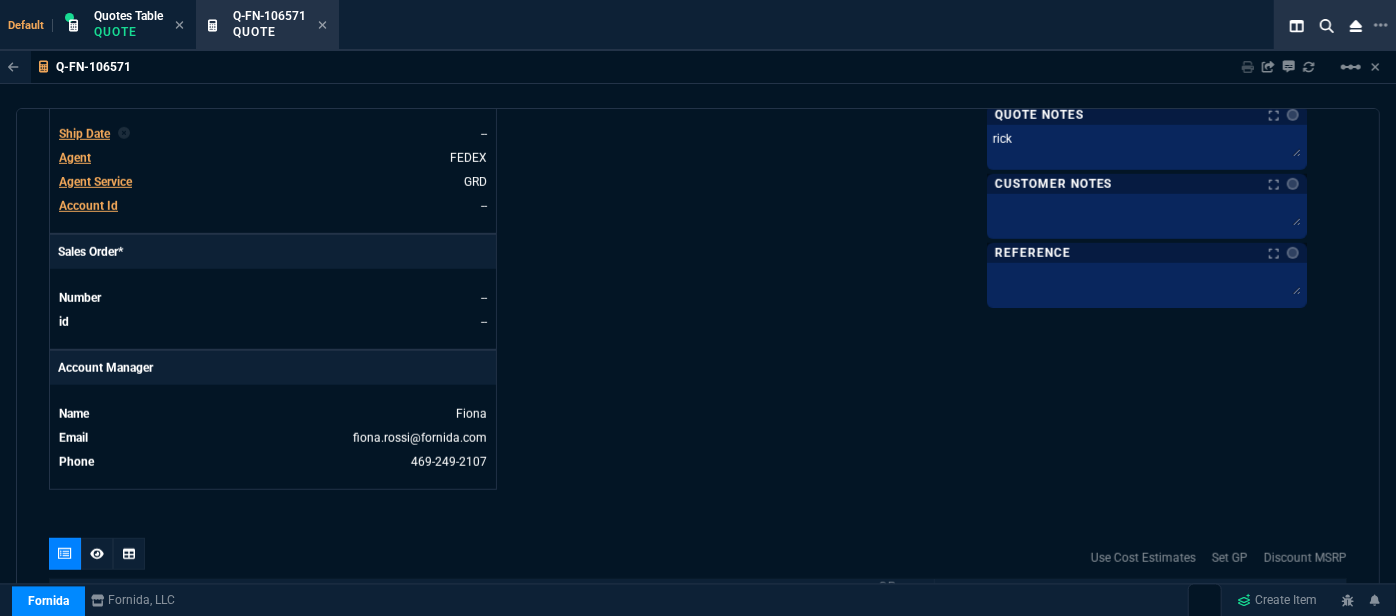 click on "Agent" at bounding box center [75, 158] 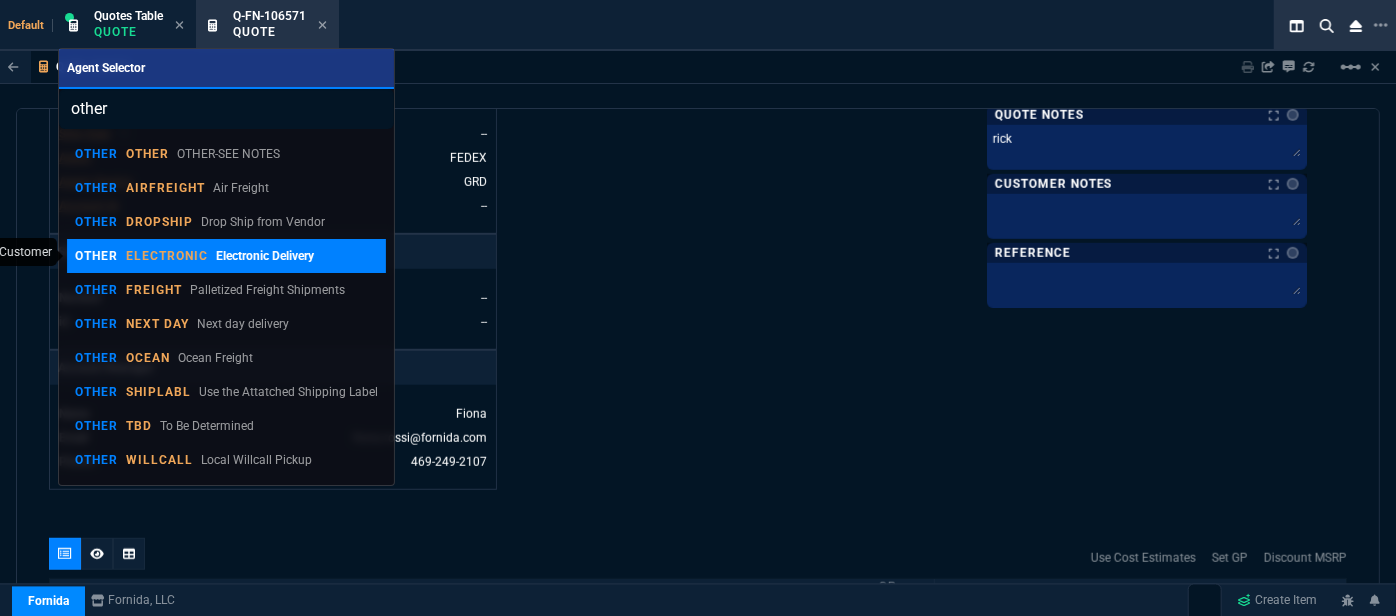 type on "other" 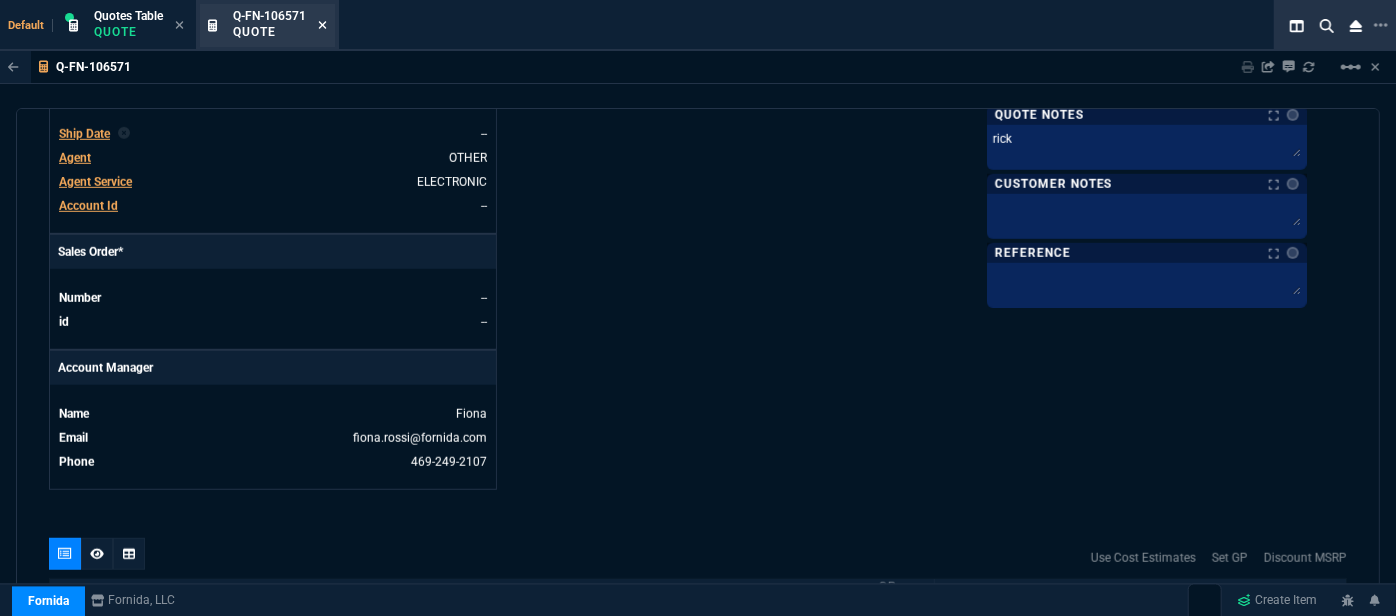 click 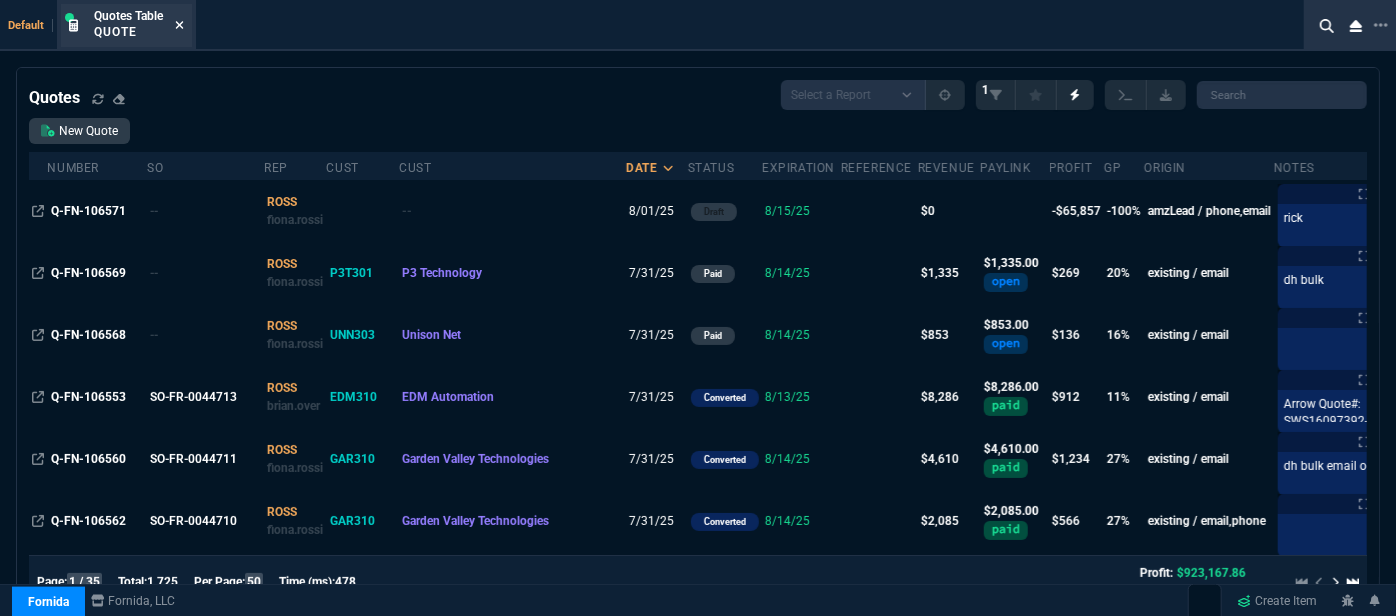 click 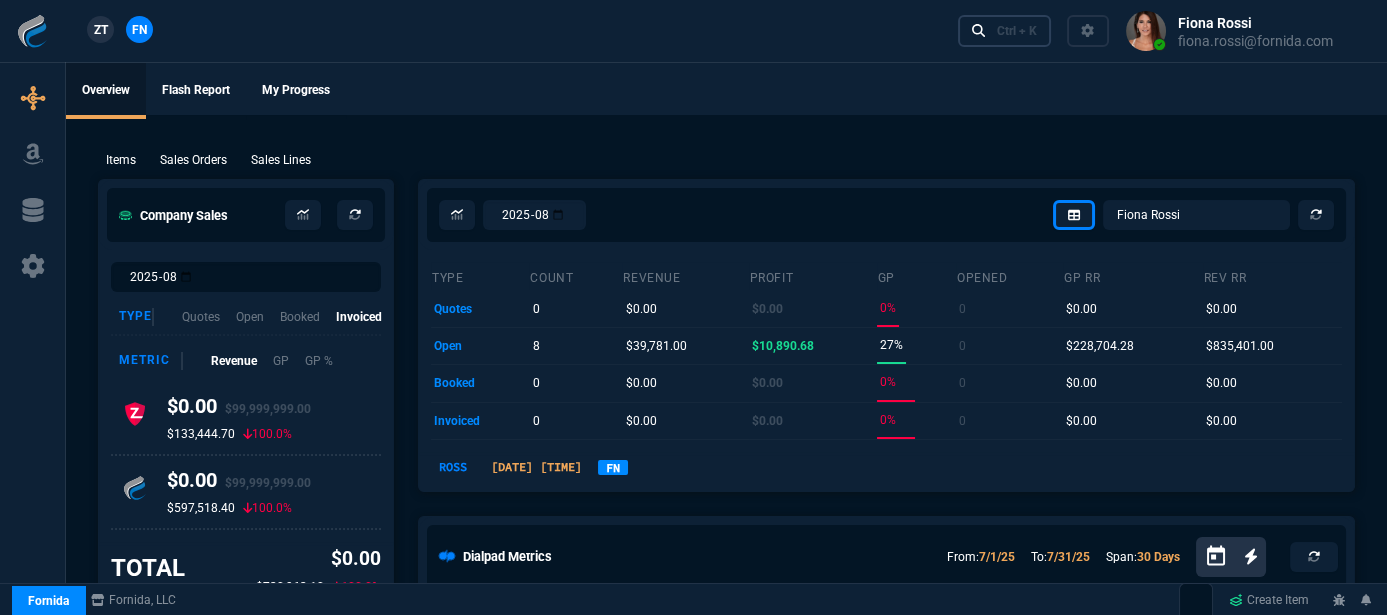 click on "Ctrl + K" at bounding box center (1017, 31) 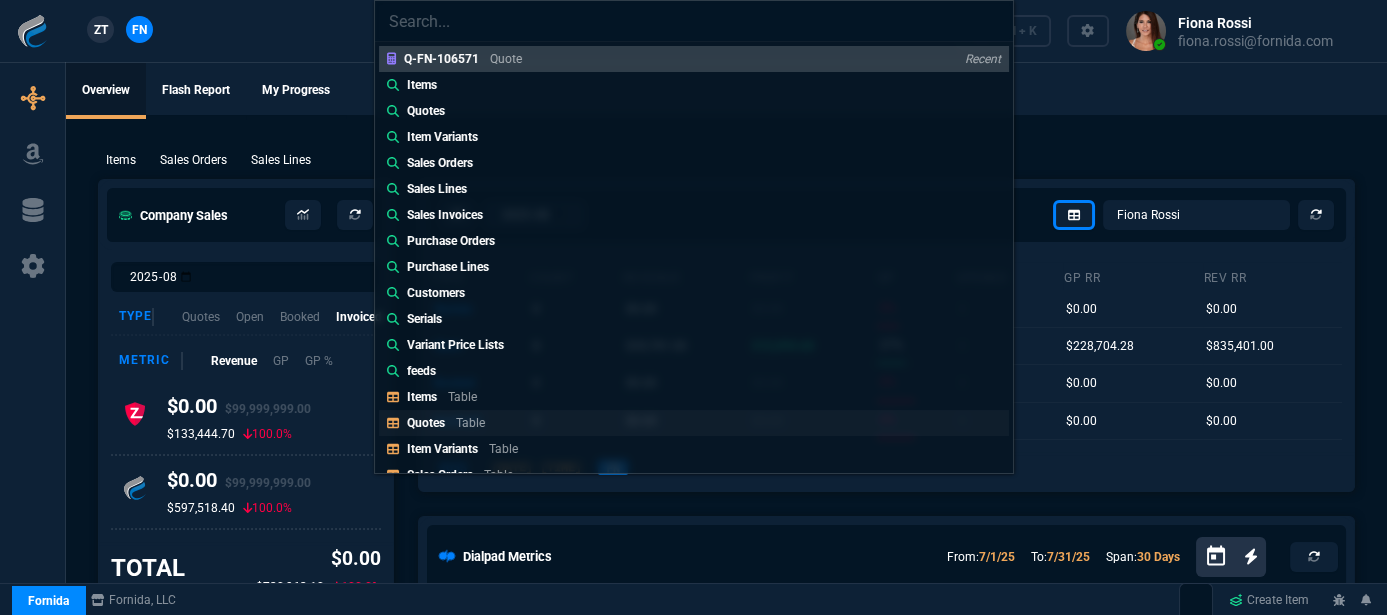 click on "Quotes
Table" at bounding box center (694, 423) 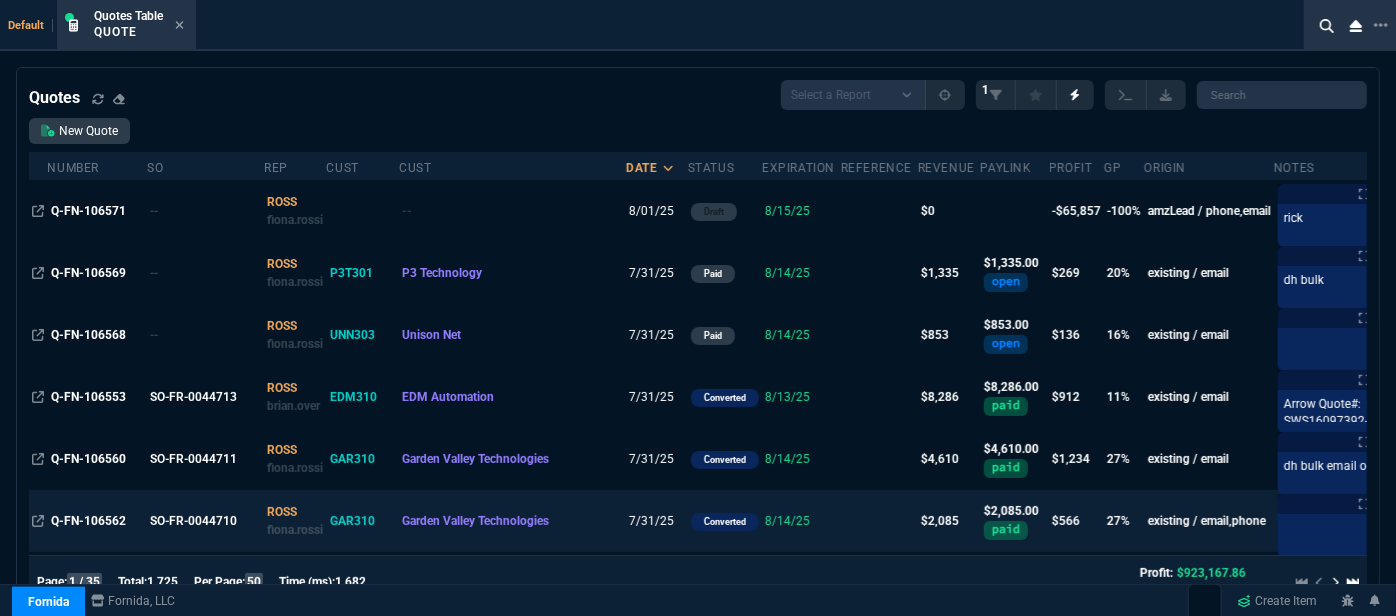 click at bounding box center (879, 521) 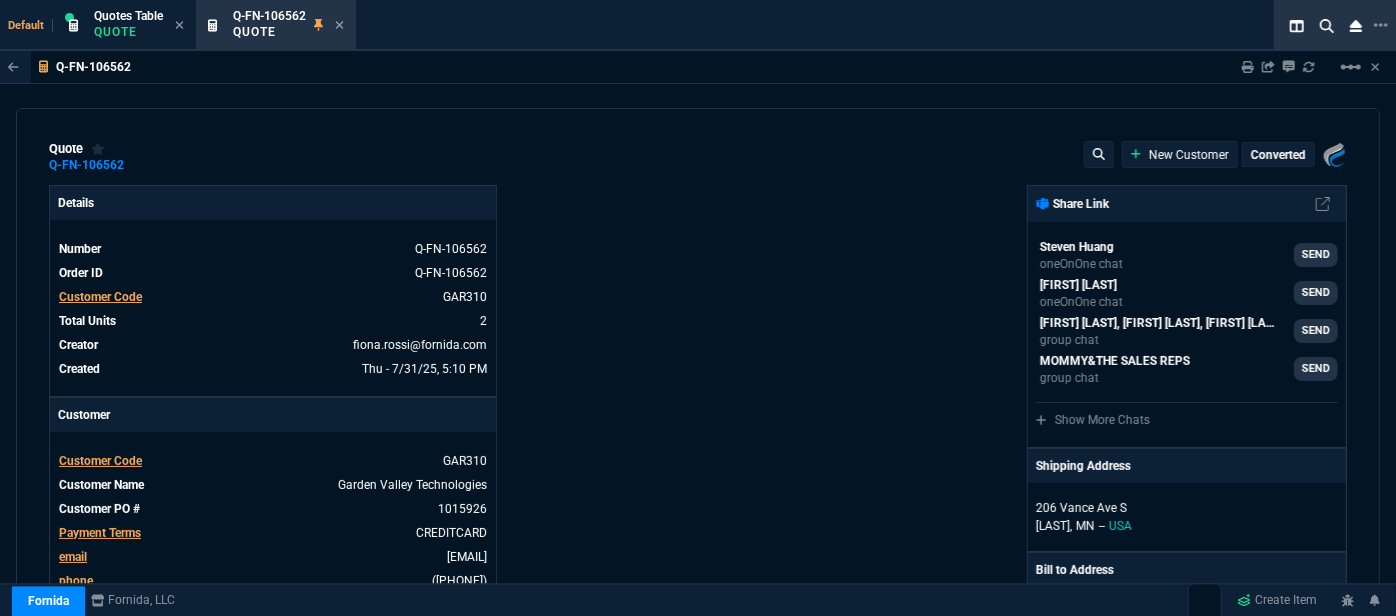 type on "33" 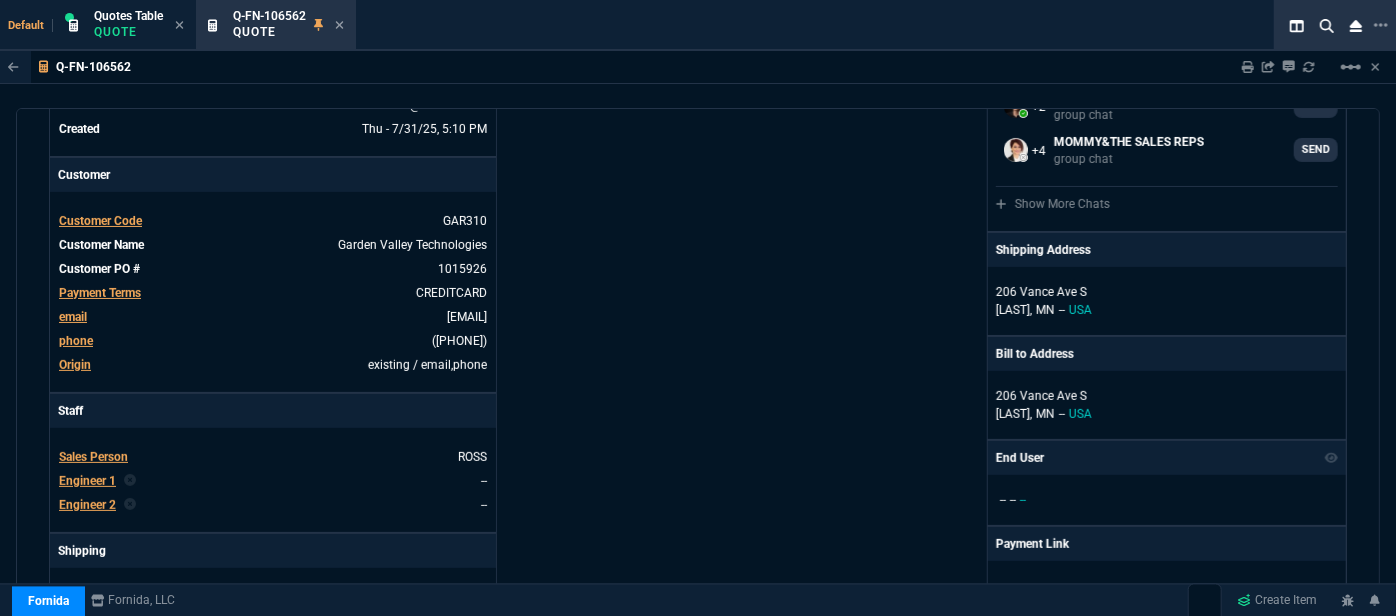 type on "1080" 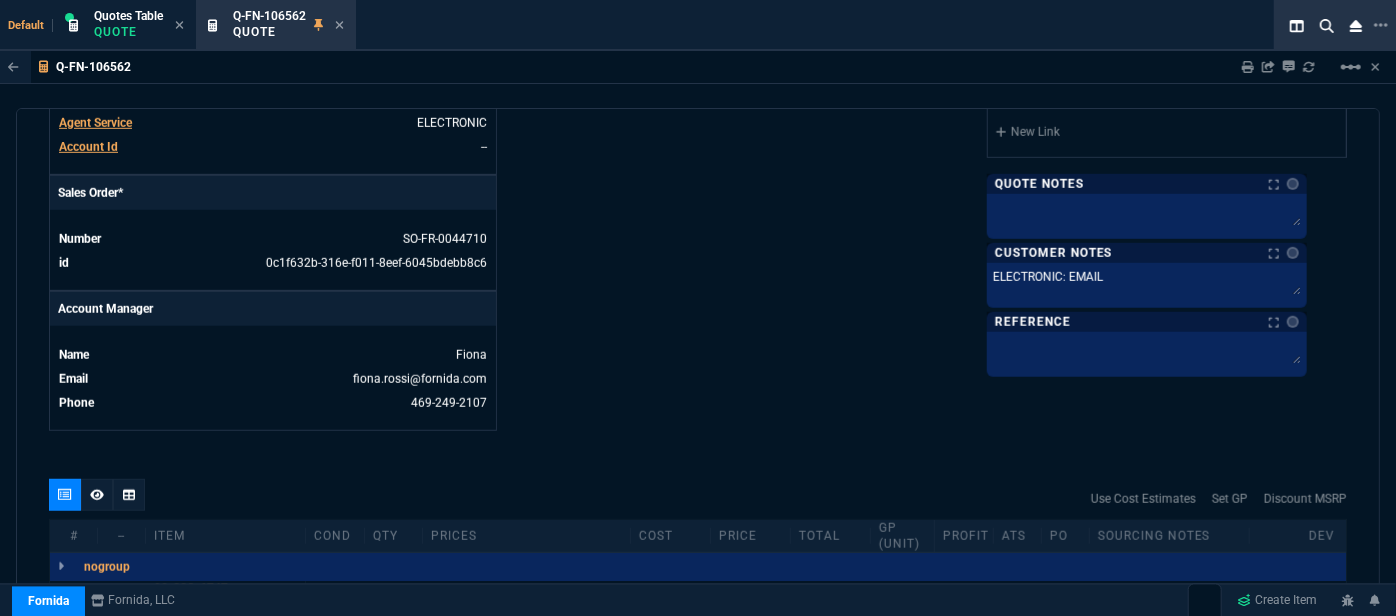 type on "22" 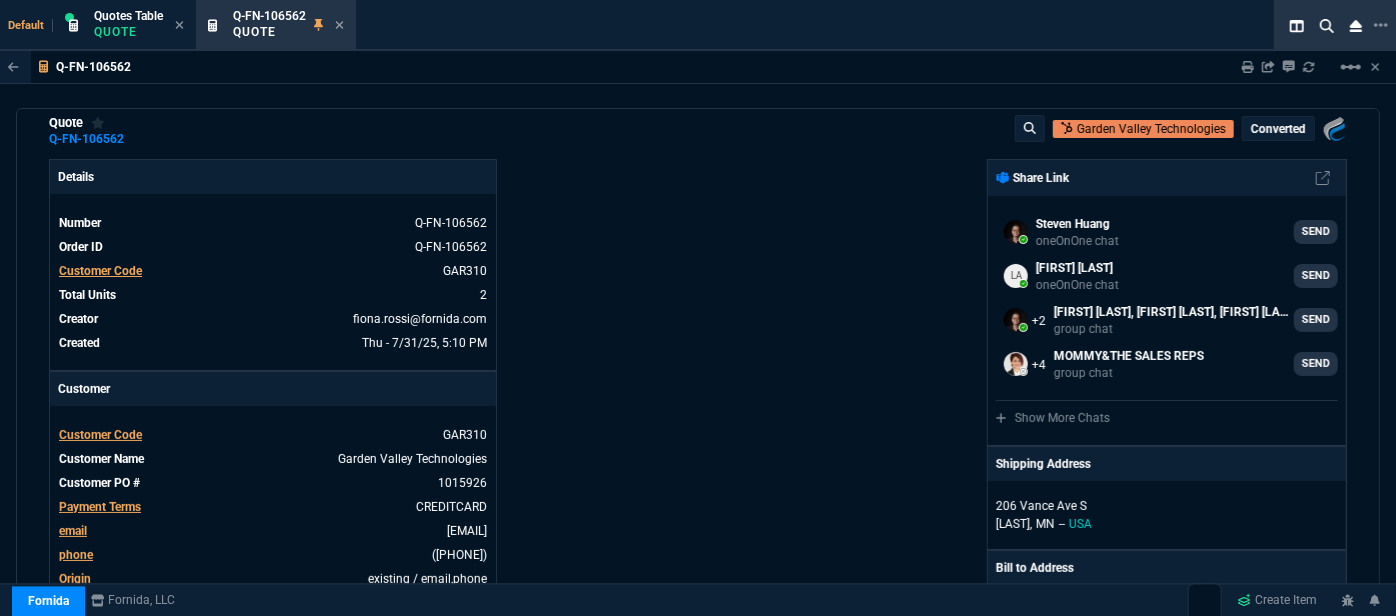scroll, scrollTop: 0, scrollLeft: 0, axis: both 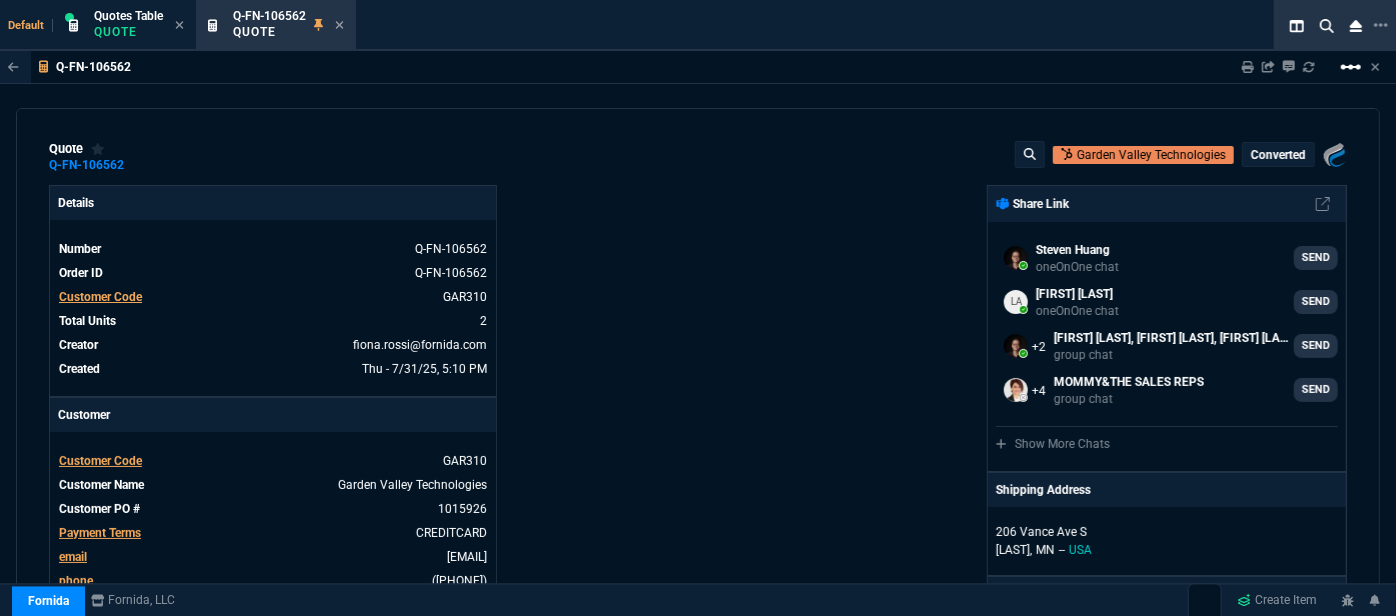 click on "linear_scale" at bounding box center [1351, 67] 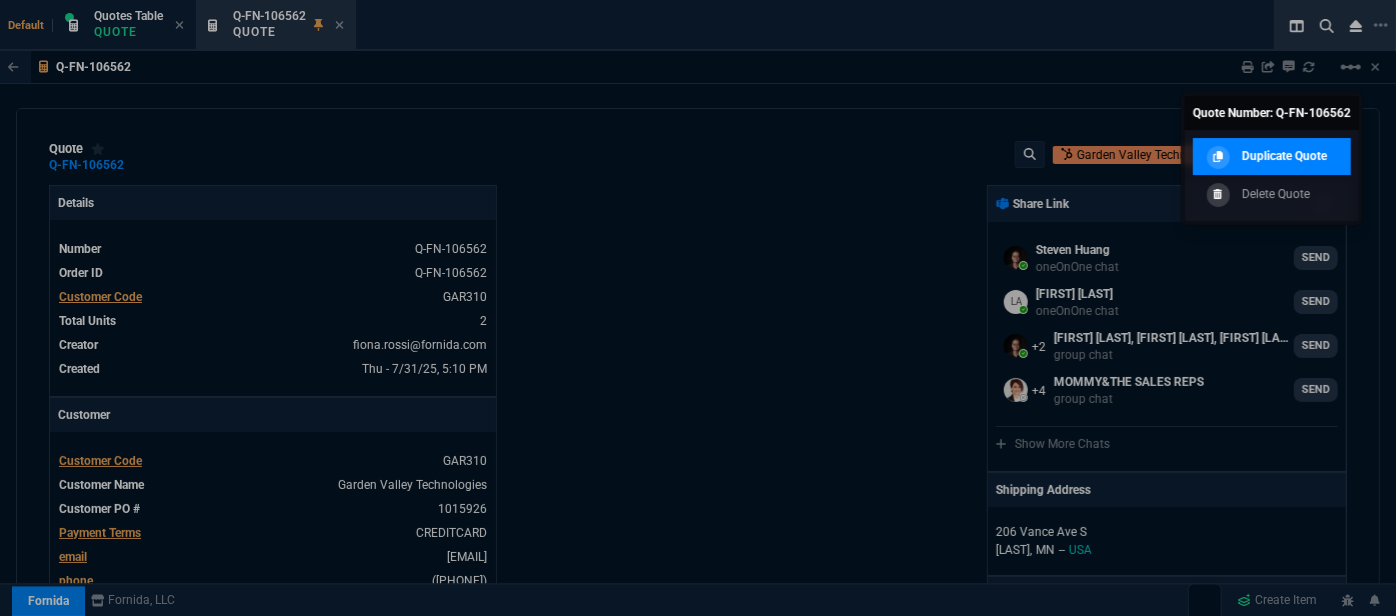 click on "Duplicate Quote" at bounding box center (1284, 156) 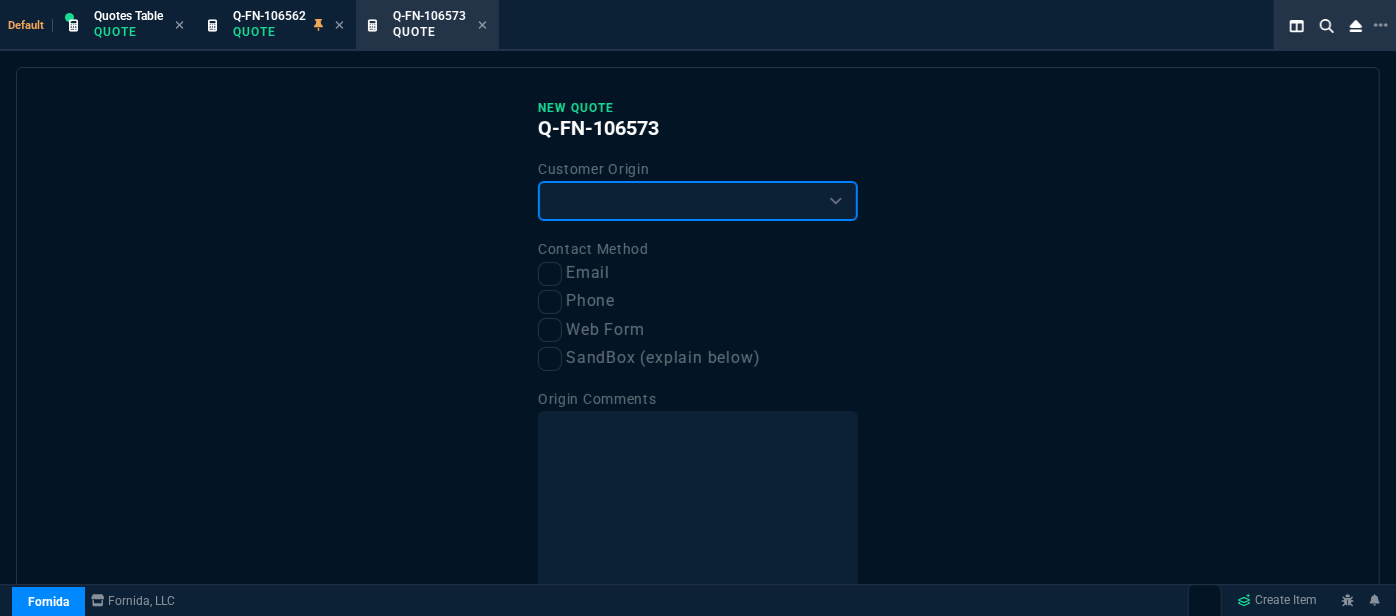 click on "Existing Customer Amazon Lead (first order) Website Lead (first order) Called (first order) Referral (first order) SandBox (explain below)" at bounding box center [698, 201] 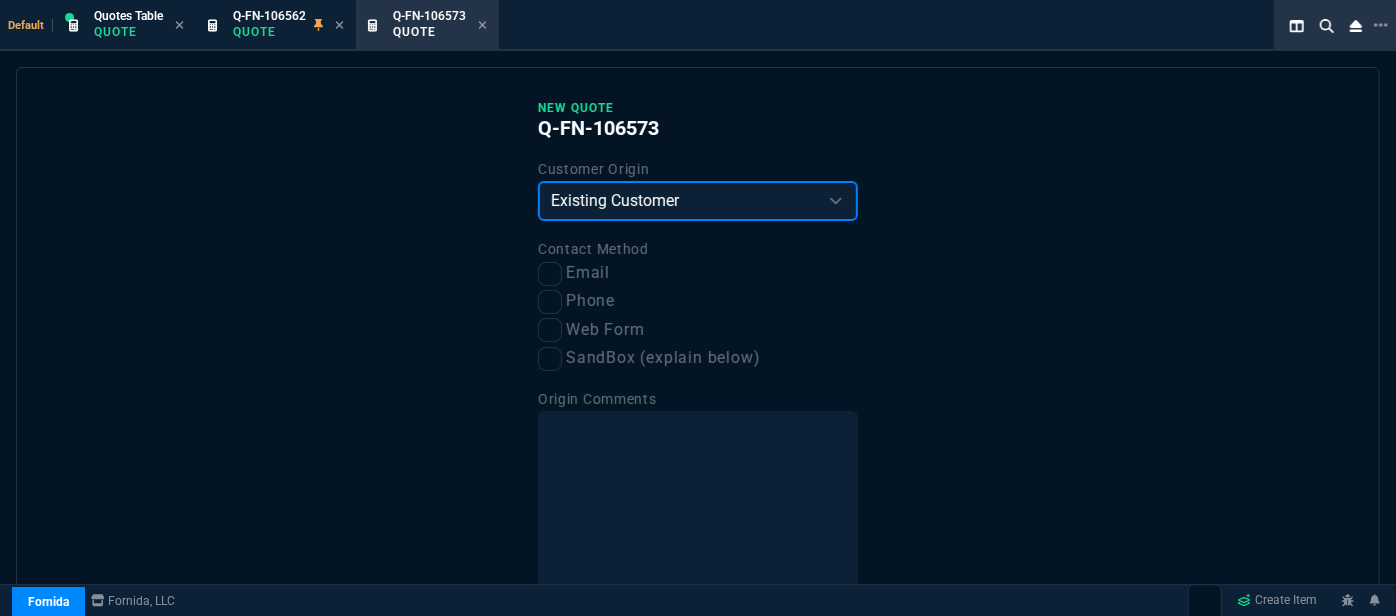 click on "Existing Customer Amazon Lead (first order) Website Lead (first order) Called (first order) Referral (first order) SandBox (explain below)" at bounding box center [698, 201] 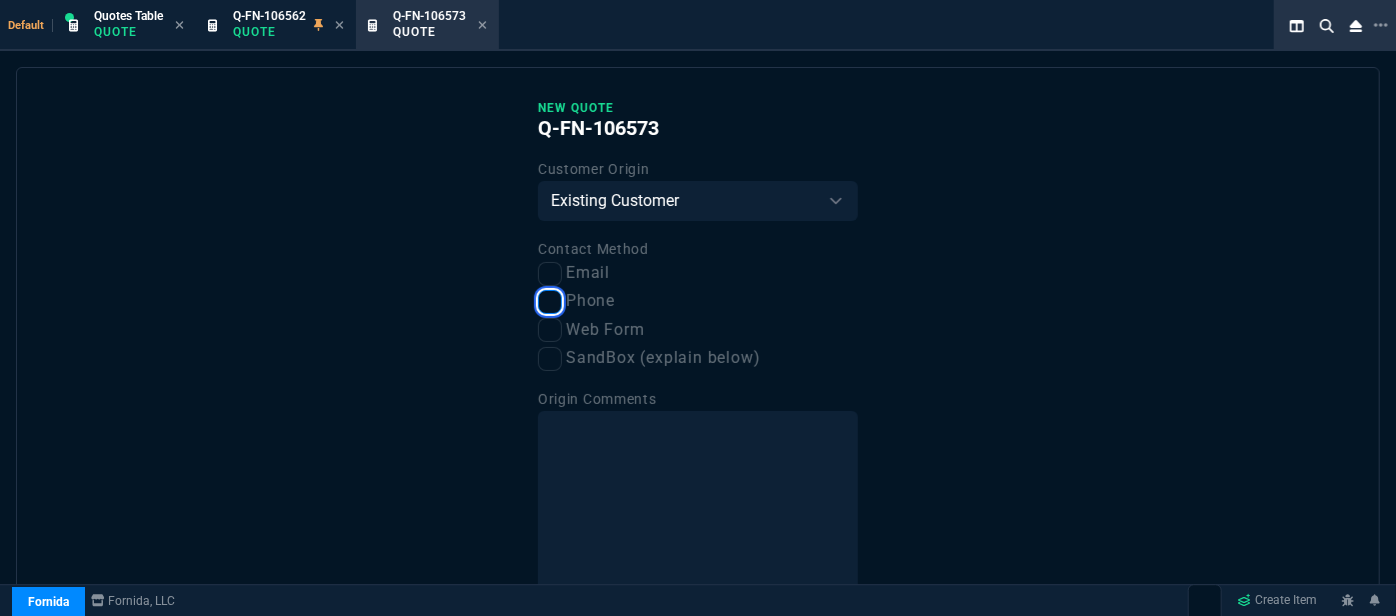 click on "Phone" at bounding box center [550, 302] 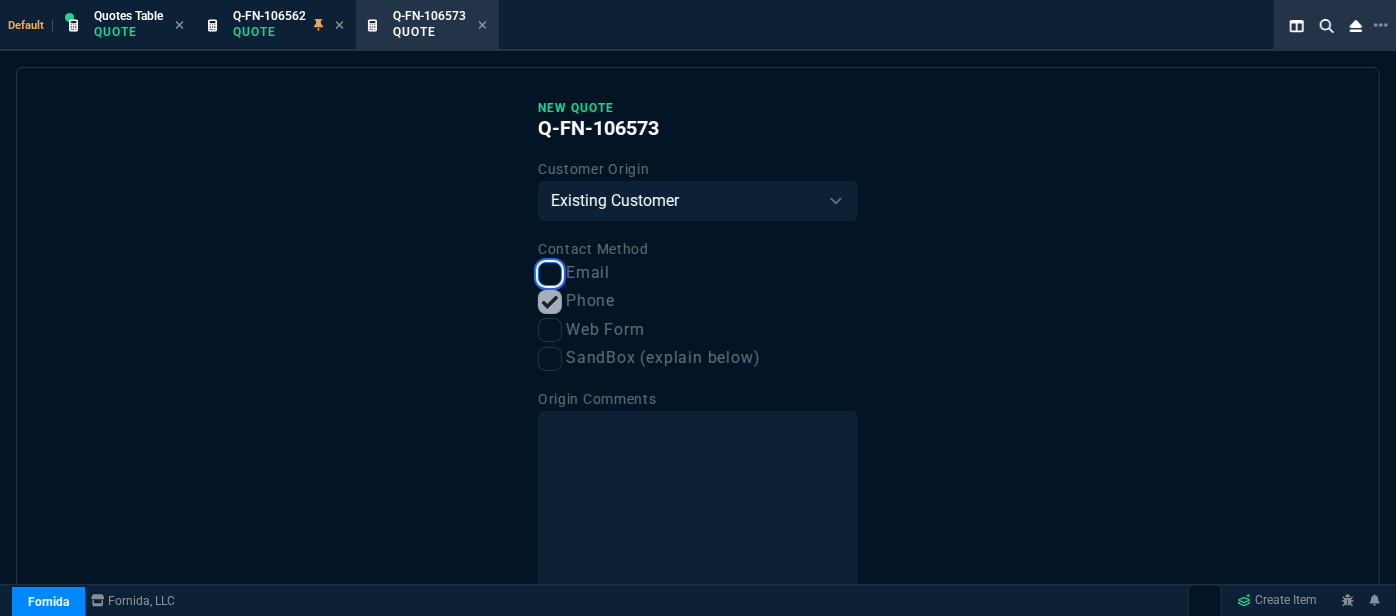 click on "Email" at bounding box center (550, 274) 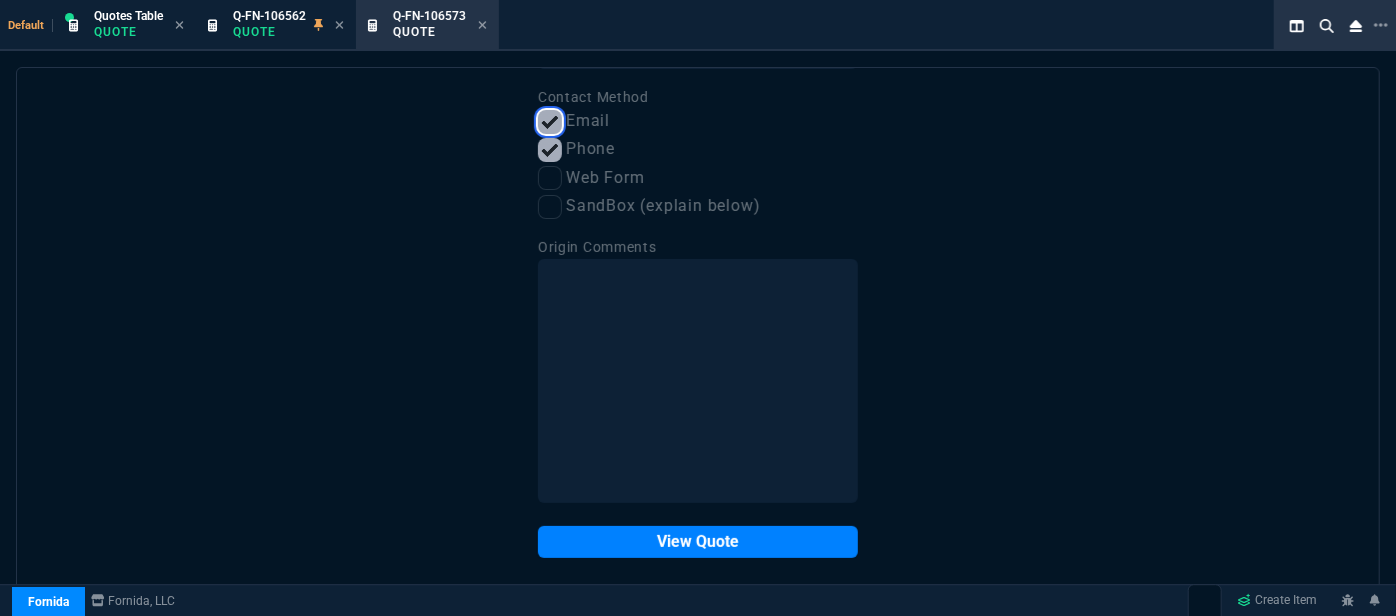 scroll, scrollTop: 153, scrollLeft: 0, axis: vertical 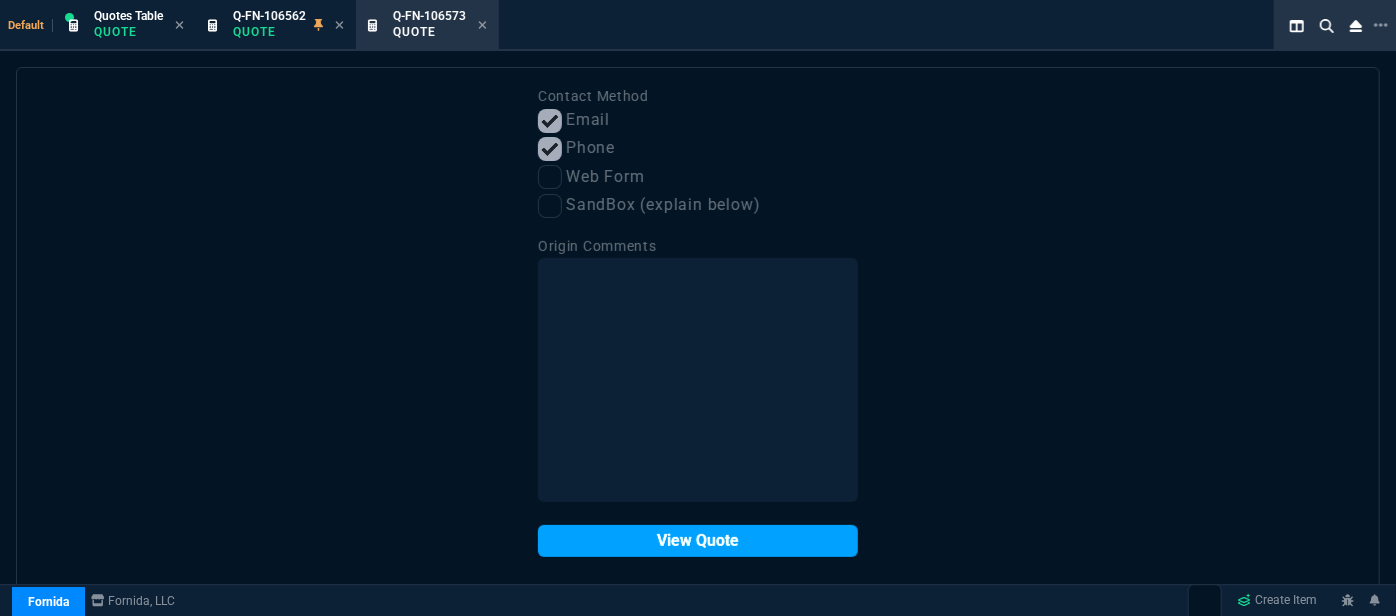 click on "View Quote" at bounding box center [698, 541] 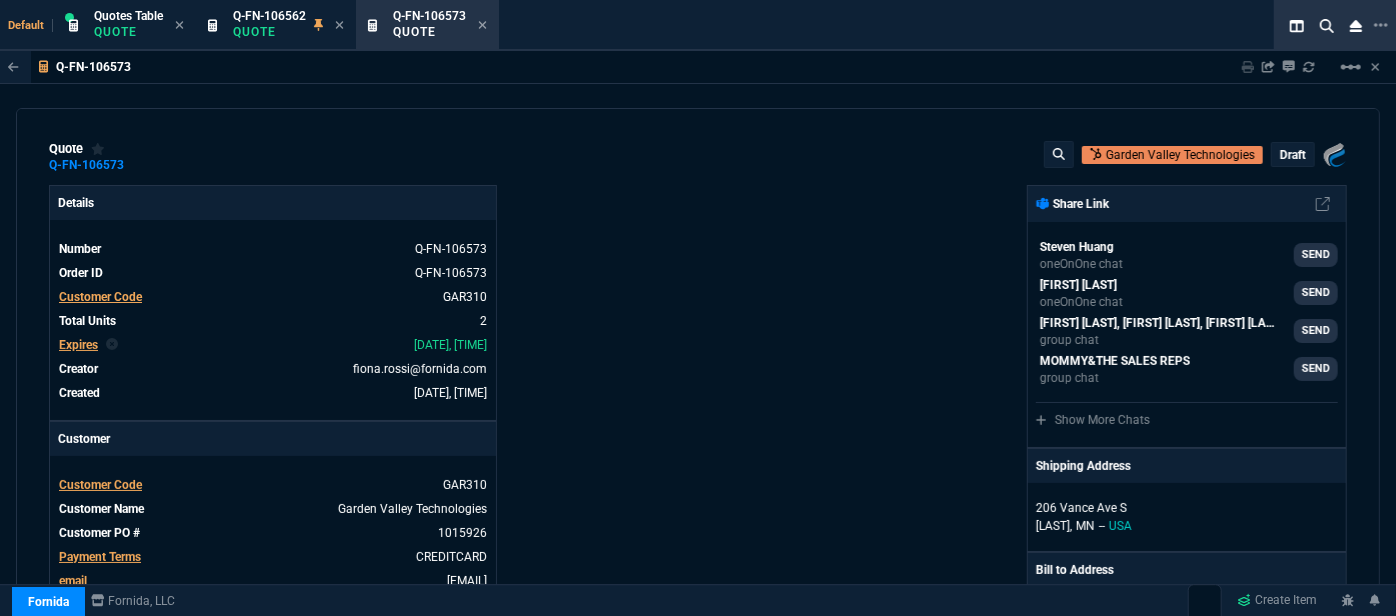 type on "33" 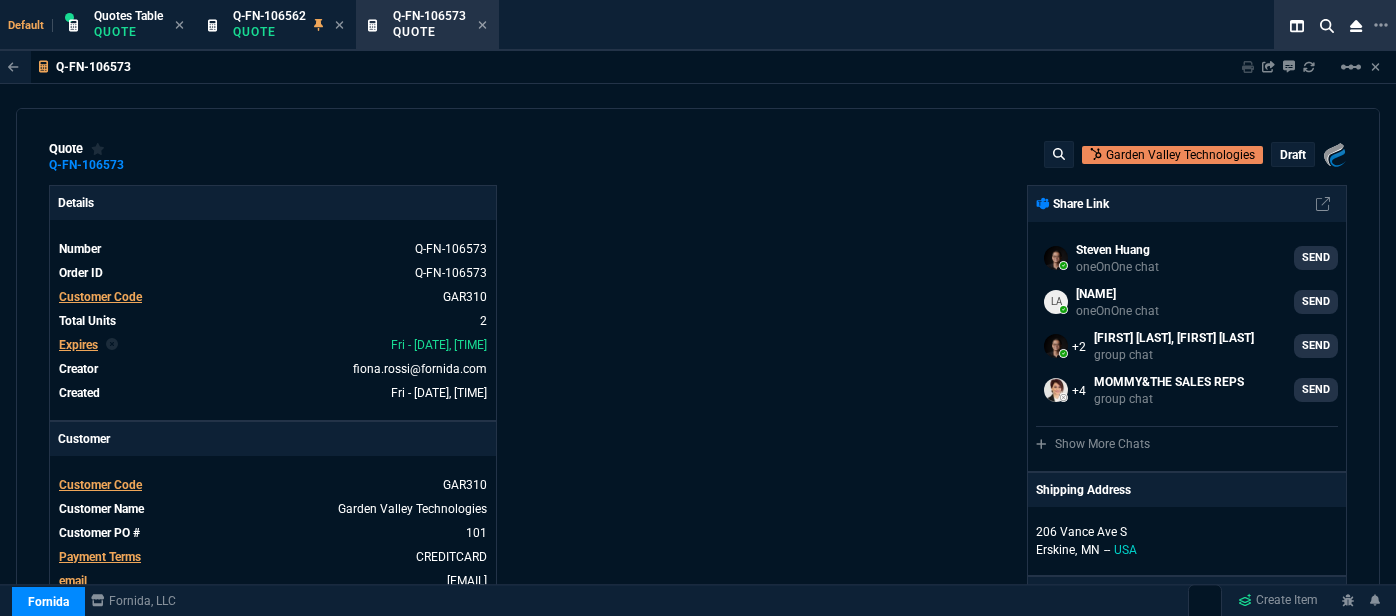 select on "12: ROSS" 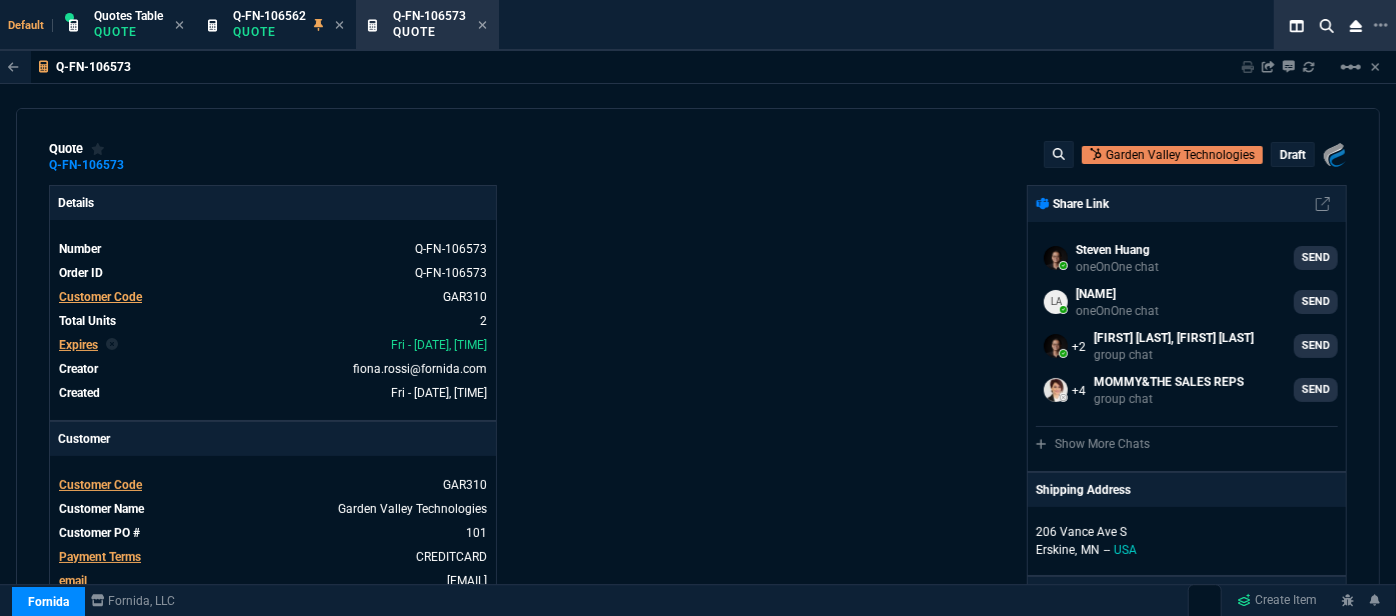 type 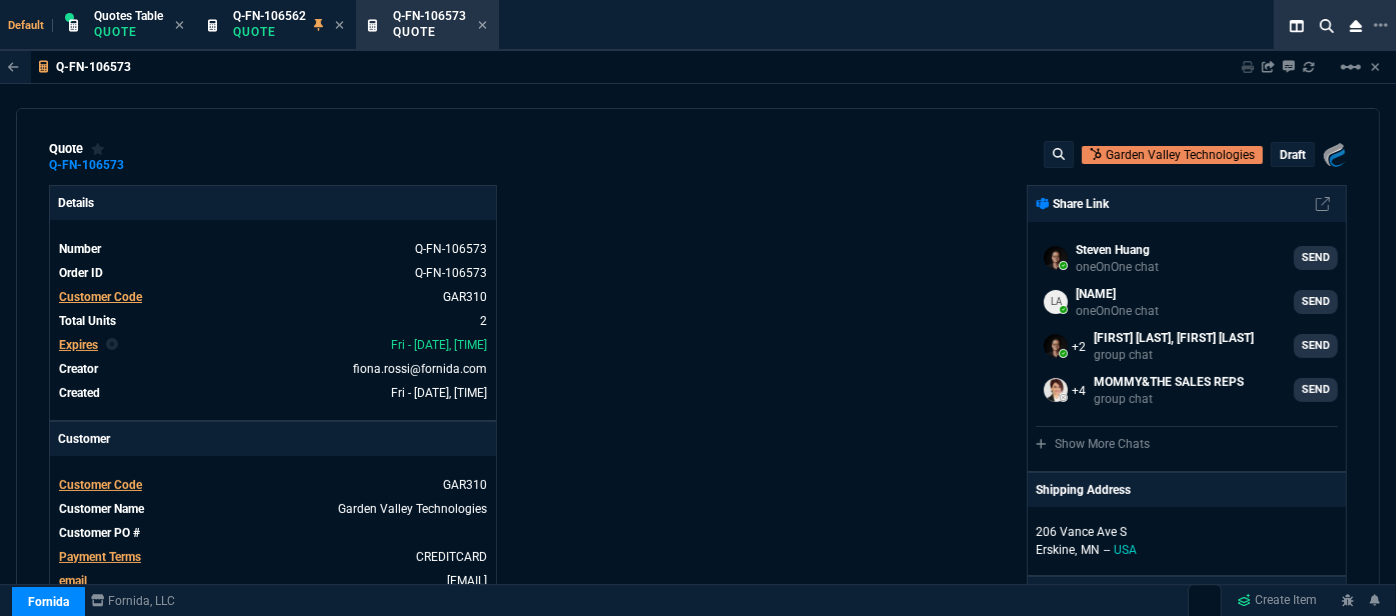 click on "Details Number Q-FN-106573  Order ID Q-FN-106573  Customer Code GAR310  Total Units 2  Expires Fri - [DATE], [TIME] Creator [EMAIL]  Created Fri - [DATE], [TIME] Print Specs Number Q-FN-106573  Customer ID GAR310  Customer Name [COMPANY]  Expires [DATE],  [TIME]  Customer PO # 1015926    Payment Terms CREDITCARD  Shipping Agent OTHER | ELECTRONIC  Customer Customer Code GAR310  Customer Name [COMPANY]  Customer PO #    Payment Terms CREDITCARD  email [EMAIL]  phone [PHONE]     Origin  existing / phone,email   Origin Comment    Staff Sales Person ROSS  Engineer 1 --  Engineer 2 --  Shipping Ship Date -- Agent OTHER  Agent Service ELECTRONIC  Account Id --  Sales Order* Number --  id --  Account Manager Name Fiona  Email [EMAIL]  Phone [PHONE]" at bounding box center [373, 701] 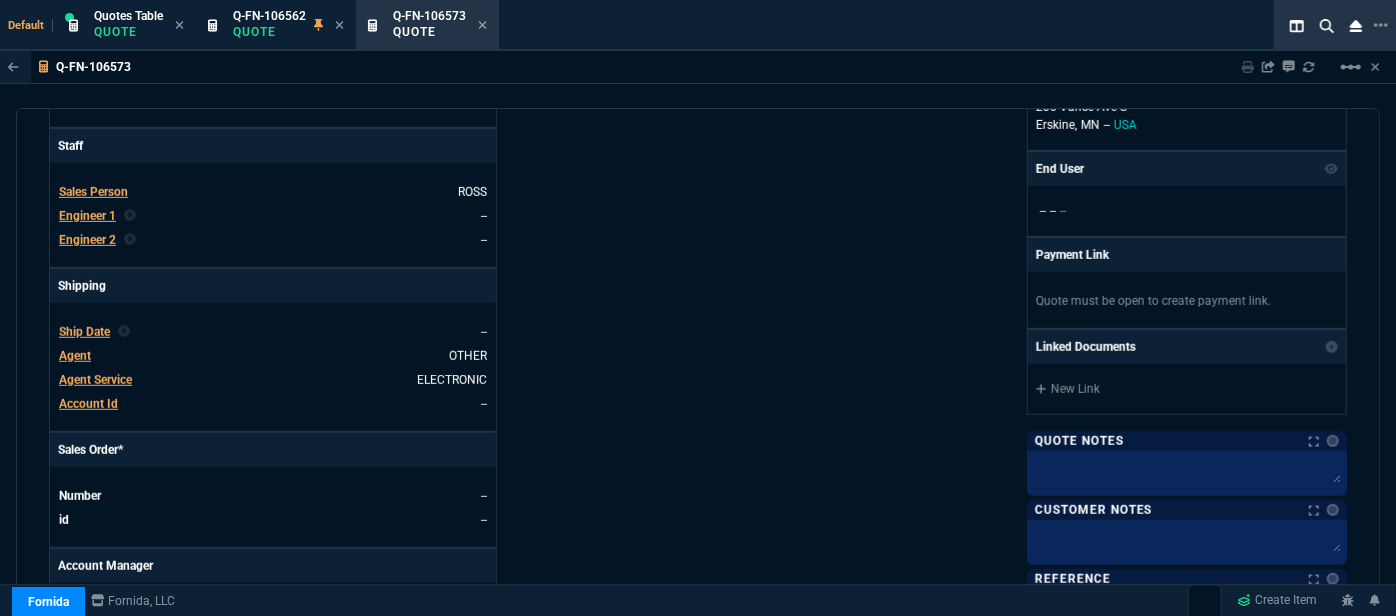 scroll, scrollTop: 636, scrollLeft: 0, axis: vertical 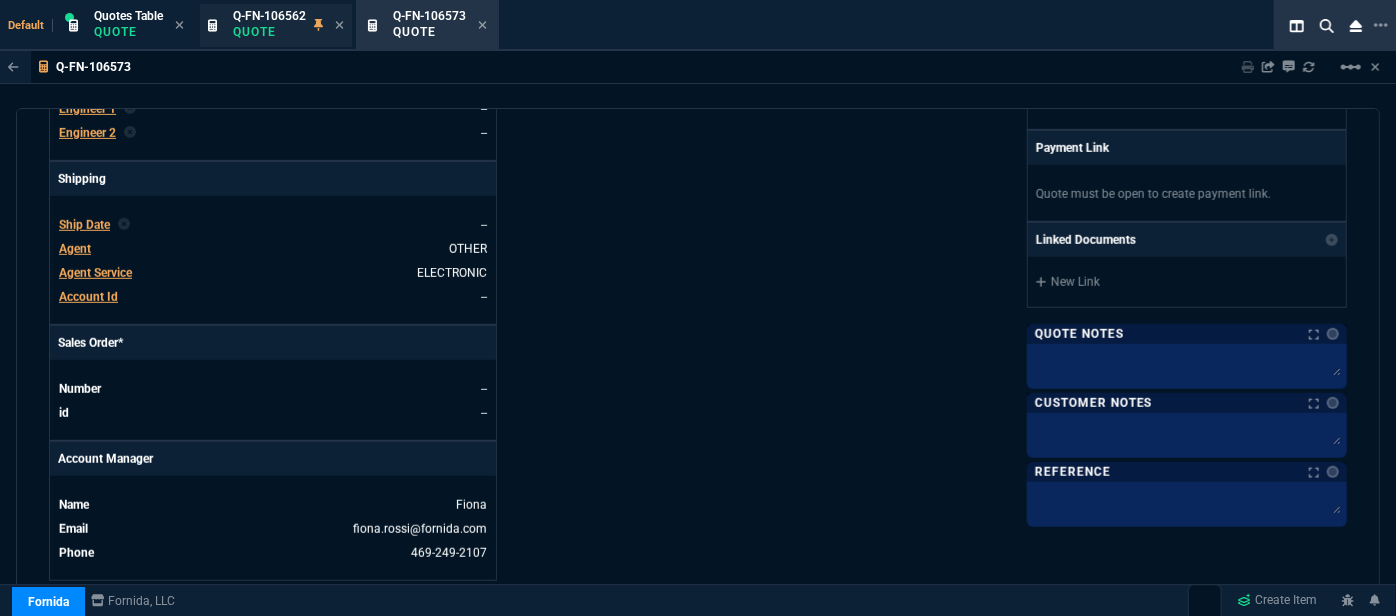 click on "Q-FN-106562" at bounding box center (269, 16) 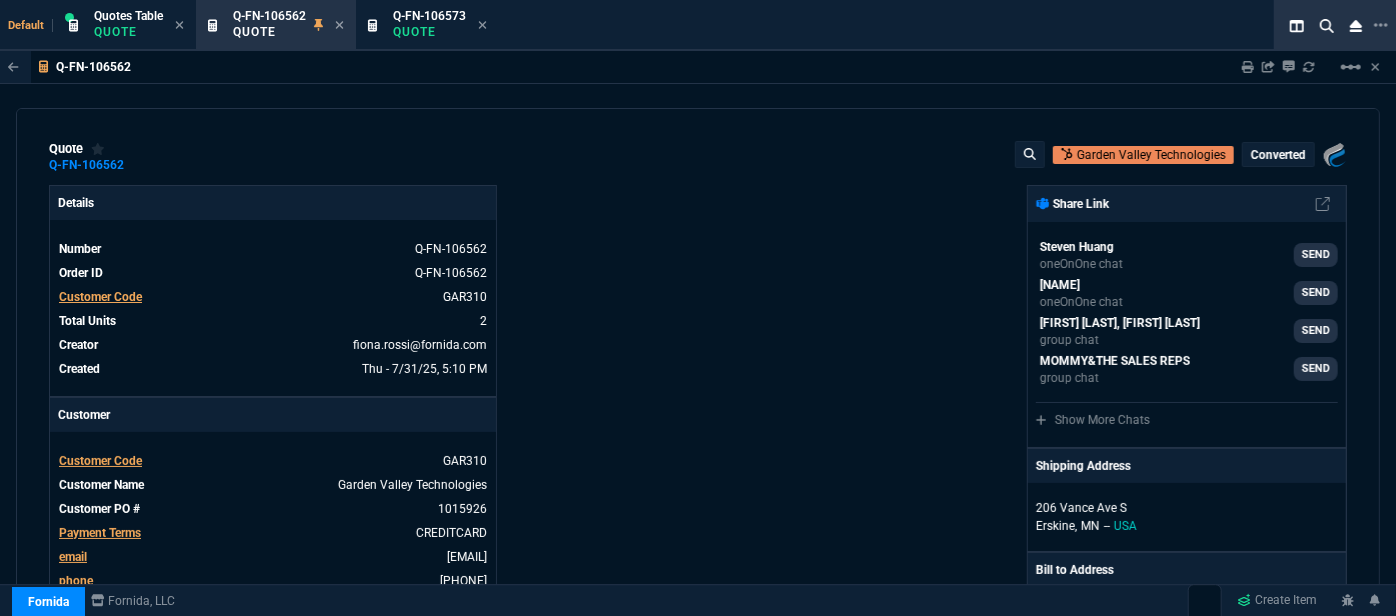 type on "33" 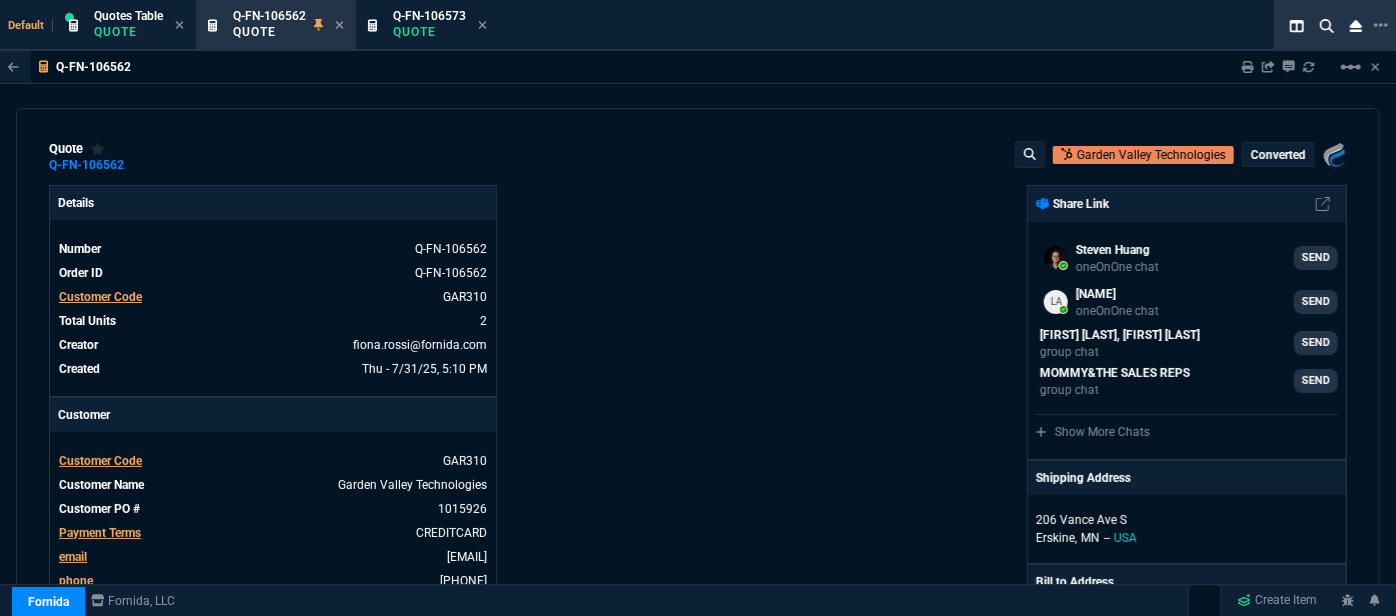 type on "29" 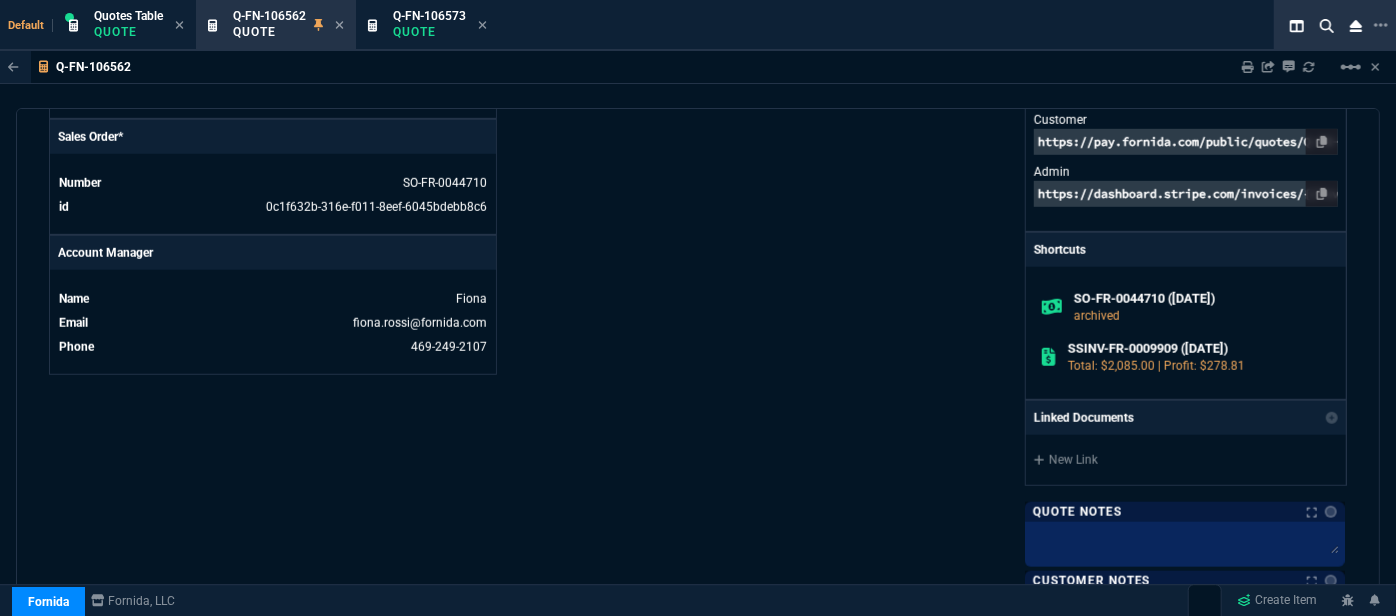 scroll, scrollTop: 1090, scrollLeft: 0, axis: vertical 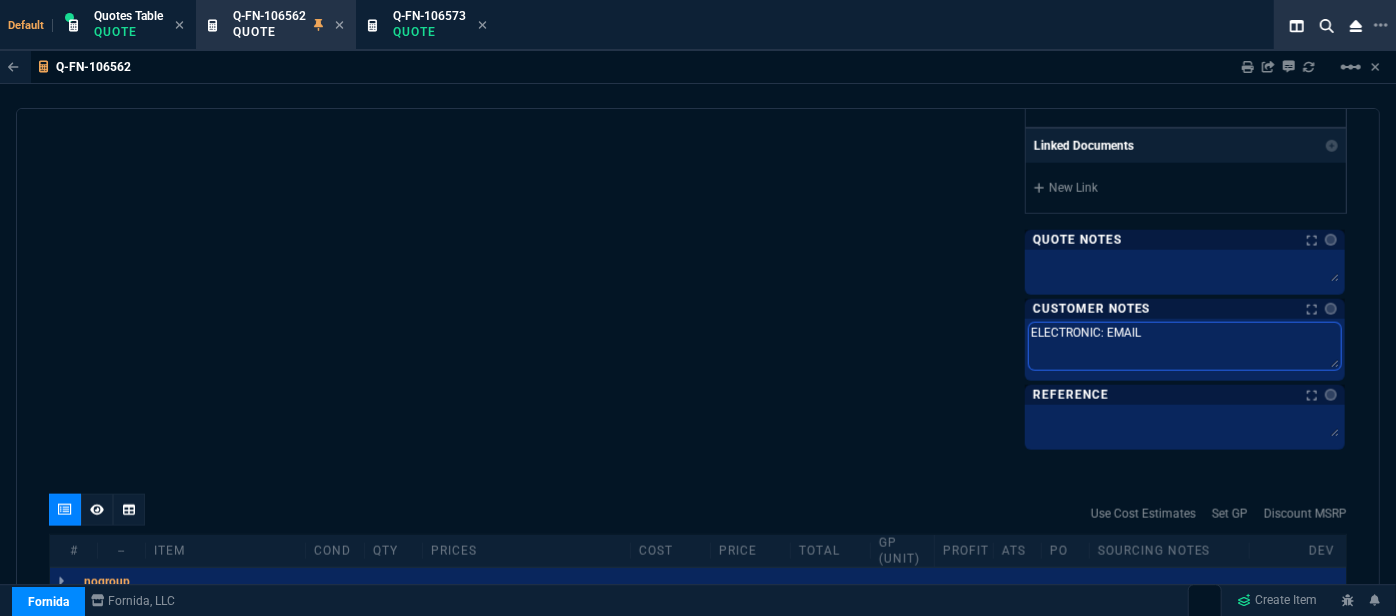 drag, startPoint x: 1146, startPoint y: 339, endPoint x: 887, endPoint y: 338, distance: 259.00192 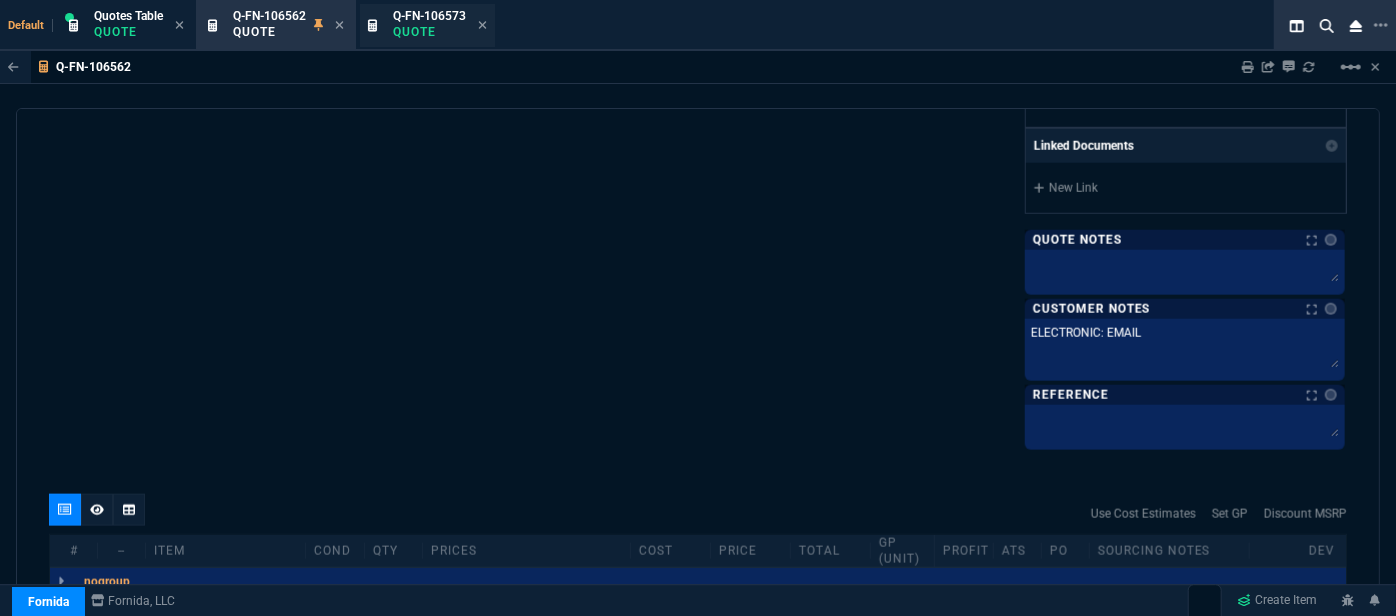 click on "Quote" at bounding box center (429, 32) 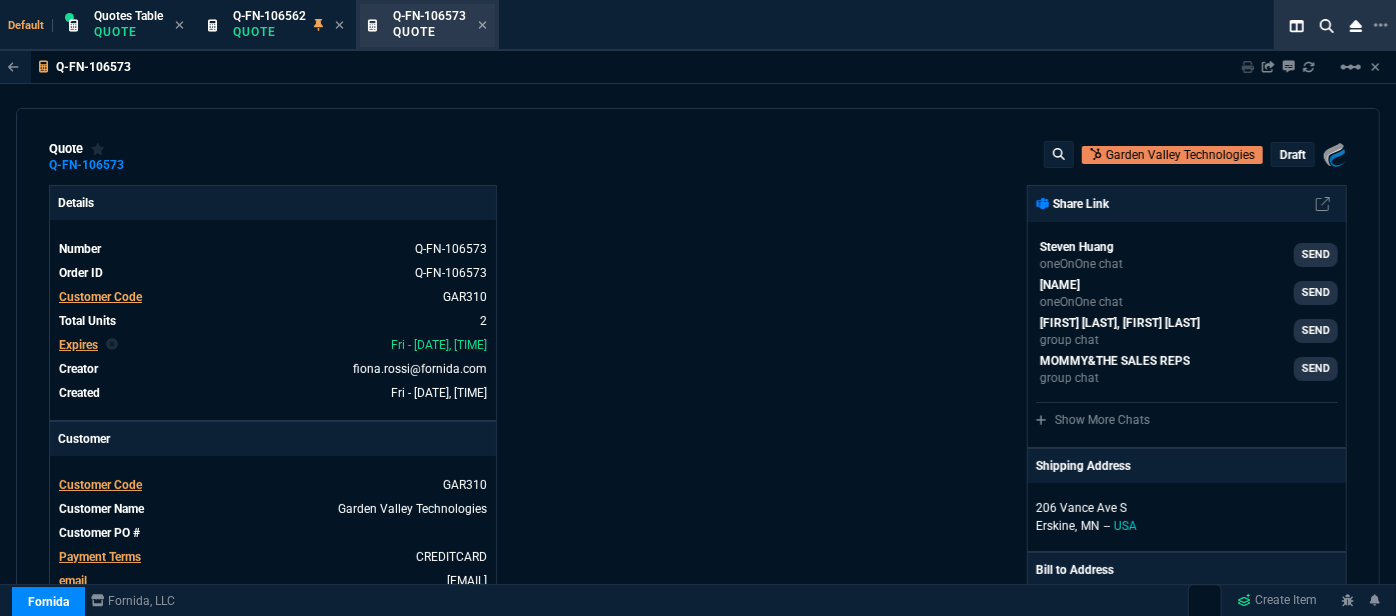 type on "33" 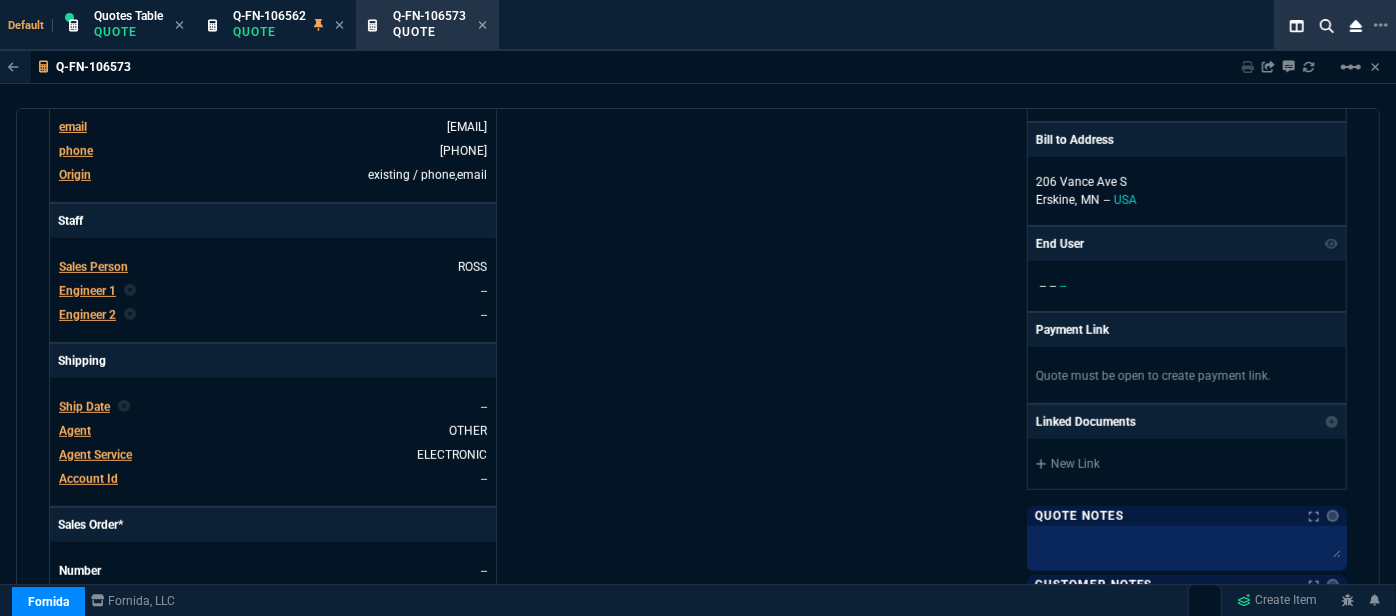 scroll, scrollTop: 818, scrollLeft: 0, axis: vertical 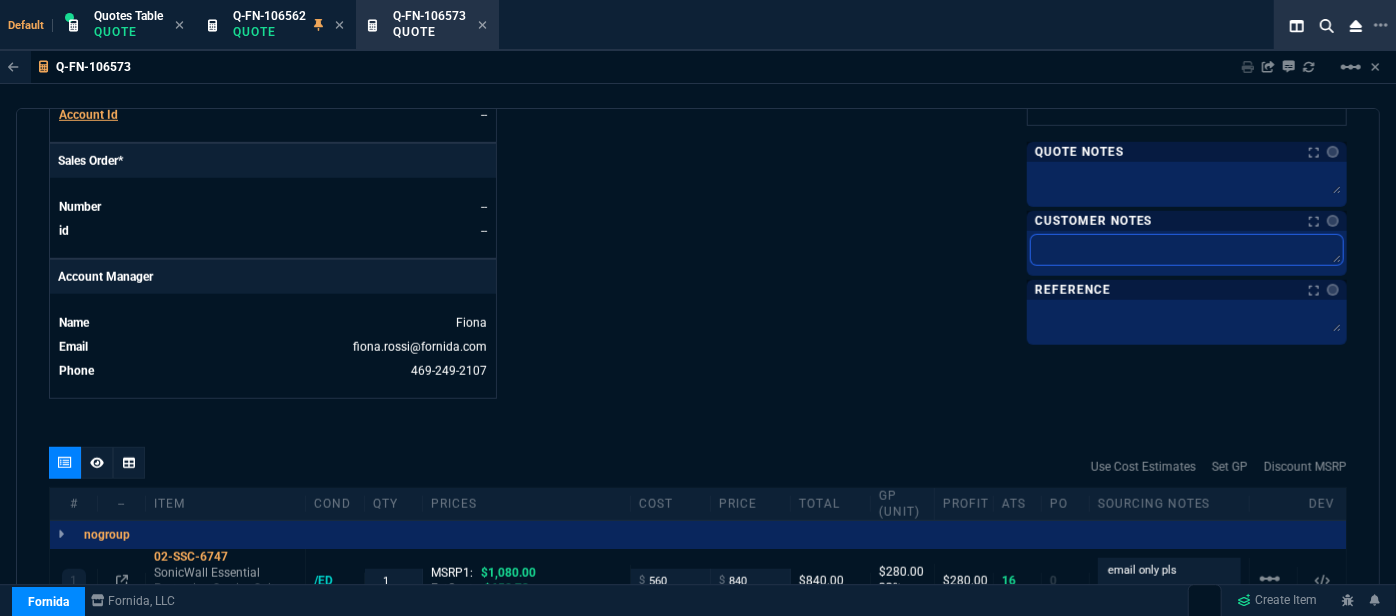 click at bounding box center (1187, 250) 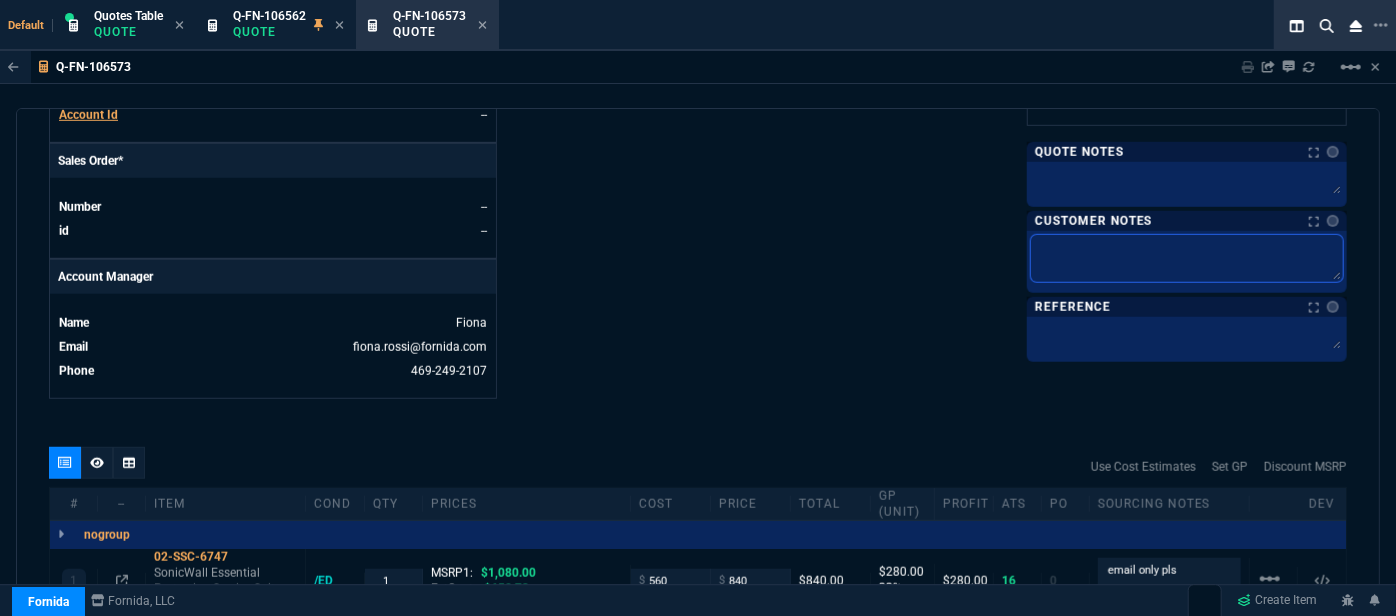paste on "ELECTRONIC: EMAIL" 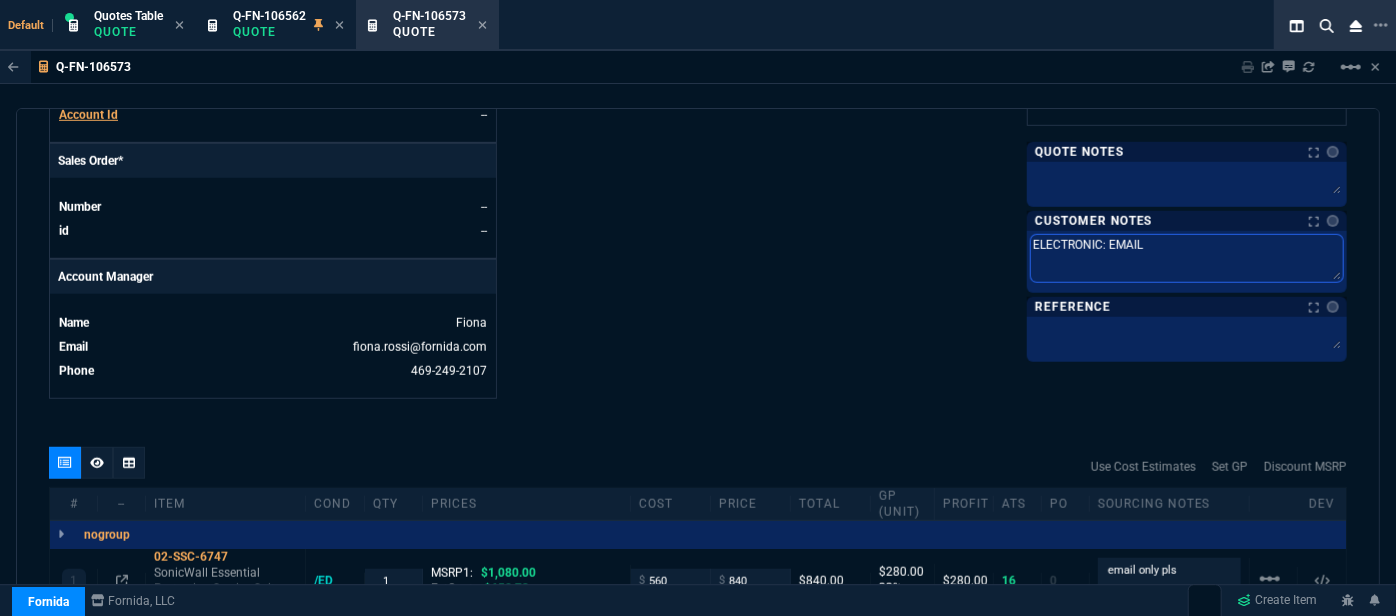 type on "ELECTRONIC: EMAIL" 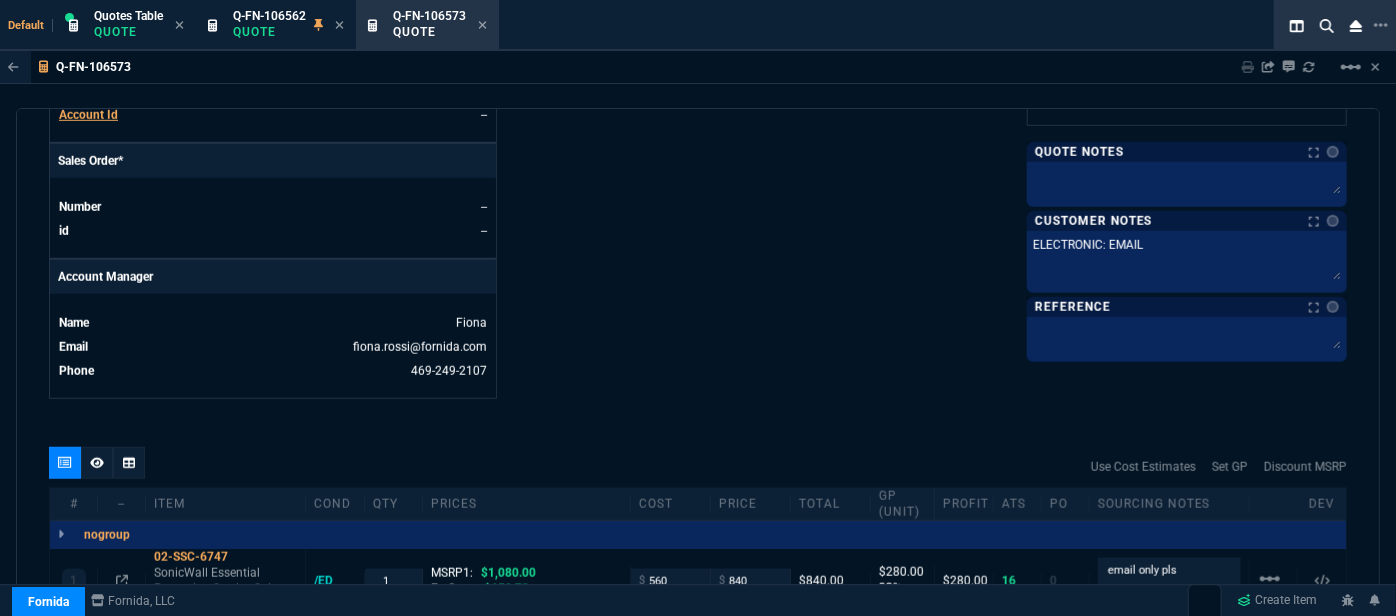 click on "[COMPANY_NAME] [ADDRESS] [CITY], [STATE] [POSTAL_CODE]  Share Link  [NAME] oneOnOne chat SEND [NAME] oneOnOne chat SEND [NAME], [NAME], [NAME] group chat SEND [GROUP_NAME] group chat SEND  Show More Chats  Shipping Address [NUMBER] [STREET] [CITY], [STATE] -- USA Bill to Address [NUMBER] [STREET] [CITY], [STATE] -- USA End User -- -- -- Payment Link  Quote must be open to create payment link.  Linked Documents  New Link  Quote Notes Quote Notes    Customer Notes Notes Customer Notes Notes ELECTRONIC: EMAIL ELECTRONIC: EMAIL  ELECTRONIC: EMAIL  Reference Reference" at bounding box center (1022, -117) 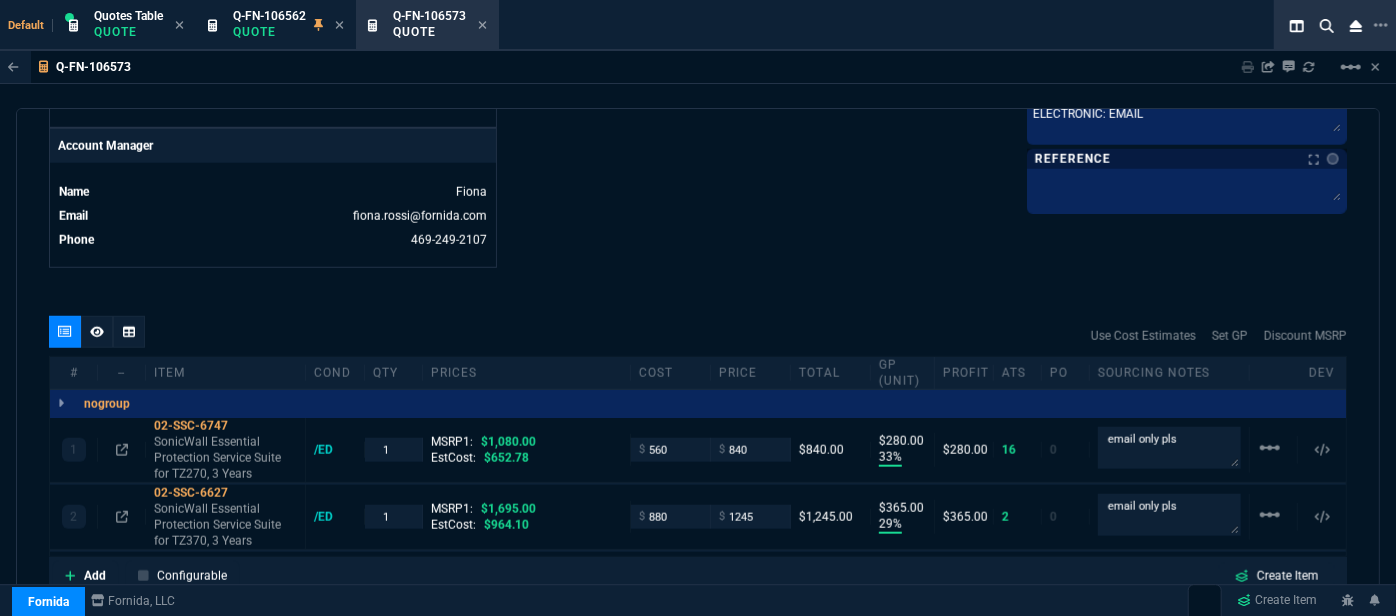 scroll, scrollTop: 1000, scrollLeft: 0, axis: vertical 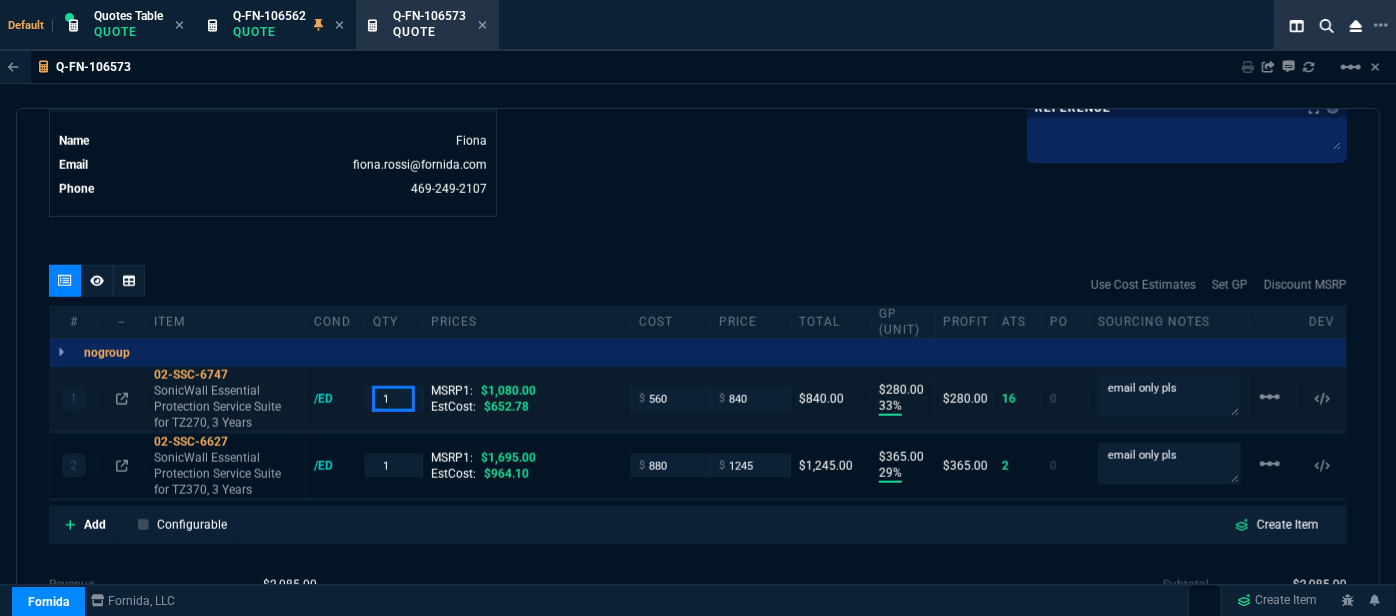 click on "1   02-SSC-6747   SonicWall Essential Protection Service Suite for TZ270, 3 Years   /ED  1  MSRP1:  $1,080.00  EstCost:   $652.78  $ 560 $ 840  $840.00  $280.00  33%   $280.00   16   0  email only pls linear_scale" at bounding box center [698, 399] 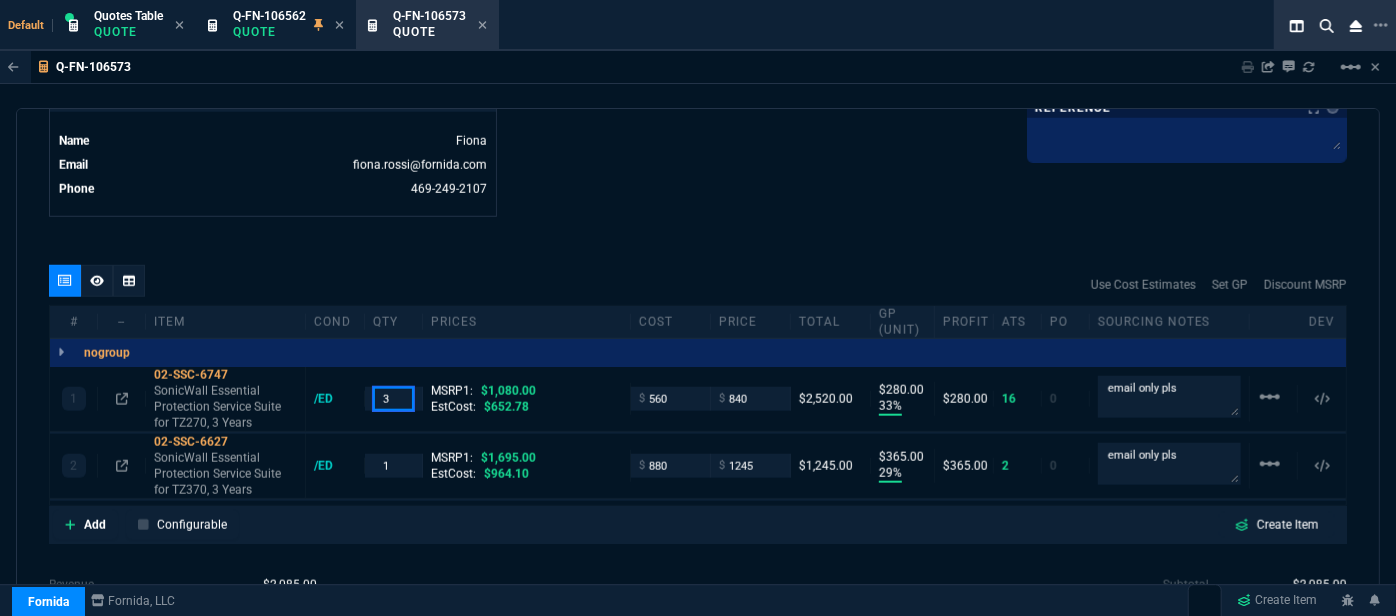 type on "3" 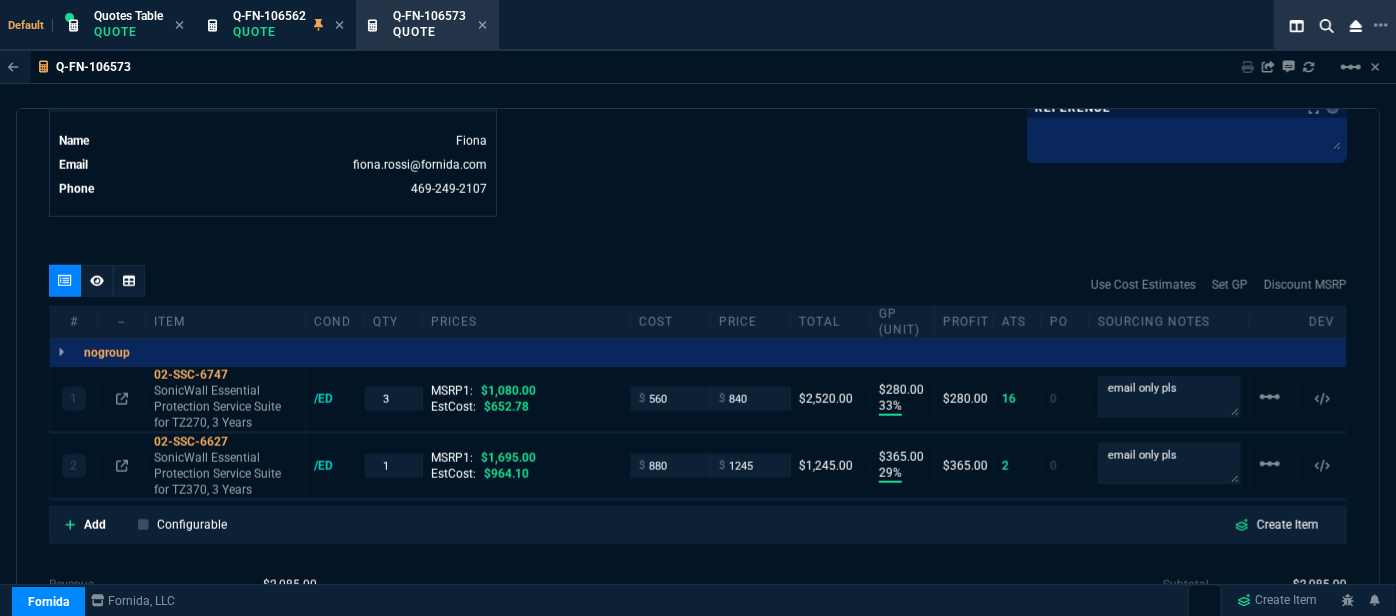 click on "[COMPANY_NAME] [ADDRESS] [CITY], [STATE] [POSTAL_CODE]  Share Link  [NAME] oneOnOne chat SEND [NAME] oneOnOne chat SEND [NAME], [NAME], [NAME] group chat SEND [GROUP_NAME] group chat SEND  Show More Chats  Shipping Address [NUMBER] [STREET] [CITY], [STATE] -- USA Bill to Address [NUMBER] [STREET] [CITY], [STATE] -- USA End User -- -- -- Payment Link  Quote must be open to create payment link.  Linked Documents  New Link  Quote Notes Quote Notes    Customer Notes Notes Customer Notes Notes ELECTRONIC: EMAIL ELECTRONIC: EMAIL  ELECTRONIC: EMAIL  Reference Reference" at bounding box center (1022, -299) 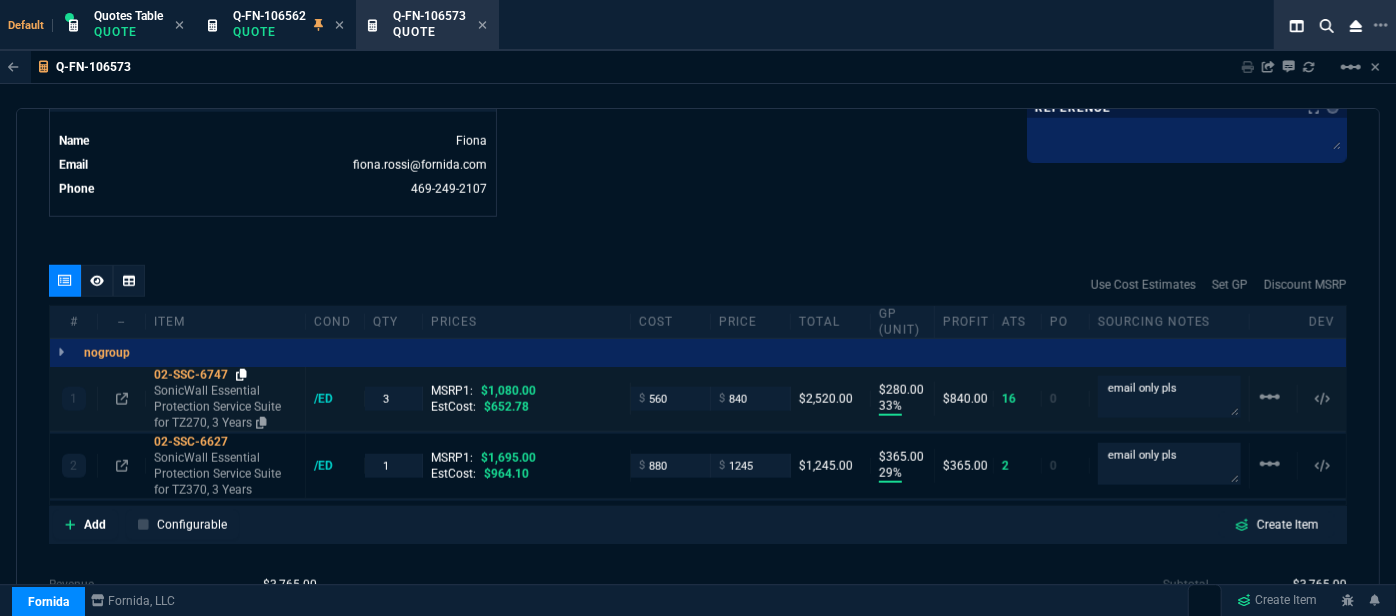 click 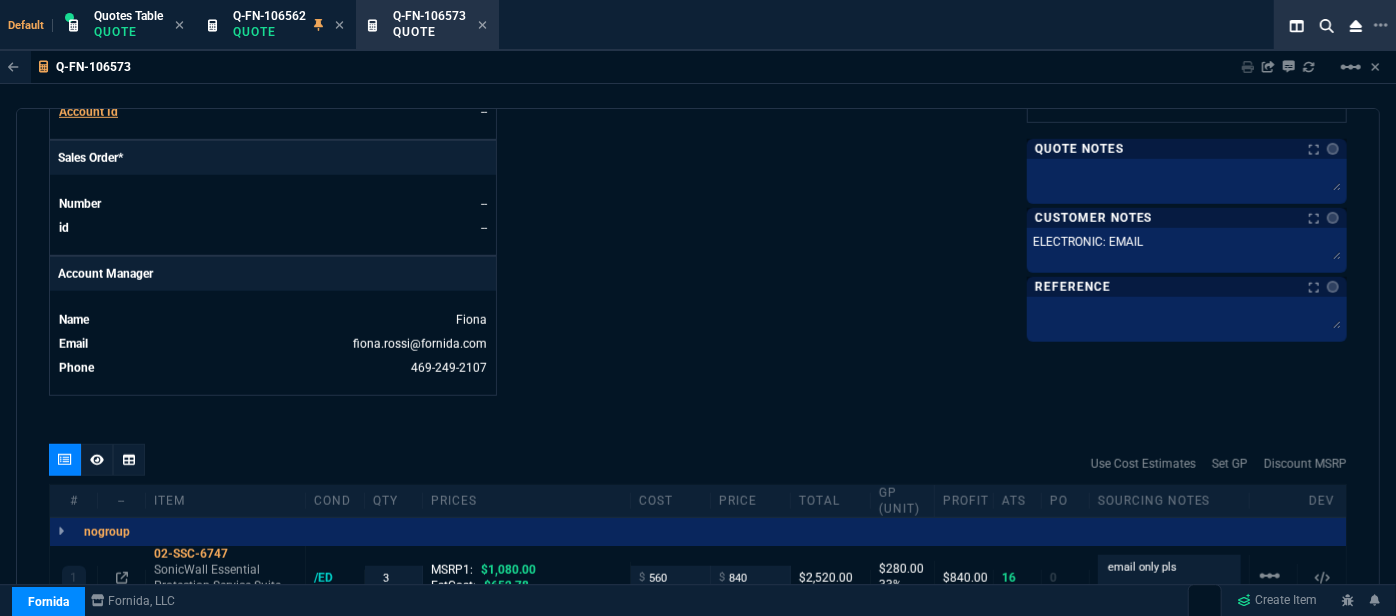 scroll, scrollTop: 818, scrollLeft: 0, axis: vertical 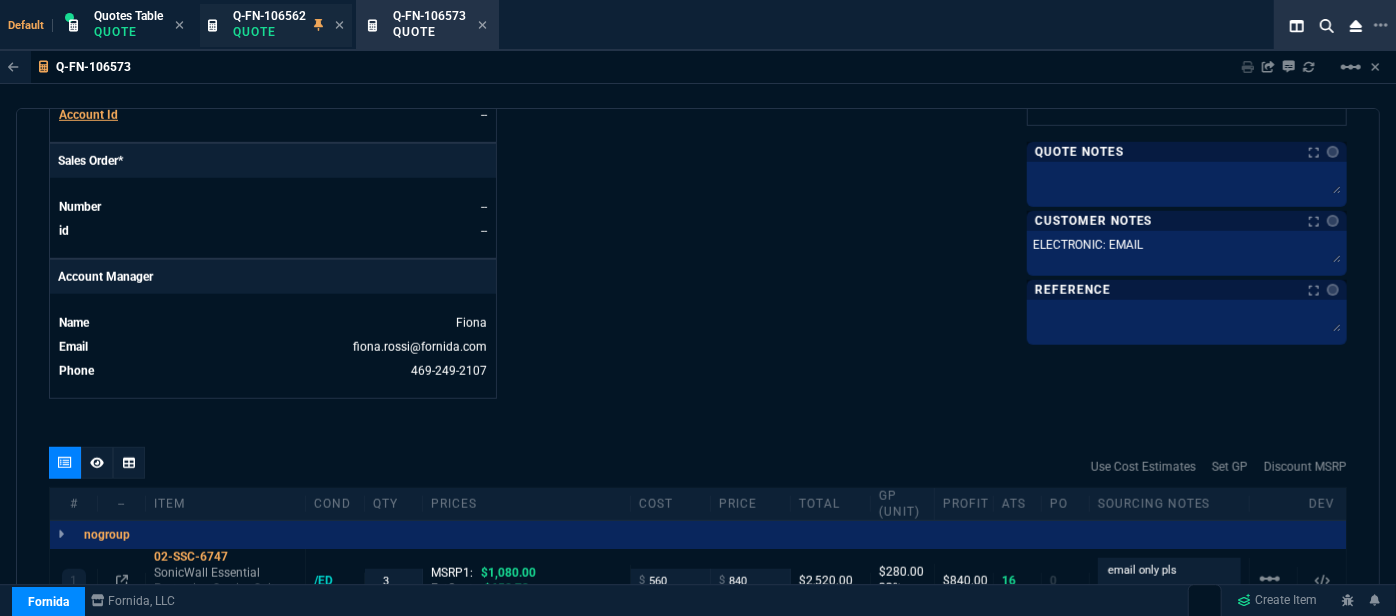click on "Quote" at bounding box center [269, 32] 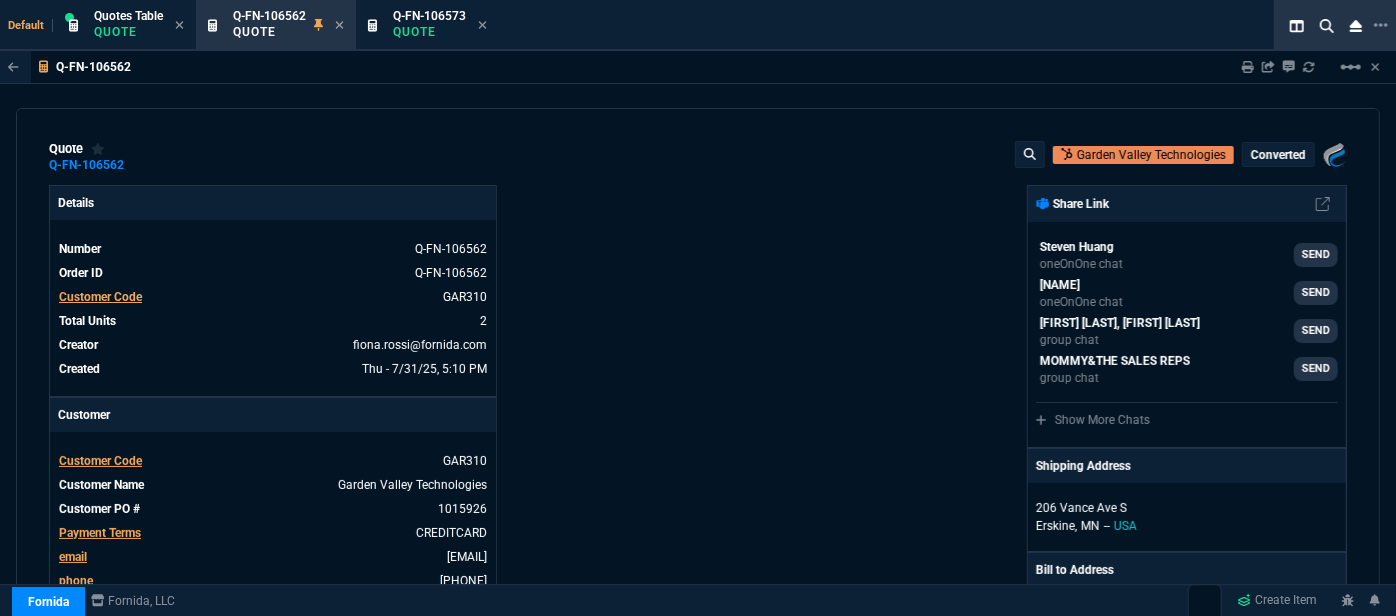 type on "33" 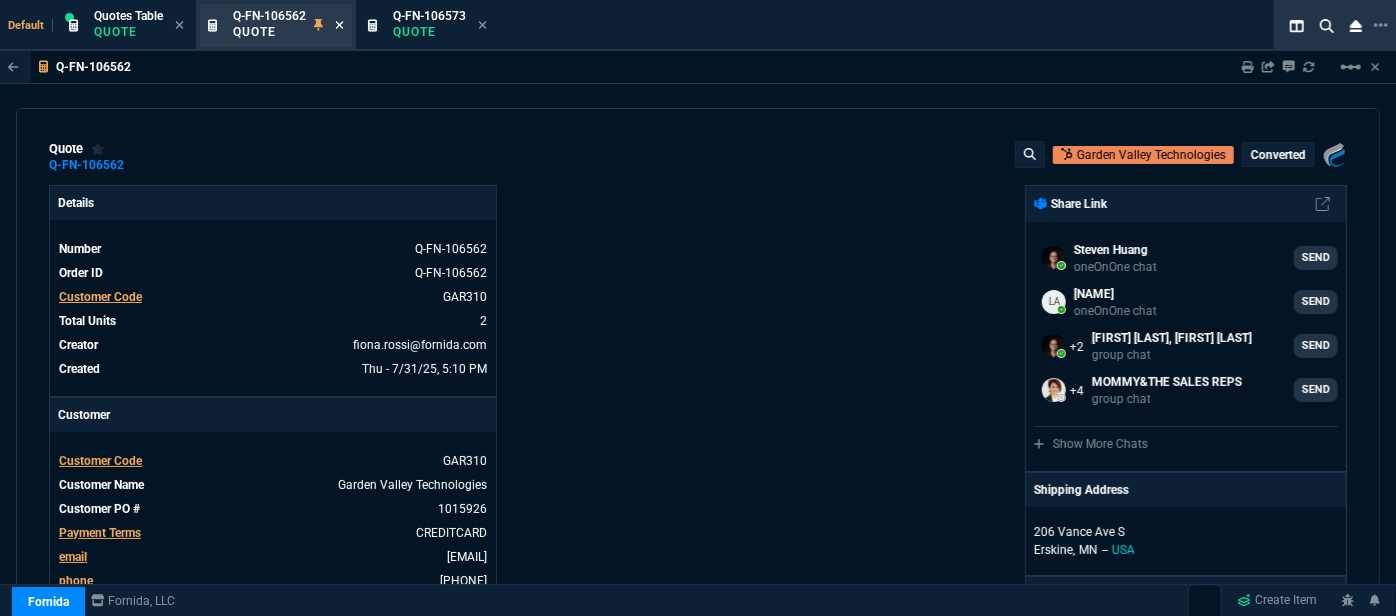click 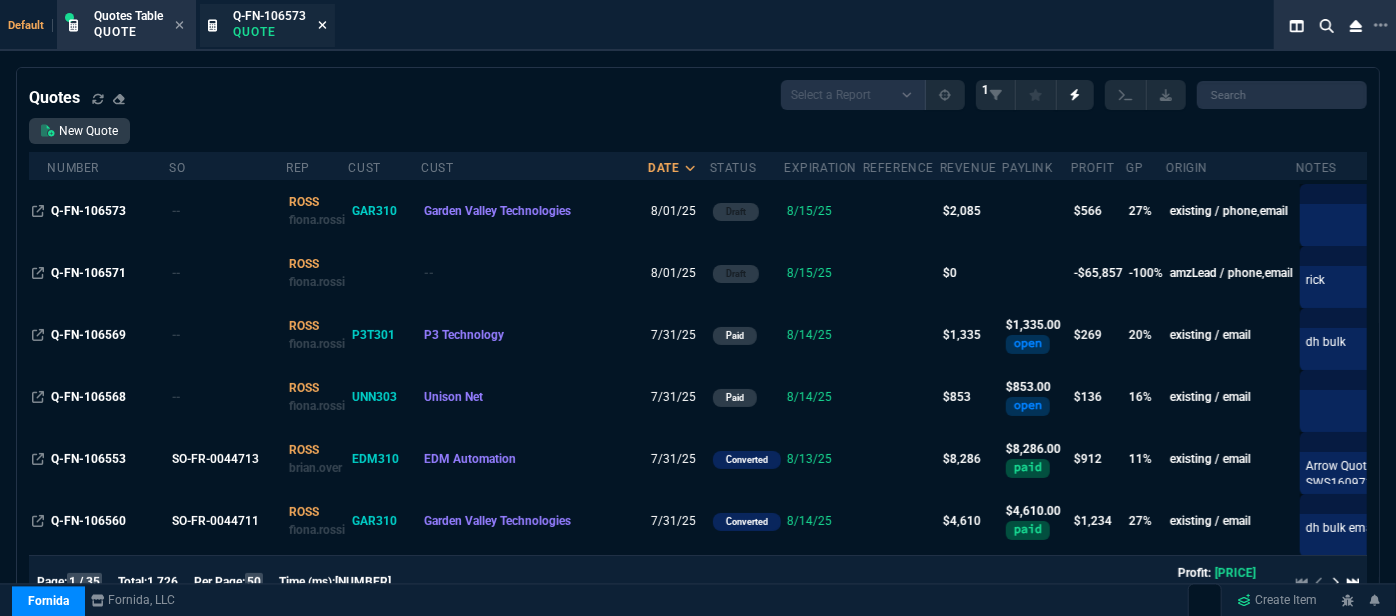 click 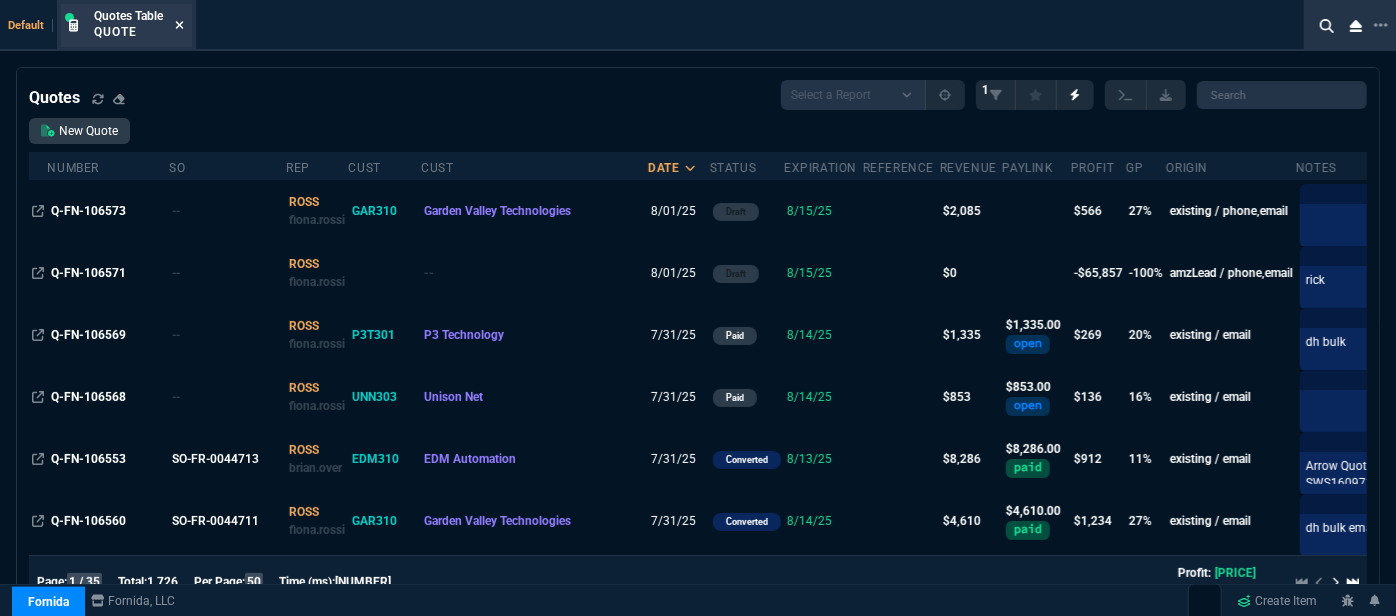 click 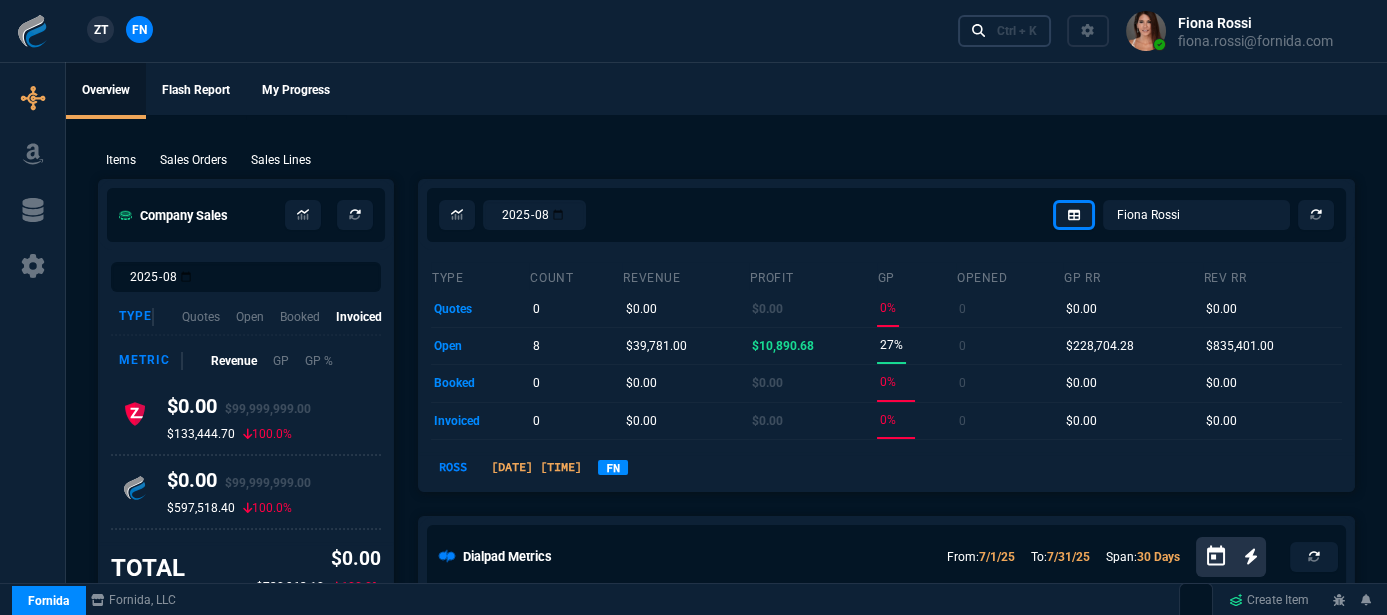 click on "Ctrl + K" at bounding box center [1017, 31] 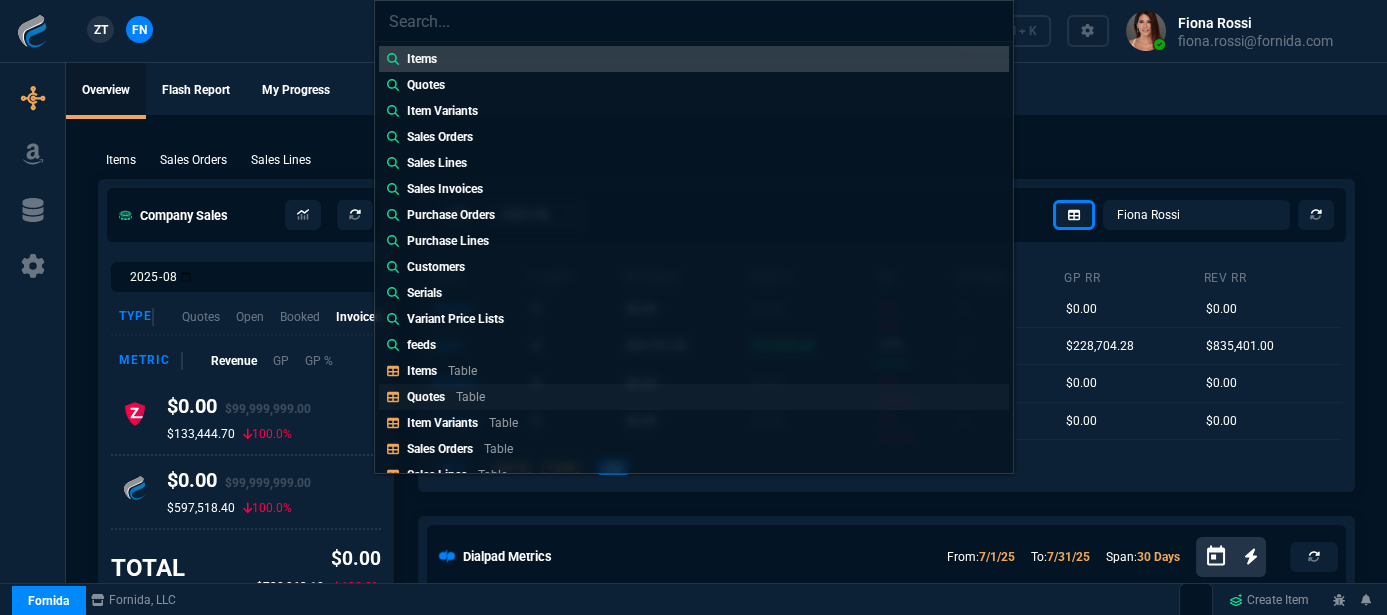 click on "Quotes
Table" at bounding box center [694, 397] 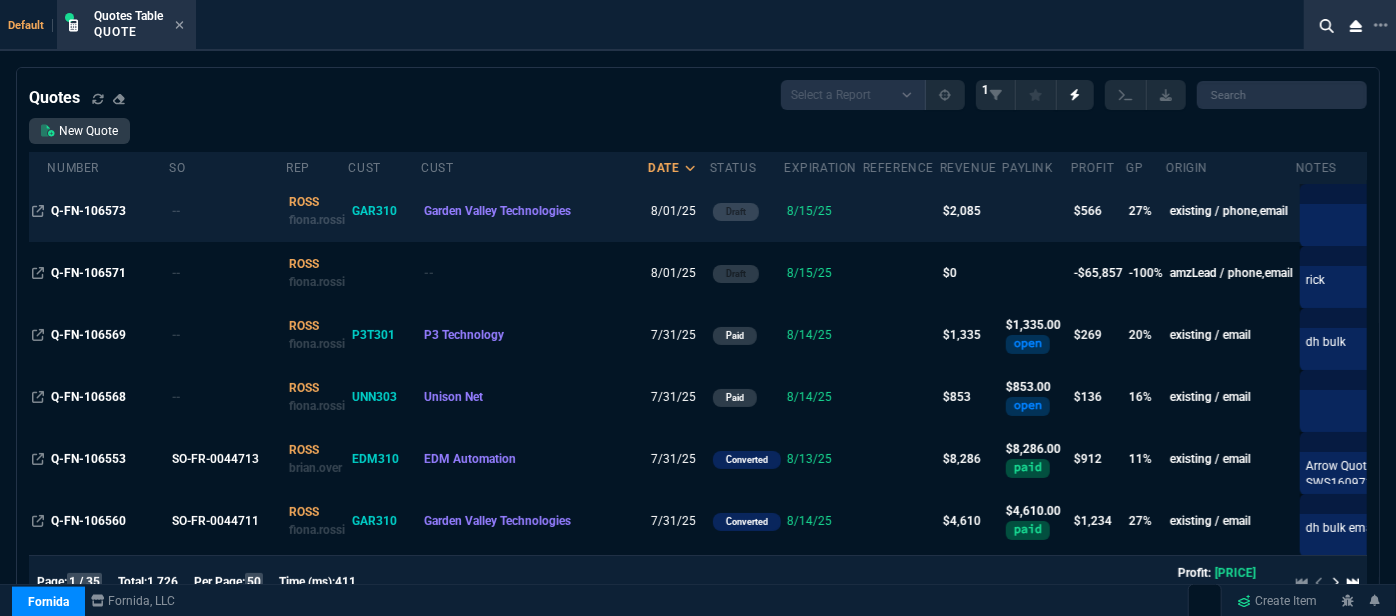 click at bounding box center (901, 211) 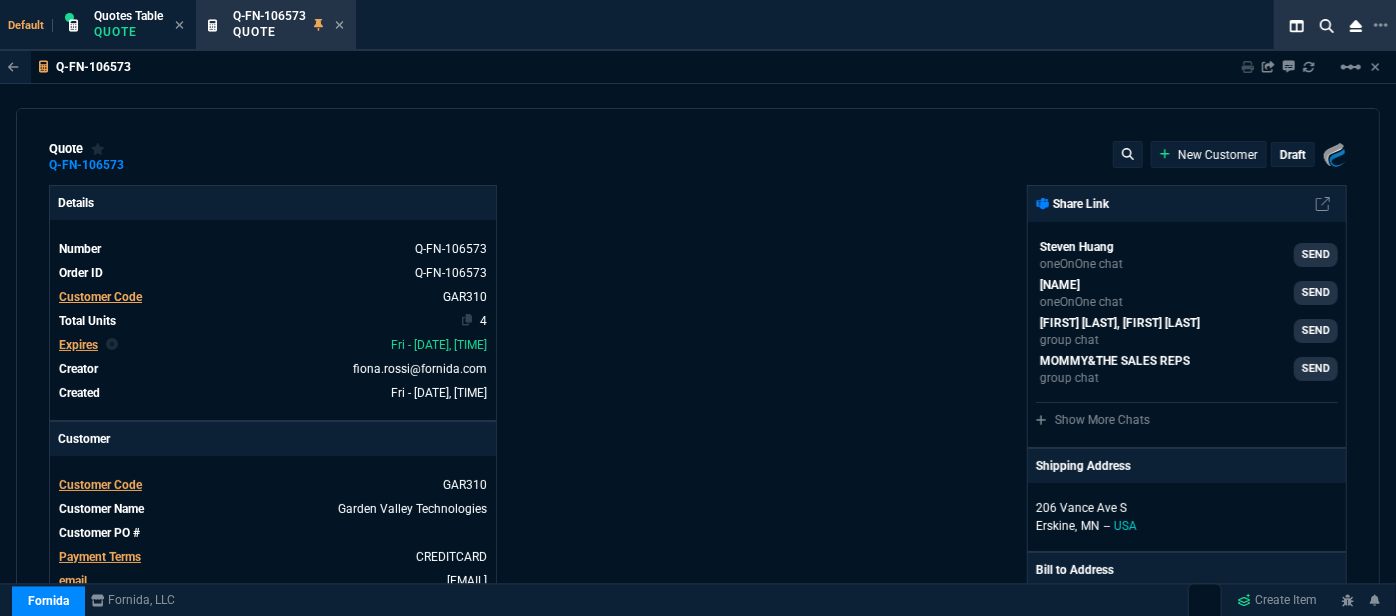 type on "1080" 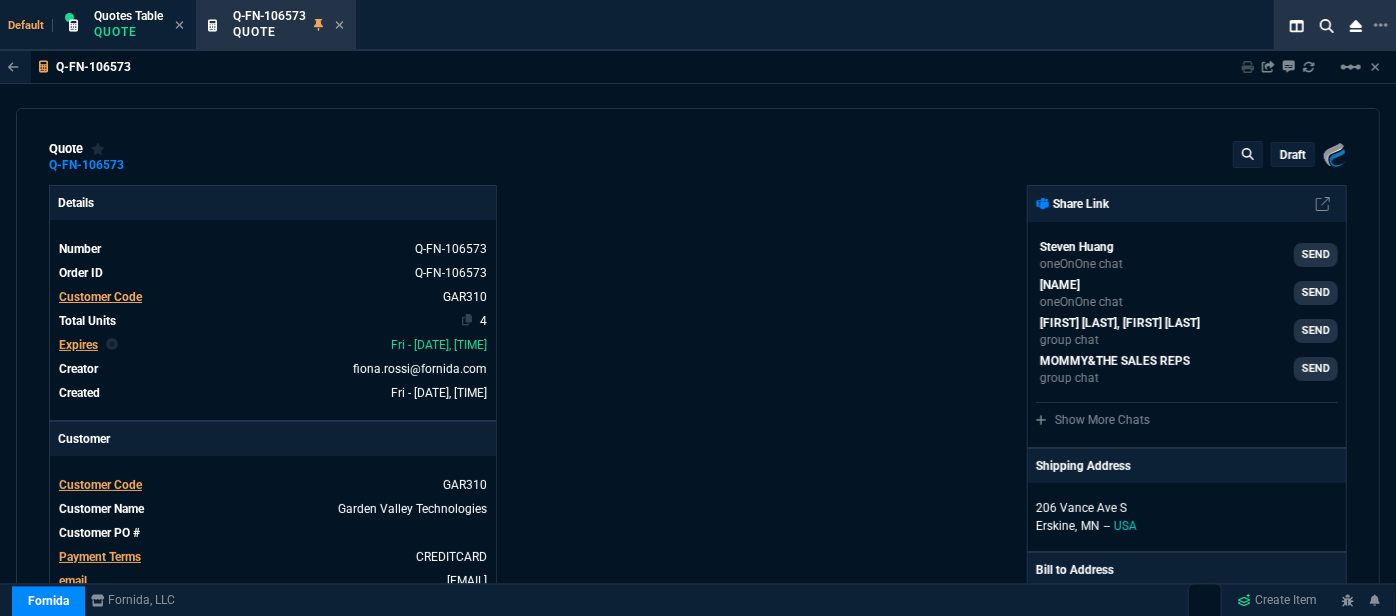 type on "22" 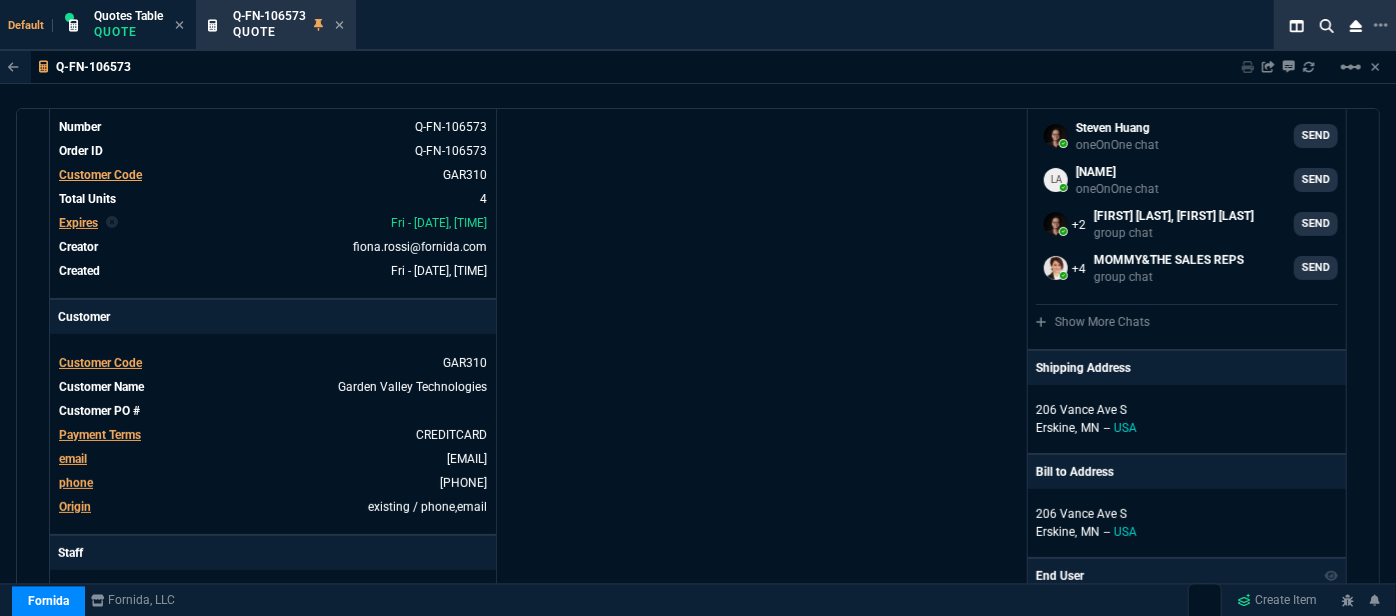 scroll, scrollTop: 272, scrollLeft: 0, axis: vertical 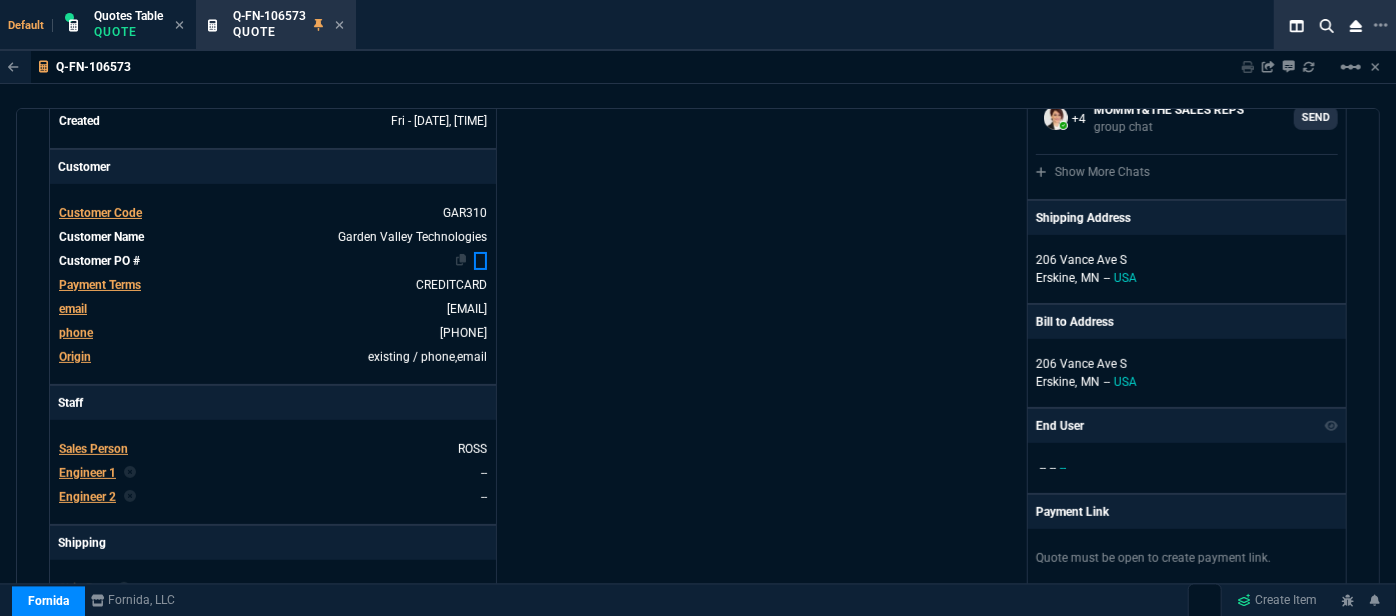 click at bounding box center [480, 261] 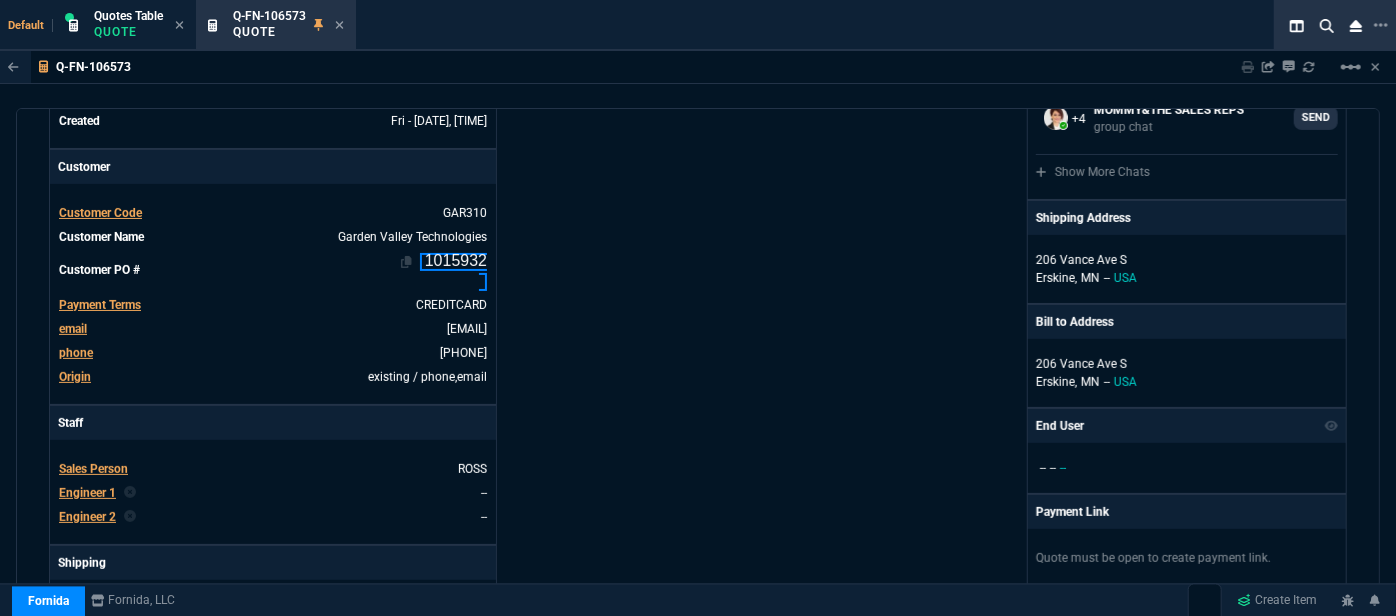 scroll, scrollTop: 269, scrollLeft: 0, axis: vertical 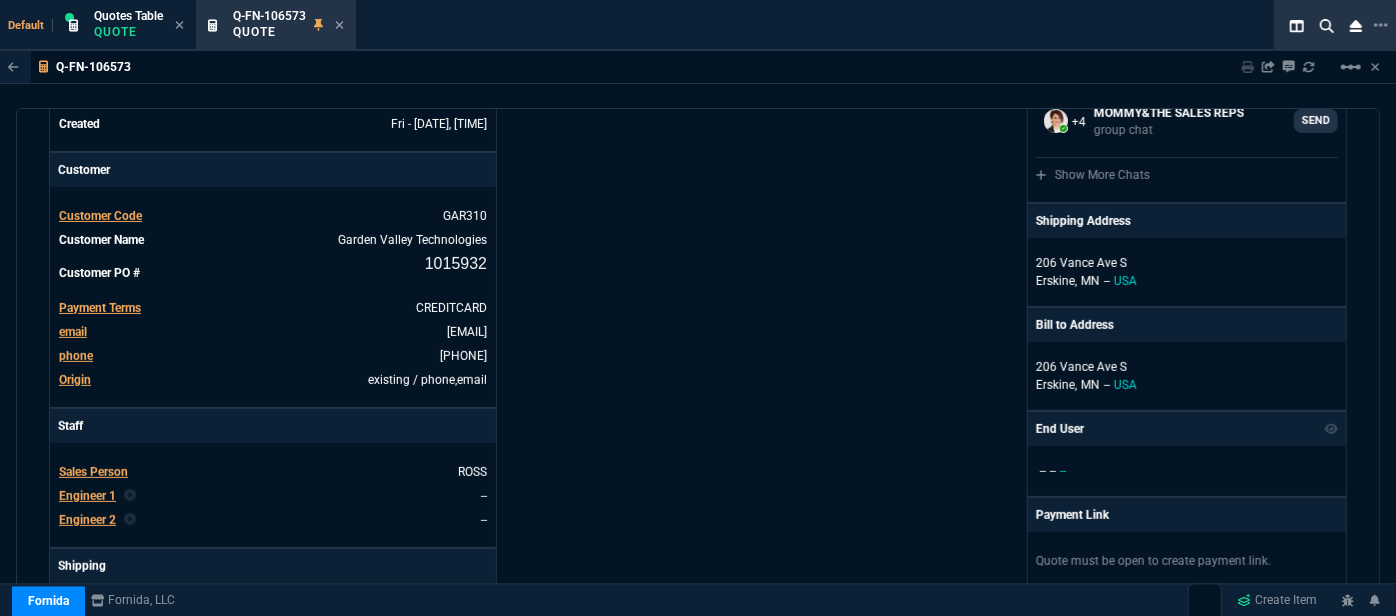 click on "Fornida, LLC [NUMBER] [STREET] [CITY], [STATE] [POSTAL_CODE]  Share Link  [FIRST] [LAST] oneOnOne chat SEND [FIRST] [LAST] oneOnOne chat SEND [FIRST] [LAST], [FIRST] [LAST] group chat SEND [FIRST] group chat SEND  Show More Chats  Shipping Address [NUMBER] [STREET] [CITY],  [STATE] -- USA Bill to Address [NUMBER] [STREET] [CITY],  [STATE] -- USA End User -- -- -- Payment Link  Quote must be open to create payment link.  Linked Documents  New Link  Quote Notes Quote Notes    Customer Notes Notes Customer Notes Notes ELECTRONIC: EMAIL Last updated by  [EMAIL]  at  [DATE], [TIME] ELECTRONIC: EMAIL  ELECTRONIC: EMAIL  Reference Reference" at bounding box center (1022, 442) 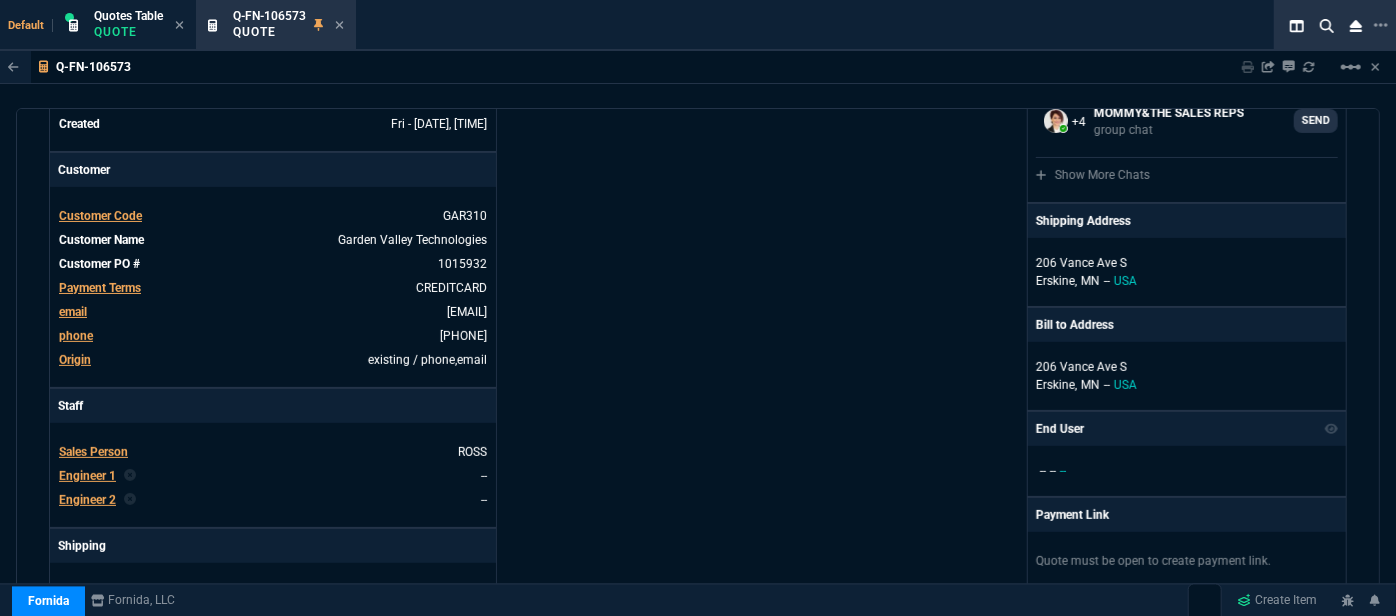 scroll, scrollTop: 0, scrollLeft: 0, axis: both 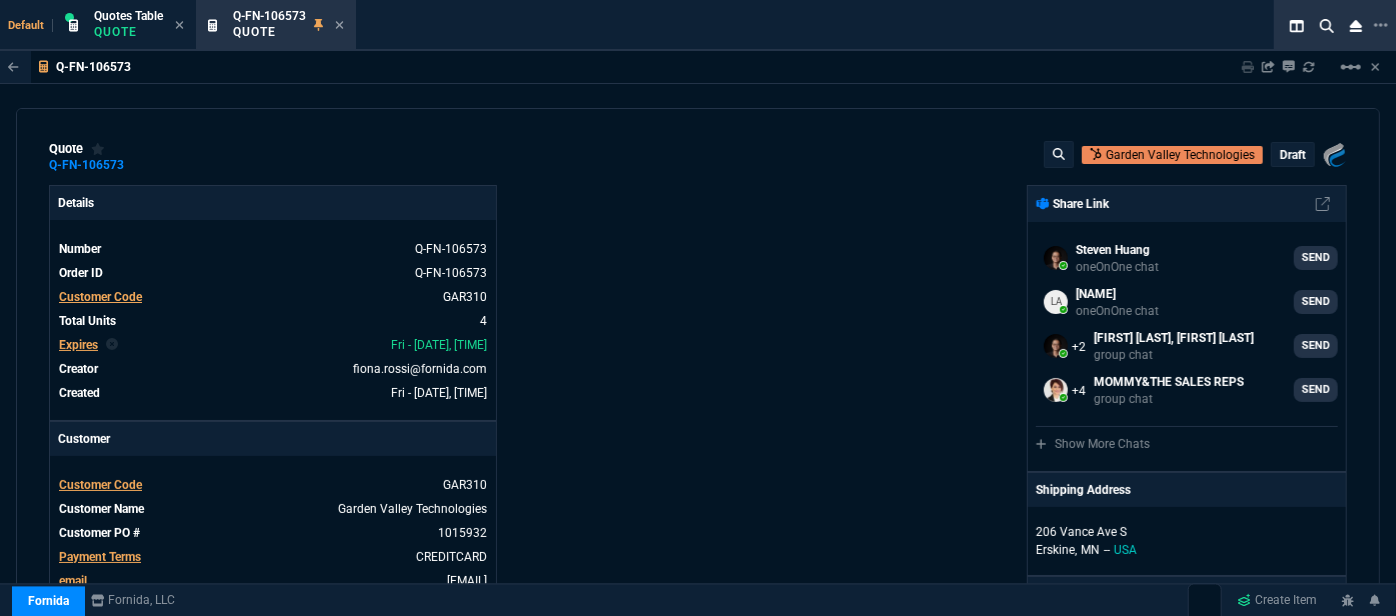 click on "draft" at bounding box center (1293, 155) 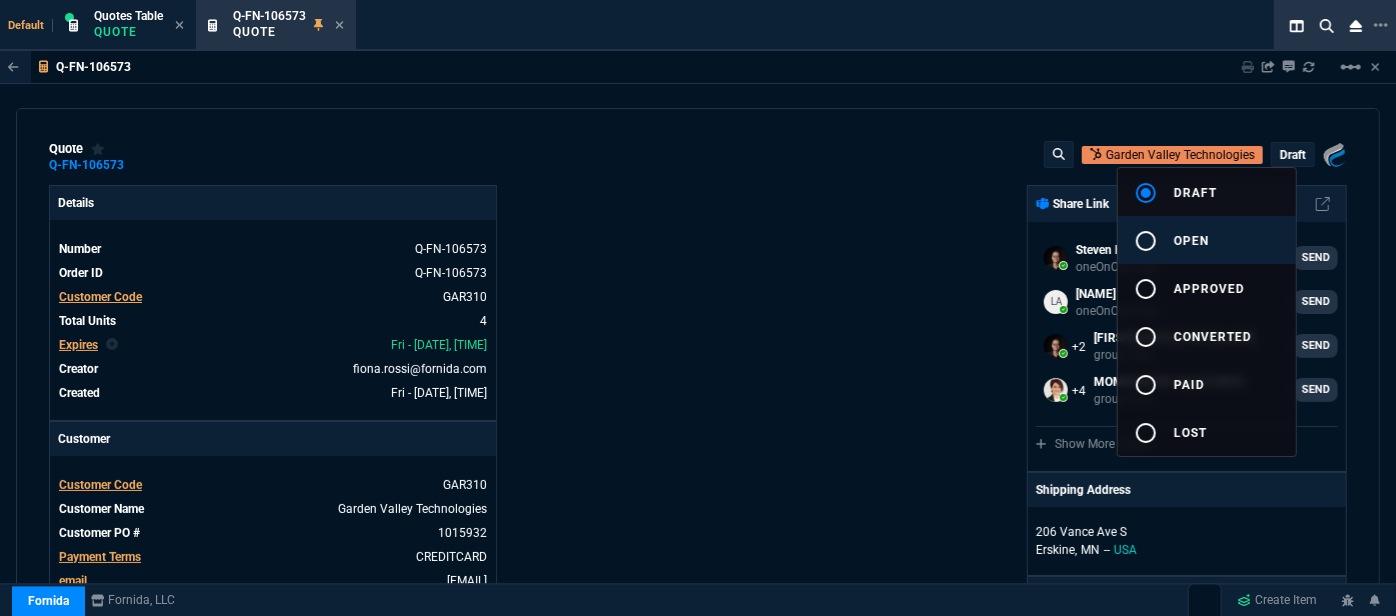 click on "radio_button_unchecked open" at bounding box center [1207, 240] 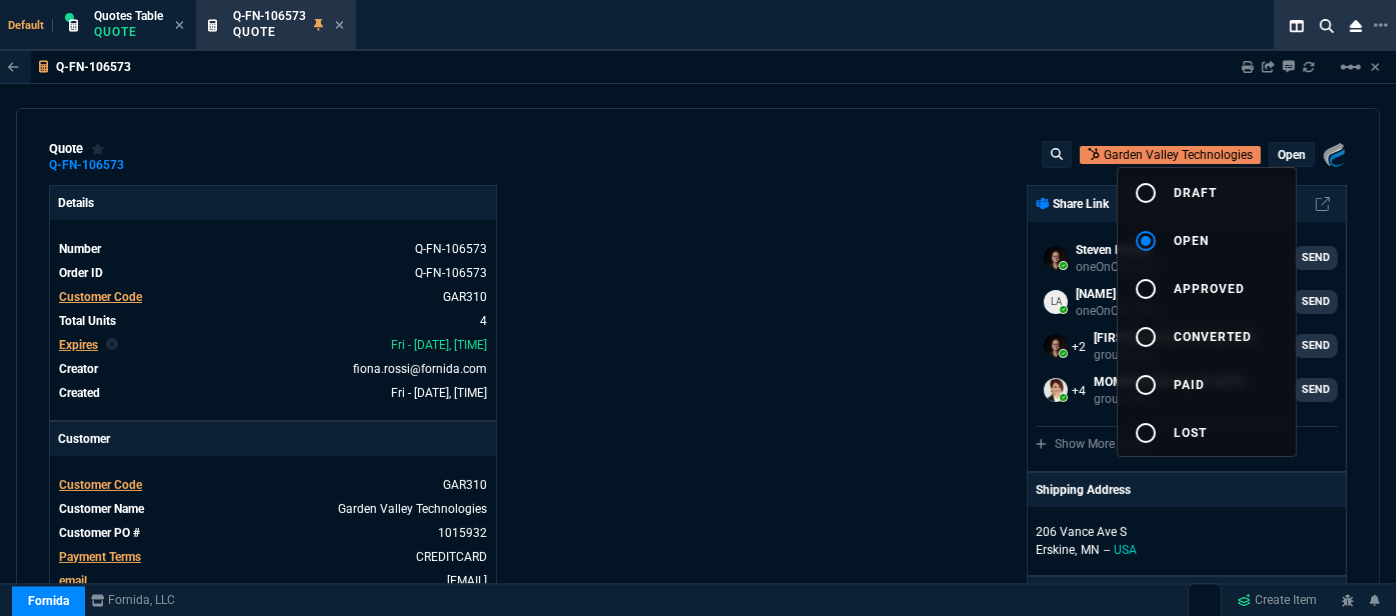 click at bounding box center (698, 308) 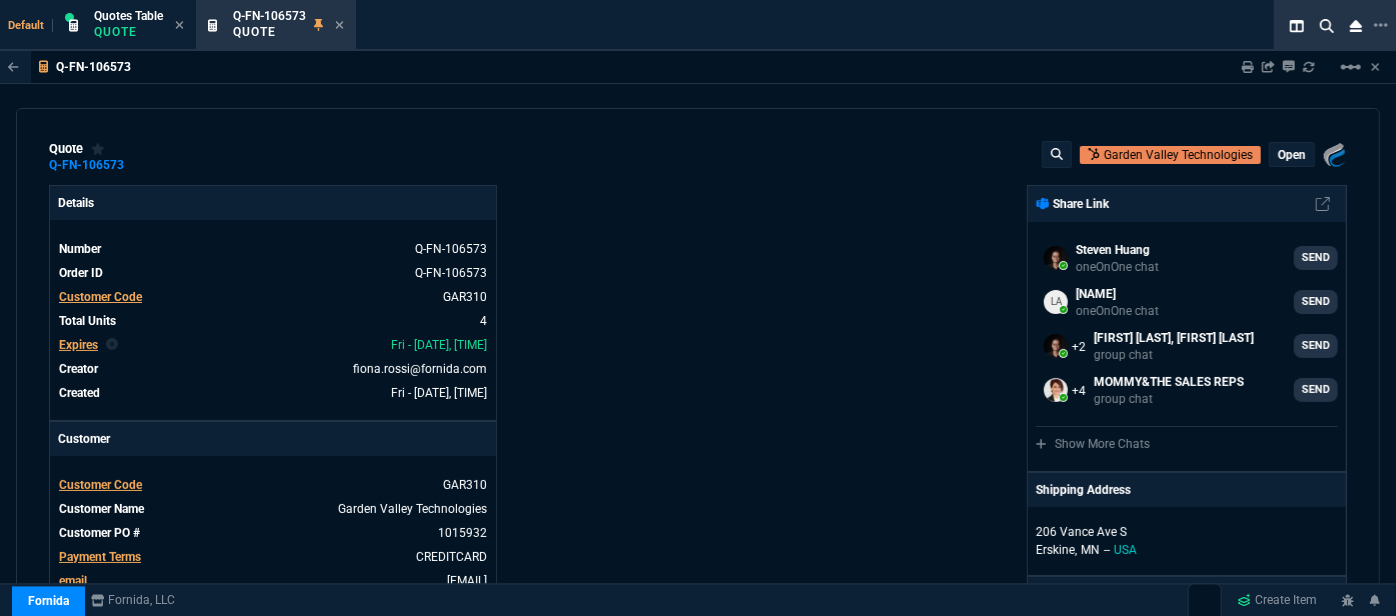 type on "33" 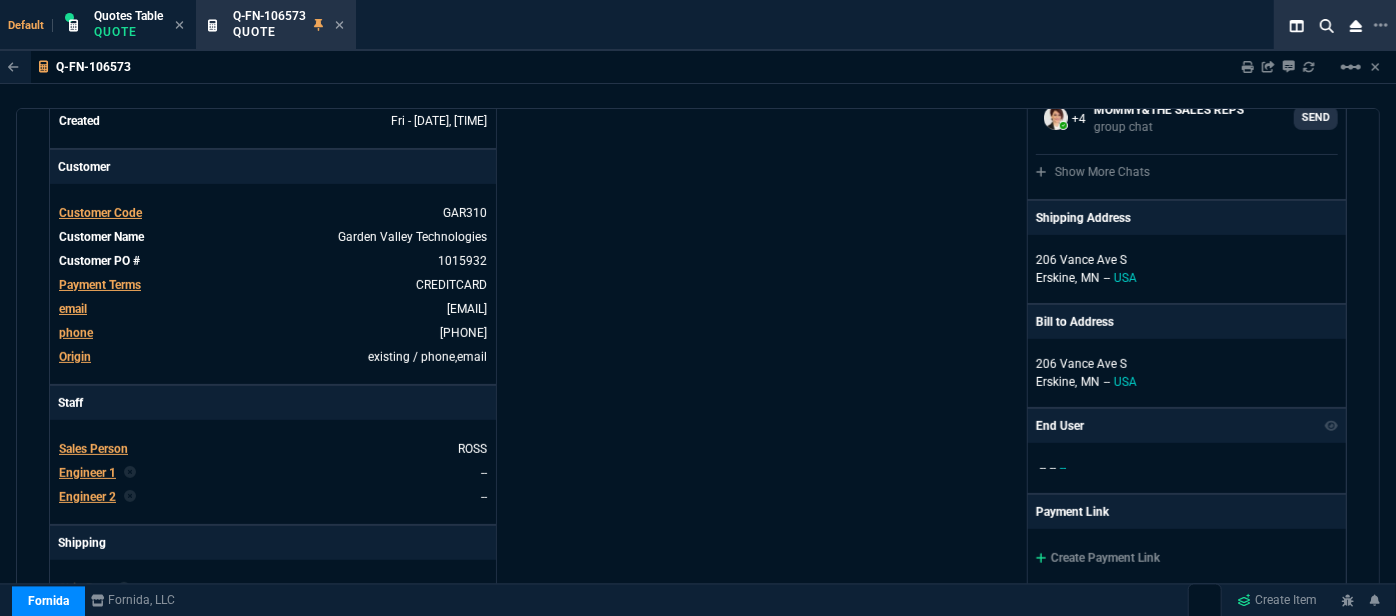 scroll, scrollTop: 363, scrollLeft: 0, axis: vertical 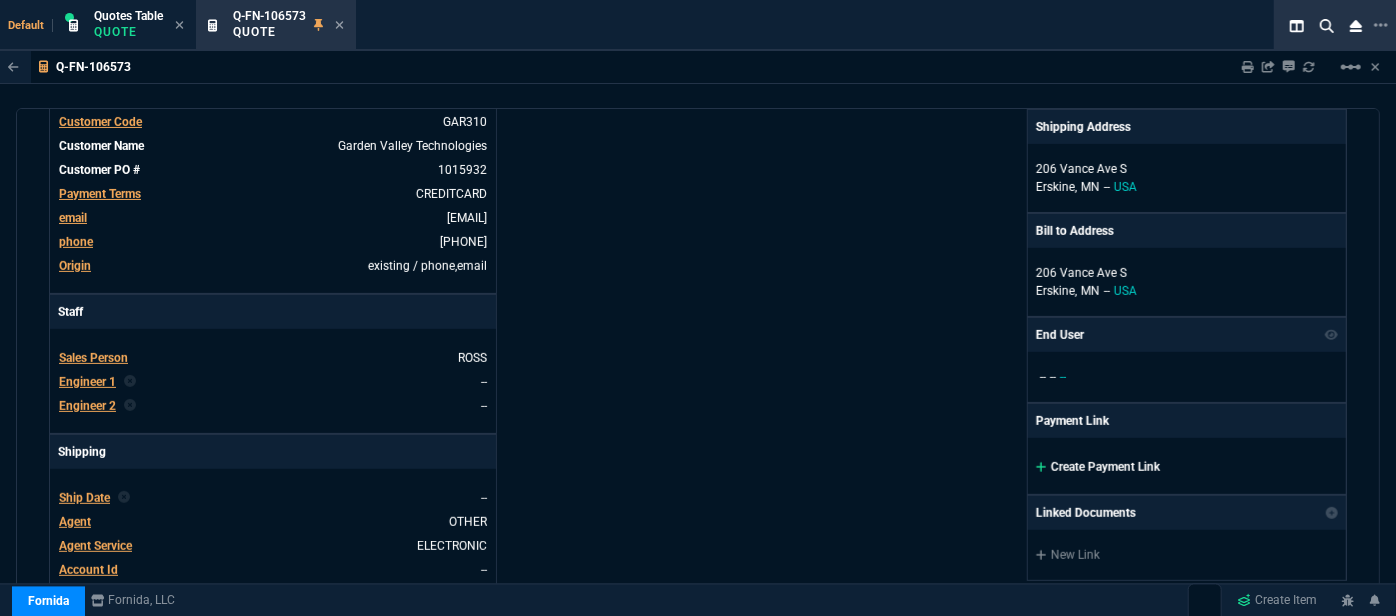 click 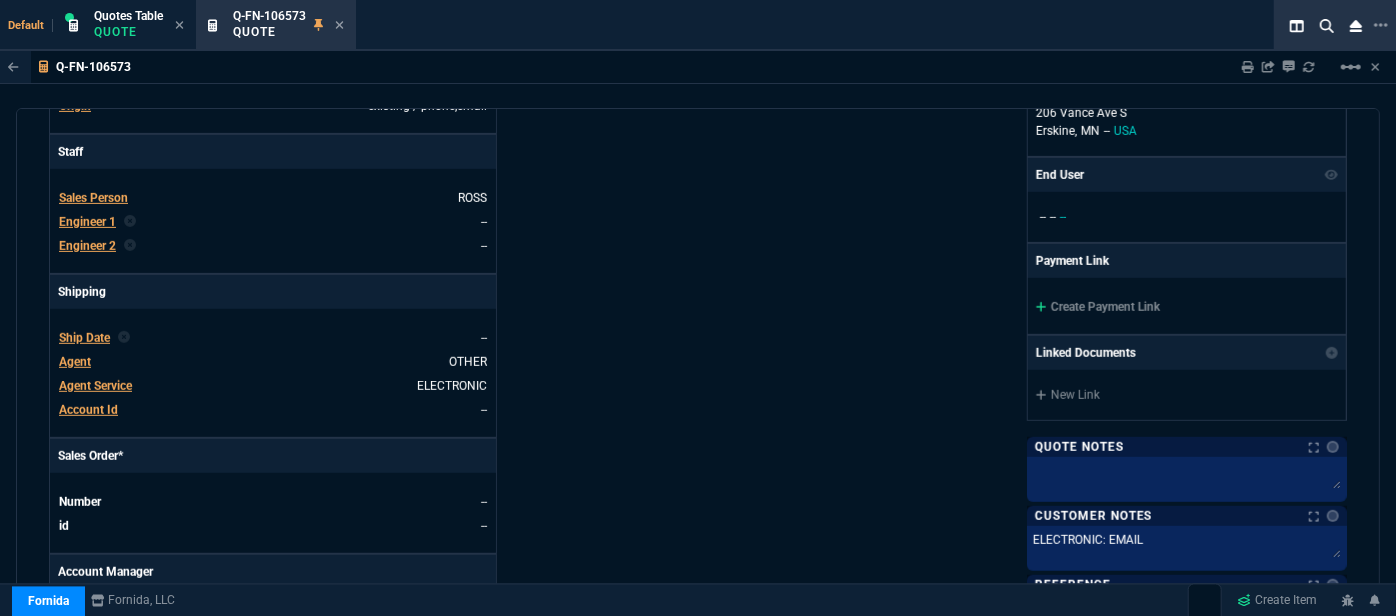 scroll, scrollTop: 545, scrollLeft: 0, axis: vertical 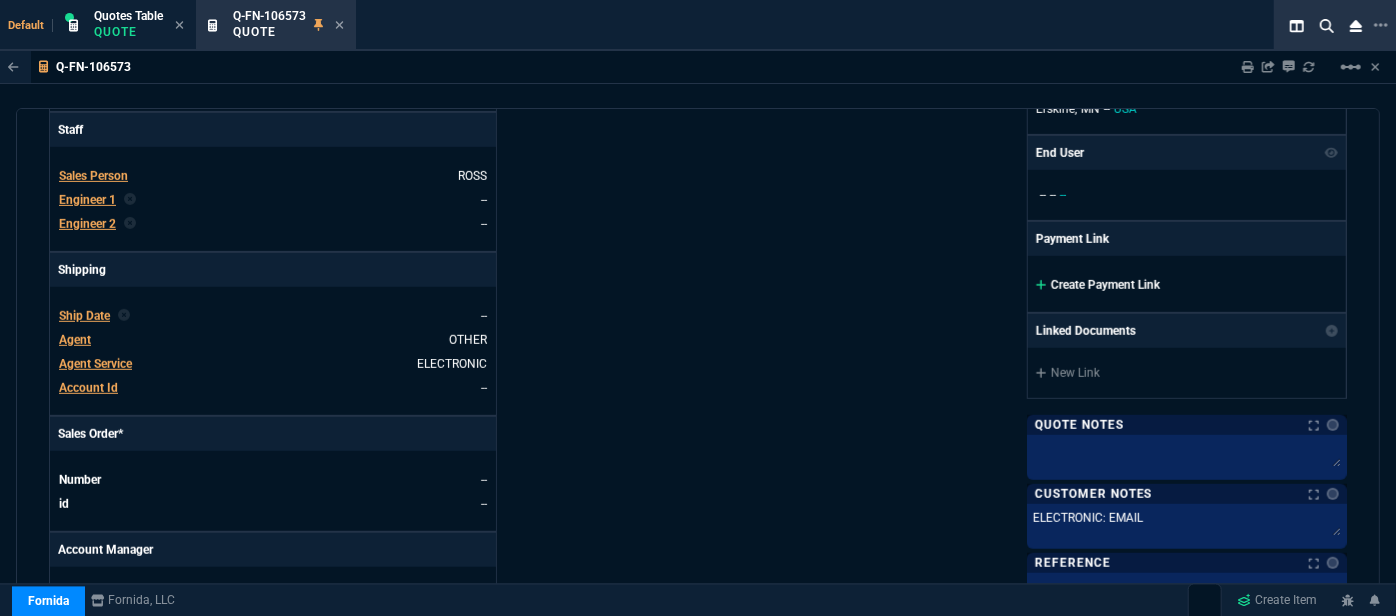 click 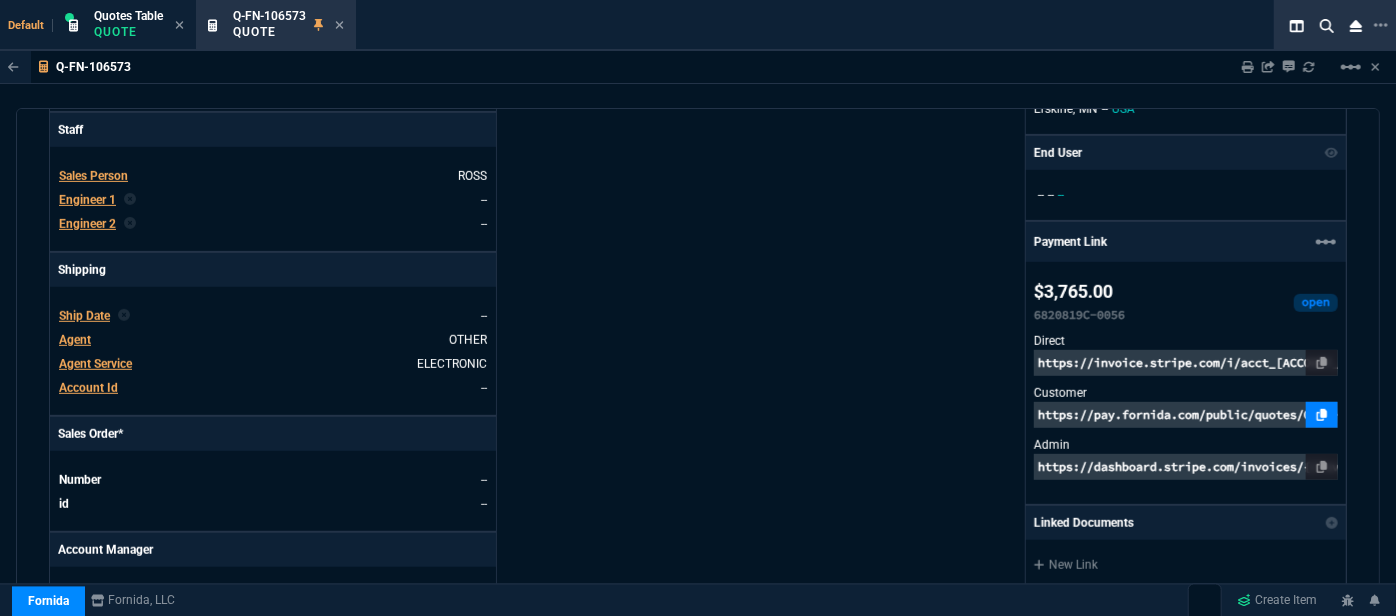 click 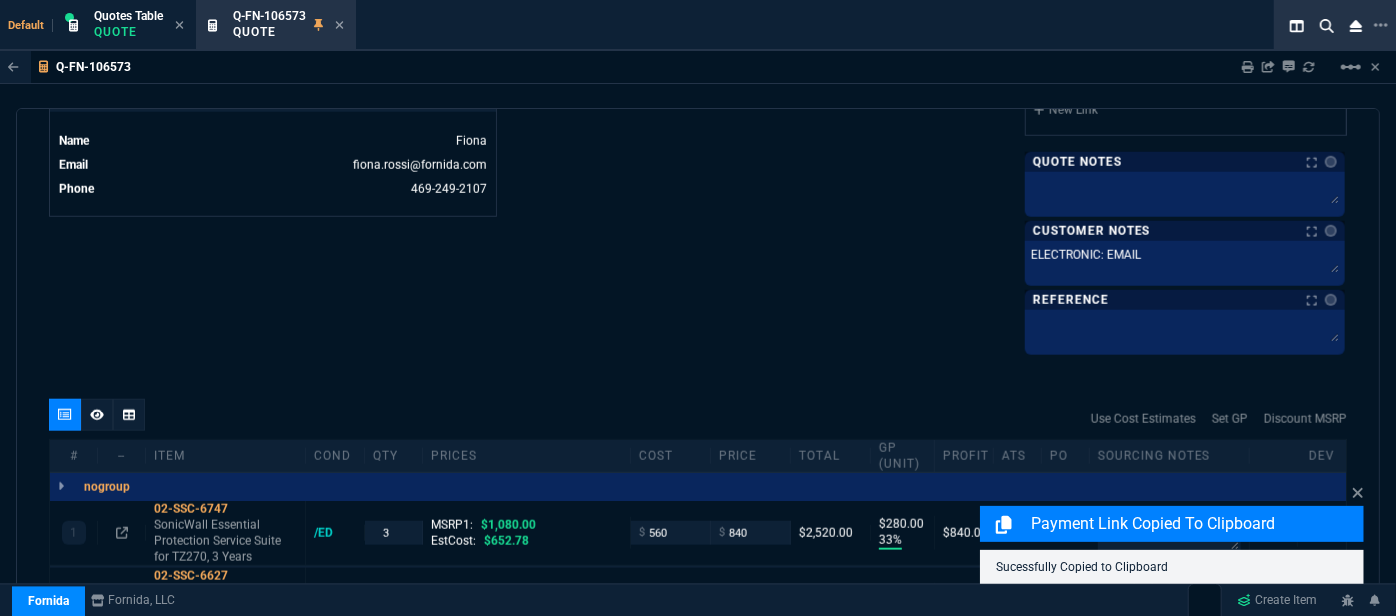 scroll, scrollTop: 1269, scrollLeft: 0, axis: vertical 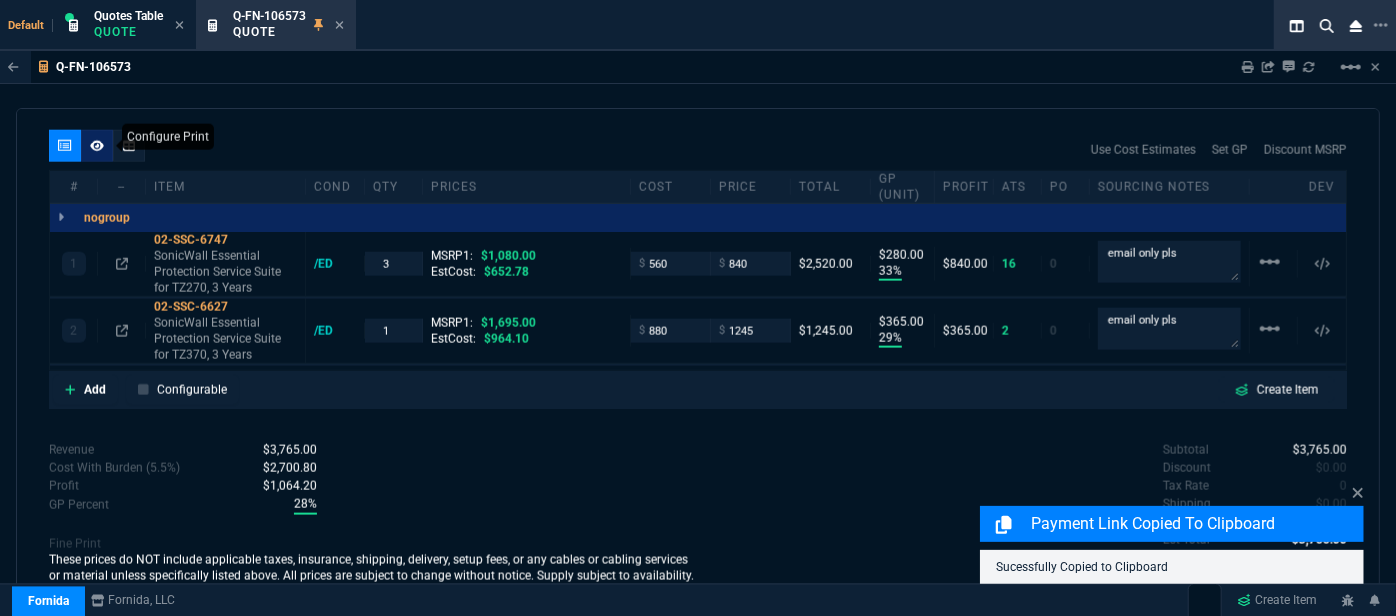 click 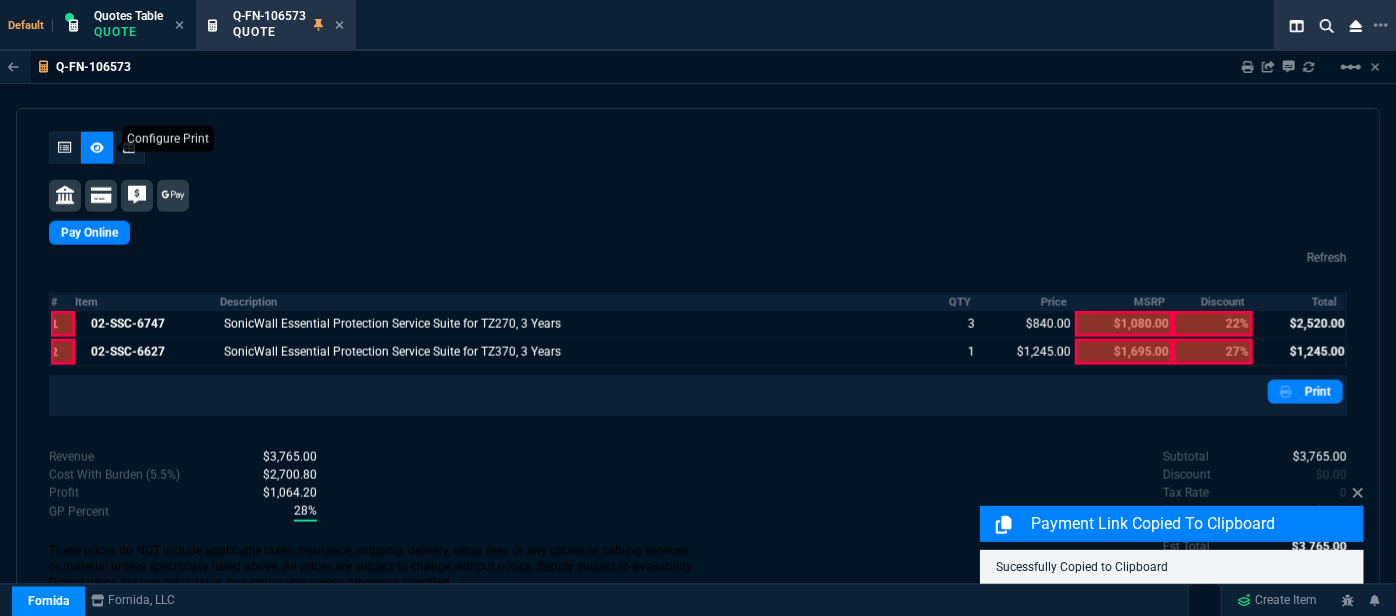 scroll, scrollTop: 1260, scrollLeft: 0, axis: vertical 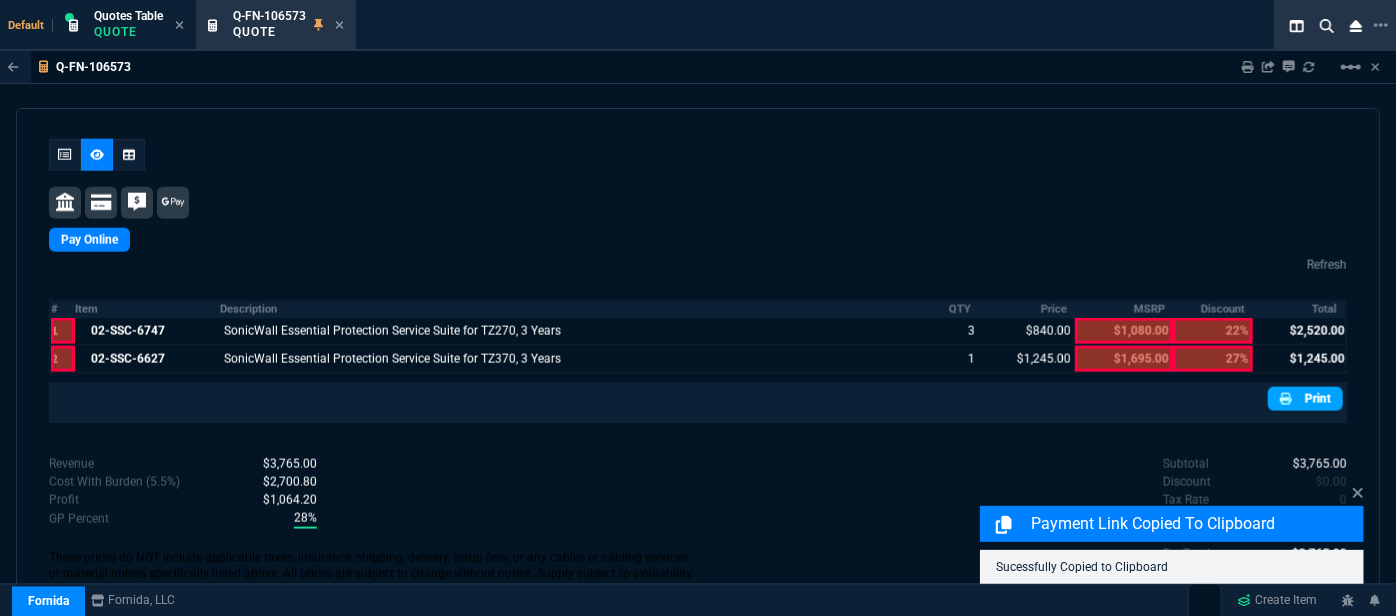 click on "Print" at bounding box center [1305, 399] 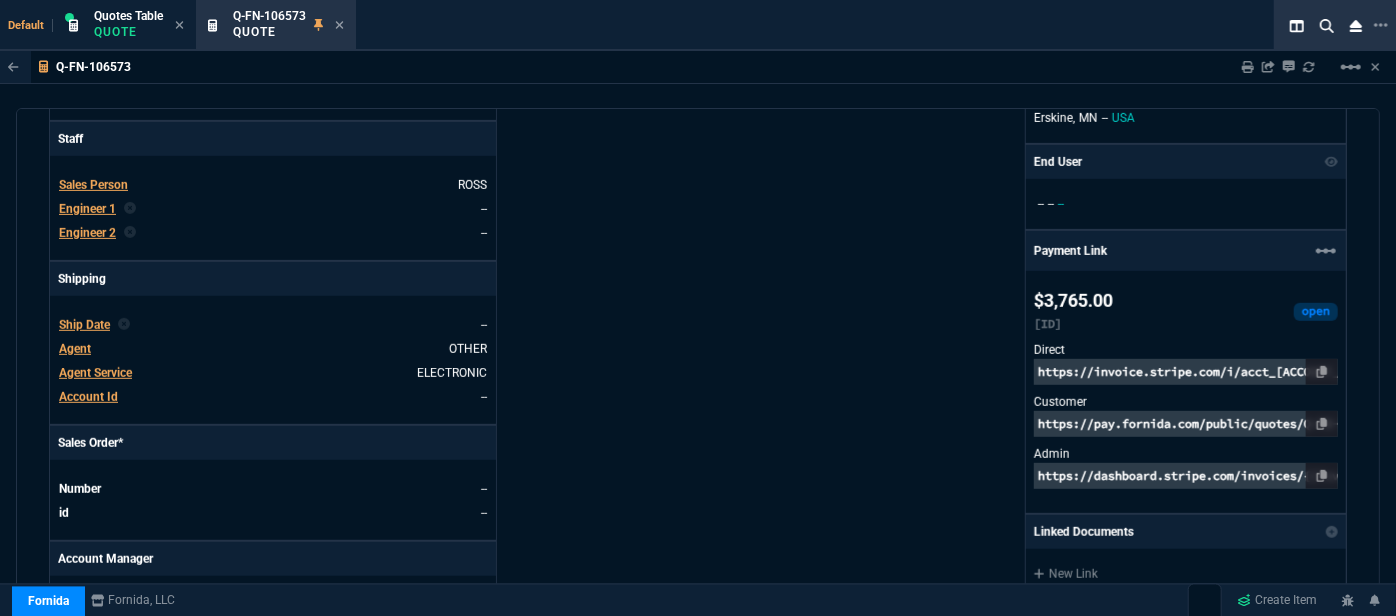 scroll, scrollTop: 351, scrollLeft: 0, axis: vertical 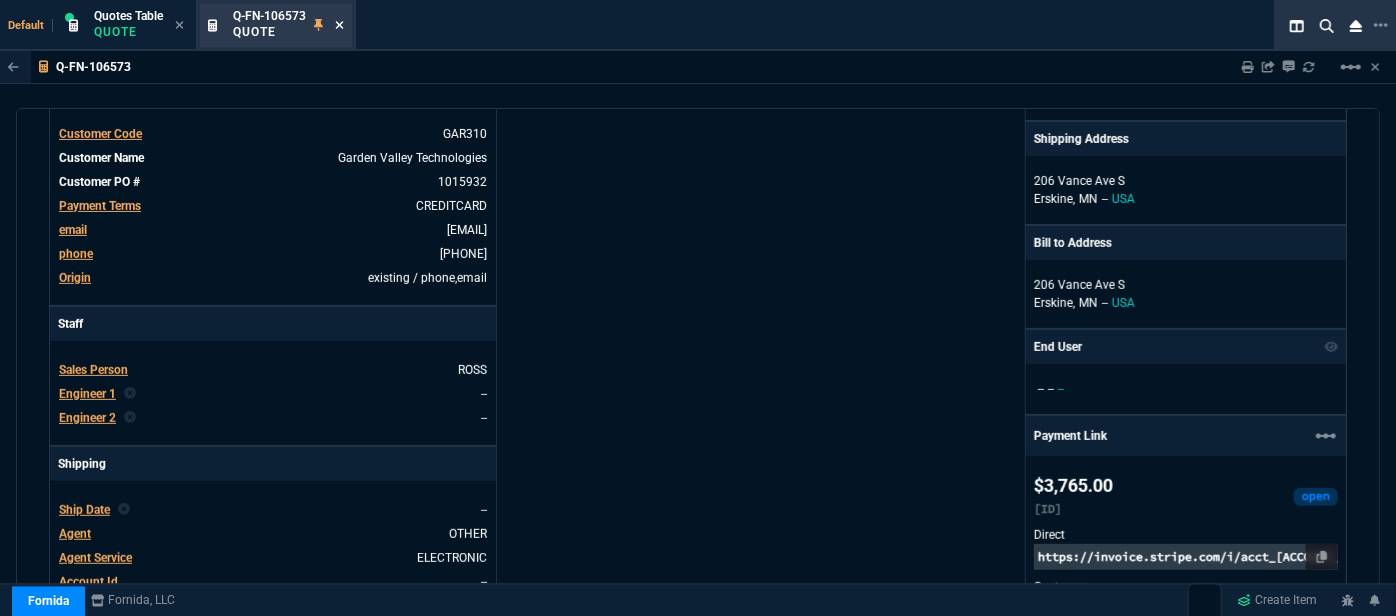 click 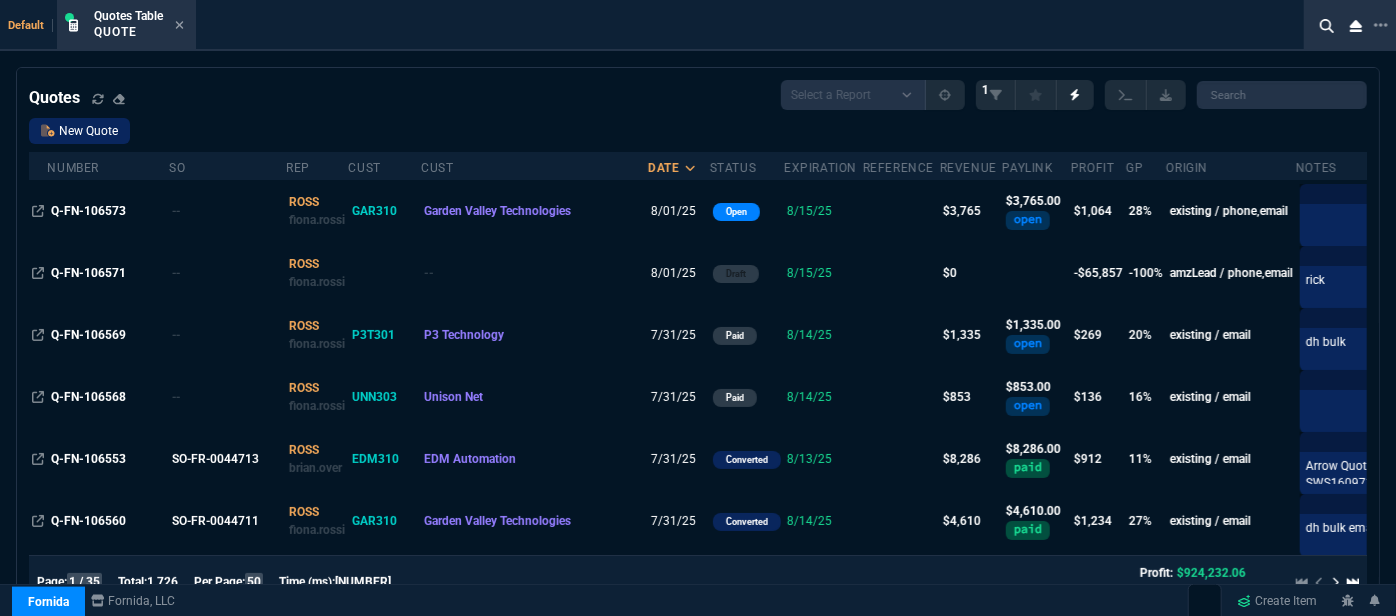click on "New Quote" at bounding box center (79, 131) 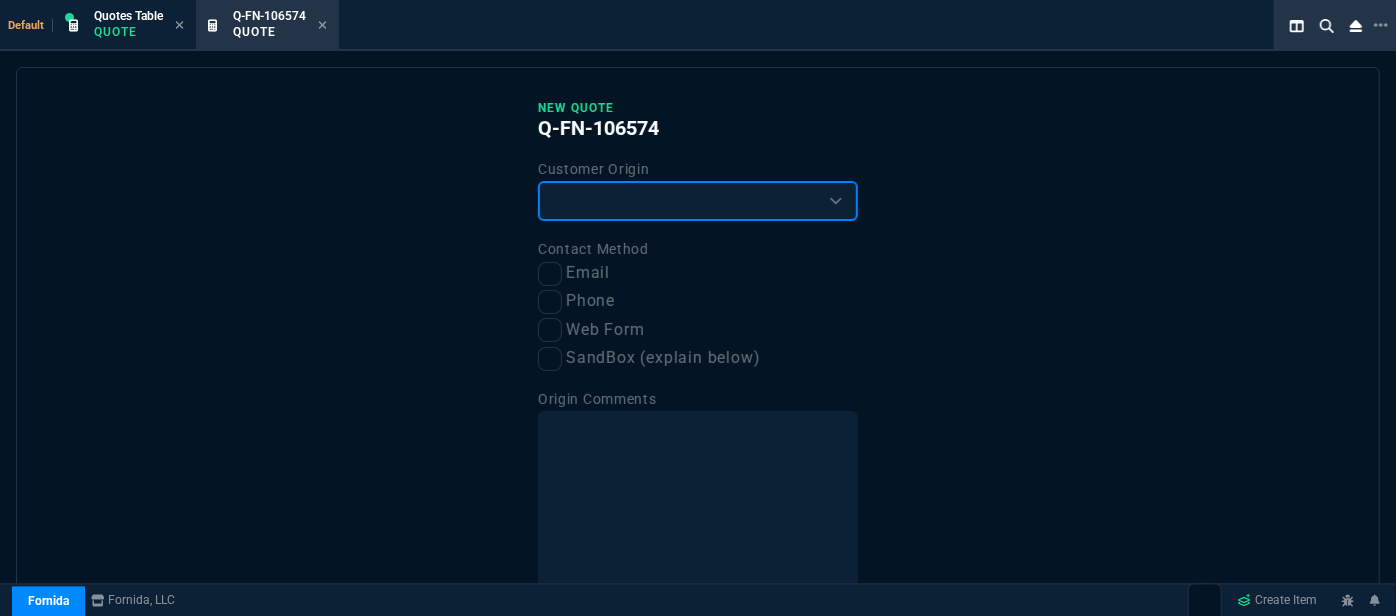 click on "Existing Customer Amazon Lead (first order) Website Lead (first order) Called (first order) Referral (first order) SandBox (explain below)" at bounding box center (698, 201) 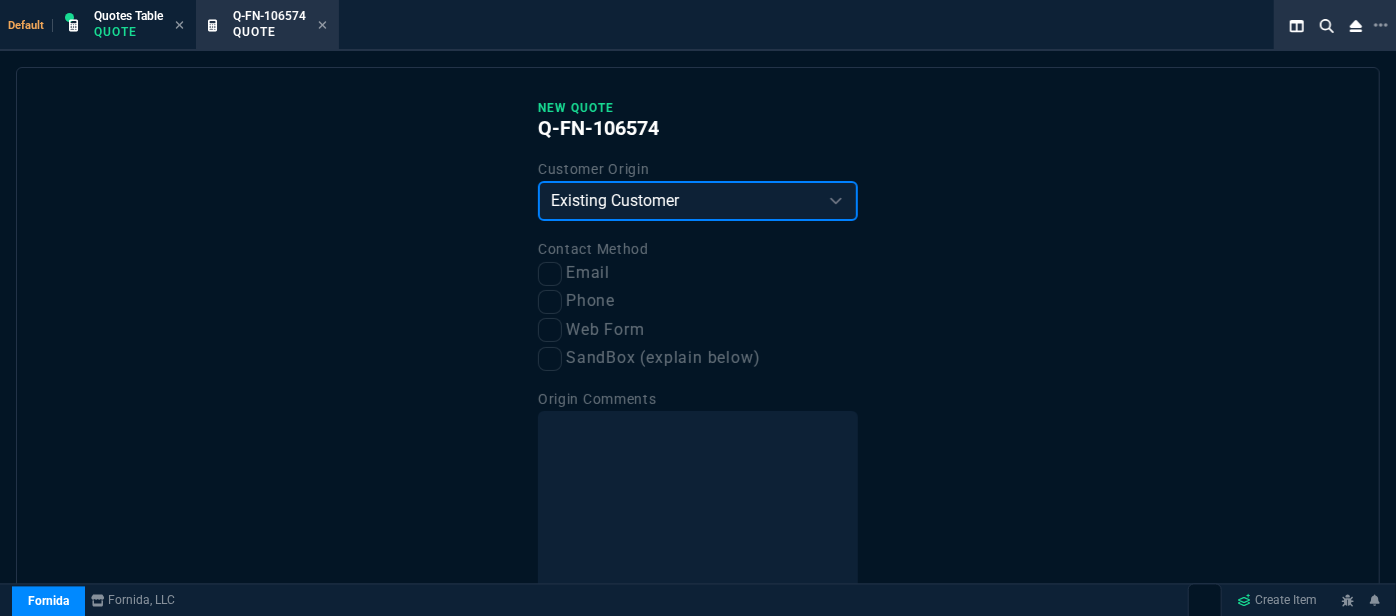 click on "Existing Customer Amazon Lead (first order) Website Lead (first order) Called (first order) Referral (first order) SandBox (explain below)" at bounding box center (698, 201) 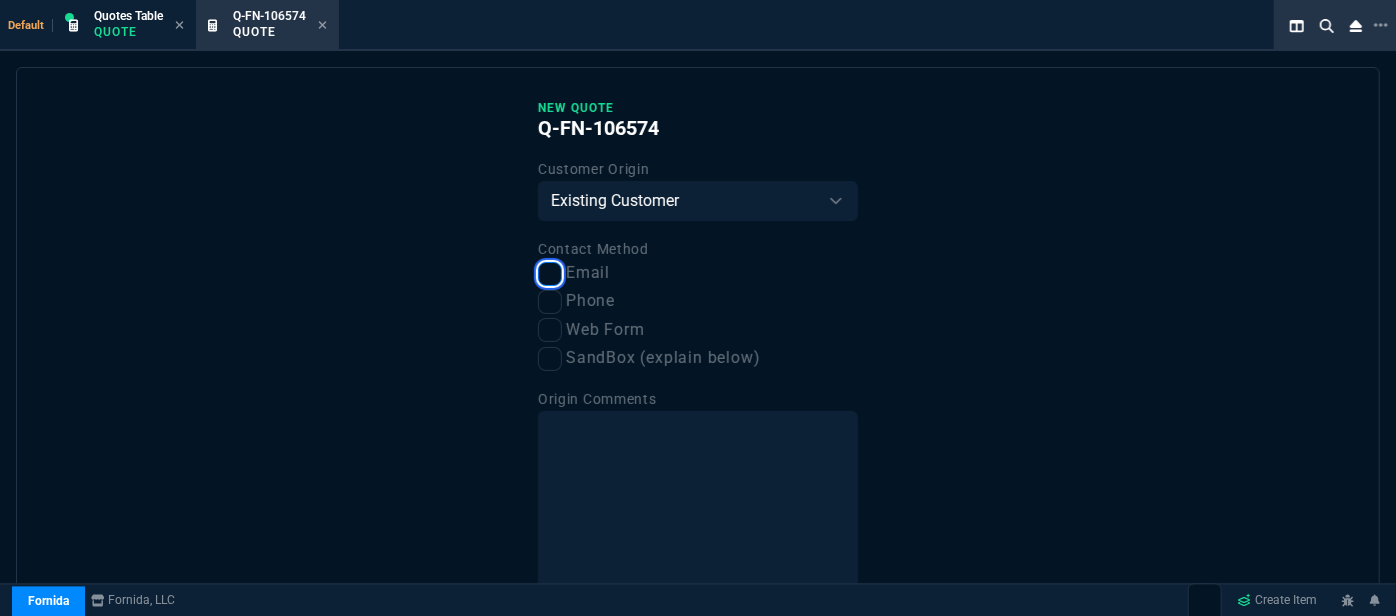 click on "Email" at bounding box center [550, 274] 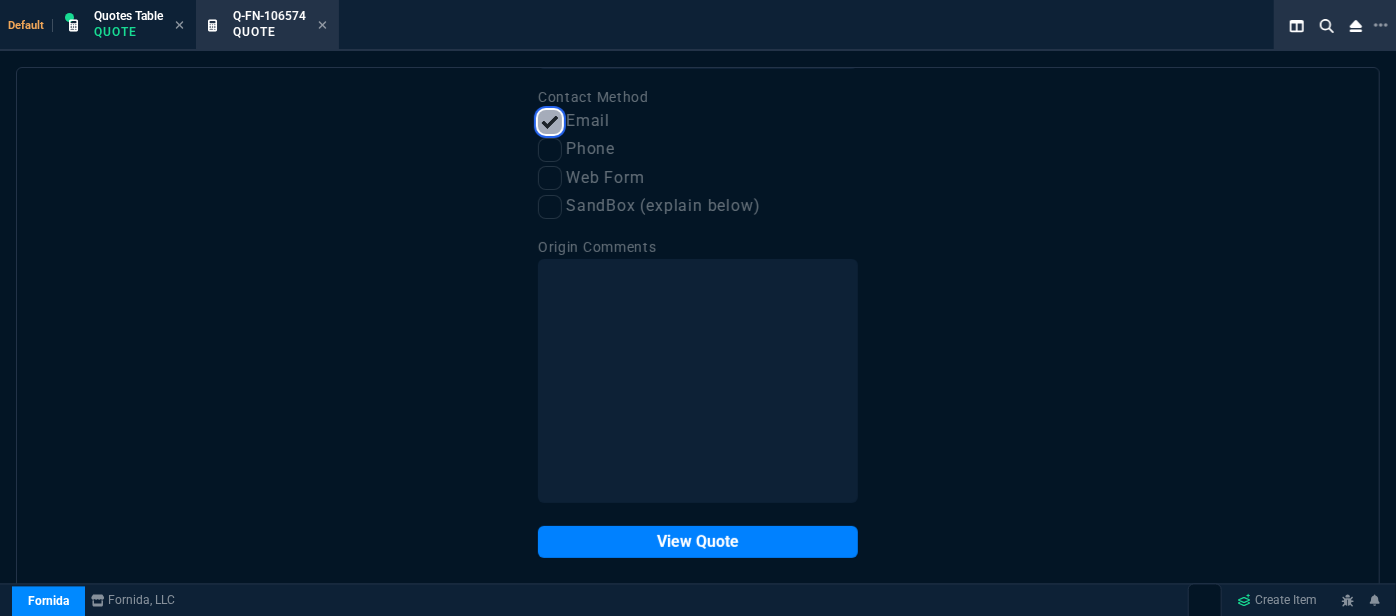 scroll, scrollTop: 153, scrollLeft: 0, axis: vertical 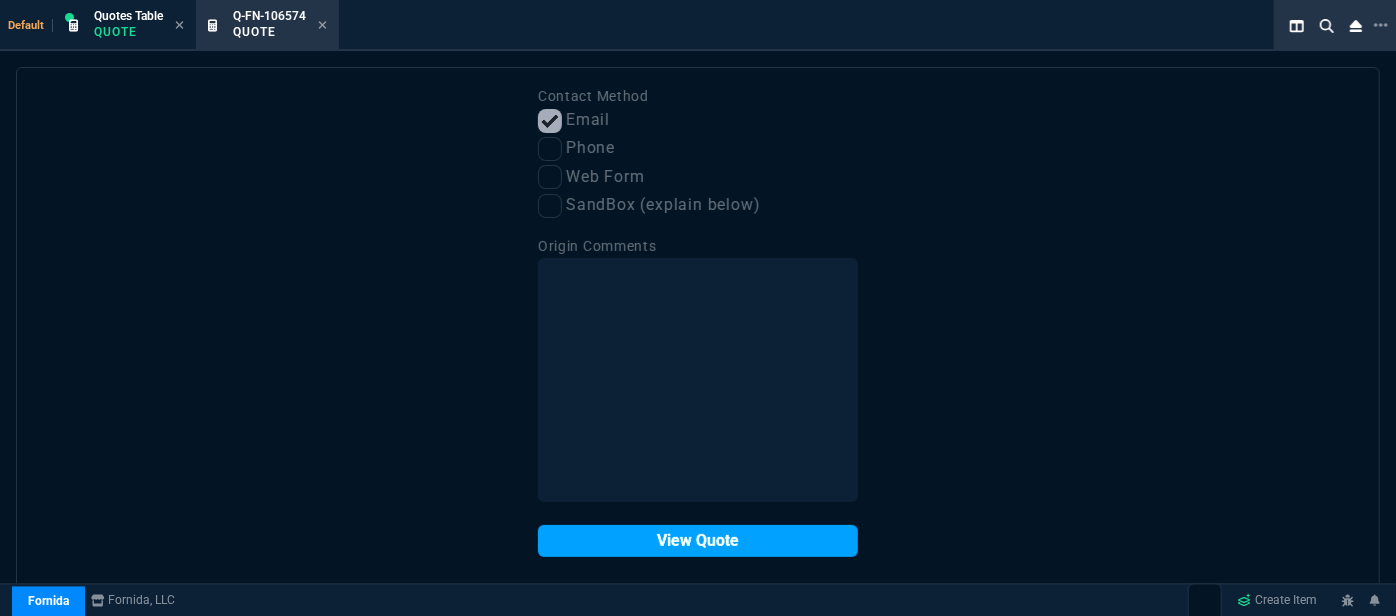click on "View Quote" at bounding box center (698, 541) 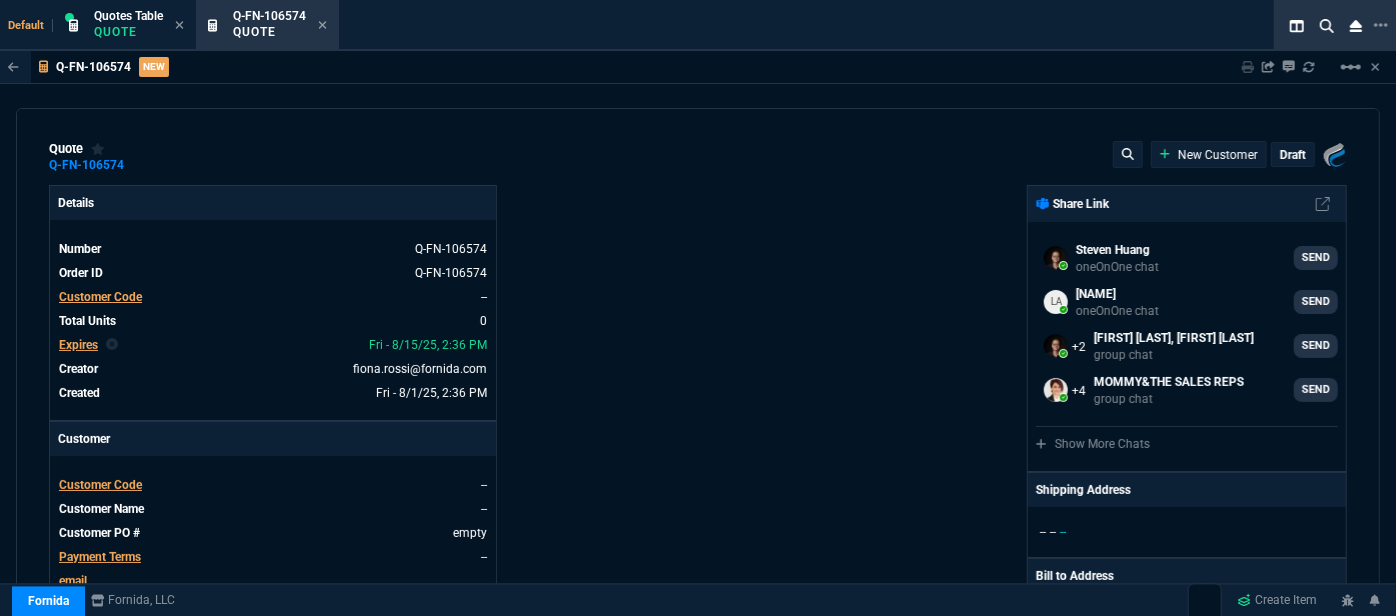 click on "Customer Code" at bounding box center (100, 485) 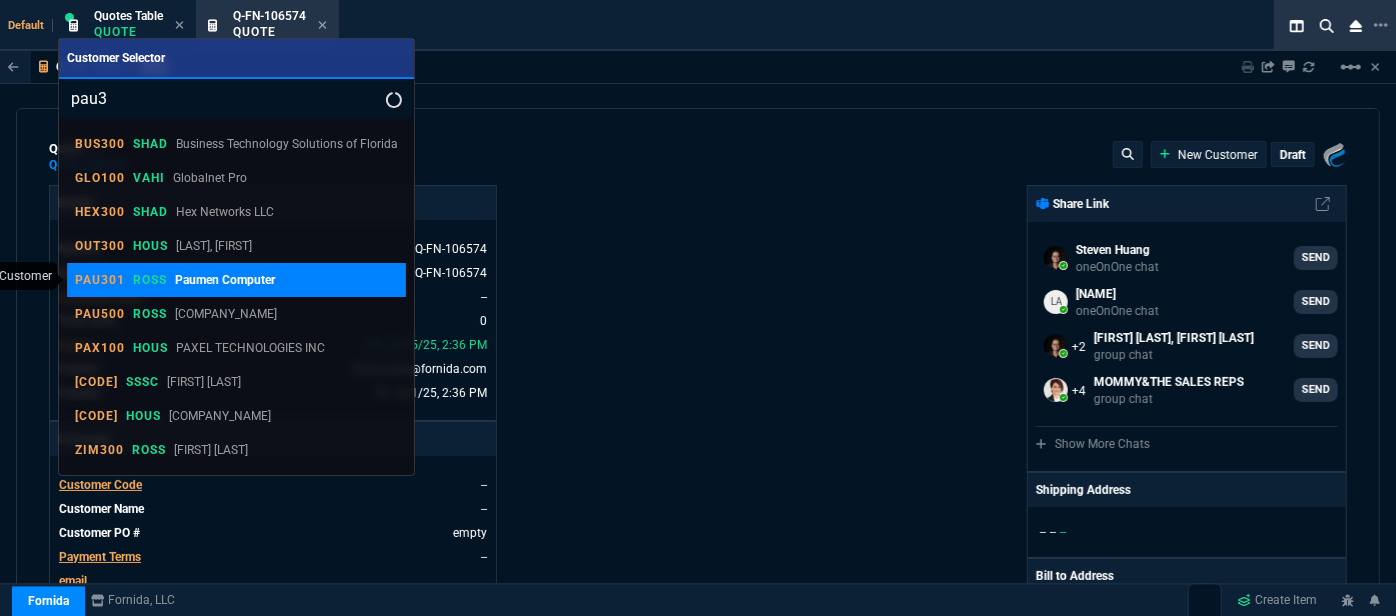 type on "pau3" 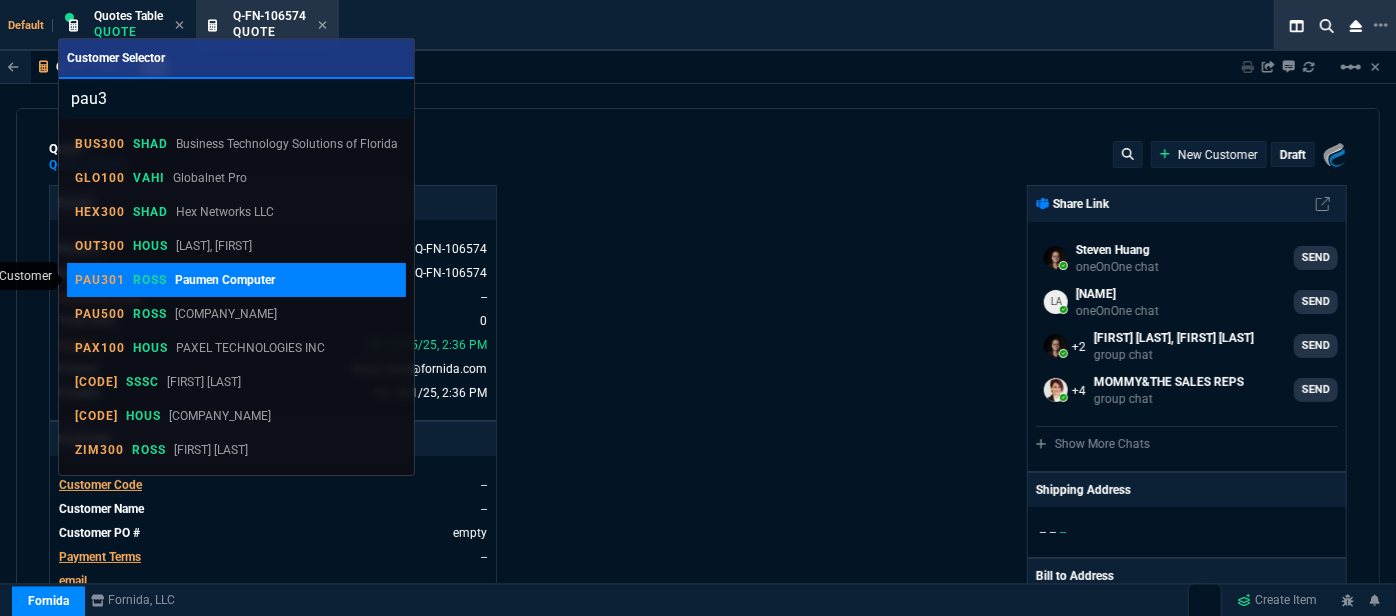 click on "Paumen Computer" at bounding box center (225, 280) 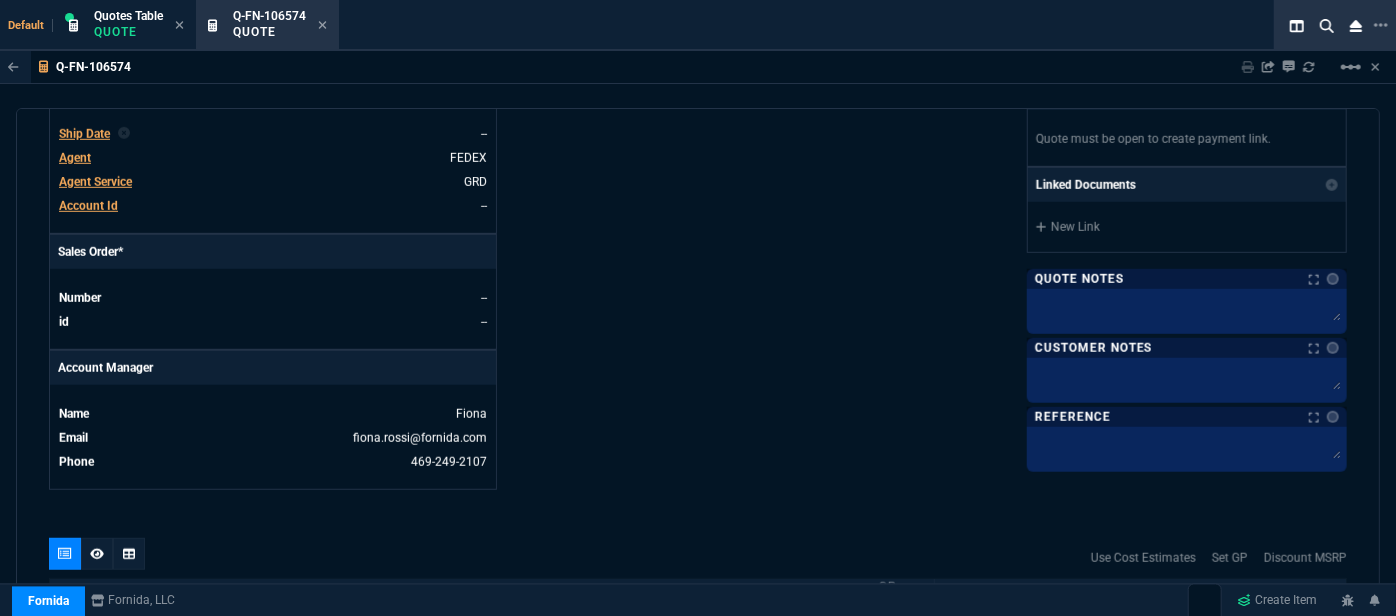scroll, scrollTop: 1010, scrollLeft: 0, axis: vertical 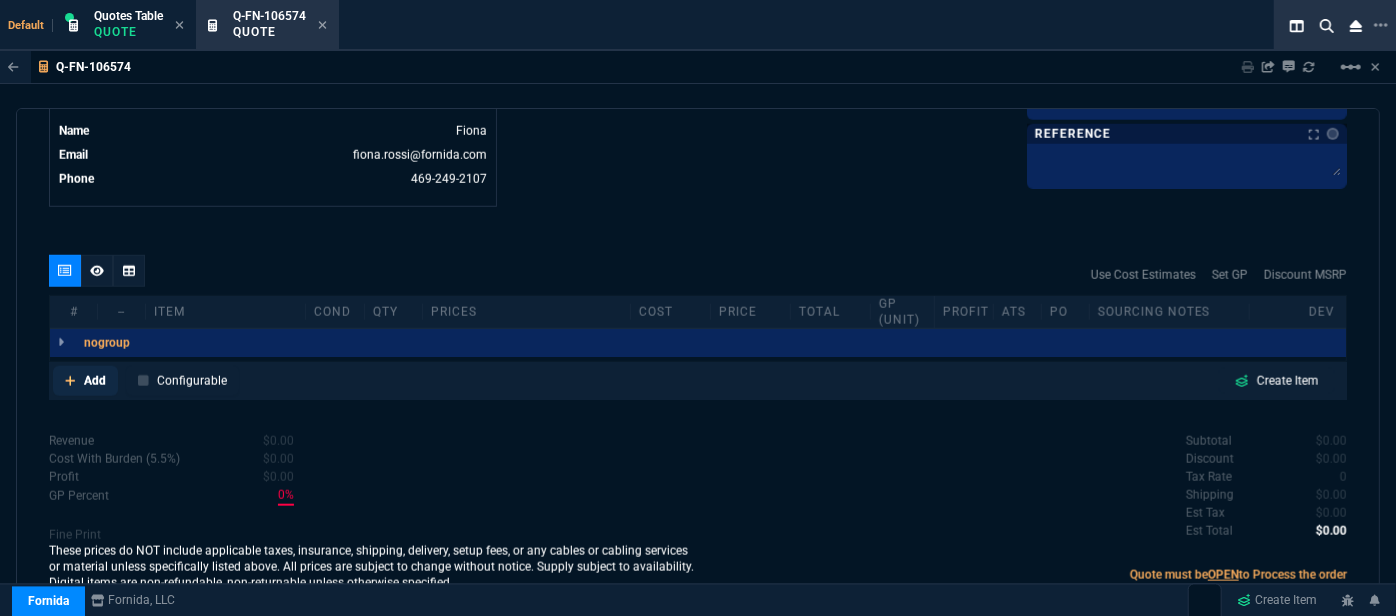 click 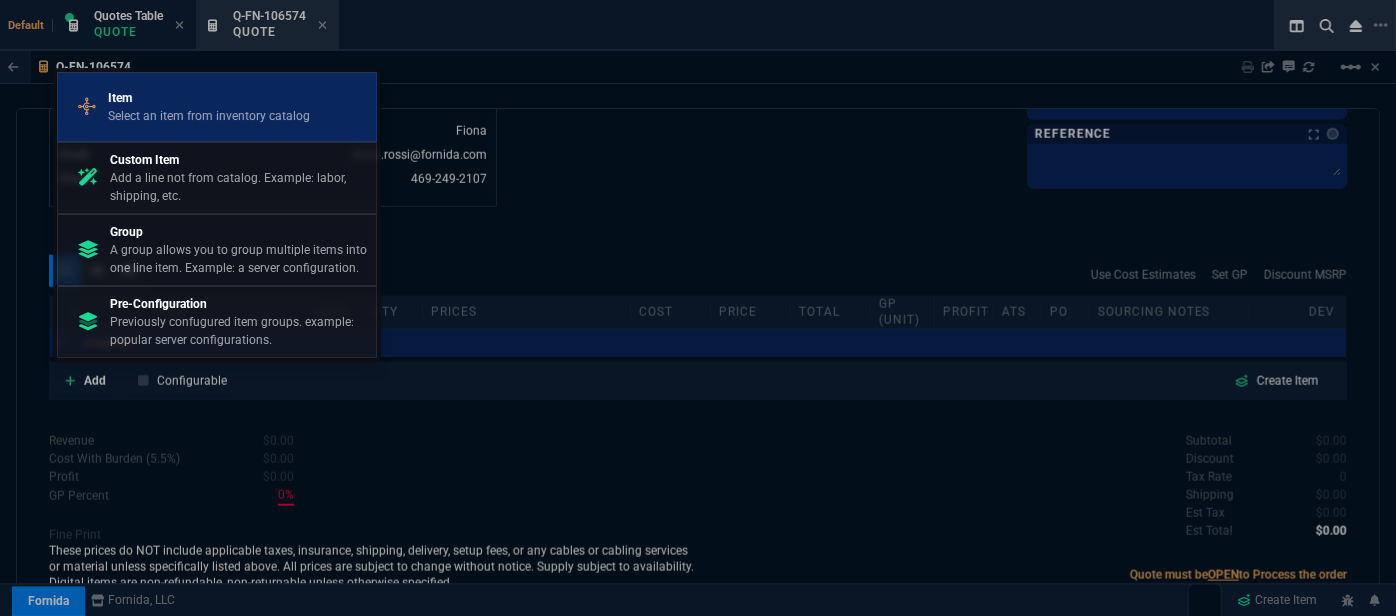 click on "Item" at bounding box center (209, 98) 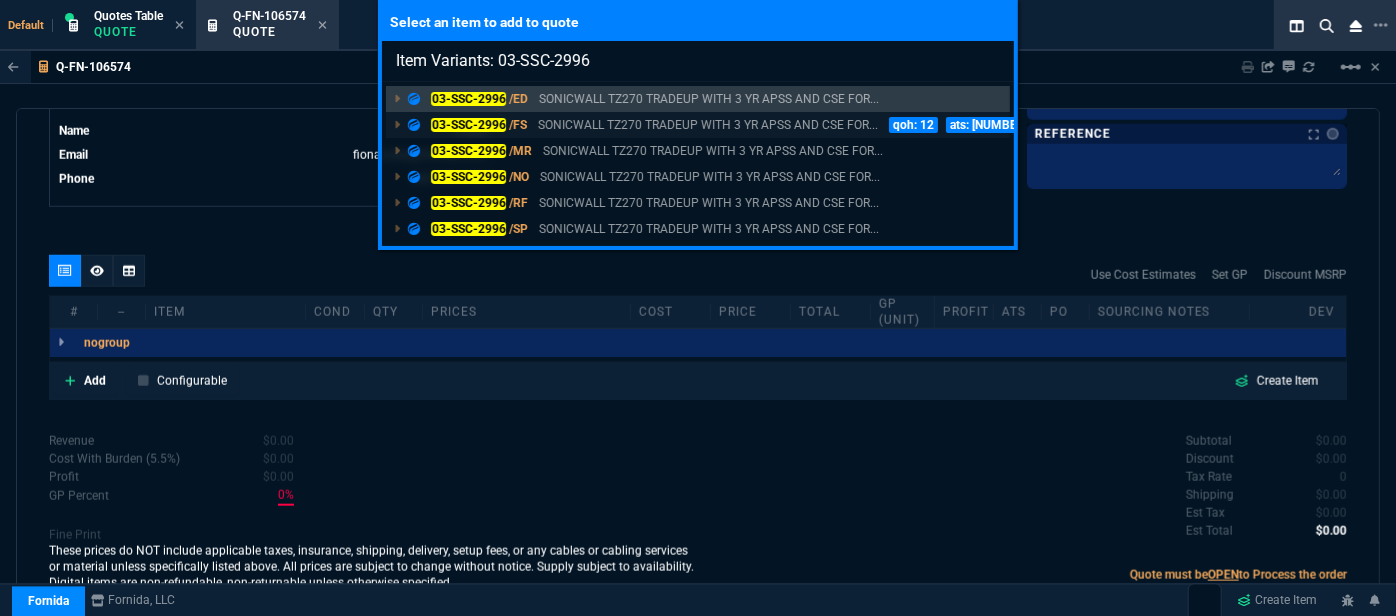 type on "Item Variants: 03-SSC-2996" 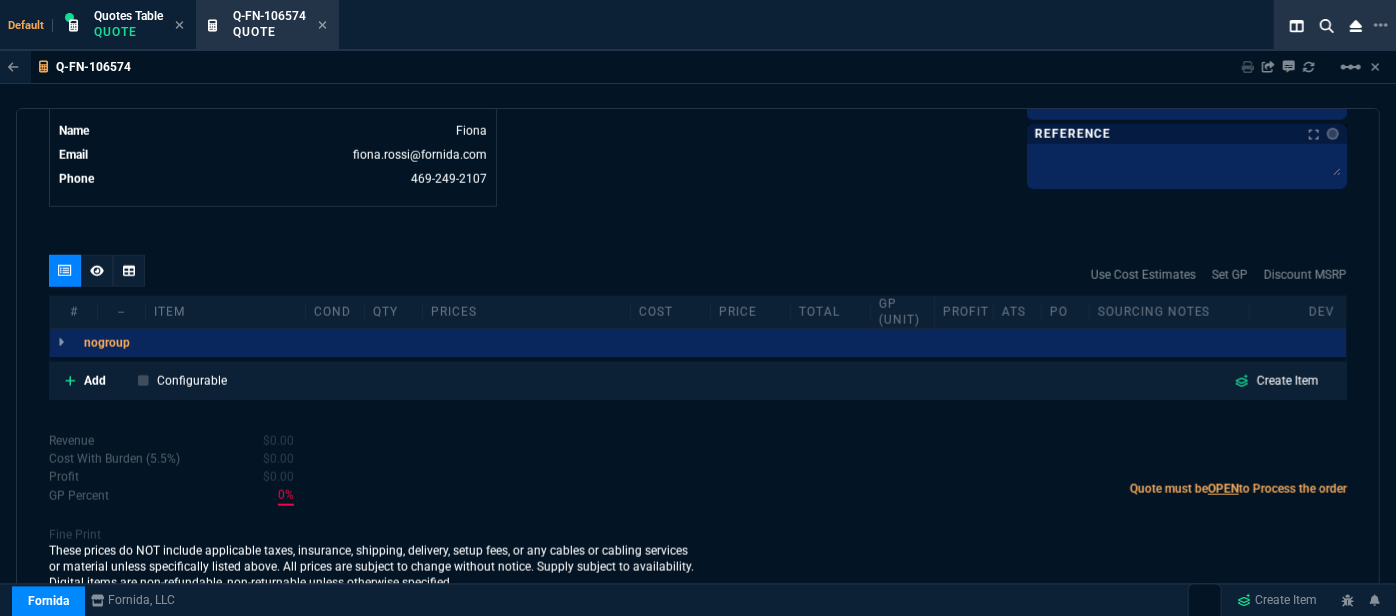 scroll, scrollTop: 1010, scrollLeft: 0, axis: vertical 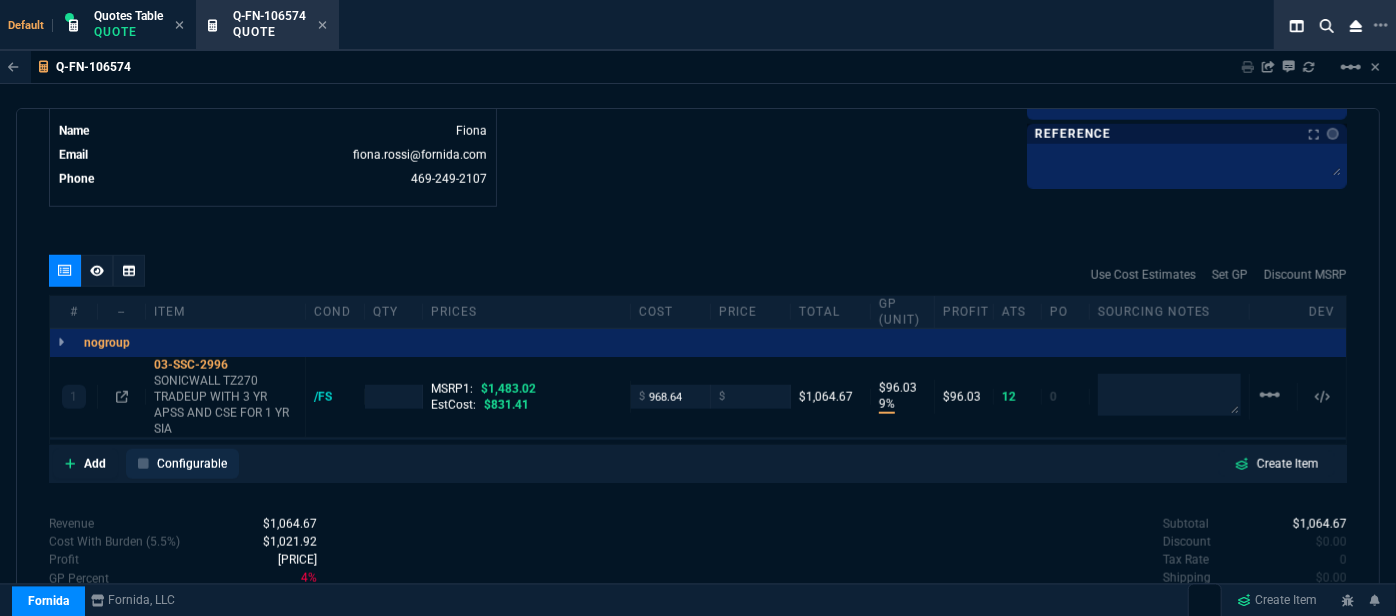 type on "9" 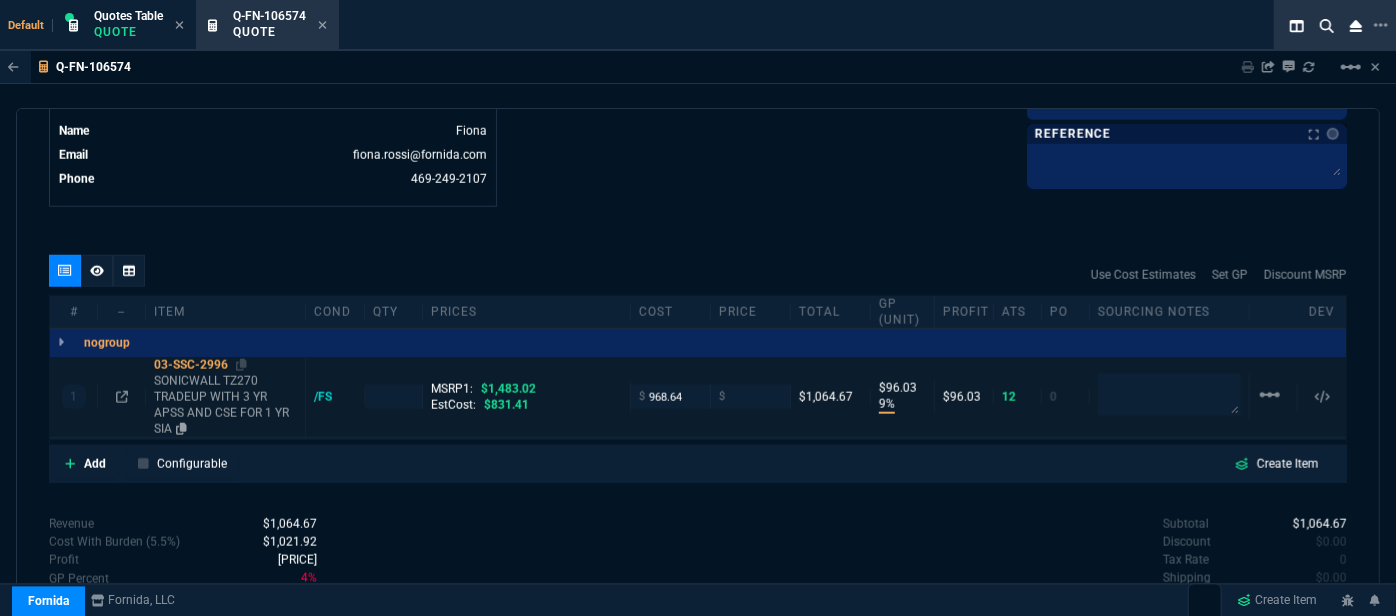 click on "SONICWALL TZ270 TRADEUP WITH 3 YR APSS AND CSE FOR 1 YR SIA" at bounding box center [225, 405] 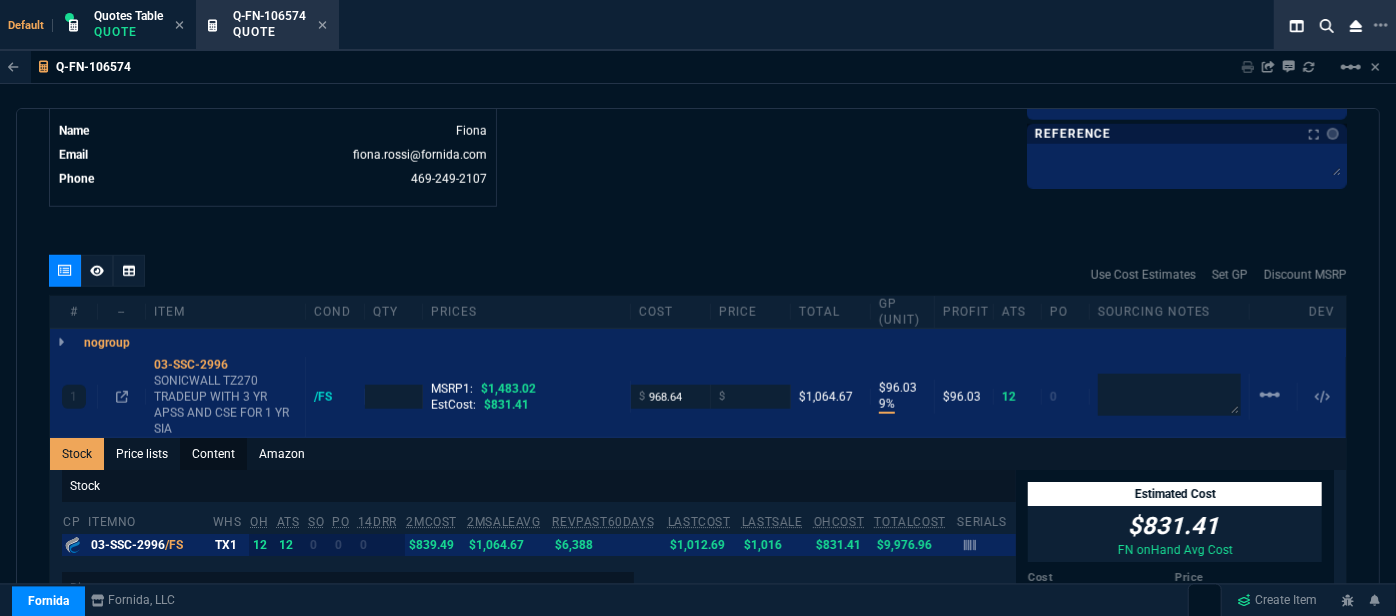 click on "Content" at bounding box center (213, 454) 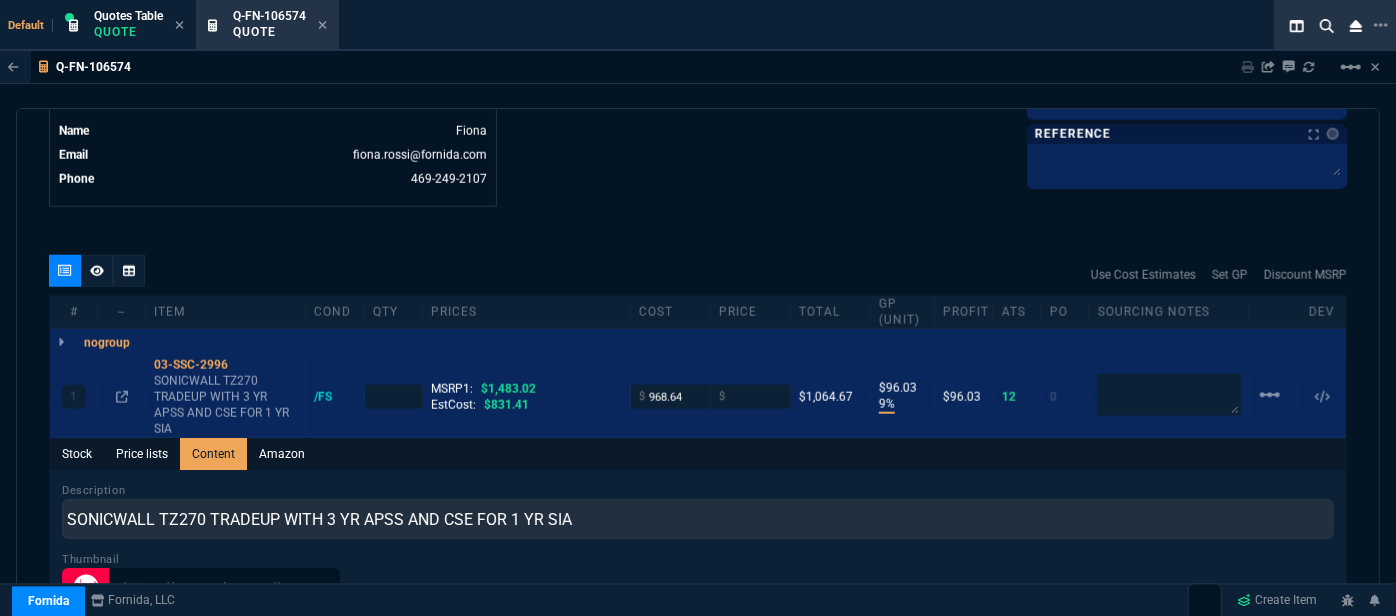 scroll, scrollTop: 0, scrollLeft: 0, axis: both 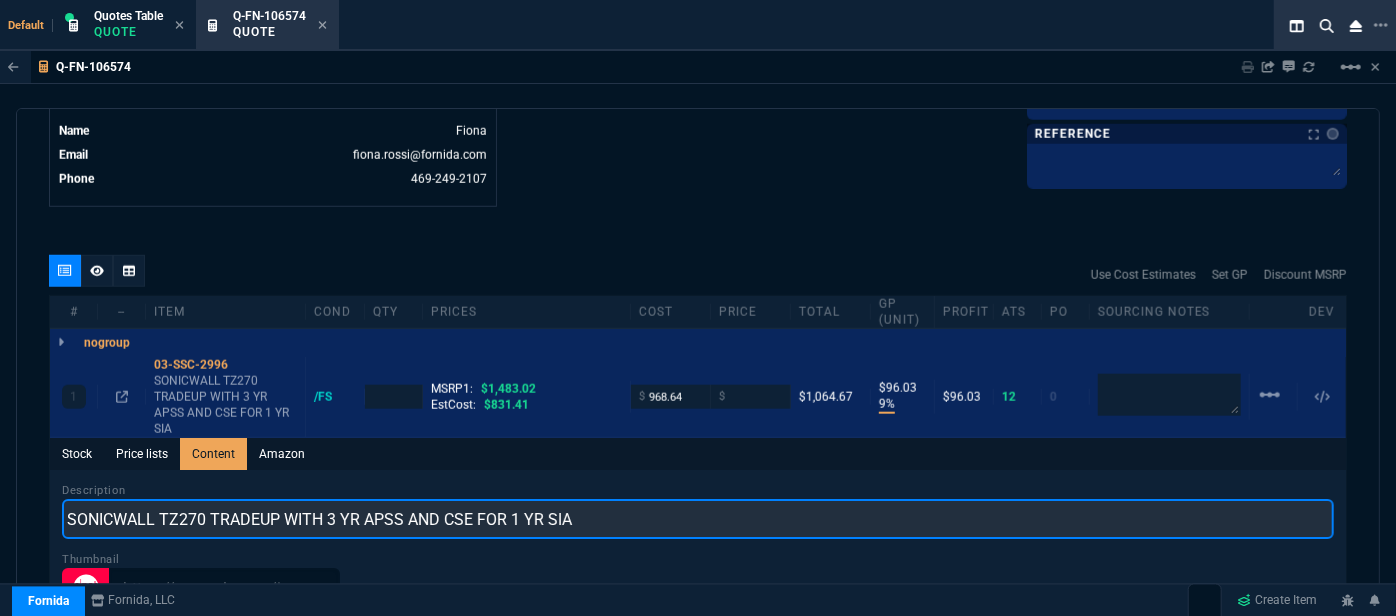 click on "SONICWALL TZ270 TRADEUP WITH 3 YR APSS AND CSE FOR 1 YR SIA" at bounding box center [698, 519] 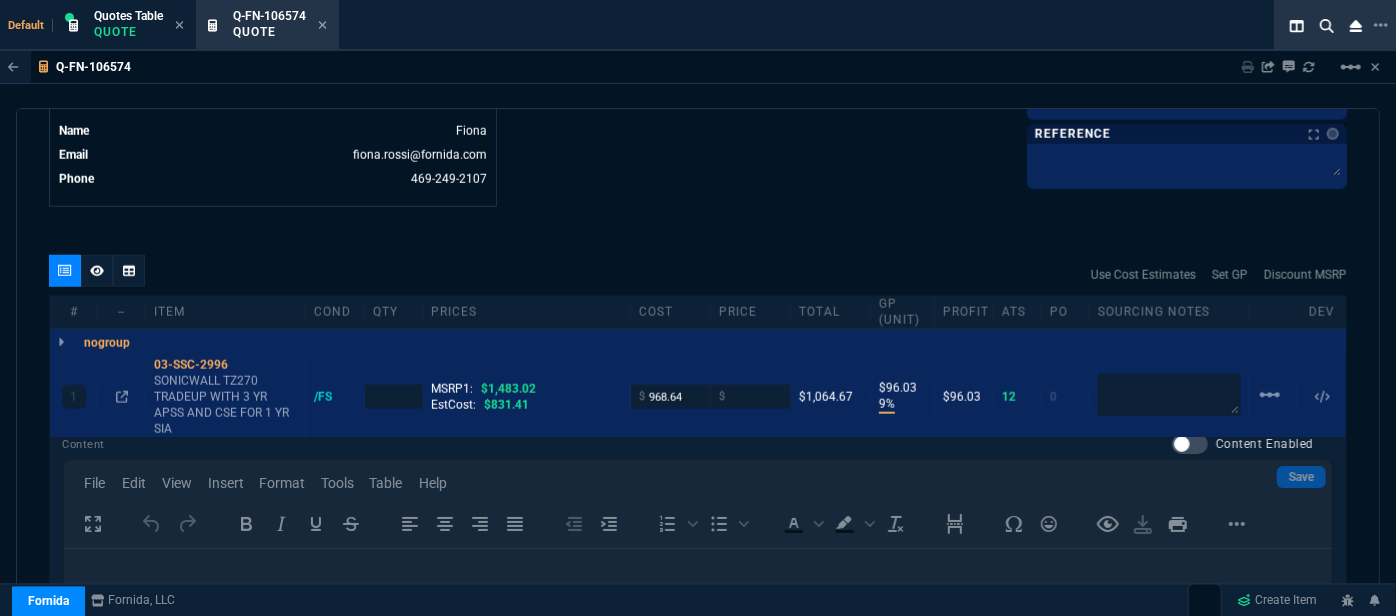 scroll, scrollTop: 5, scrollLeft: 0, axis: vertical 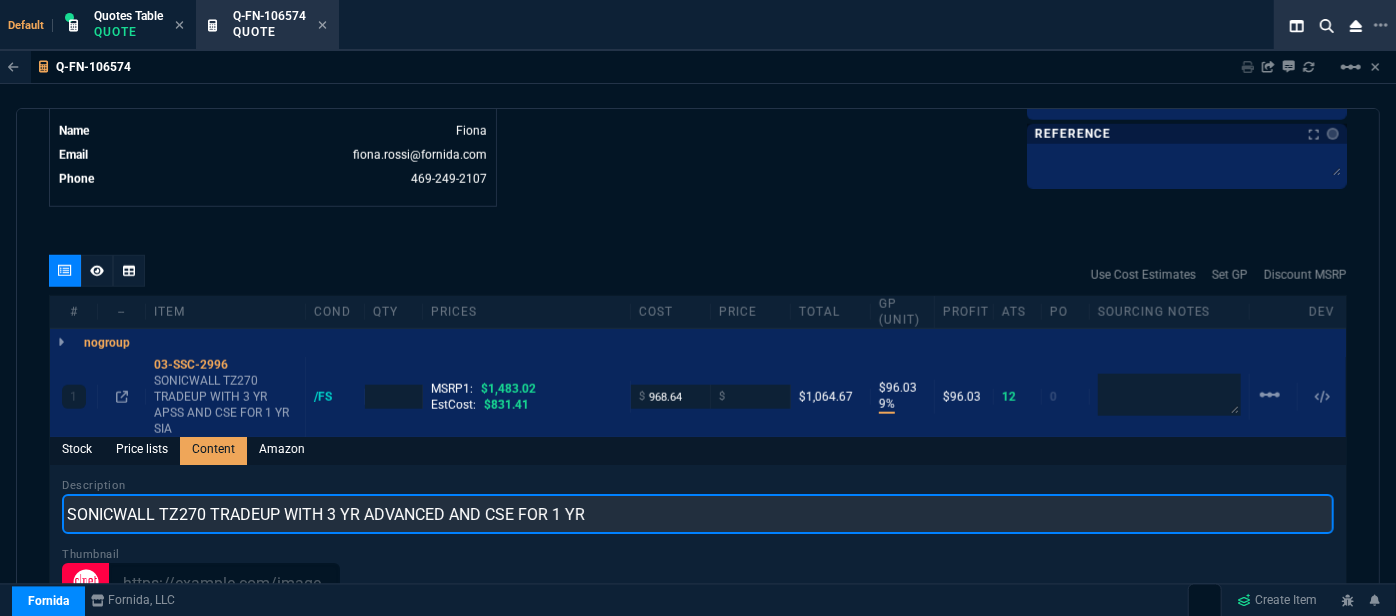 click on "SONICWALL TZ270 TRADEUP WITH 3 YR ADVANCED AND CSE FOR 1 YR" at bounding box center (698, 514) 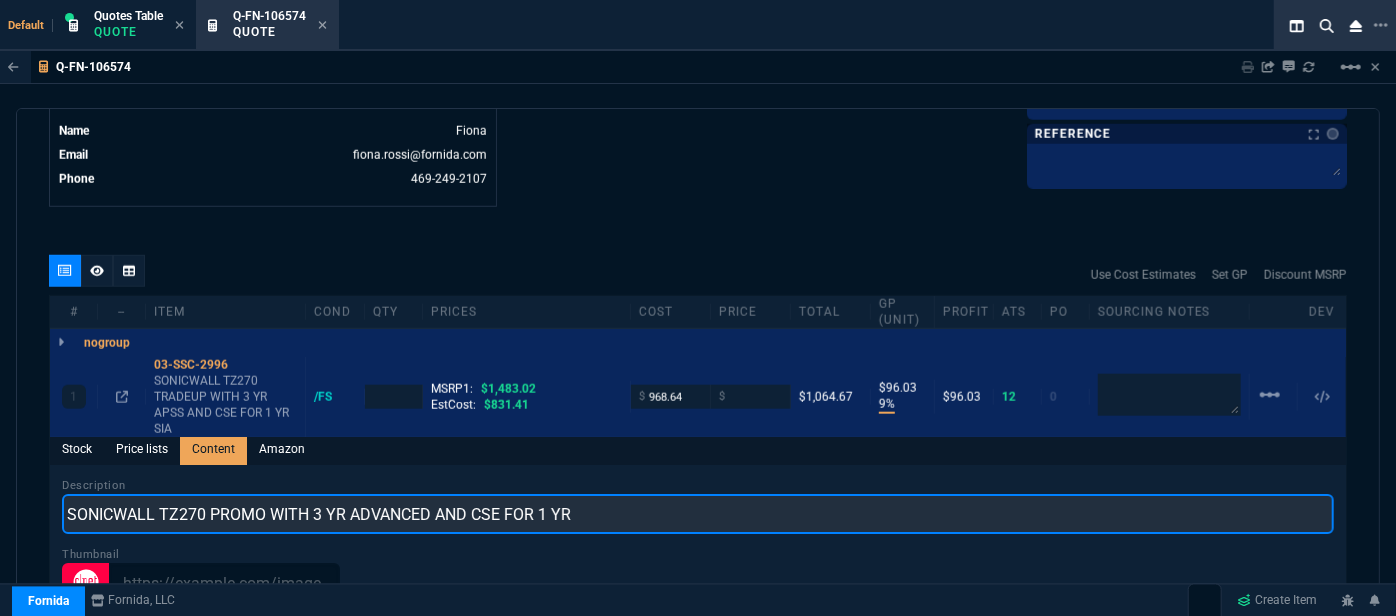 type on "SONICWALL TZ270 PROMO WITH 3 YR ADVANCED AND CSE FOR 1 YR" 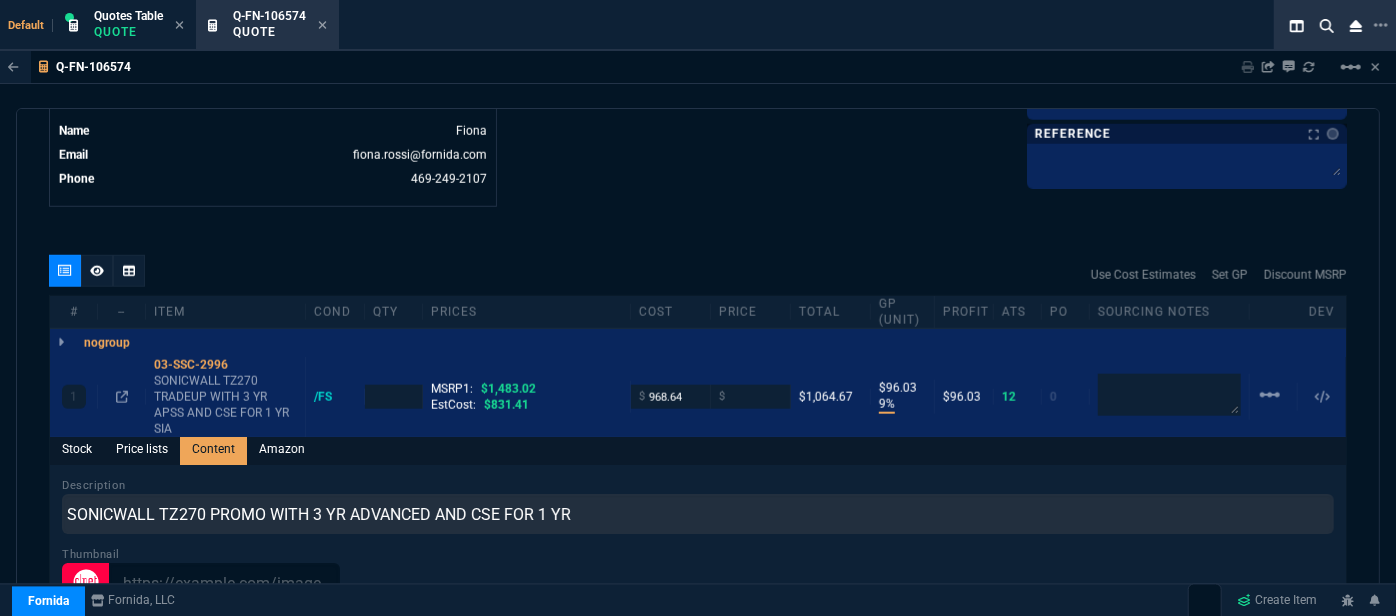 click on "Fornida, LLC [NUMBER] [STREET] [CITY], [STATE] [POSTAL_CODE]  Share Link  [FIRST] [LAST] oneOnOne chat SEND [FIRST] [LAST] oneOnOne chat SEND [FIRST] [LAST], [FIRST] [LAST] group chat SEND [FIRST] group chat SEND  Show More Chats  Shipping Address [NUMBER] [STREET] [CITY],  [STATE] -- USA Bill to Address [NUMBER] [STREET] [CITY],  [STATE] -- USA End User -- -- -- Payment Link  Quote must be open to create payment link.  Linked Documents  New Link  Quote Notes Quote Notes    Customer Notes Customer Notes    Reference Reference" at bounding box center (1022, -309) 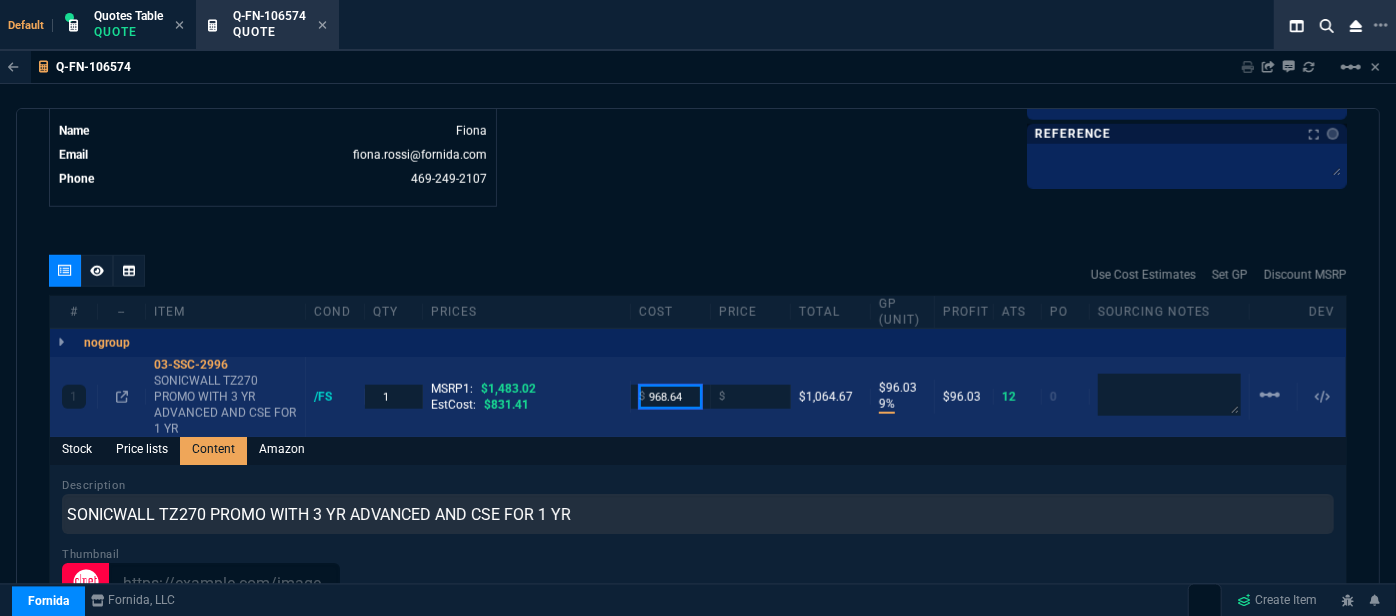 click on "968.64" at bounding box center [670, 396] 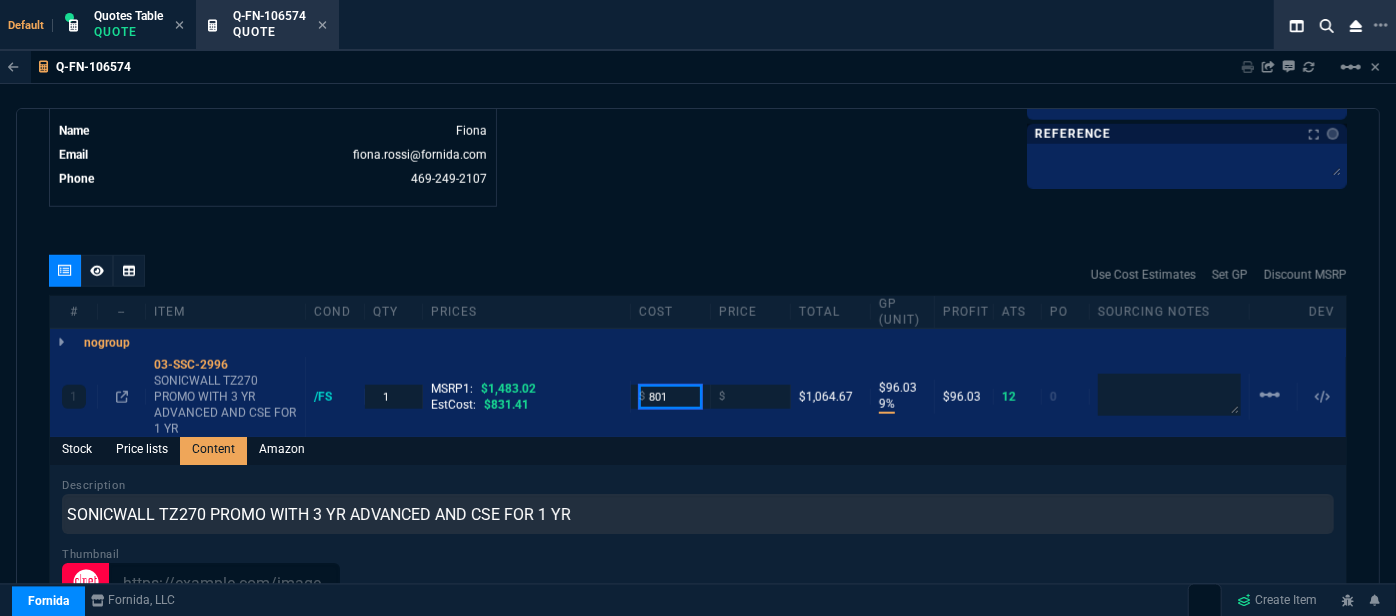 type on "801" 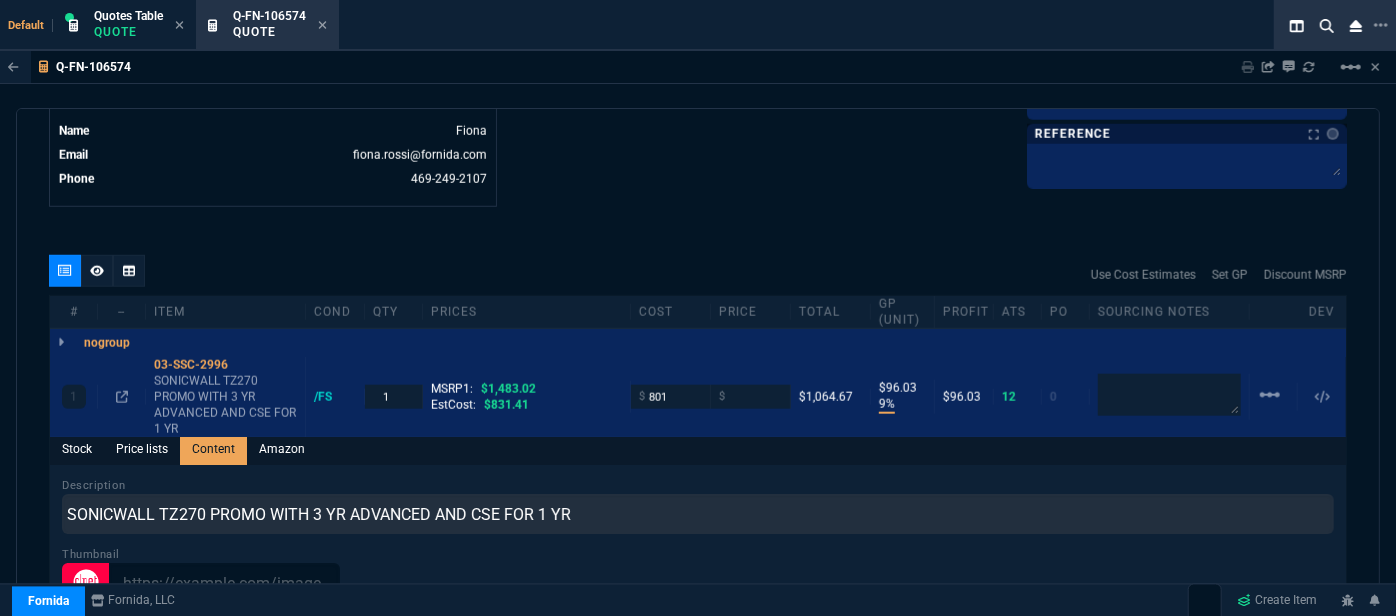 click on "Details Number [PRODUCT_CODE]  Order ID [PRODUCT_CODE]  Customer Code [CUSTOMER_CODE]  Total Units 1  Expires [DATE], [TIME] Creator [EMAIL]  Created [DATE], [TIME] Print Specs Number [PRODUCT_CODE]  Customer ID [CUSTOMER_CODE]  Customer Name [CUSTOMER_NAME]  Expires [DATE],  [TIME]  Customer PO # --  Payment Terms CREDITCARD  Shipping Agent FEDEX | GRD  Customer Customer Code [CUSTOMER_CODE]  Customer Name [CUSTOMER_NAME]  Customer PO # empty  Payment Terms CREDITCARD  email [EMAIL]  phone [PHONE]   Origin  existing / email   Origin Comment    Staff Sales Person [NAME]  Engineer 1 --  Engineer 2 --  Shipping Ship Date -- Agent FEDEX  Agent Service GRD  Account Id --  Sales Order* Number --  id --  Account Manager Name [NAME]  Email [EMAIL]  Phone [PHONE]" at bounding box center (373, -309) 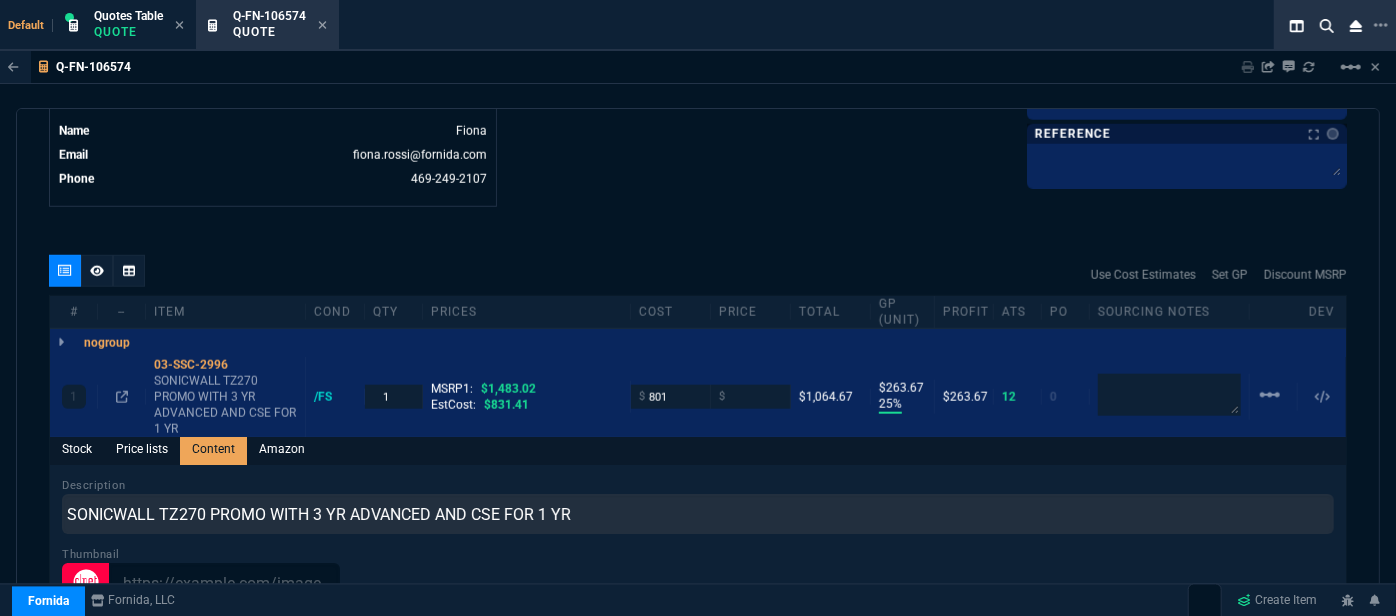 click on "Fornida, LLC [NUMBER] [STREET] [CITY], [STATE] [POSTAL_CODE]  Share Link  [FIRST] [LAST] oneOnOne chat SEND [FIRST] [LAST] oneOnOne chat SEND [FIRST] [LAST], [FIRST] [LAST] group chat SEND [FIRST] group chat SEND  Show More Chats  Shipping Address [NUMBER] [STREET] [CITY],  [STATE] -- USA Bill to Address [NUMBER] [STREET] [CITY],  [STATE] -- USA End User -- -- -- Payment Link  Quote must be open to create payment link.  Linked Documents  New Link  Quote Notes Quote Notes    Customer Notes Customer Notes    Reference Reference" at bounding box center (1022, -309) 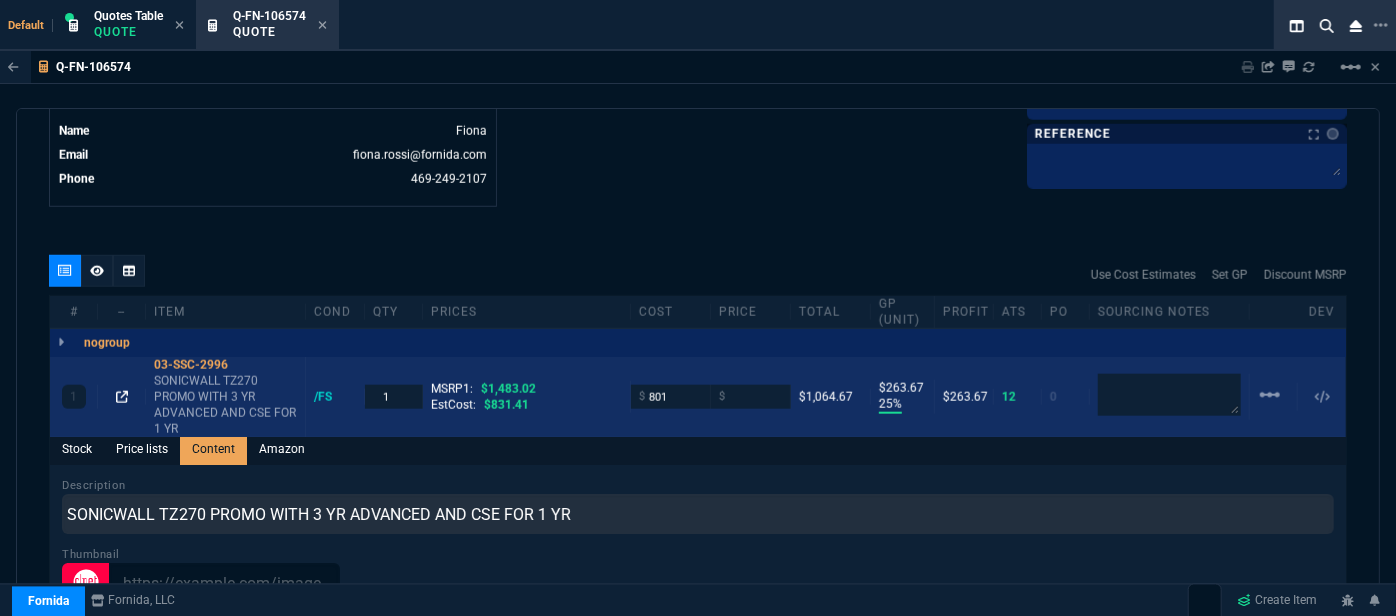 click 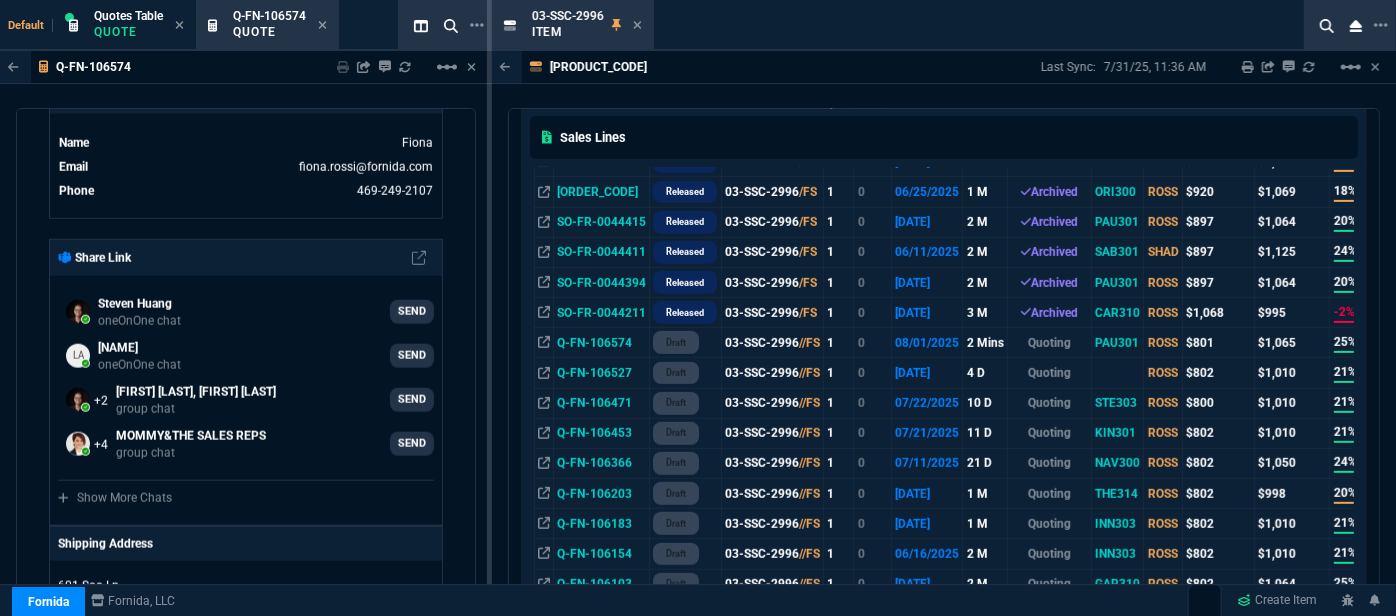 scroll, scrollTop: 181, scrollLeft: 0, axis: vertical 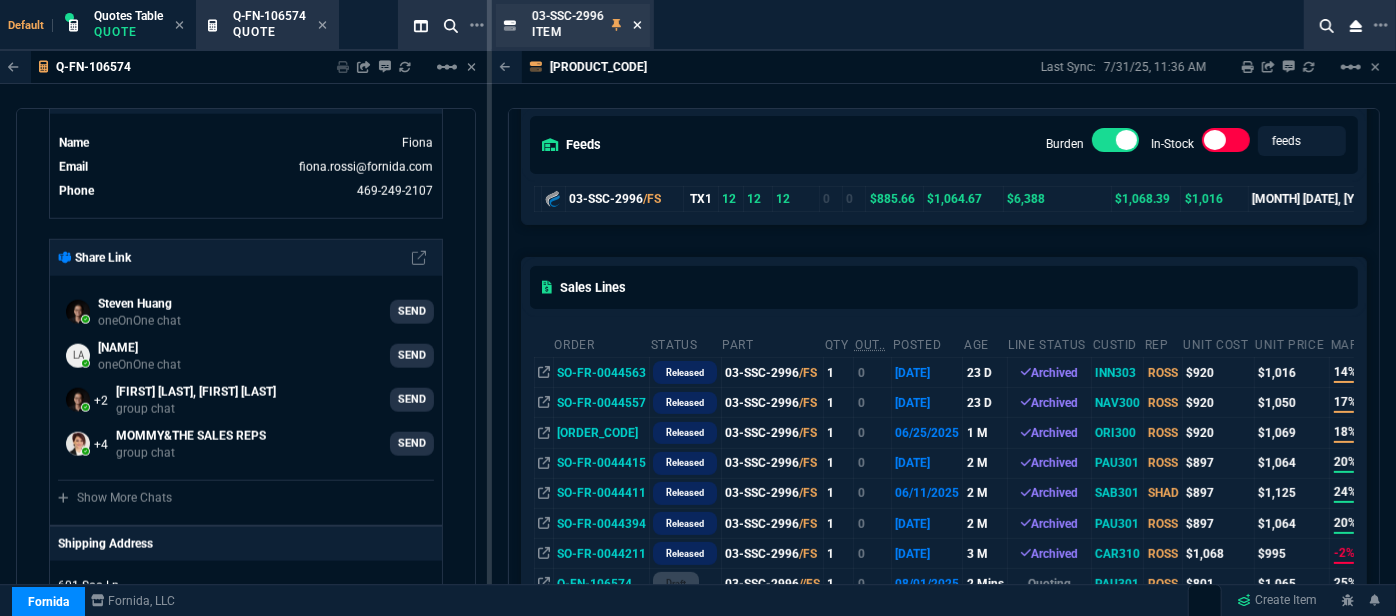 click 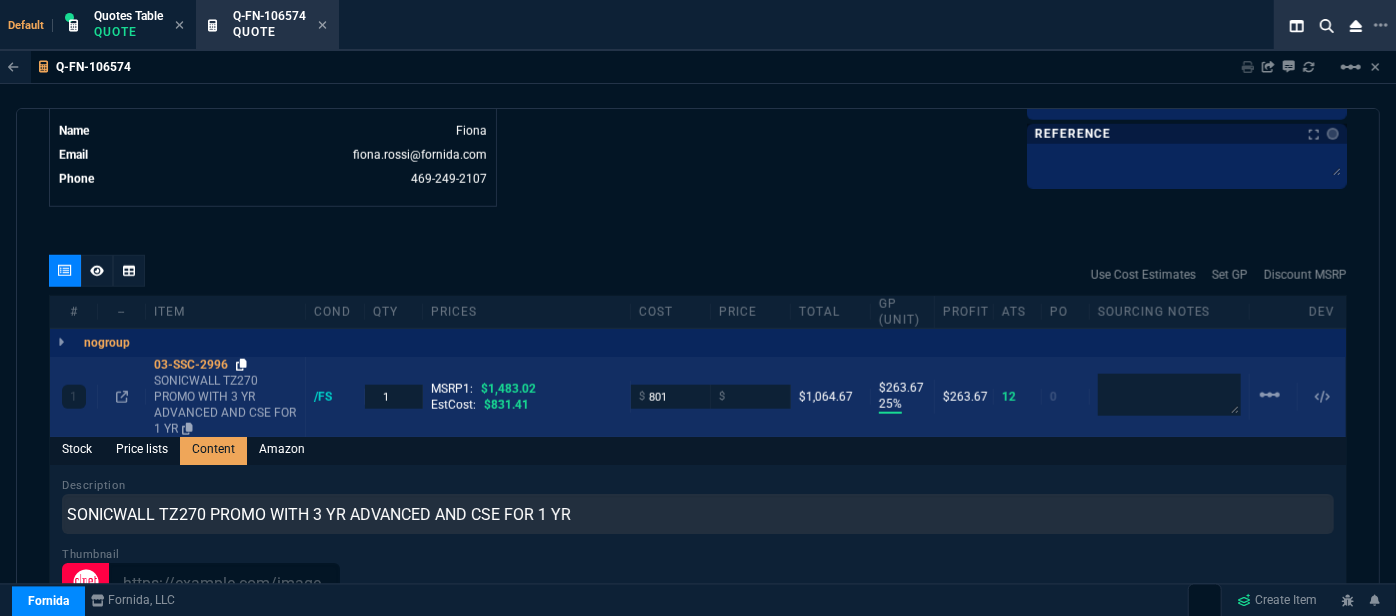 click 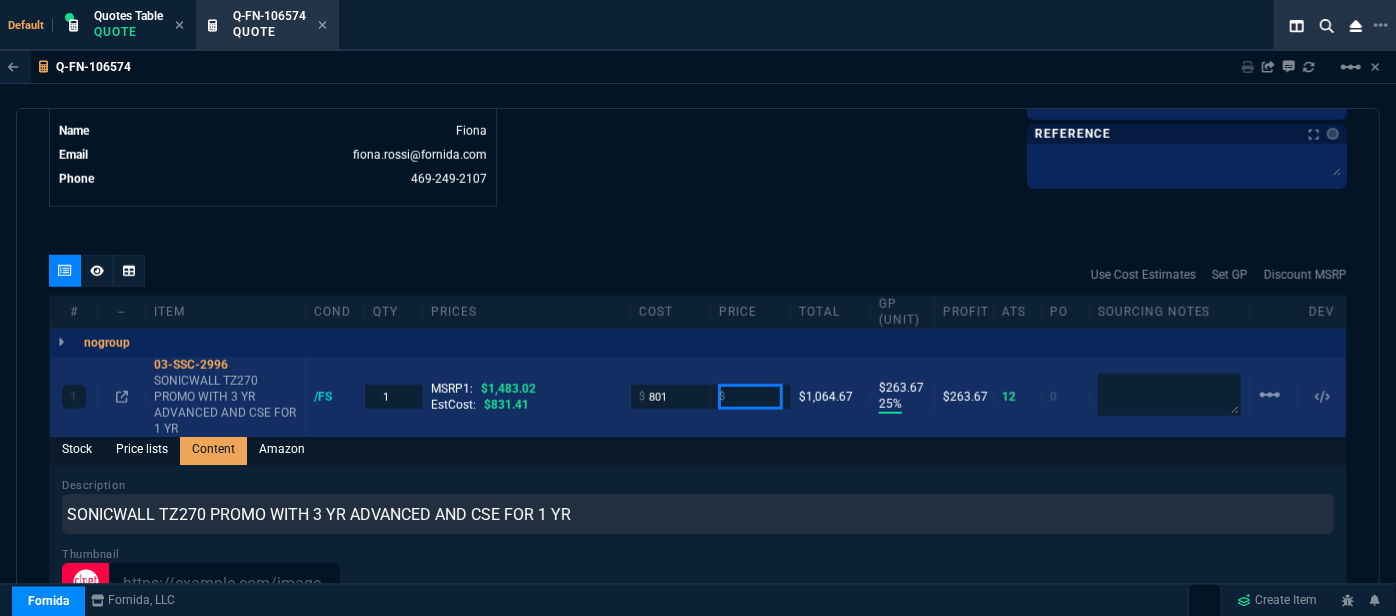 click on "[PRICE]" at bounding box center (750, 396) 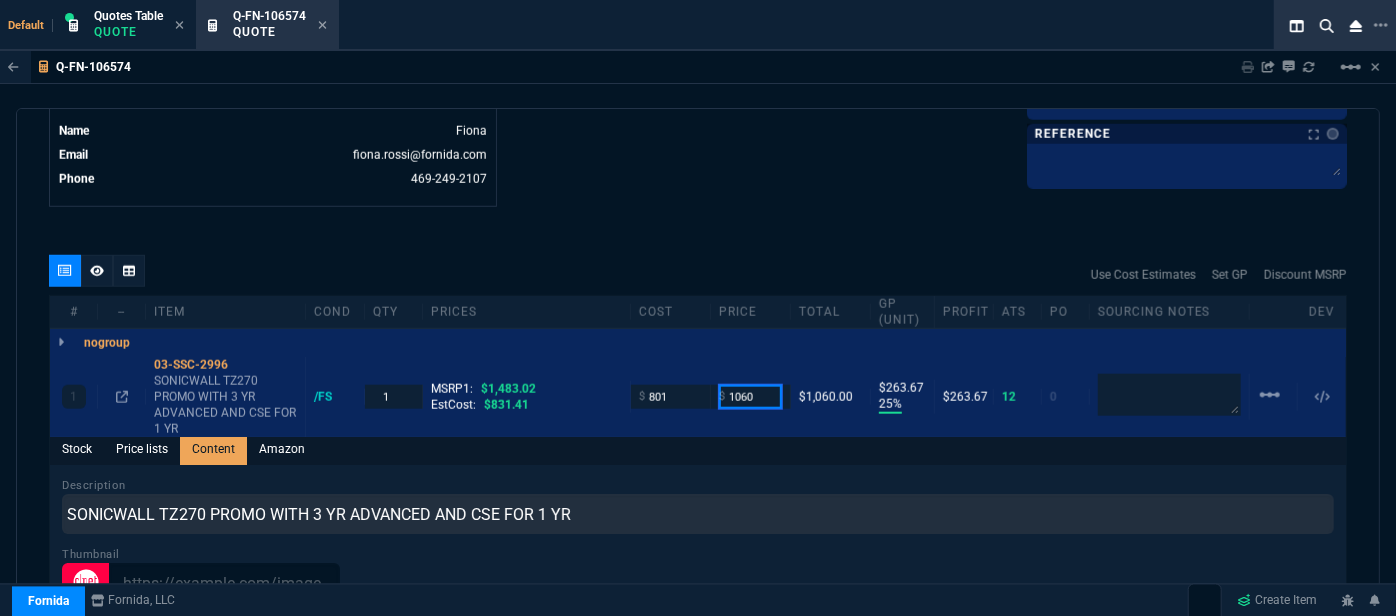 type on "1060" 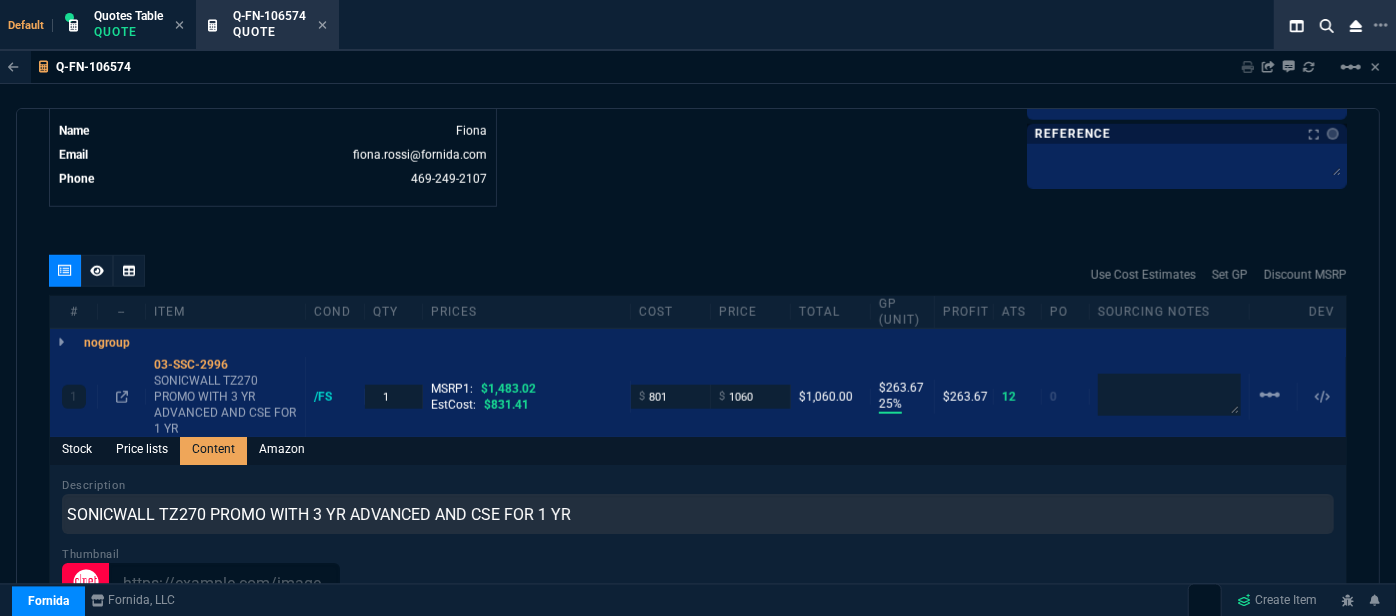 click on "quote   Q-FN-106574  [COMPANY] draft Fornida, LLC [NUMBER] [STREET] [CITY], [STATE] [POSTAL_CODE] Details Number Q-FN-106574  Order ID Q-FN-106574  Customer Code PAU301  Total Units 1  Expires Fri - [DATE], [TIME] Creator [EMAIL]  Created Fri - [DATE], [TIME] Print Specs Number Q-FN-106574  Customer ID PAU301  Customer Name [COMPANY]  Expires [DATE],  [TIME]  Customer PO # --  Payment Terms CREDITCARD  Shipping Agent FEDEX | GRD  Customer Customer Code PAU301  Customer Name [COMPANY]  Customer PO # empty  Payment Terms CREDITCARD  email [EMAIL]  phone [PHONE]   Origin  existing / email   Origin Comment    Staff Sales Person ROSS  Engineer 1 --  Engineer 2 --  Shipping Ship Date -- Agent FEDEX  Agent Service GRD  Account Id --  Sales Order* Number --  id --  Account Manager Name Fiona  Email [EMAIL]  Phone [PHONE]  Fornida, LLC [NUMBER] [STREET] [CITY], [STATE] [POSTAL_CODE]  Share Link  [FIRST] [LAST] oneOnOne chat SEND [FIRST] [LAST] SEND SEND" at bounding box center (698, 370) 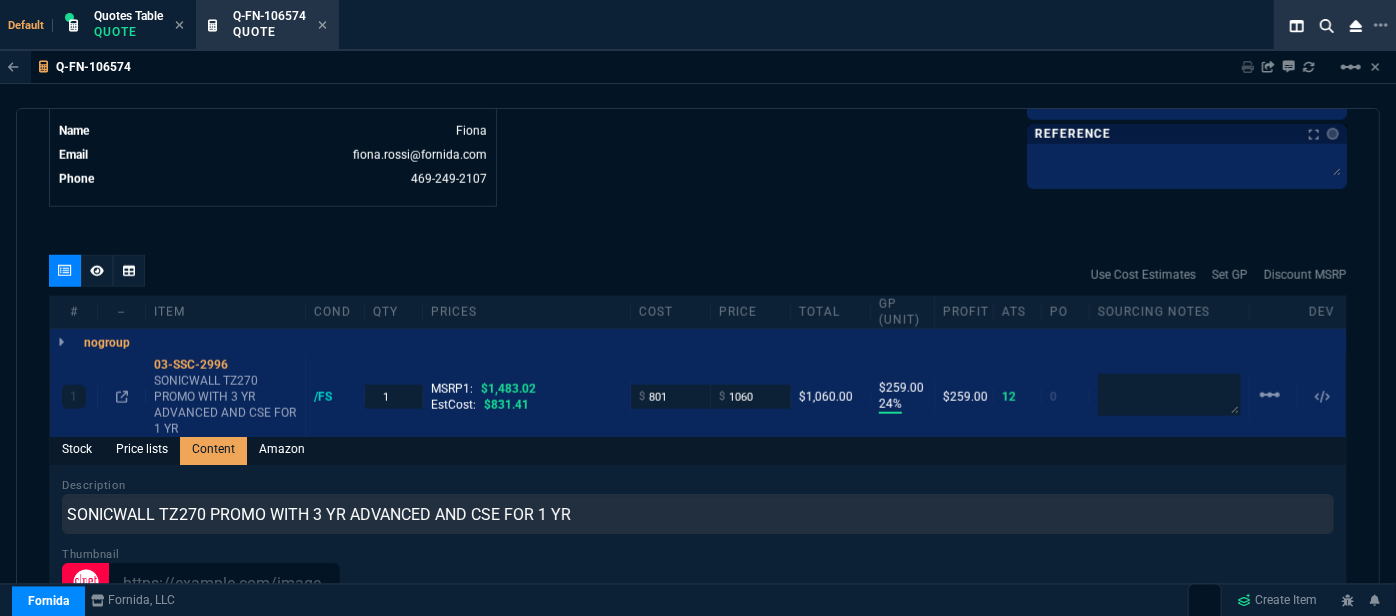 click on "quote   Q-FN-106574  [COMPANY] draft Fornida, LLC [NUMBER] [STREET] [CITY], [STATE] [POSTAL_CODE] Details Number Q-FN-106574  Order ID Q-FN-106574  Customer Code PAU301  Total Units 1  Expires Fri - [DATE], [TIME] Creator [EMAIL]  Created Fri - [DATE], [TIME] Print Specs Number Q-FN-106574  Customer ID PAU301  Customer Name [COMPANY]  Expires [DATE],  [TIME]  Customer PO # --  Payment Terms CREDITCARD  Shipping Agent FEDEX | GRD  Customer Customer Code PAU301  Customer Name [COMPANY]  Customer PO # empty  Payment Terms CREDITCARD  email [EMAIL]  phone [PHONE]   Origin  existing / email   Origin Comment    Staff Sales Person ROSS  Engineer 1 --  Engineer 2 --  Shipping Ship Date -- Agent FEDEX  Agent Service GRD  Account Id --  Sales Order* Number --  id --  Account Manager Name Fiona  Email [EMAIL]  Phone [PHONE]  Fornida, LLC [NUMBER] [STREET] [CITY], [STATE] [POSTAL_CODE]  Share Link  [FIRST] [LAST] oneOnOne chat SEND [FIRST] [LAST] SEND SEND" at bounding box center [698, 370] 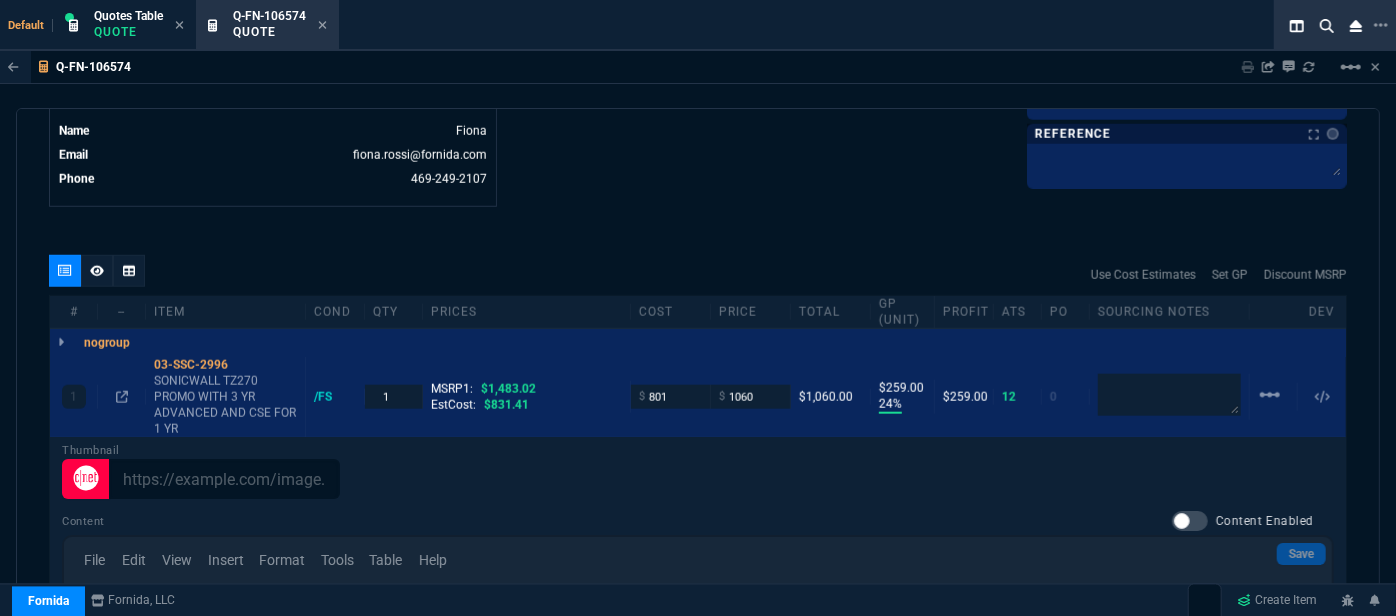 scroll, scrollTop: 186, scrollLeft: 0, axis: vertical 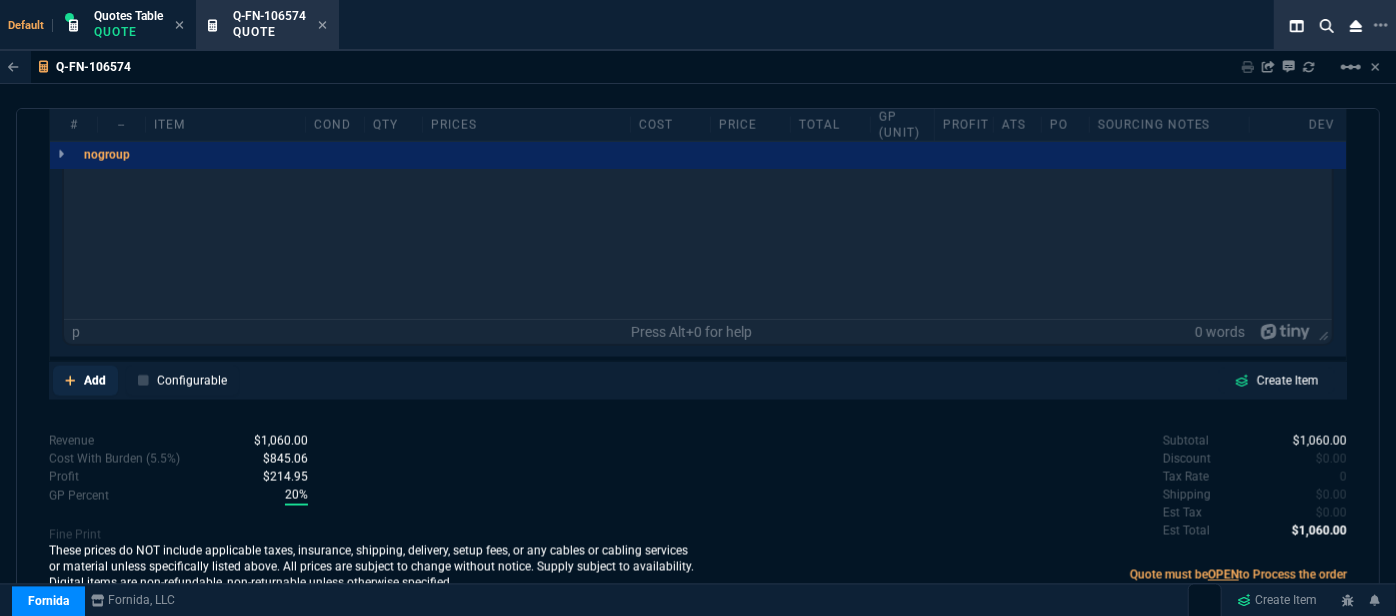 click 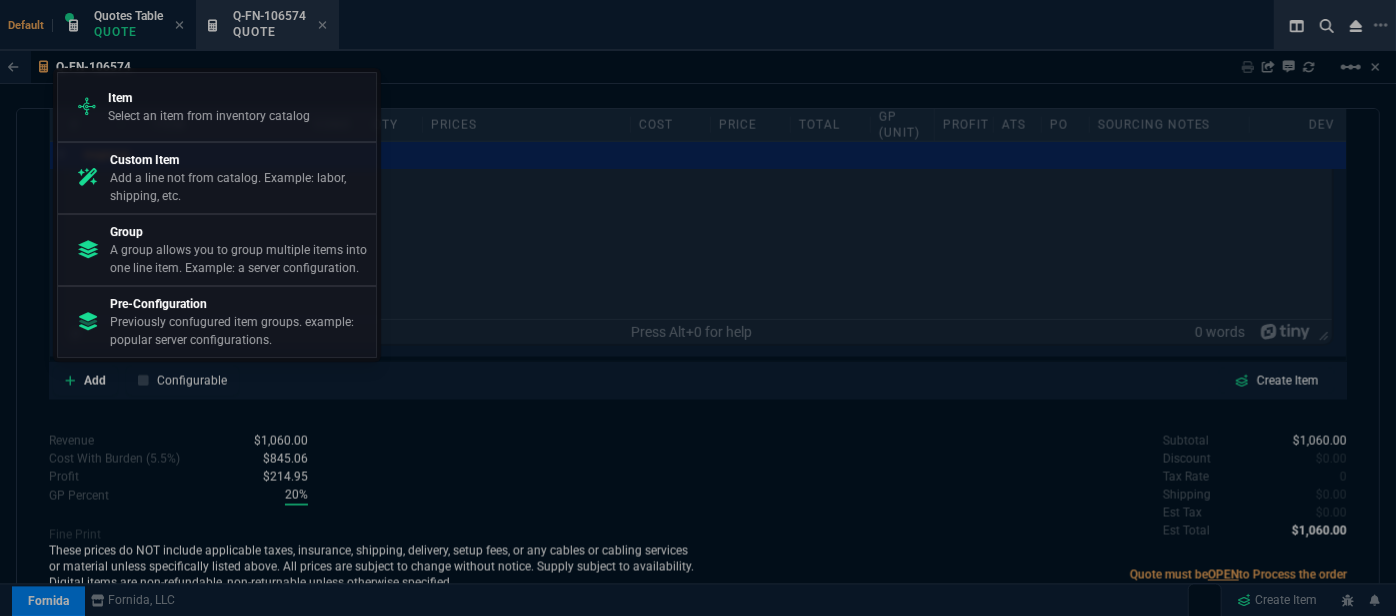 click on "Select an item from inventory catalog" at bounding box center (209, 116) 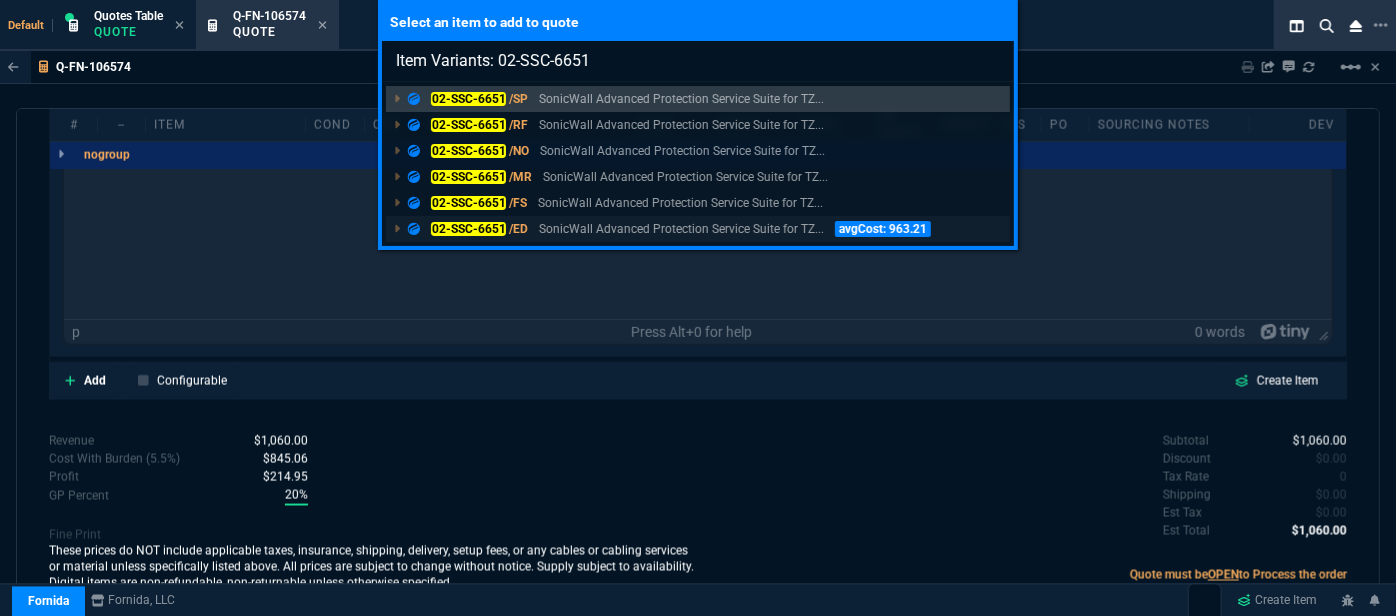 type on "Item Variants: 02-SSC-6651" 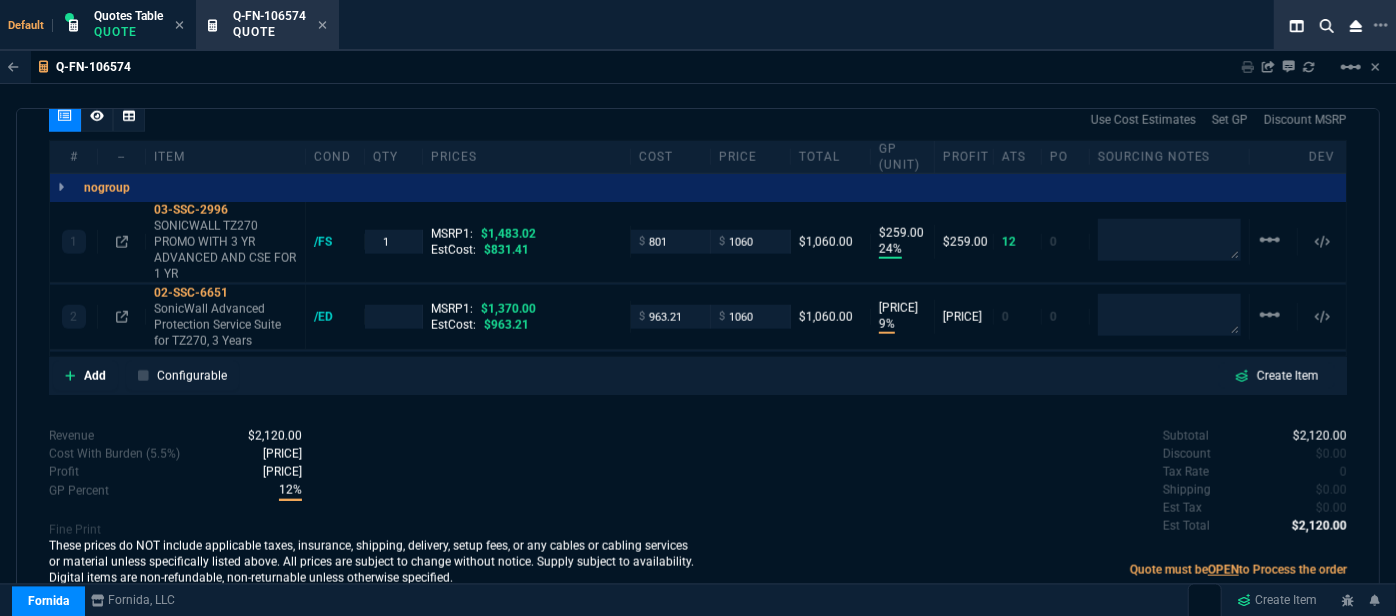 type on "24" 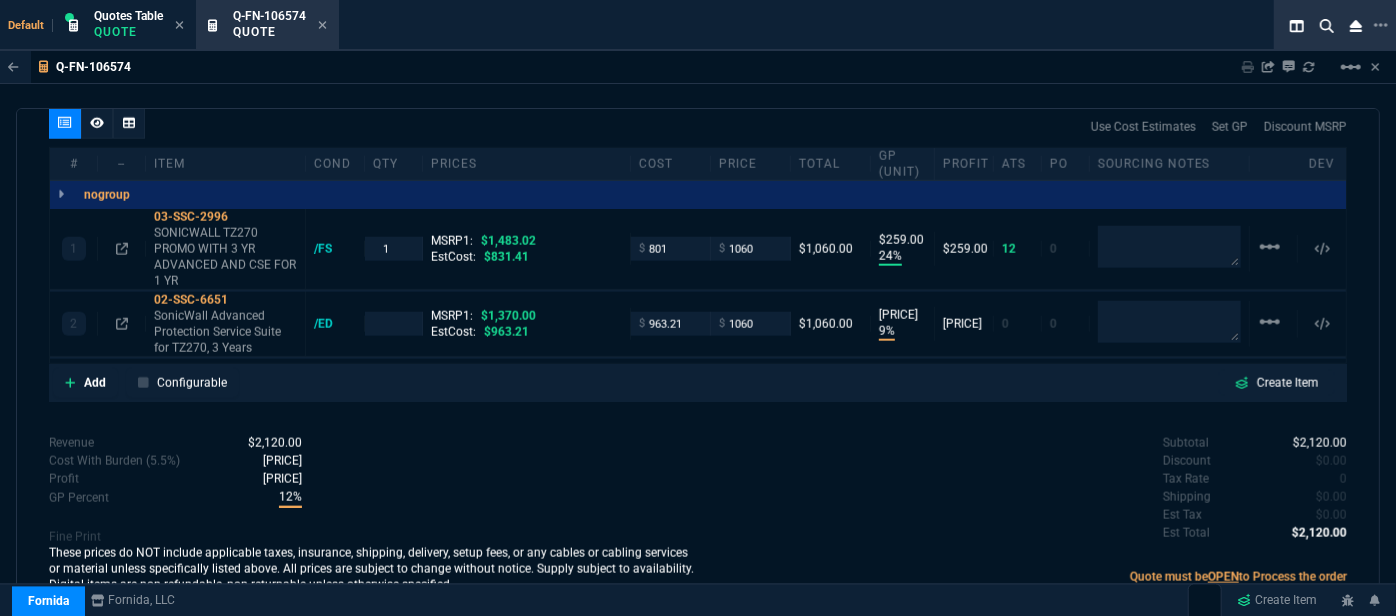 type on "29" 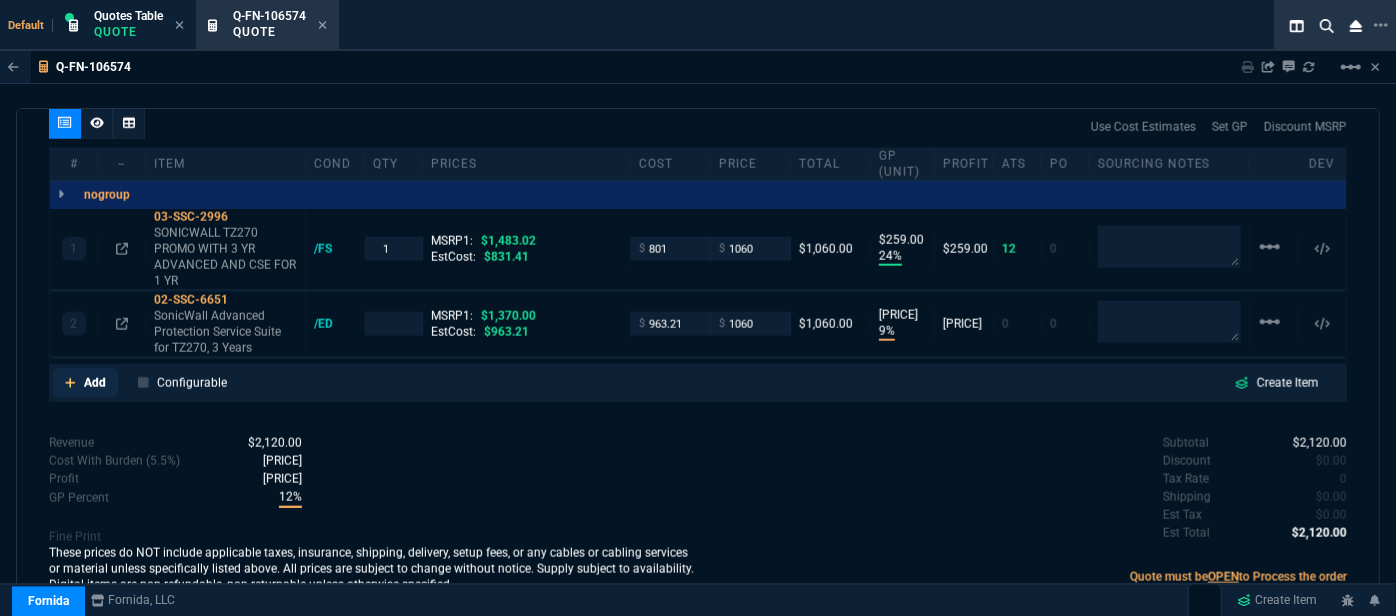 click 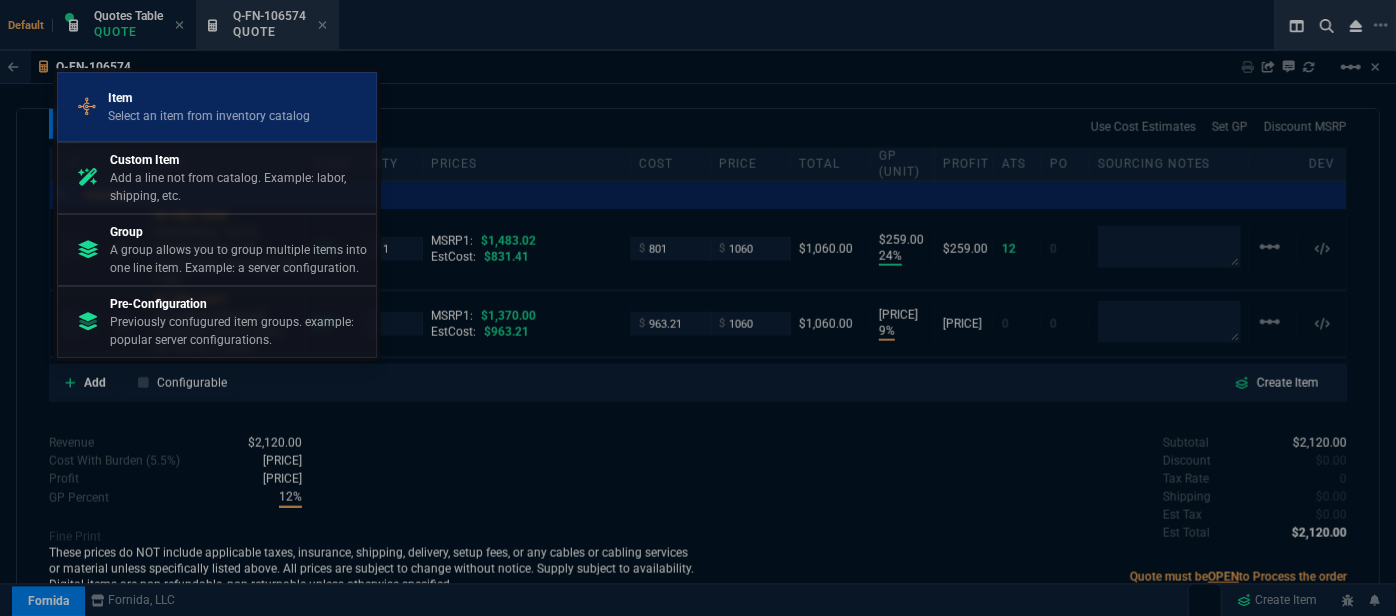 click on "Item  Select an item from inventory catalog" at bounding box center (217, 107) 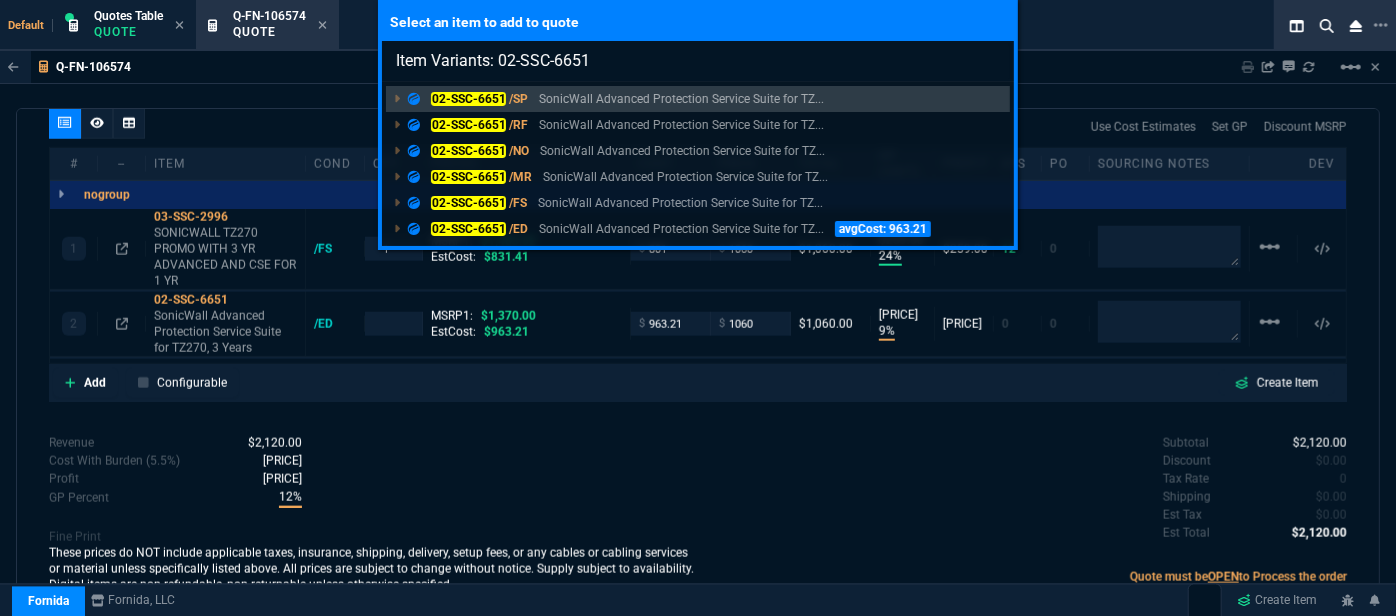 type on "Item Variants: 02-SSC-6651" 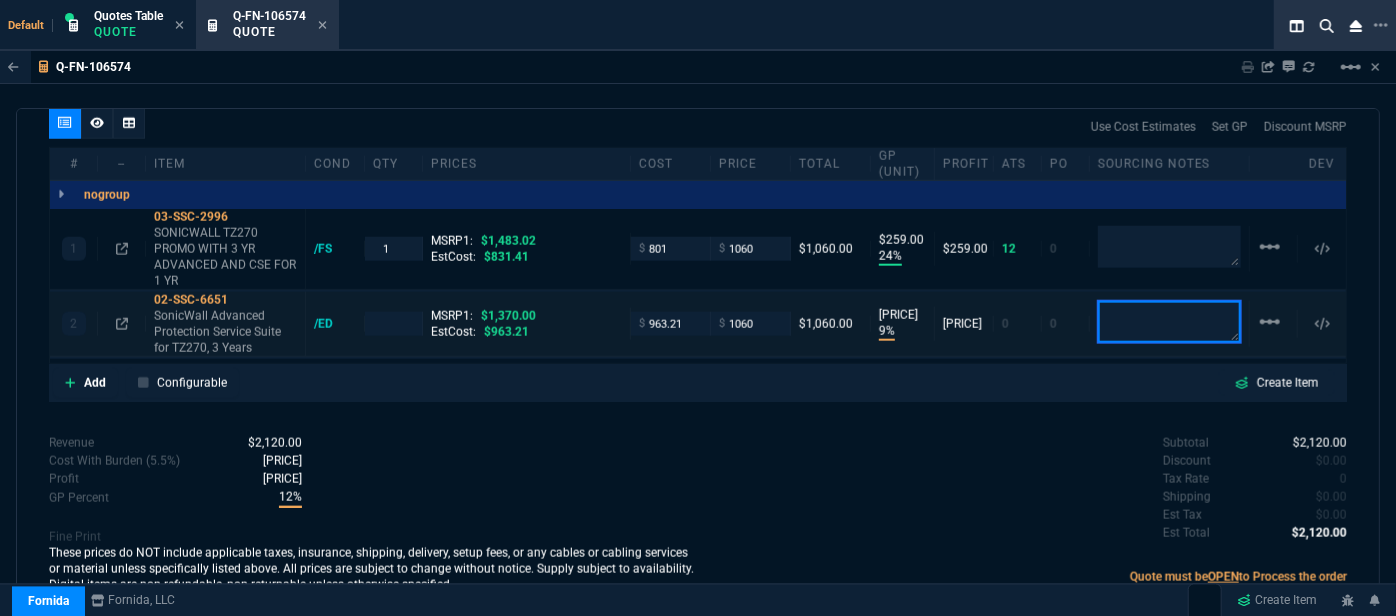 click at bounding box center (1169, 322) 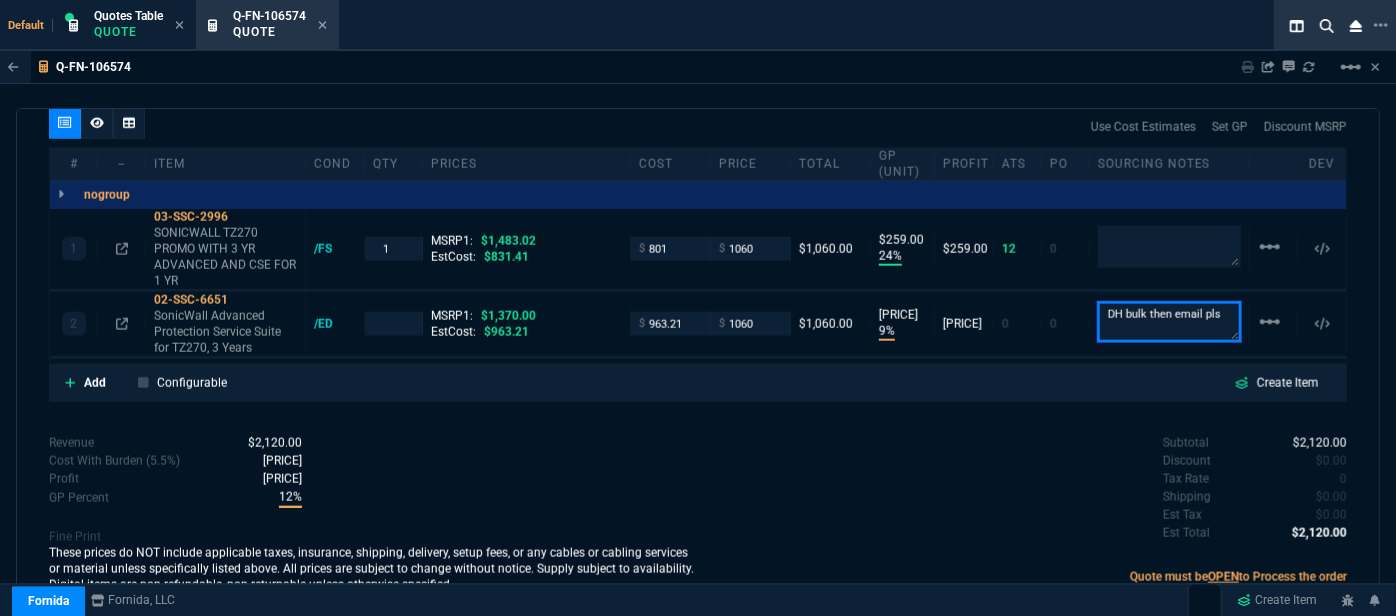 type on "DH bulk then email pls" 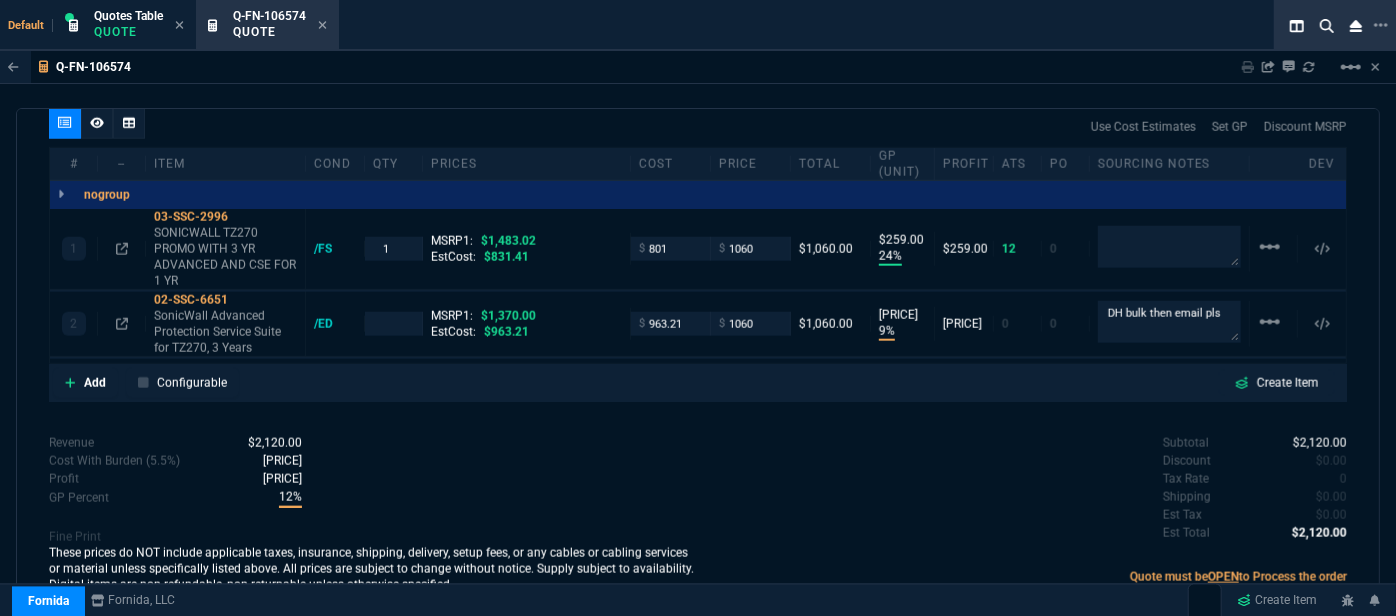 click on "Subtotal [PRICE]  Discount [PRICE]  Tax Rate 0  Shipping [PRICE]  Est Tax [PRICE]  Est Total [PRICE]" at bounding box center (1022, 489) 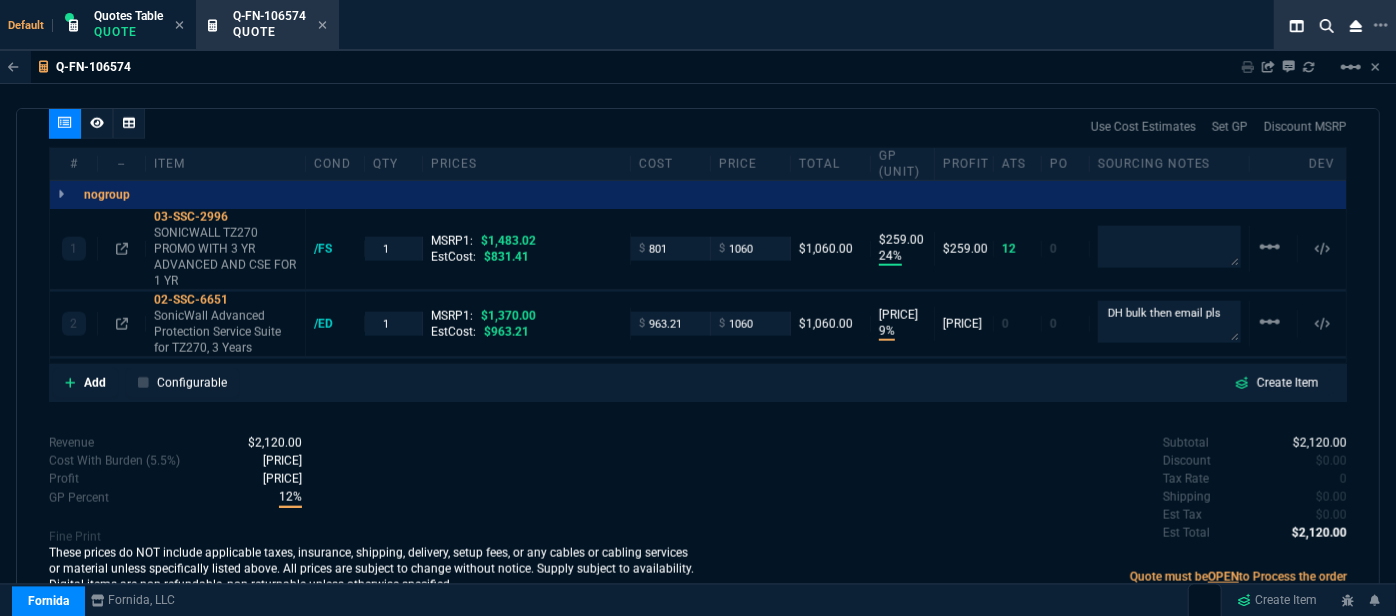 click on "Revenue $2,120.00  Cost $1,764.21  Cost With Burden (5.5%) $1,861.24  Profit $258.76  GP Percent 12%  Fine Print These prices do NOT include applicable taxes, insurance, shipping, delivery, setup fees, or any cables or cabling services or material unless specifically listed above. All prices are subject to change without notice. Supply subject to availability. Digital items are non-refundable, non-returnable unless otherwise specified." at bounding box center (373, 516) 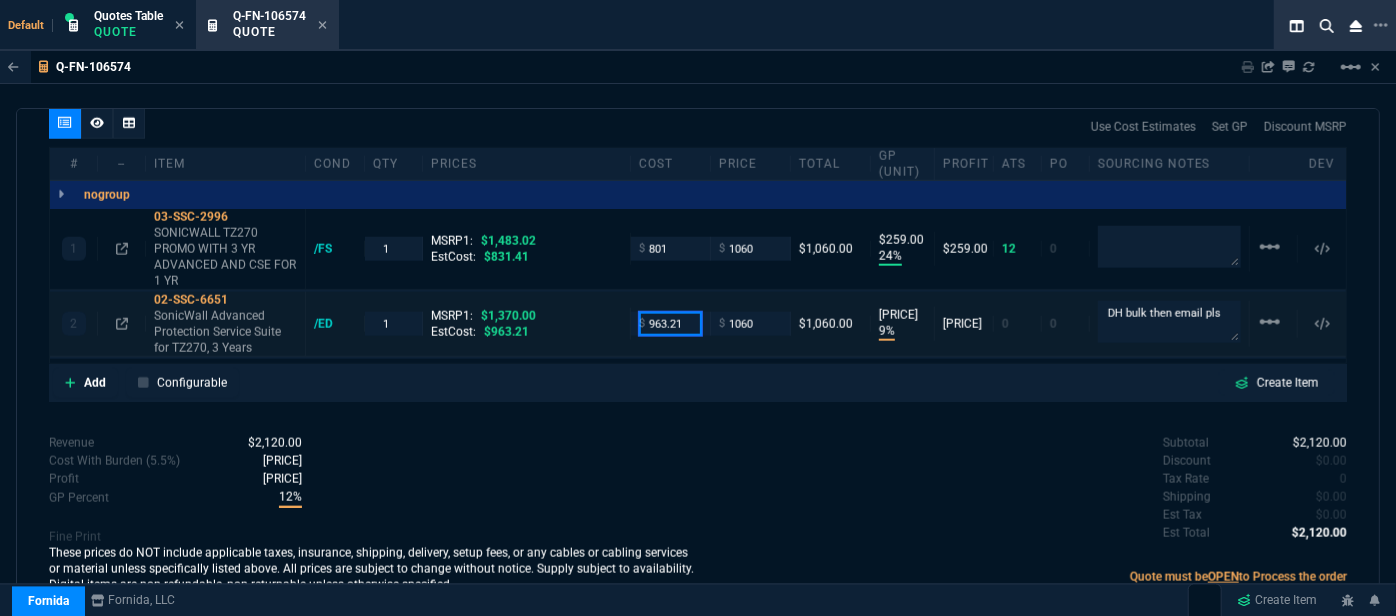 click on "963.21" at bounding box center [670, 323] 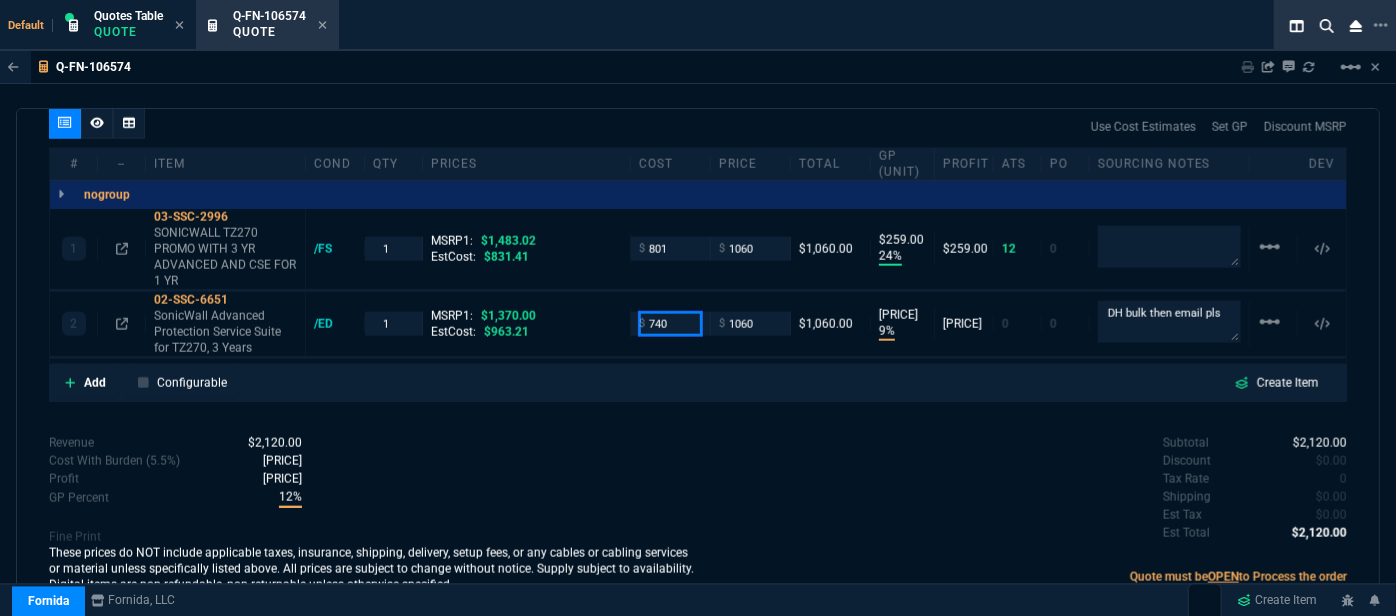 type on "740" 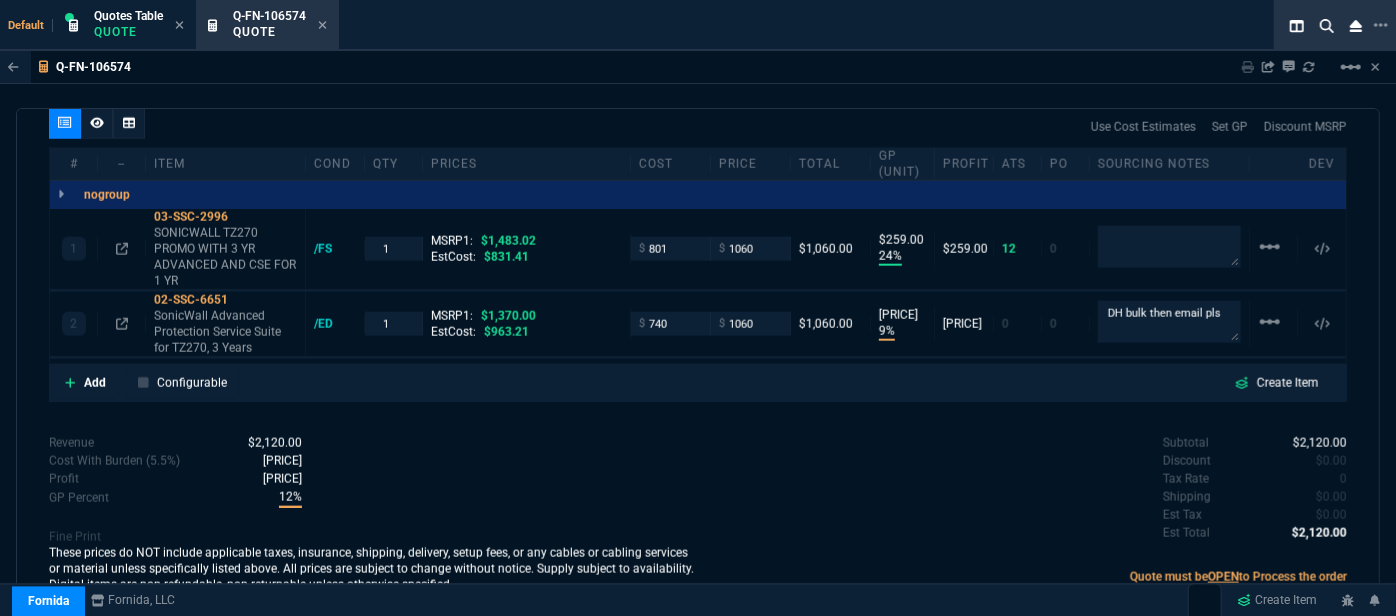 click on "quote   Q-FN-106574  Paumen Computer draft Fornida, LLC 2609 Technology Dr Suite 300 Plano, [STATE] [ZIP] Details Number Q-FN-106574  Order ID Q-FN-106574  Customer Code PAU301  Total Units 2  Expires Fri - 8/15/25, 2:36 PM Creator fiona.rossi@example.com  Created Fri - 8/1/25, 2:36 PM Print Specs Number Q-FN-106574  Customer ID PAU301  Customer Name Paumen Computer  Expires 8/15/25,  9:36 AM  Customer PO # --  Payment Terms CREDITCARD  Shipping Agent FEDEX | GRD  Customer Customer Code PAU301  Customer Name Paumen Computer  Customer PO # empty  Payment Terms CREDITCARD  email steve@example.com  phone [PHONE]   Origin  existing / email   Origin Comment    Staff Sales Person ROSS  Engineer 1 --  Engineer 2 --  Shipping Ship Date -- Agent FEDEX  Agent Service GRD  Account Id --  Sales Order* Number --  id --  Account Manager Name Fiona  Email fiona.rossi@example.com  Phone [PHONE]  Fornida, LLC 2609 Technology Dr Suite 300 Plano, [STATE] [ZIP]  Share Link  Steven Huang oneOnOne chat SEND Larry Avila SEND SEND" at bounding box center [698, 370] 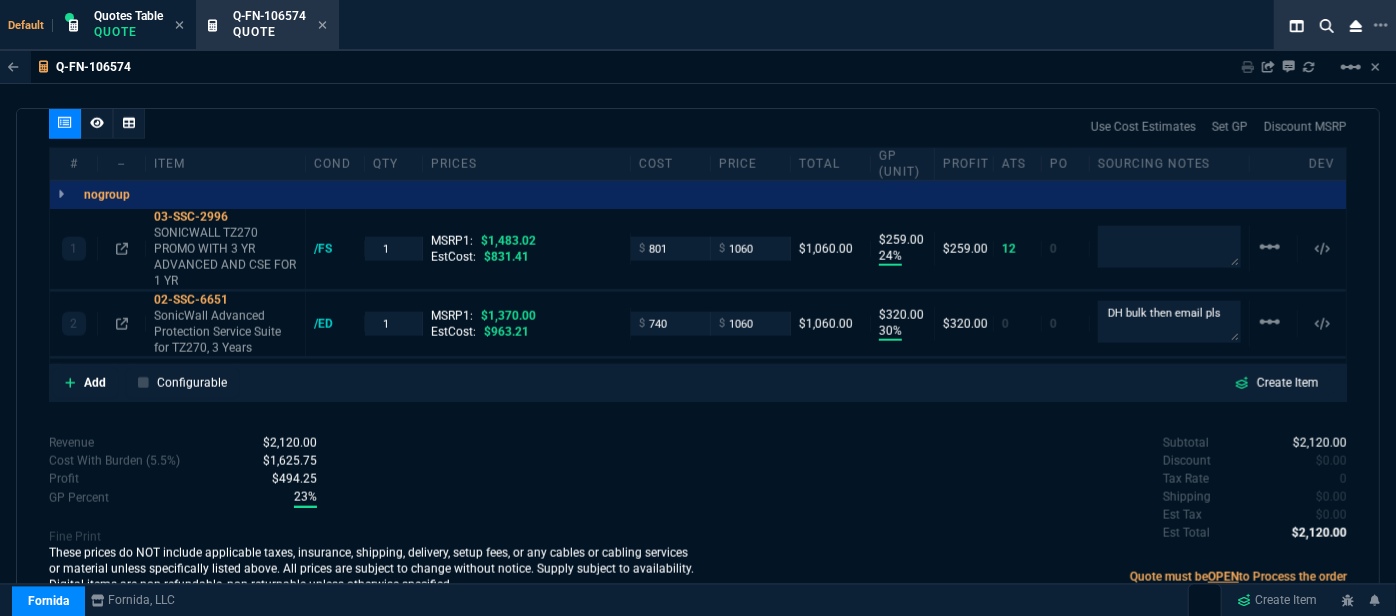 type on "30" 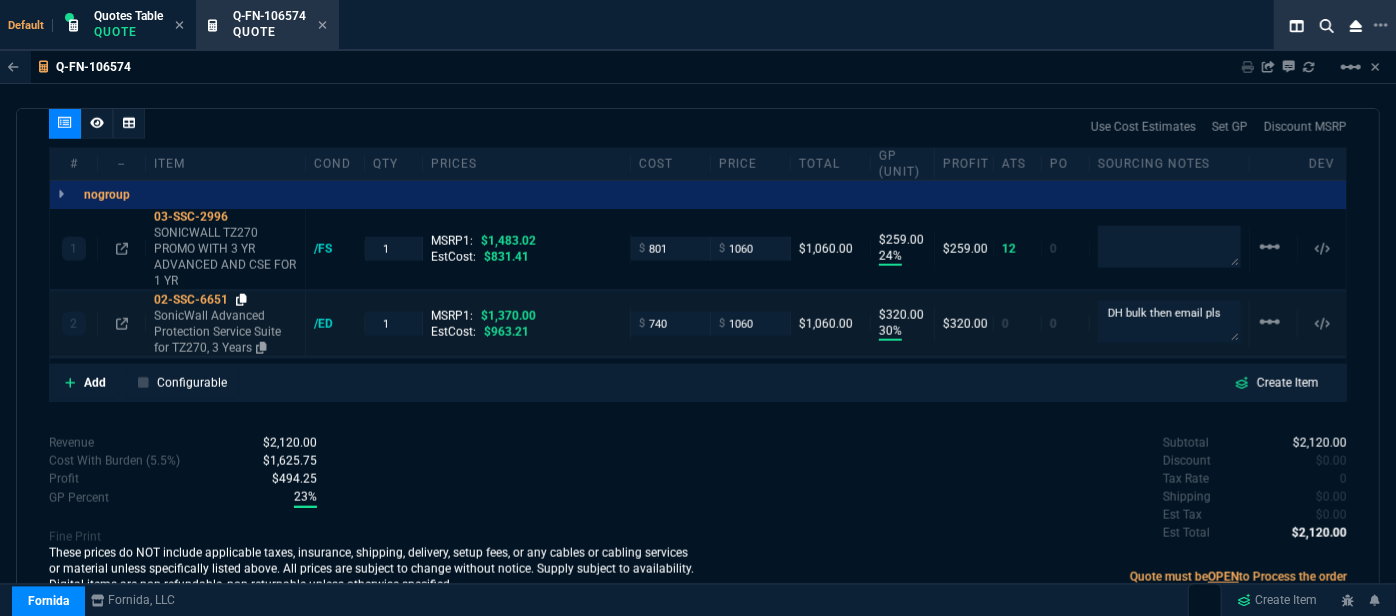 click 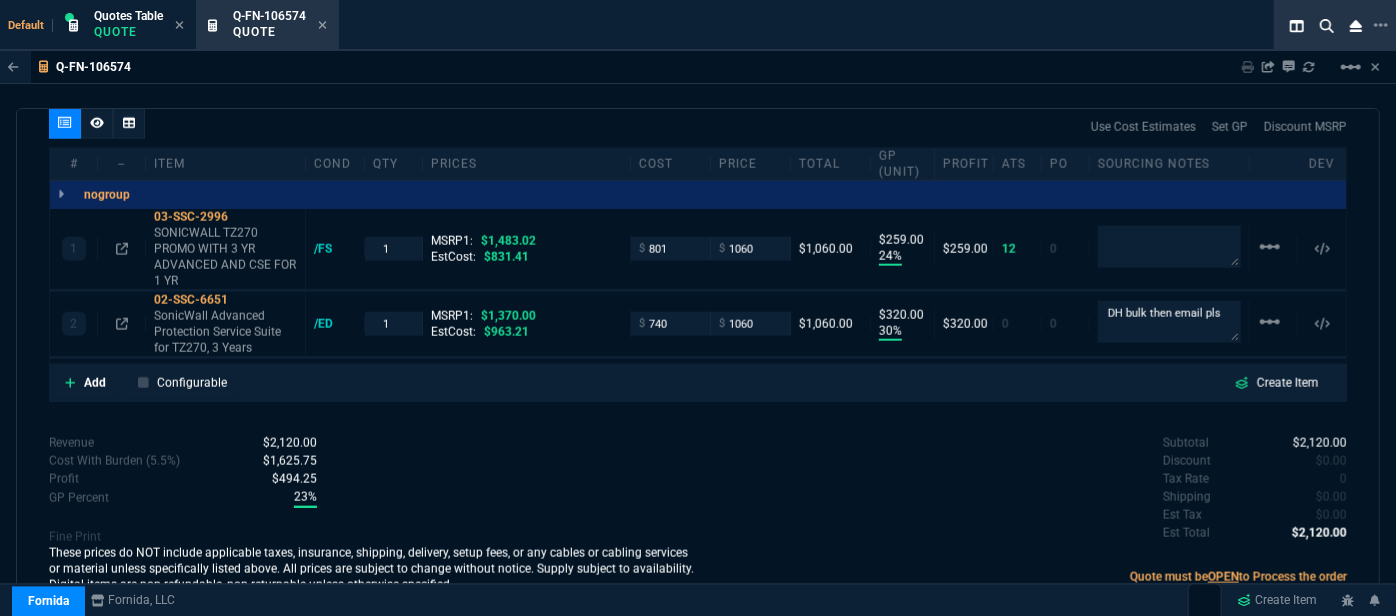 click on "Subtotal [PRICE]  Discount [PRICE]  Tax Rate 0  Shipping [PRICE]  Est Tax [PRICE]  Est Total [PRICE]" at bounding box center [1022, 489] 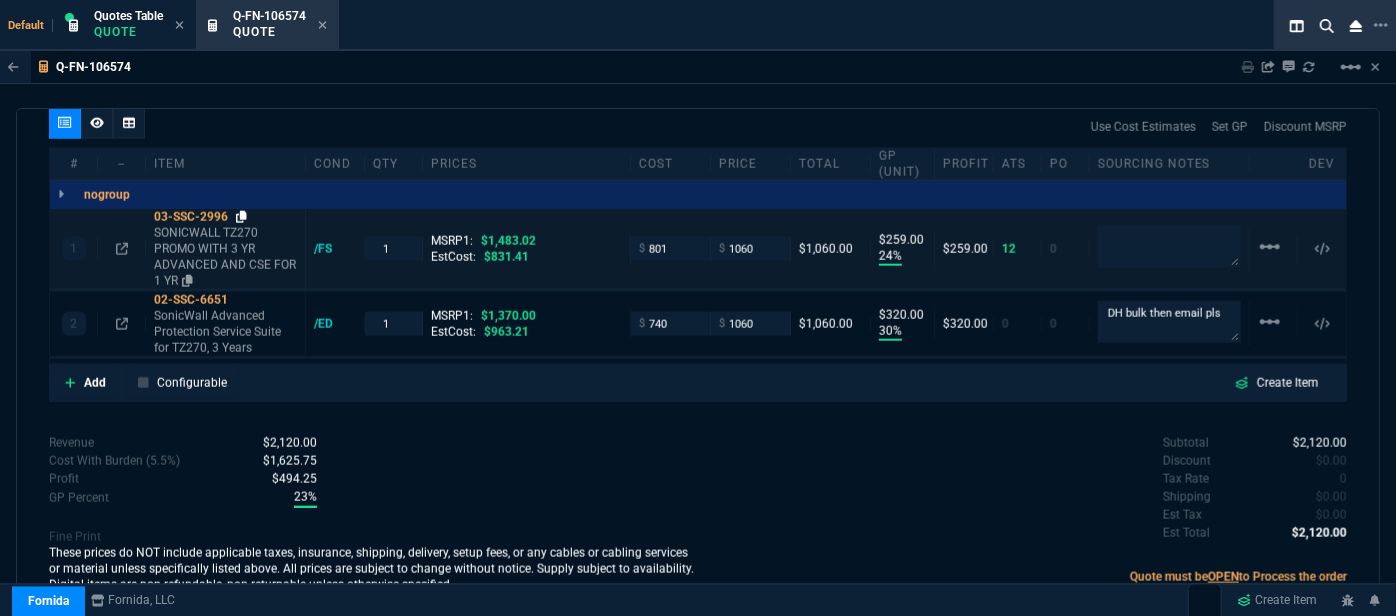 click 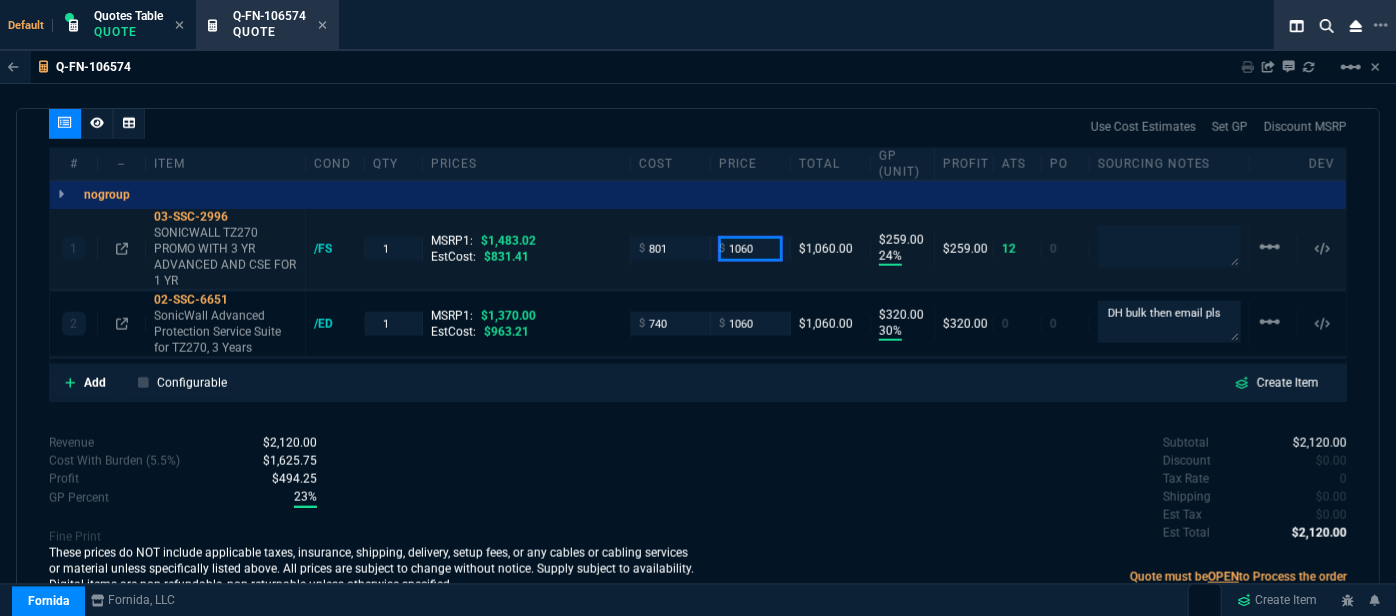 click on "1060" at bounding box center [750, 248] 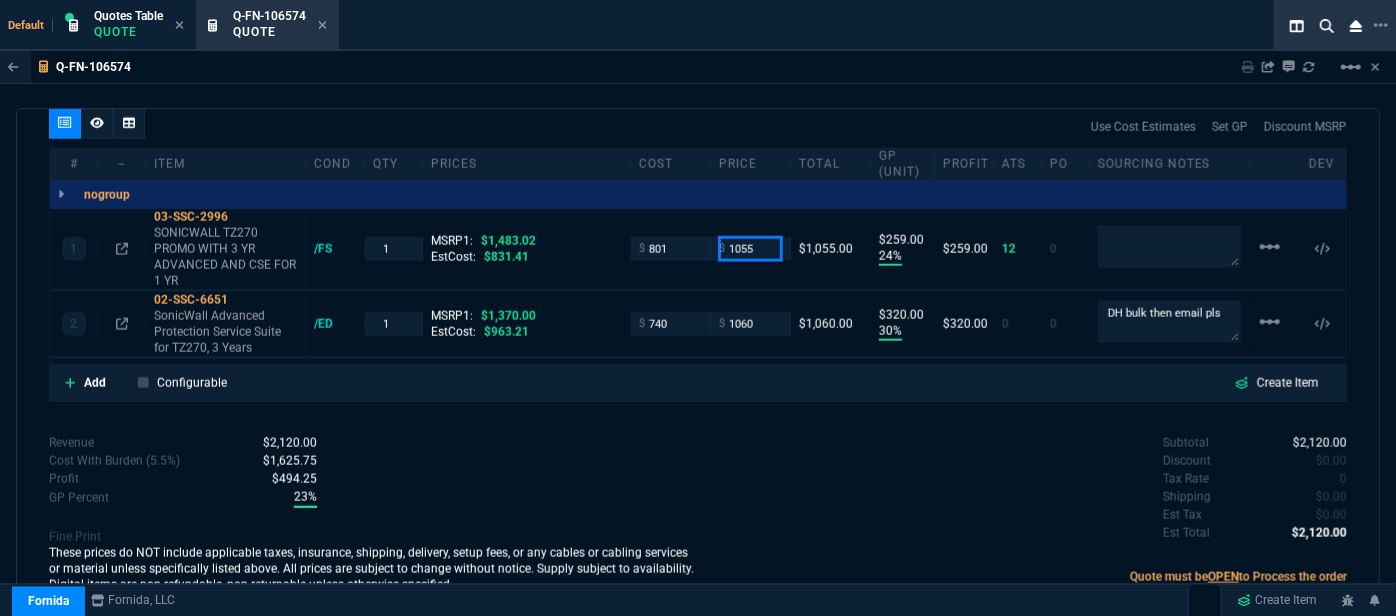 type on "1055" 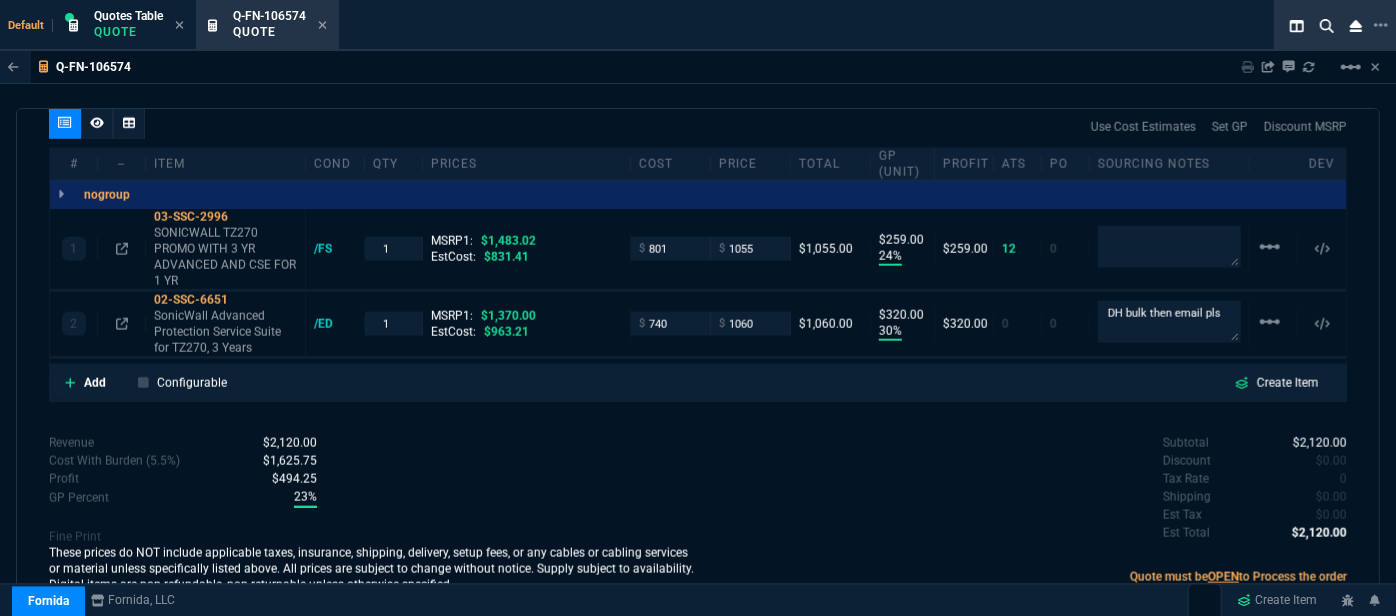 click on "Revenue $2,120.00  Cost $1,541.00  Cost With Burden (5.5%) $1,625.75  Profit $494.25  GP Percent 23%  Fine Print These prices do NOT include applicable taxes, insurance, shipping, delivery, setup fees, or any cables or cabling services or material unless specifically listed above. All prices are subject to change without notice. Supply subject to availability. Digital items are non-refundable, non-returnable unless otherwise specified." at bounding box center [373, 516] 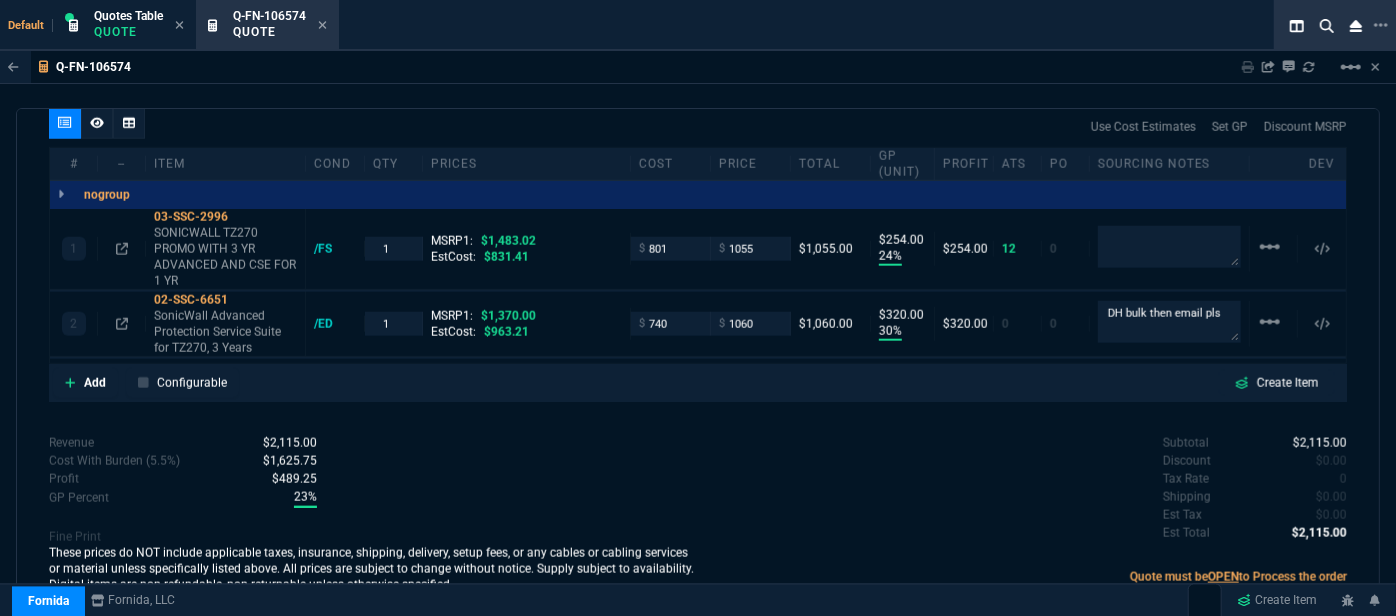 type on "254" 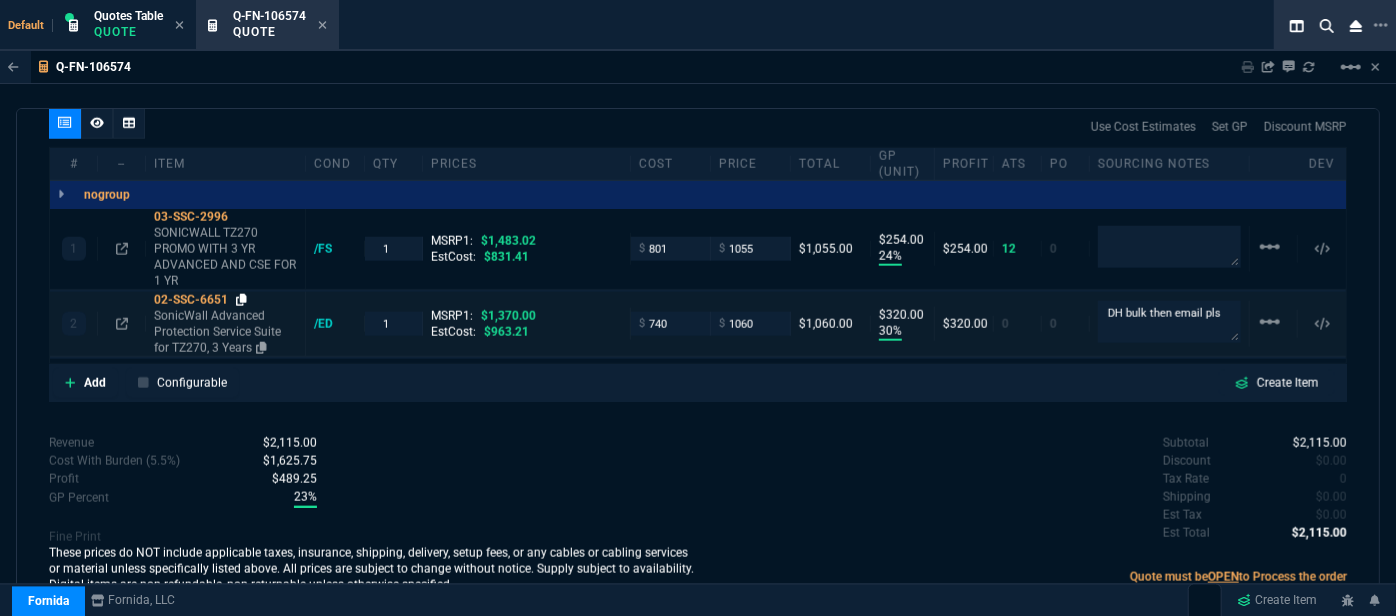 click 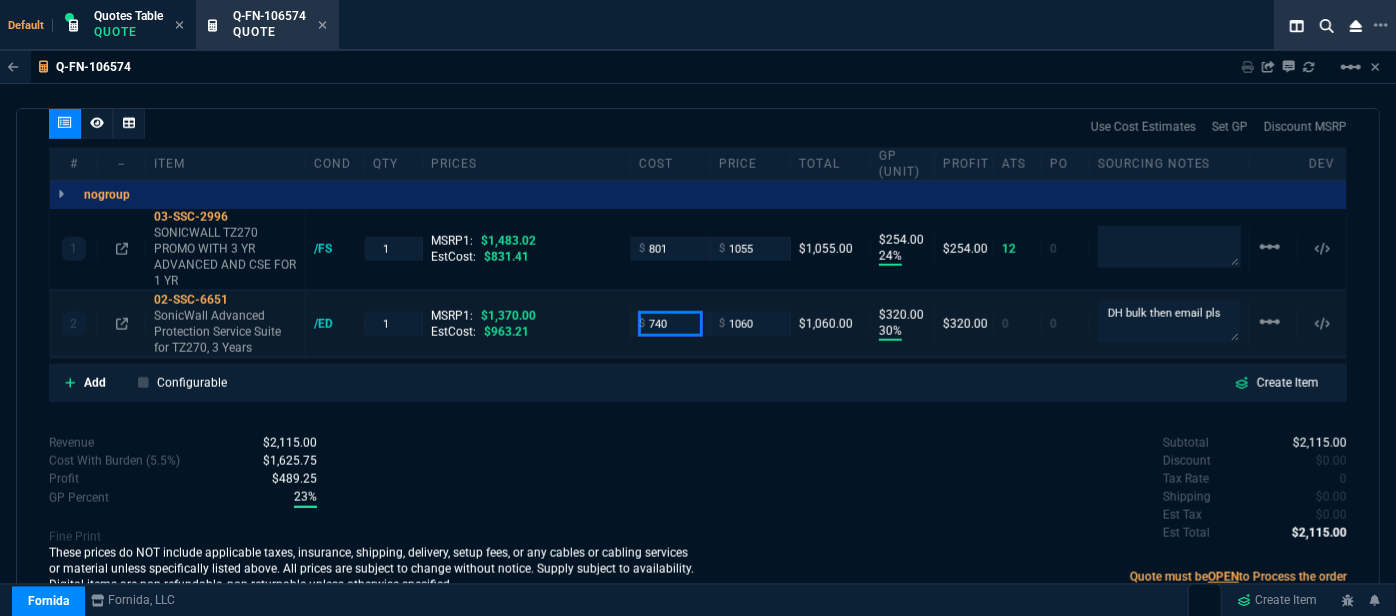 drag, startPoint x: 594, startPoint y: 305, endPoint x: 538, endPoint y: 293, distance: 57.271286 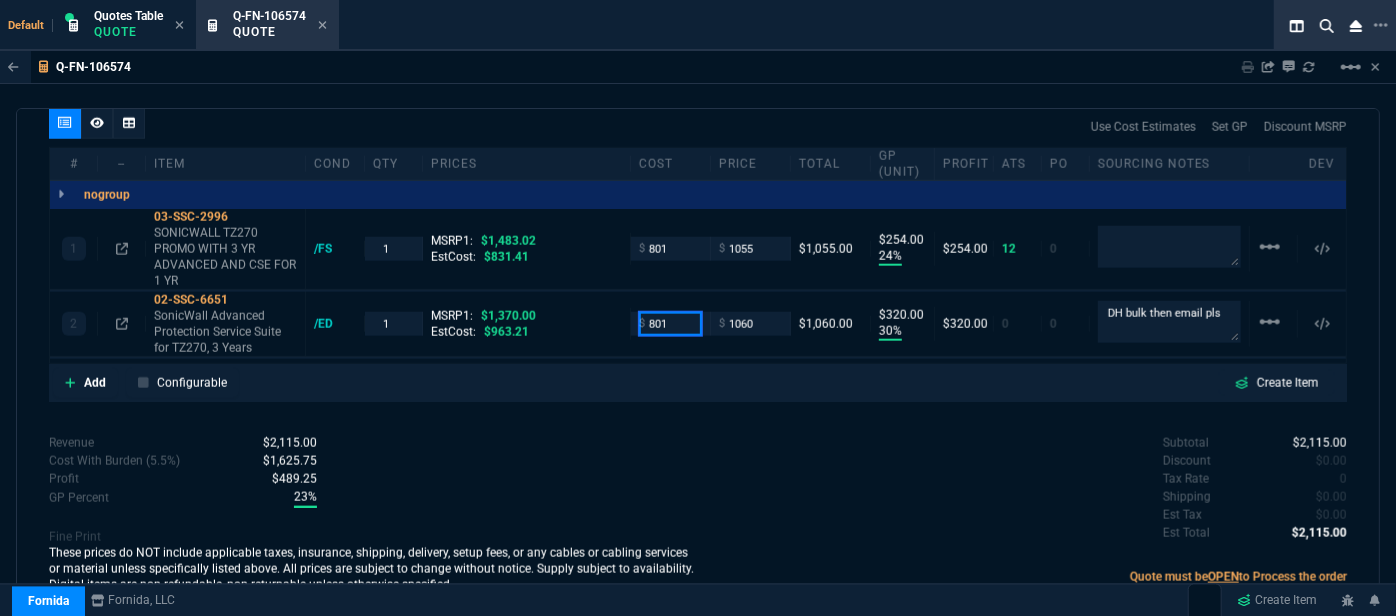 type on "801" 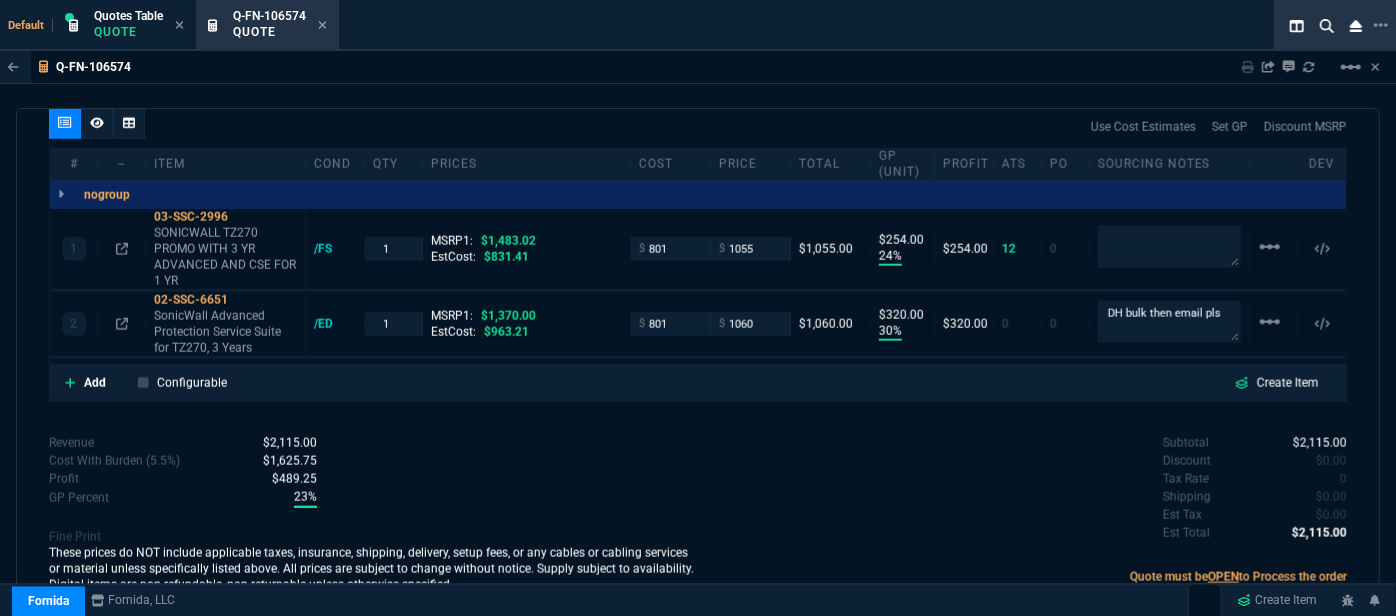 click on "Revenue $2,115.00  Cost $1,541.00  Cost With Burden (5.5%) $1,625.75  Profit $489.25  GP Percent 23%  Fine Print These prices do NOT include applicable taxes, insurance, shipping, delivery, setup fees, or any cables or cabling services or material unless specifically listed above. All prices are subject to change without notice. Supply subject to availability. Digital items are non-refundable, non-returnable unless otherwise specified." at bounding box center [373, 516] 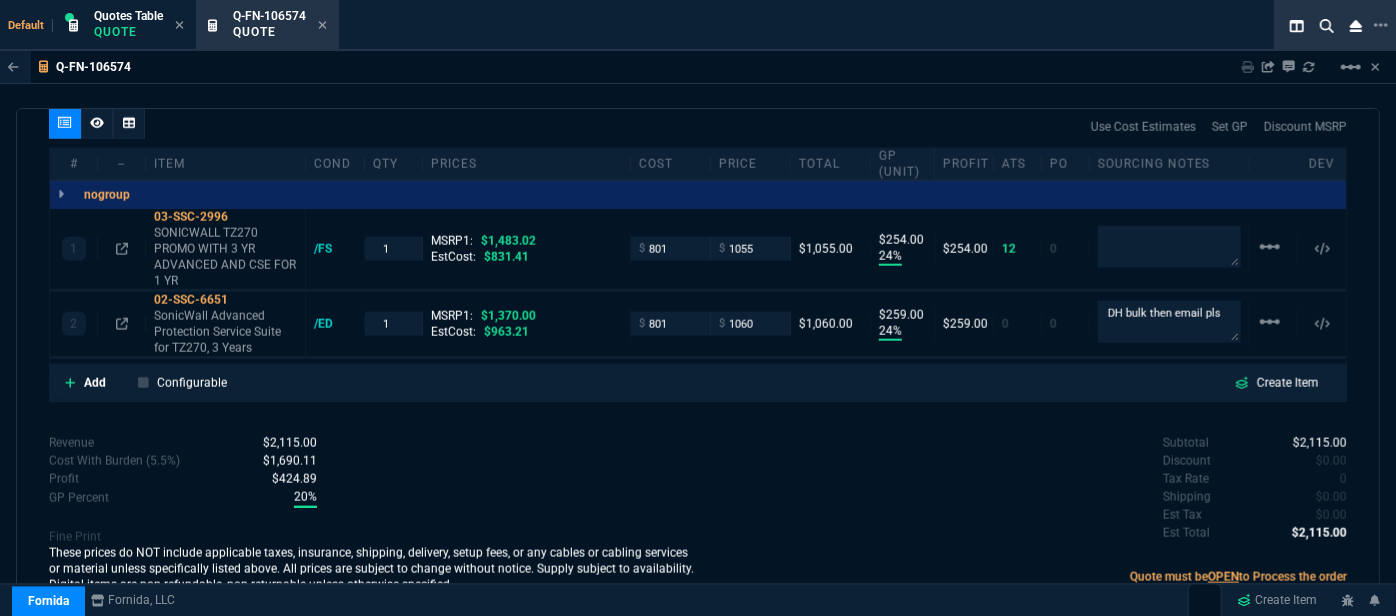 type on "24" 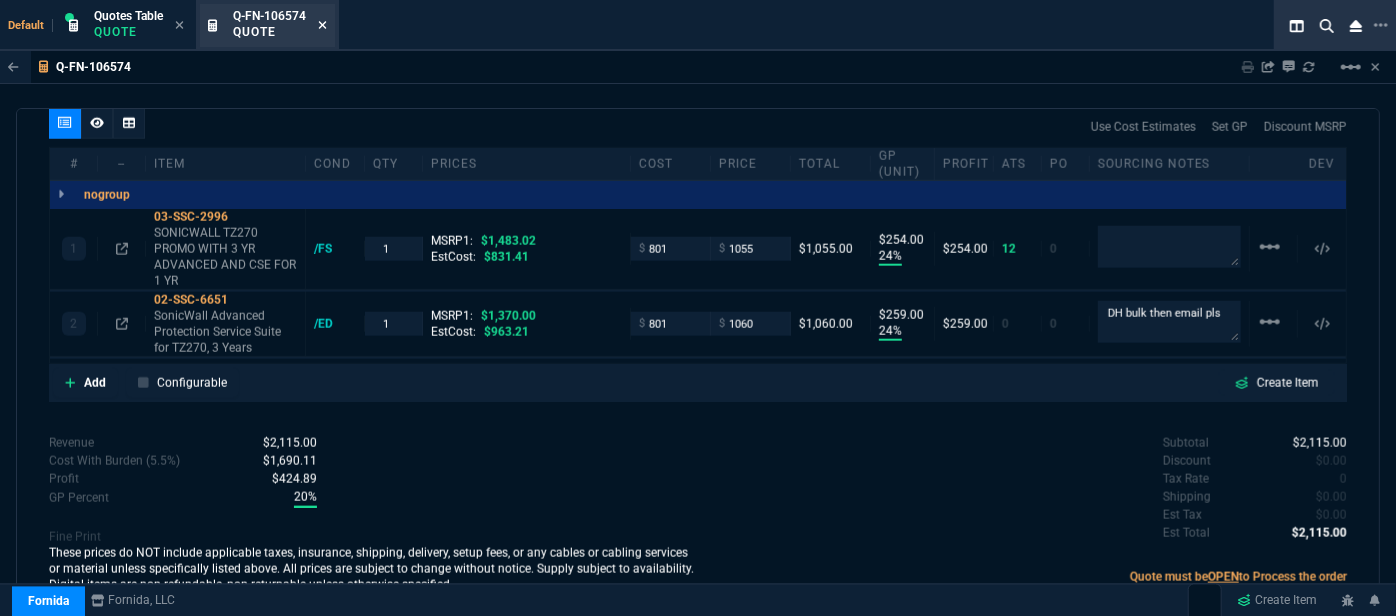click 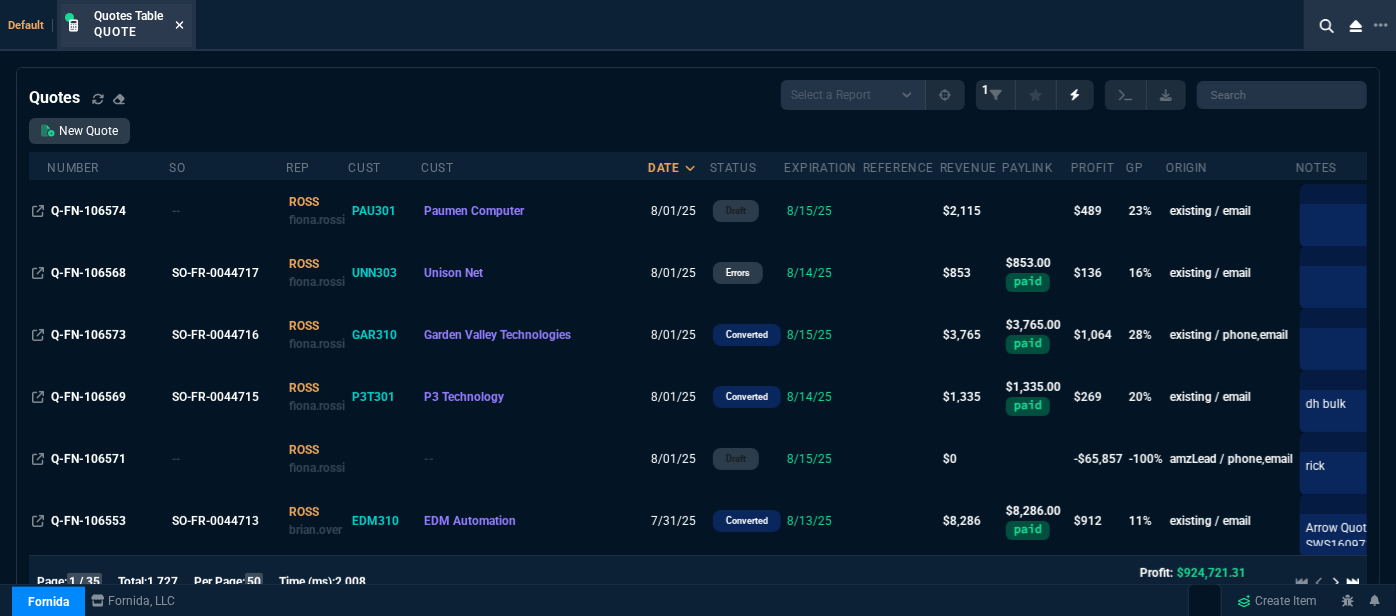 click 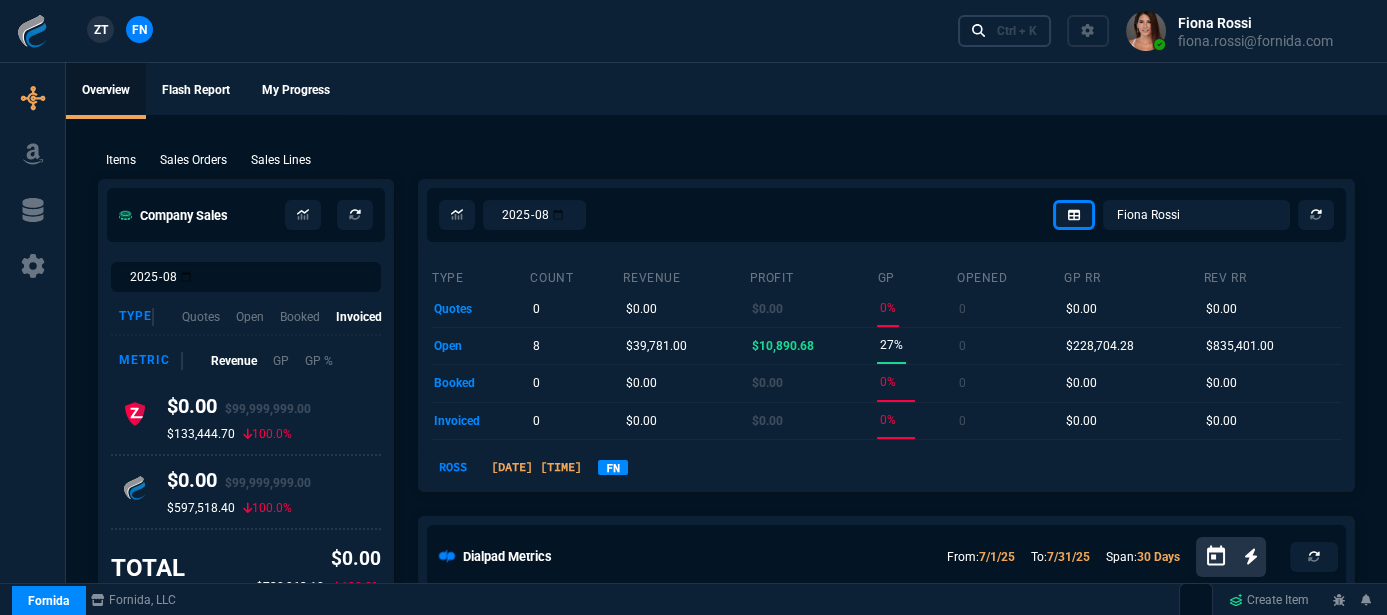click on "Ctrl + K" at bounding box center (1017, 31) 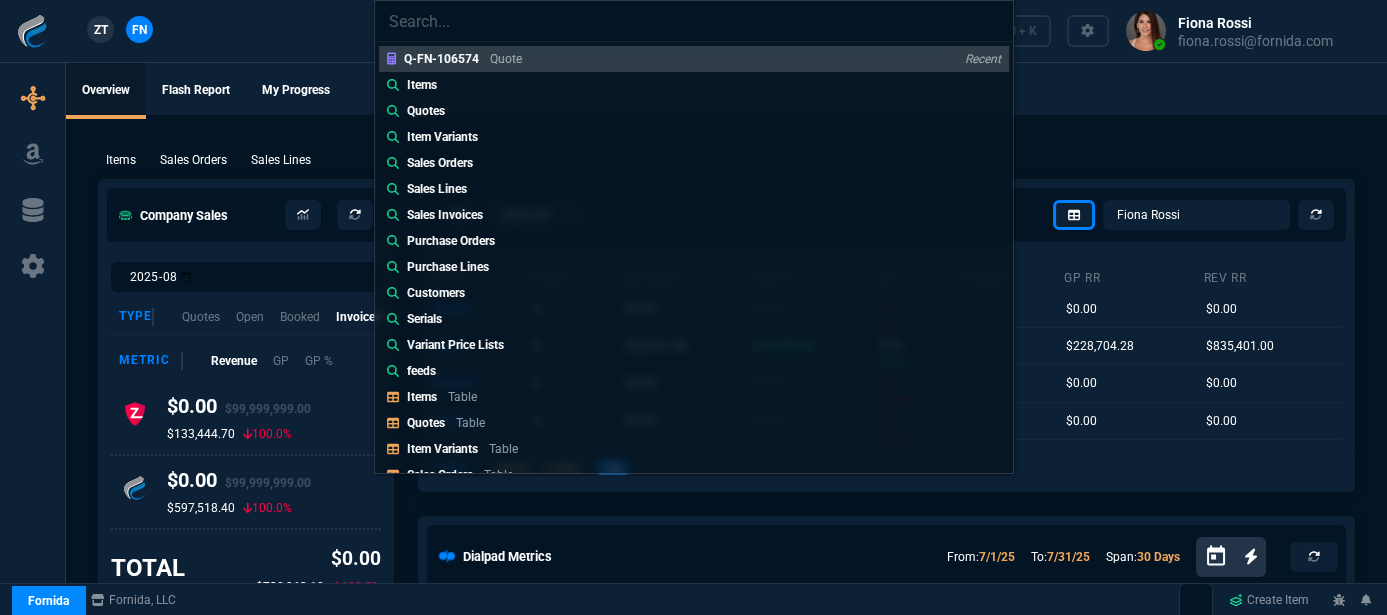 click on "Q-[CODE]
Quote
Recent
Items
Quotes
Item Variants
Sales Orders
Sales Lines
Sales Invoices
Purchase Orders
Purchase Lines
Customers
Serials
Variant Price Lists
feeds
Items
Table
Quotes
Table
Item Variants
Table
Sales Orders
Table
Sales Lines
Table
Sales Invoices
Table
Buy Report
Table
Purchase Orders
Table
Purchase Lines
Table
Purchase Invoices
Table
Customers
Table
Vendors
Table
Channel Orders
Table
Serials
Table
Amazon Listings
Table
MAP
Table
Variant Price Lists
Table
feeds
Table
New Quote New Purchase Order Switch Client to[COMPANY_NAME] [NAME] Send Teams Chat [NAME] Send Teams Chat [NAME], [NAME], [NAME]" at bounding box center [693, 307] 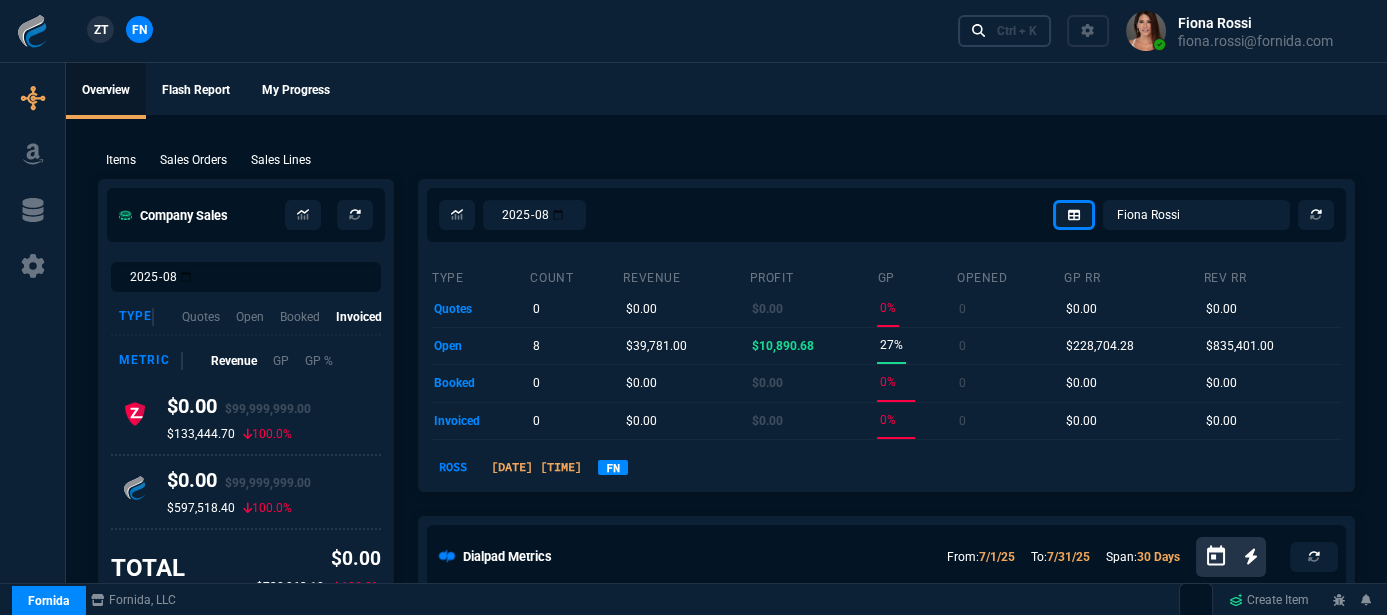click on "Ctrl + K" at bounding box center [1005, 30] 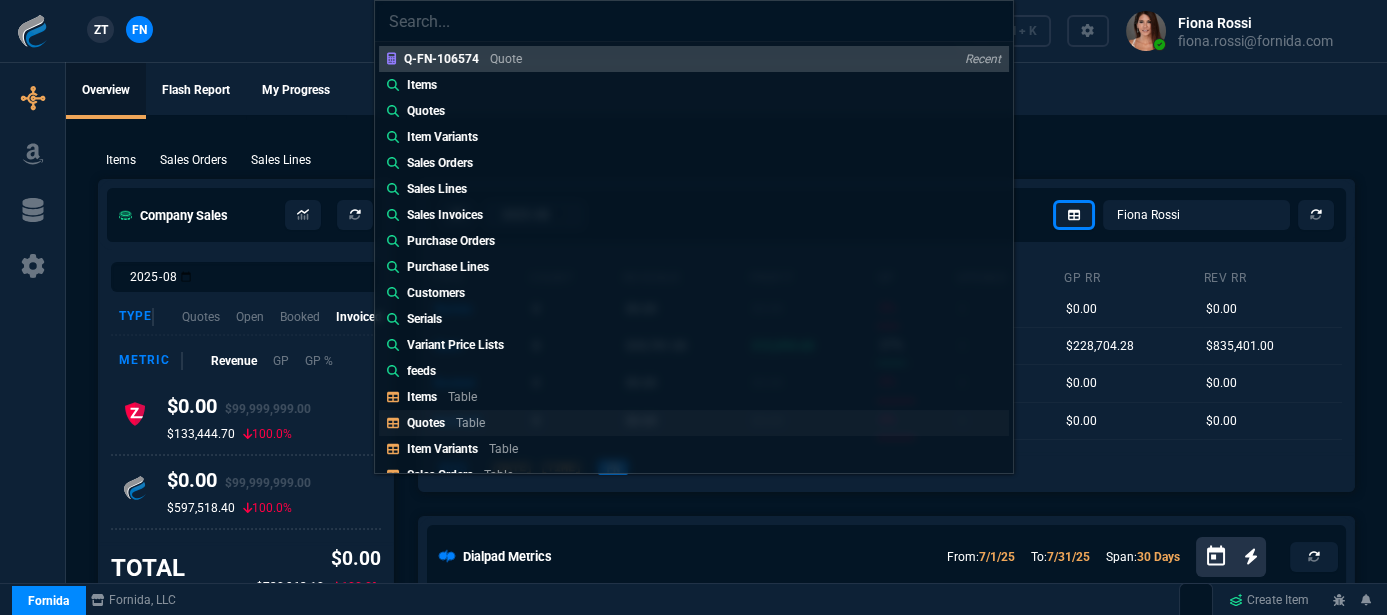 click on "Table" at bounding box center [470, 423] 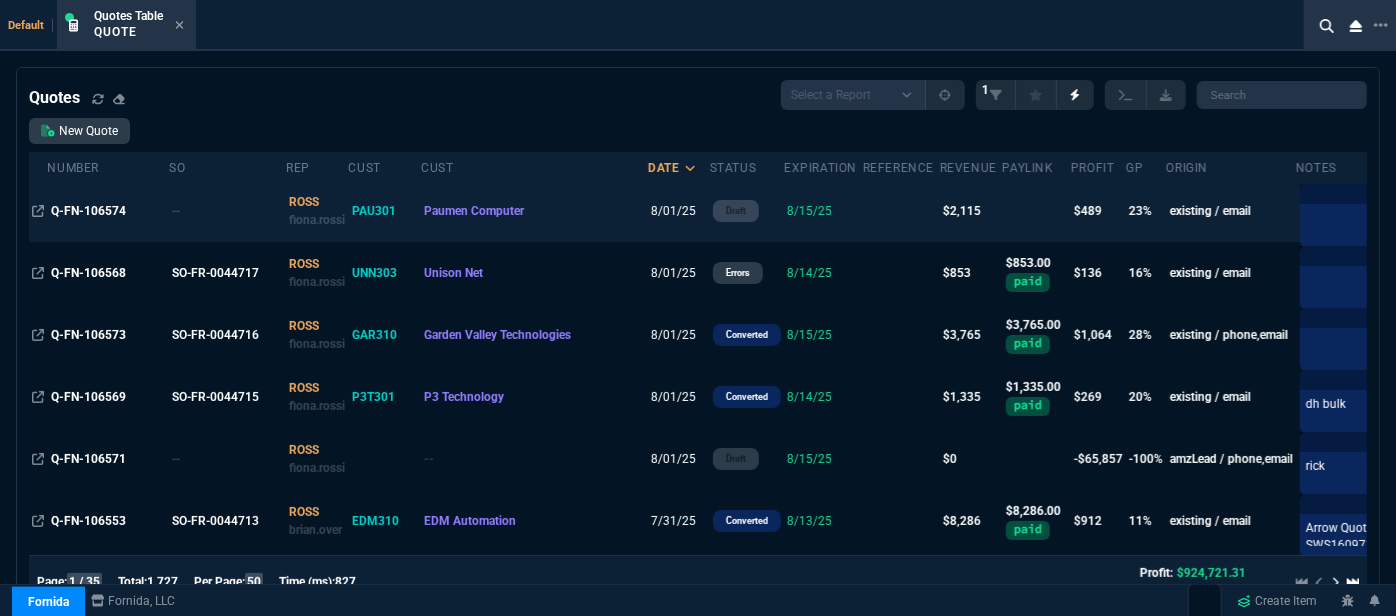 click on "8/15/25" at bounding box center [823, 211] 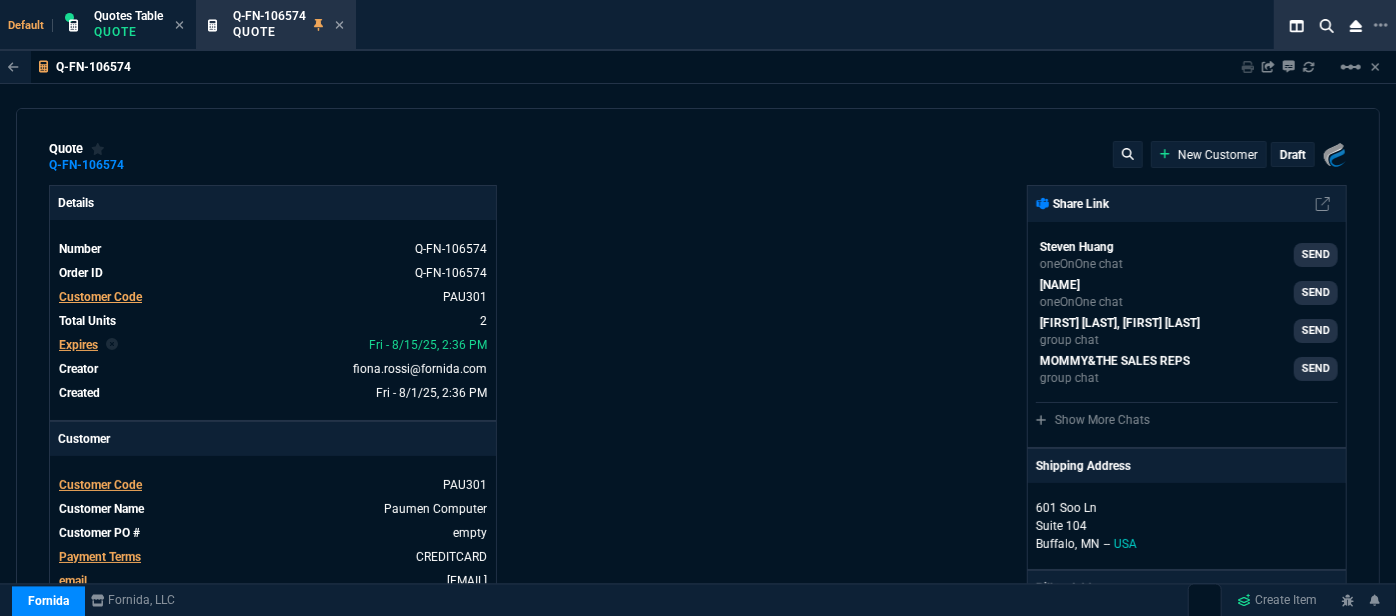 type on "1483.02" 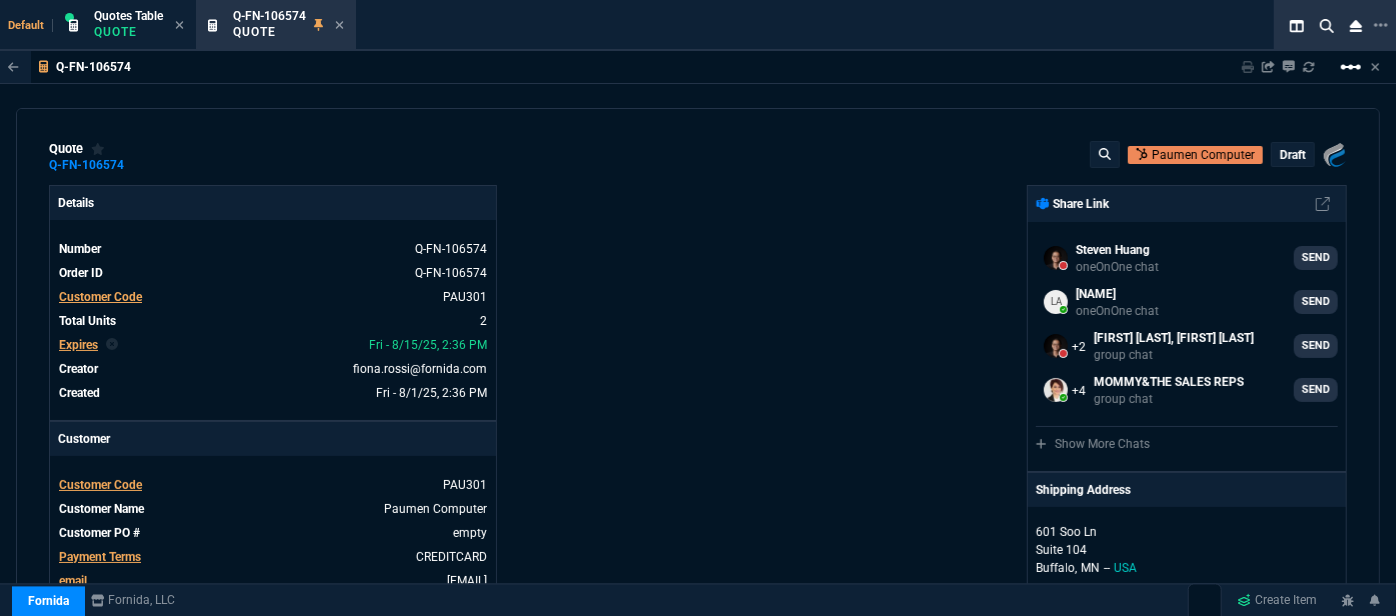 click on "linear_scale" at bounding box center (1351, 67) 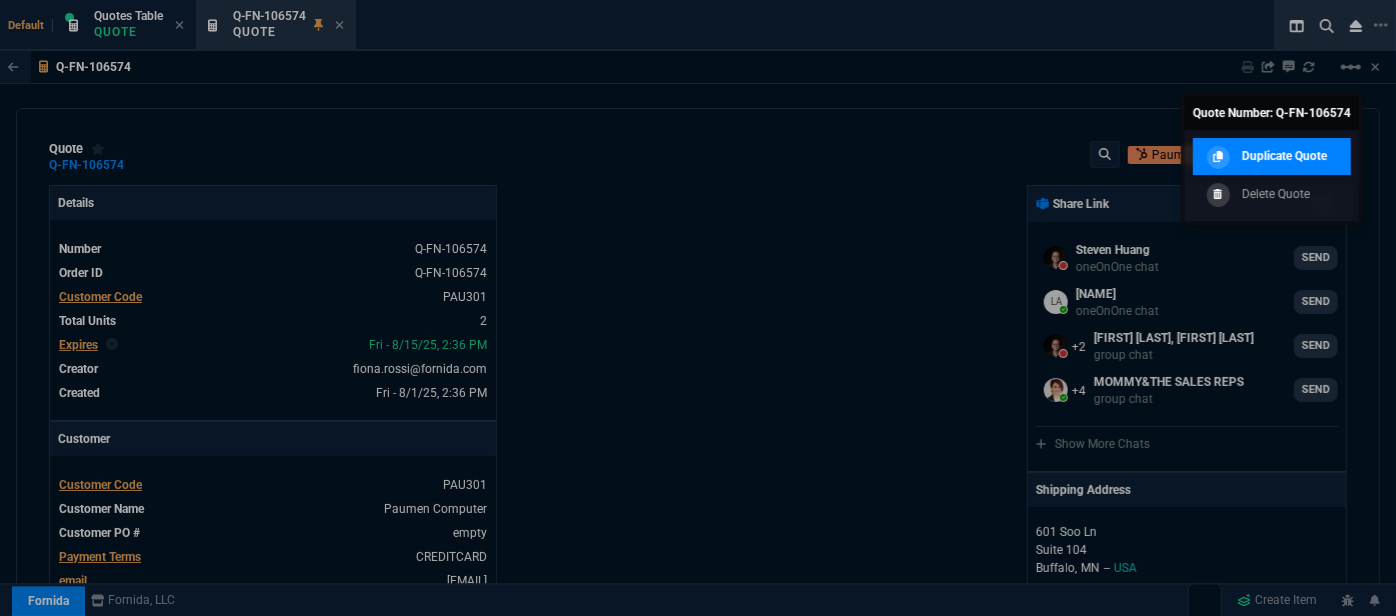 click on "Duplicate Quote" at bounding box center [1264, 157] 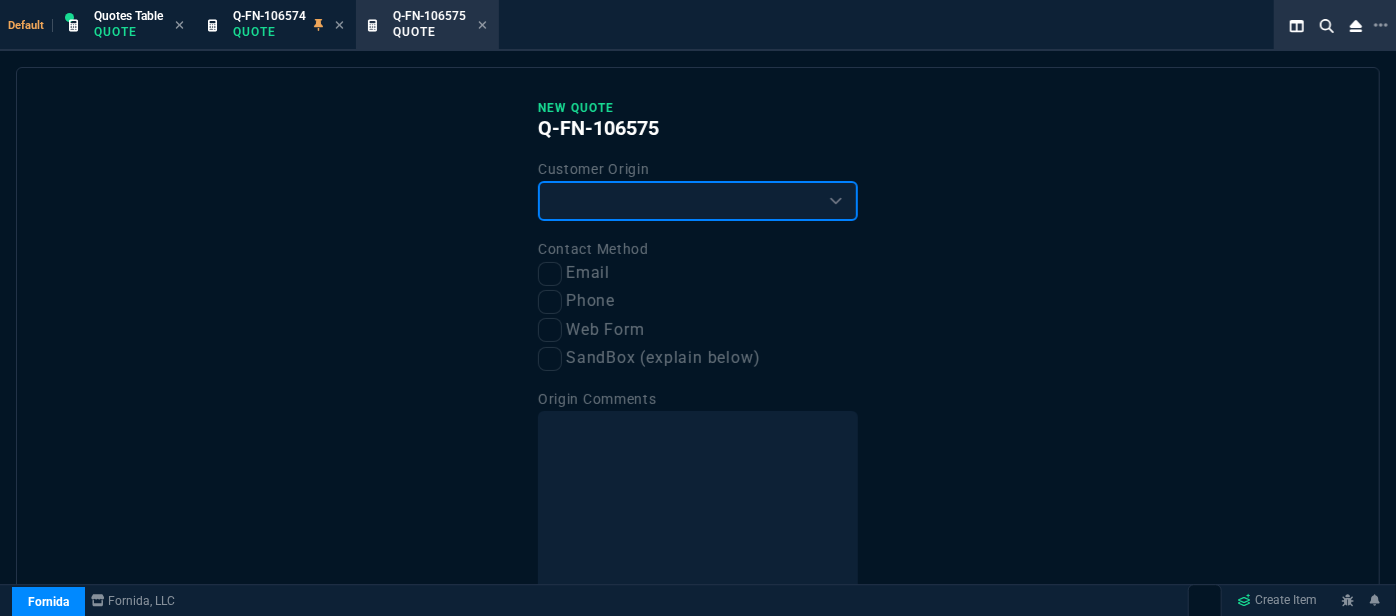 click on "Existing Customer Amazon Lead (first order) Website Lead (first order) Called (first order) Referral (first order) SandBox (explain below)" at bounding box center (698, 201) 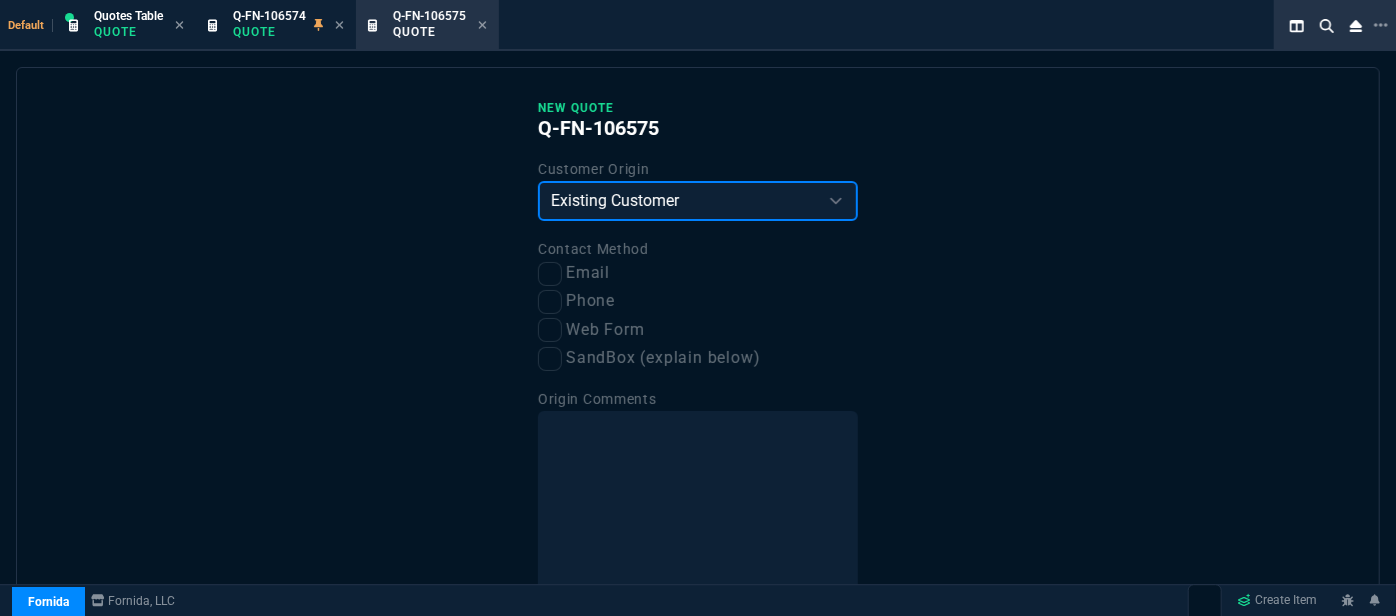 click on "Existing Customer Amazon Lead (first order) Website Lead (first order) Called (first order) Referral (first order) SandBox (explain below)" at bounding box center [698, 201] 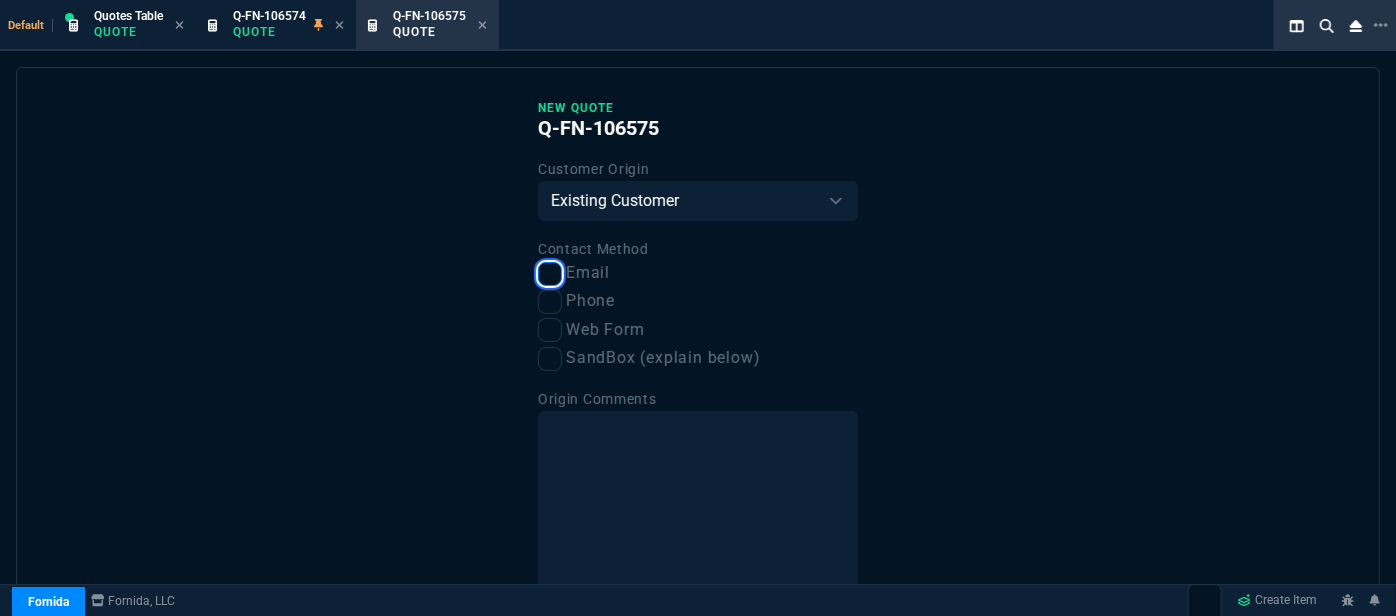 click on "Email" at bounding box center (550, 274) 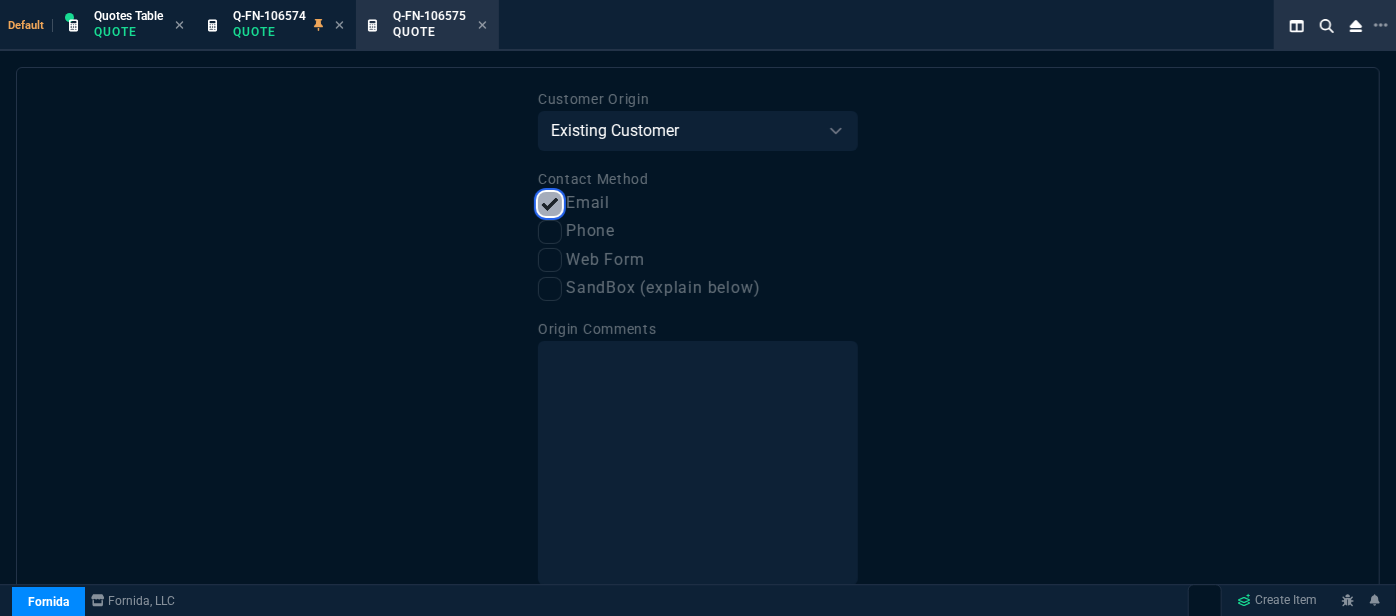scroll, scrollTop: 153, scrollLeft: 0, axis: vertical 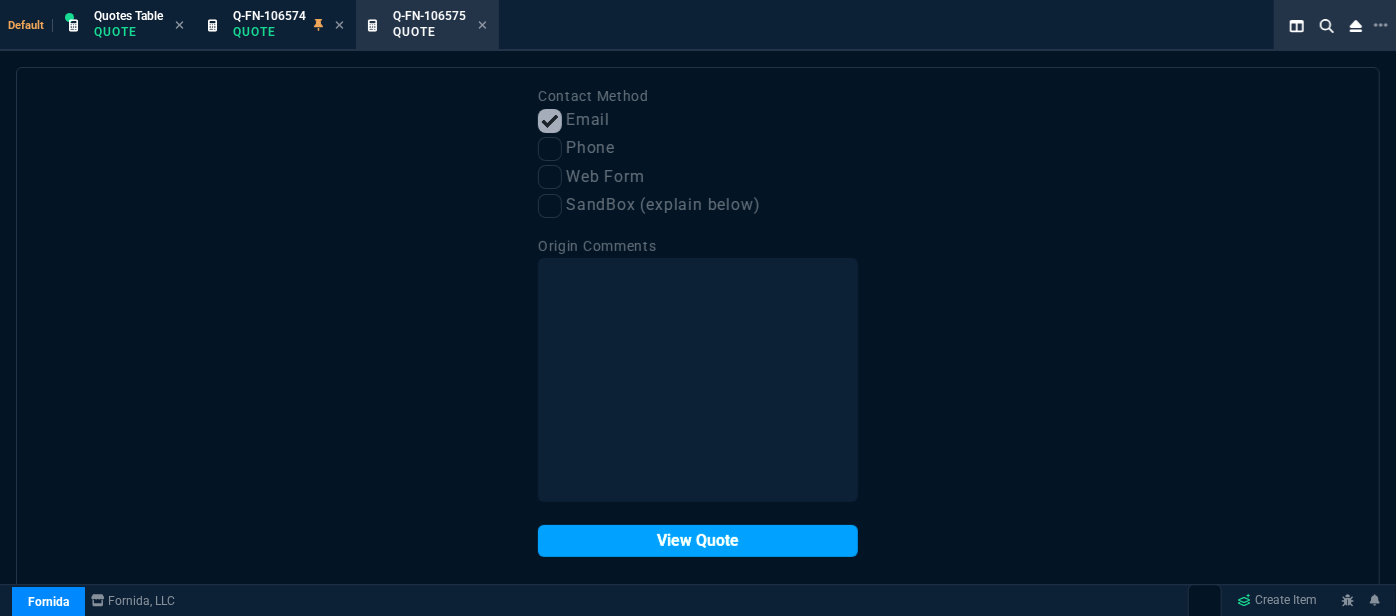 click on "View Quote" at bounding box center [698, 541] 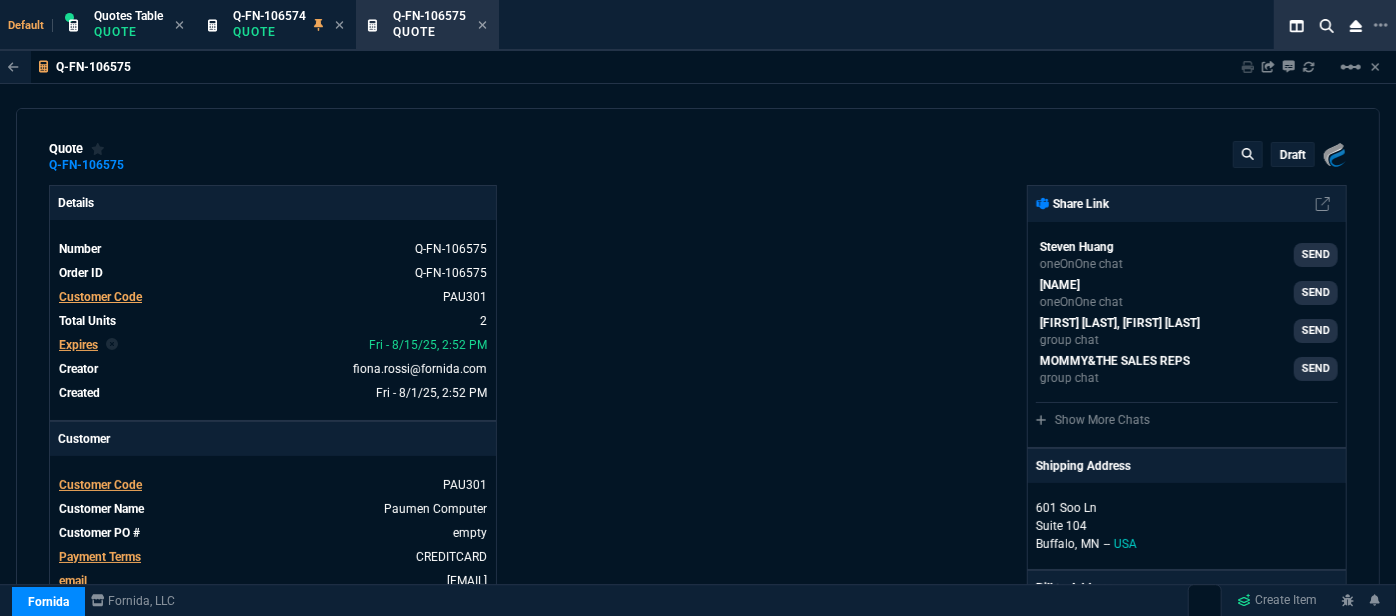 type on "24" 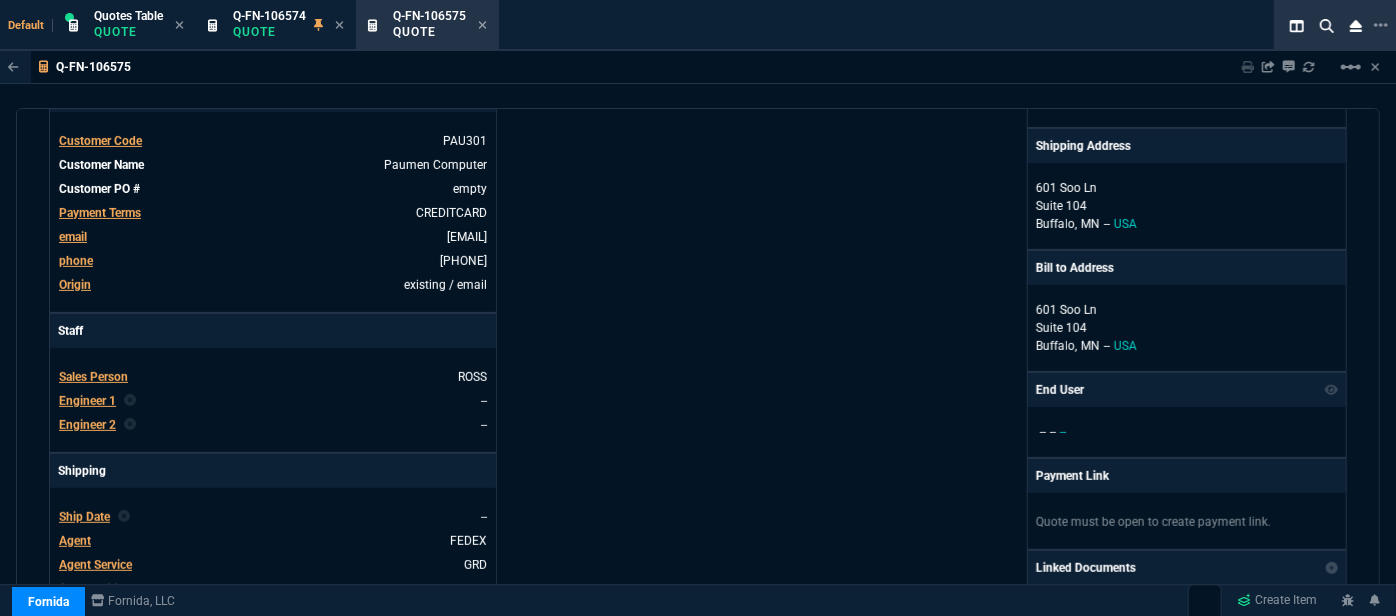 scroll, scrollTop: 454, scrollLeft: 0, axis: vertical 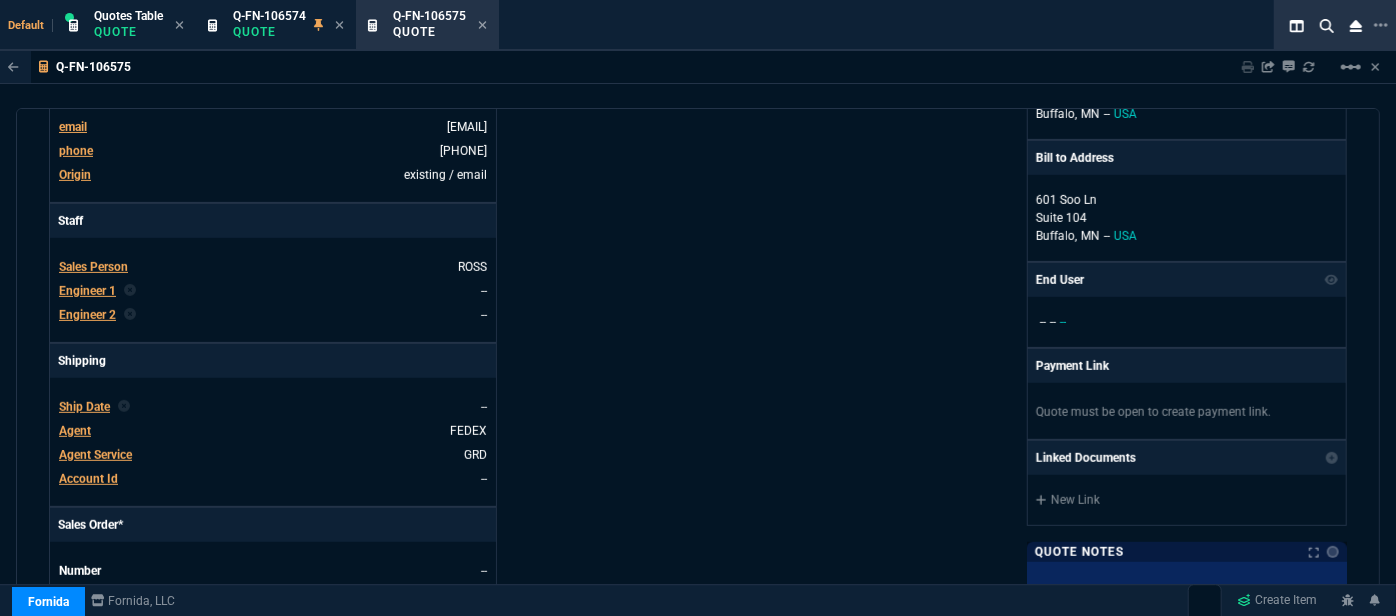 click on "Agent" at bounding box center (75, 431) 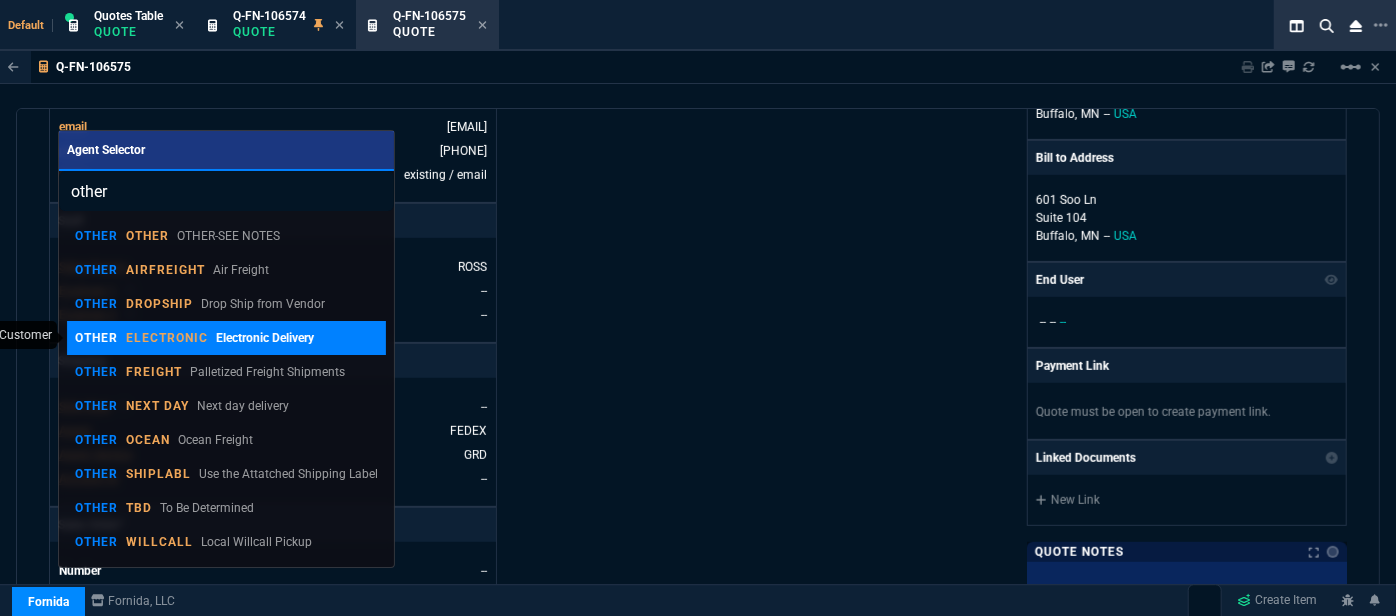 type on "other" 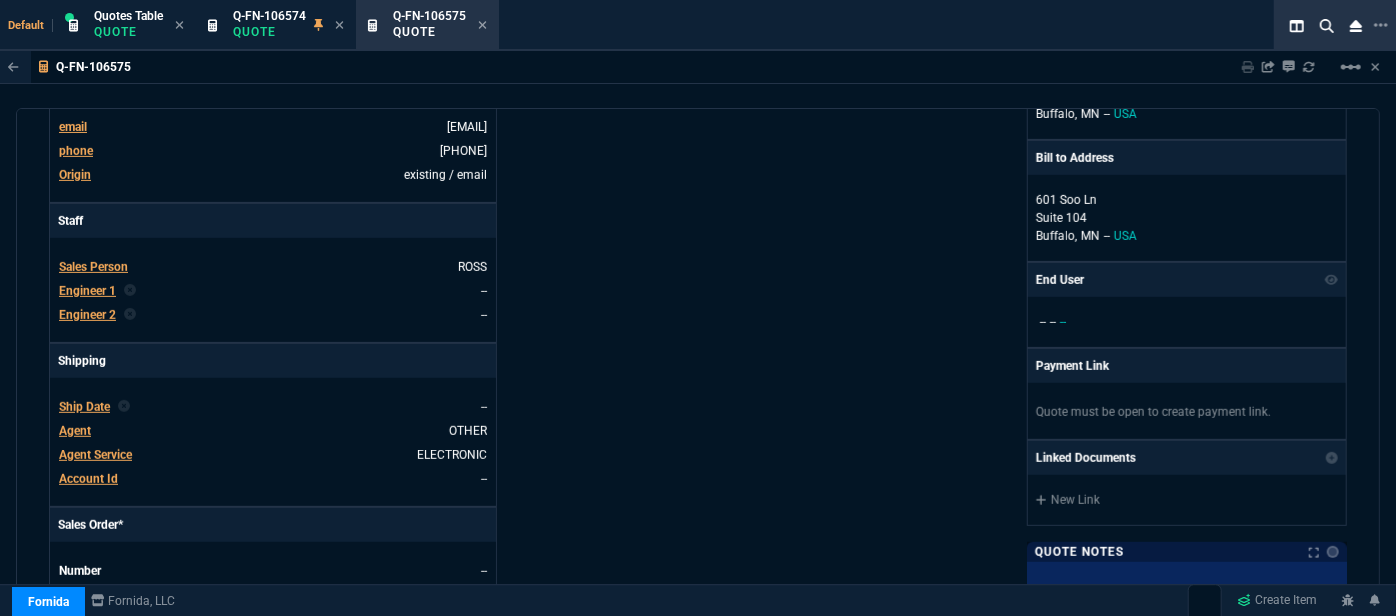 scroll, scrollTop: 636, scrollLeft: 0, axis: vertical 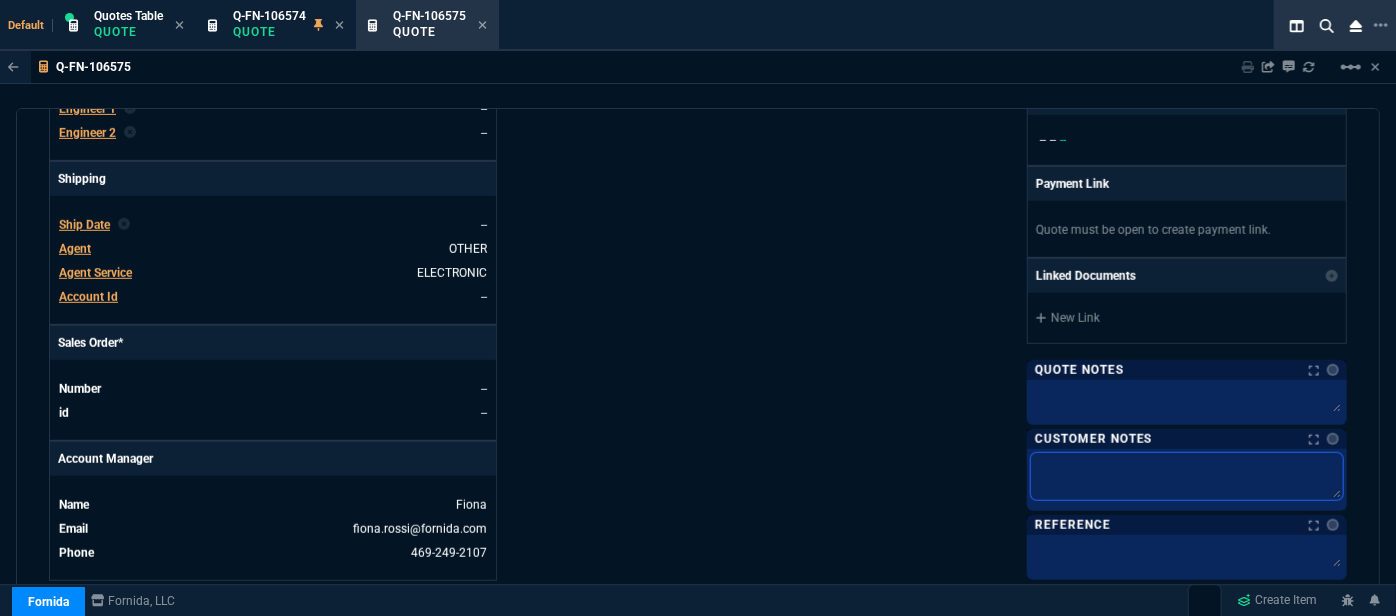 click at bounding box center (1187, 476) 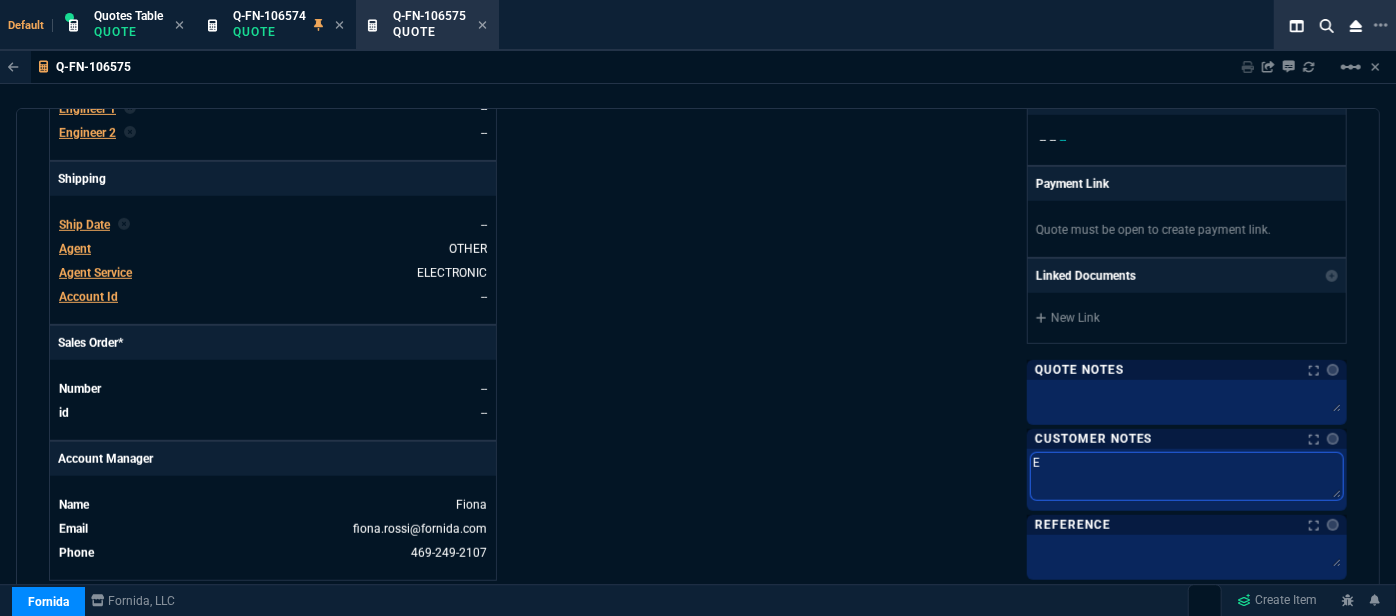 type on "EL" 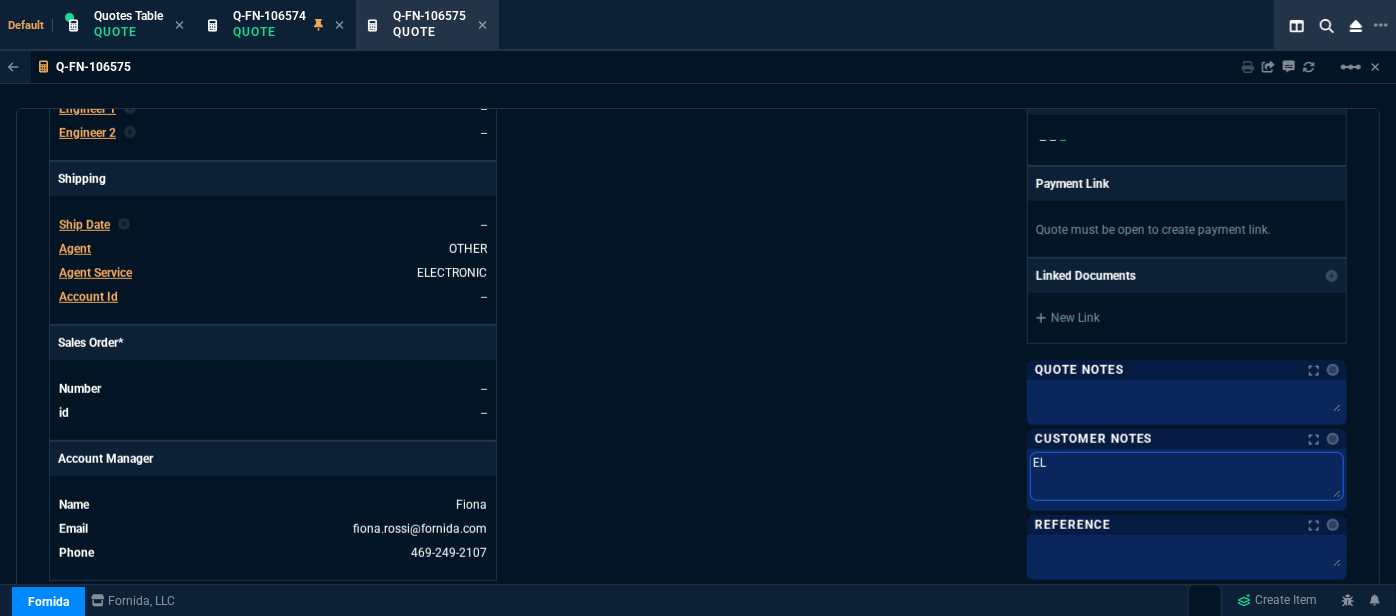 type on "ELE" 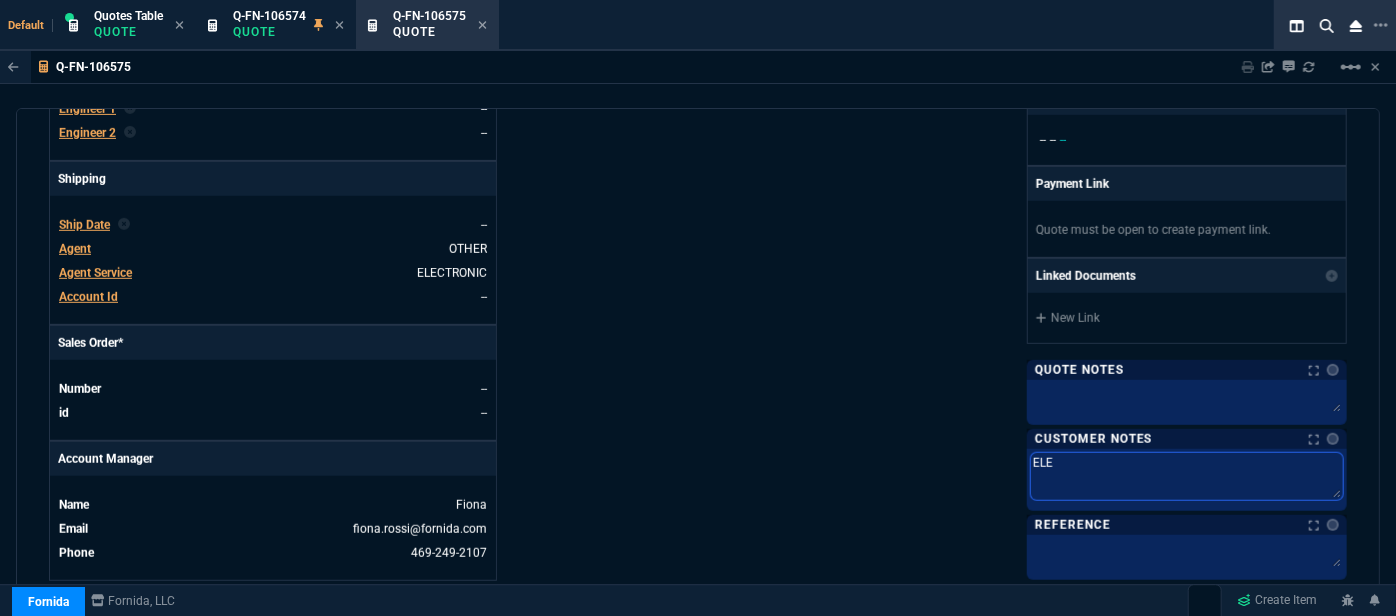 type on "ELEC" 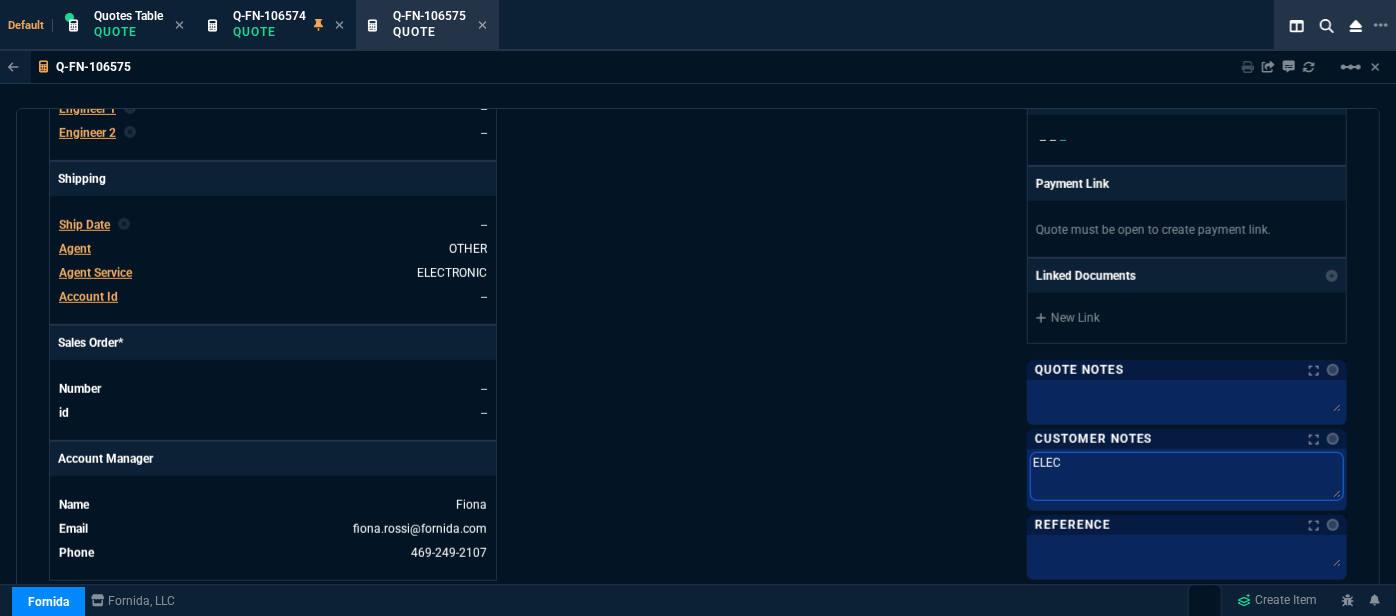 type on "ELECT" 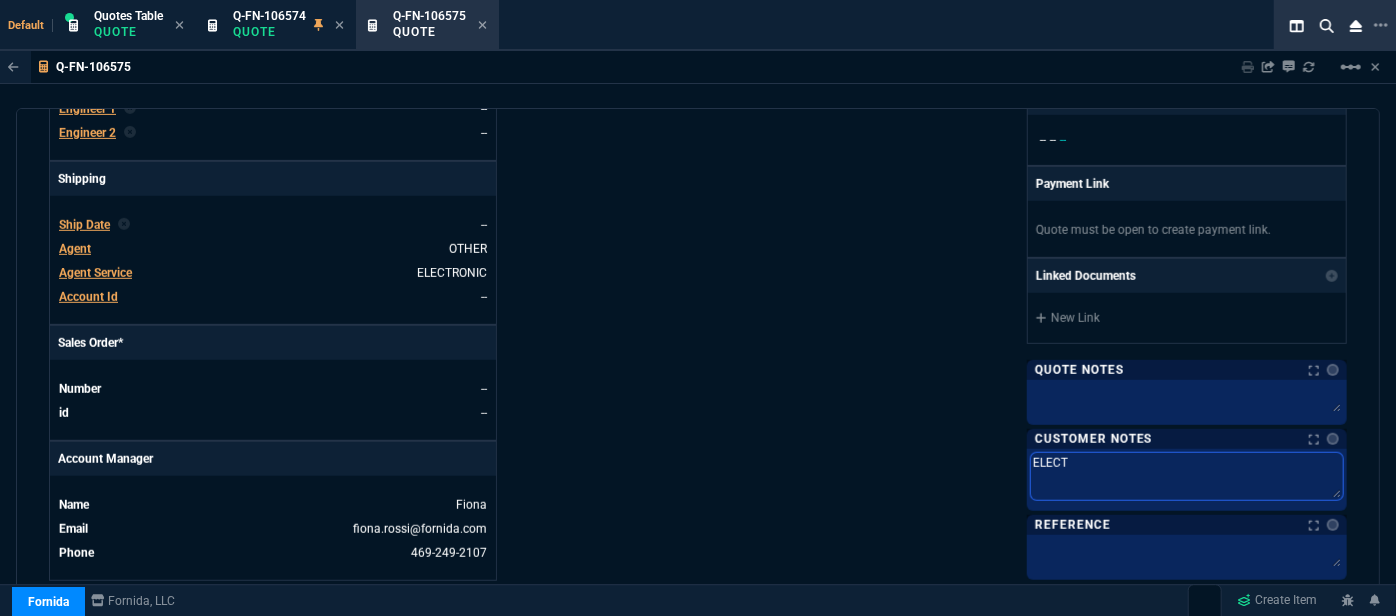 type on "ELECTR" 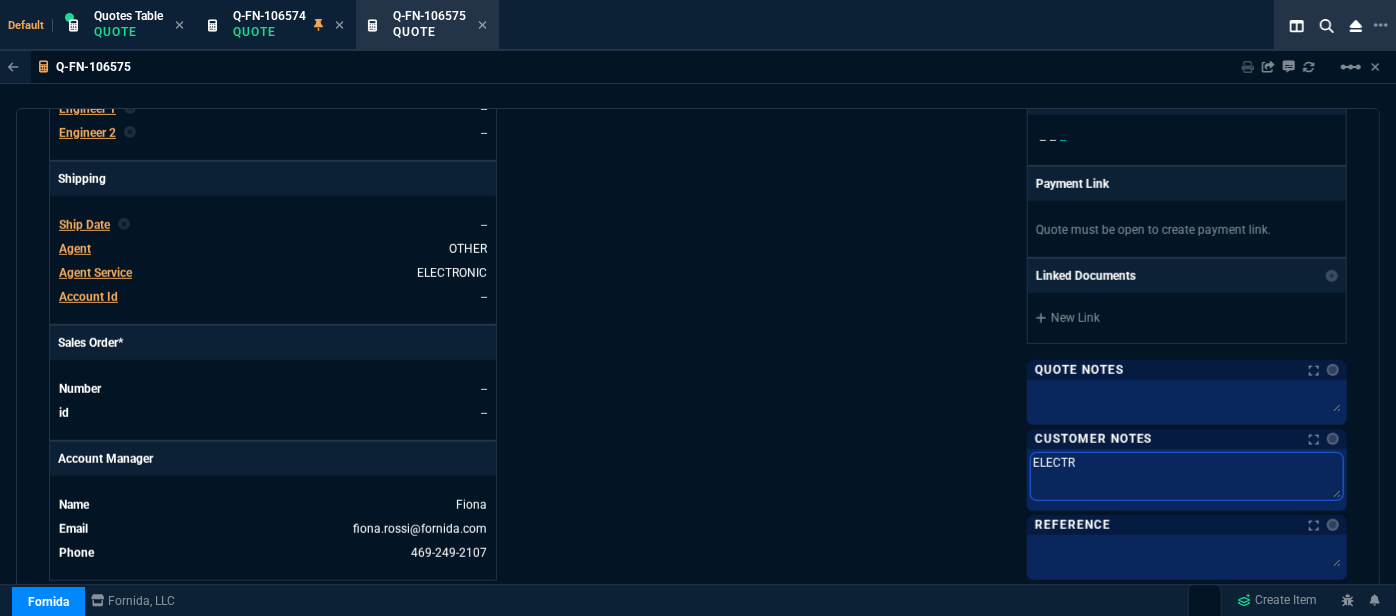 type on "ELECTRO" 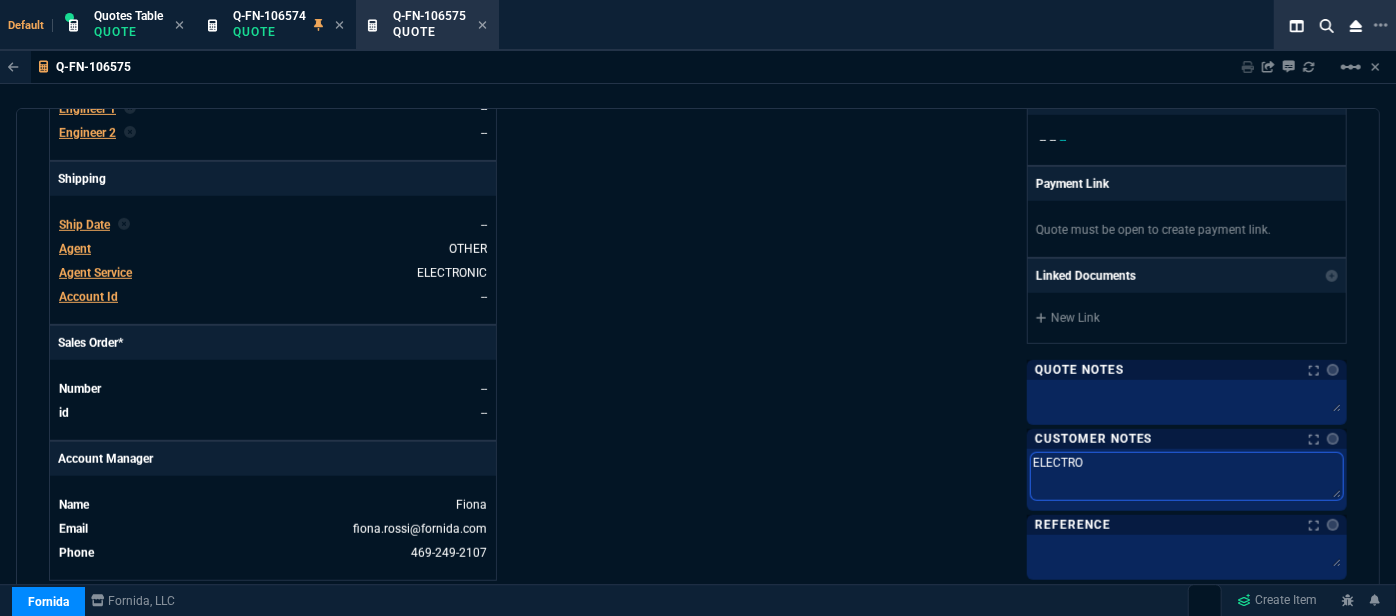 type on "ELECTRON" 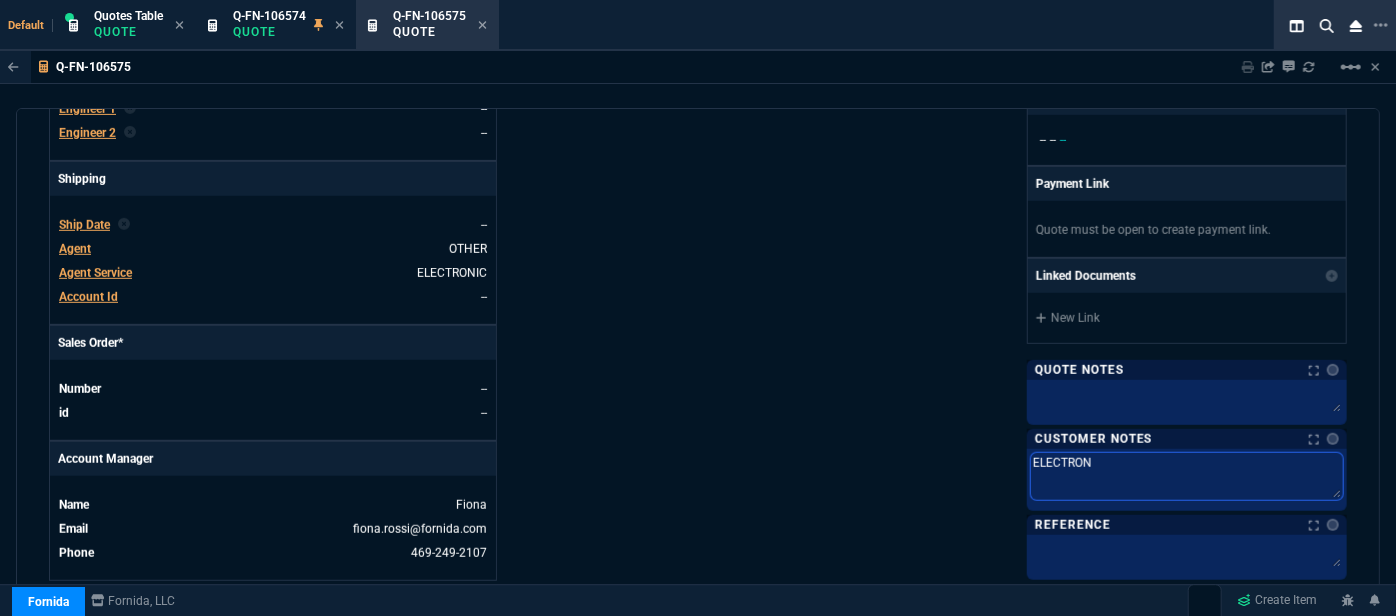type on "ELECTRONI" 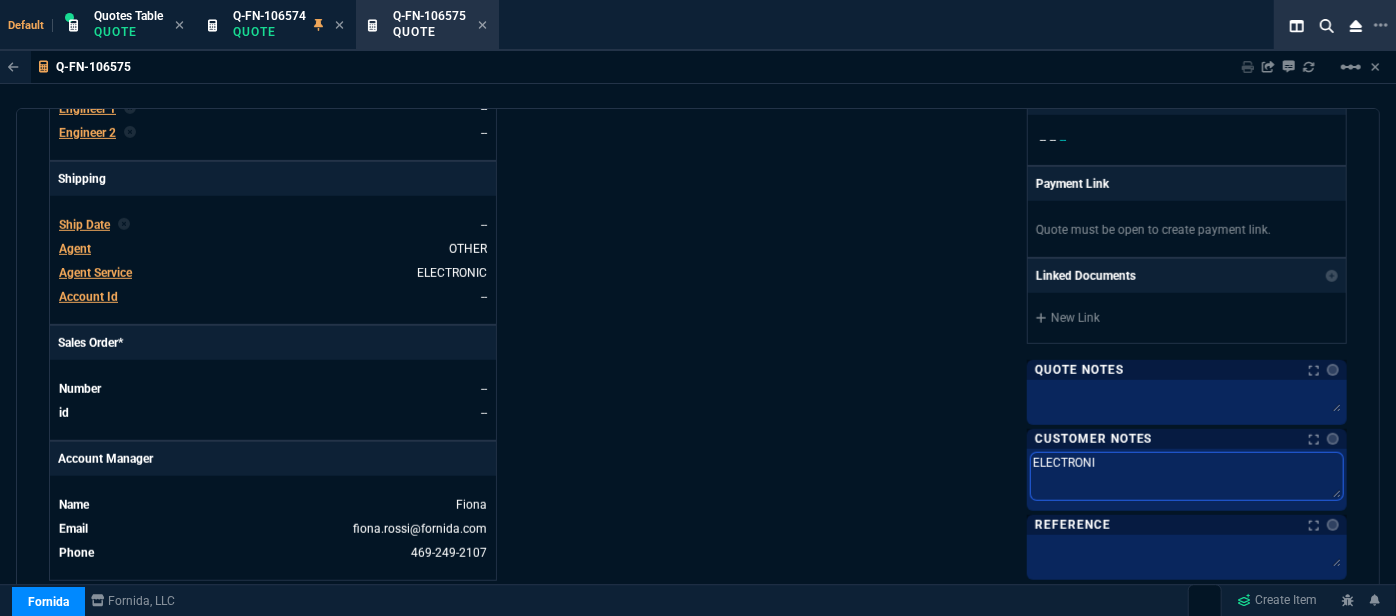 type on "ELECTRONIC" 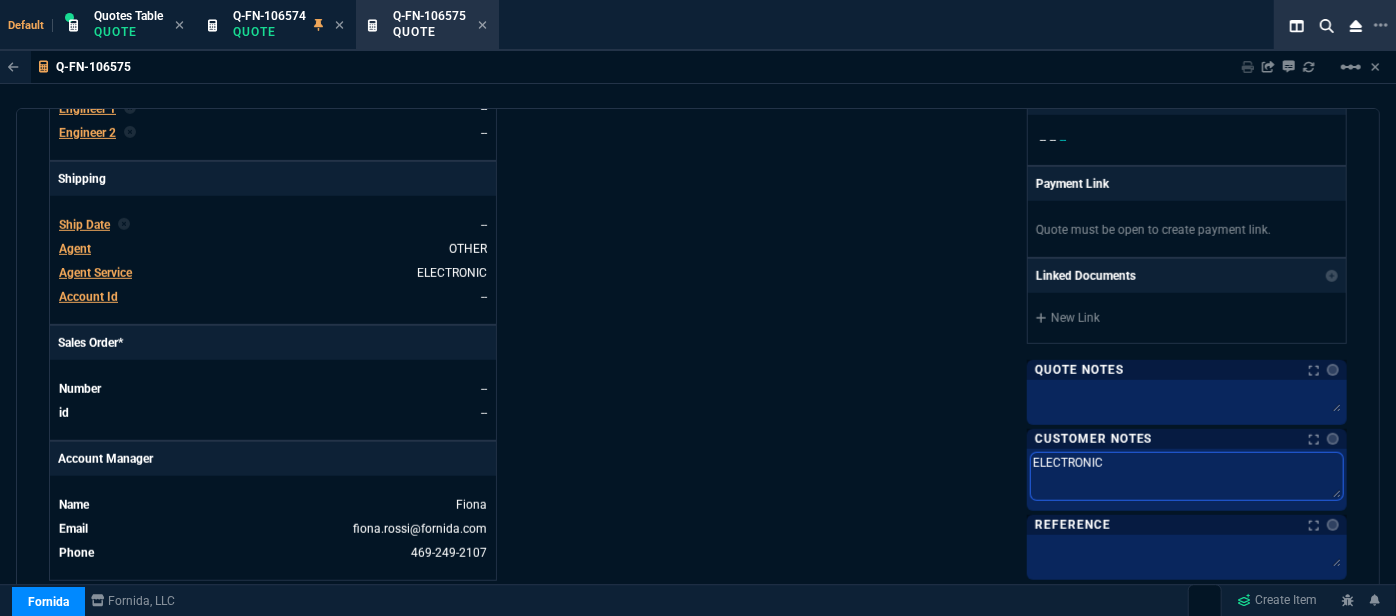 type on "ELECTRONIC:" 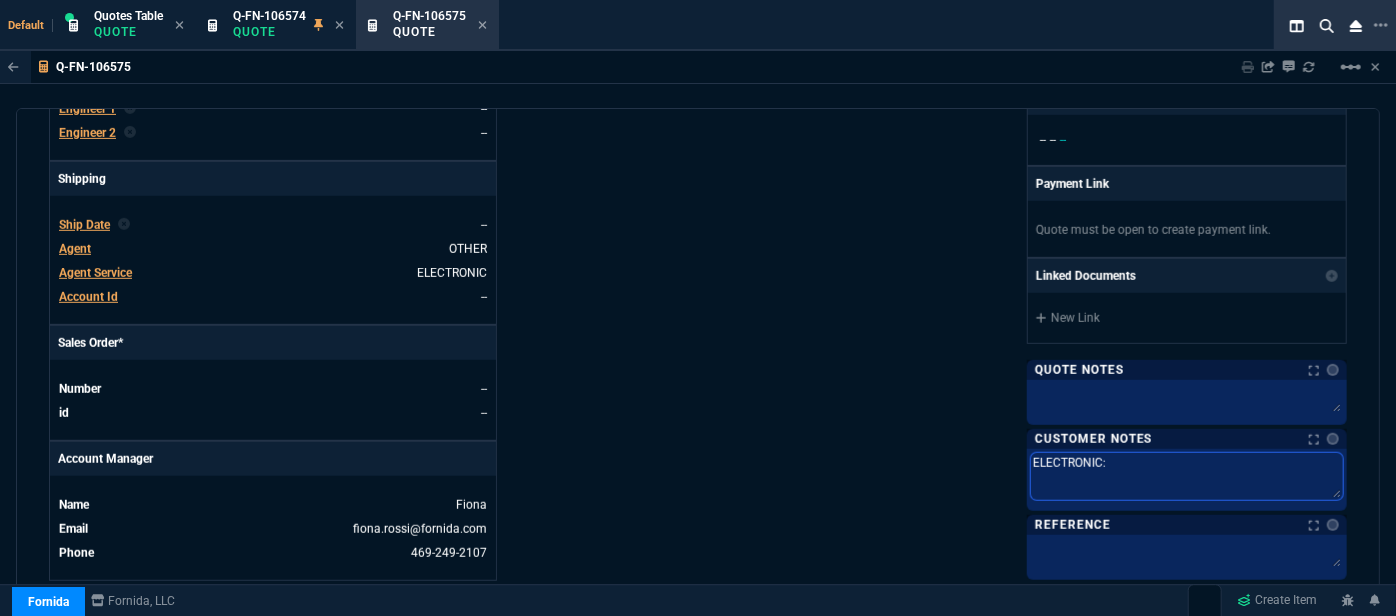 type on "ELECTRONIC:" 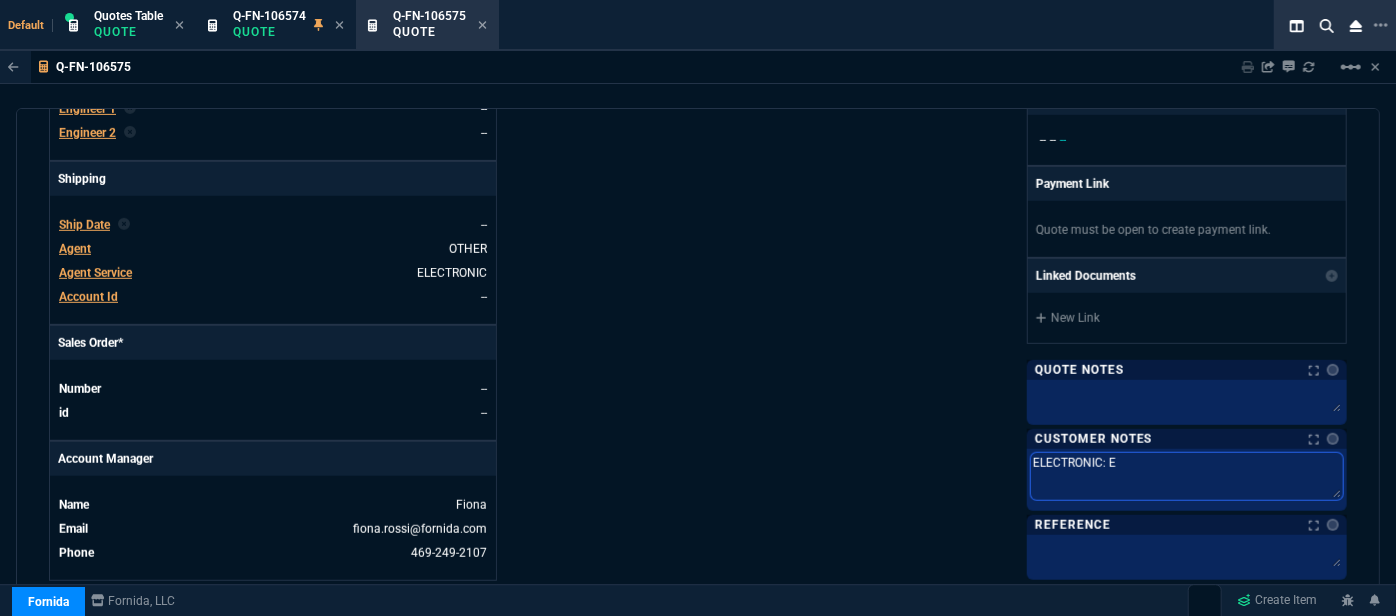 type on "ELECTRONIC: EM" 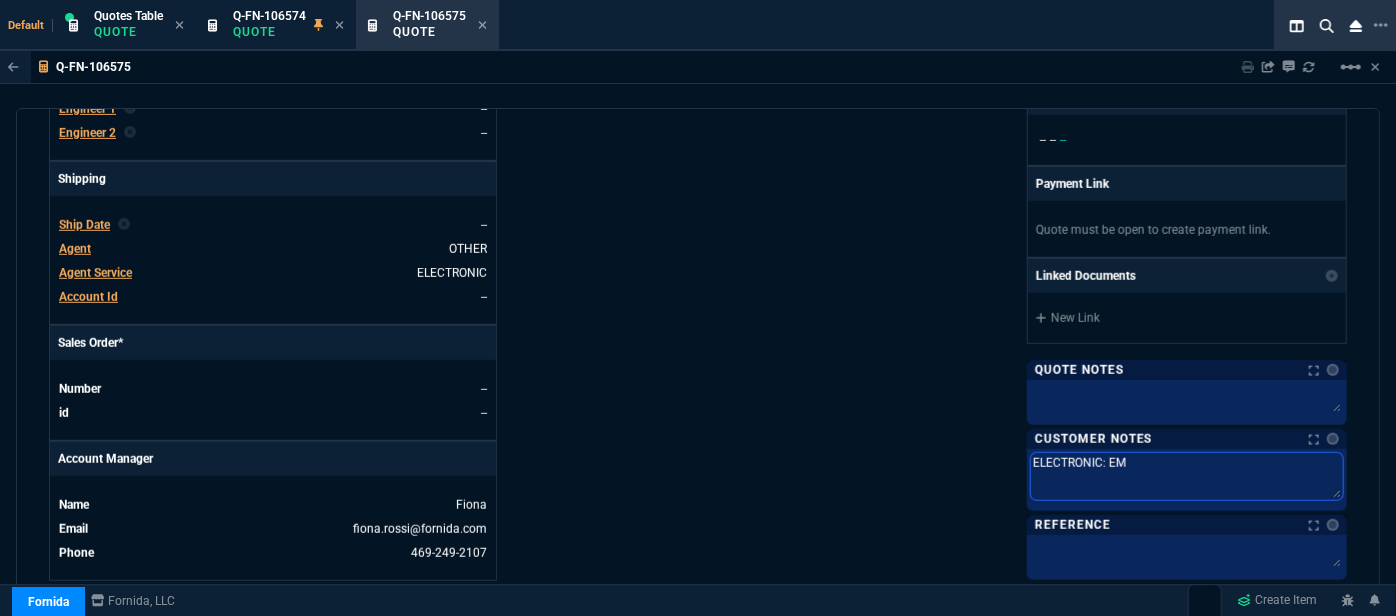 type on "ELECTRONIC: EMA" 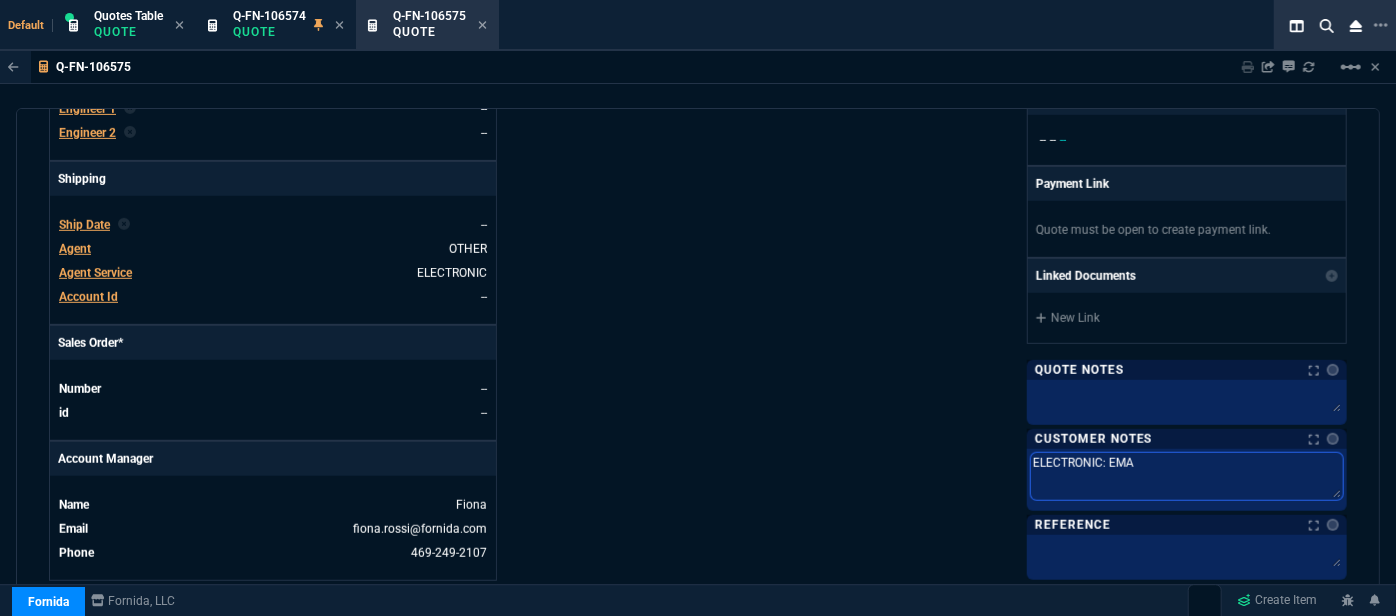 type on "ELECTRONIC: EMAI" 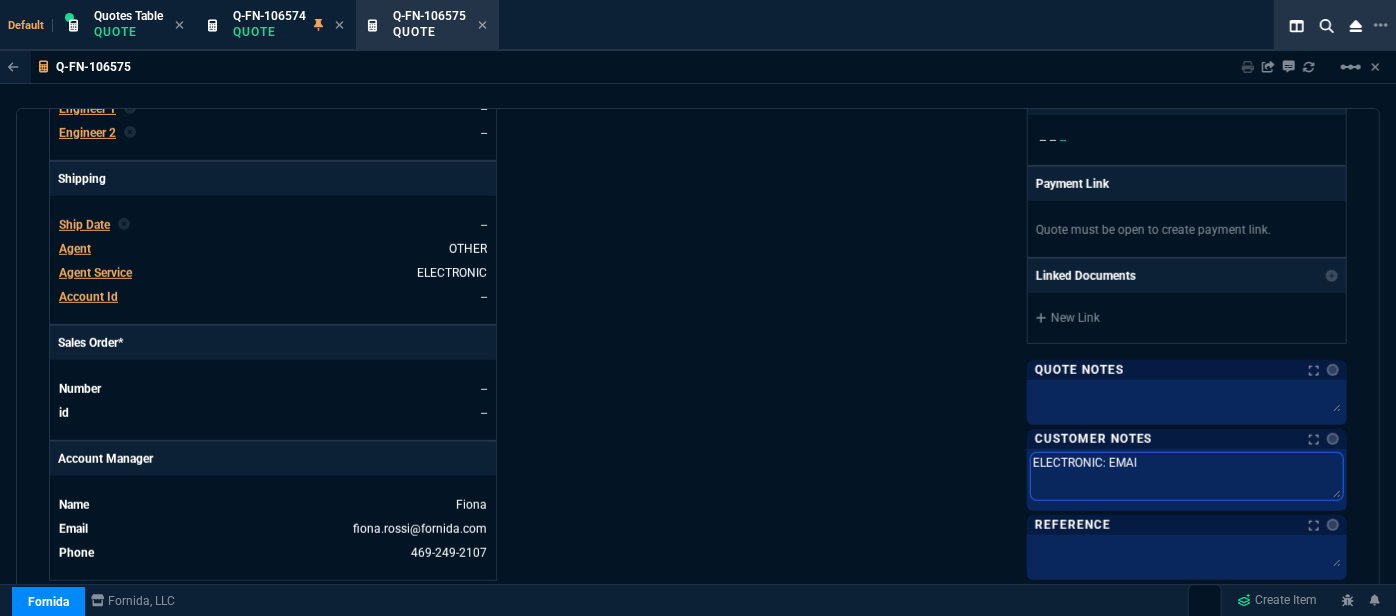type on "ELECTRONIC: EMAIL" 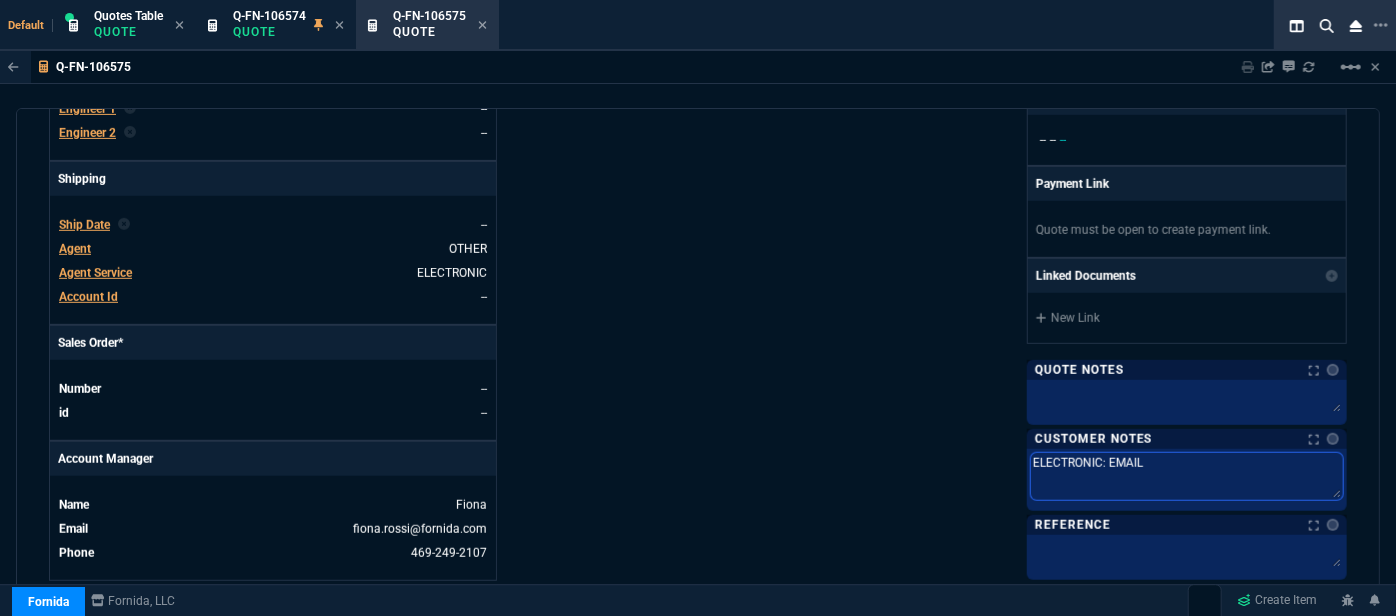 type on "ELECTRONIC: EMAIL" 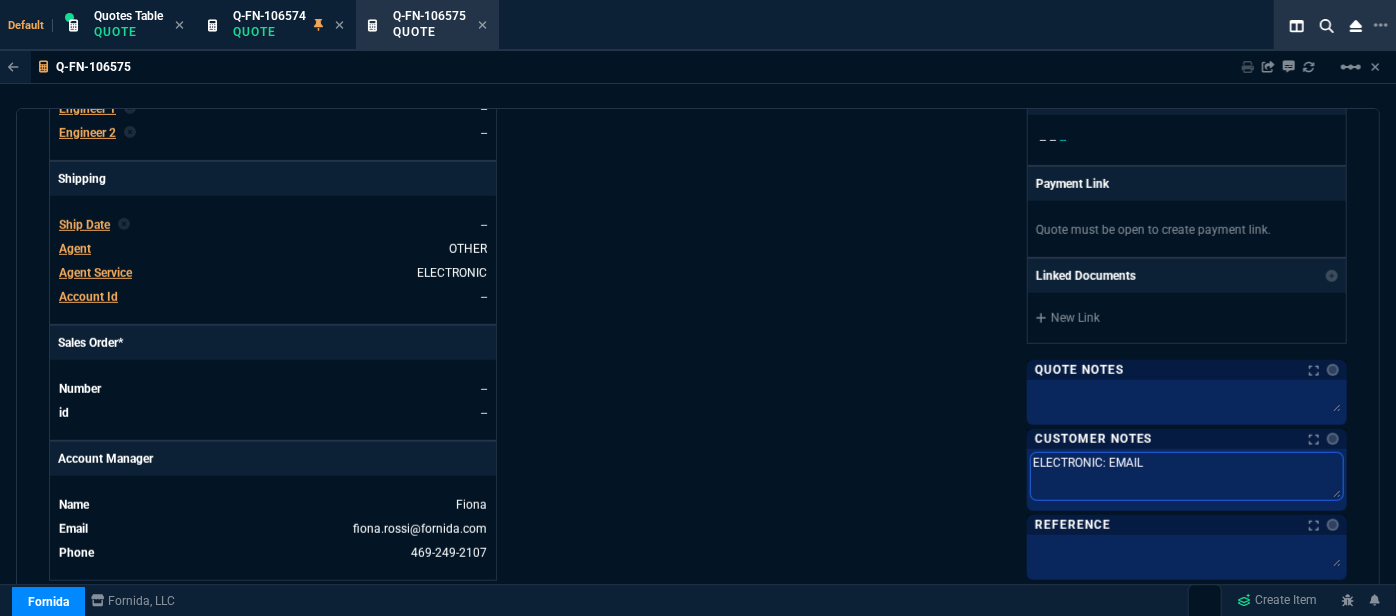 type on "ELECTRONIC: EMAIL" 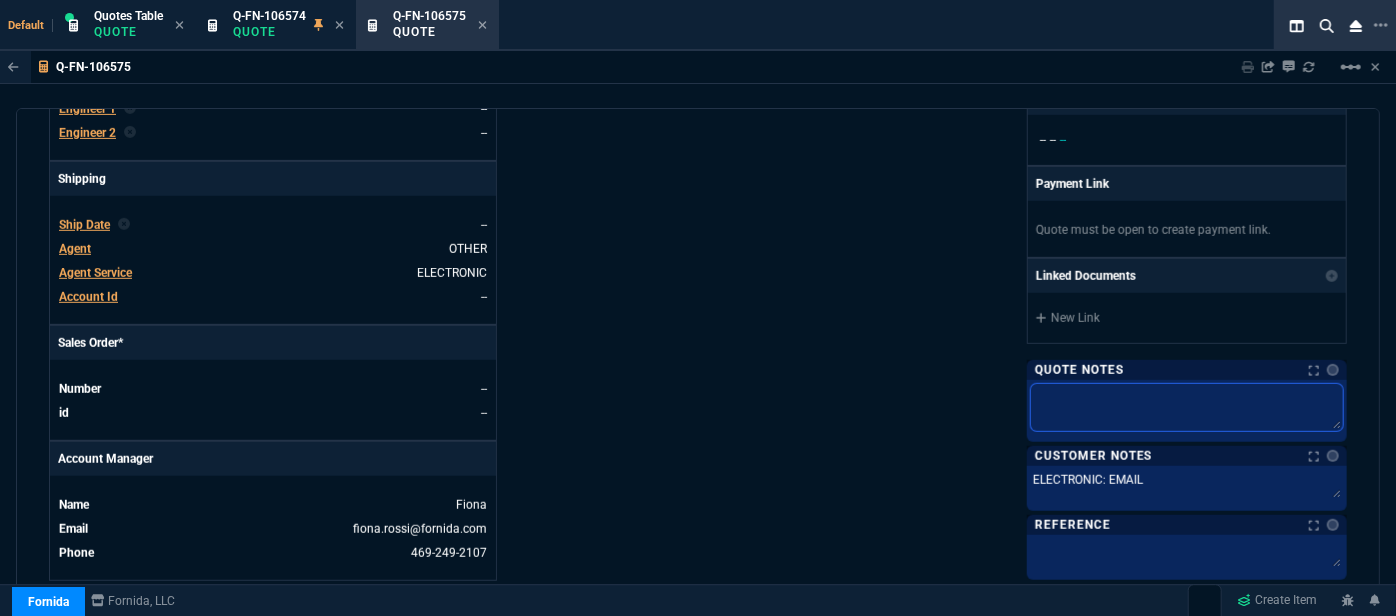 click at bounding box center [1187, 407] 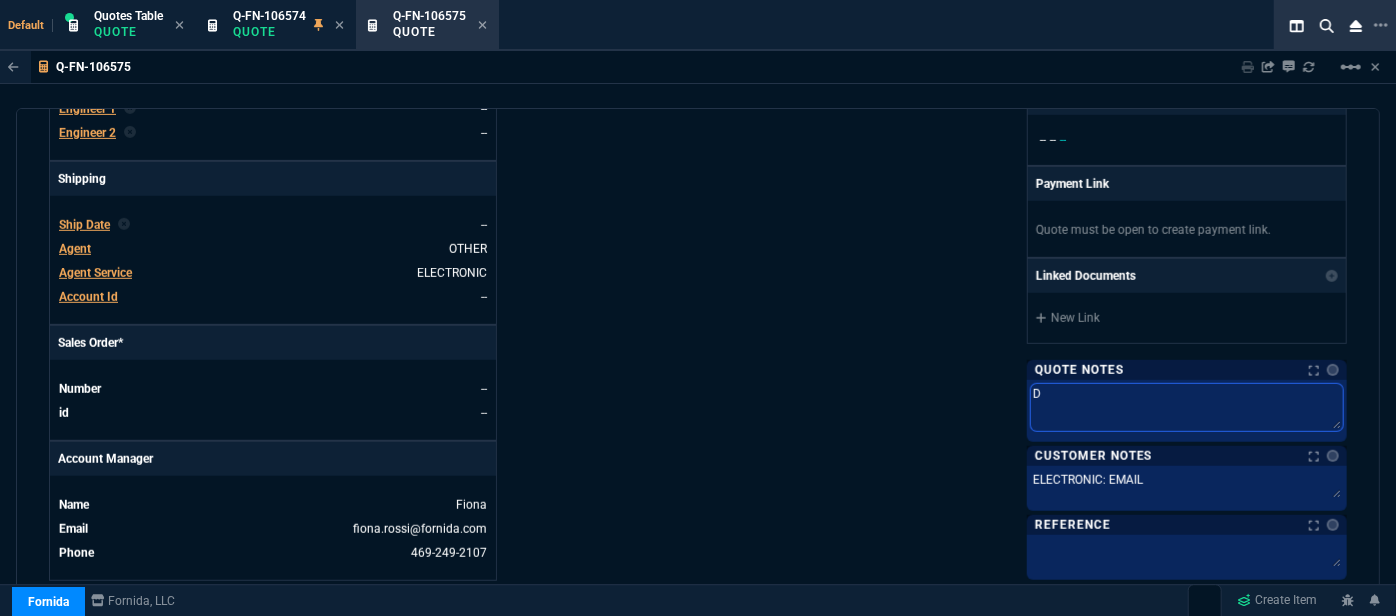 type on "Dh" 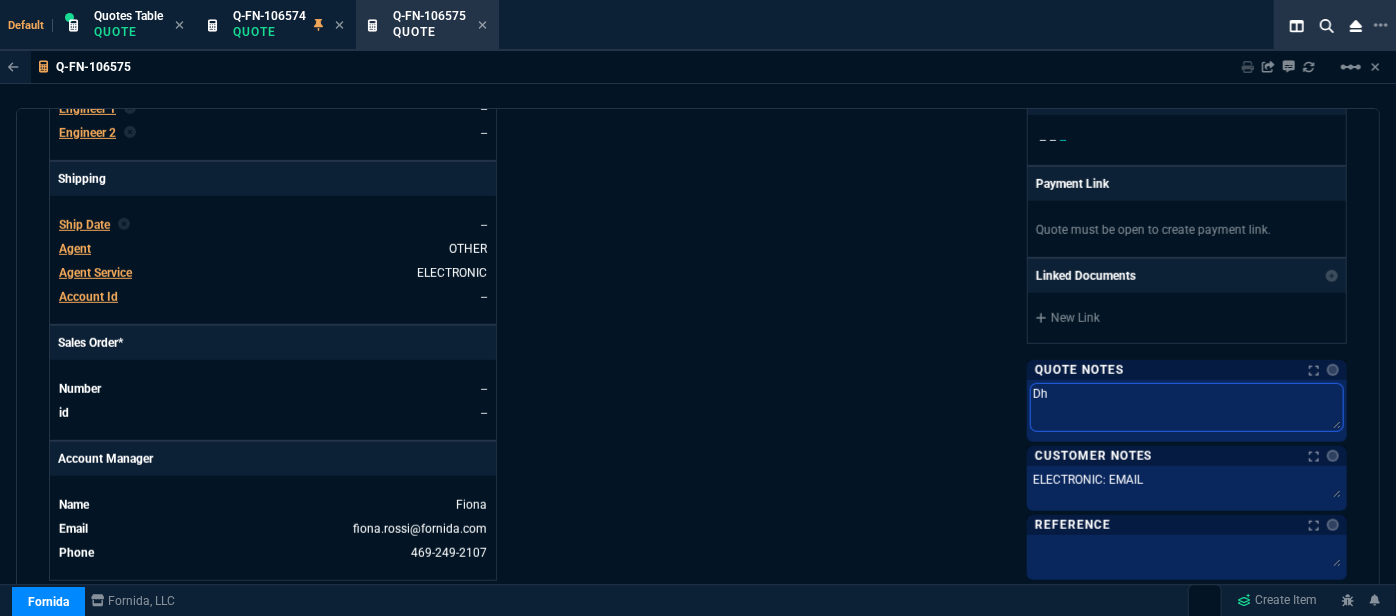 type on "Dh" 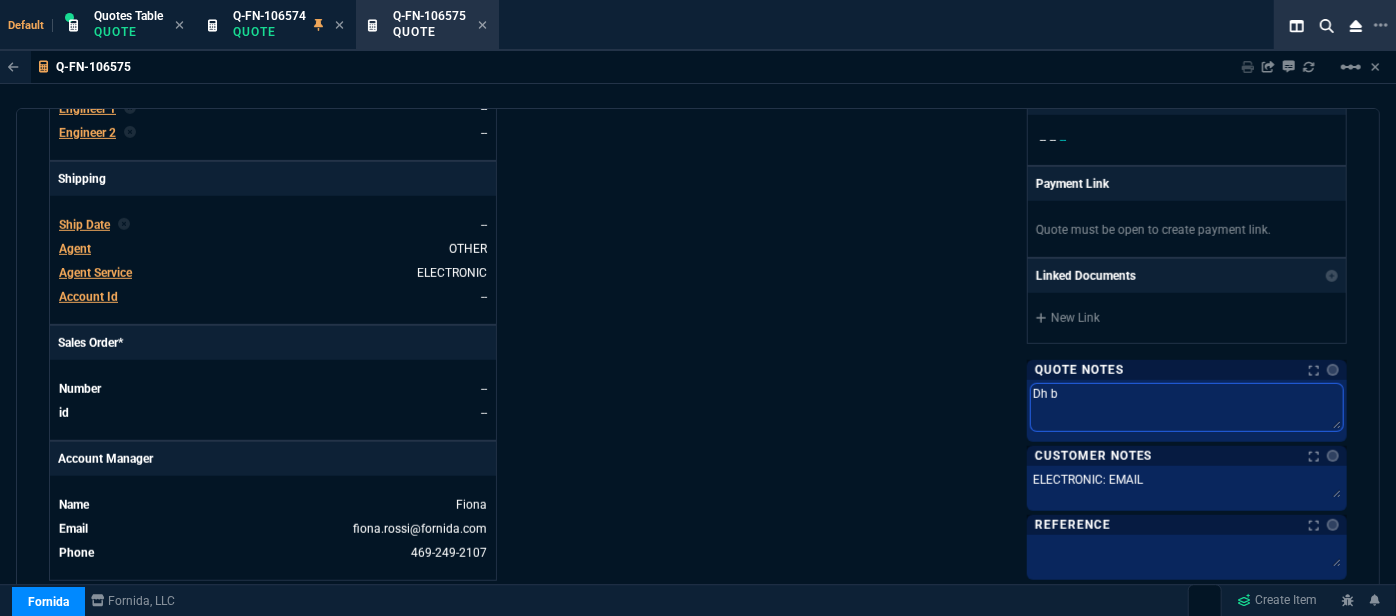 type on "Dh bu" 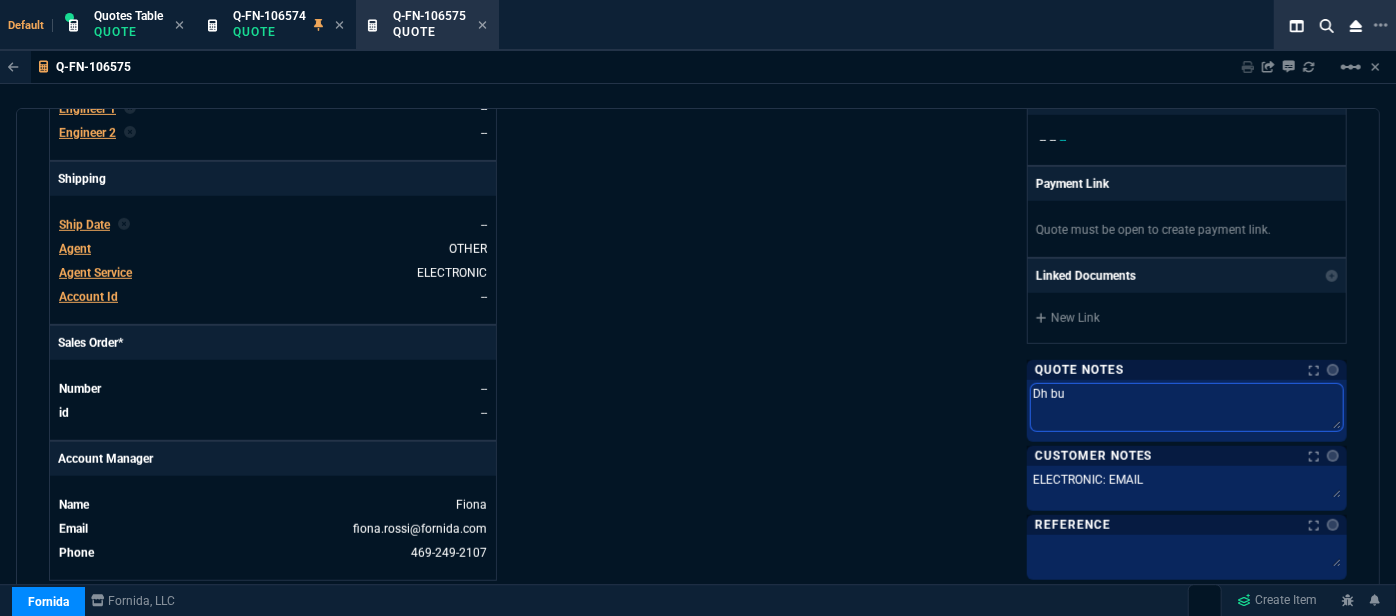 type on "Dh bul" 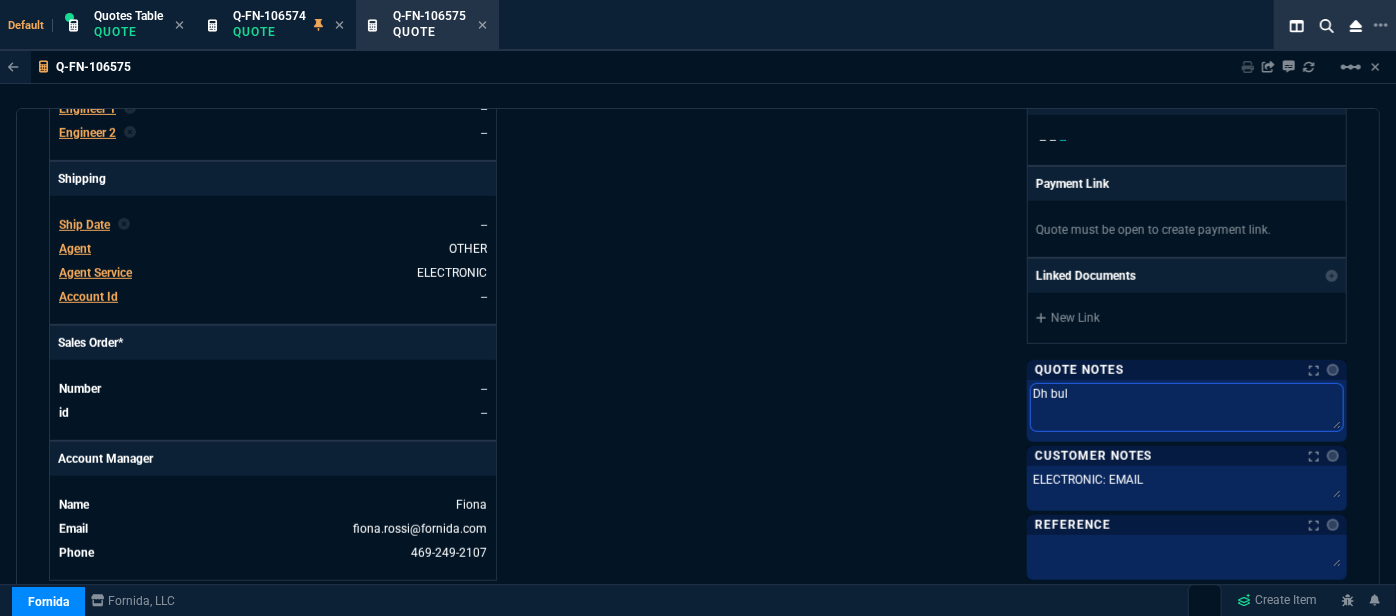 type on "Dh bulk" 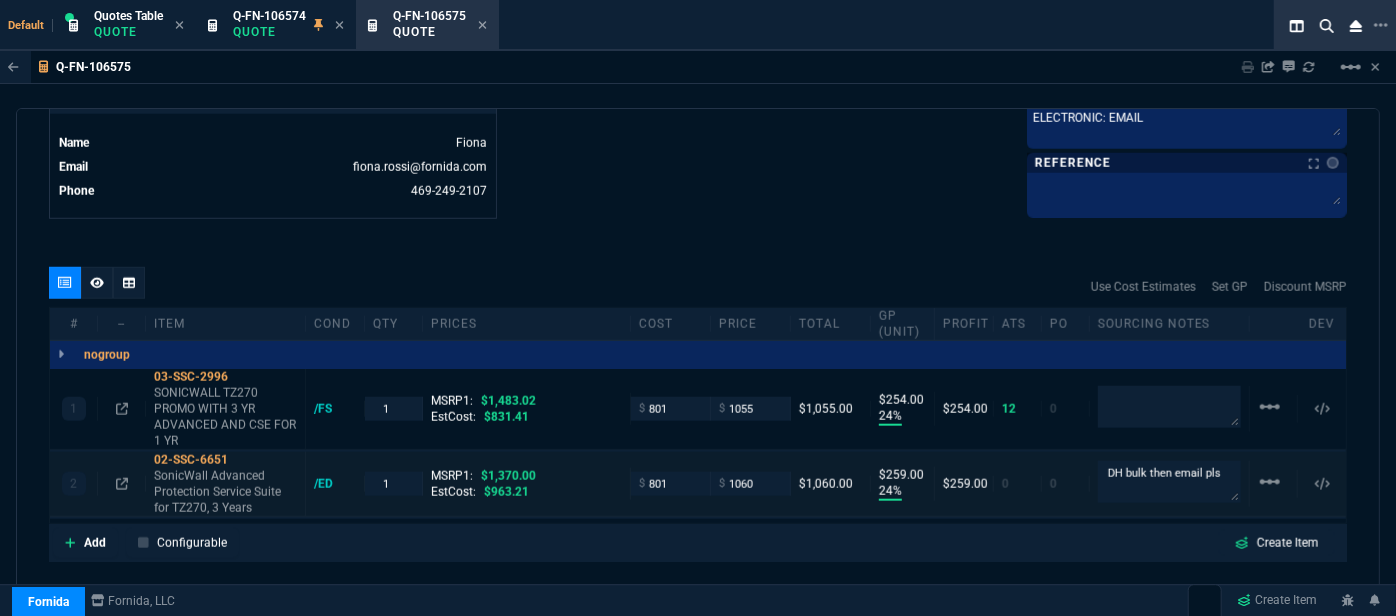scroll, scrollTop: 1000, scrollLeft: 0, axis: vertical 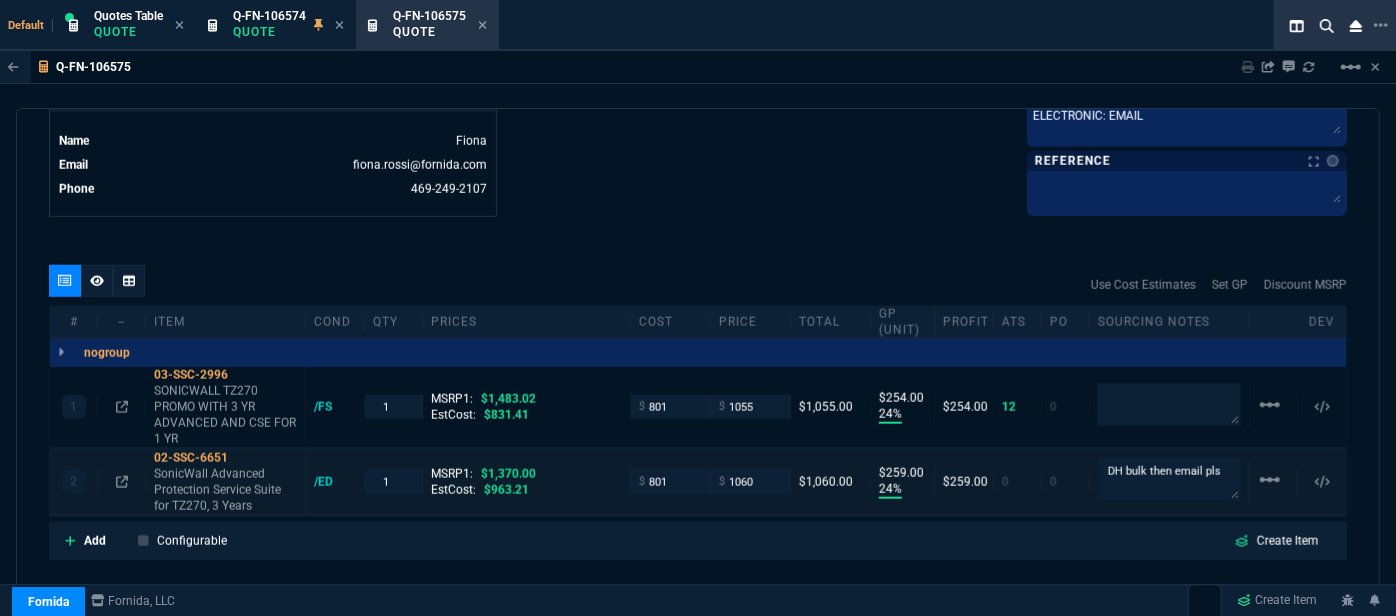 type on "Dh bulk" 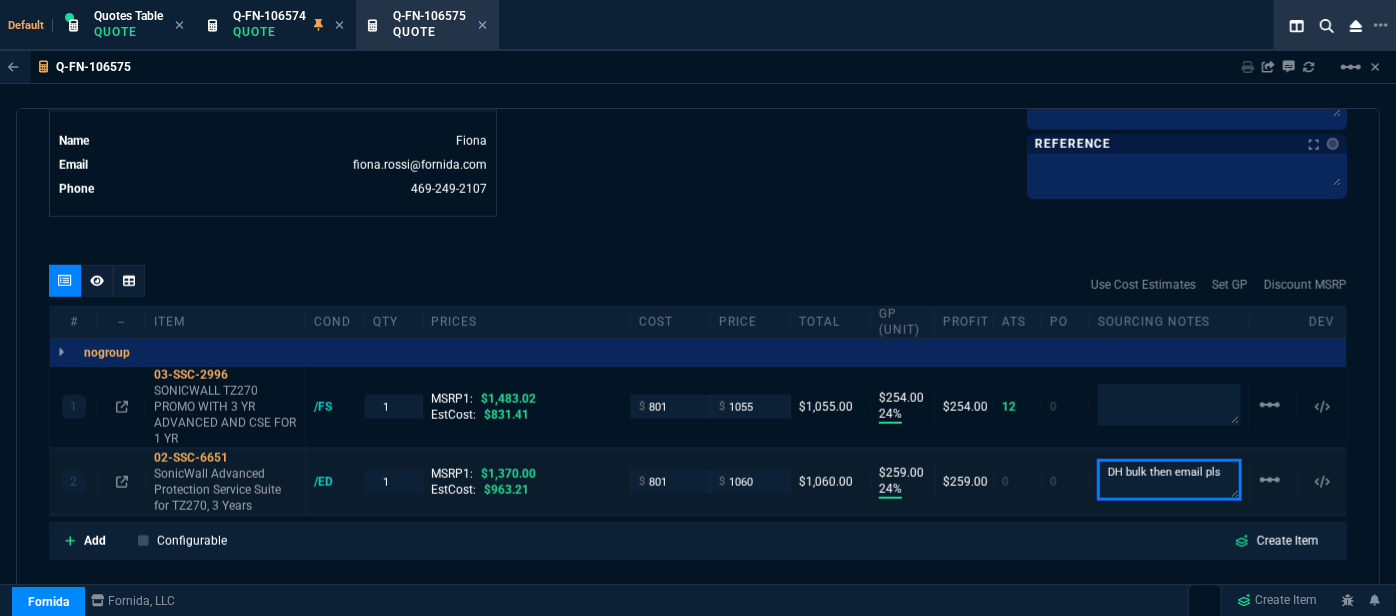 drag, startPoint x: 1218, startPoint y: 468, endPoint x: 1091, endPoint y: 465, distance: 127.03543 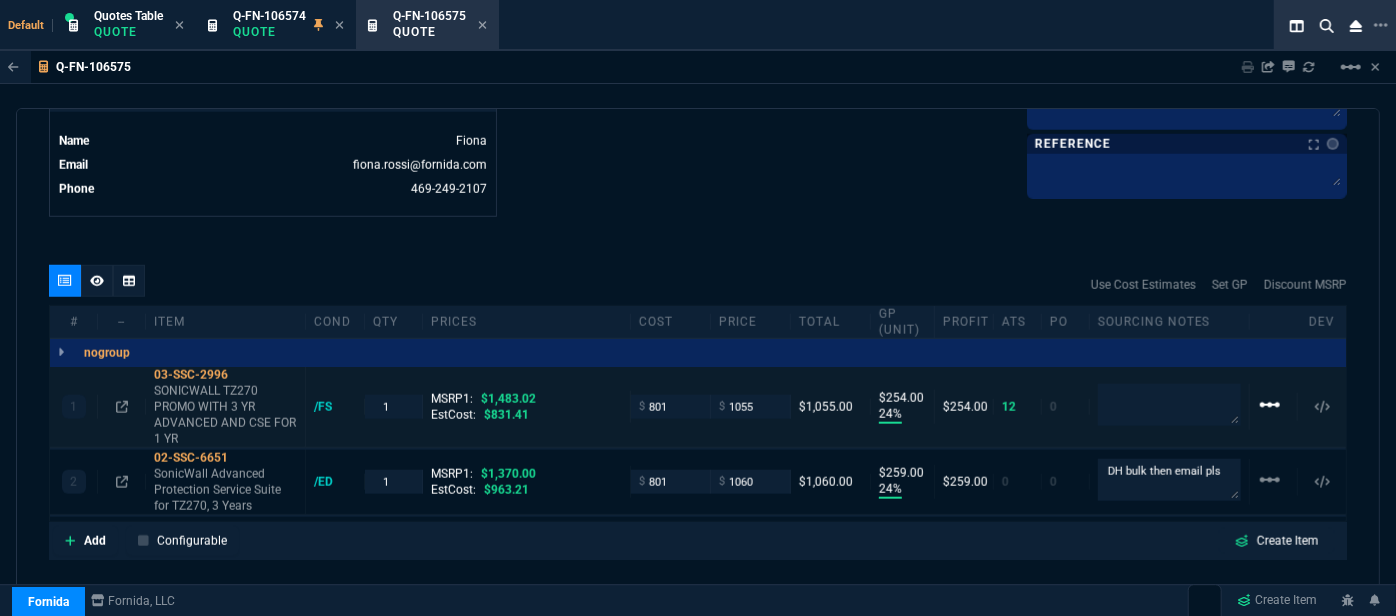 click on "linear_scale" at bounding box center [1270, 405] 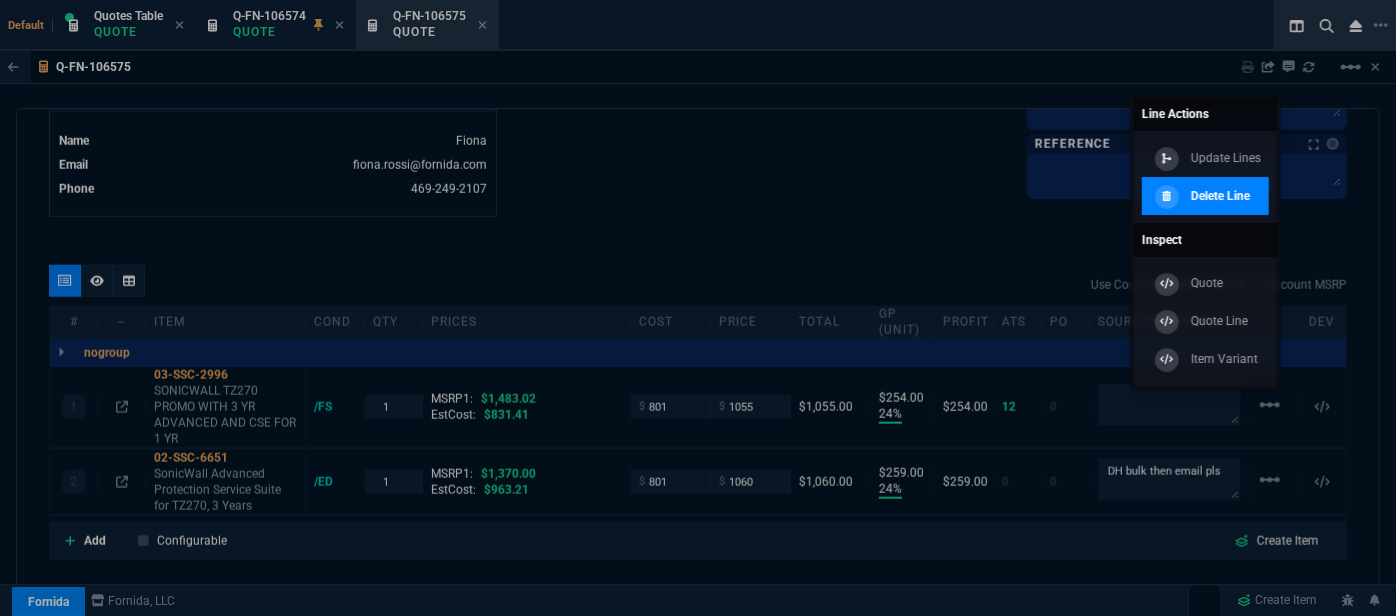 click on "Delete Line" at bounding box center (1220, 196) 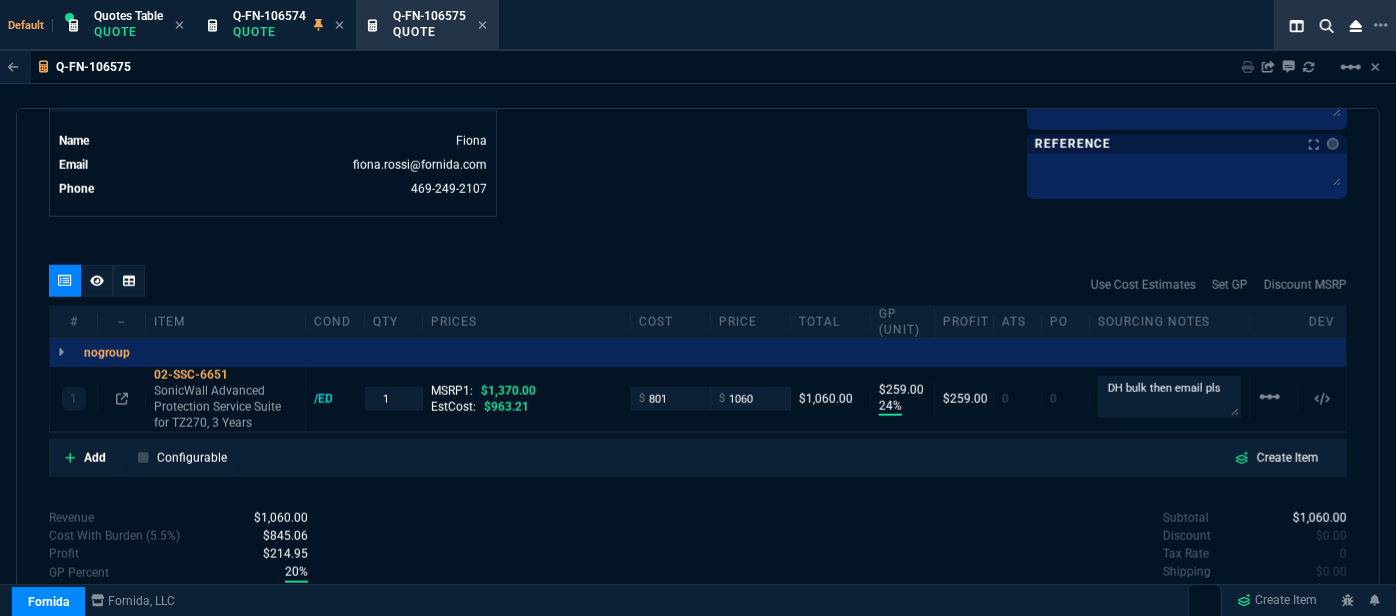 type on "24" 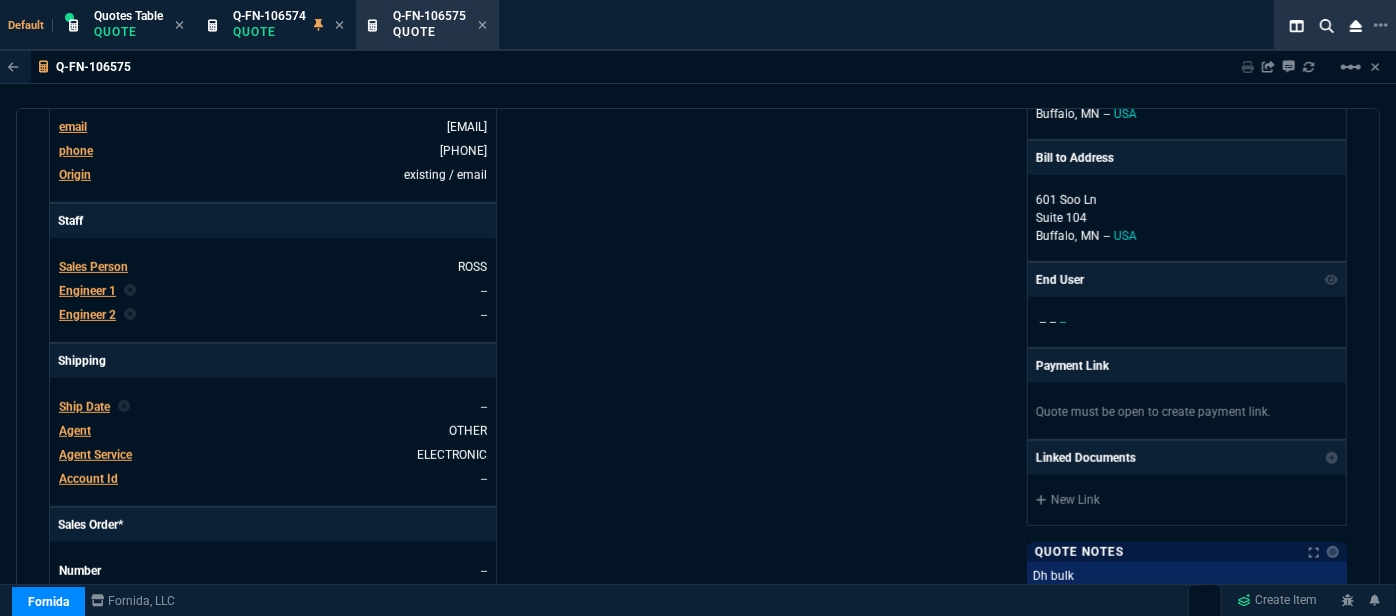 scroll, scrollTop: 0, scrollLeft: 0, axis: both 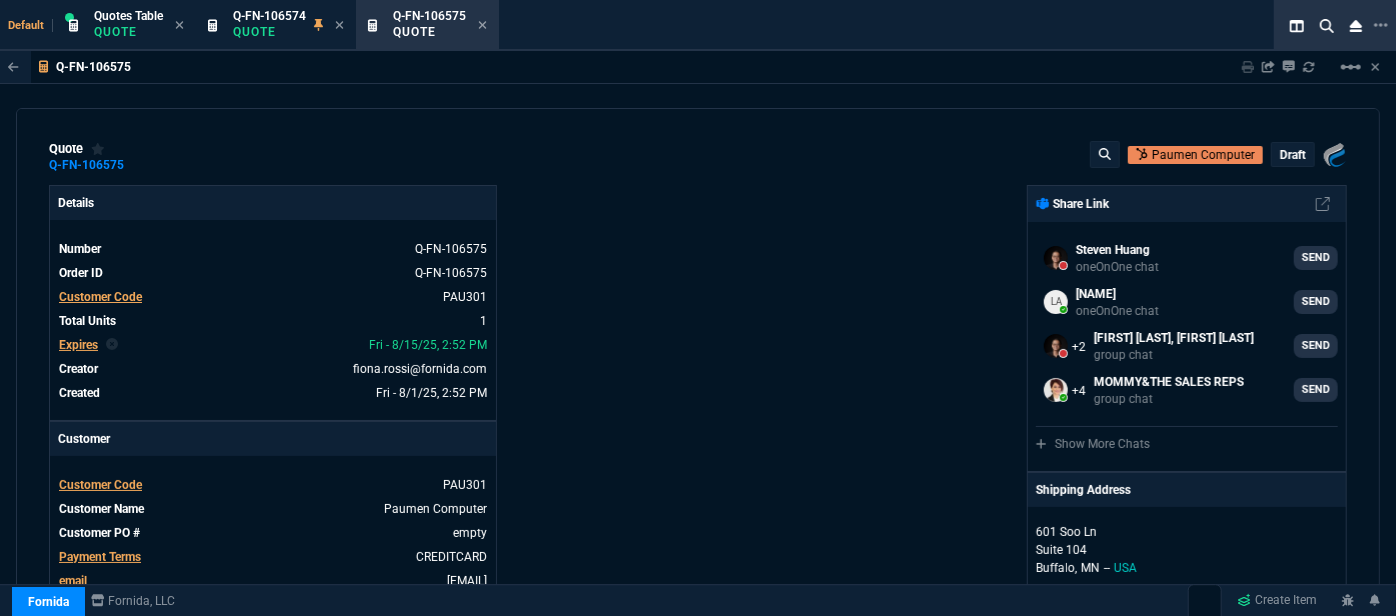 click on "draft" at bounding box center [1293, 155] 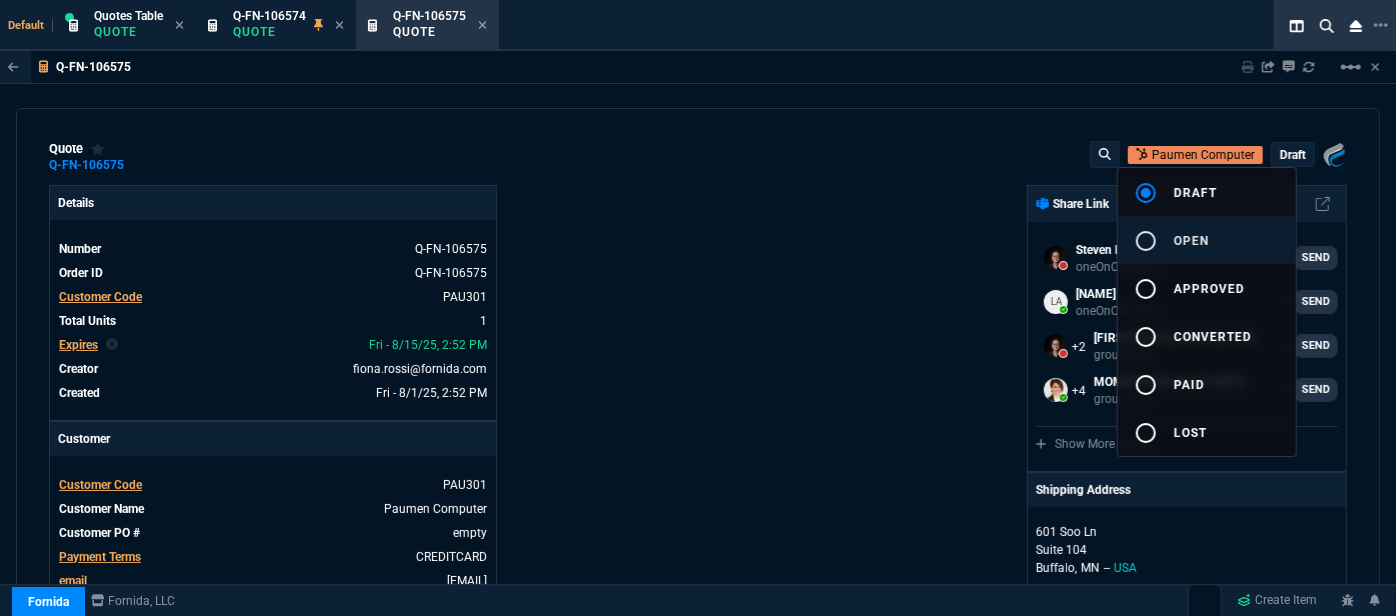 click on "radio_button_unchecked open" at bounding box center (1207, 240) 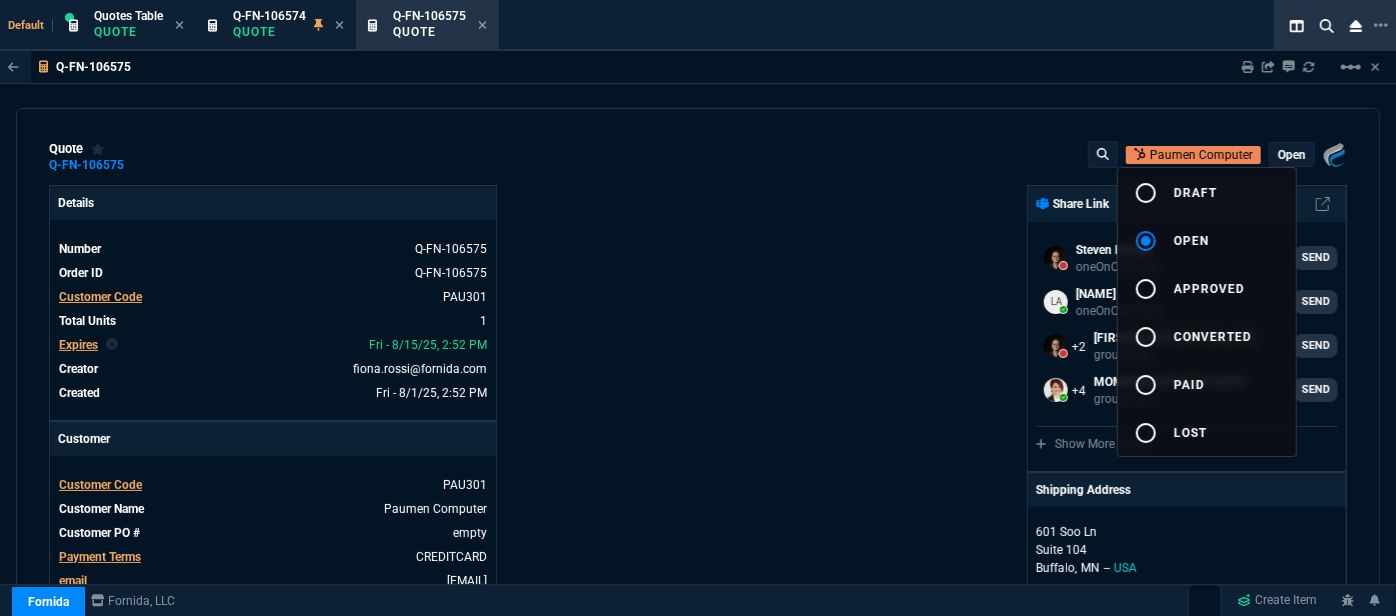 type on "24" 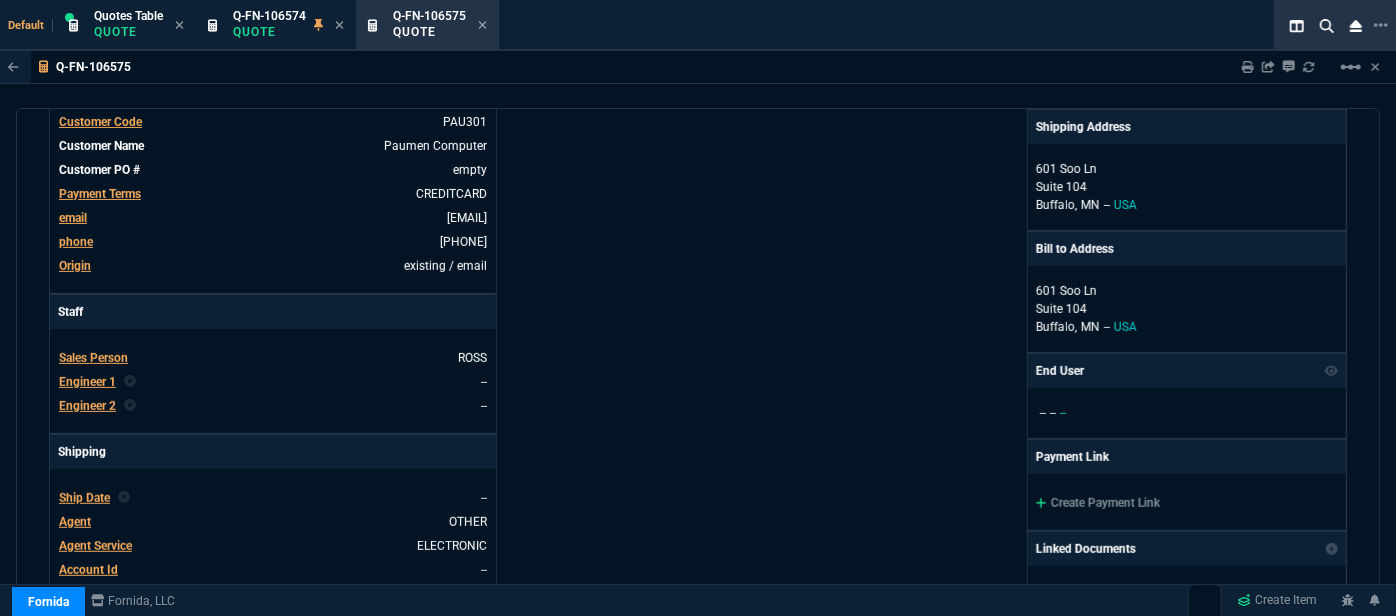 scroll, scrollTop: 545, scrollLeft: 0, axis: vertical 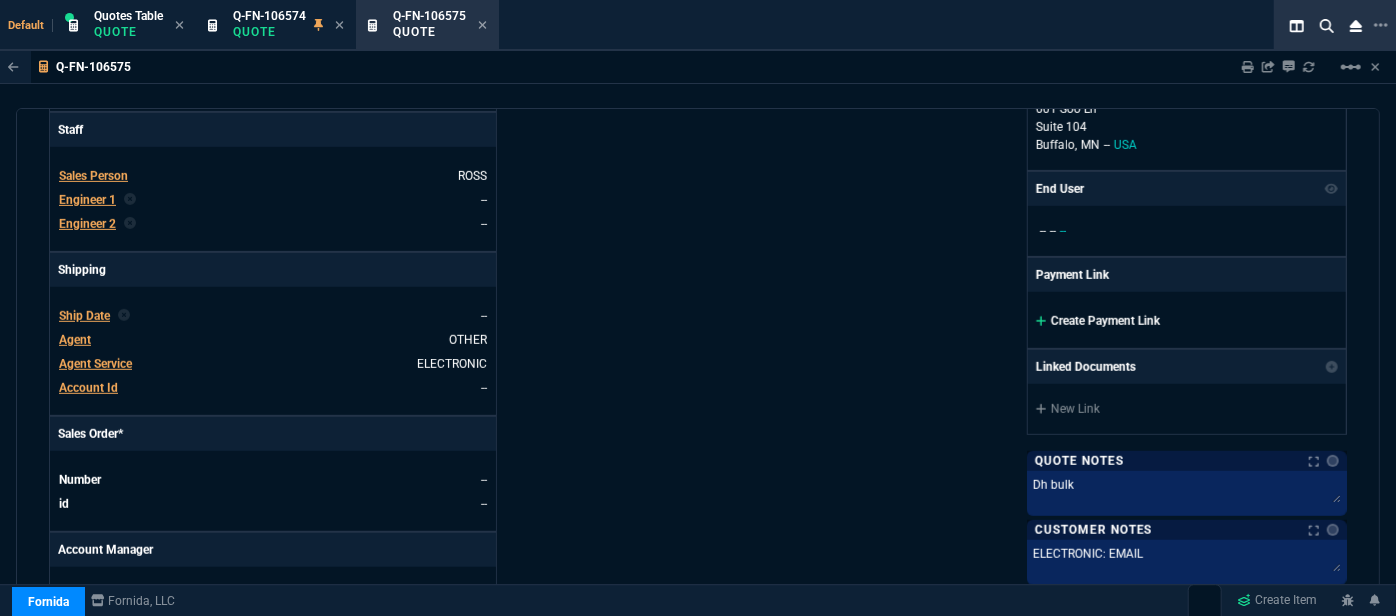 click 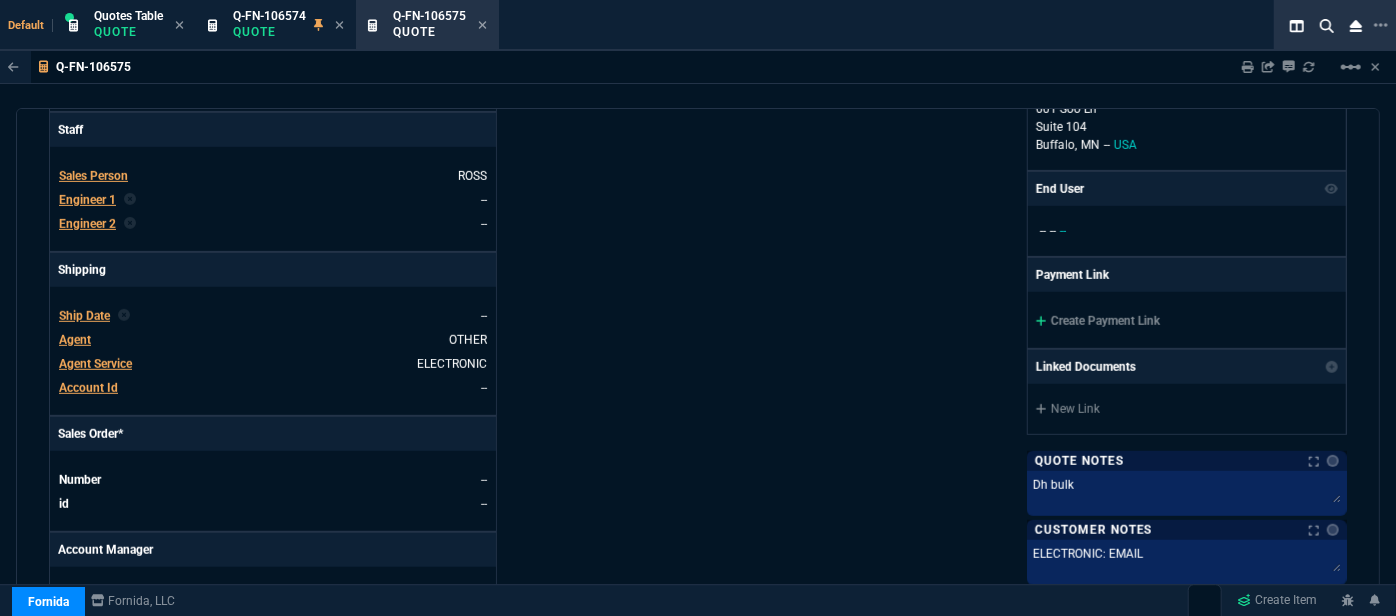 click 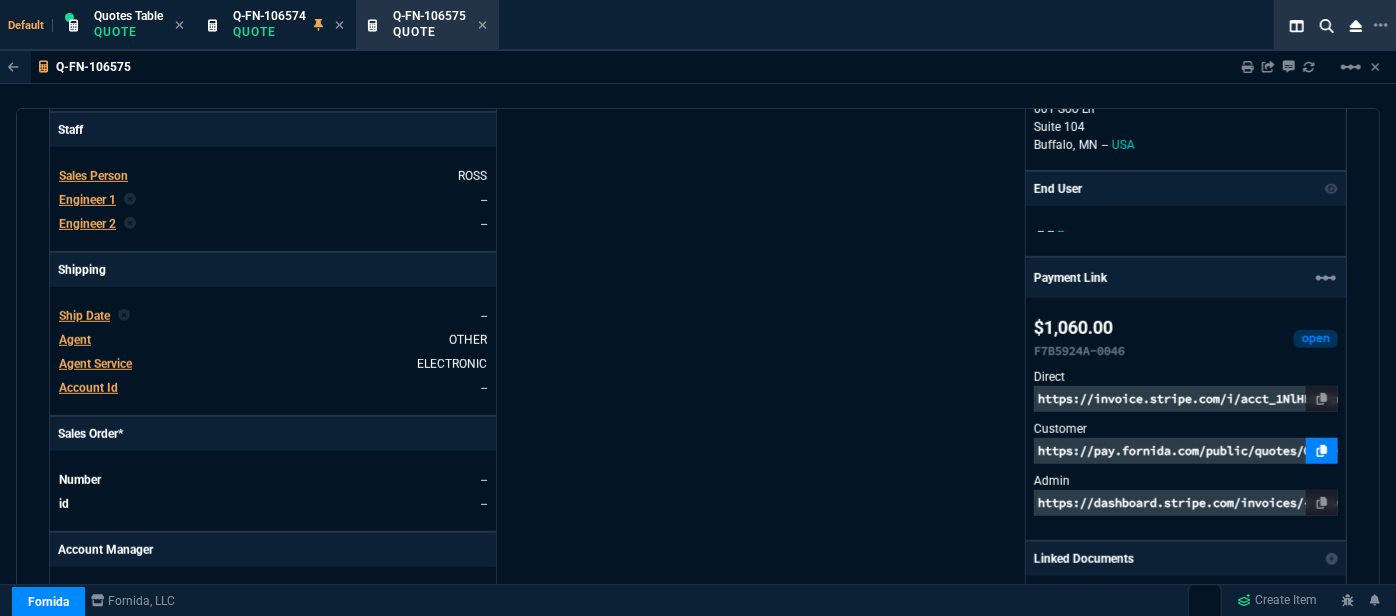 click 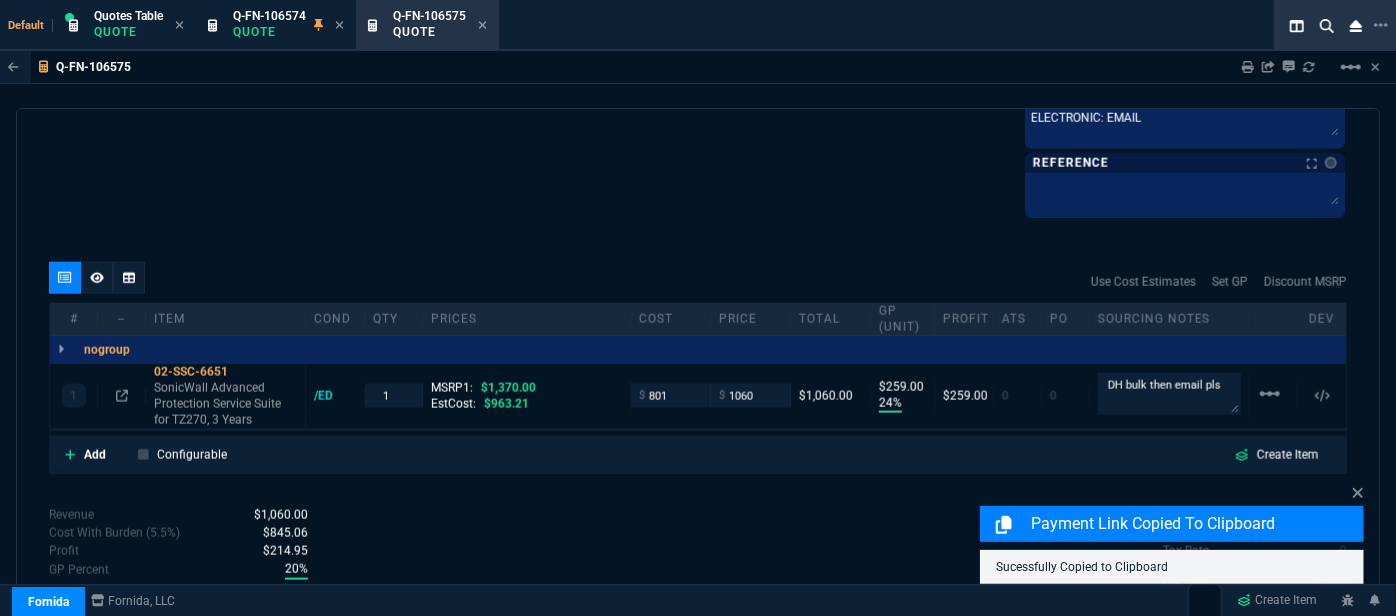 scroll, scrollTop: 1240, scrollLeft: 0, axis: vertical 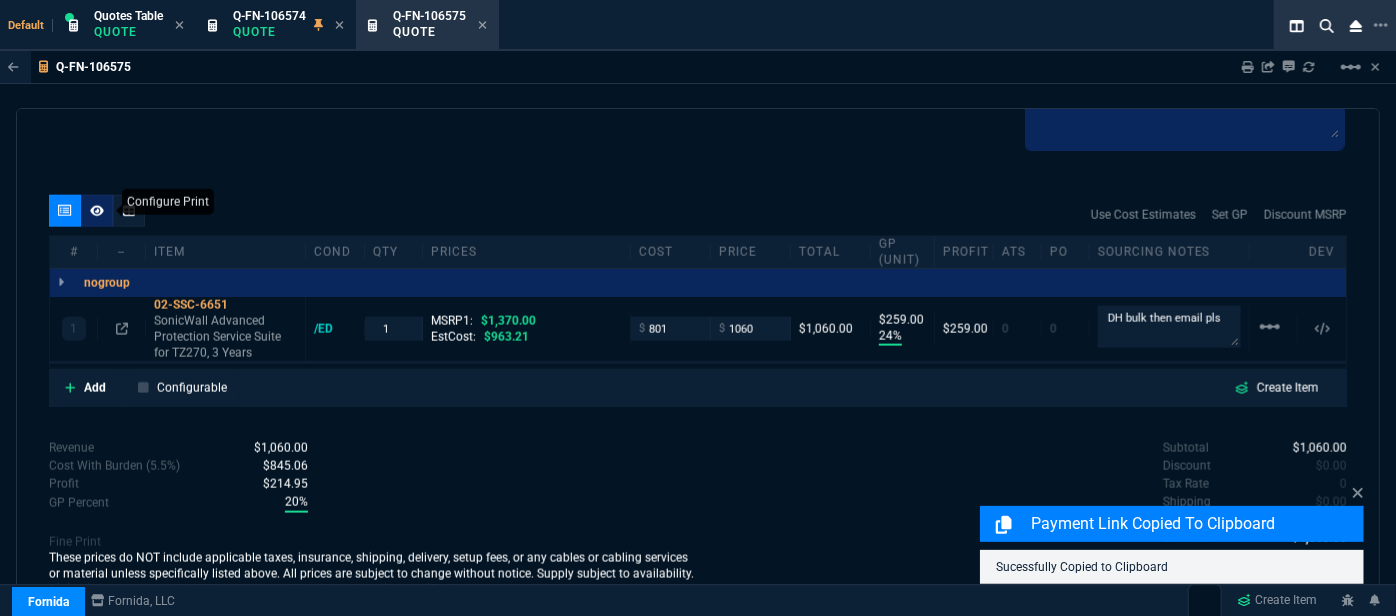 click 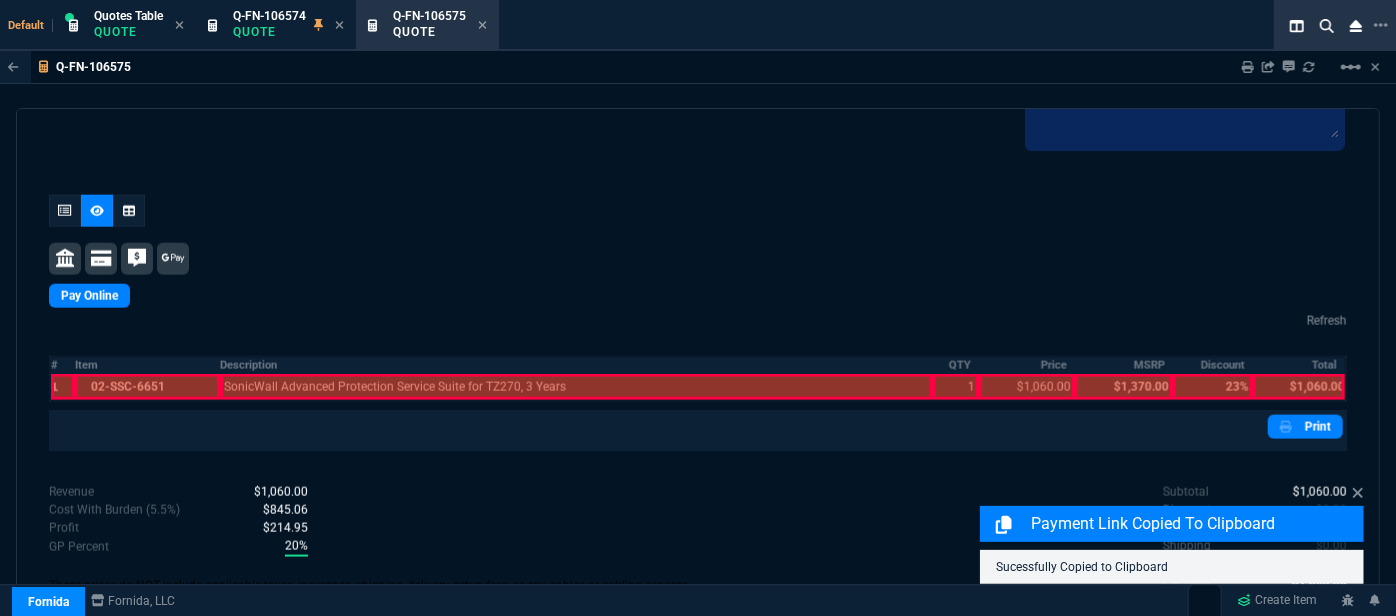 click at bounding box center [147, 387] 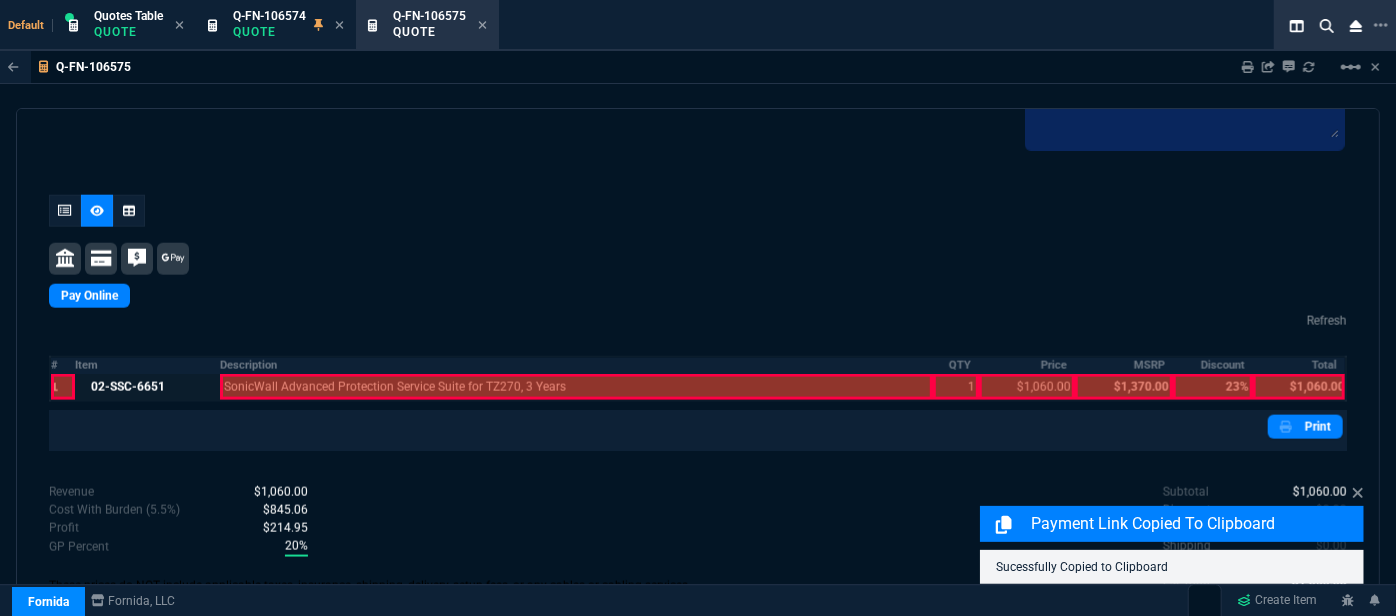 click at bounding box center [576, 387] 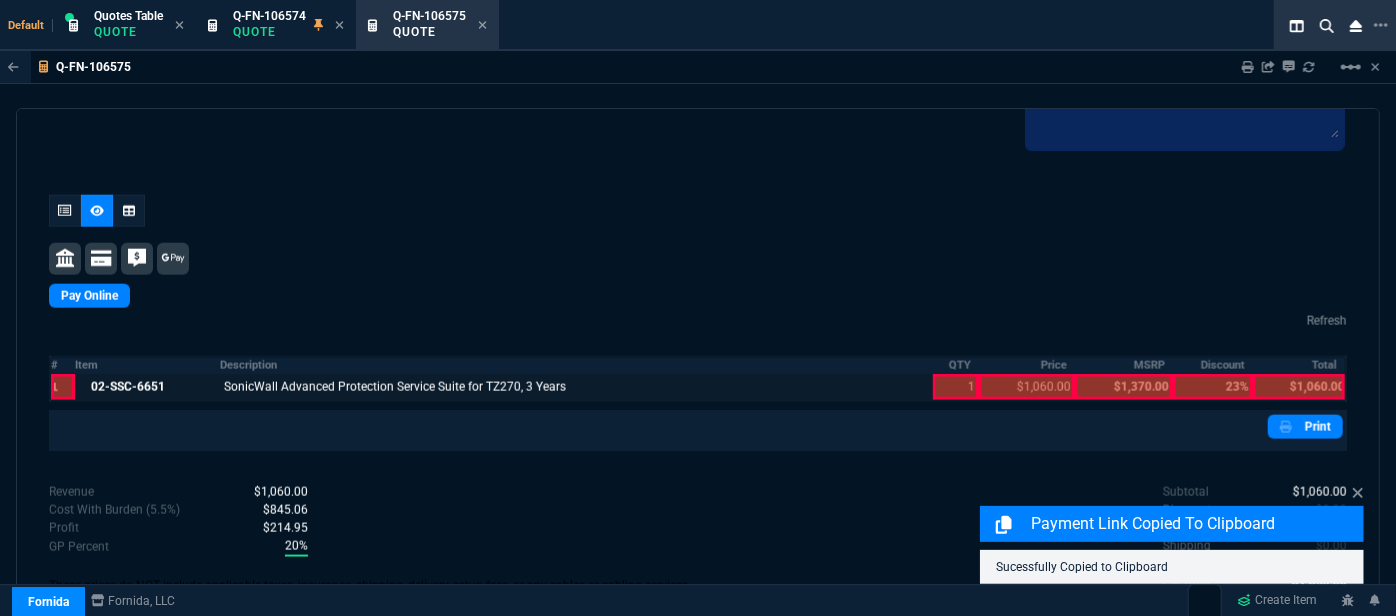 click at bounding box center (956, 387) 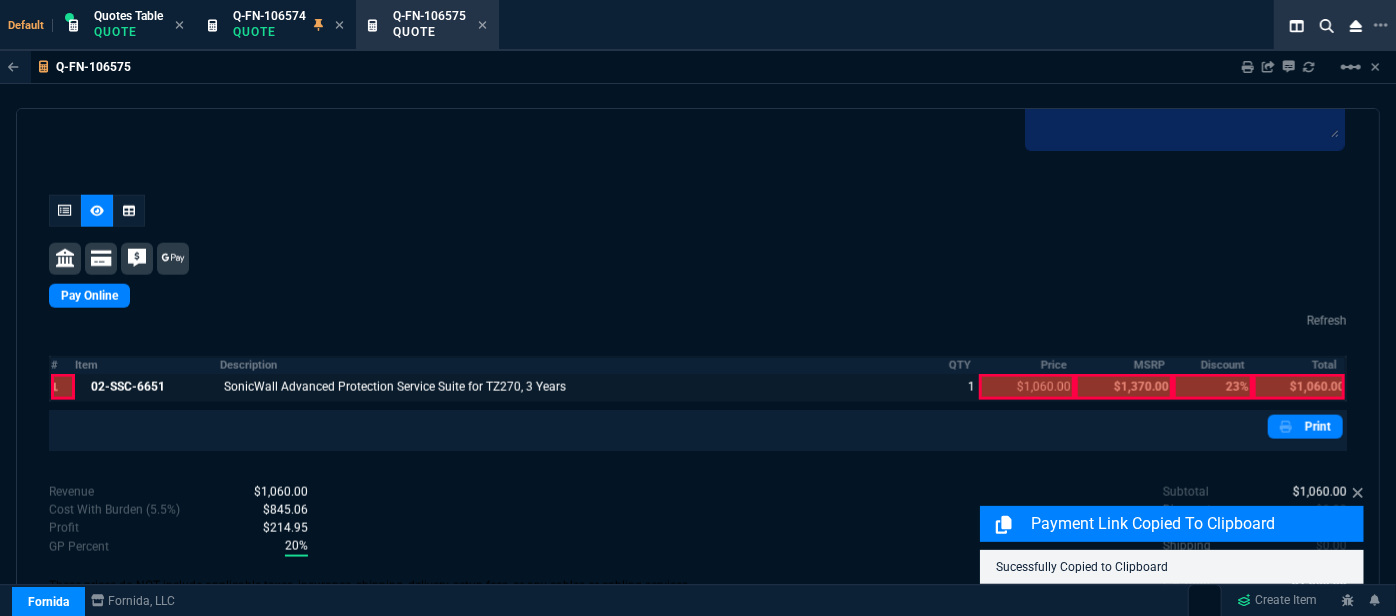 click at bounding box center [1027, 387] 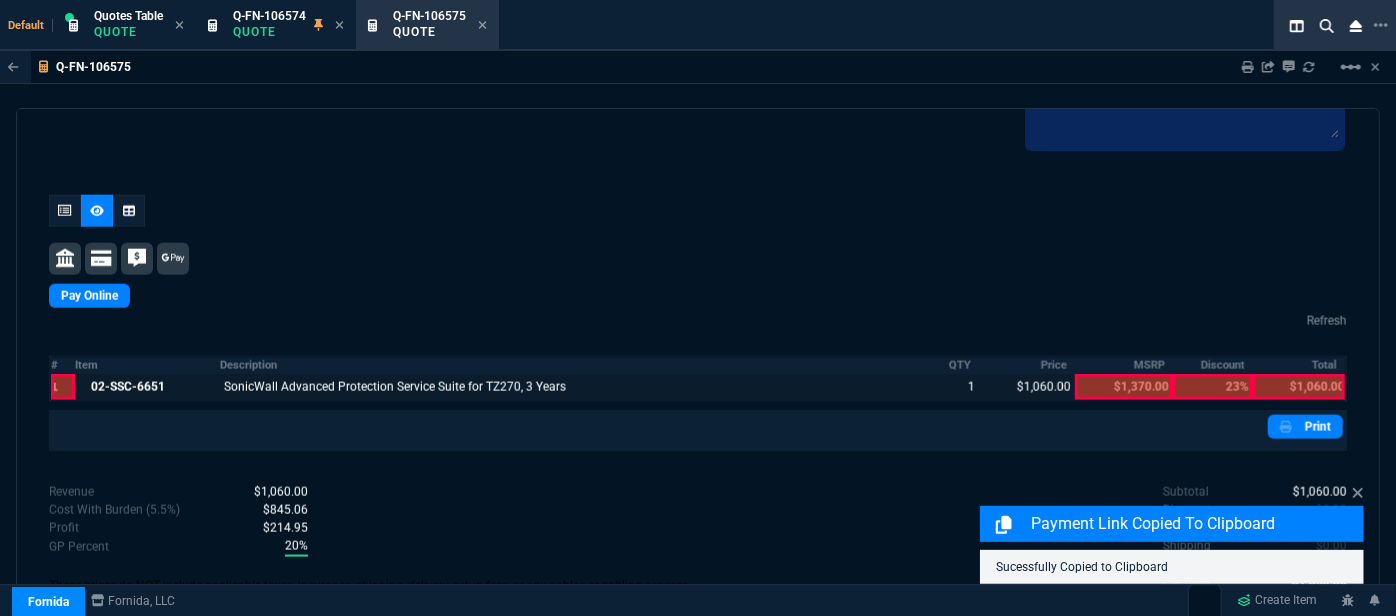 click at bounding box center (1299, 387) 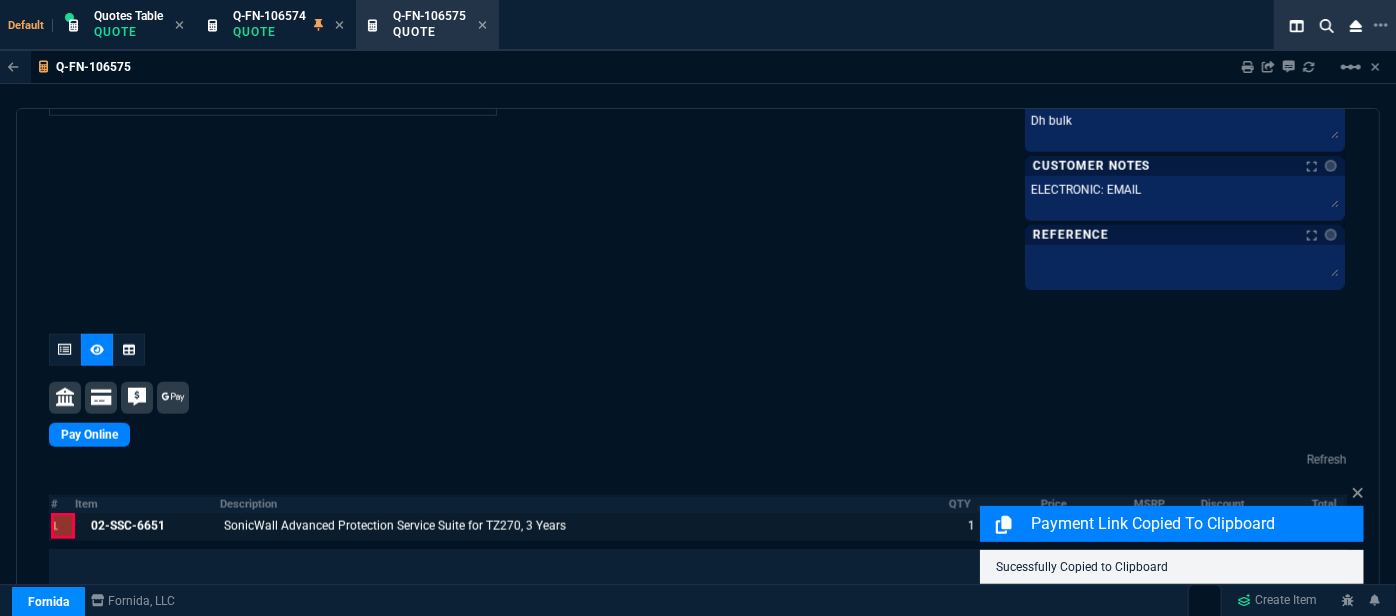 scroll, scrollTop: 1240, scrollLeft: 0, axis: vertical 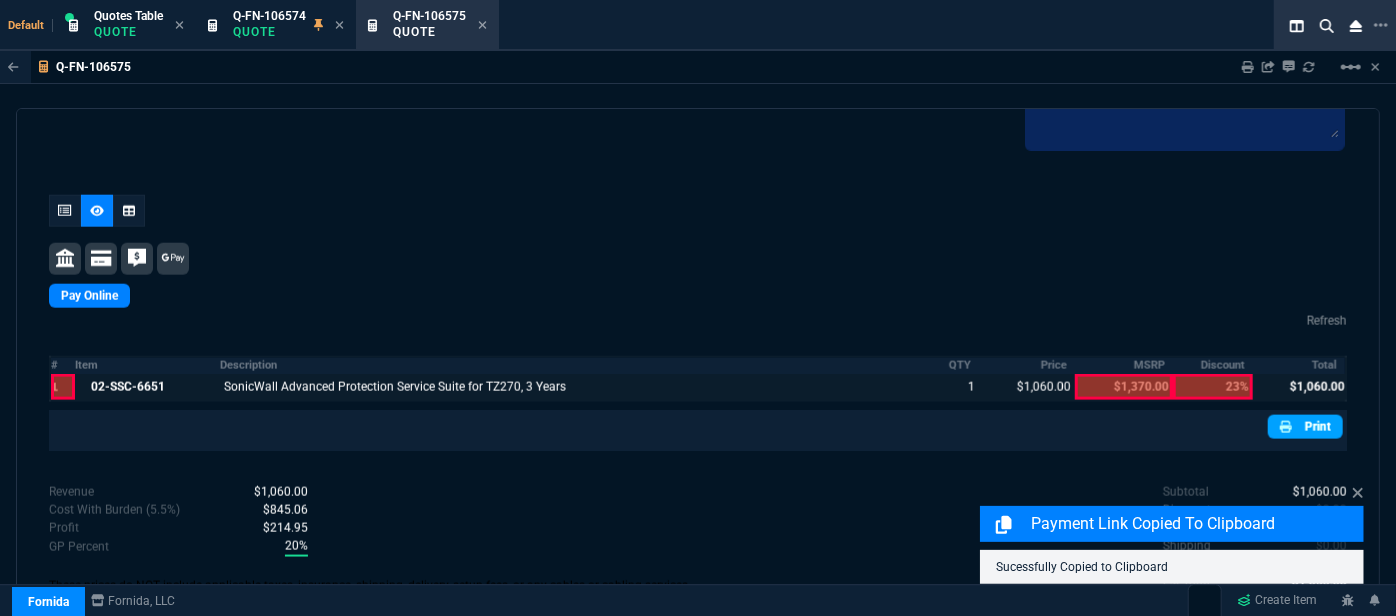 click on "Print" at bounding box center (1305, 427) 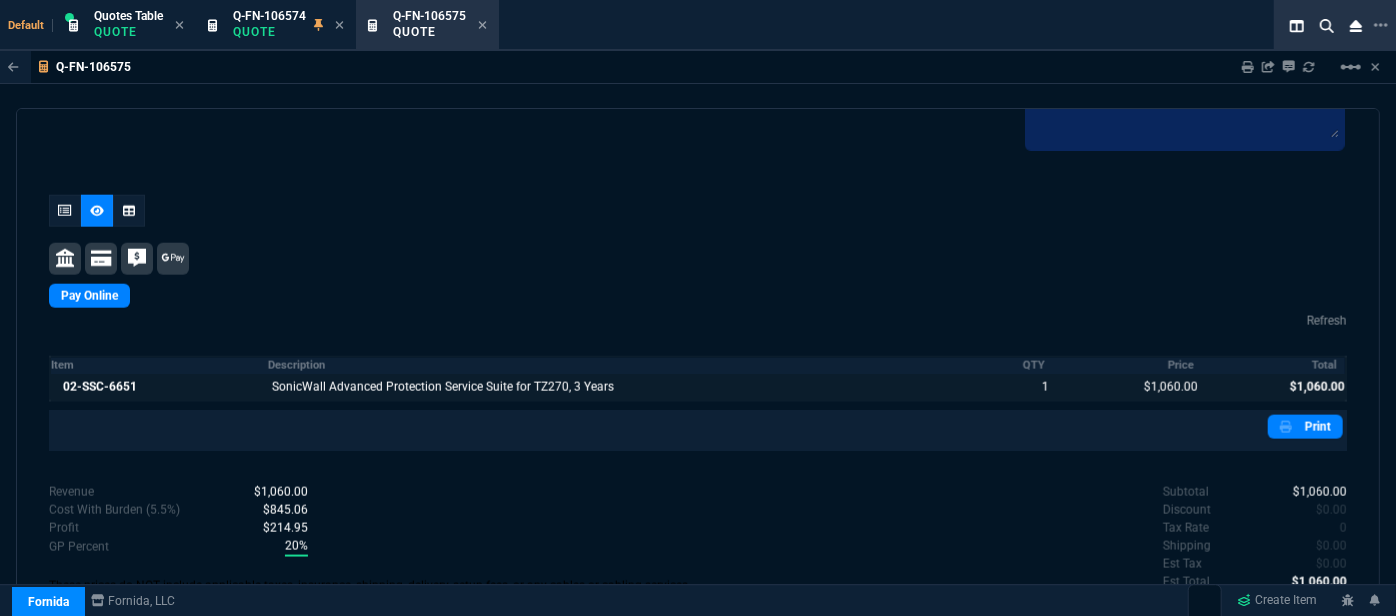 scroll, scrollTop: 1269, scrollLeft: 0, axis: vertical 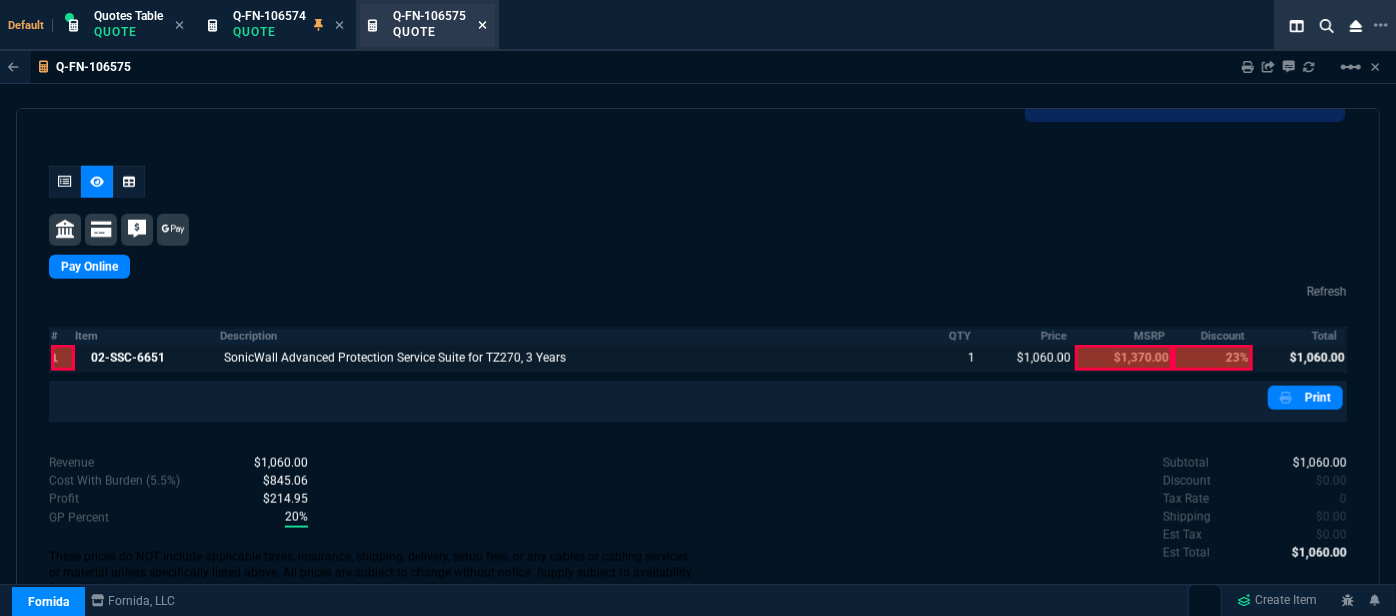 click 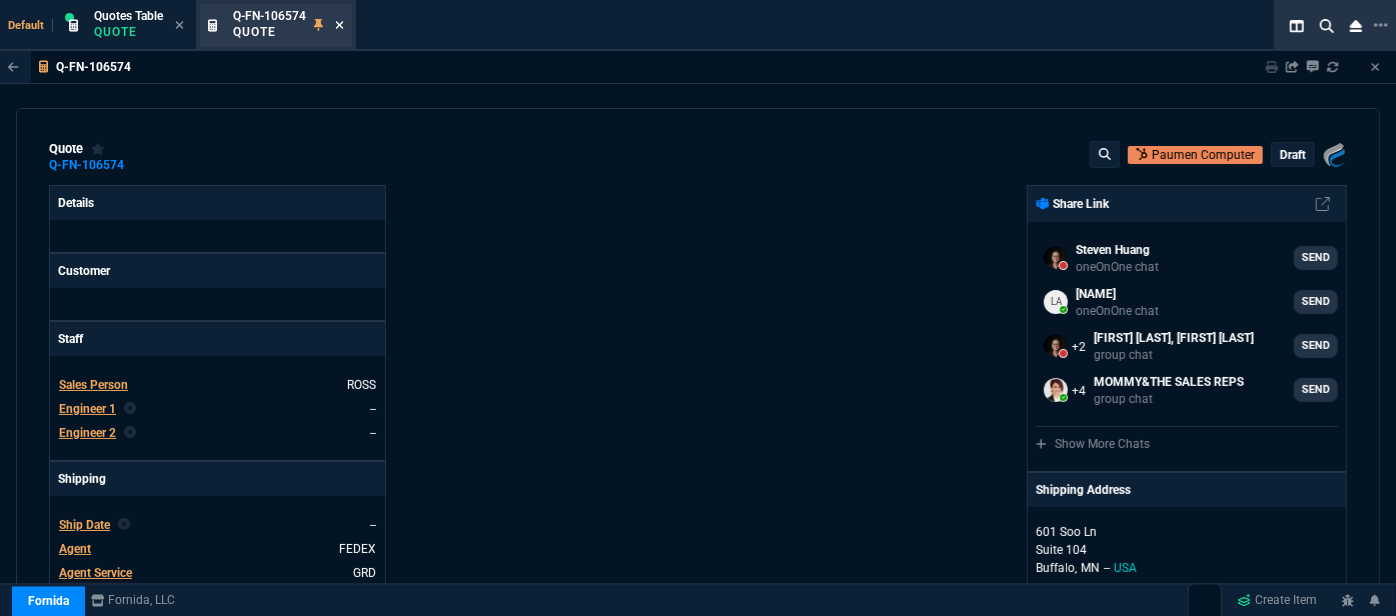 click 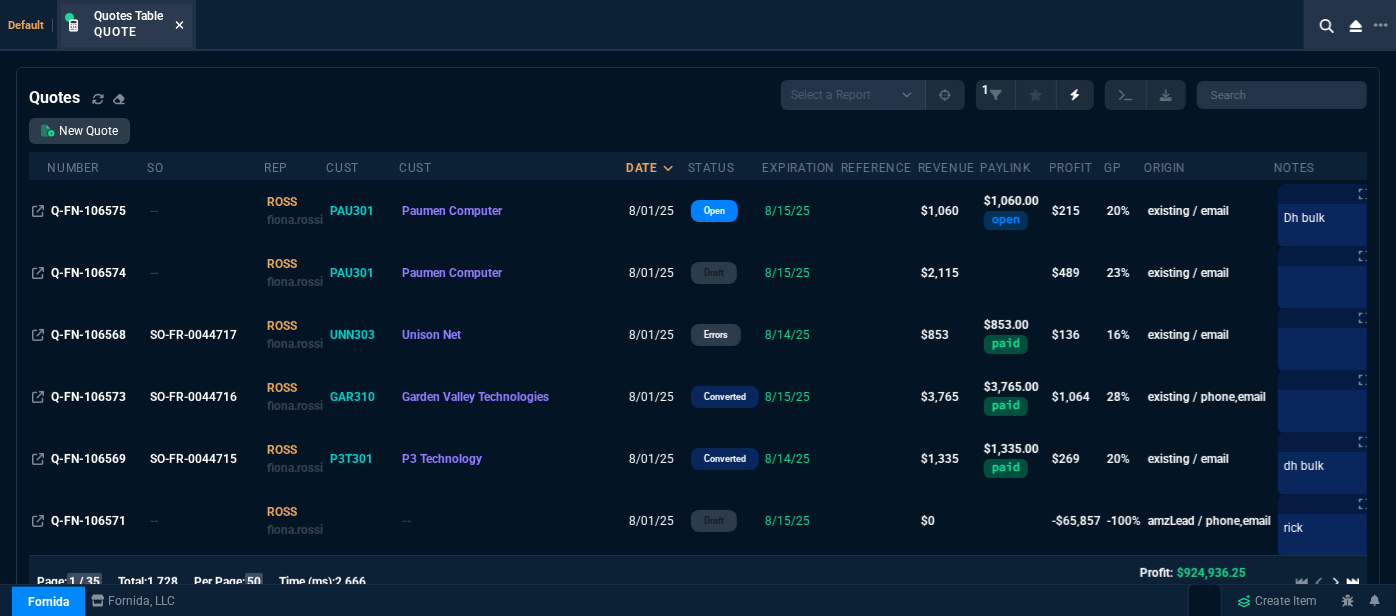 click 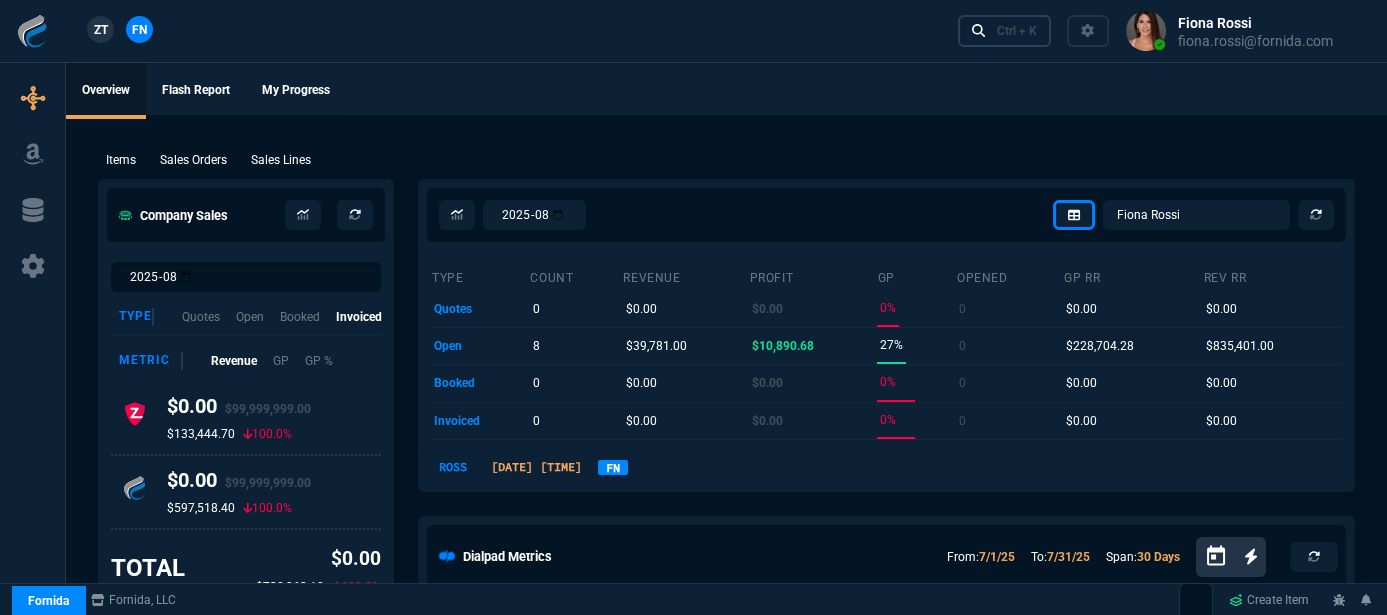 click on "Ctrl + K" at bounding box center [1017, 31] 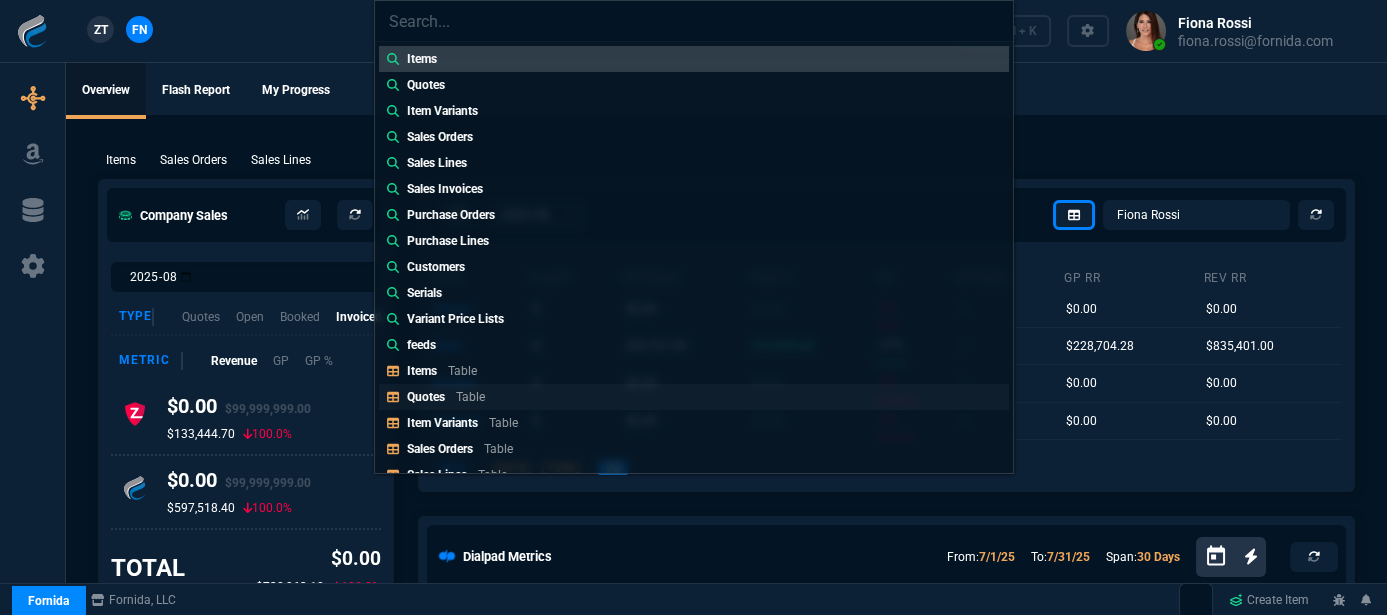 click on "Quotes" at bounding box center [426, 397] 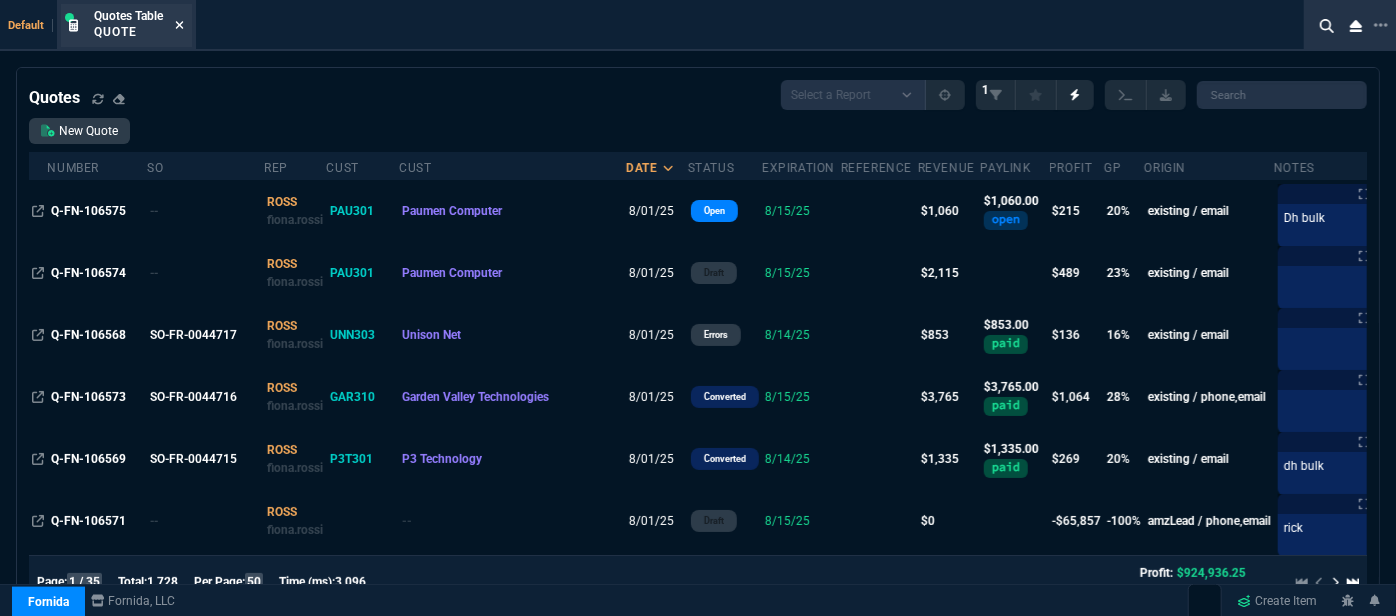 click 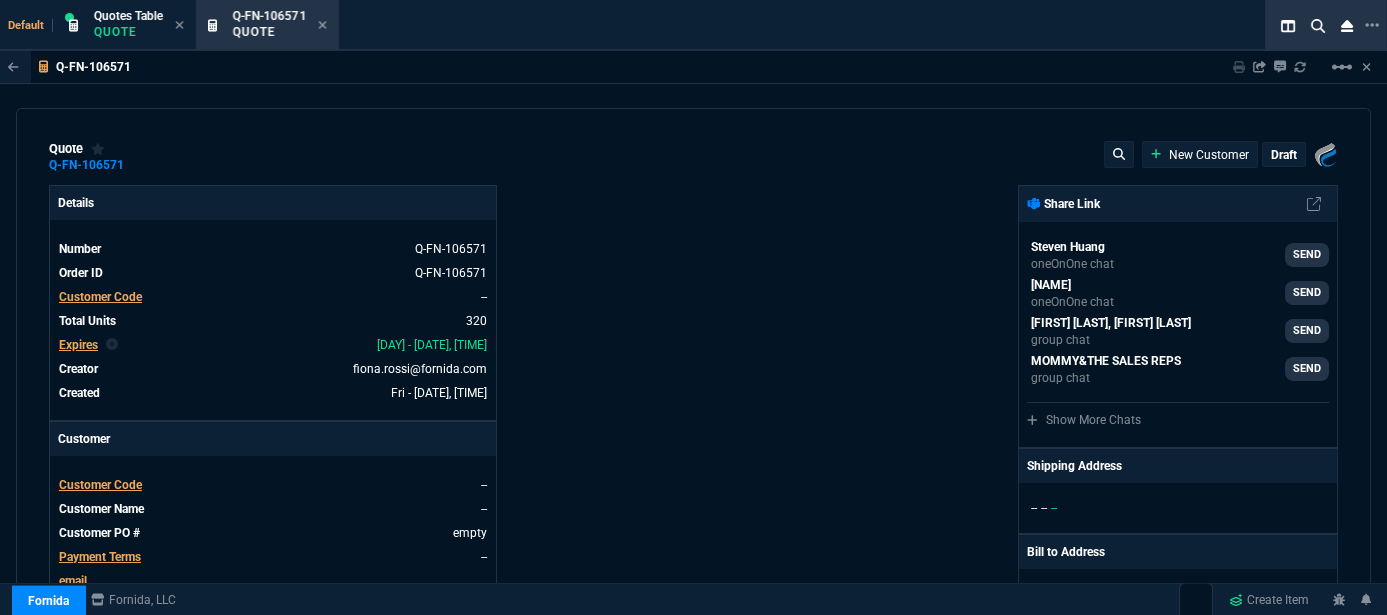 type on "-100" 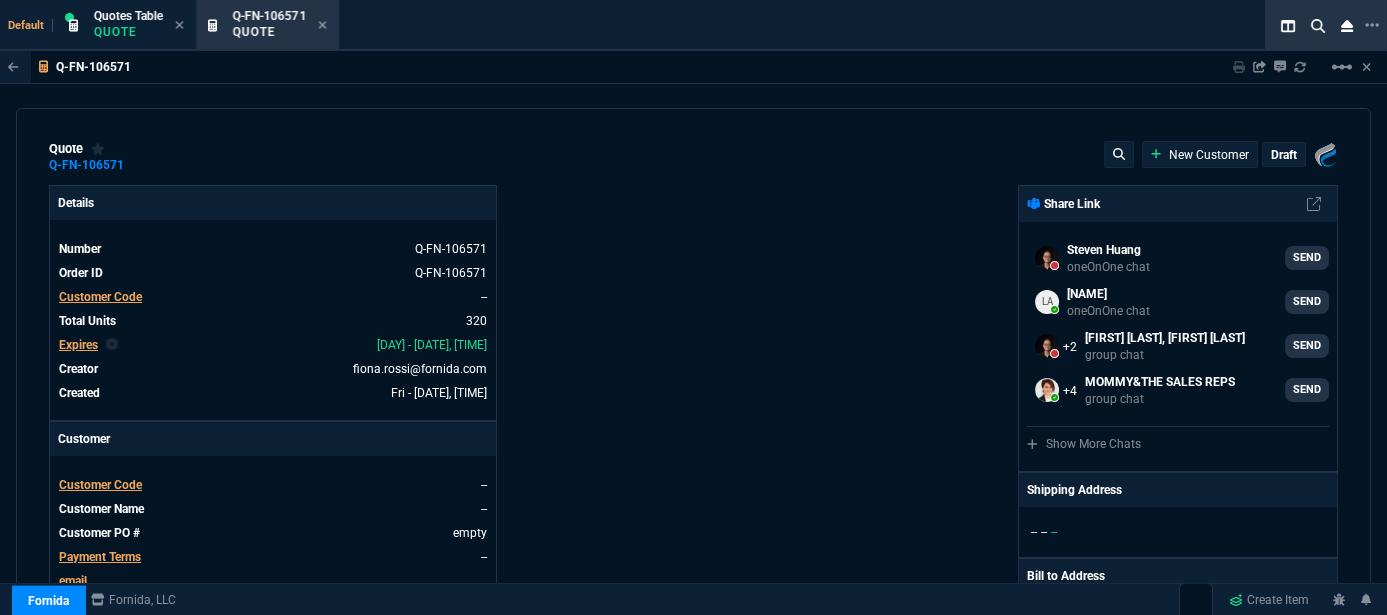 type 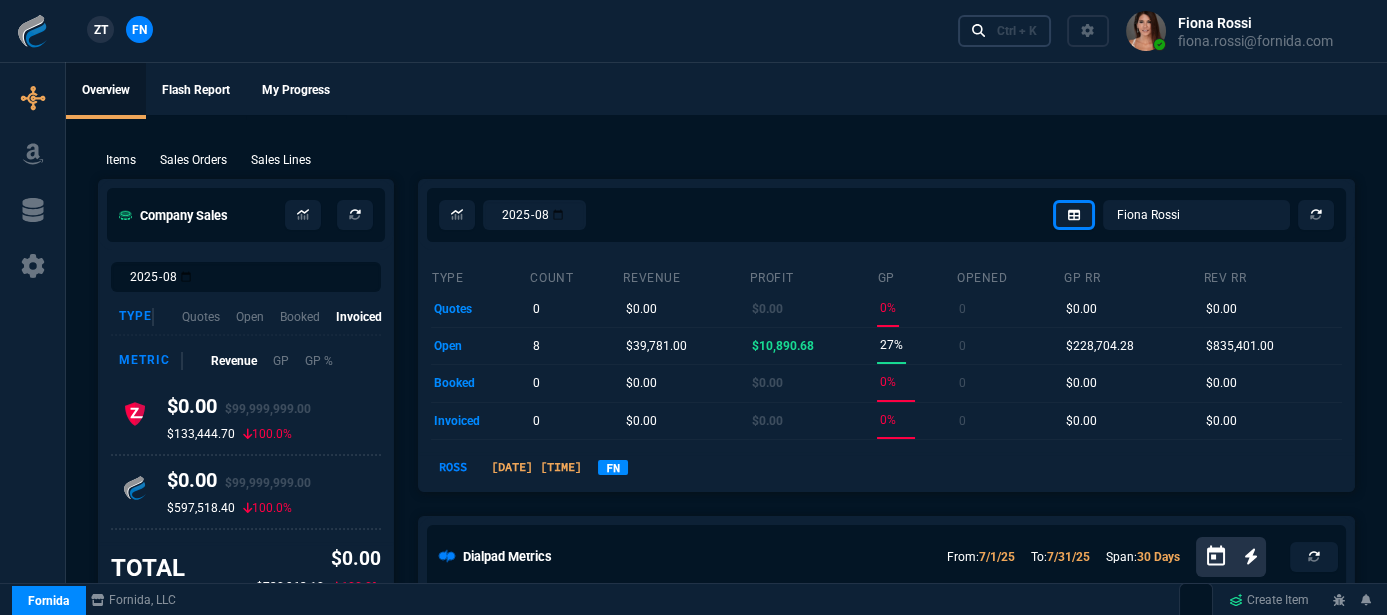 click on "Ctrl + K" at bounding box center (1017, 31) 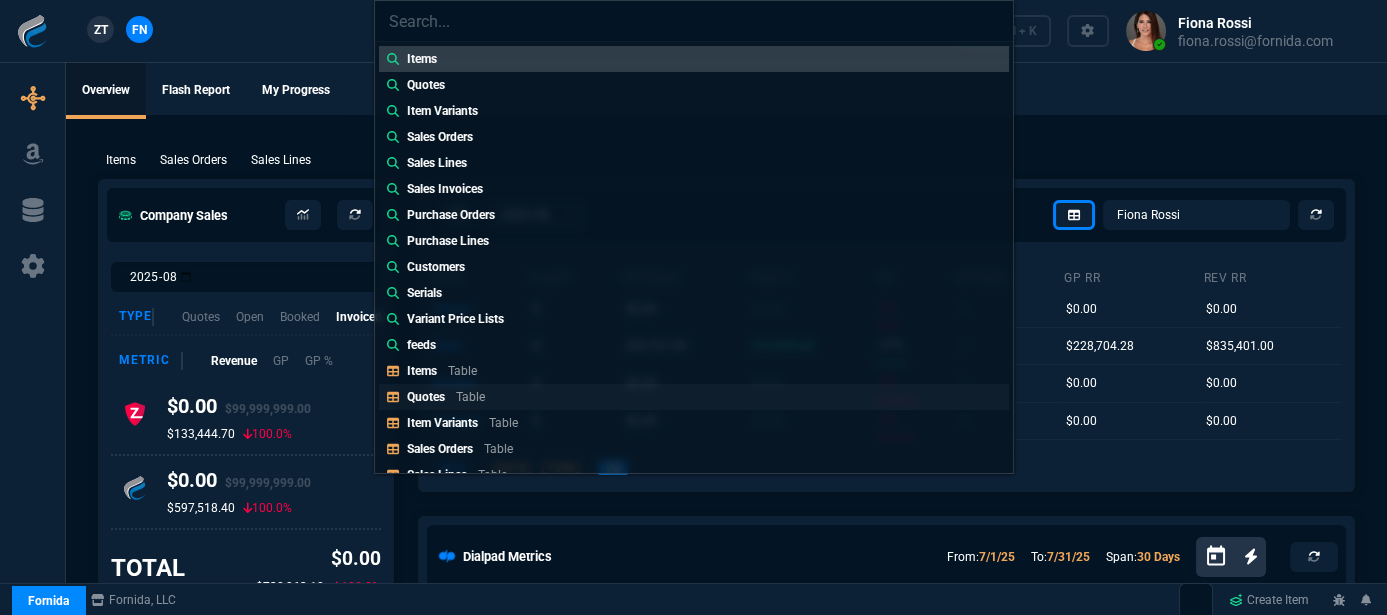 click on "Quotes
Table" at bounding box center (694, 397) 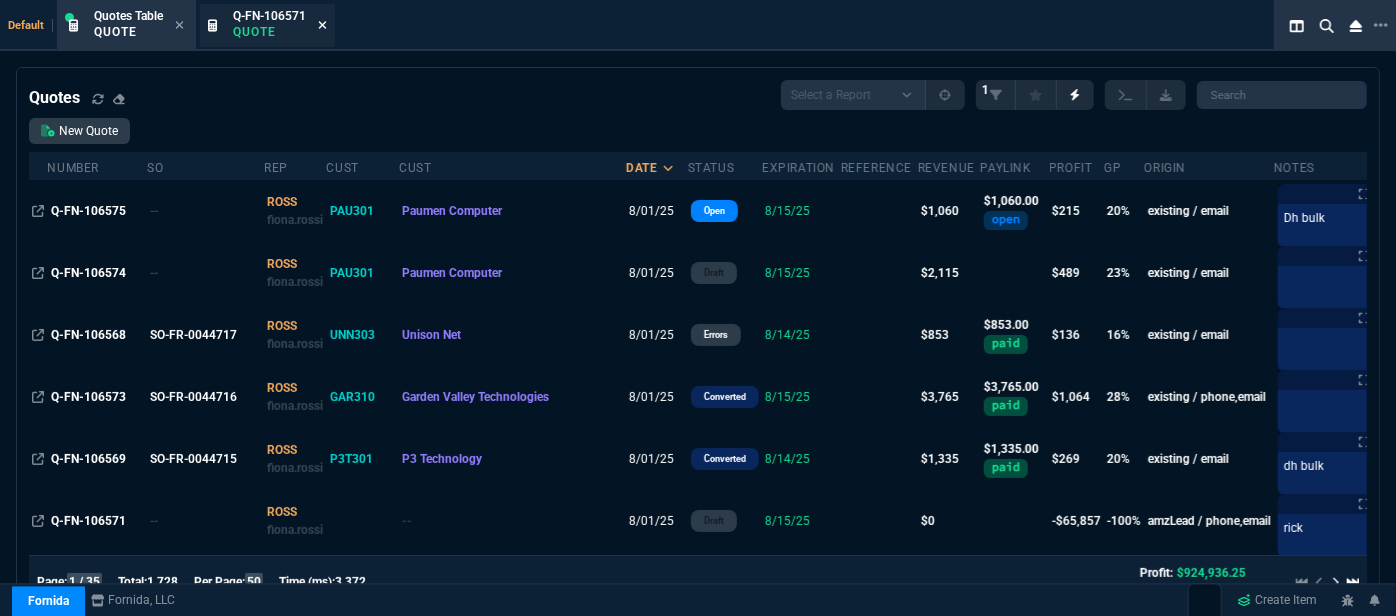 click 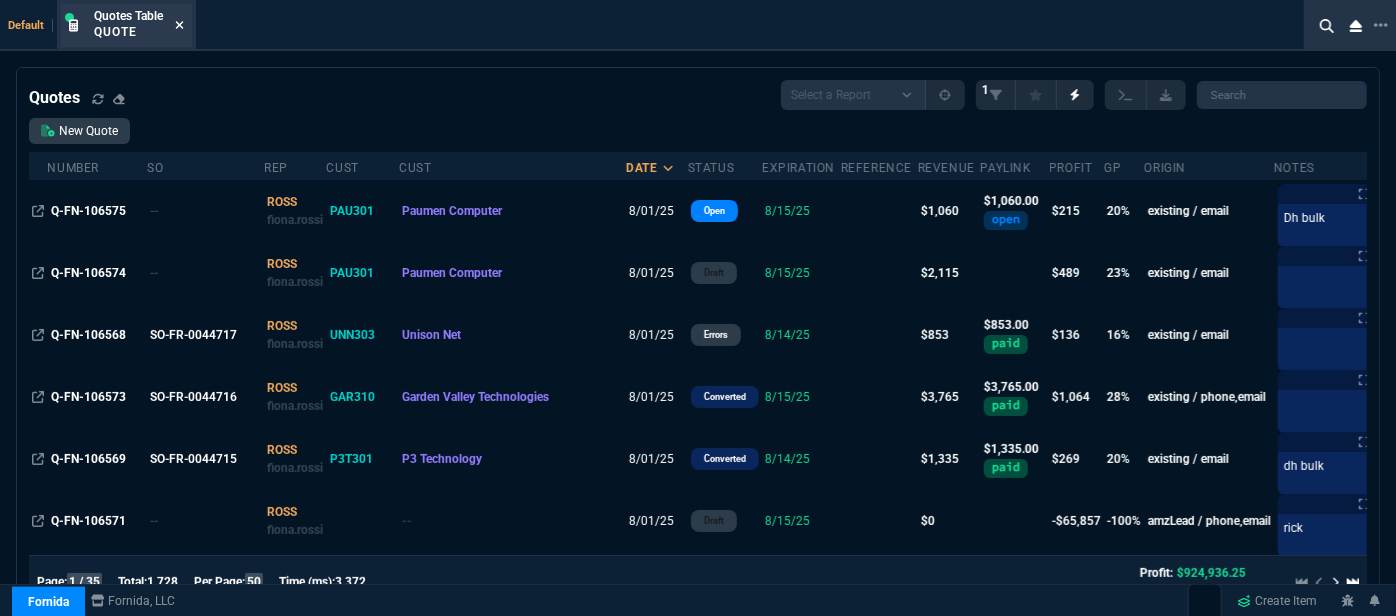click 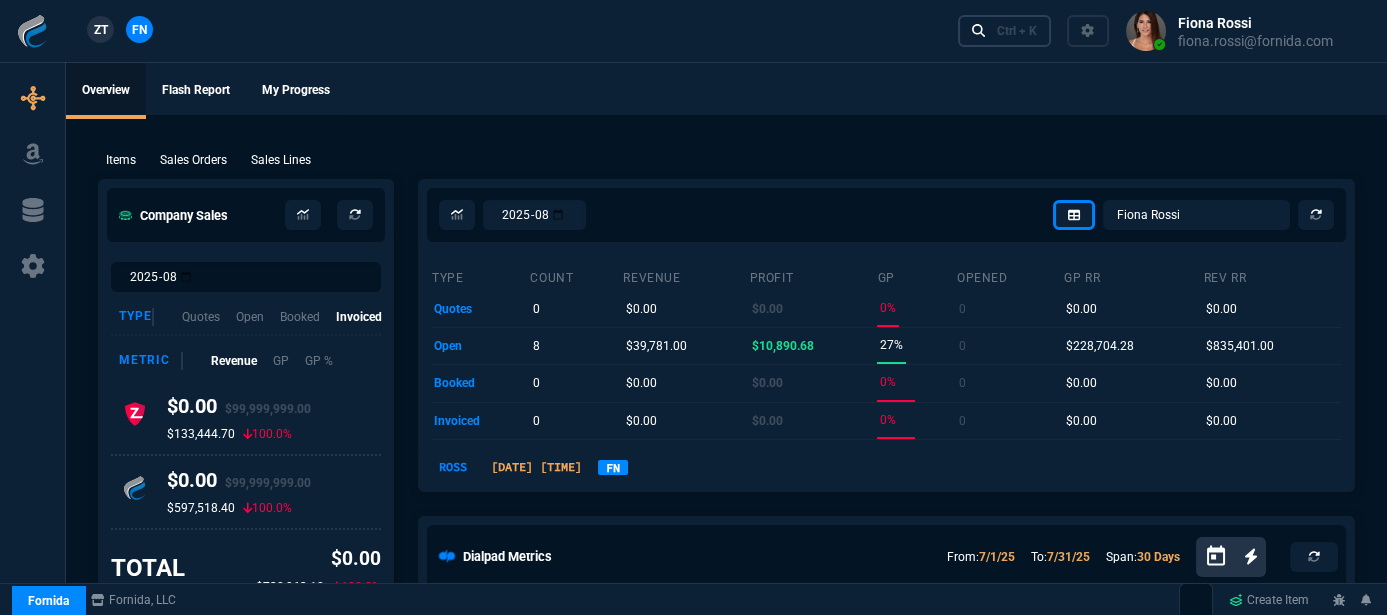 click on "Ctrl + K" at bounding box center (1005, 30) 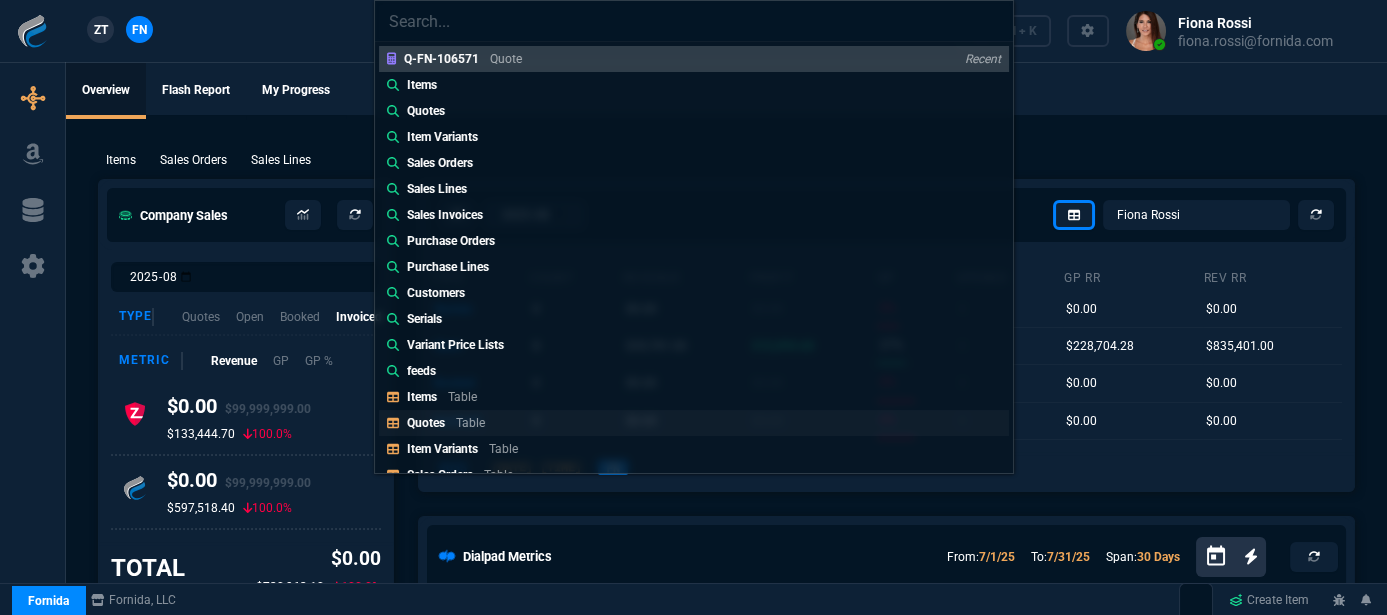 click on "Quotes
Table" at bounding box center (450, 423) 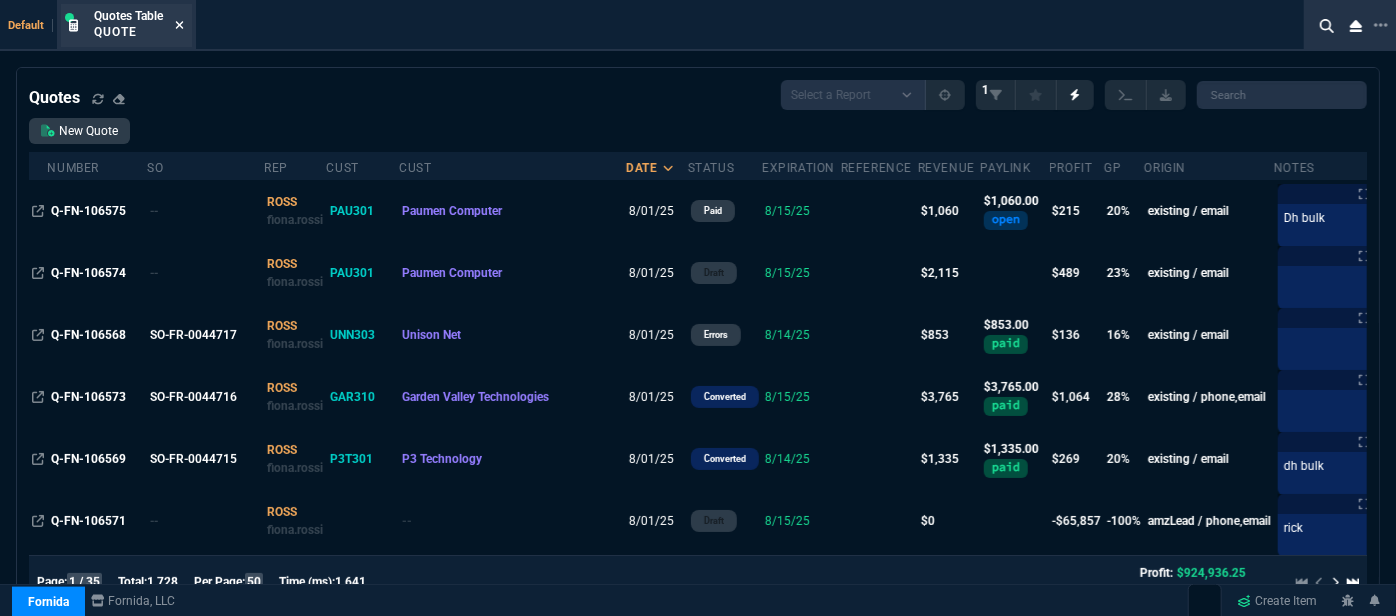click 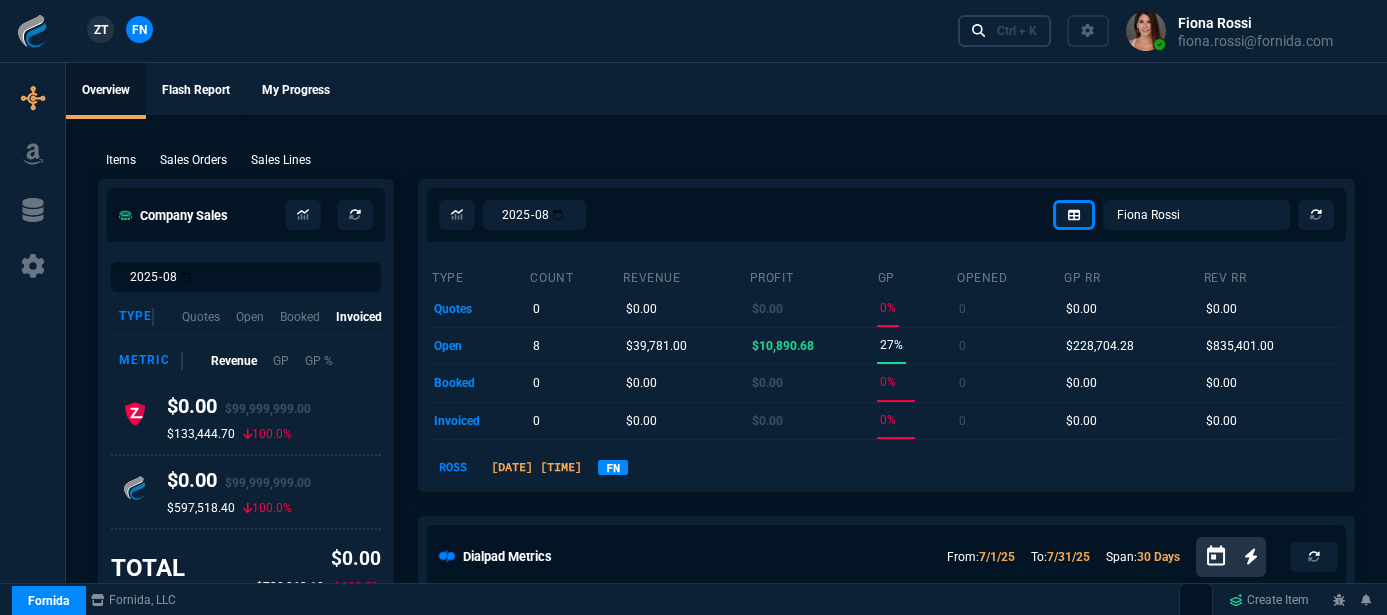 click on "Ctrl + K" at bounding box center (1017, 31) 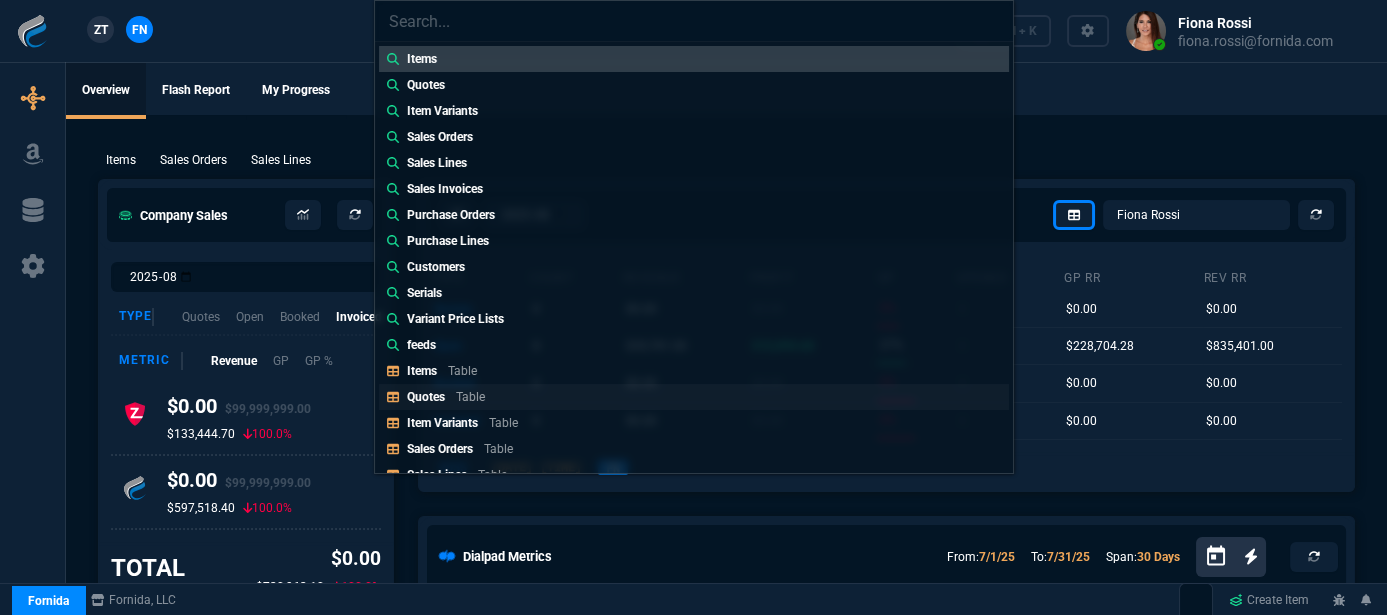 click on "Quotes
Table" at bounding box center (450, 397) 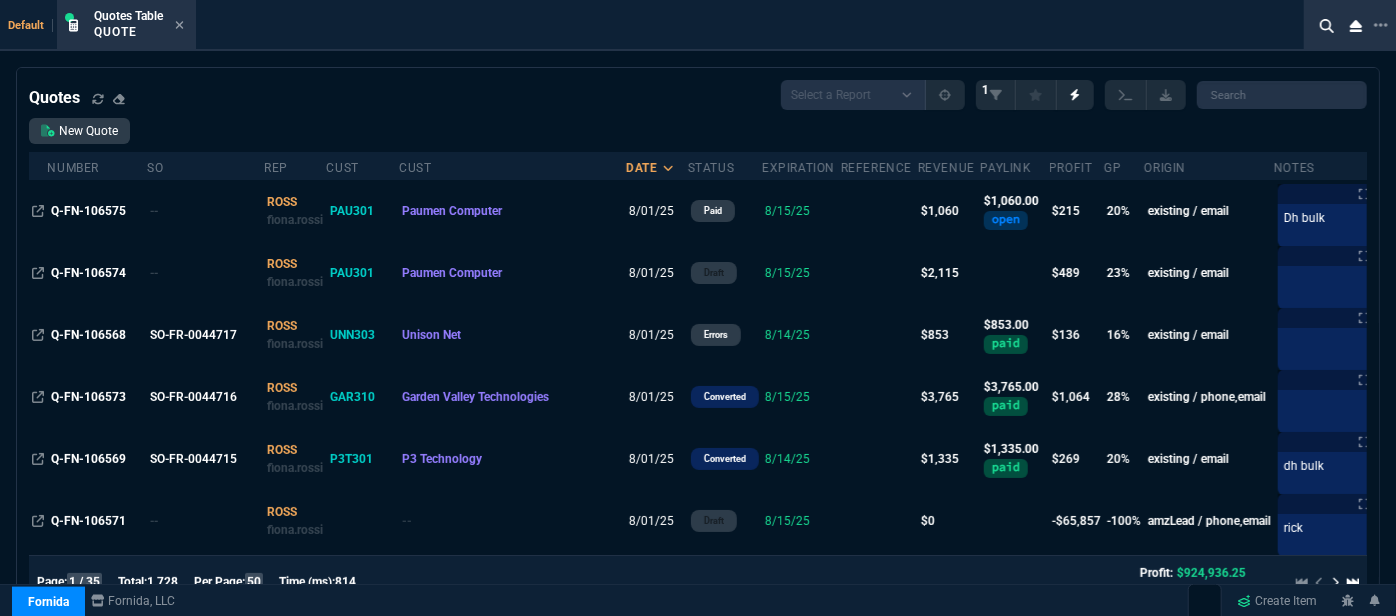 scroll, scrollTop: 90, scrollLeft: 0, axis: vertical 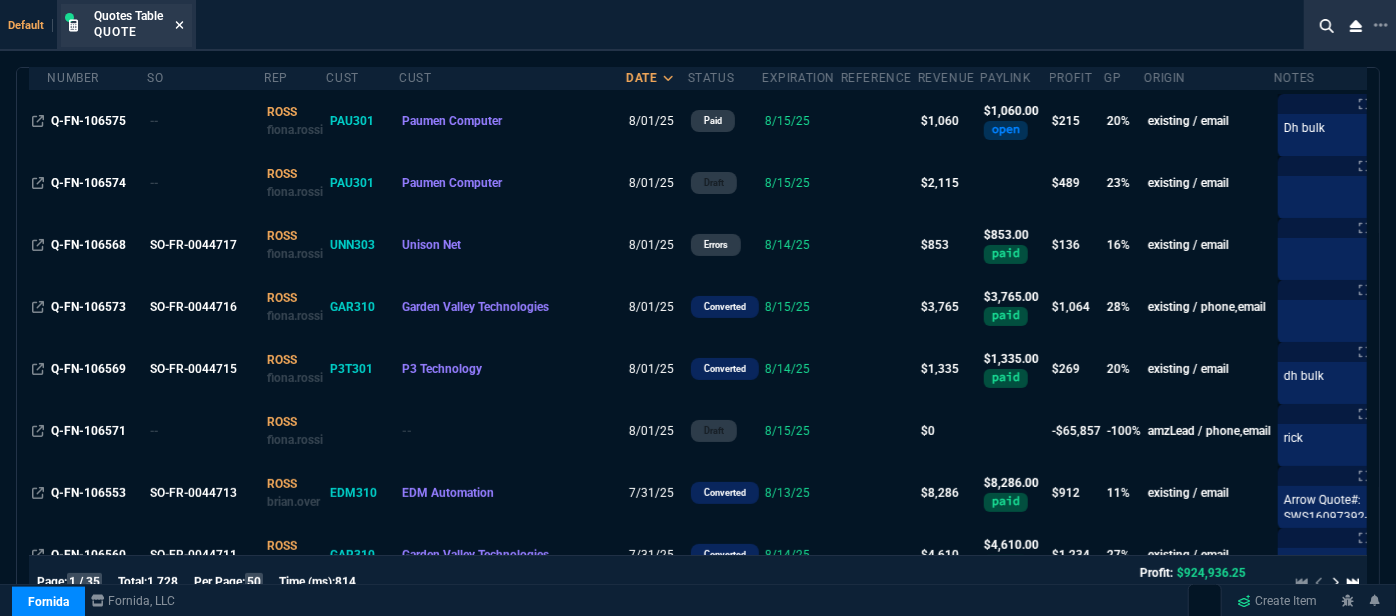 click 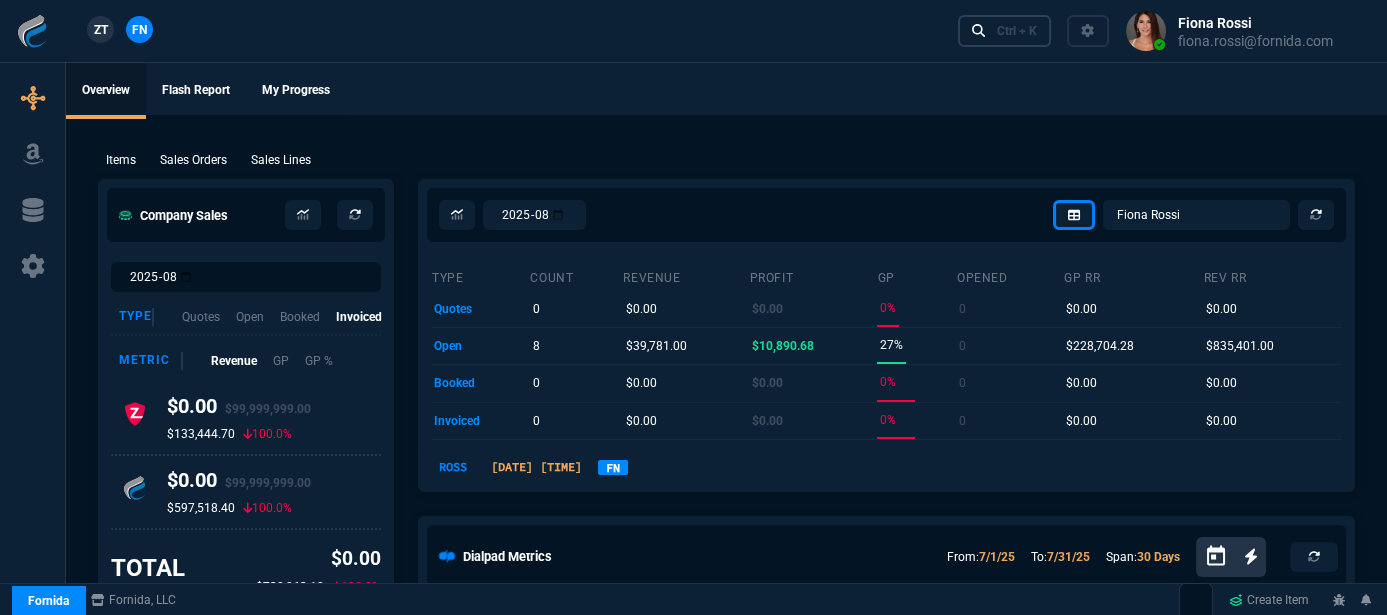 click on "Ctrl + K" at bounding box center (1005, 30) 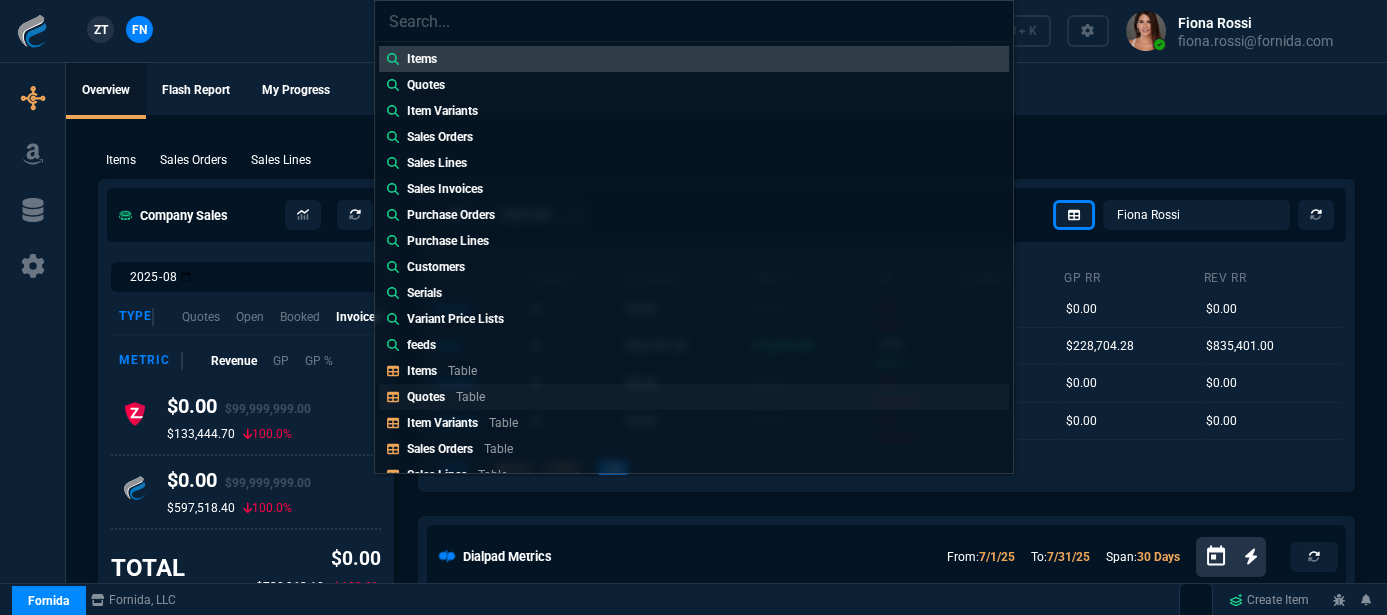 click on "Quotes
Table" at bounding box center [450, 397] 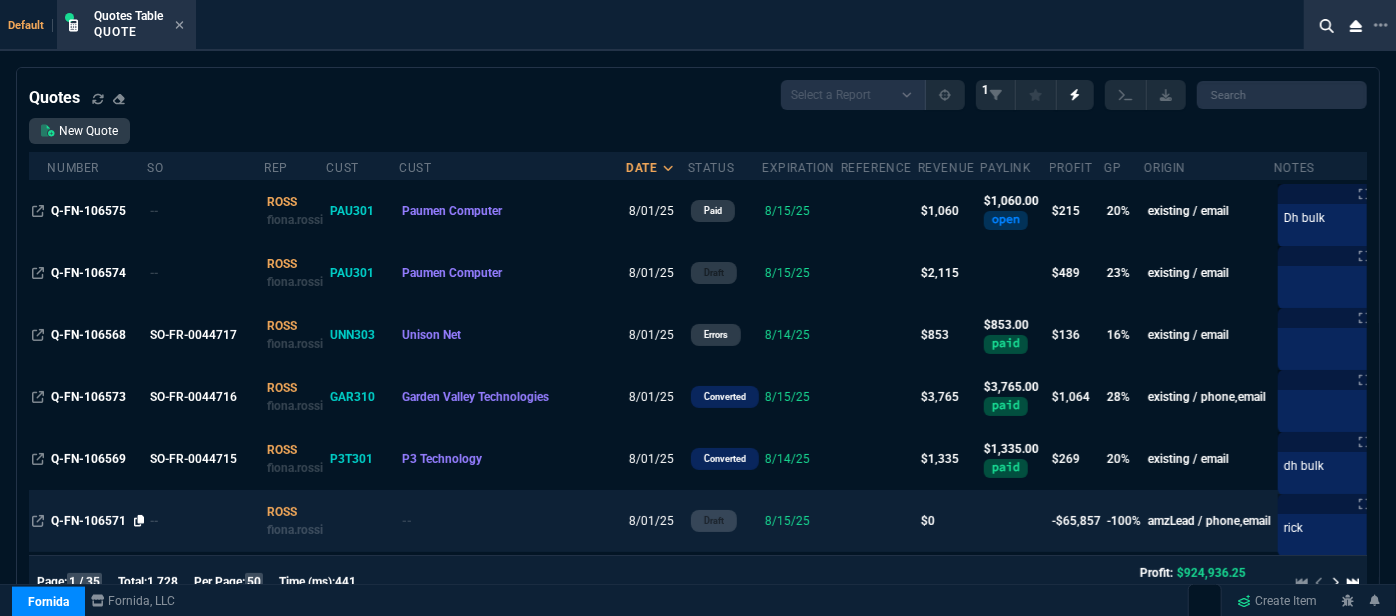click 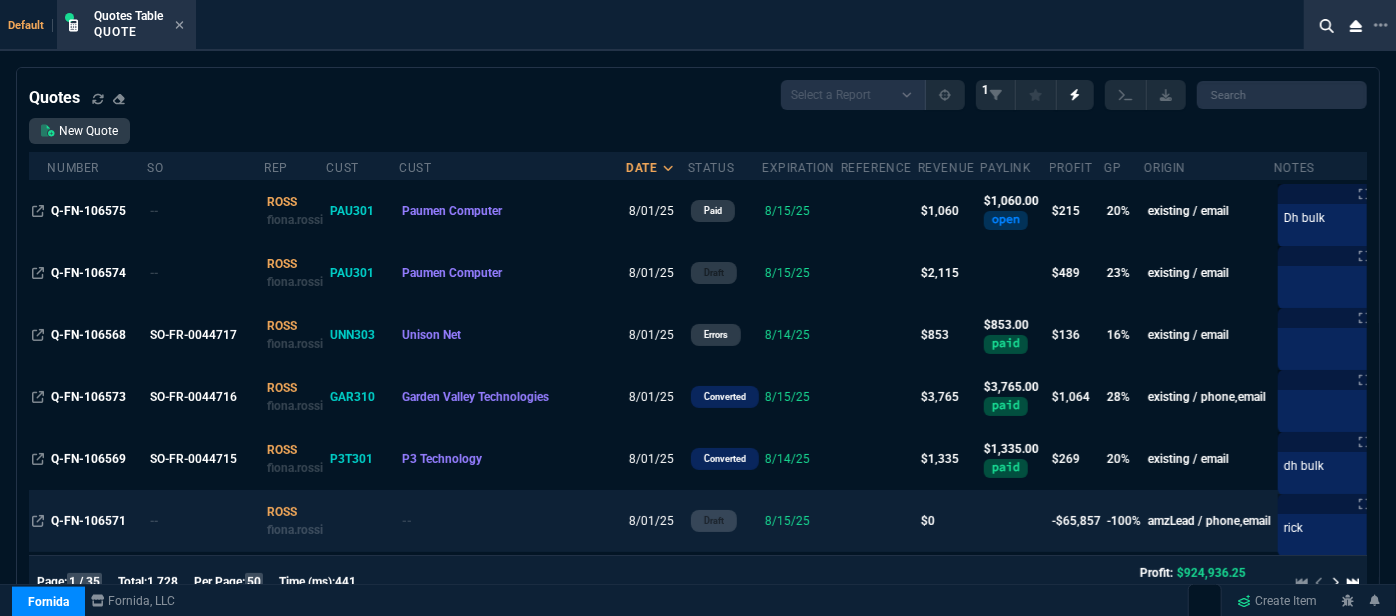 click at bounding box center (879, 521) 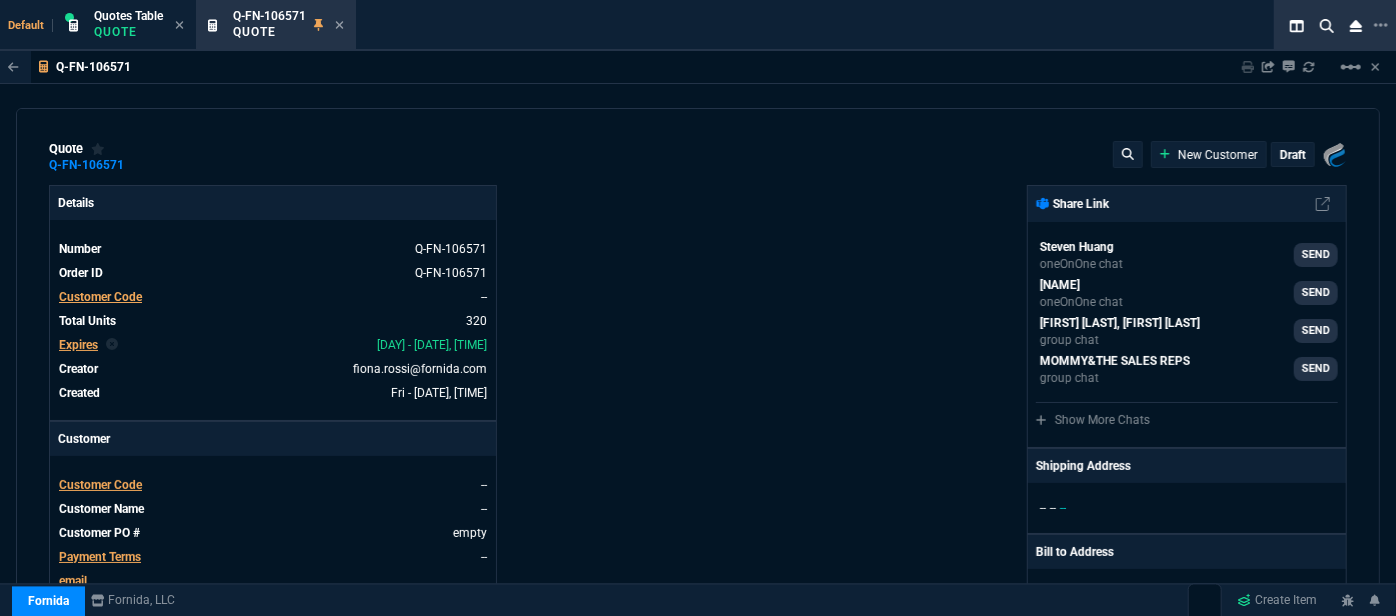 type on "-100" 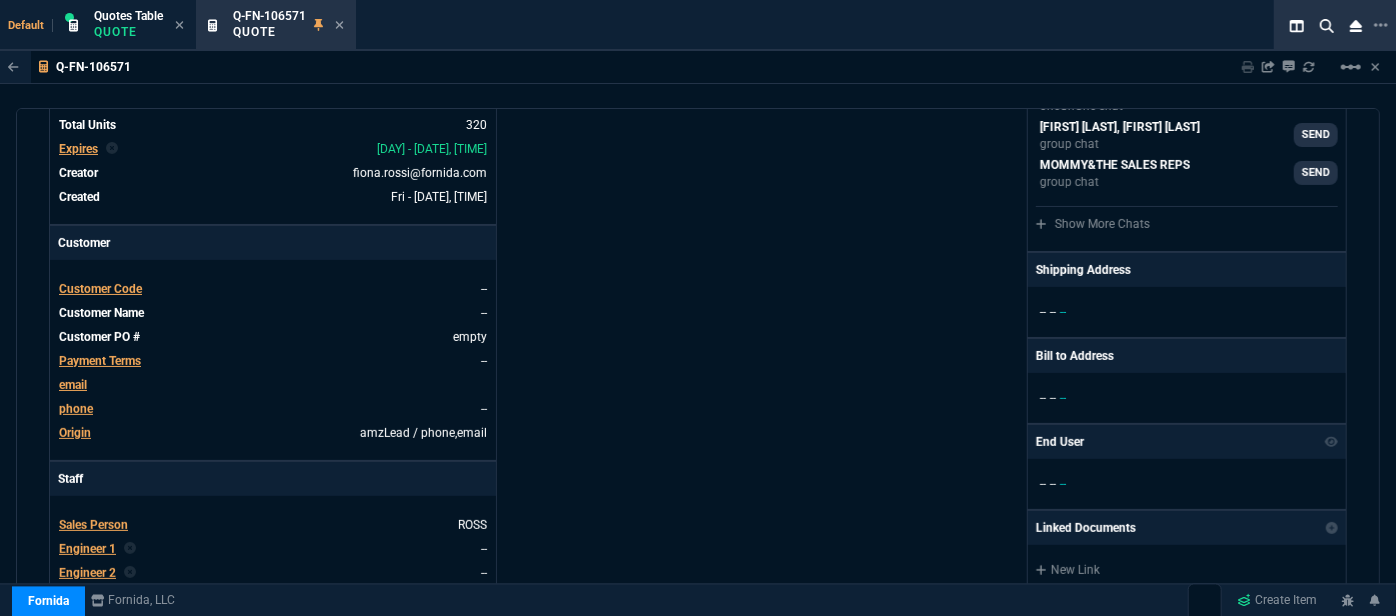 type 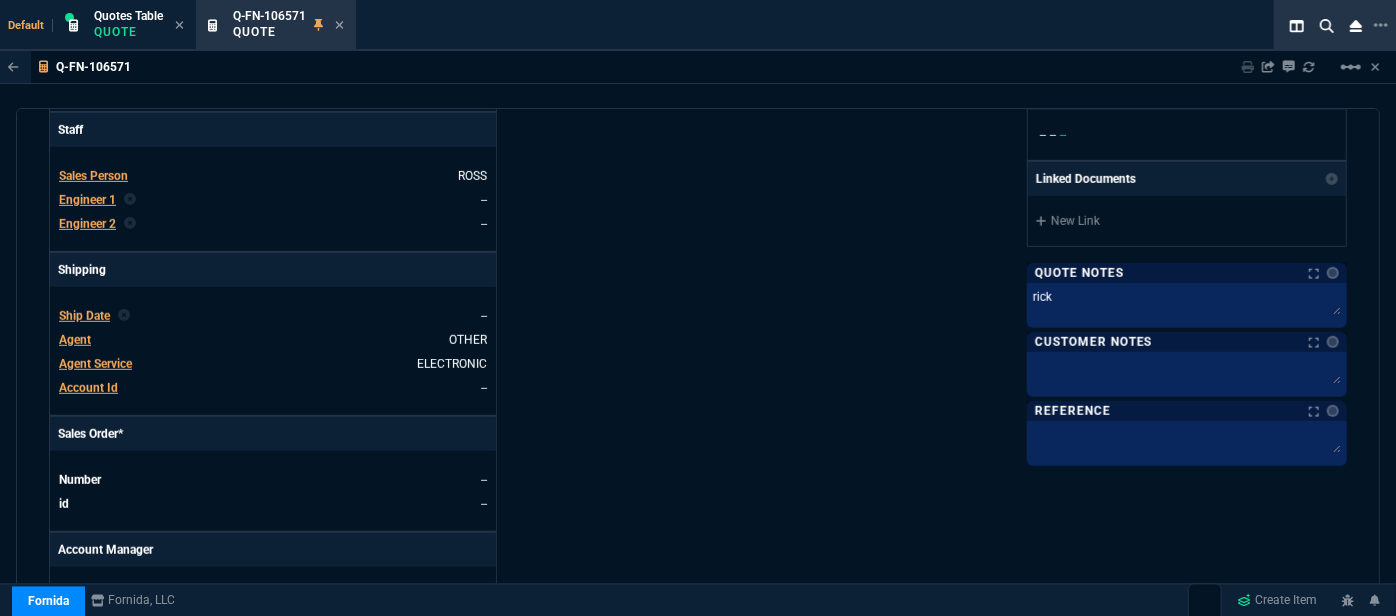 type on "229.5" 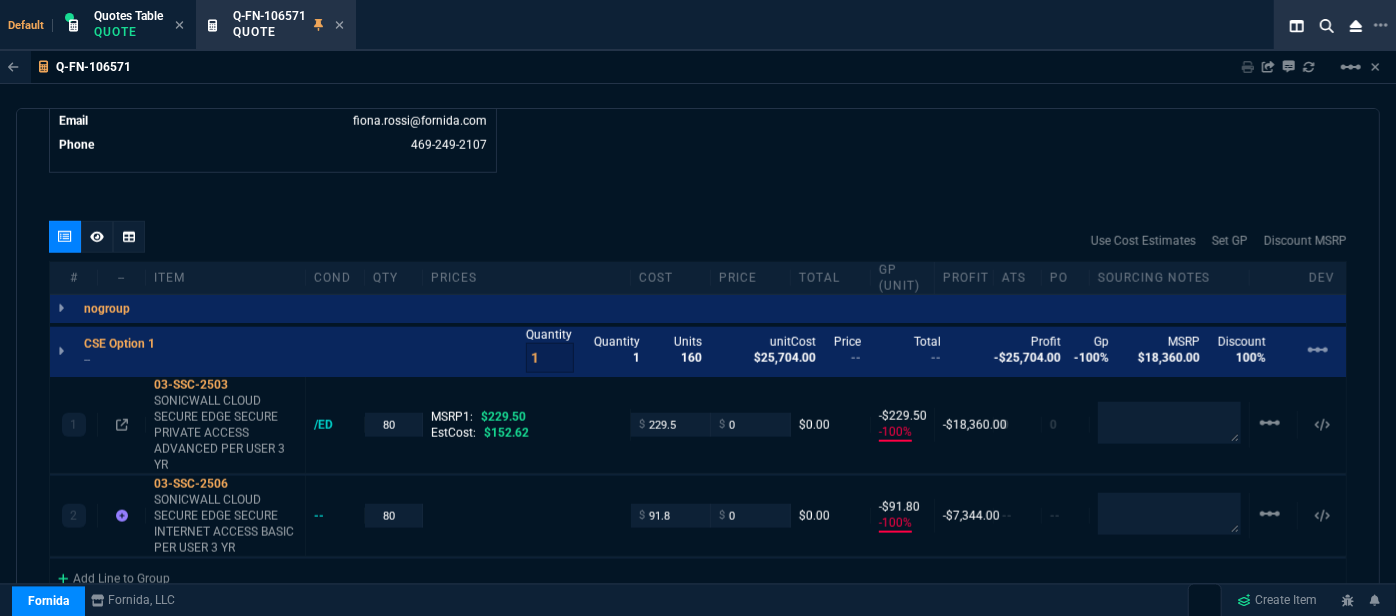 scroll, scrollTop: 1090, scrollLeft: 0, axis: vertical 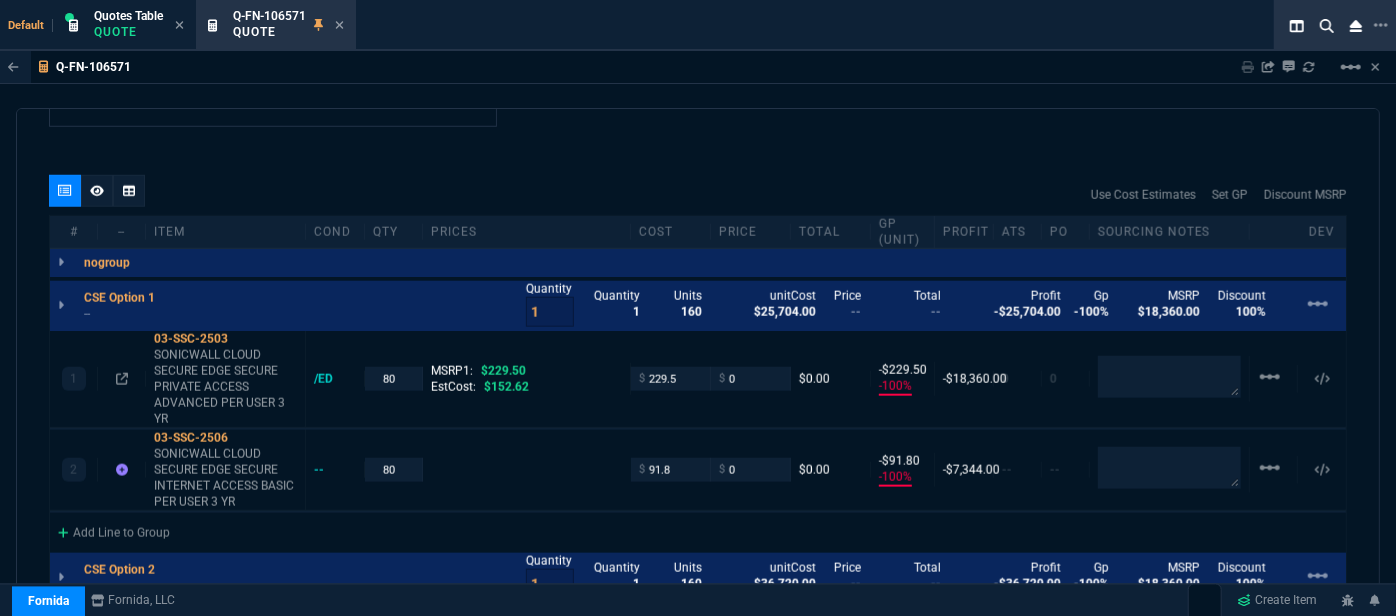 type on "100" 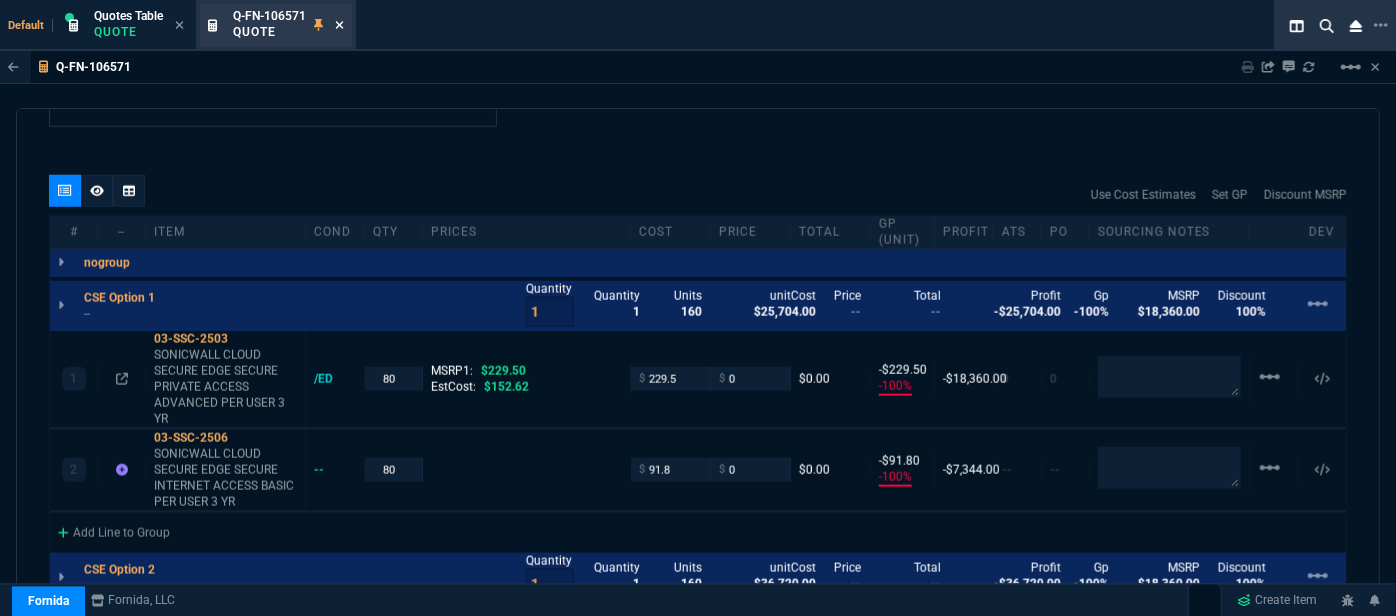 click 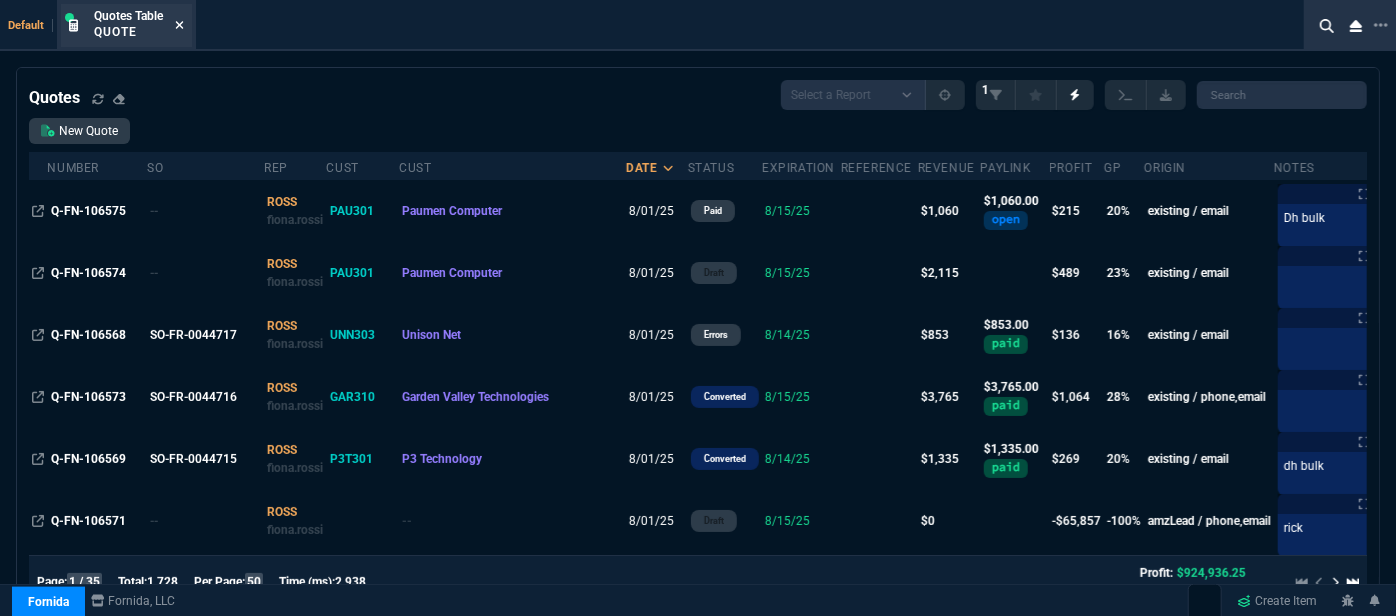 click 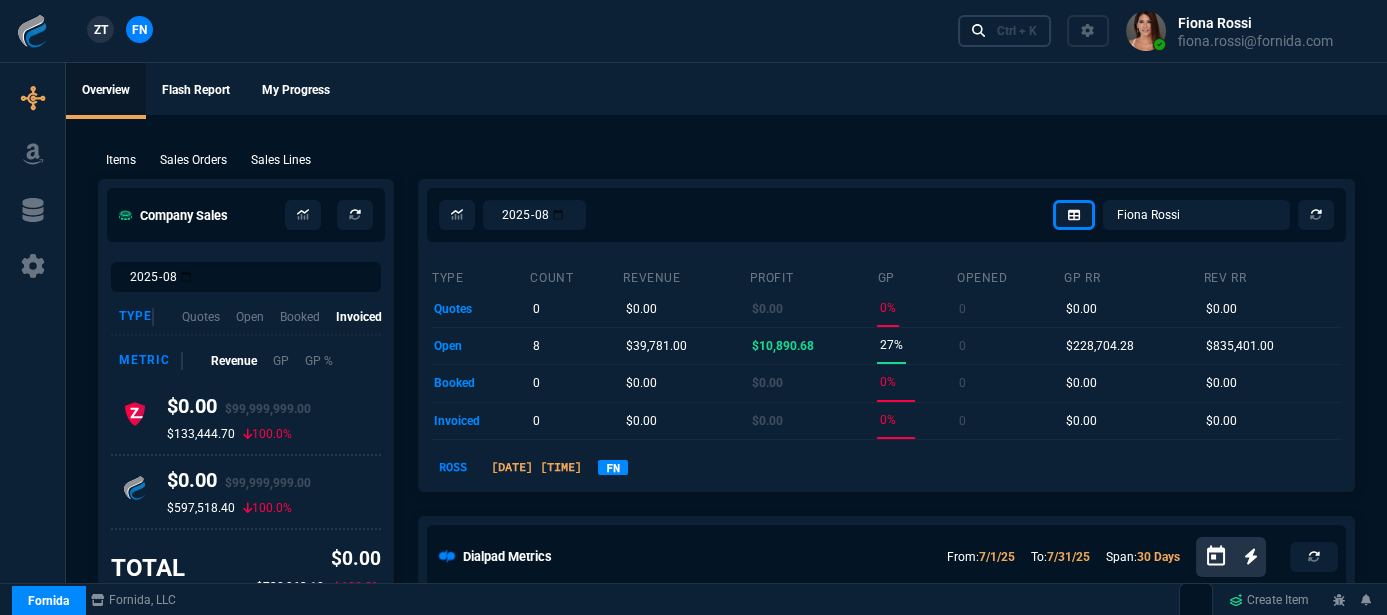 click on "Ctrl + K" at bounding box center [1017, 31] 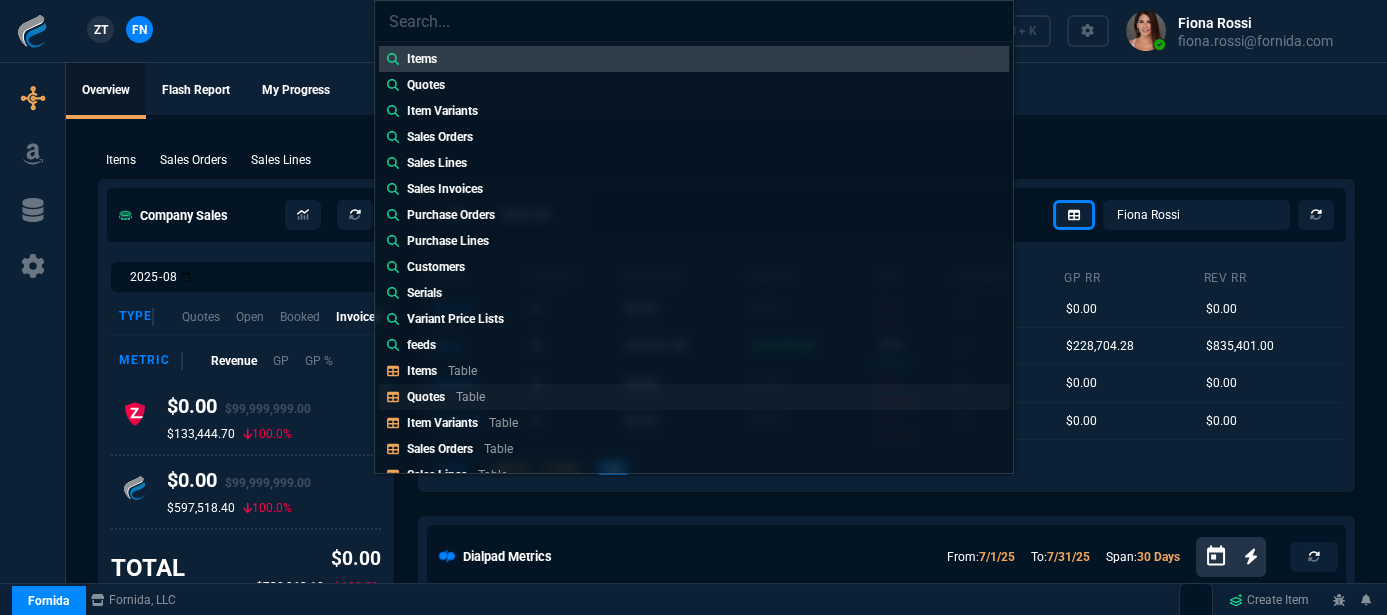 click on "Quotes
Table" at bounding box center (694, 397) 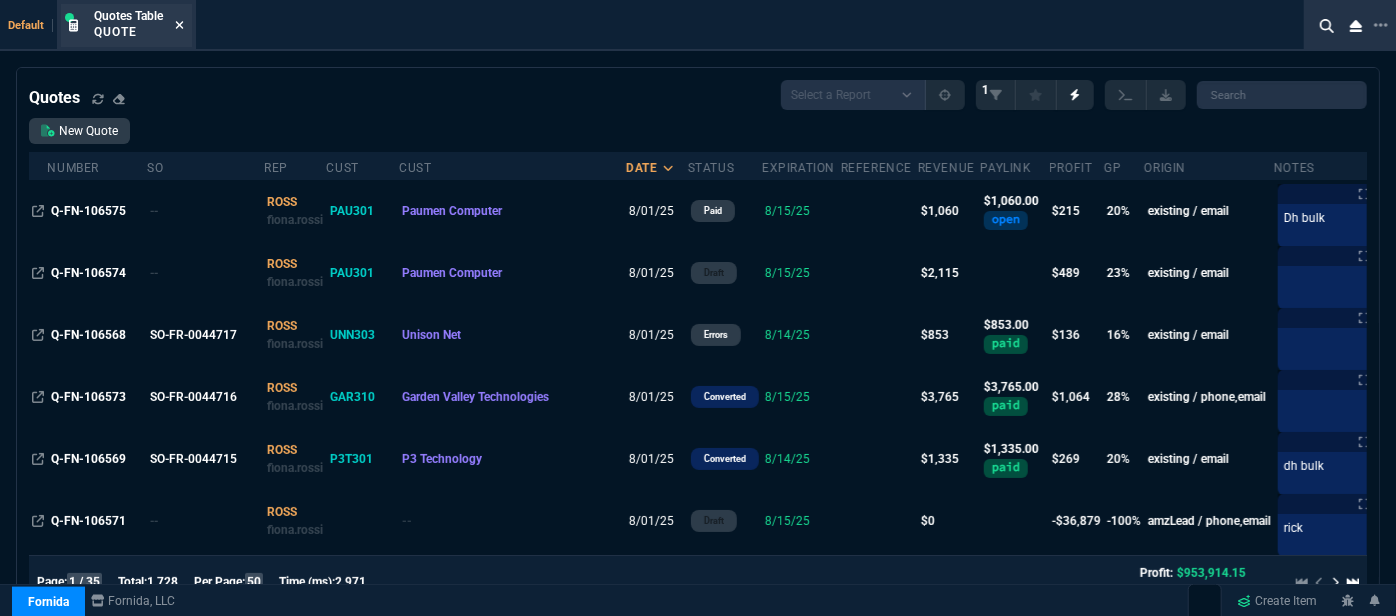 click 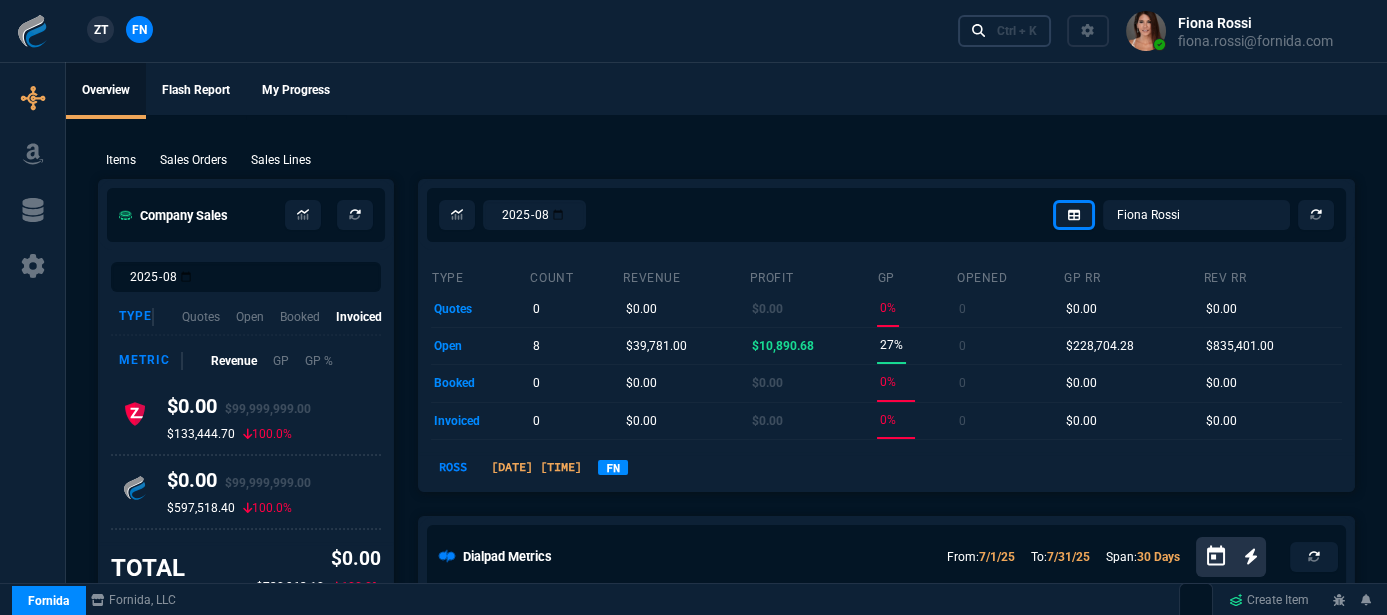 click on "Ctrl + K" at bounding box center (1017, 31) 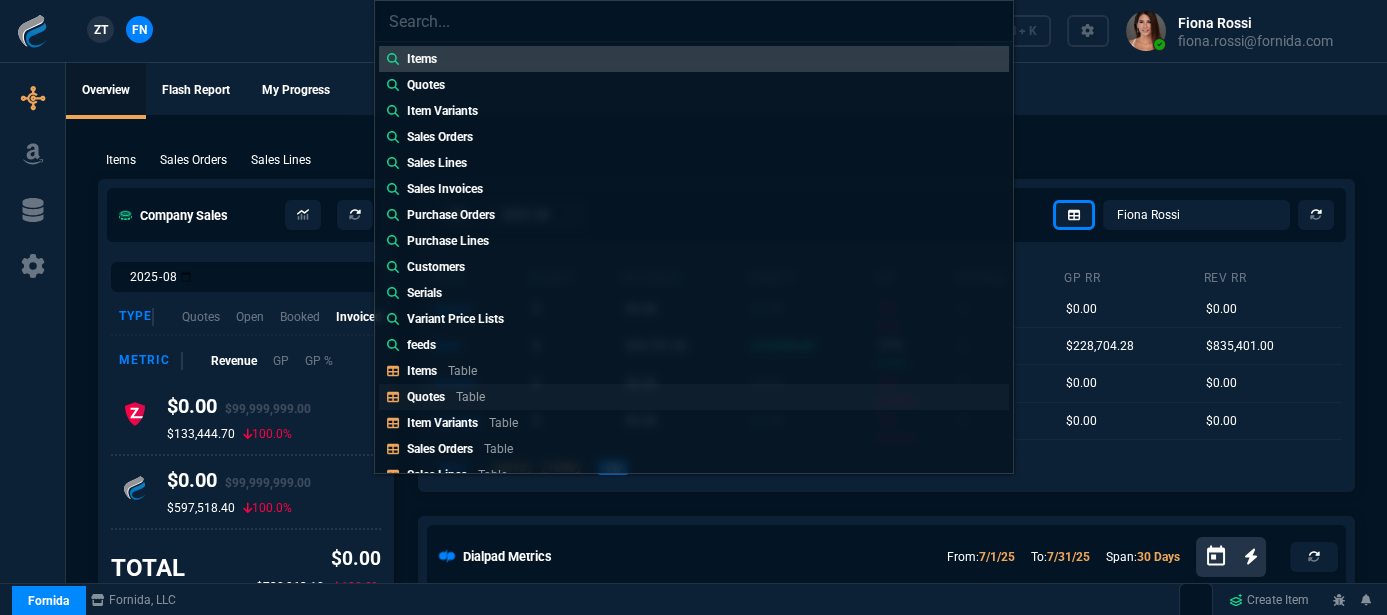 click on "Quotes
Table" at bounding box center (450, 397) 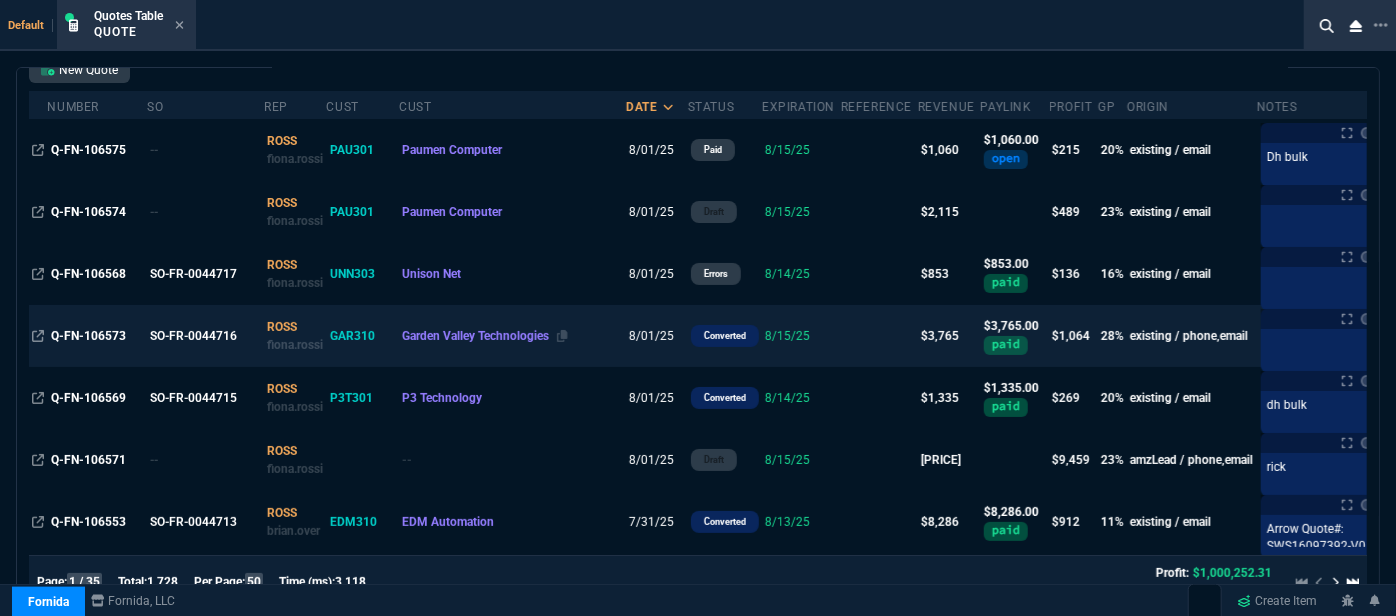 scroll, scrollTop: 90, scrollLeft: 0, axis: vertical 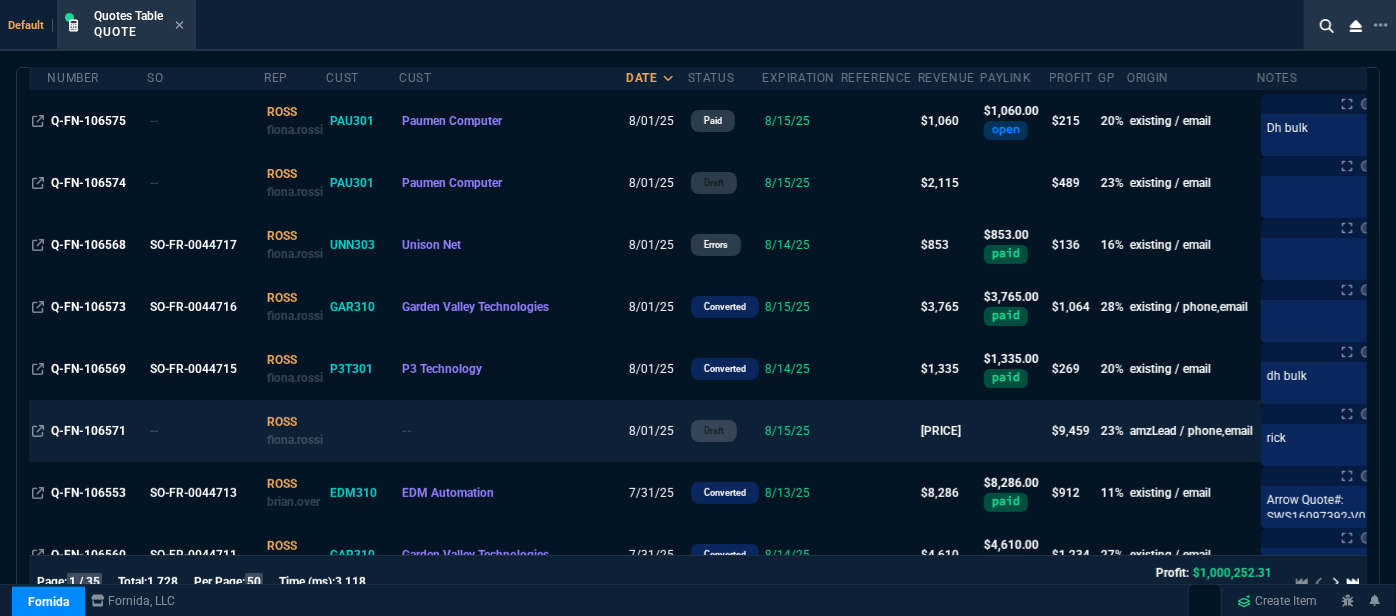click at bounding box center (879, 431) 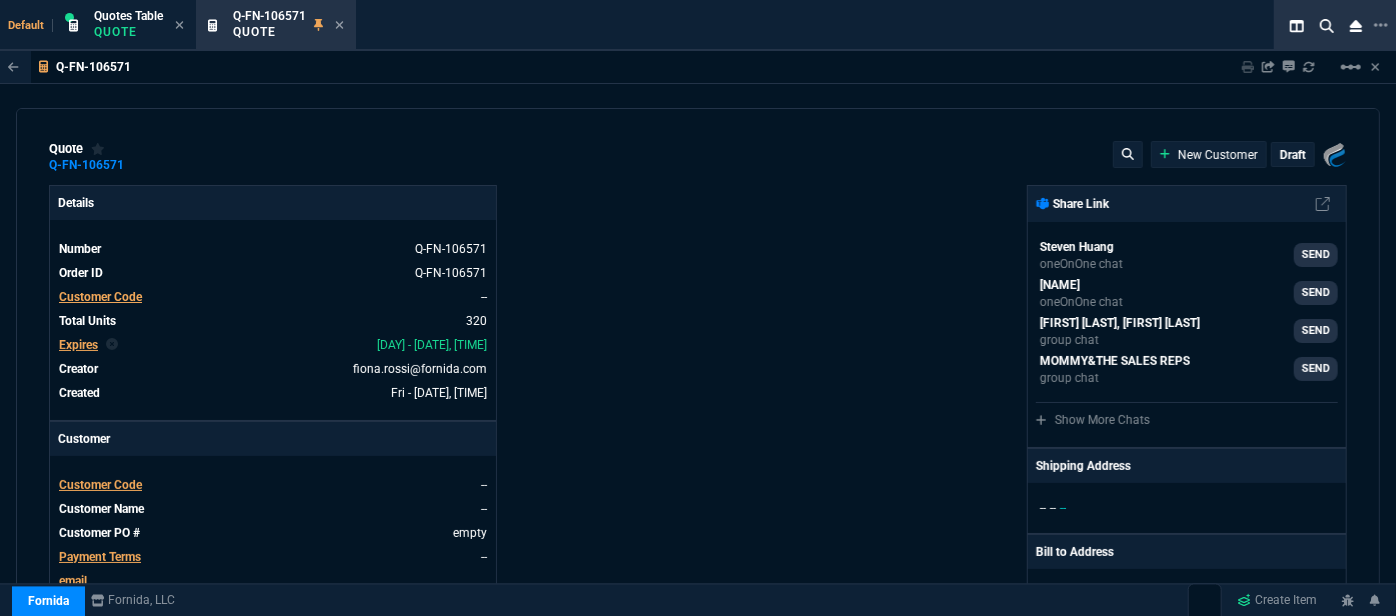 type on "27" 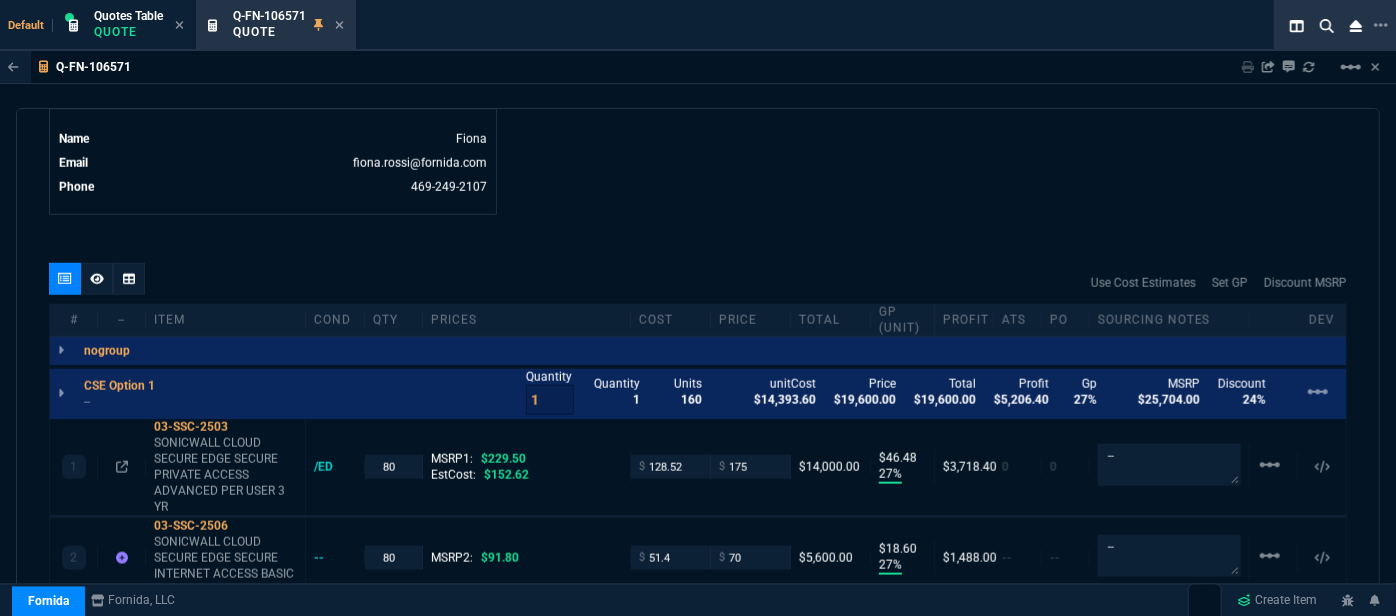 scroll, scrollTop: 1000, scrollLeft: 0, axis: vertical 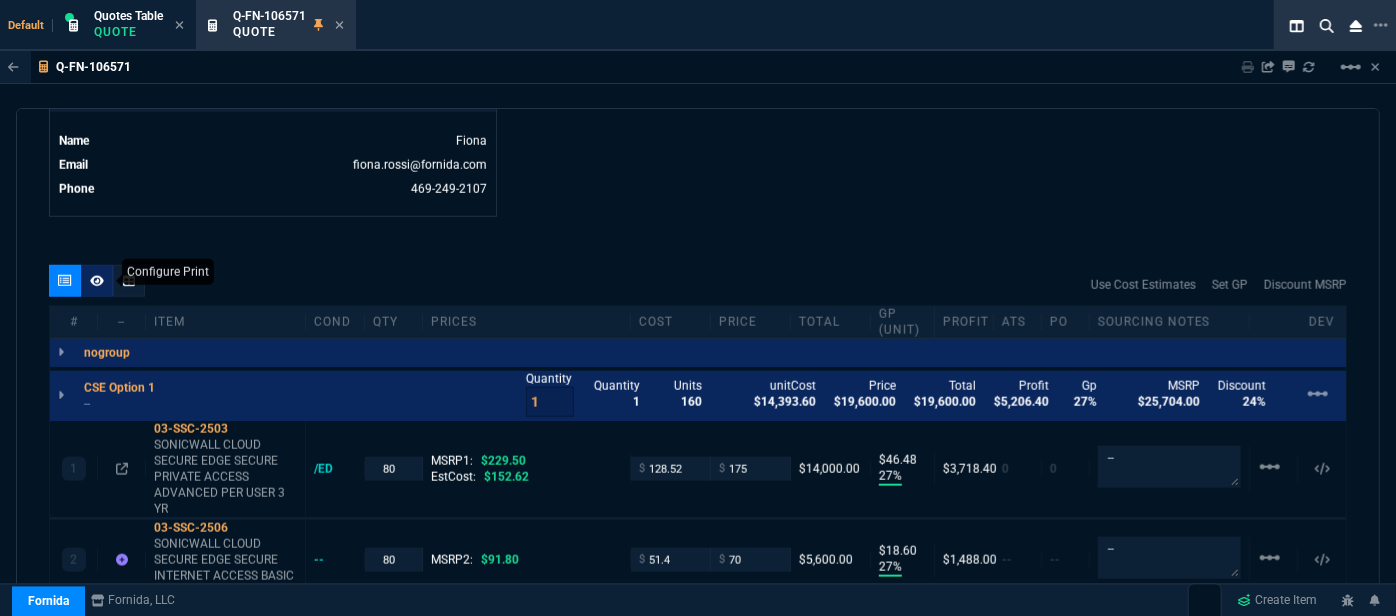 click at bounding box center (97, 281) 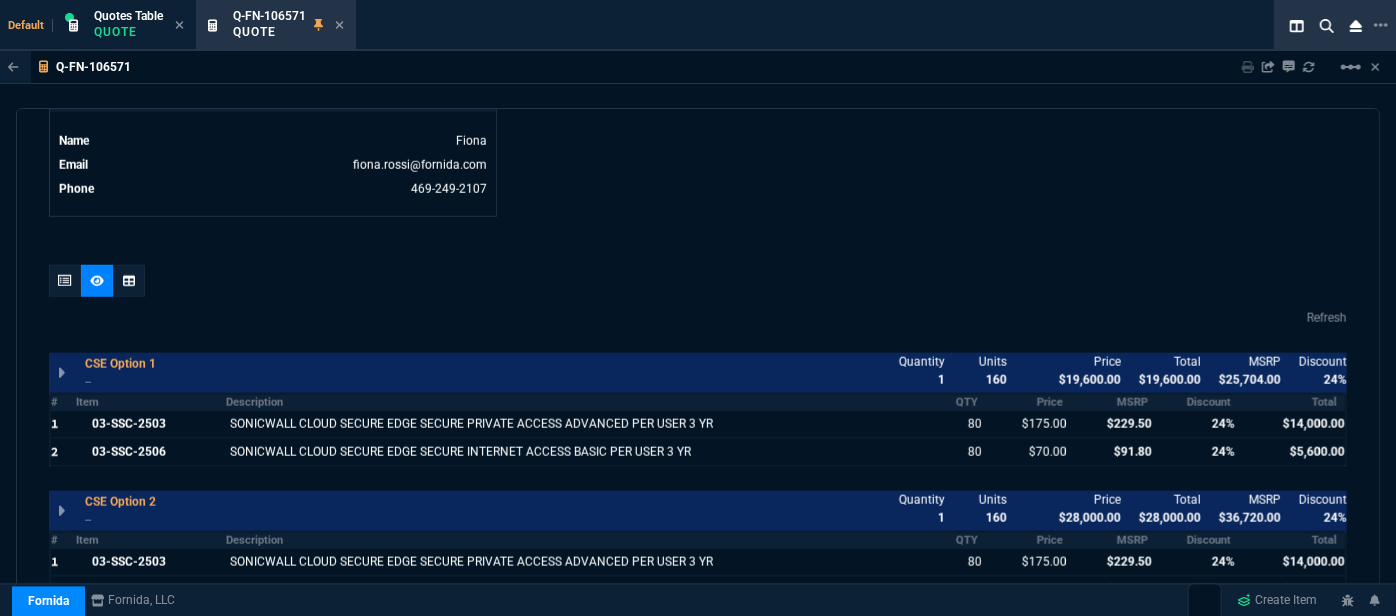 scroll, scrollTop: 1090, scrollLeft: 0, axis: vertical 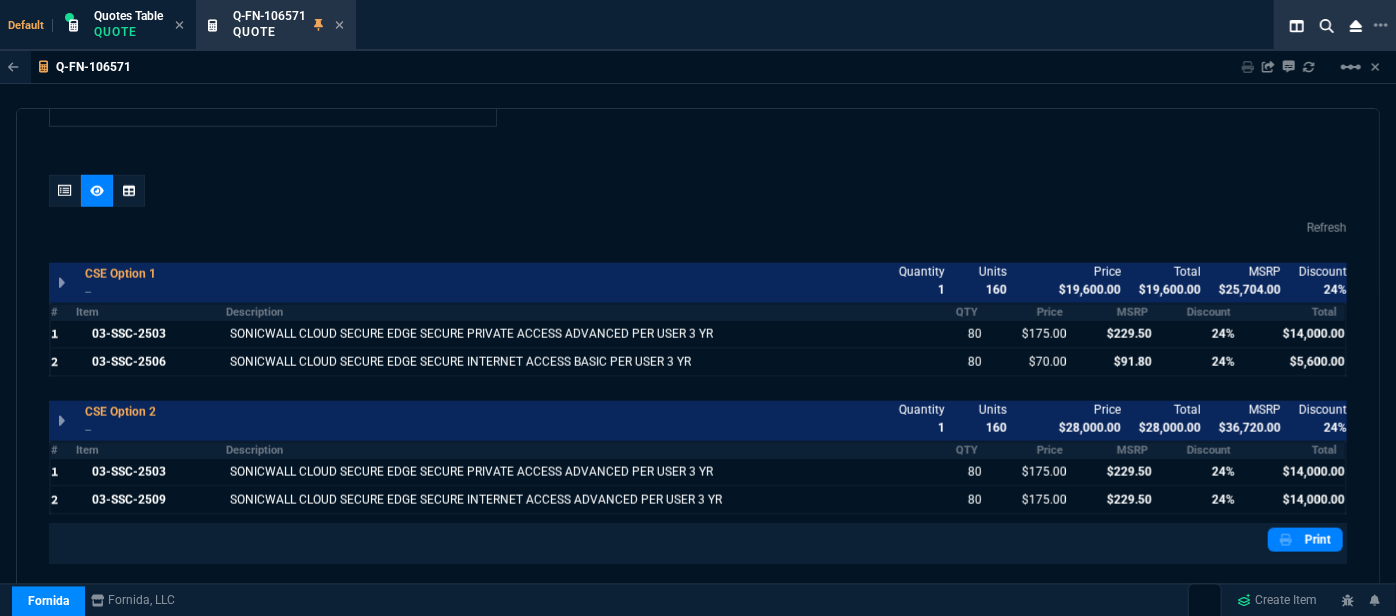 click at bounding box center [1243, 281] 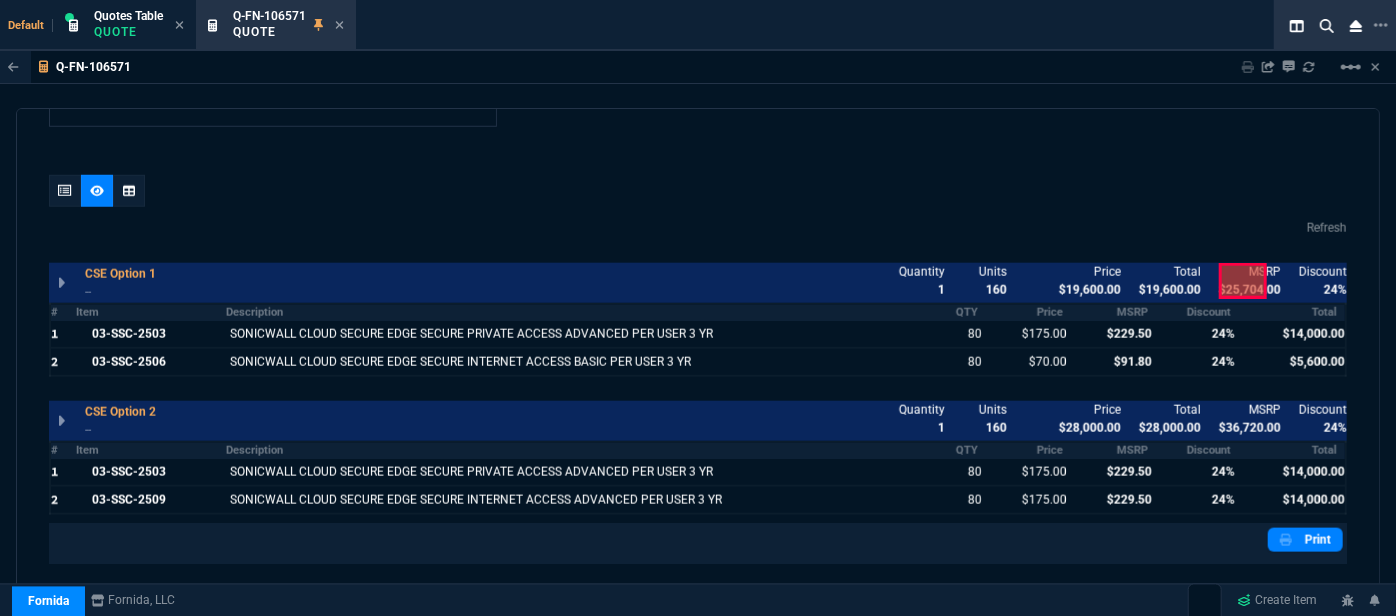 click on "$36,720.00" at bounding box center [1250, 428] 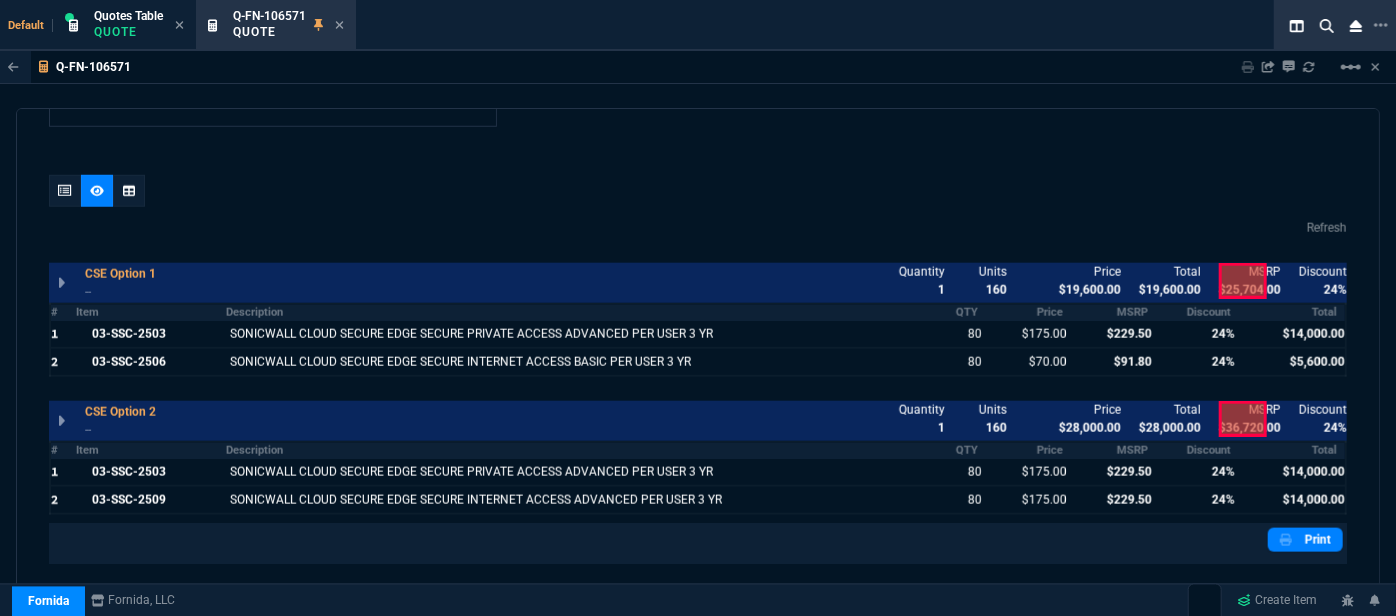 click at bounding box center (1323, 419) 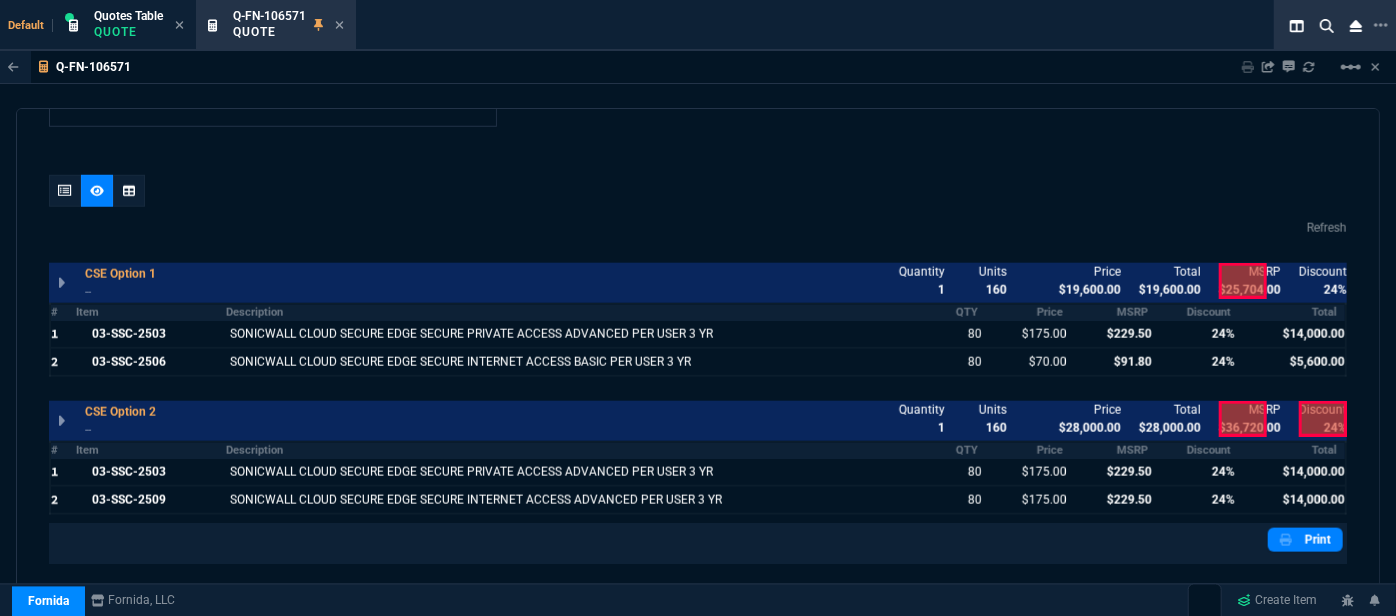 click at bounding box center (1323, 281) 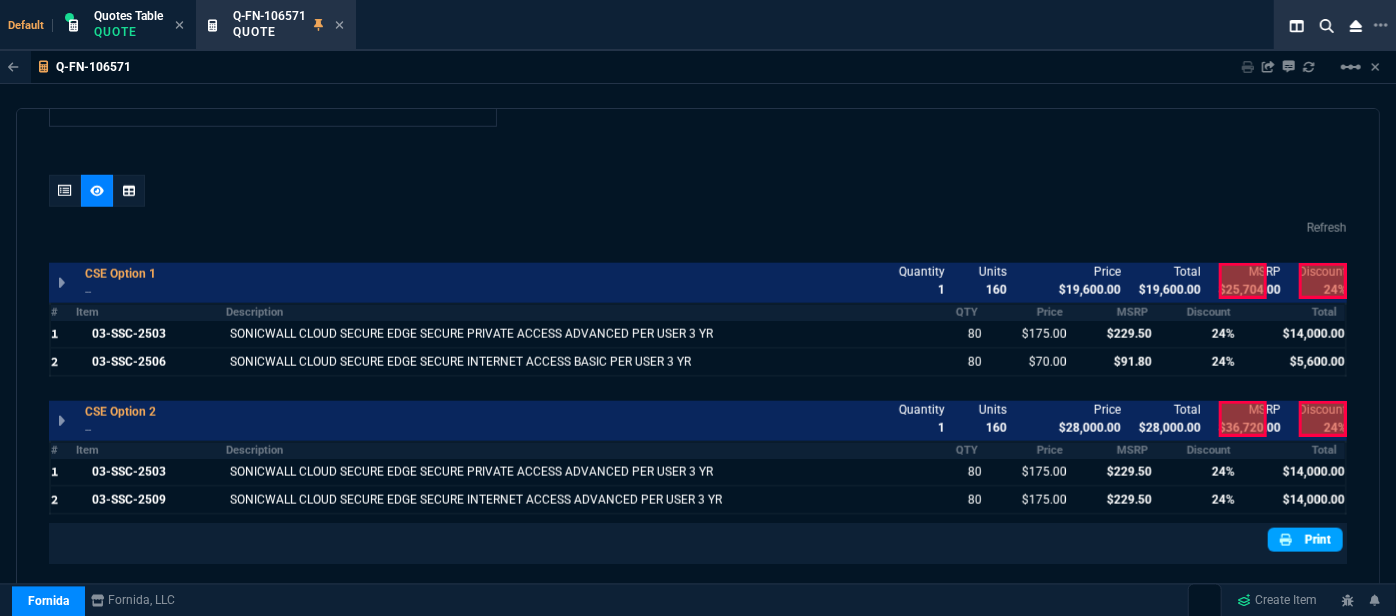 click on "Print" at bounding box center (1305, 540) 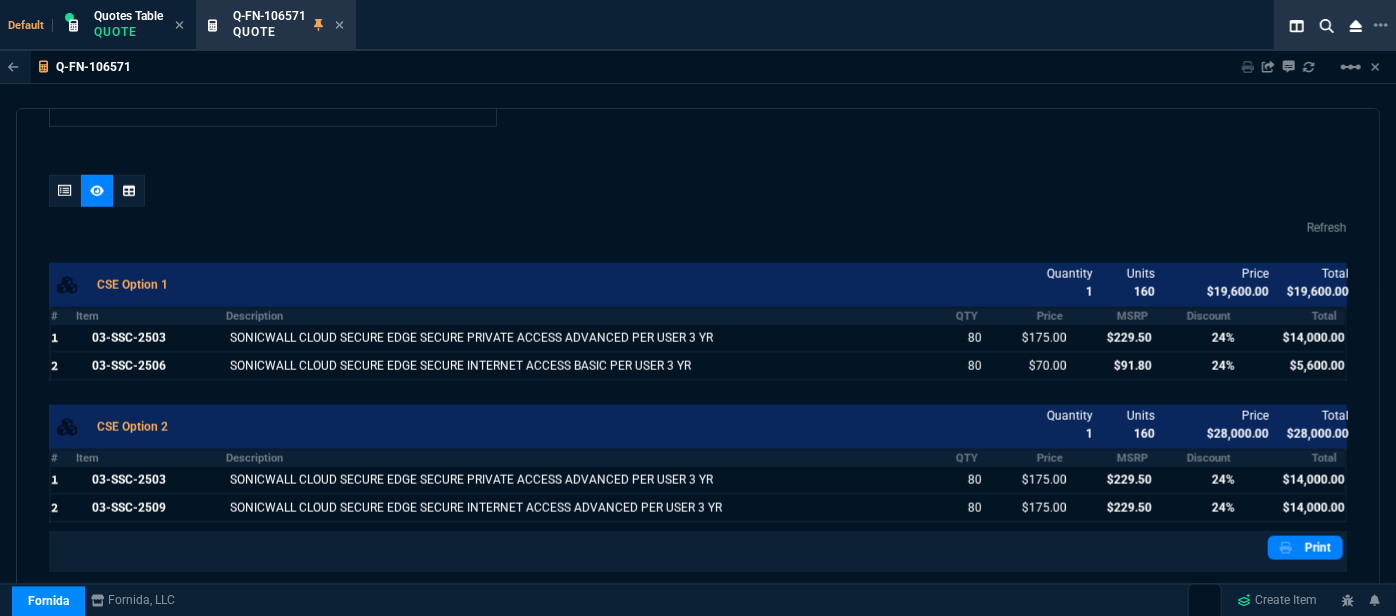 scroll, scrollTop: 1252, scrollLeft: 0, axis: vertical 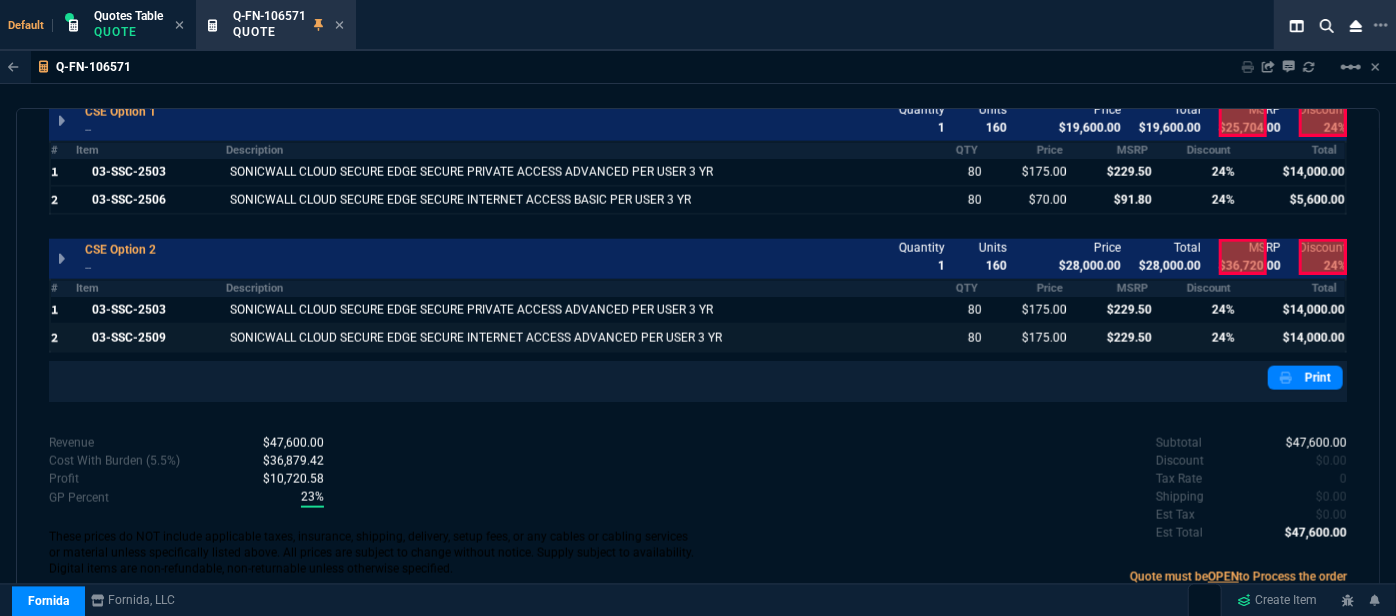 click at bounding box center [1197, 338] 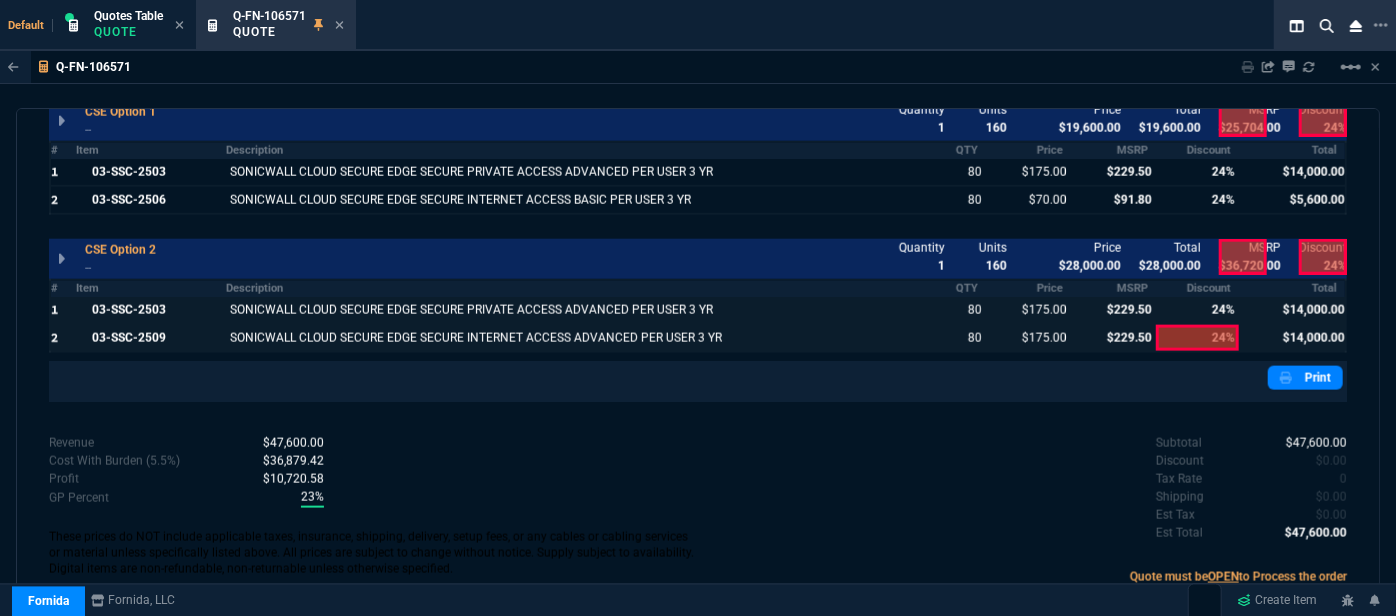 click at bounding box center [1197, 310] 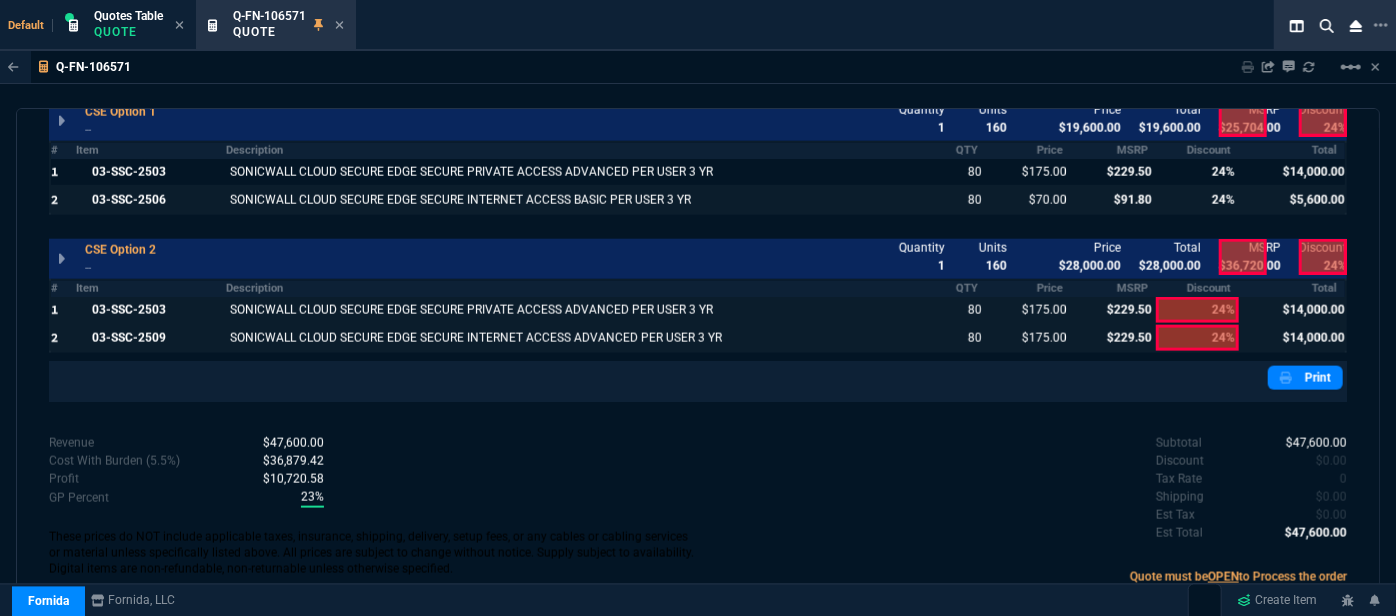 click at bounding box center (1197, 200) 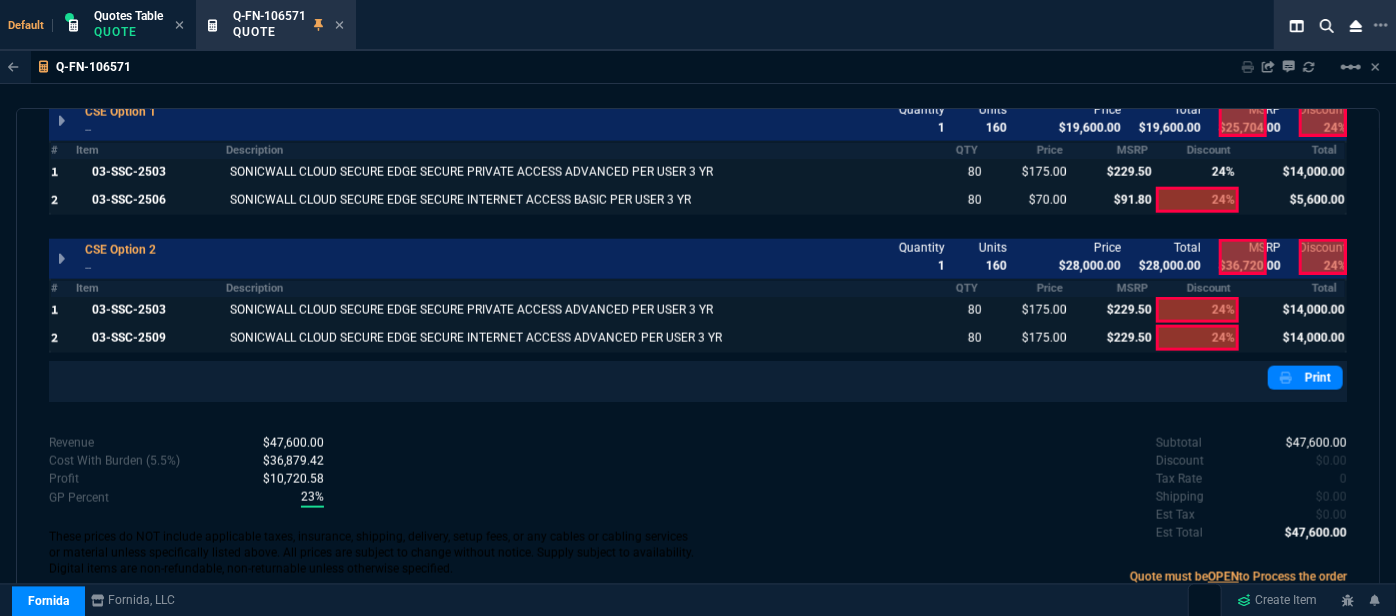 click at bounding box center [1197, 172] 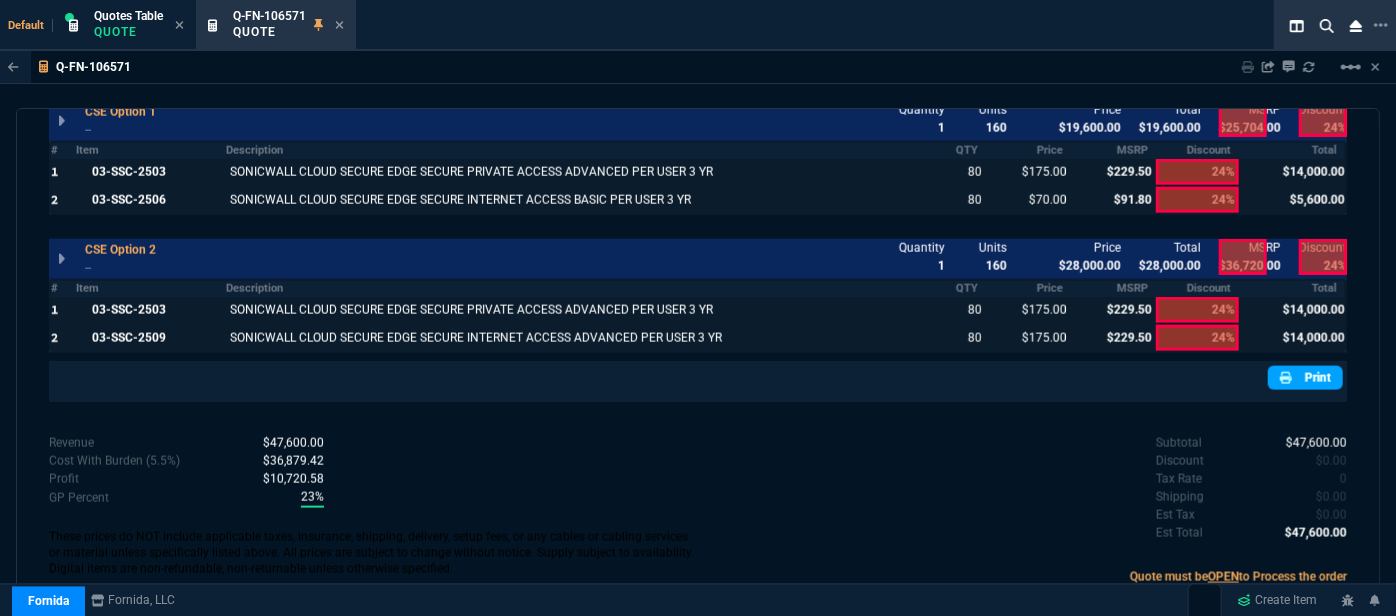 click on "Print" at bounding box center [1305, 378] 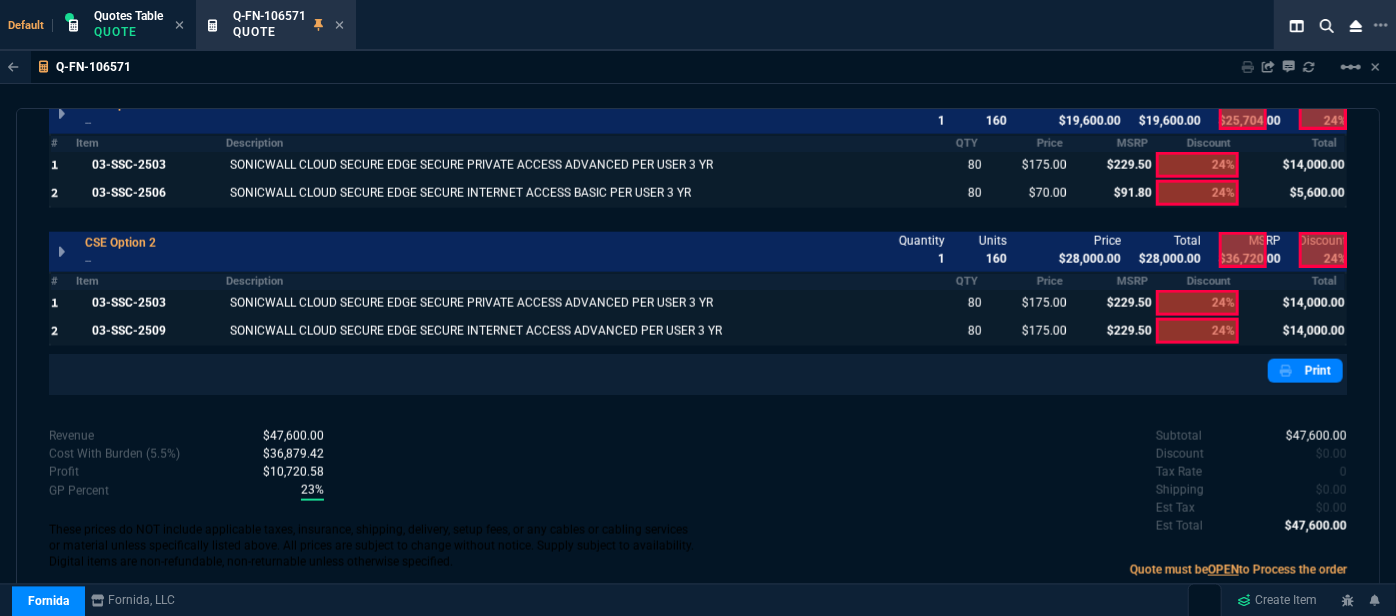 scroll, scrollTop: 1252, scrollLeft: 0, axis: vertical 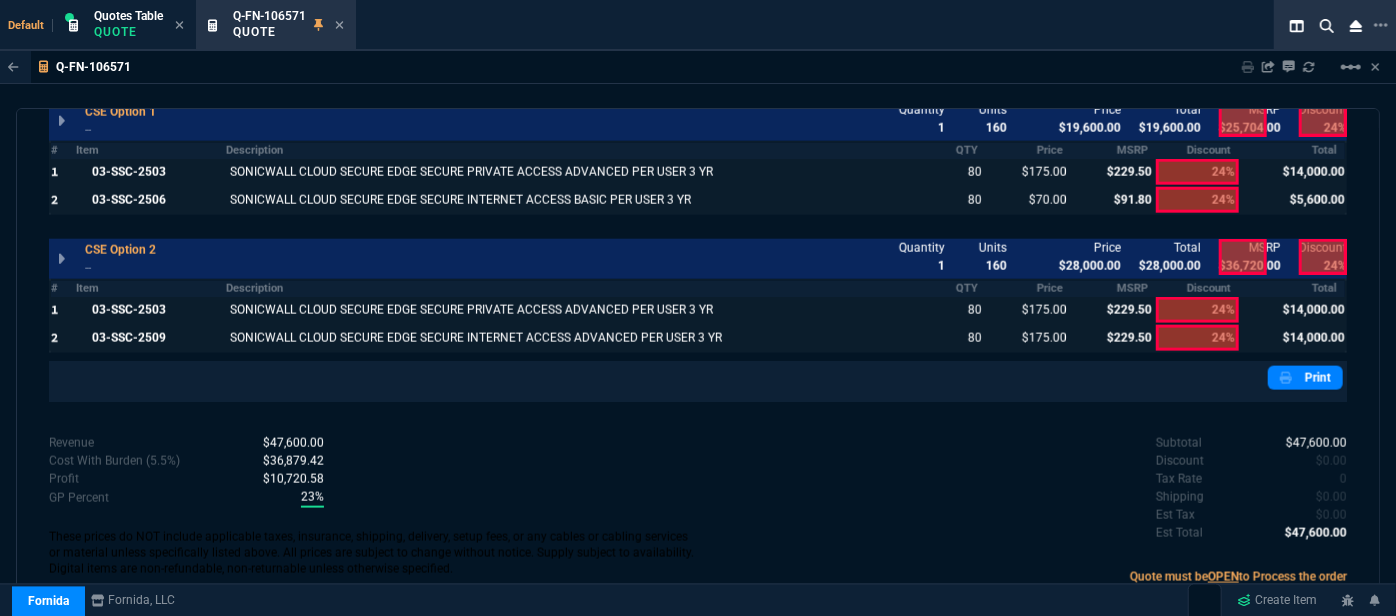 click at bounding box center [1113, 338] 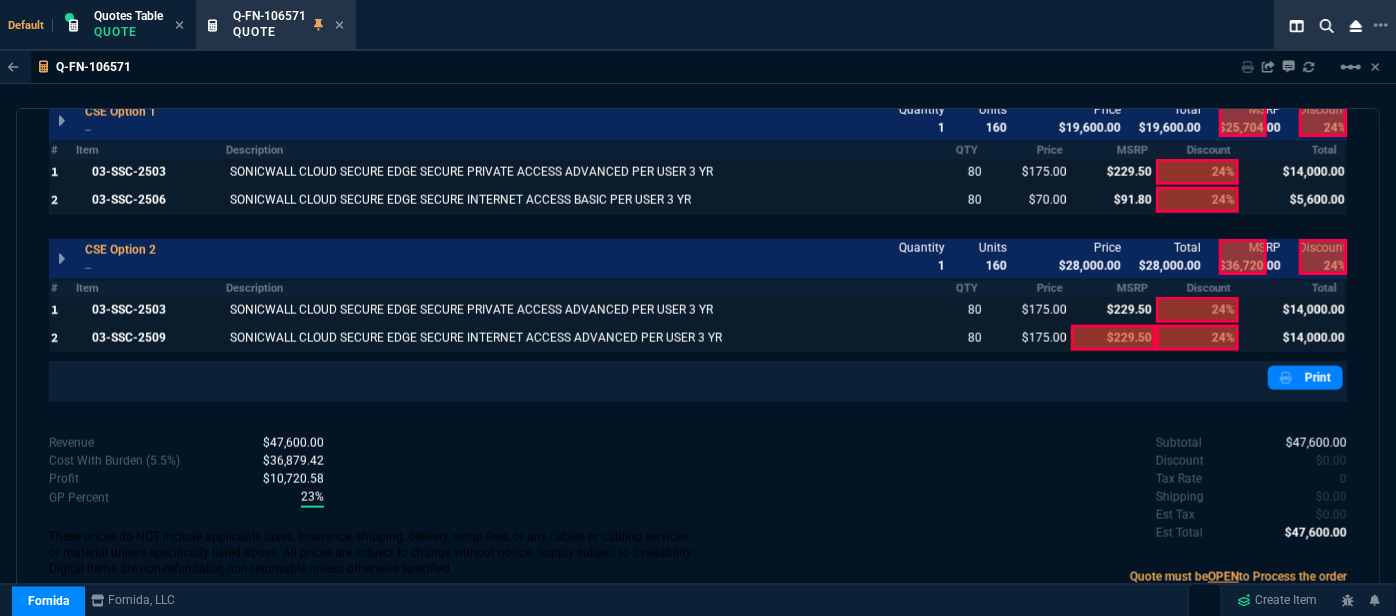 click at bounding box center [1113, 310] 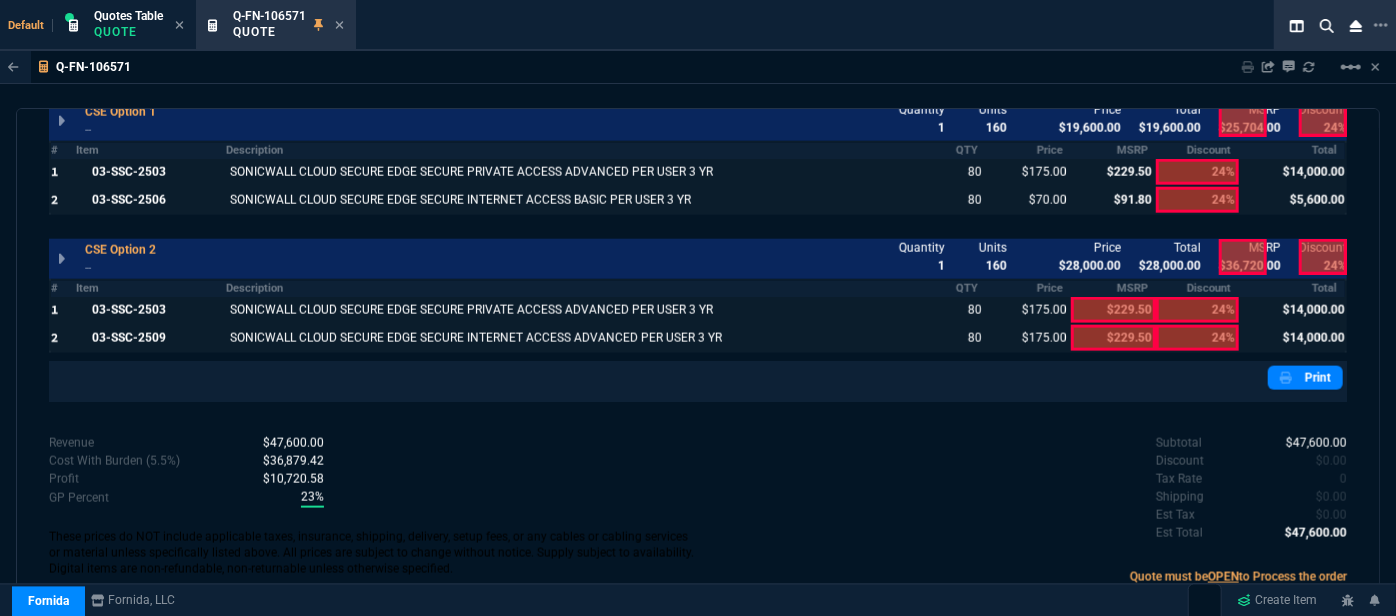 click at bounding box center [1113, 200] 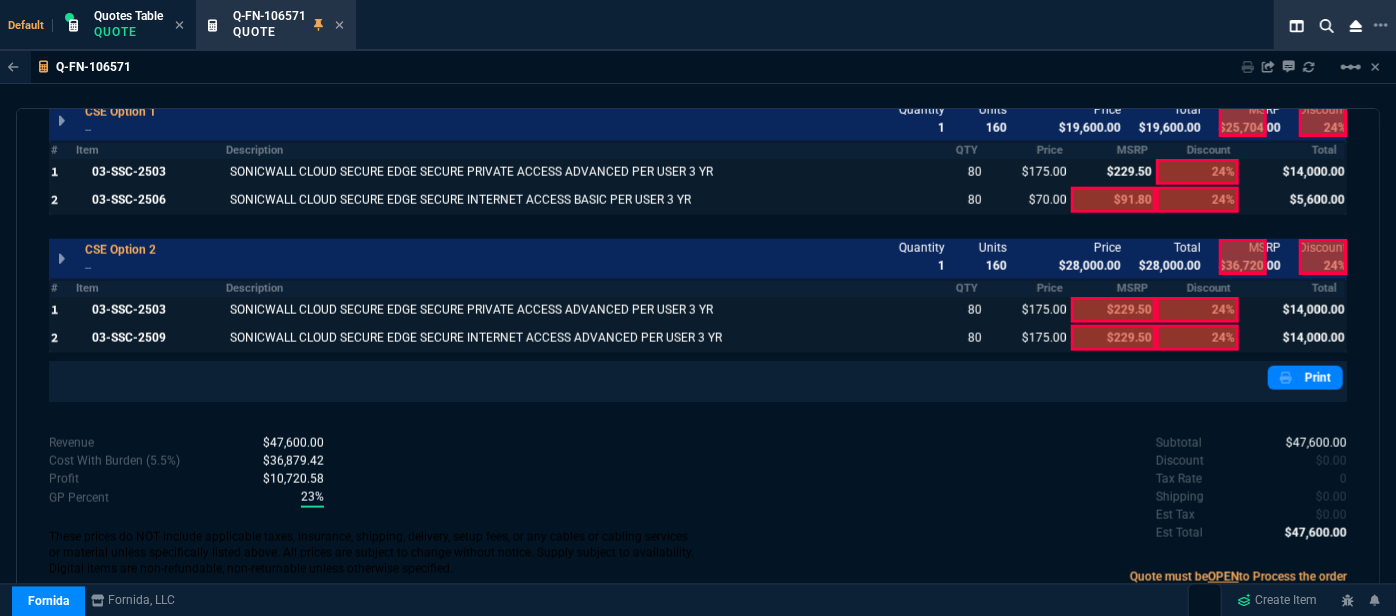 click at bounding box center [1113, 172] 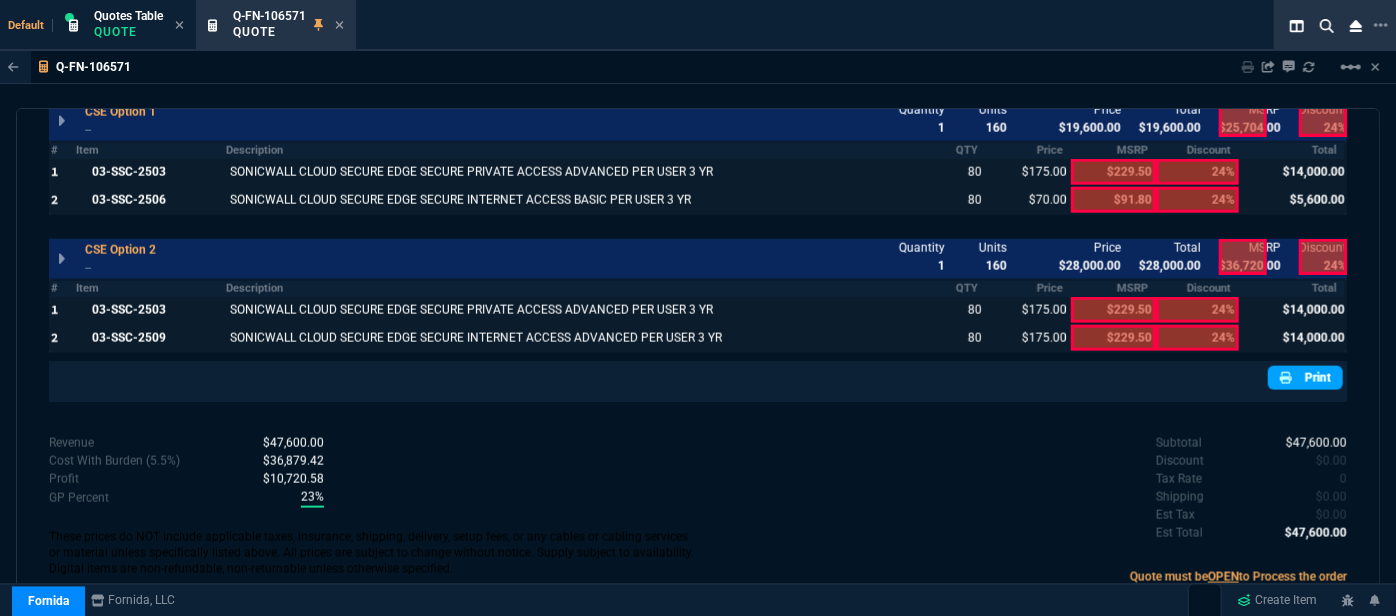 click on "Print" at bounding box center (1305, 378) 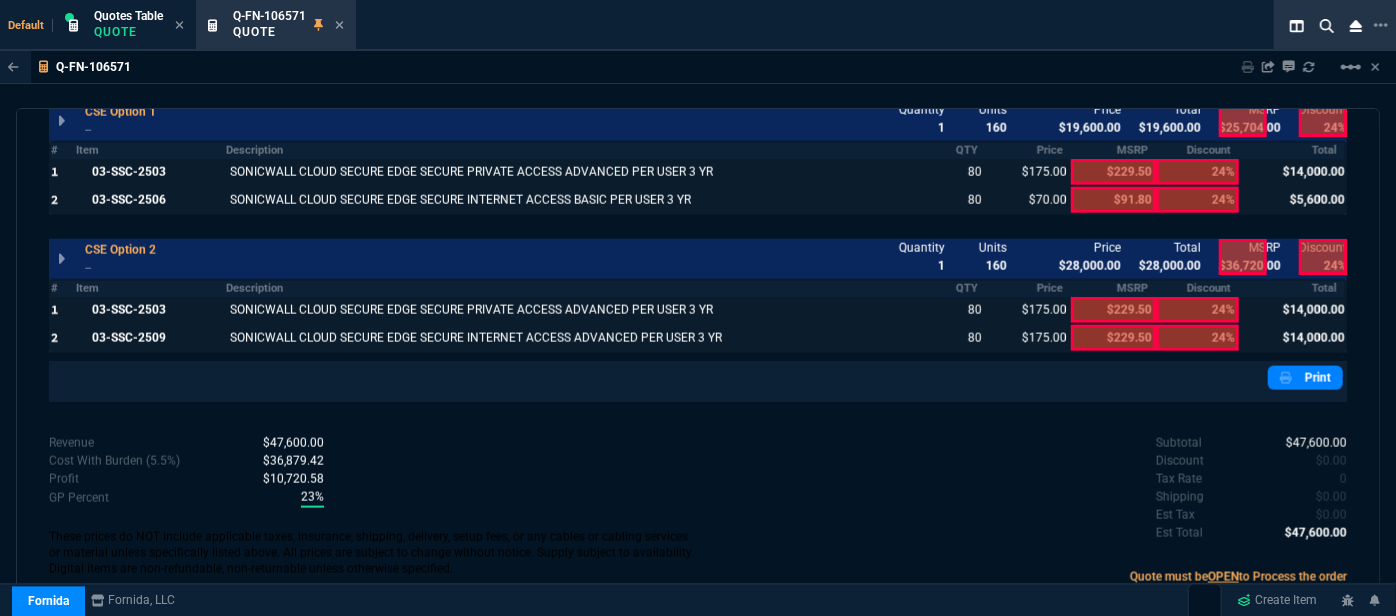 scroll, scrollTop: 1070, scrollLeft: 0, axis: vertical 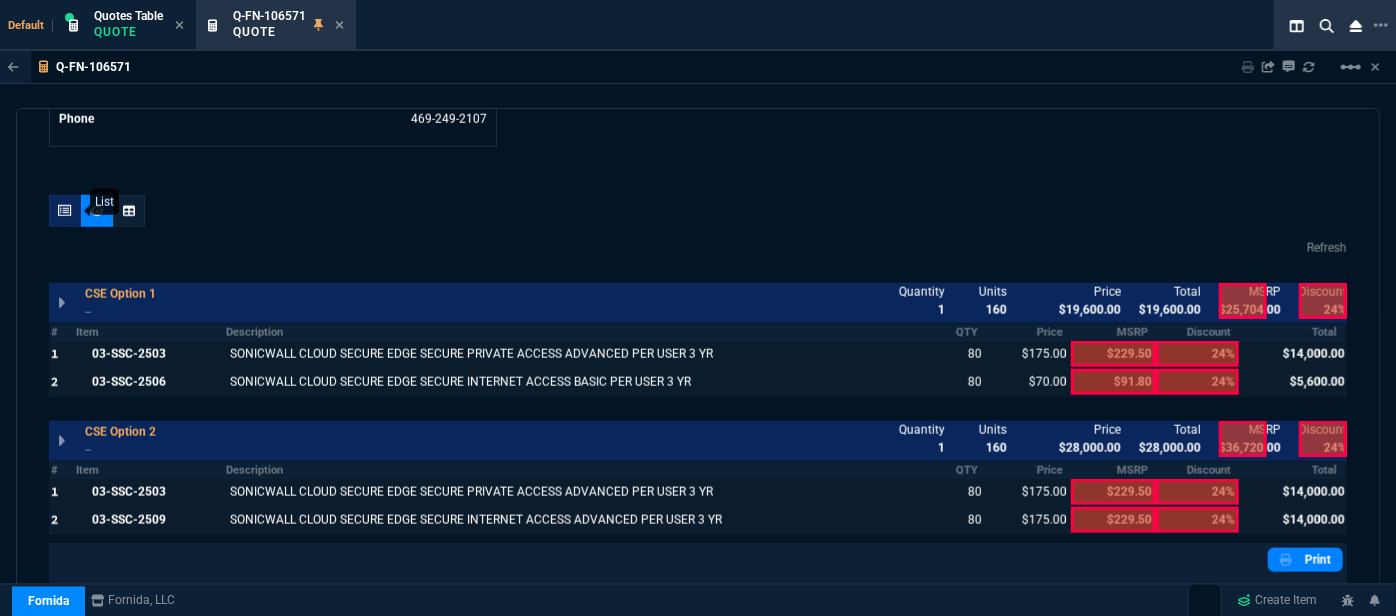 click at bounding box center [65, 211] 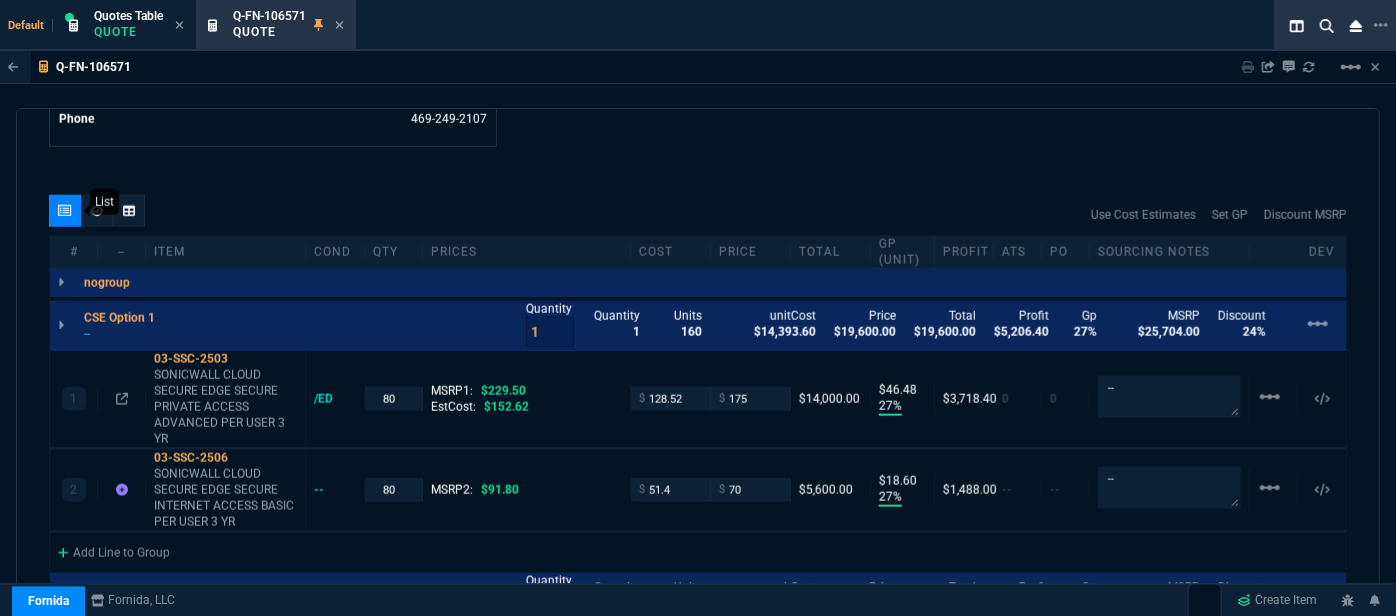 type on "27" 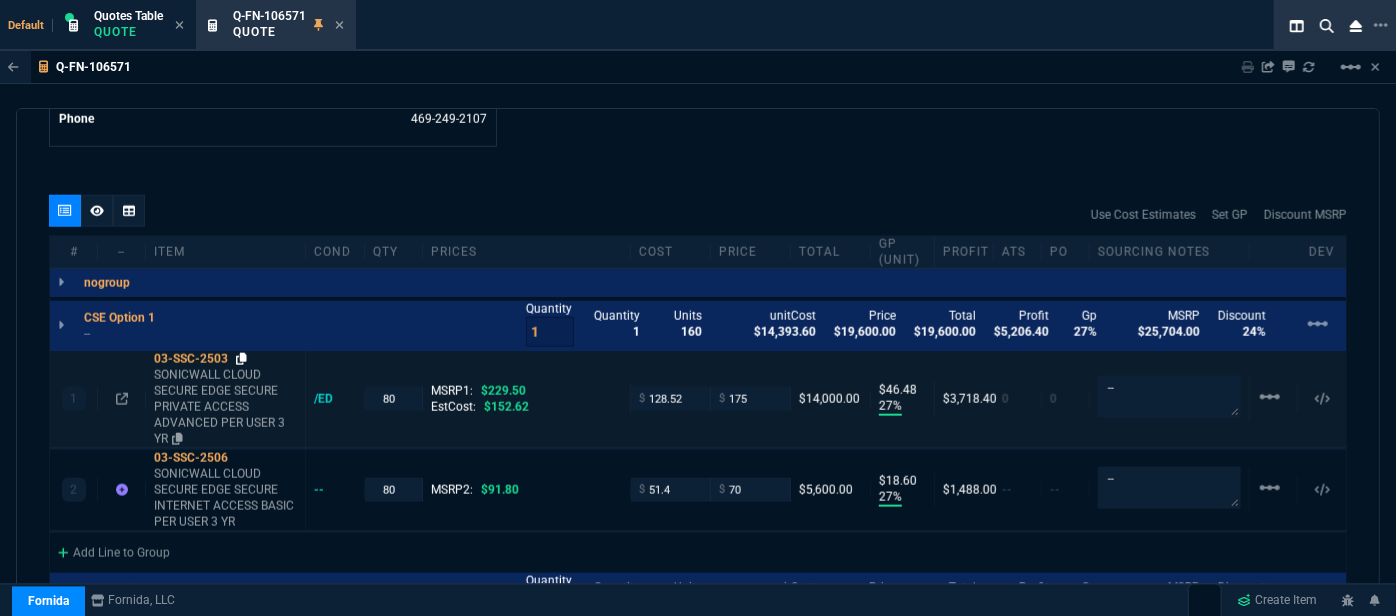click 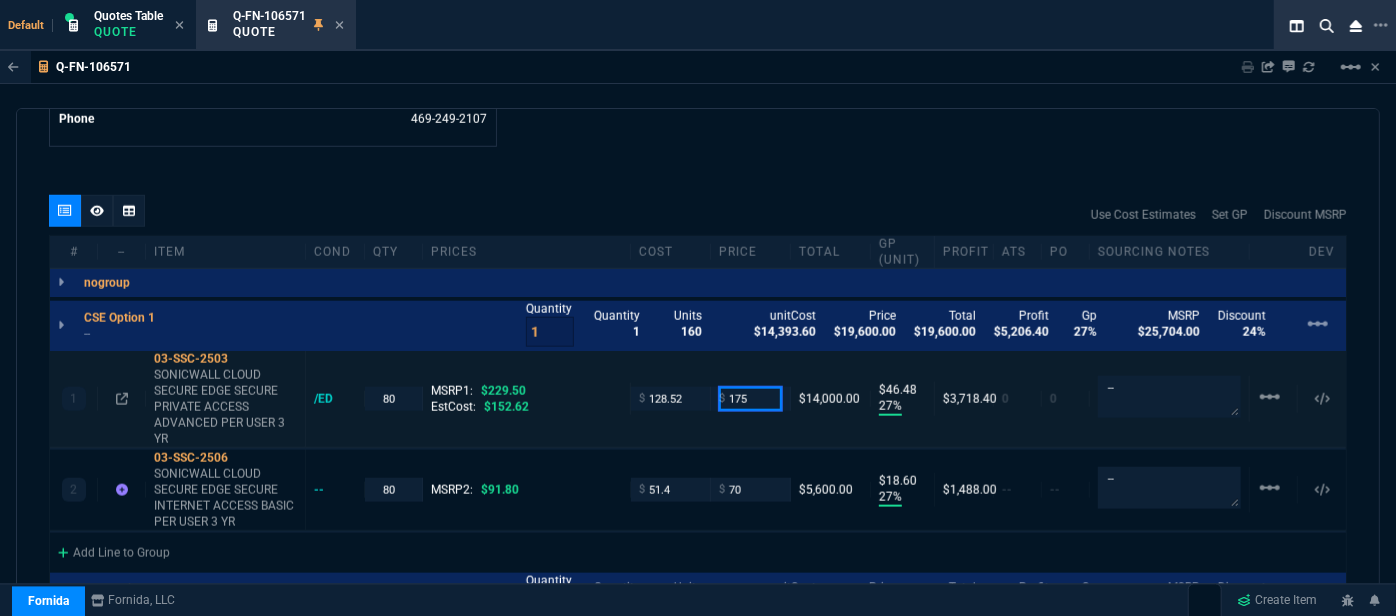 drag, startPoint x: 749, startPoint y: 398, endPoint x: 695, endPoint y: 407, distance: 54.74486 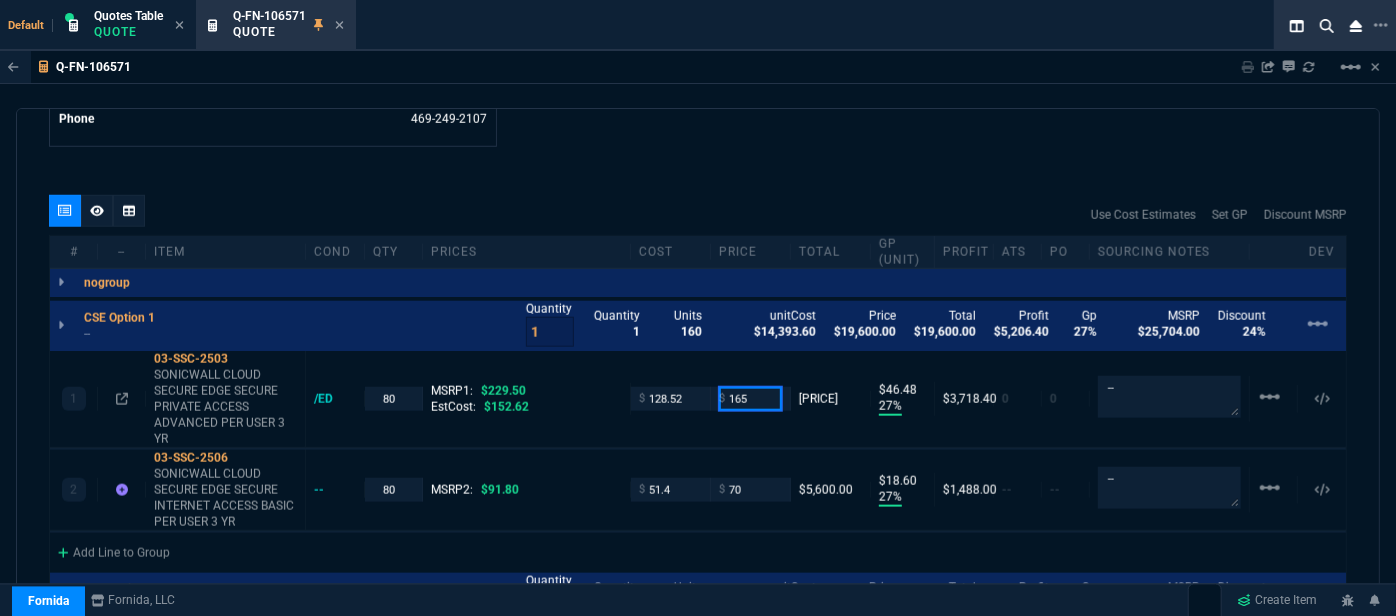 type on "165" 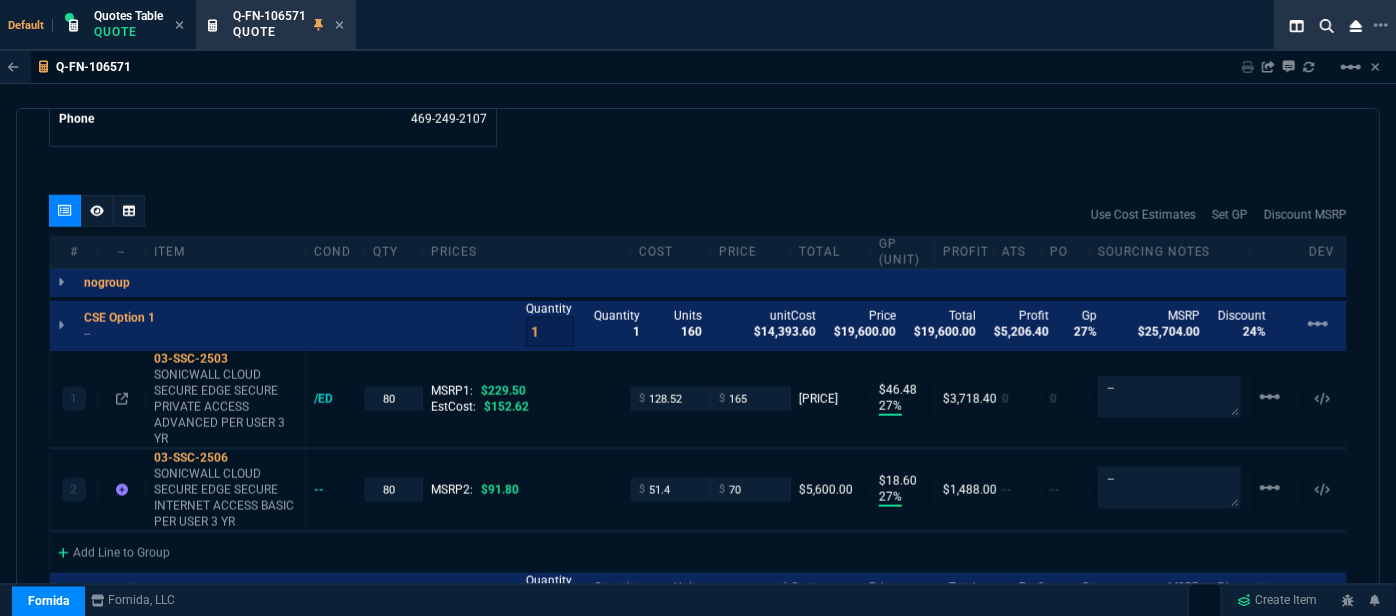 click on "quote   Q-FN-106571   New Customer  draft Fornida, LLC 2609 Technology Dr Suite 300 Plano, [STATE] [ZIP] Details Number Q-FN-106571  Order ID Q-FN-106571  Customer Code --  Total Units 320  Expires Fri - 8/15/25, 2:12 PM Creator fiona.rossi@example.com  Created Fri - 8/1/25, 2:12 PM Print Specs Number Q-FN-106571  Customer ID   Customer Name   Expires 8/15/25,  9:12 AM  Customer PO # --  Payment Terms --  Shipping Agent OTHER | ELECTRONIC  Customer Customer Code --  Customer Name --  Customer PO # empty  Payment Terms --  email   phone --   Origin  amzLead / phone,email   Origin Comment    Staff Sales Person ROSS  Engineer 1 --  Engineer 2 --  Shipping Ship Date -- Agent OTHER  Agent Service ELECTRONIC  Account Id --  Sales Order* Number --  id --  Account Manager Name Fiona  Email fiona.rossi@example.com  Phone [PHONE]  Fornida, LLC 2609 Technology Dr Suite 300 Plano, [STATE] [ZIP]  Share Link  Steven Huang oneOnOne chat SEND Larry Avila oneOnOne chat SEND Steven Huang, Cody Taylor, Doug Binenti group chat SEND" at bounding box center [698, 370] 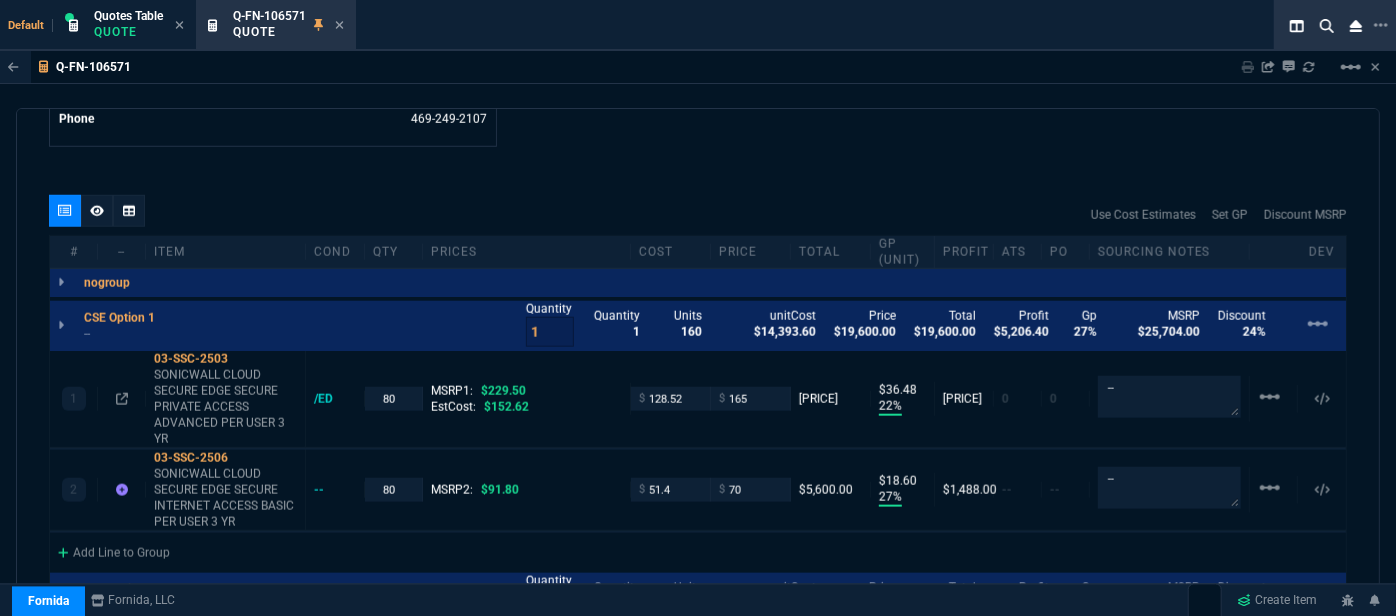 type on "165" 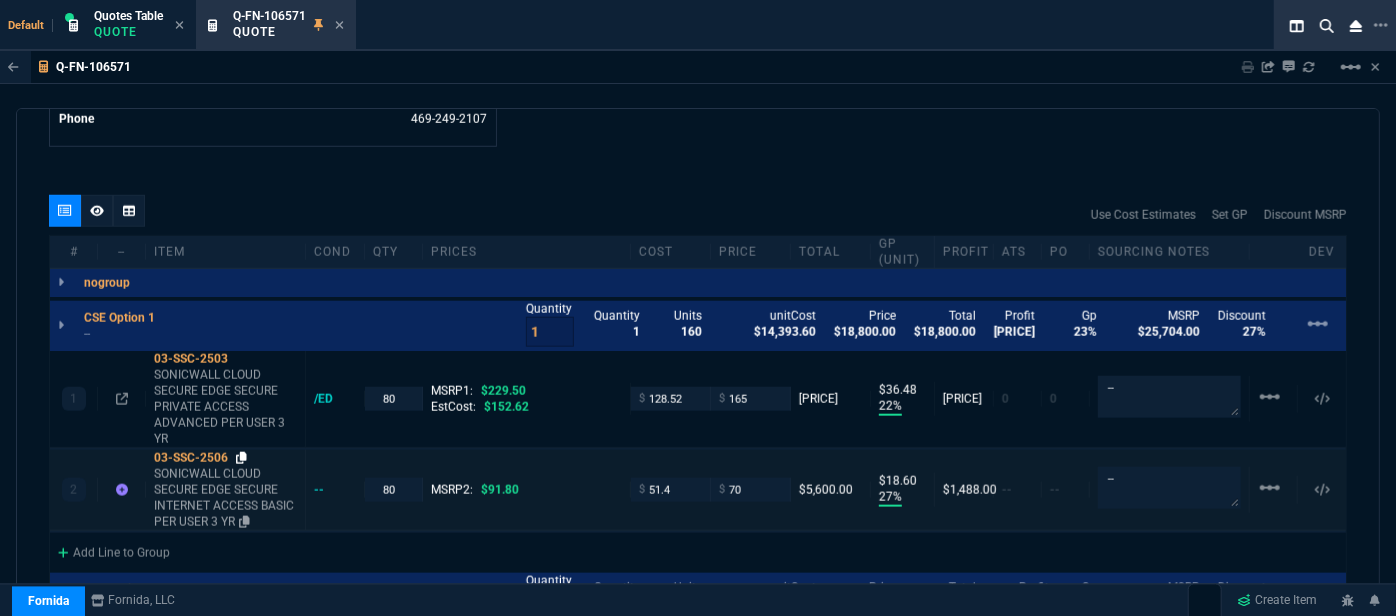 click 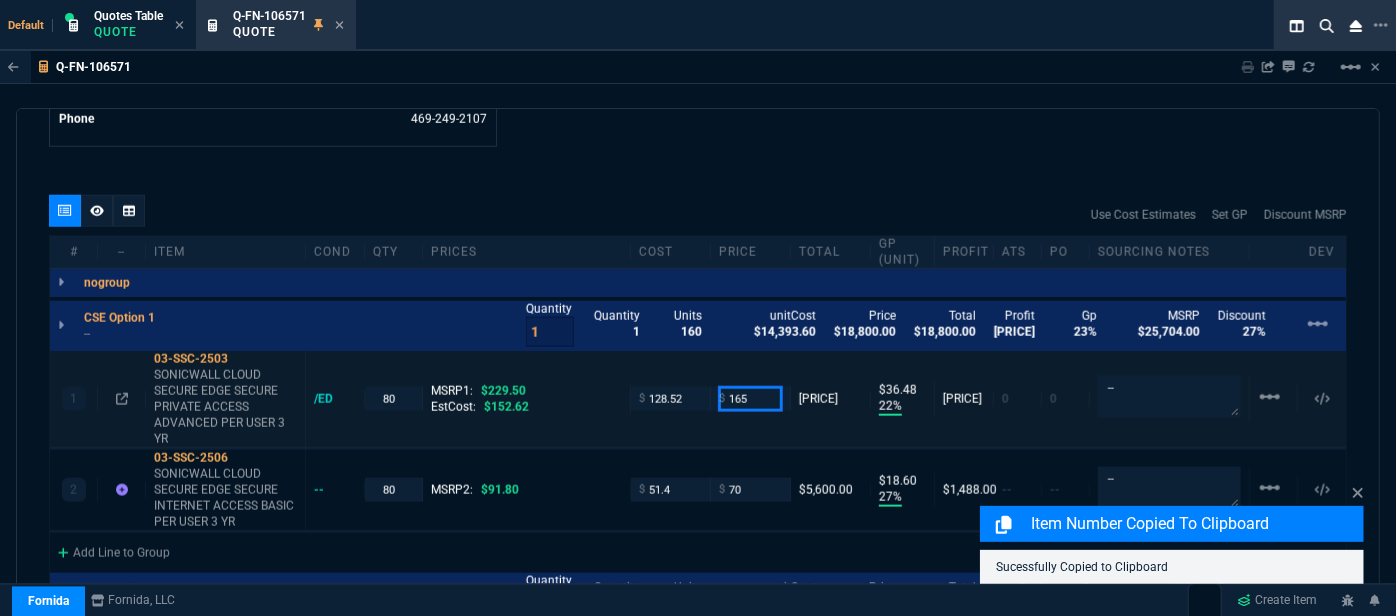 click on "165" at bounding box center (750, 398) 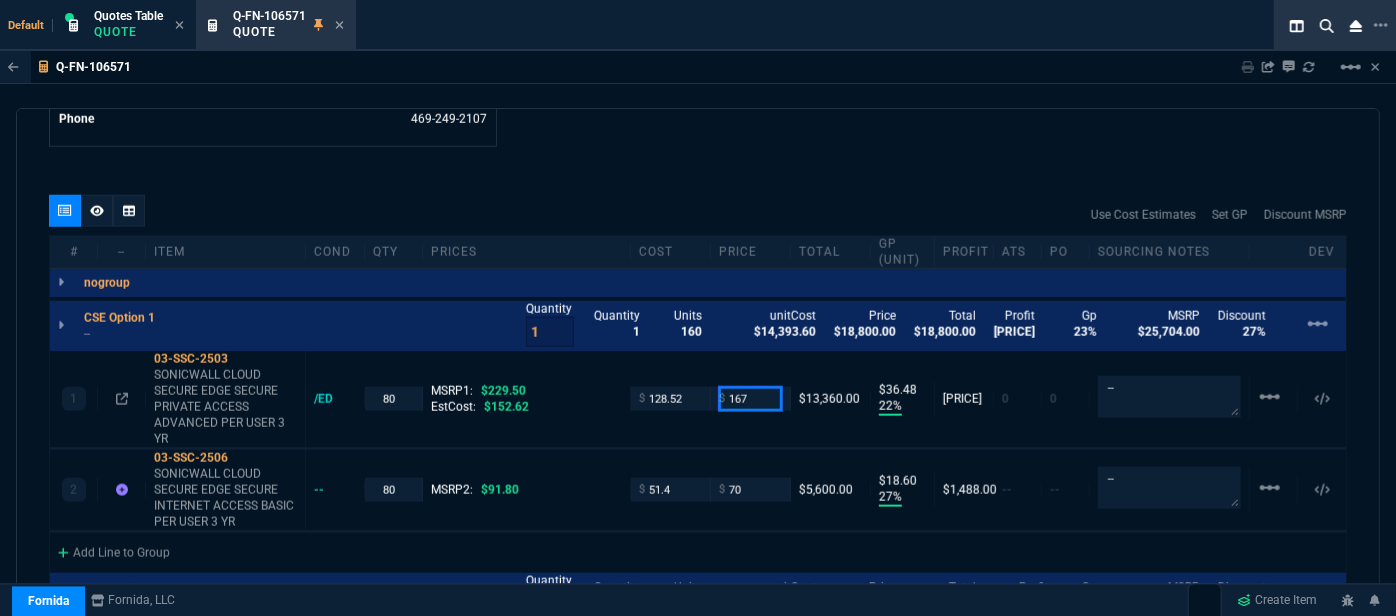 type 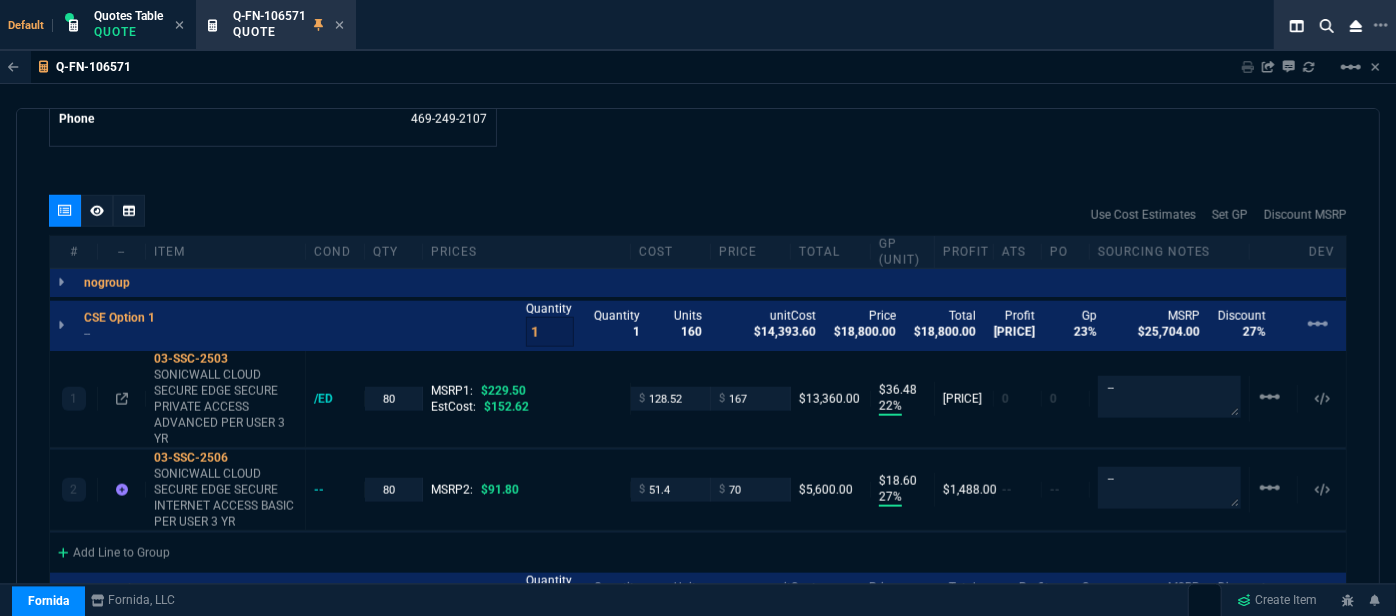 click on "Q-[PRODUCT_CODE] Sharing Q-[PRODUCT_CODE] Link Dev Link  Share on Teams linear_scale  quote   Q-[PRODUCT_CODE]   New Customer  draft [COMPANY_NAME] [ADDRESS] [CITY], [STATE] [POSTAL_CODE] Details Number Q-[PRODUCT_CODE]  Order ID Q-[PRODUCT_CODE]  Customer Code --  Total Units 320  Expires [DATE], [TIME] Creator [EMAIL]  Created [DATE], [TIME] Print Specs Number Q-[PRODUCT_CODE]  Customer ID   Customer Name   Expires [DATE],  [TIME]  Customer PO # --  Payment Terms --  Shipping Agent OTHER | ELECTRONIC  Customer Customer Code --  Customer Name --  Customer PO # empty  Payment Terms --  email   phone --   Origin  amzLead / phone,email   Origin Comment    Staff Sales Person [NAME]  Engineer 1 --  Engineer 2 --  Shipping Ship Date -- Agent OTHER  Agent Service ELECTRONIC  Account Id --  Sales Order* Number --  id --  Account Manager Name [NAME]  Email [EMAIL]  Phone [PHONE]  [COMPANY_NAME] [ADDRESS] [CITY], [STATE] [POSTAL_CODE]  Share Link  [NAME] oneOnOne chat SEND [NAME]" at bounding box center (698, 389) 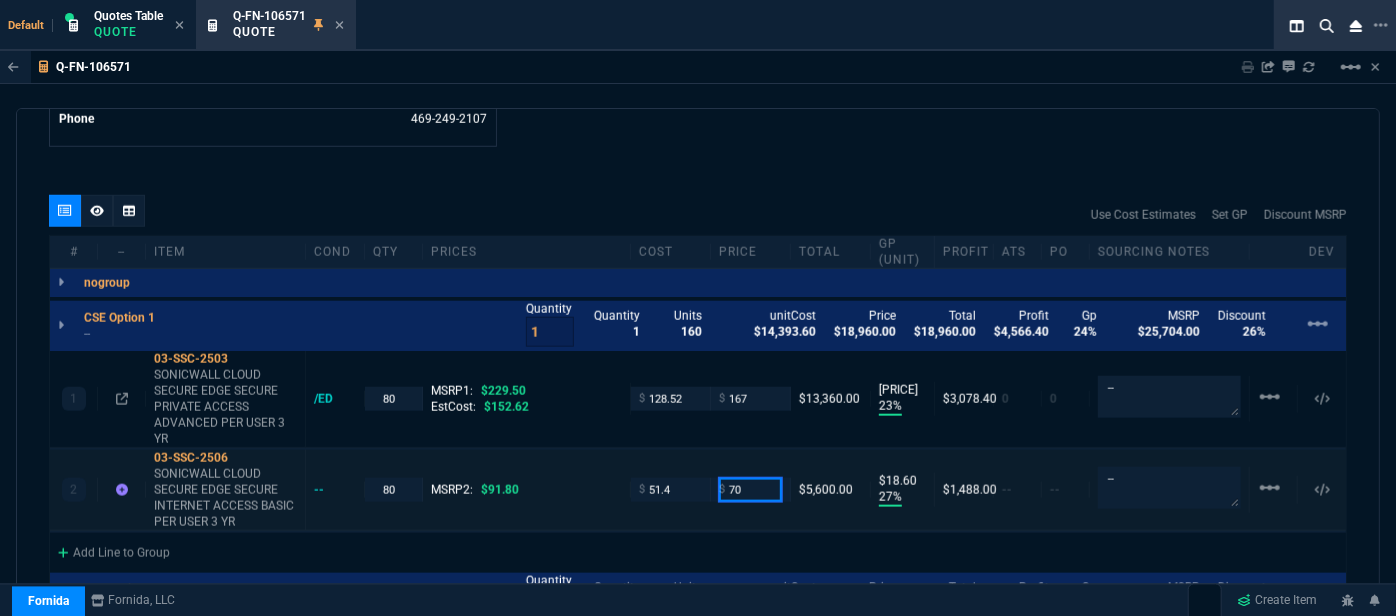 click on "70" at bounding box center [750, 489] 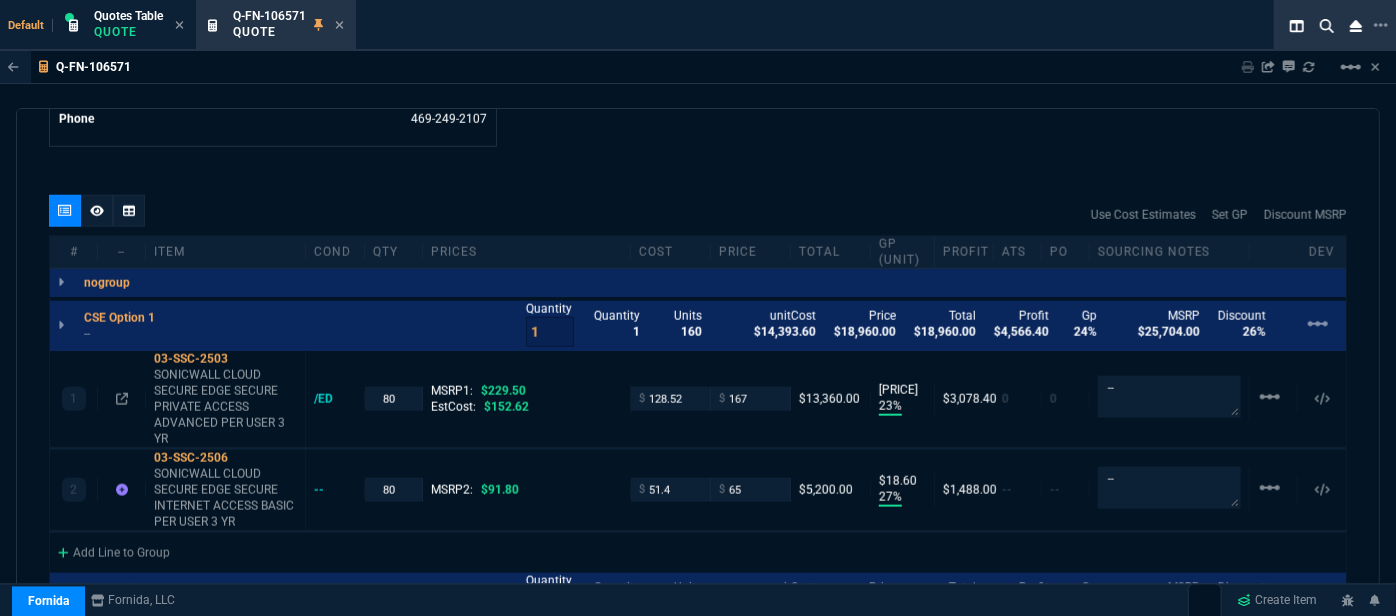 click on "quote   Q-FN-106571   New Customer  draft Fornida, LLC 2609 Technology Dr Suite 300 Plano, [STATE] [ZIP] Details Number Q-FN-106571  Order ID Q-FN-106571  Customer Code --  Total Units 320  Expires Fri - 8/15/25, 2:12 PM Creator fiona.rossi@example.com  Created Fri - 8/1/25, 2:12 PM Print Specs Number Q-FN-106571  Customer ID   Customer Name   Expires 8/15/25,  9:12 AM  Customer PO # --  Payment Terms --  Shipping Agent OTHER | ELECTRONIC  Customer Customer Code --  Customer Name --  Customer PO # empty  Payment Terms --  email   phone --   Origin  amzLead / phone,email   Origin Comment    Staff Sales Person ROSS  Engineer 1 --  Engineer 2 --  Shipping Ship Date -- Agent OTHER  Agent Service ELECTRONIC  Account Id --  Sales Order* Number --  id --  Account Manager Name Fiona  Email fiona.rossi@example.com  Phone [PHONE]  Fornida, LLC 2609 Technology Dr Suite 300 Plano, [STATE] [ZIP]  Share Link  Steven Huang oneOnOne chat SEND Larry Avila oneOnOne chat SEND Steven Huang, Cody Taylor, Doug Binenti group chat SEND" at bounding box center (698, 370) 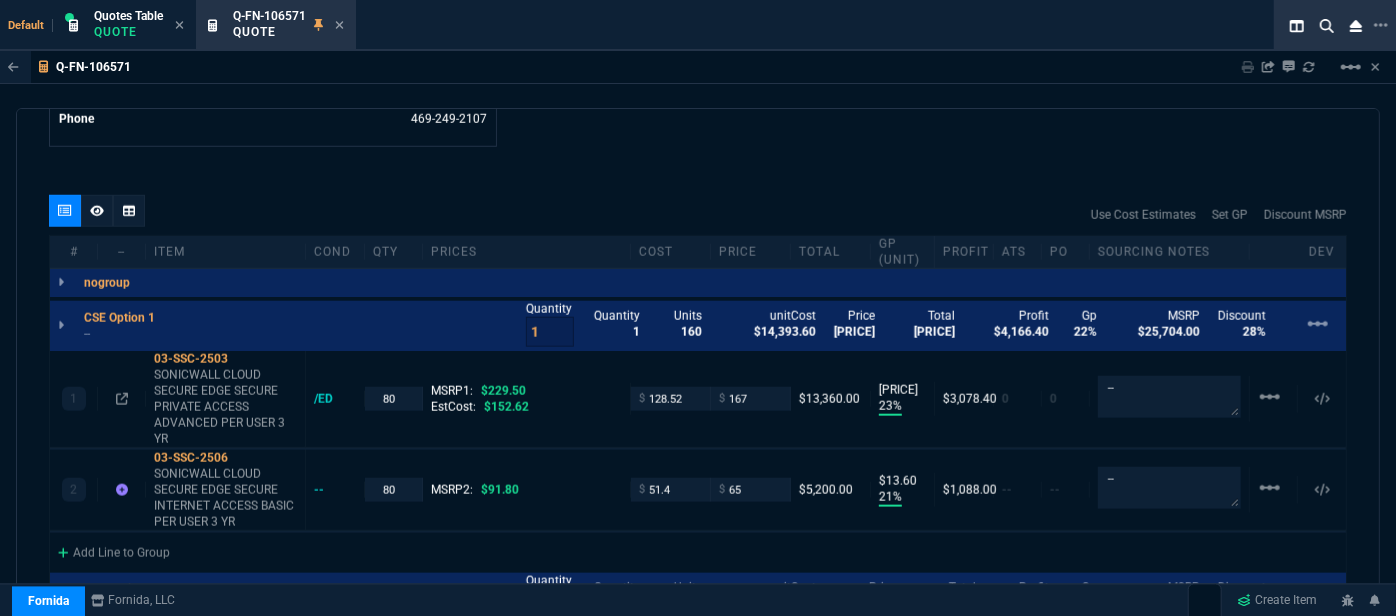 click on "quote   Q-FN-106571   New Customer  draft Fornida, LLC 2609 Technology Dr Suite 300 Plano, [STATE] [ZIP] Details Number Q-FN-106571  Order ID Q-FN-106571  Customer Code --  Total Units 320  Expires Fri - 8/15/25, 2:12 PM Creator fiona.rossi@example.com  Created Fri - 8/1/25, 2:12 PM Print Specs Number Q-FN-106571  Customer ID   Customer Name   Expires 8/15/25,  9:12 AM  Customer PO # --  Payment Terms --  Shipping Agent OTHER | ELECTRONIC  Customer Customer Code --  Customer Name --  Customer PO # empty  Payment Terms --  email   phone --   Origin  amzLead / phone,email   Origin Comment    Staff Sales Person ROSS  Engineer 1 --  Engineer 2 --  Shipping Ship Date -- Agent OTHER  Agent Service ELECTRONIC  Account Id --  Sales Order* Number --  id --  Account Manager Name Fiona  Email fiona.rossi@example.com  Phone [PHONE]  Fornida, LLC 2609 Technology Dr Suite 300 Plano, [STATE] [ZIP]  Share Link  Steven Huang oneOnOne chat SEND Larry Avila oneOnOne chat SEND Steven Huang, Cody Taylor, Doug Binenti group chat SEND" at bounding box center [698, 370] 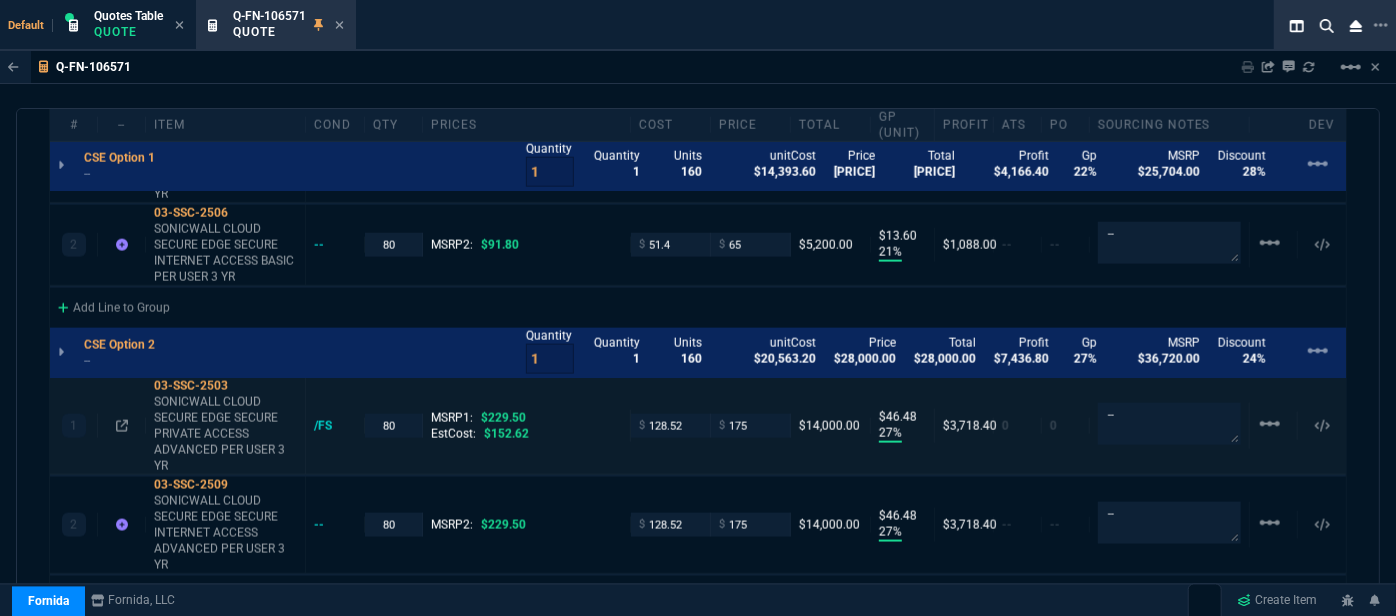scroll, scrollTop: 1343, scrollLeft: 0, axis: vertical 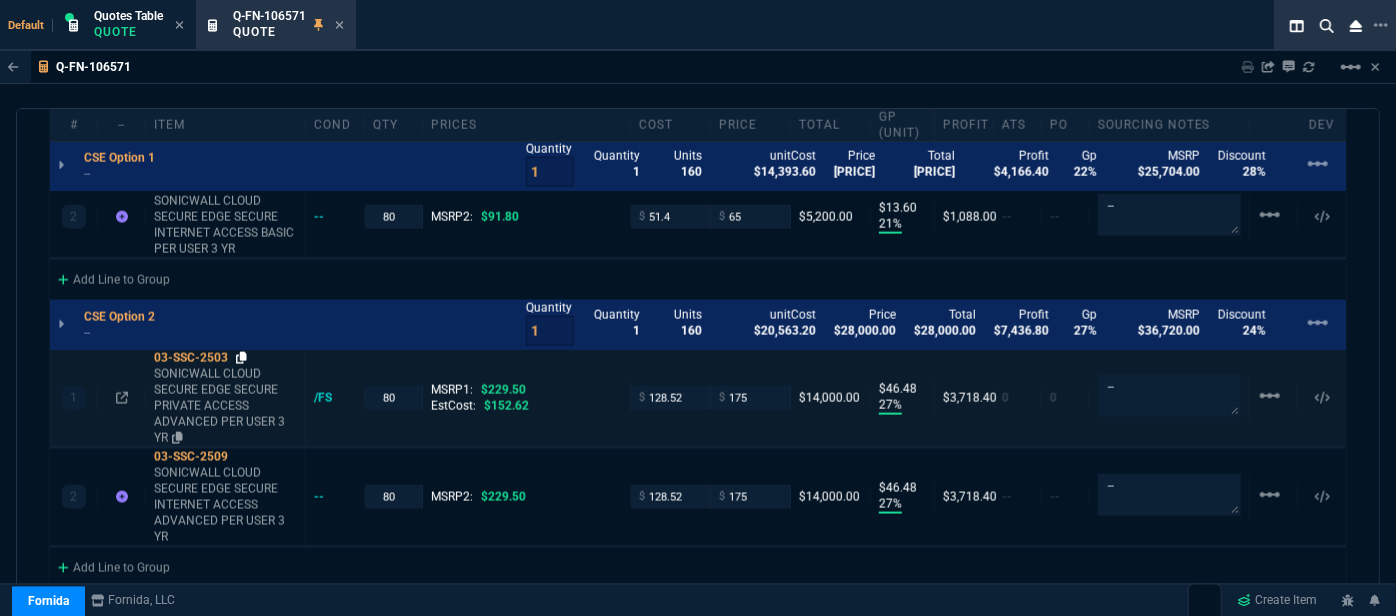click 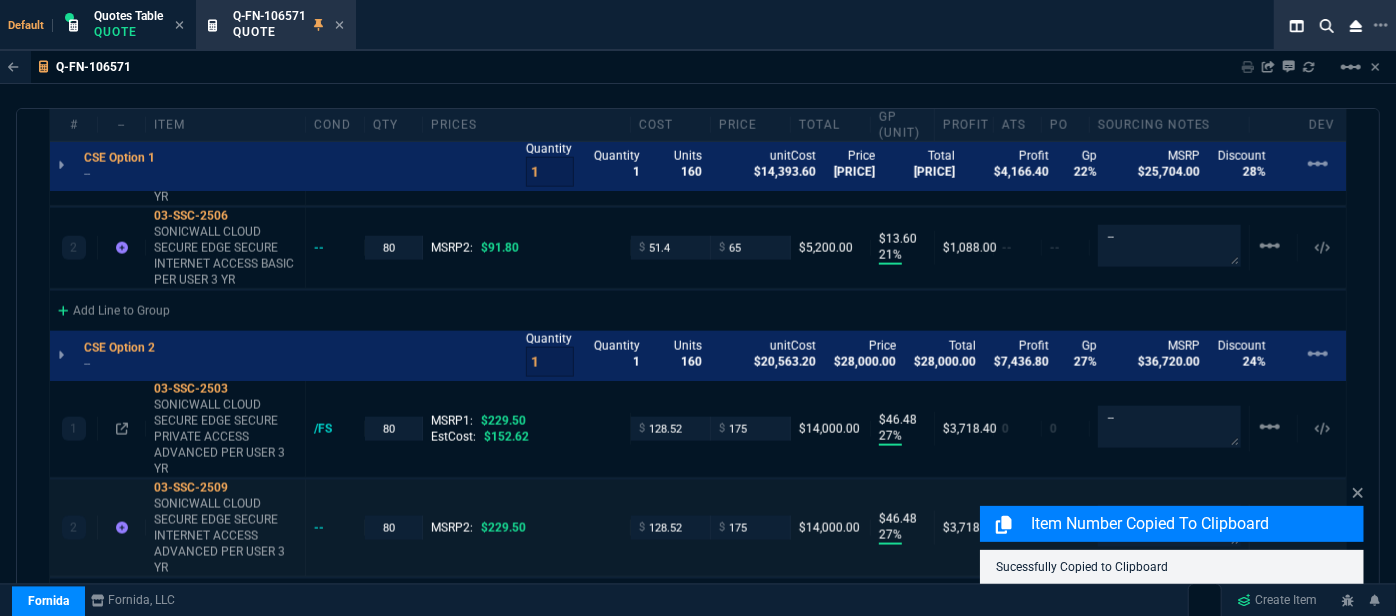 scroll, scrollTop: 1343, scrollLeft: 0, axis: vertical 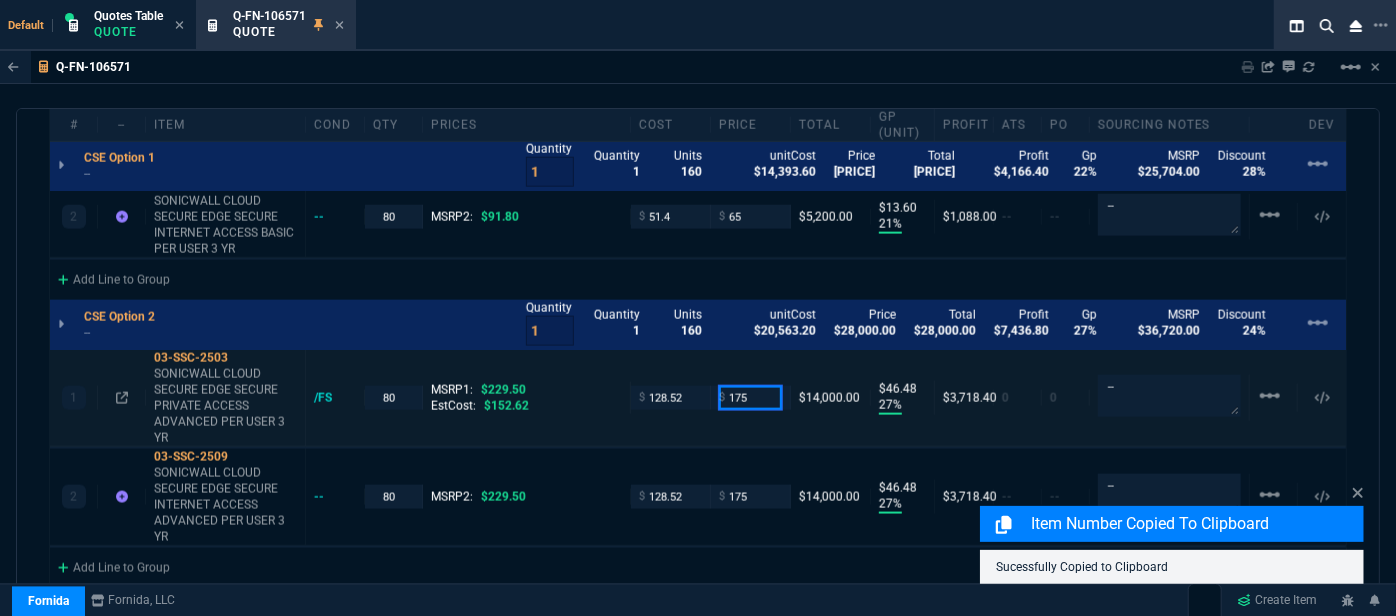 click on "175" at bounding box center (750, 397) 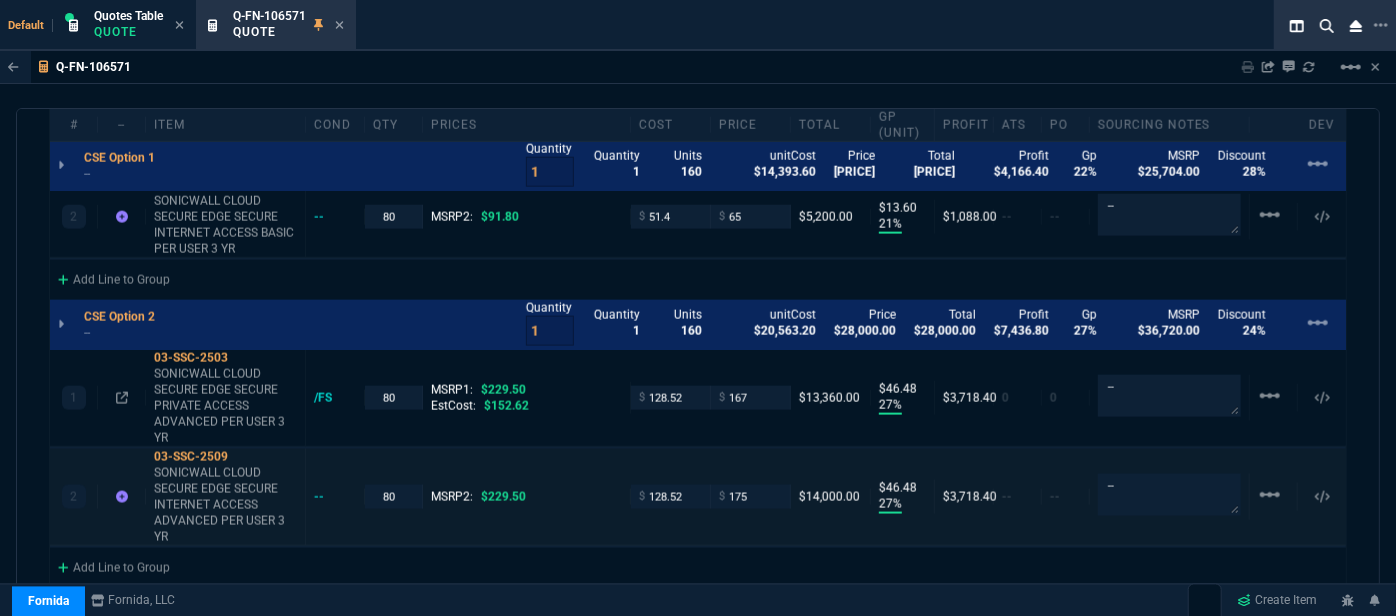 click on "2   03-SSC-2509   SONICWALL CLOUD SECURE EDGE SECURE INTERNET ACCESS ADVANCED PER USER 3 YR   --  80  MSRP2:  $229.50 $ 128.52 $ 175  $14,000.00  $46.48  27%   $3,718.40  -- -- -- linear_scale" at bounding box center [698, 497] 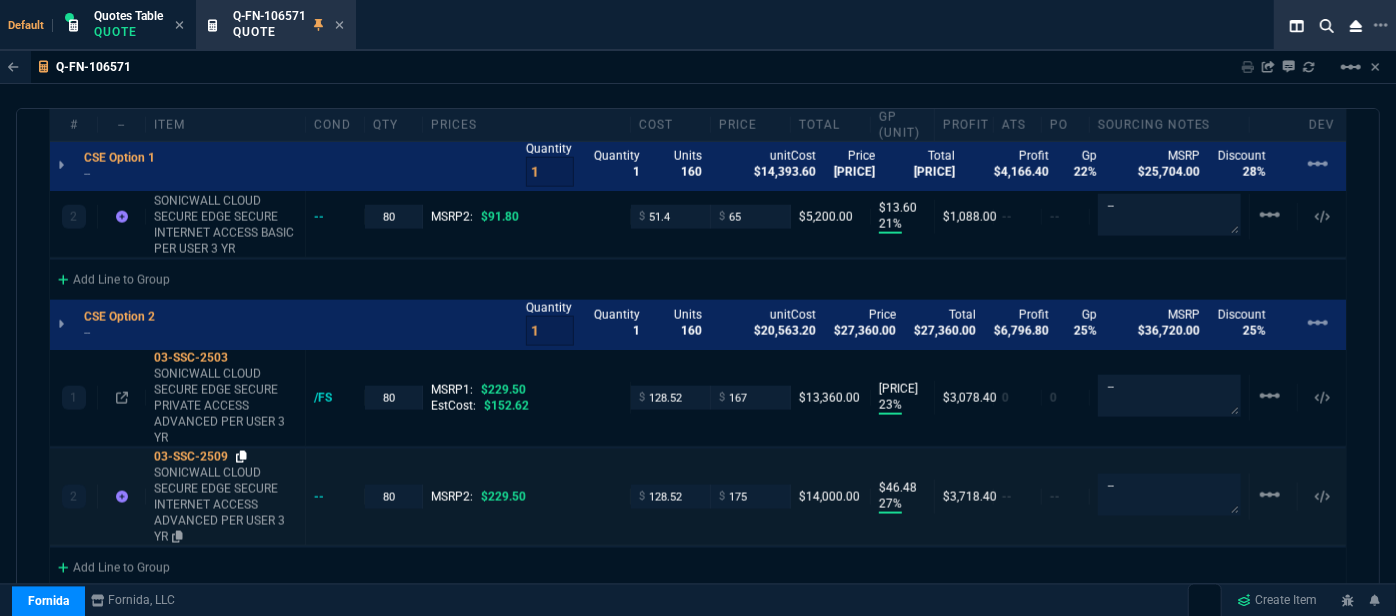 click 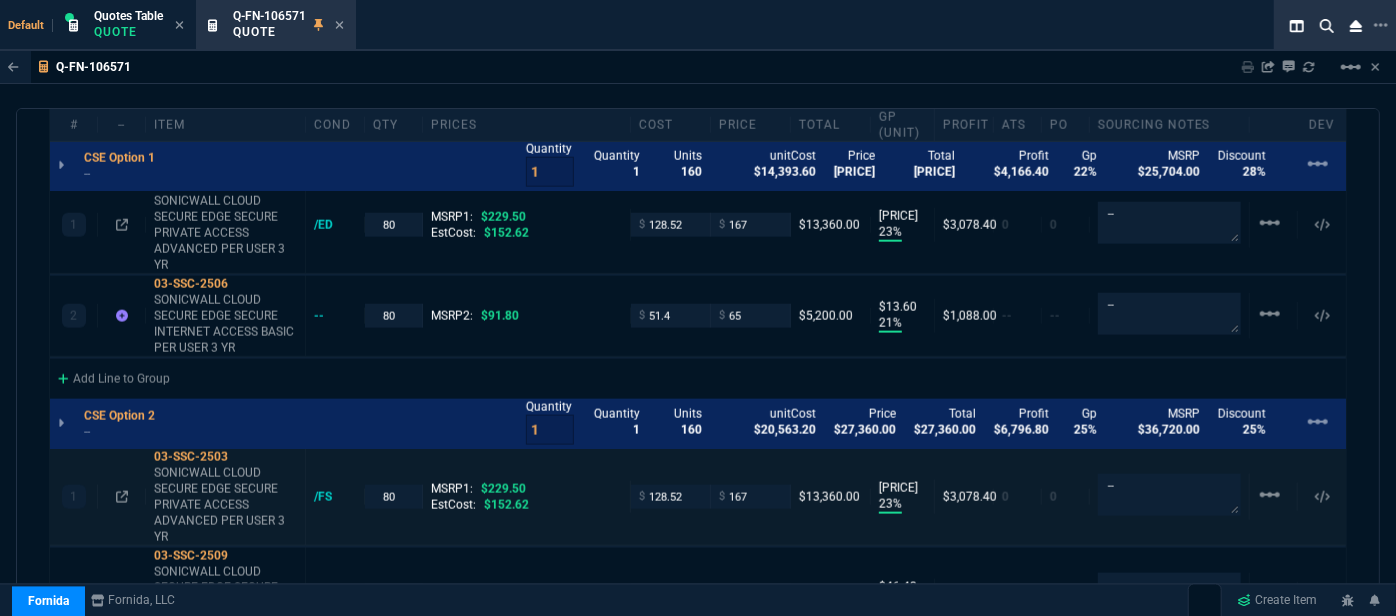 scroll, scrollTop: 1343, scrollLeft: 0, axis: vertical 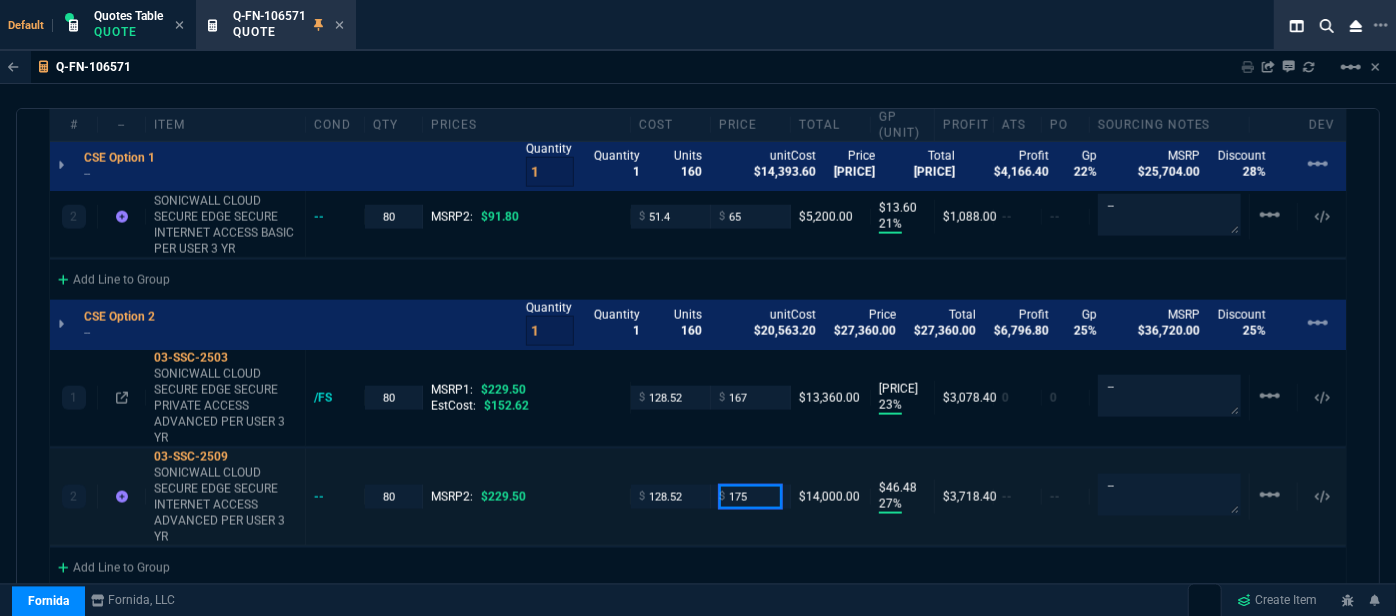 drag, startPoint x: 749, startPoint y: 491, endPoint x: 696, endPoint y: 495, distance: 53.15073 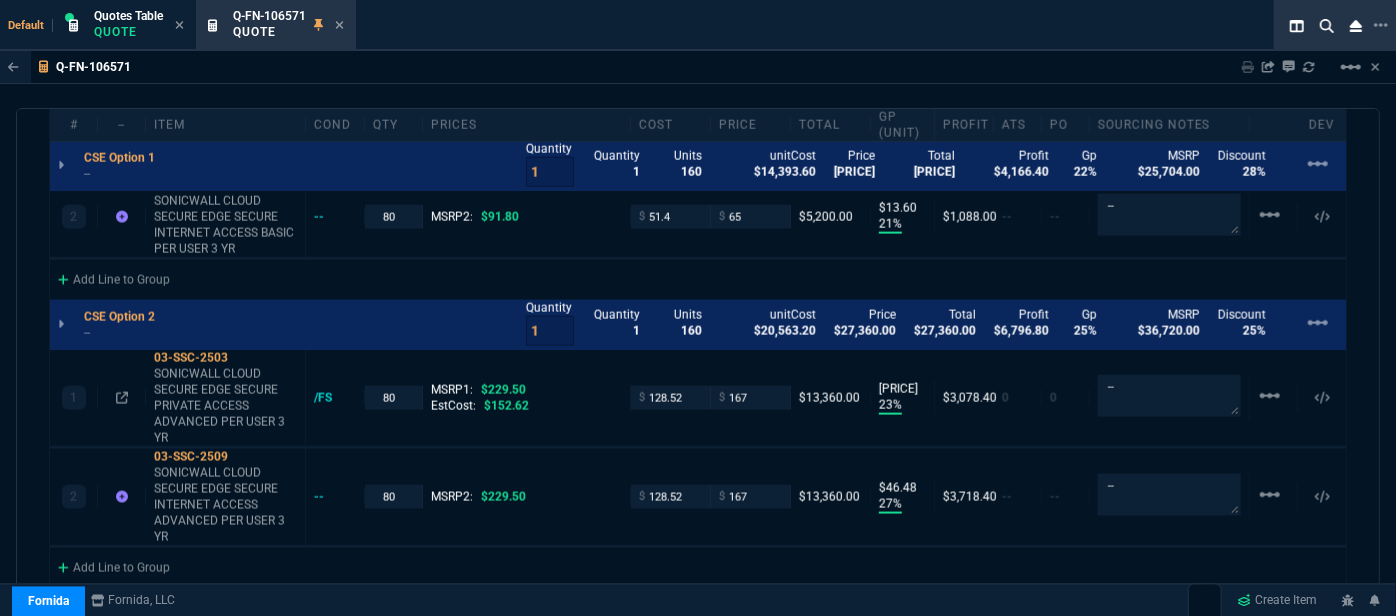 click on "Add Configurable  Create Item" at bounding box center (698, 608) 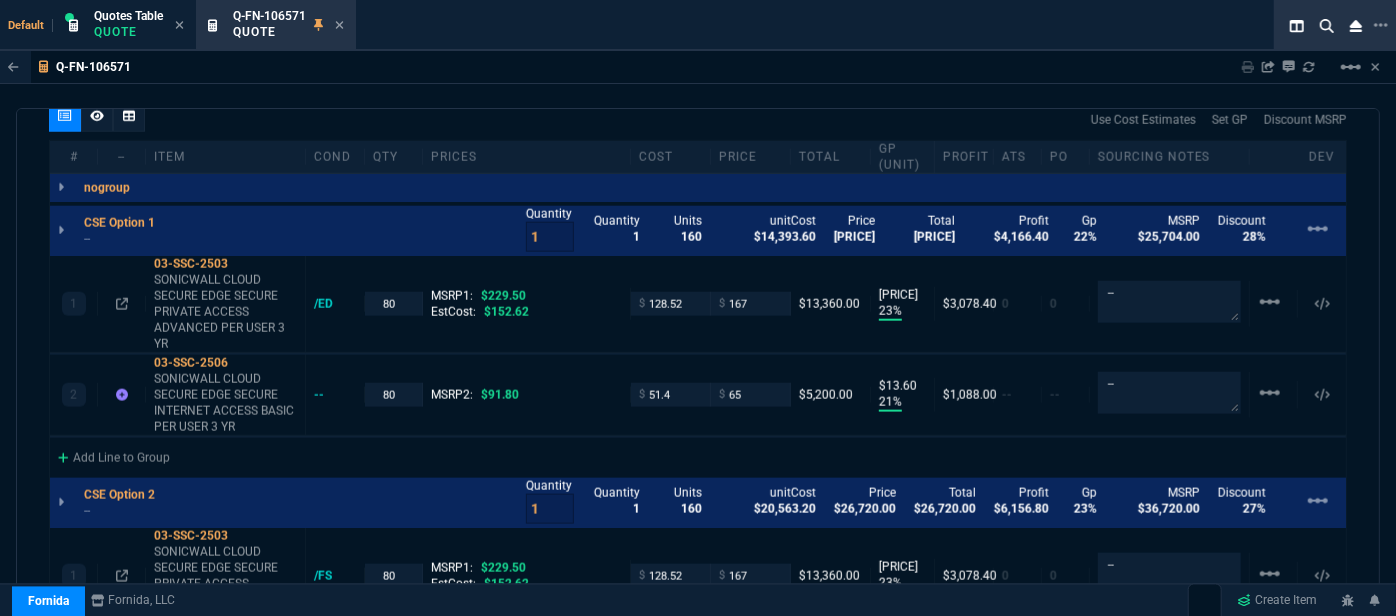 scroll, scrollTop: 1161, scrollLeft: 0, axis: vertical 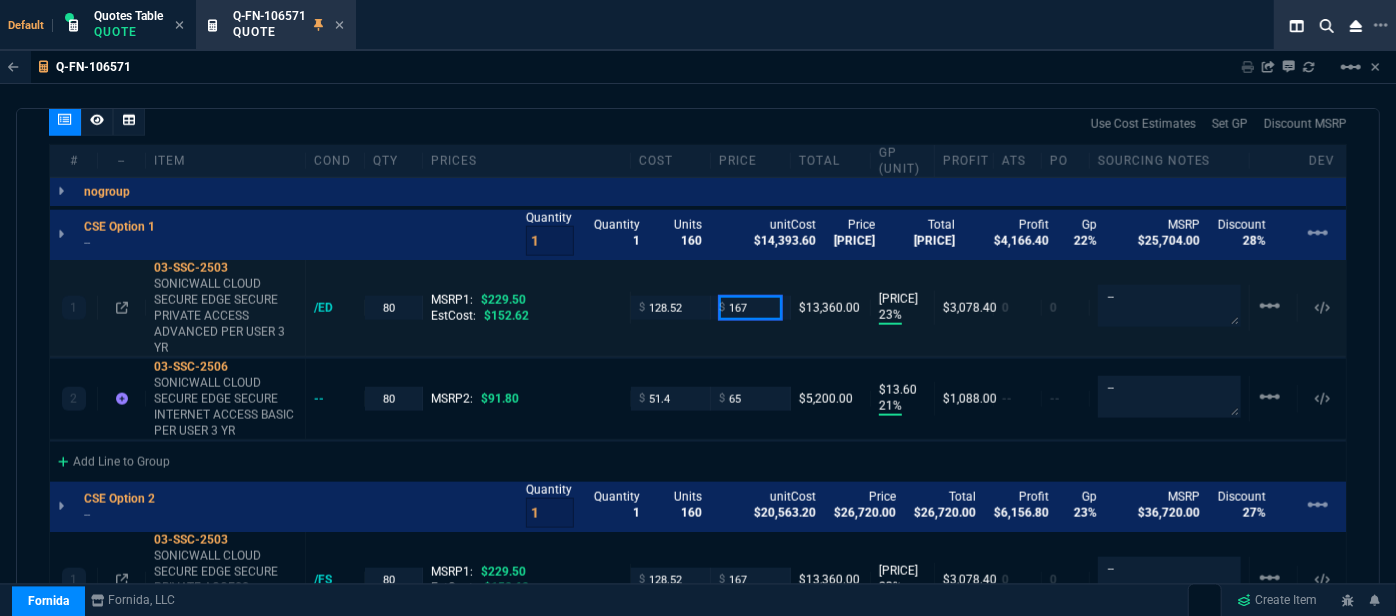 click on "167" at bounding box center [750, 307] 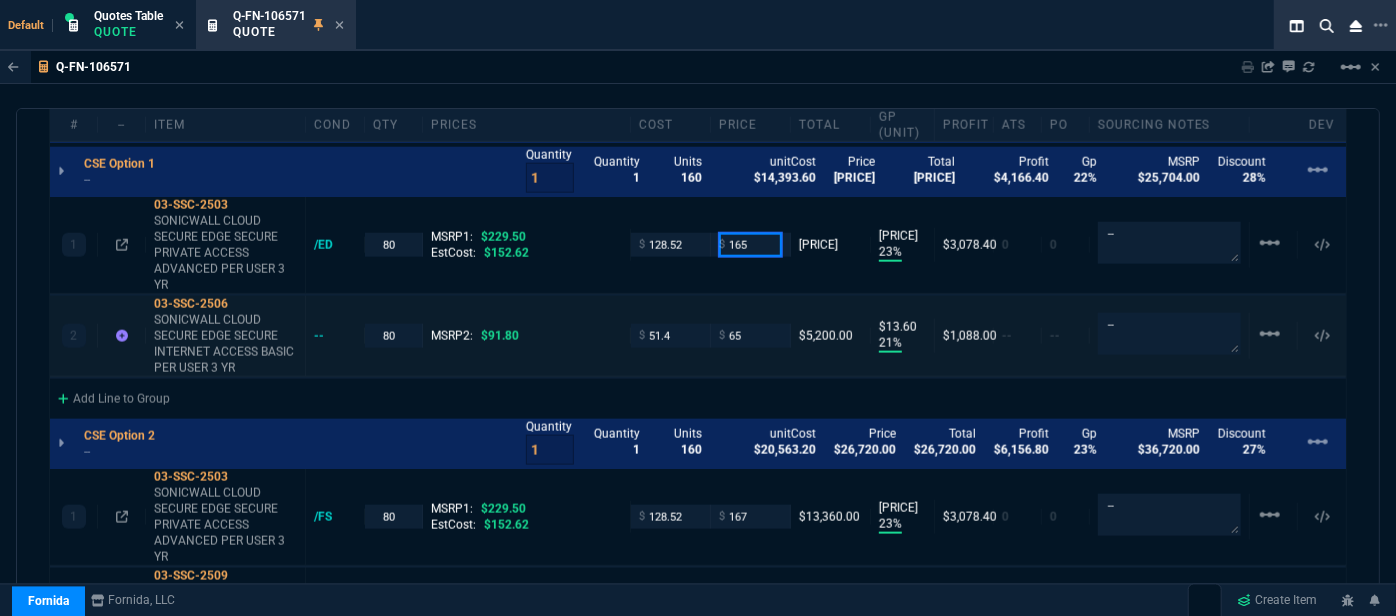 scroll, scrollTop: 1252, scrollLeft: 0, axis: vertical 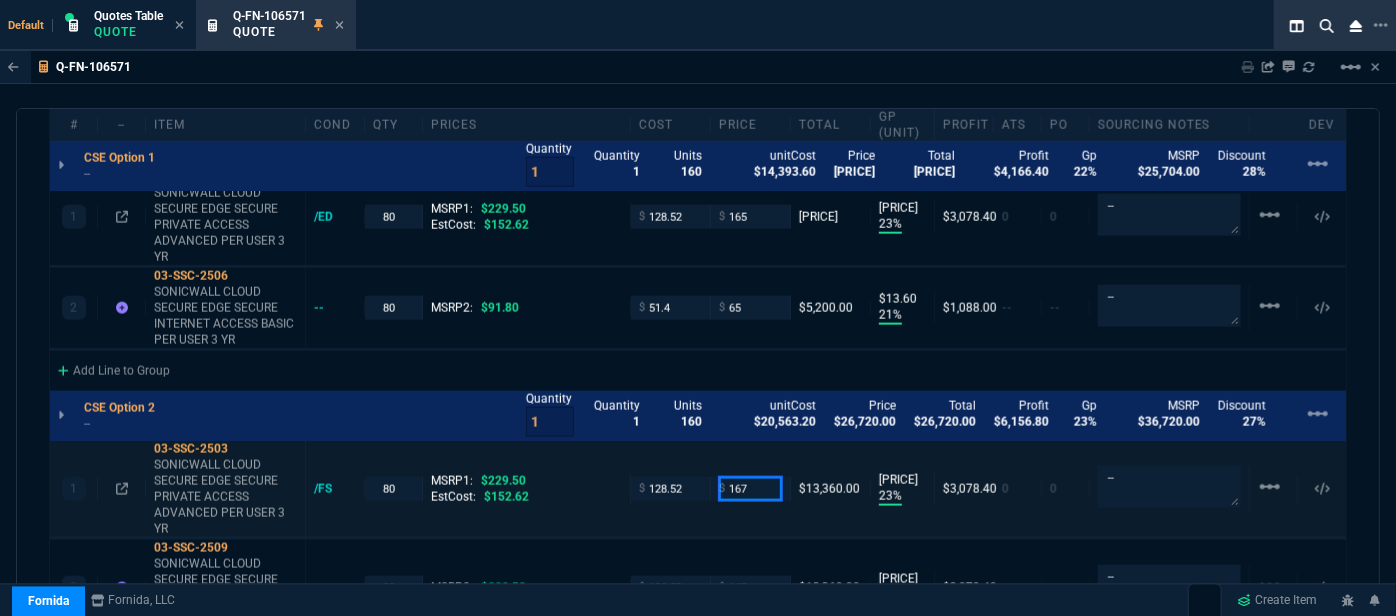 click on "167" at bounding box center (750, 488) 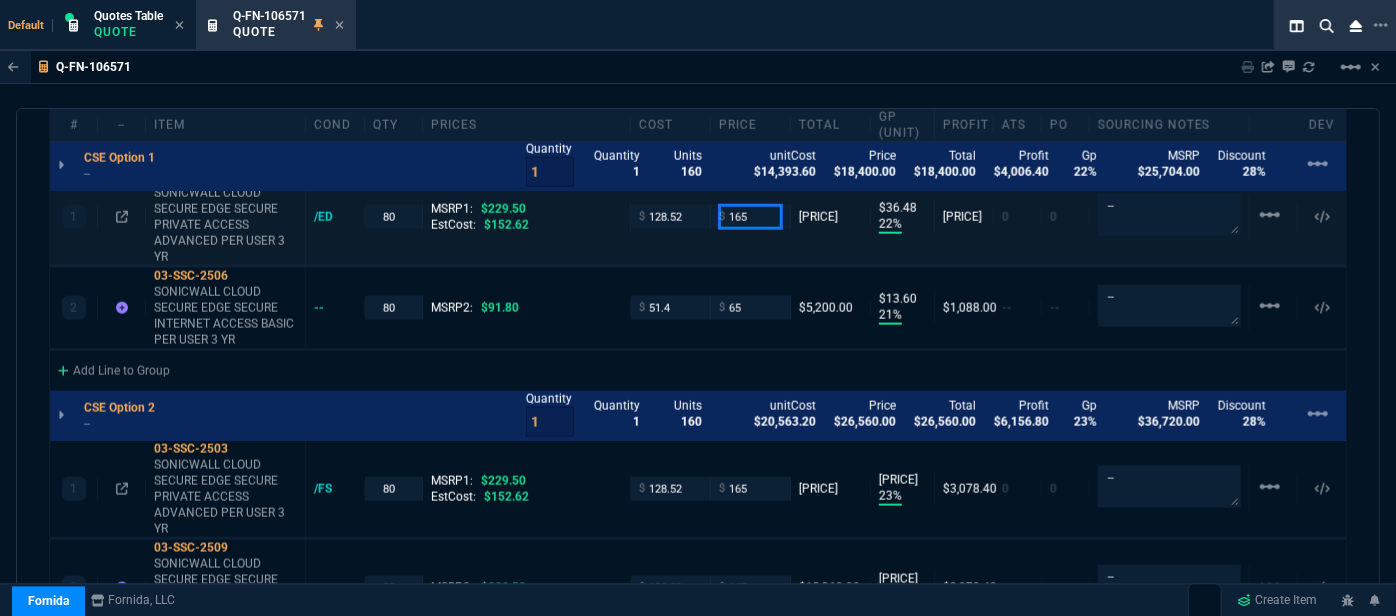 click on "165" at bounding box center (750, 216) 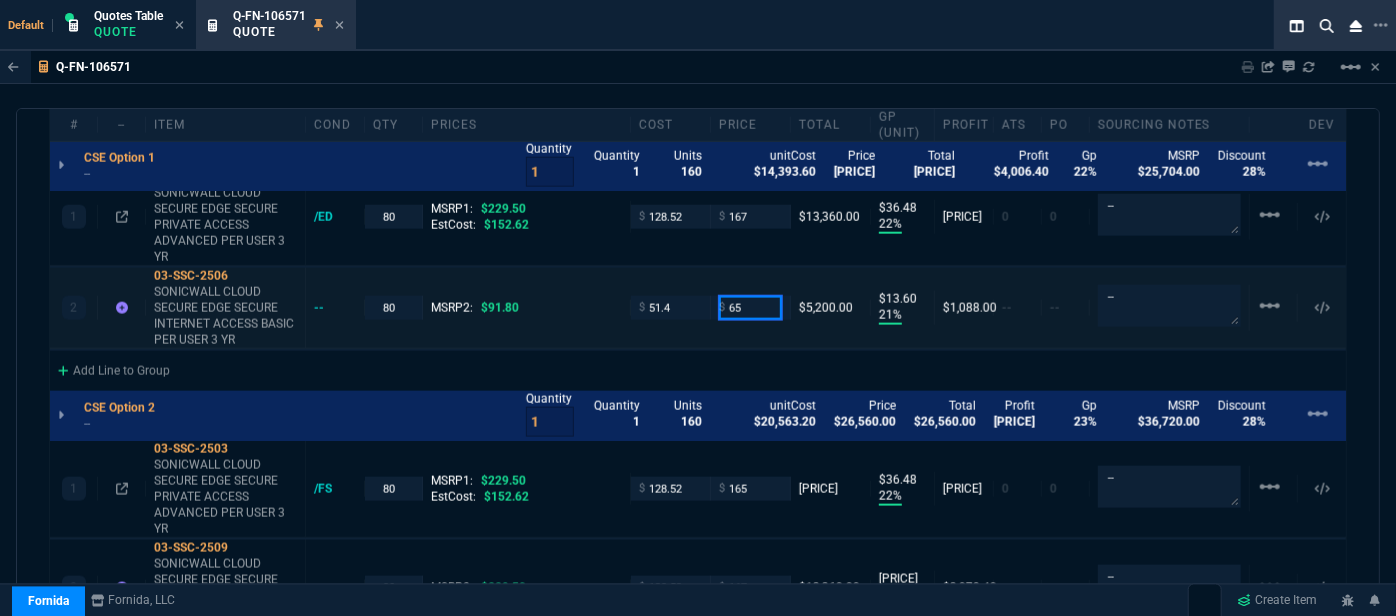 click on "65" at bounding box center [750, 307] 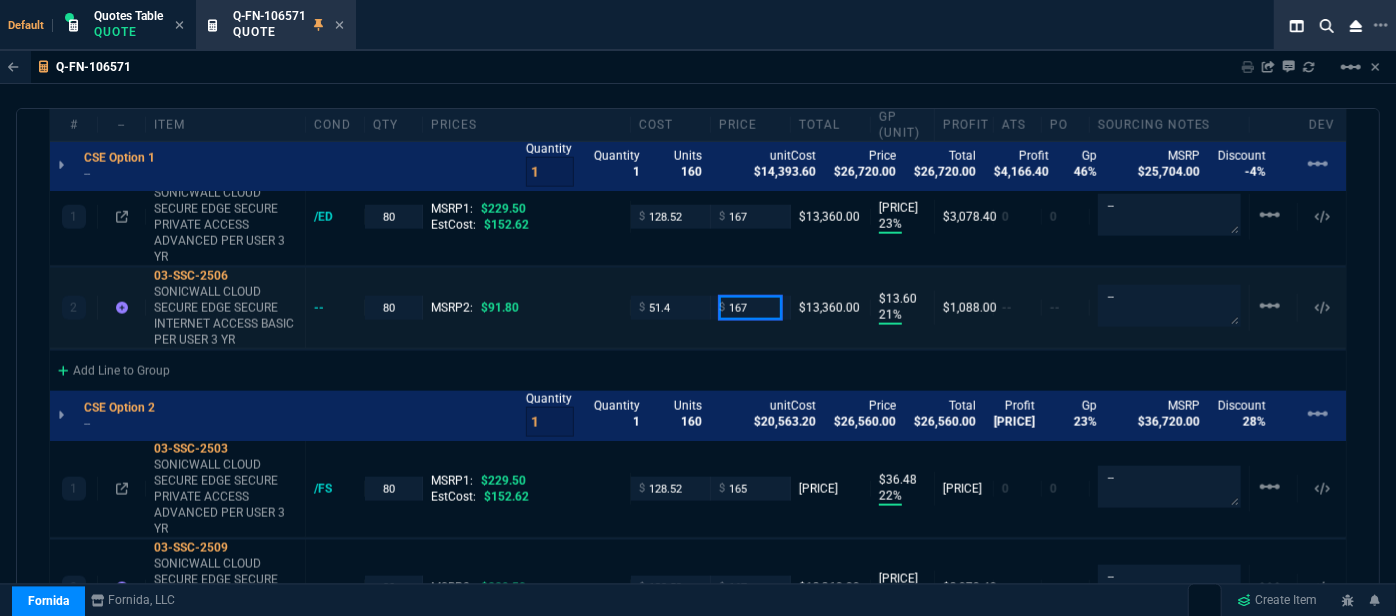 drag, startPoint x: 752, startPoint y: 296, endPoint x: 650, endPoint y: 291, distance: 102.122475 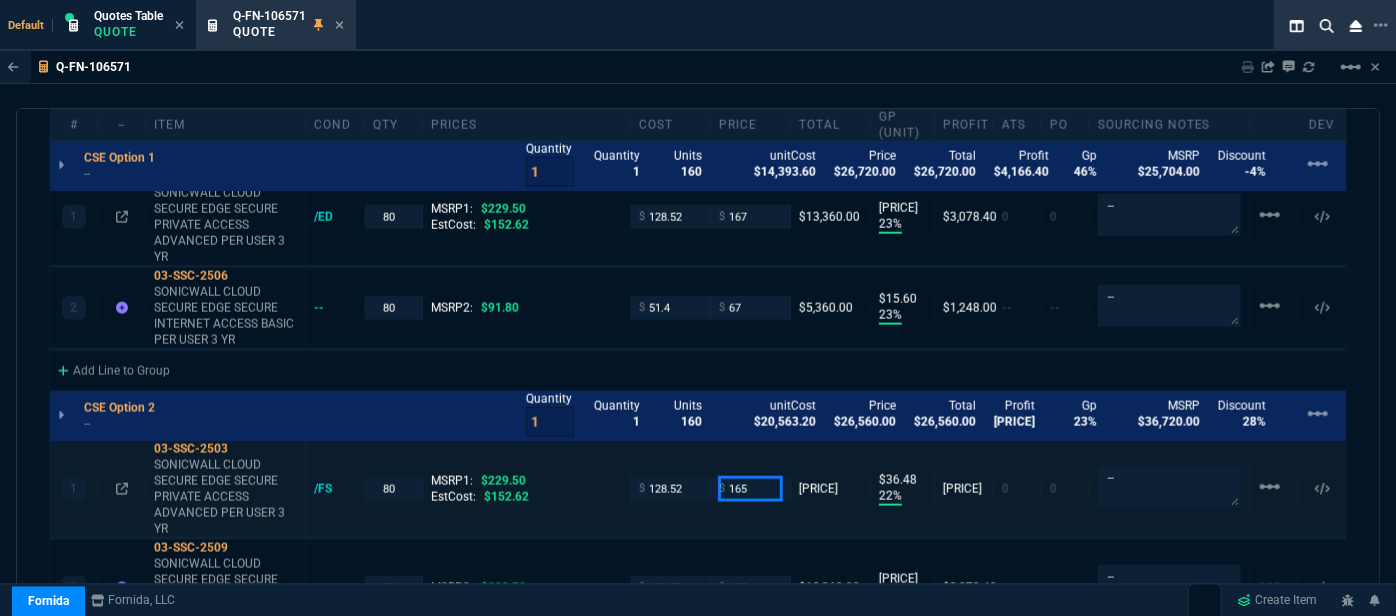 drag, startPoint x: 760, startPoint y: 483, endPoint x: 659, endPoint y: 488, distance: 101.12369 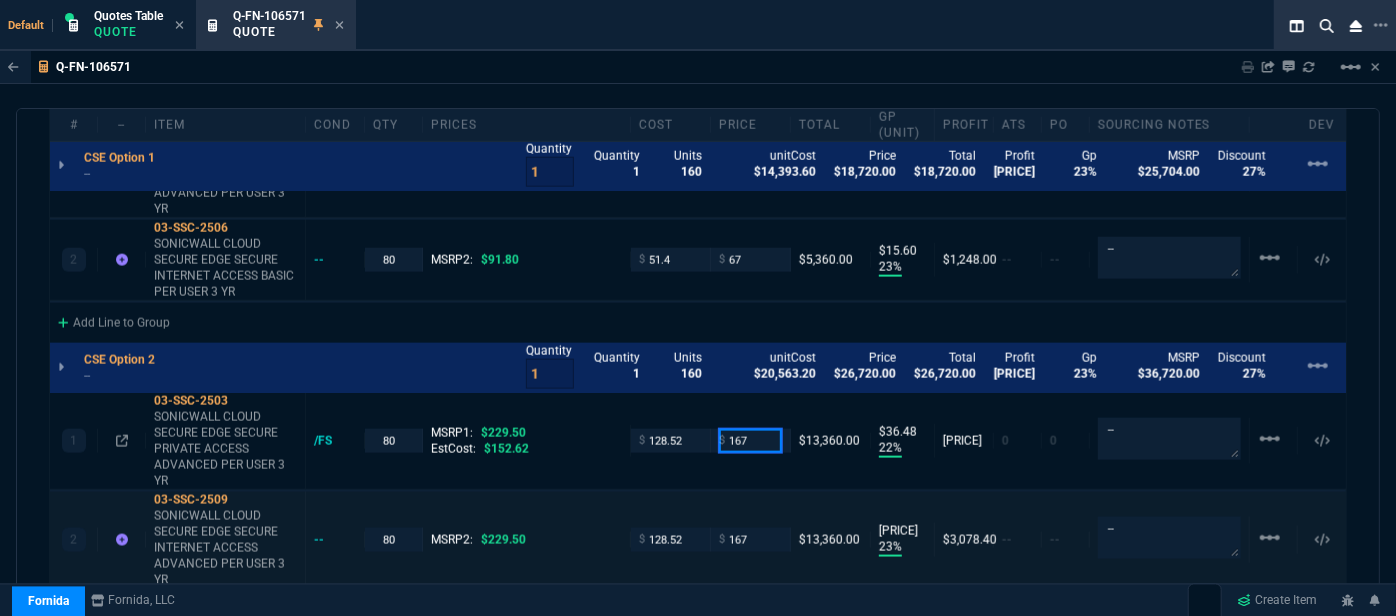 scroll, scrollTop: 1343, scrollLeft: 0, axis: vertical 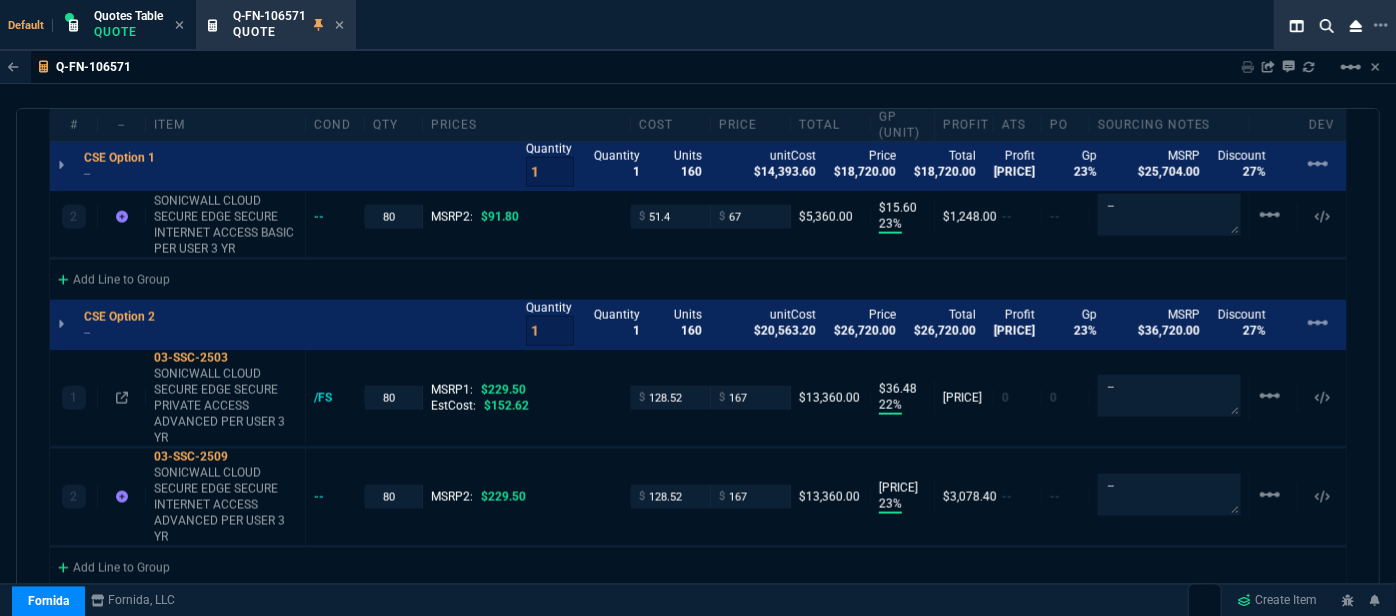 click on "Add Line to Group" at bounding box center [698, 566] 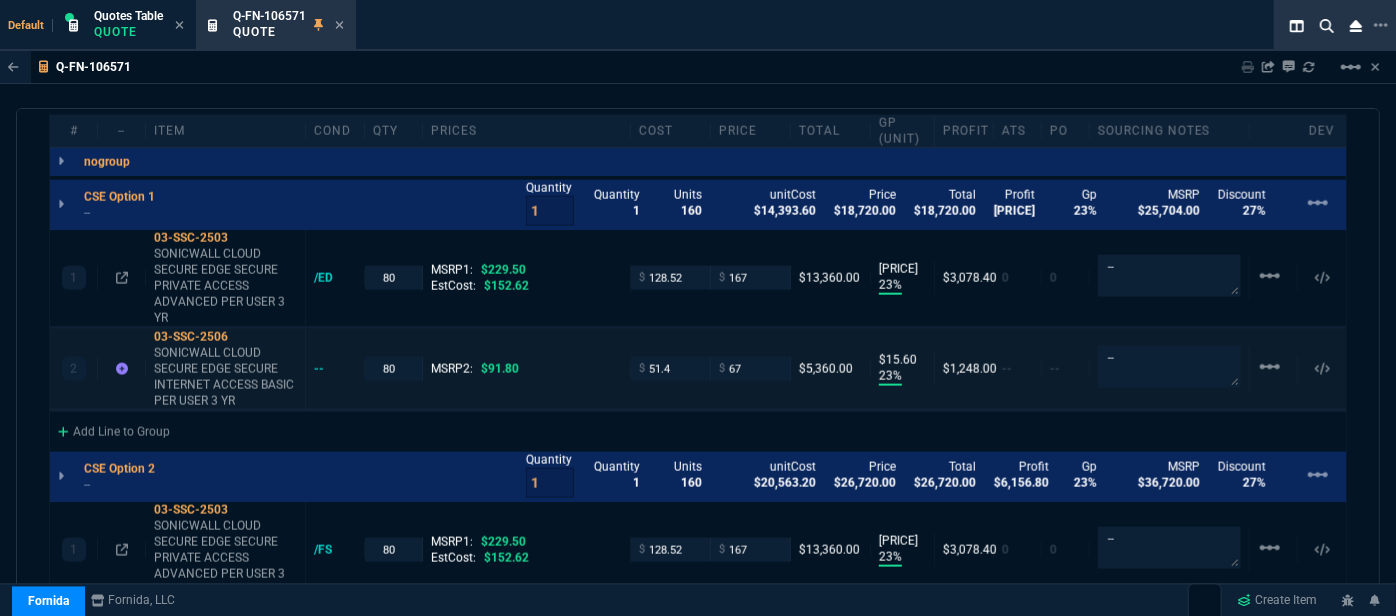 scroll, scrollTop: 1070, scrollLeft: 0, axis: vertical 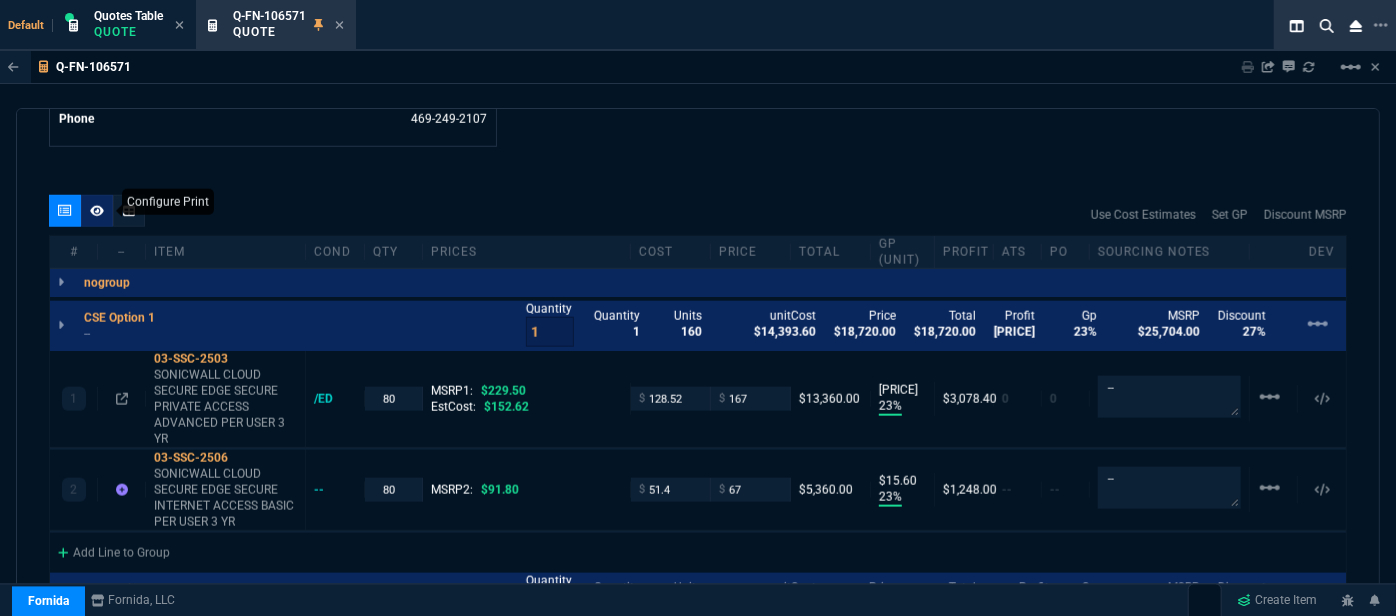 click 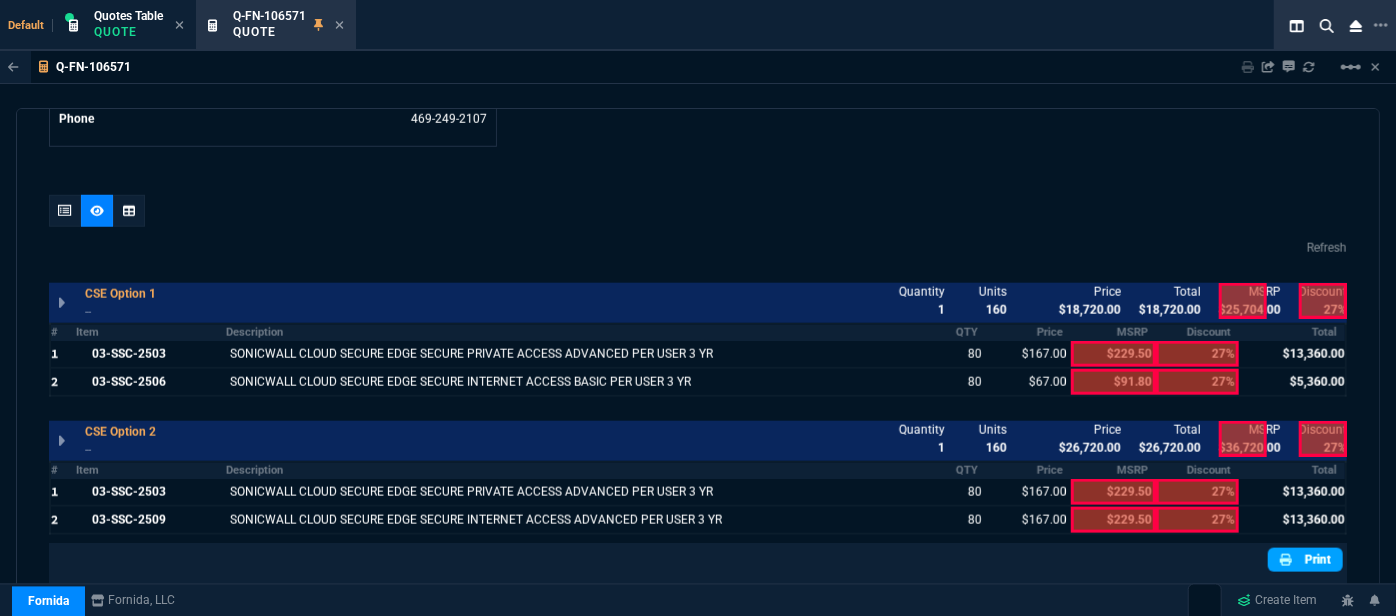 click on "Print" at bounding box center [1305, 560] 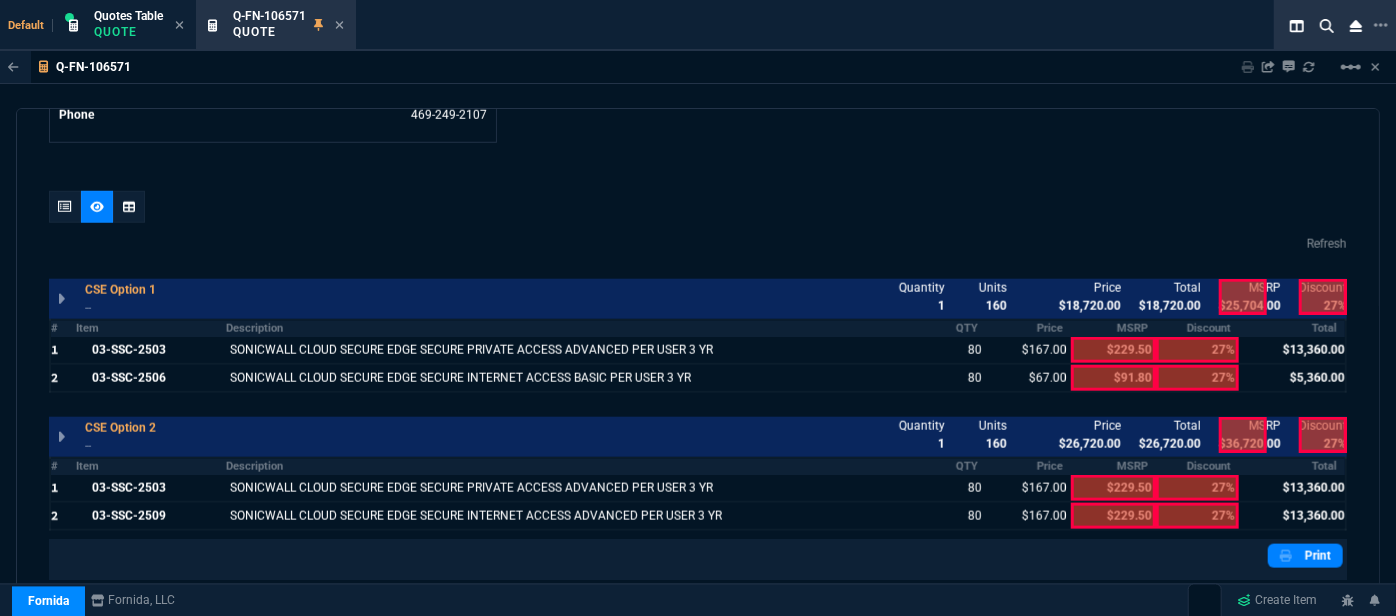scroll, scrollTop: 1070, scrollLeft: 0, axis: vertical 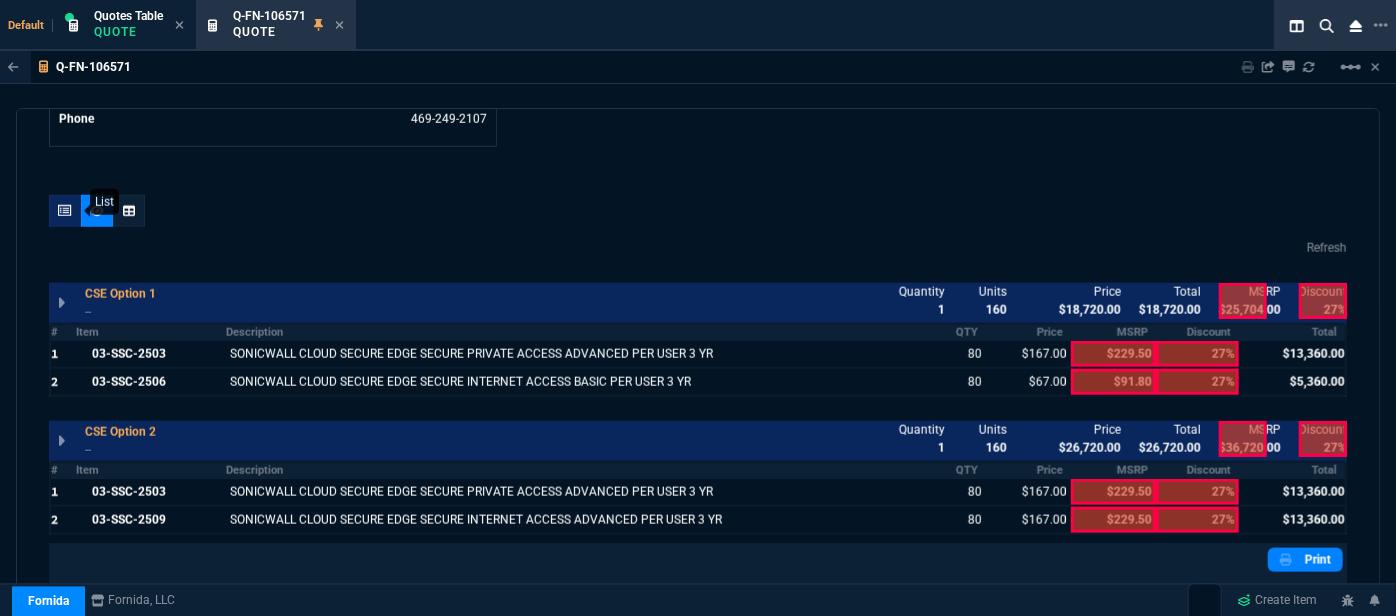 click at bounding box center [65, 211] 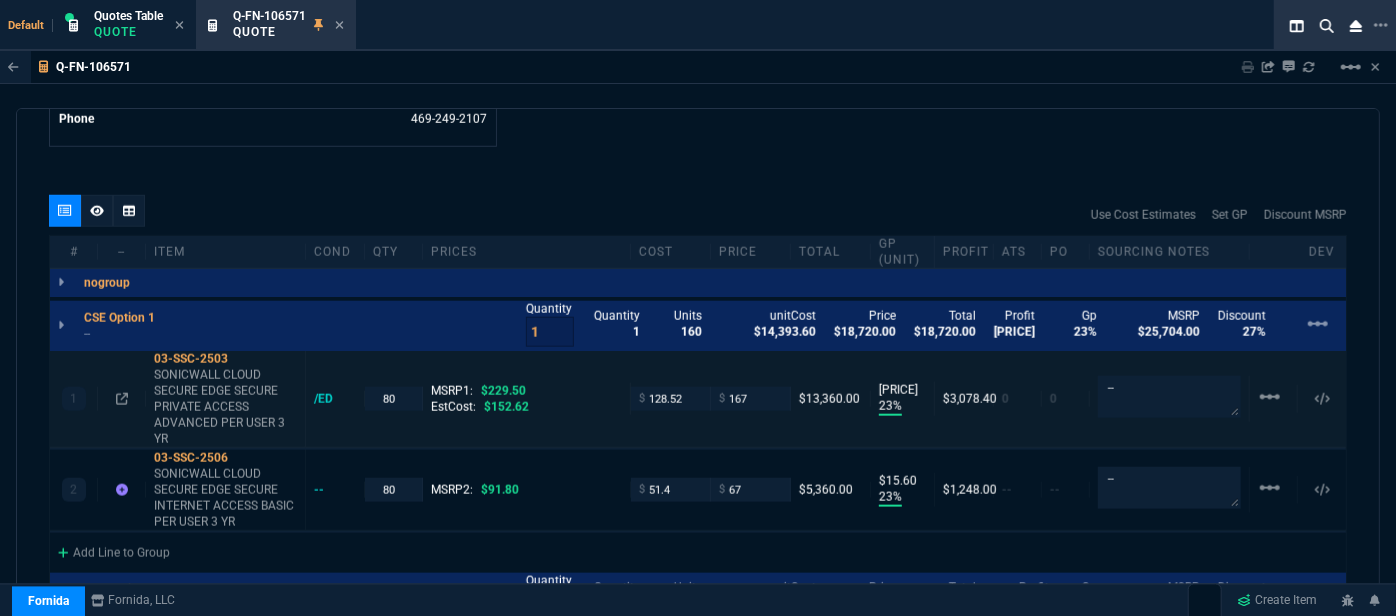 scroll, scrollTop: 1161, scrollLeft: 0, axis: vertical 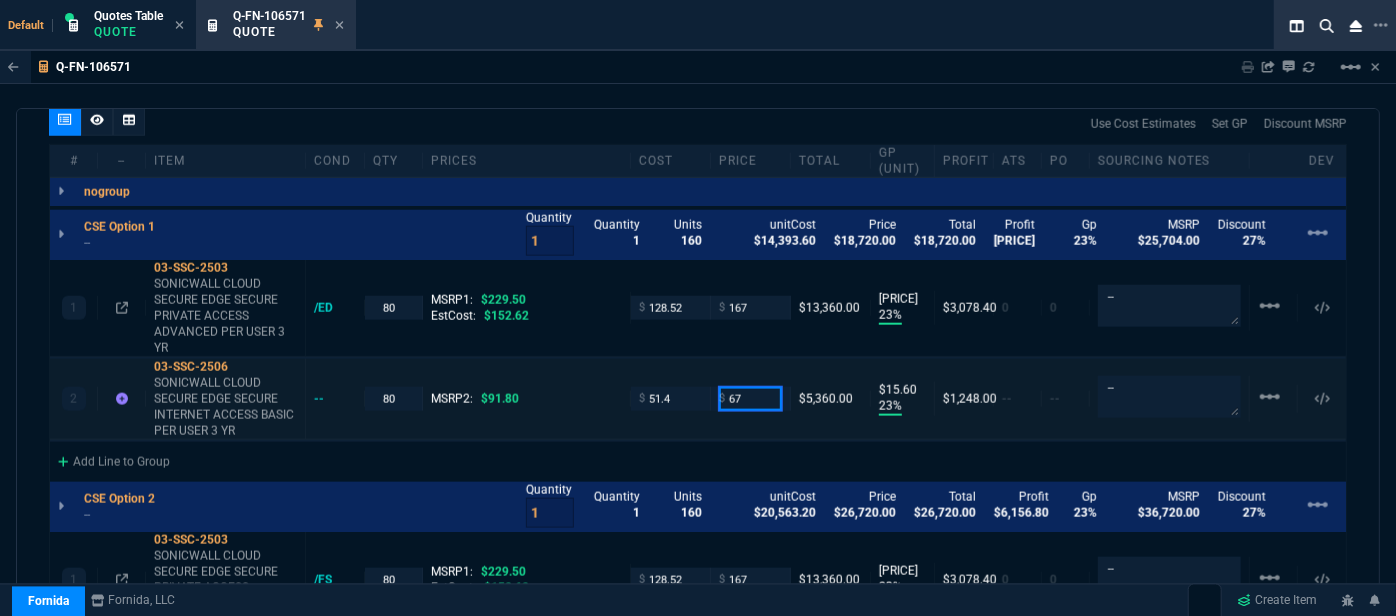 click on "67" at bounding box center (750, 398) 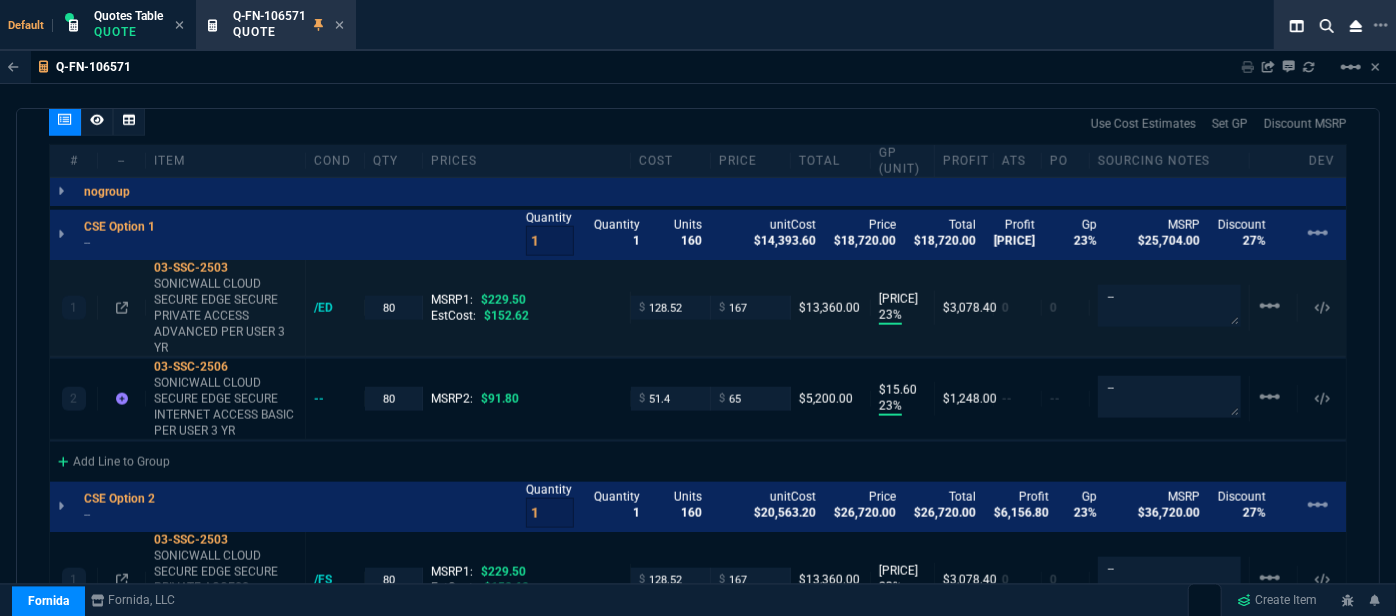 click on "1   03-SSC-2503   SONICWALL CLOUD SECURE EDGE SECURE PRIVATE ACCESS ADVANCED PER USER 3 YR   /ED  80  MSRP1:  $229.50  EstCost:   $152.62  $ 128.52 $ 167  $13,360.00  $38.48  23%   $3,078.40   0   0  -- linear_scale" at bounding box center (698, 308) 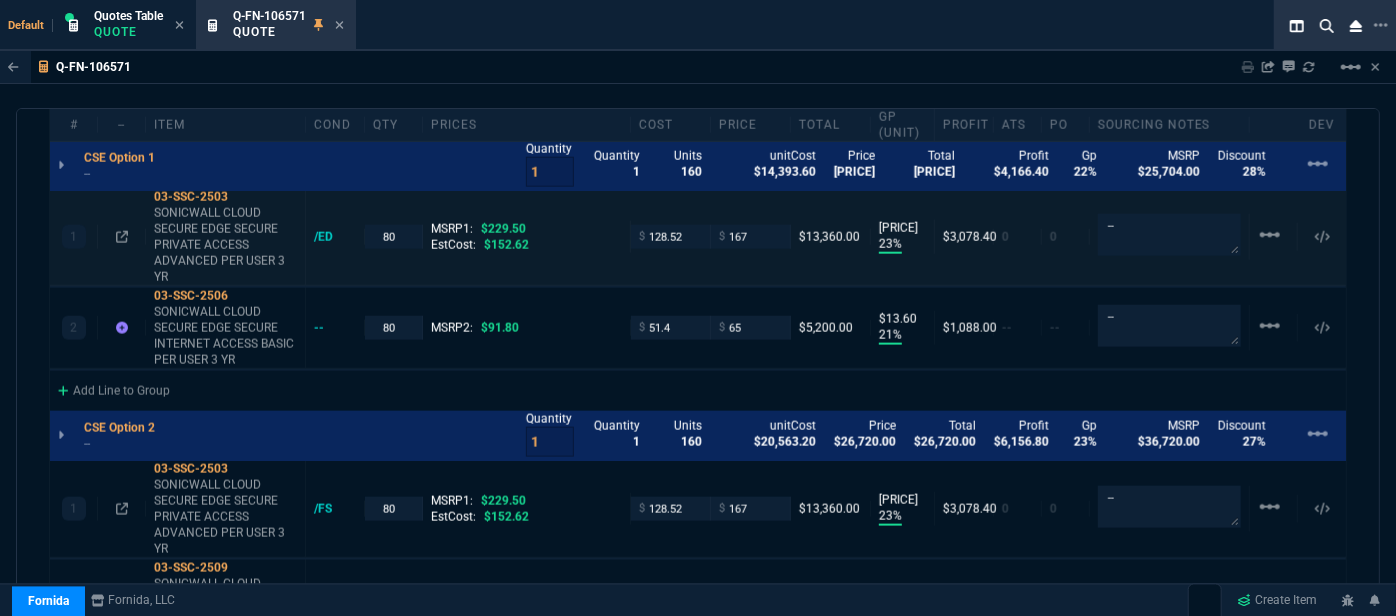 scroll, scrollTop: 1070, scrollLeft: 0, axis: vertical 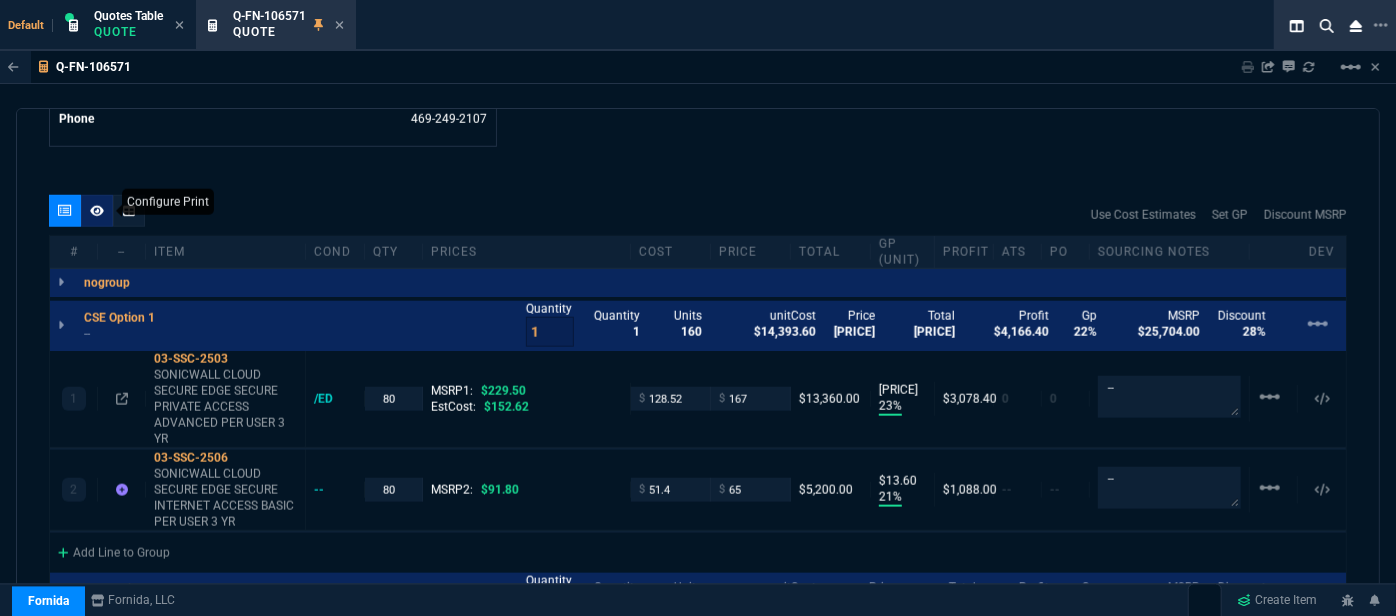 click 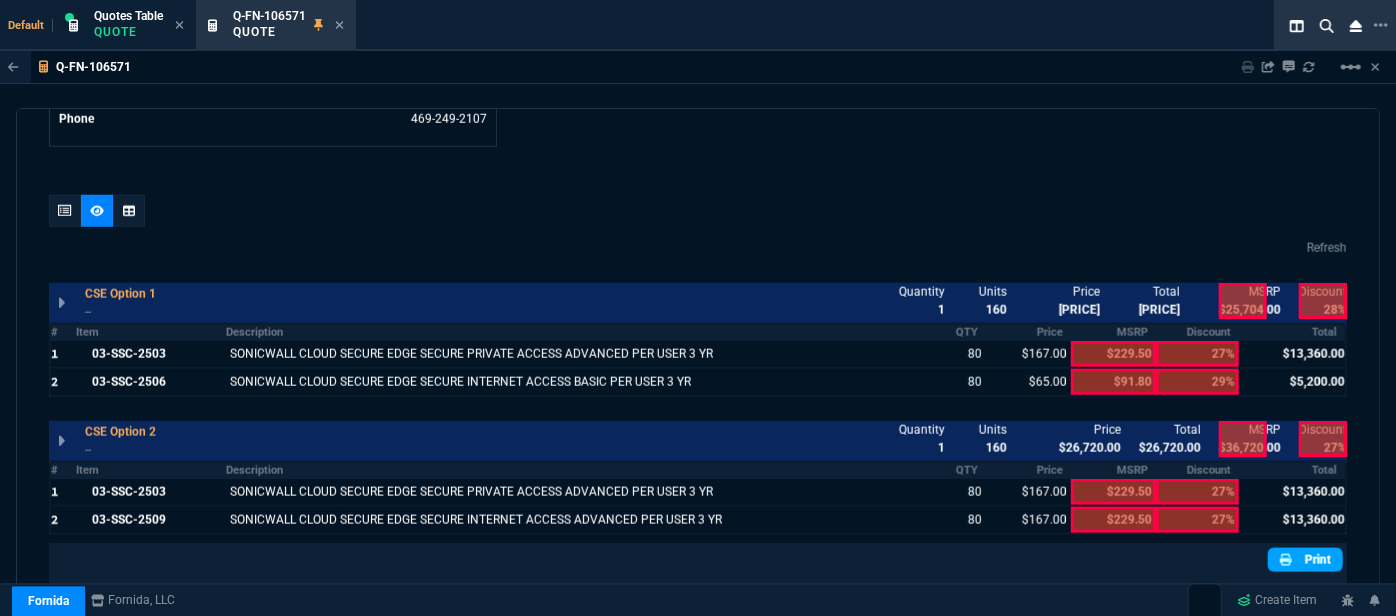 click on "Print" at bounding box center [1305, 560] 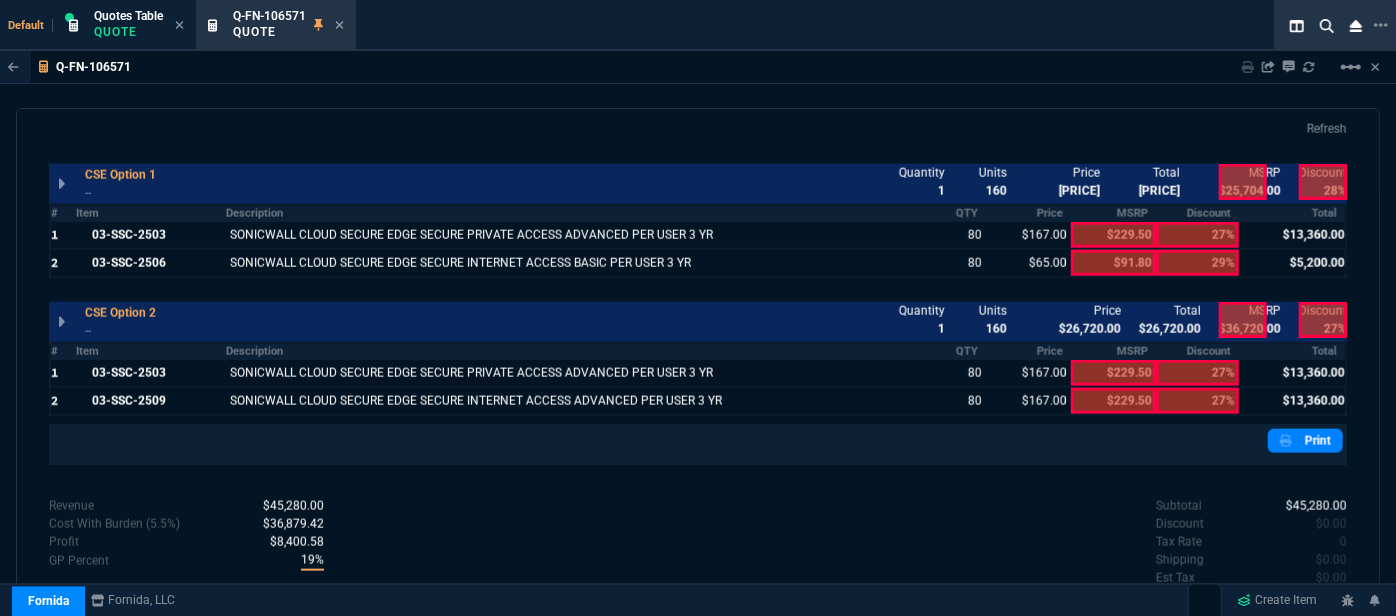 scroll, scrollTop: 1161, scrollLeft: 0, axis: vertical 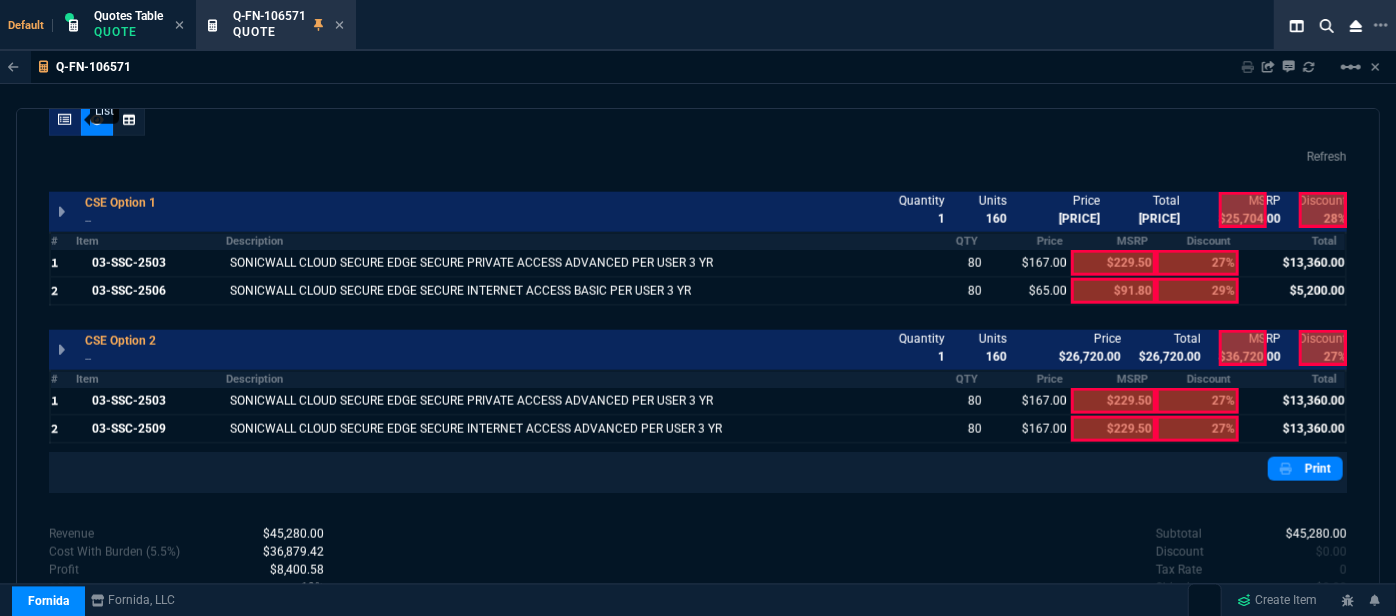 click at bounding box center (65, 120) 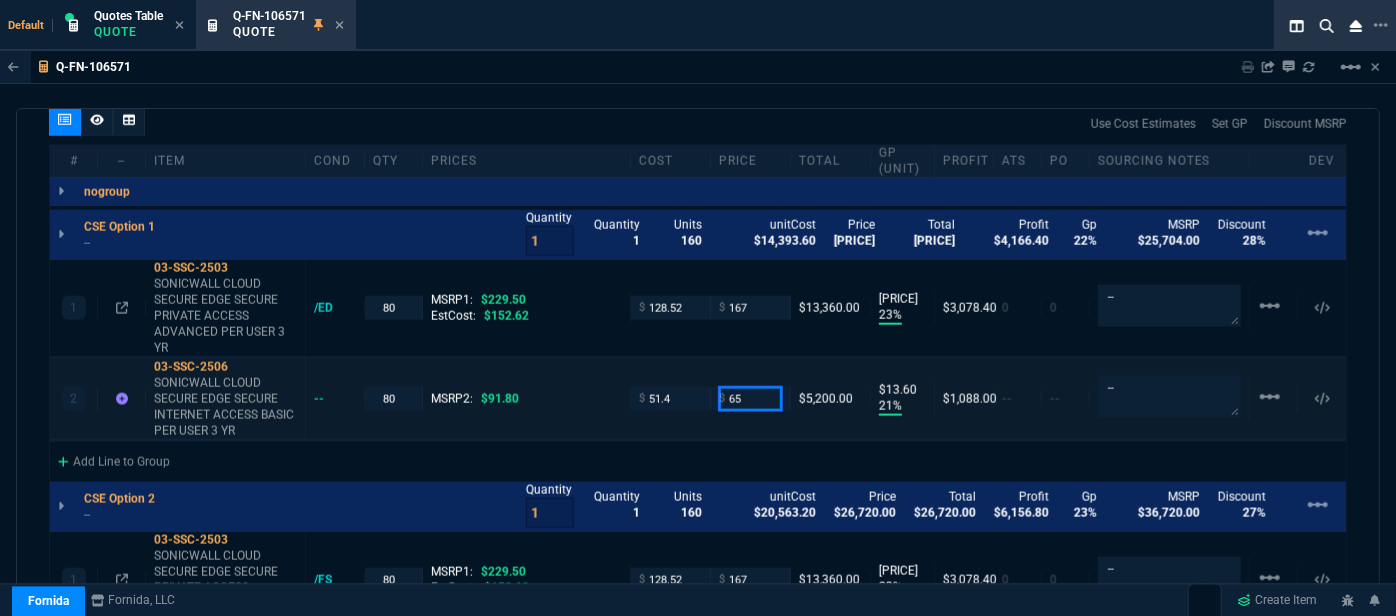 click on "65" at bounding box center [750, 398] 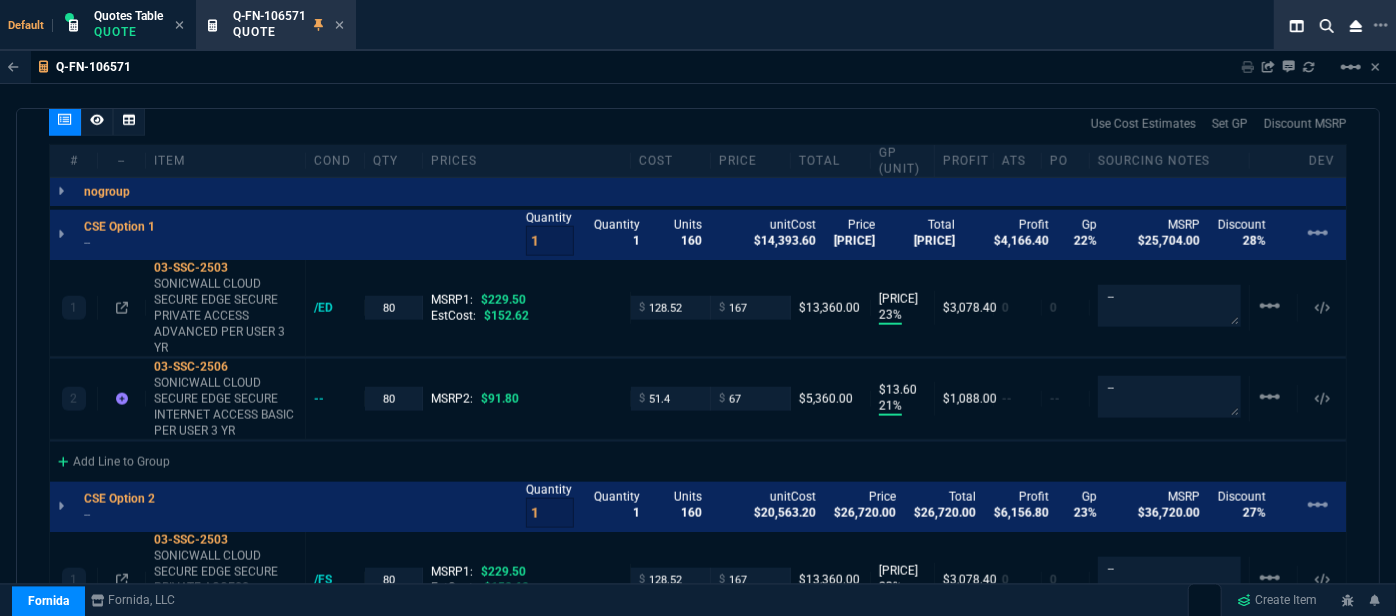 click on "Use Cost Estimates   Set GP   Discount MSRP" at bounding box center (698, 124) 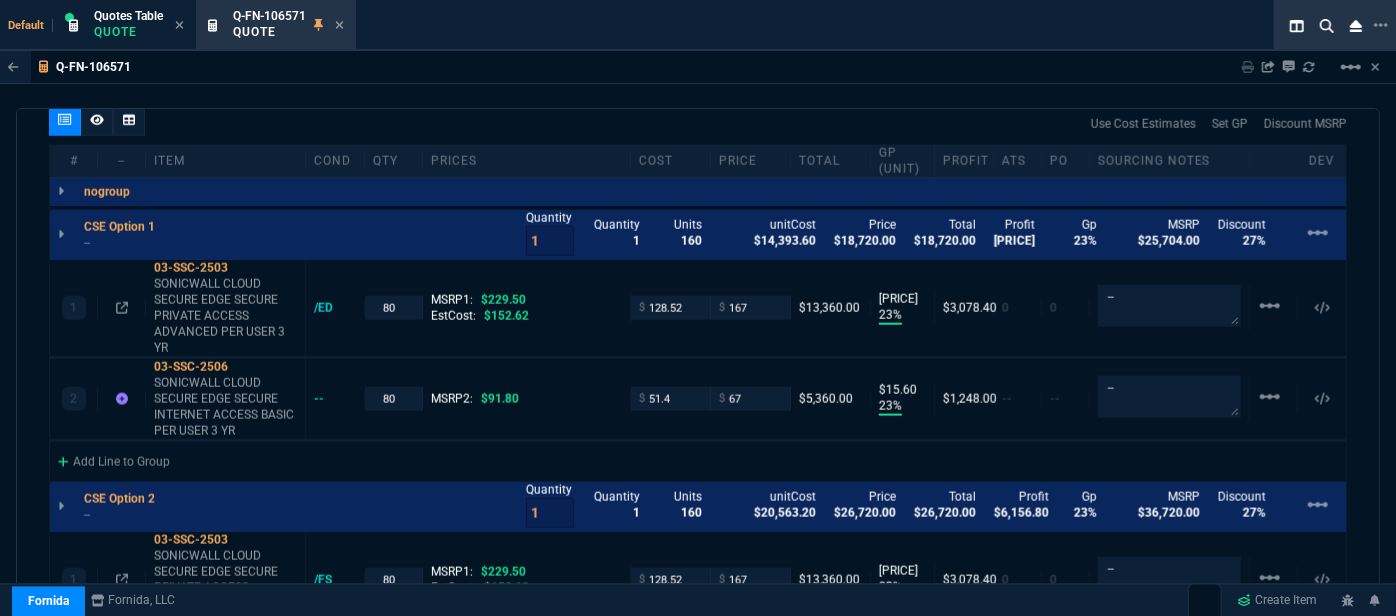 click 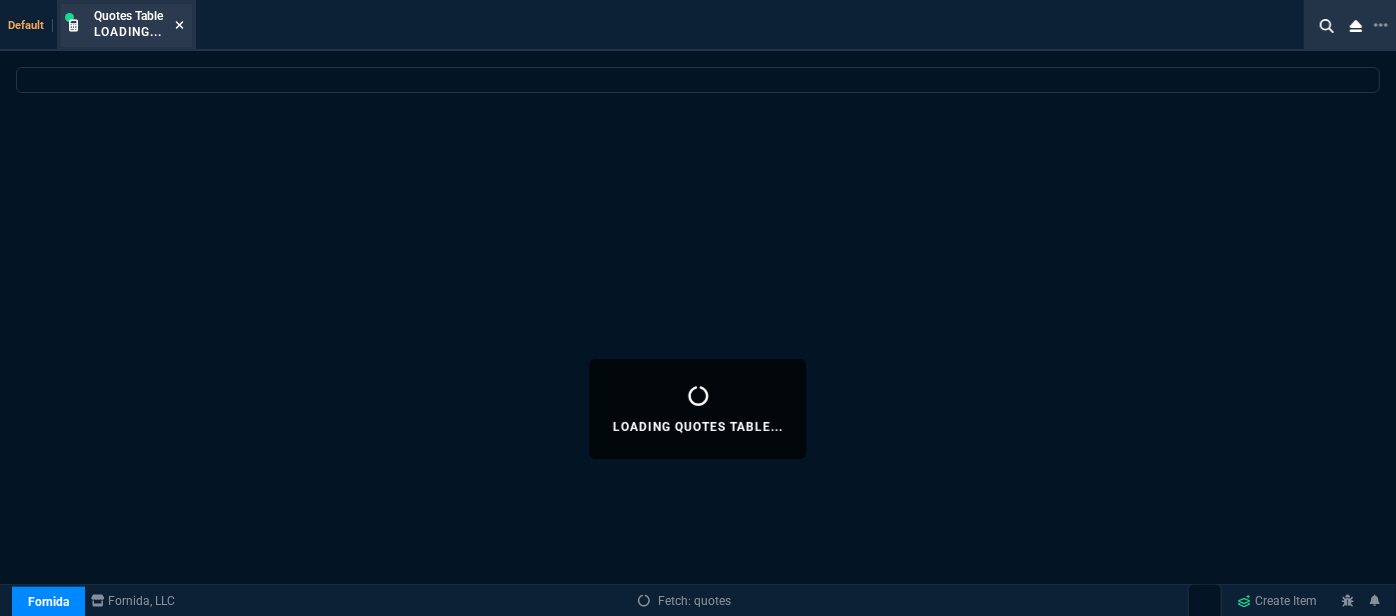 click 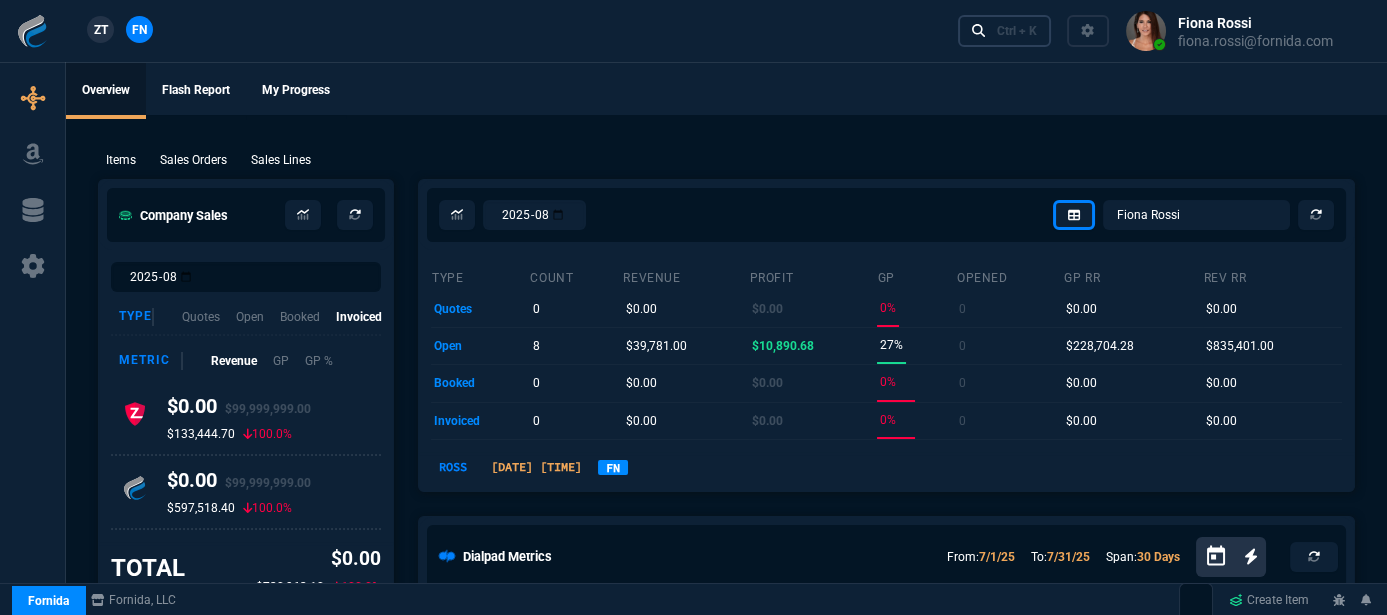 click on "Ctrl + K" at bounding box center (1005, 30) 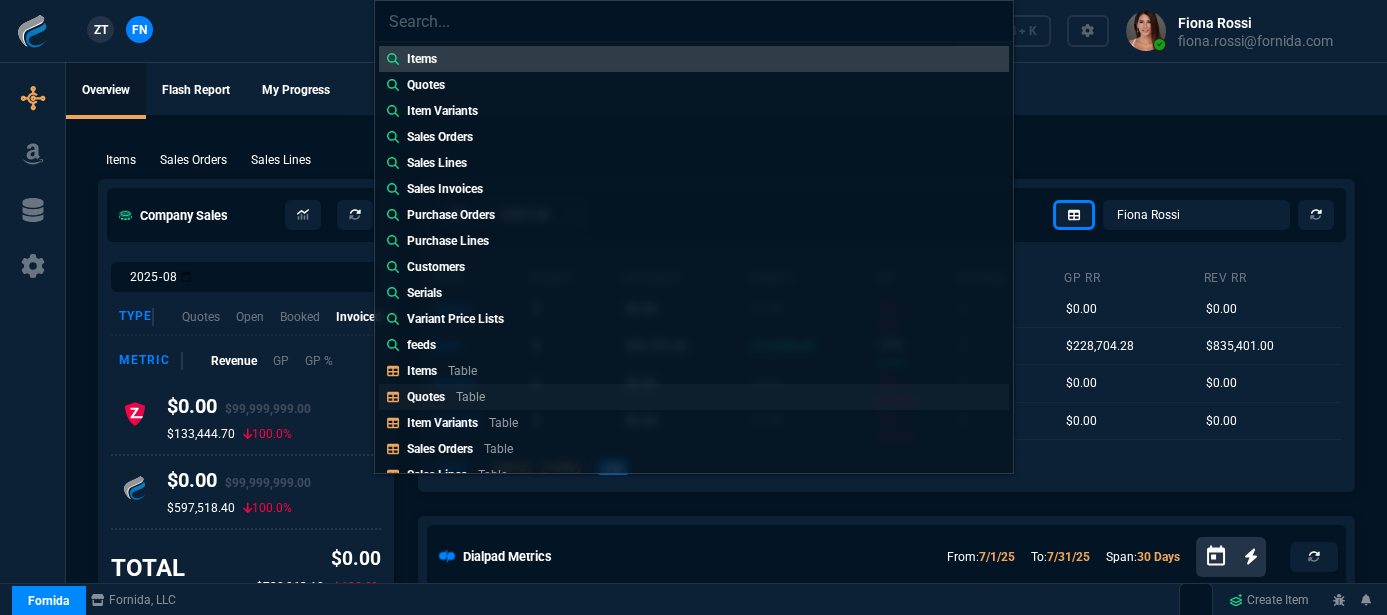 click on "Quotes
Table" at bounding box center [694, 397] 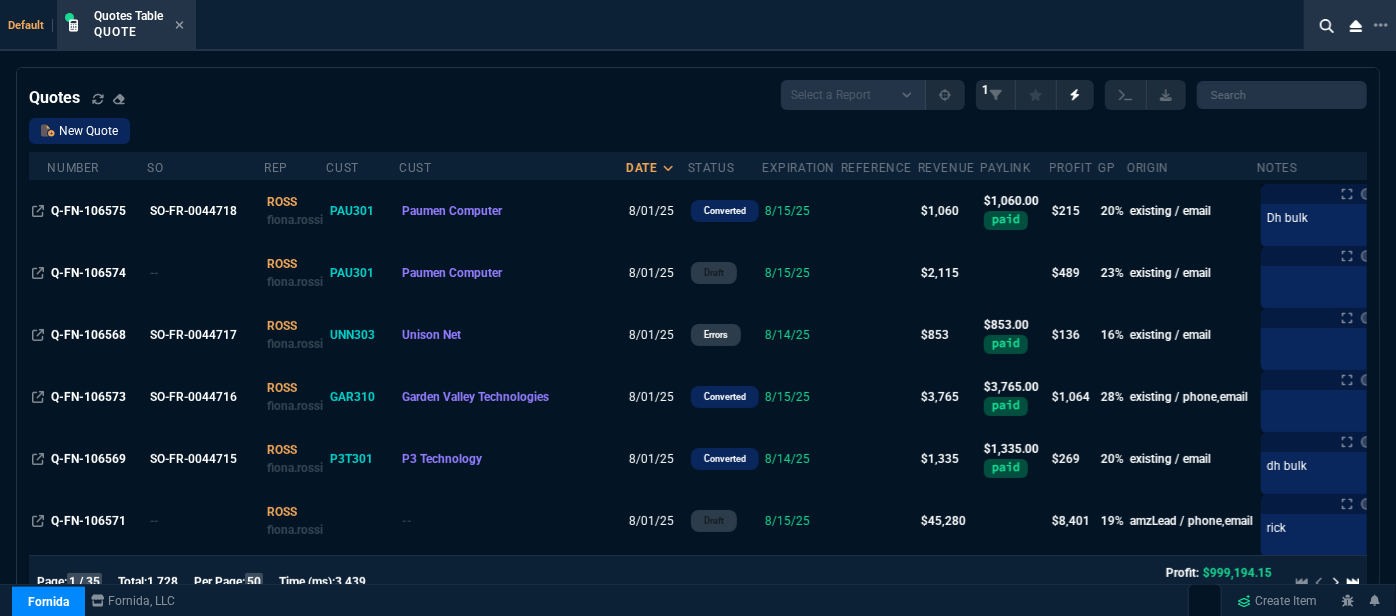 click on "New Quote" at bounding box center [79, 131] 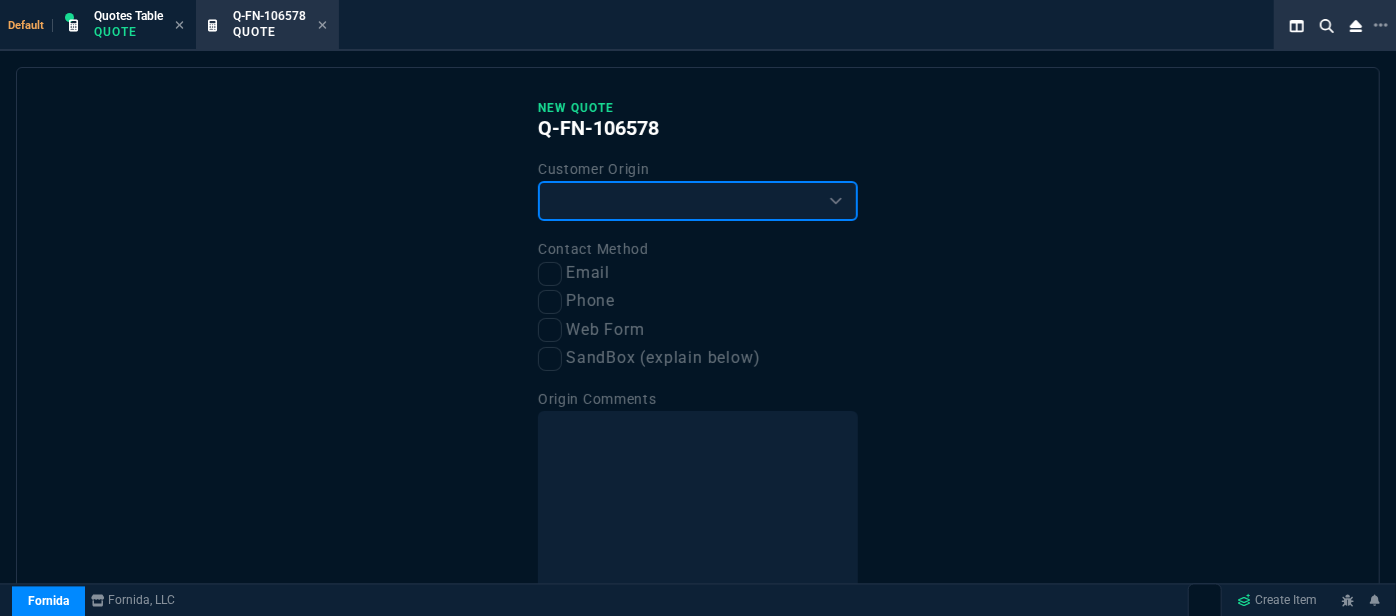 click on "Existing Customer Amazon Lead (first order) Website Lead (first order) Called (first order) Referral (first order) SandBox (explain below)" at bounding box center [698, 201] 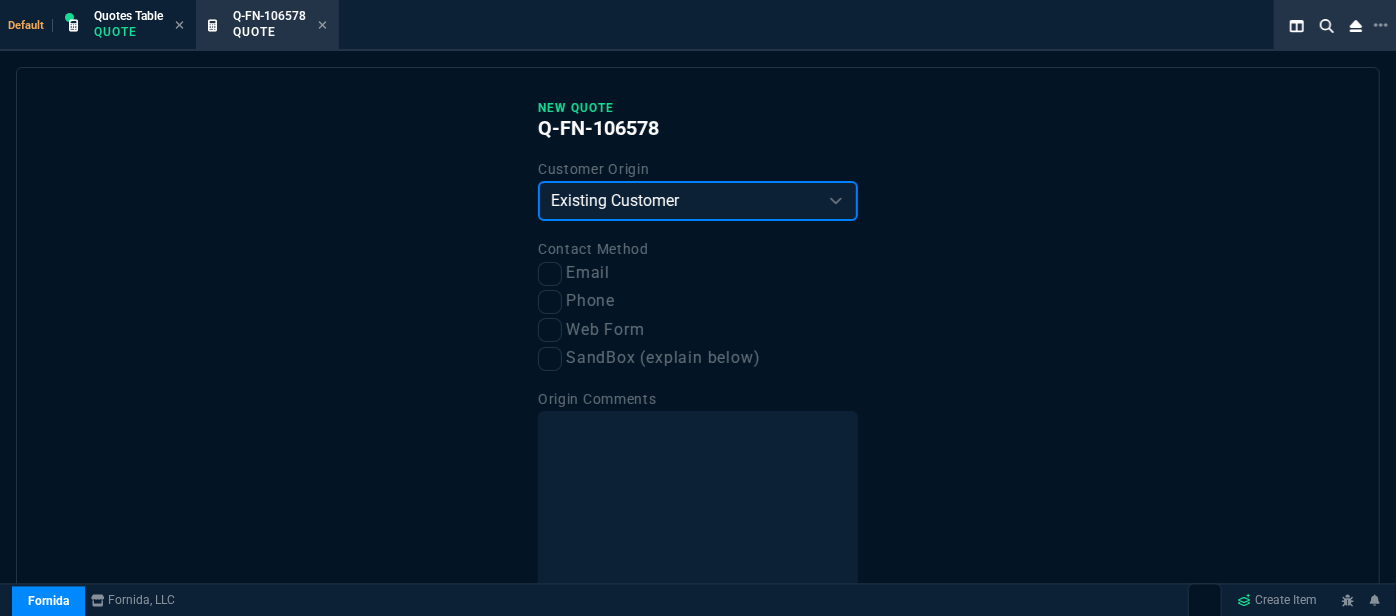 click on "Existing Customer Amazon Lead (first order) Website Lead (first order) Called (first order) Referral (first order) SandBox (explain below)" at bounding box center (698, 201) 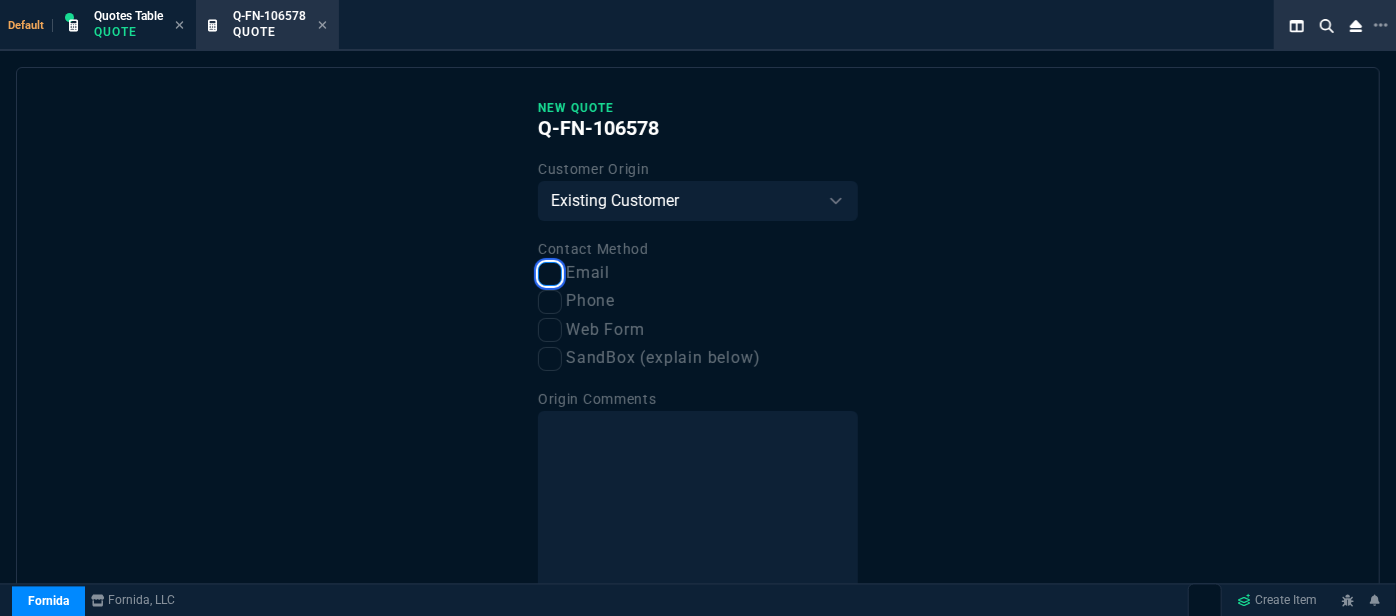 click on "Email" at bounding box center (550, 274) 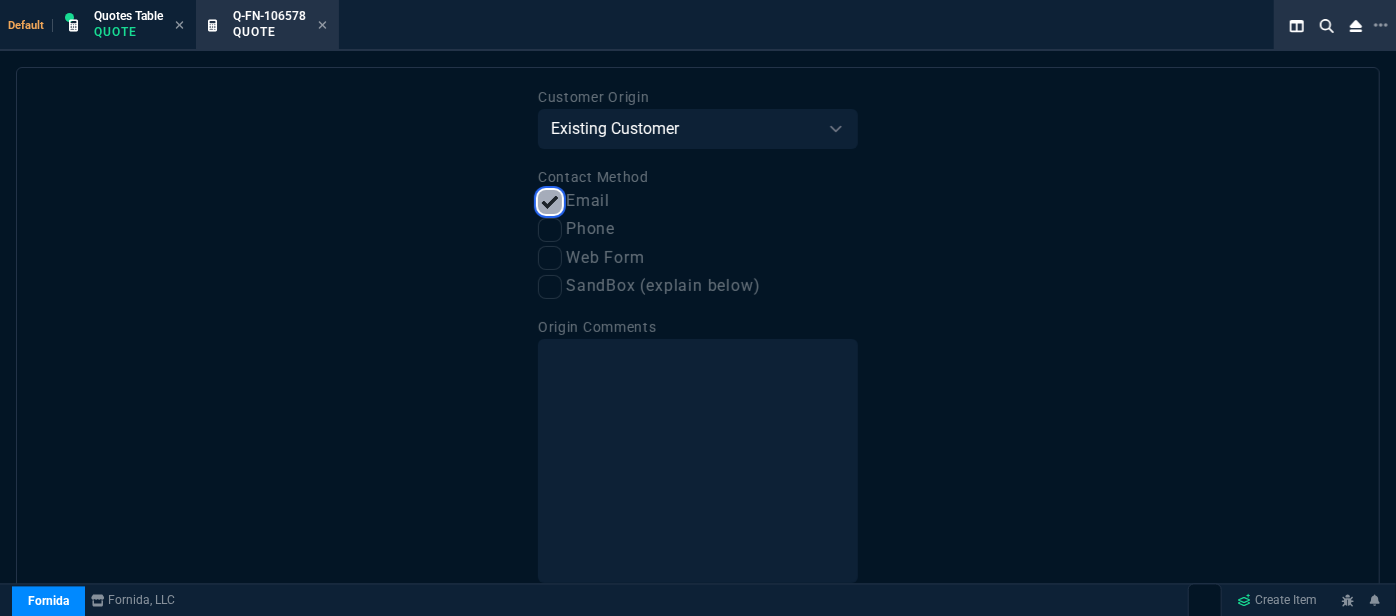 scroll, scrollTop: 153, scrollLeft: 0, axis: vertical 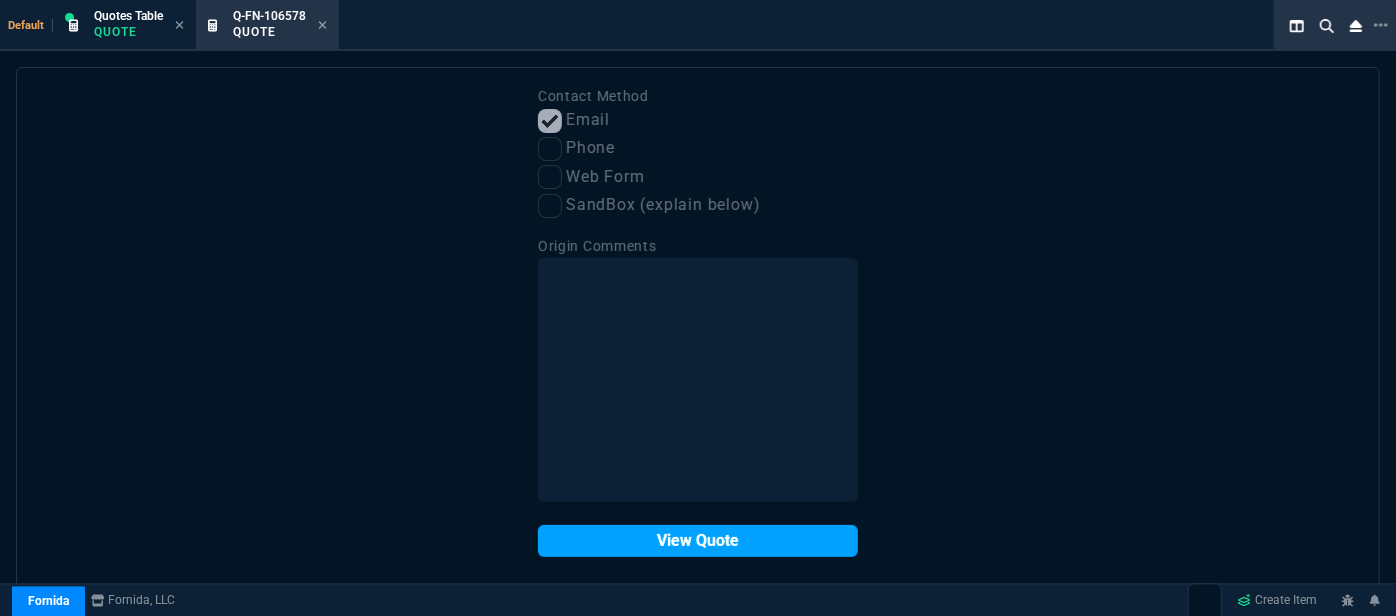 click on "View Quote" at bounding box center [698, 541] 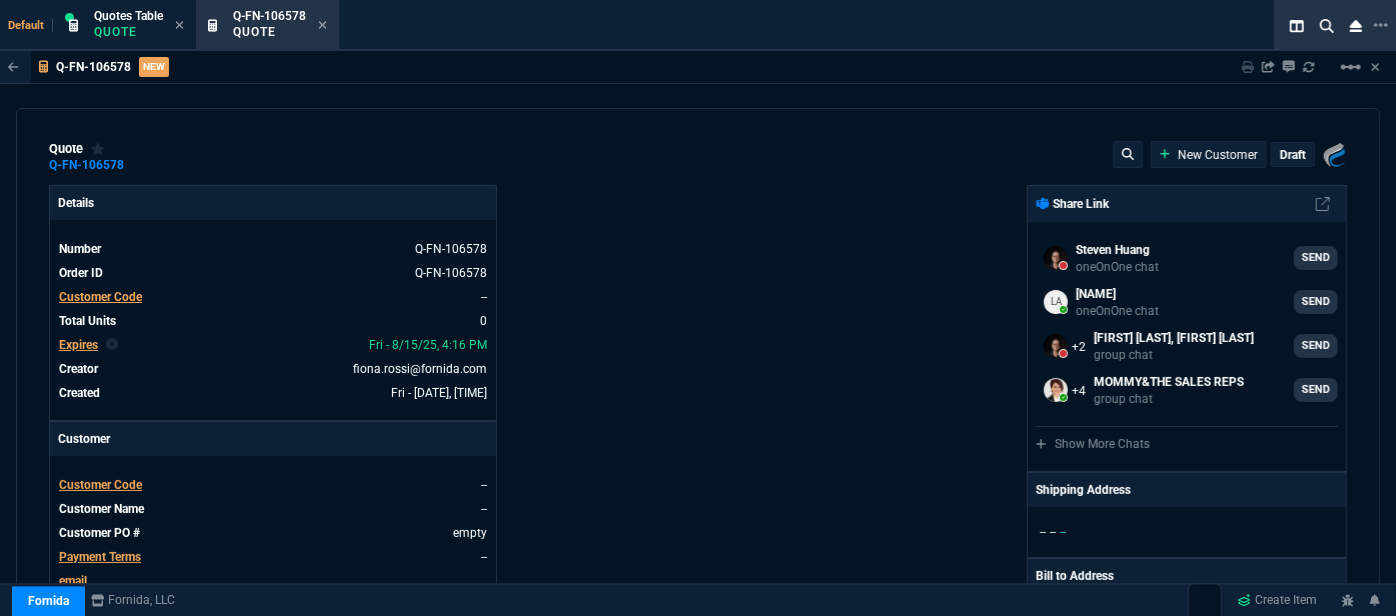 click on "Customer Code" at bounding box center [100, 485] 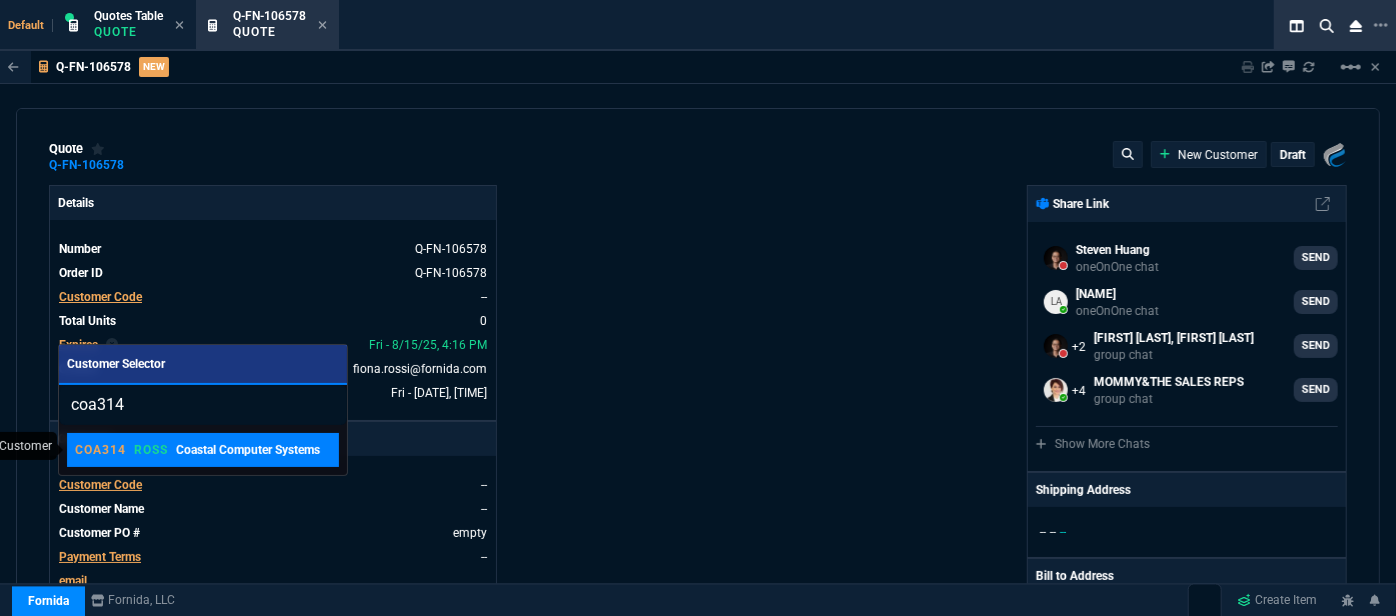 click on "Coastal Computer Systems" at bounding box center (248, 450) 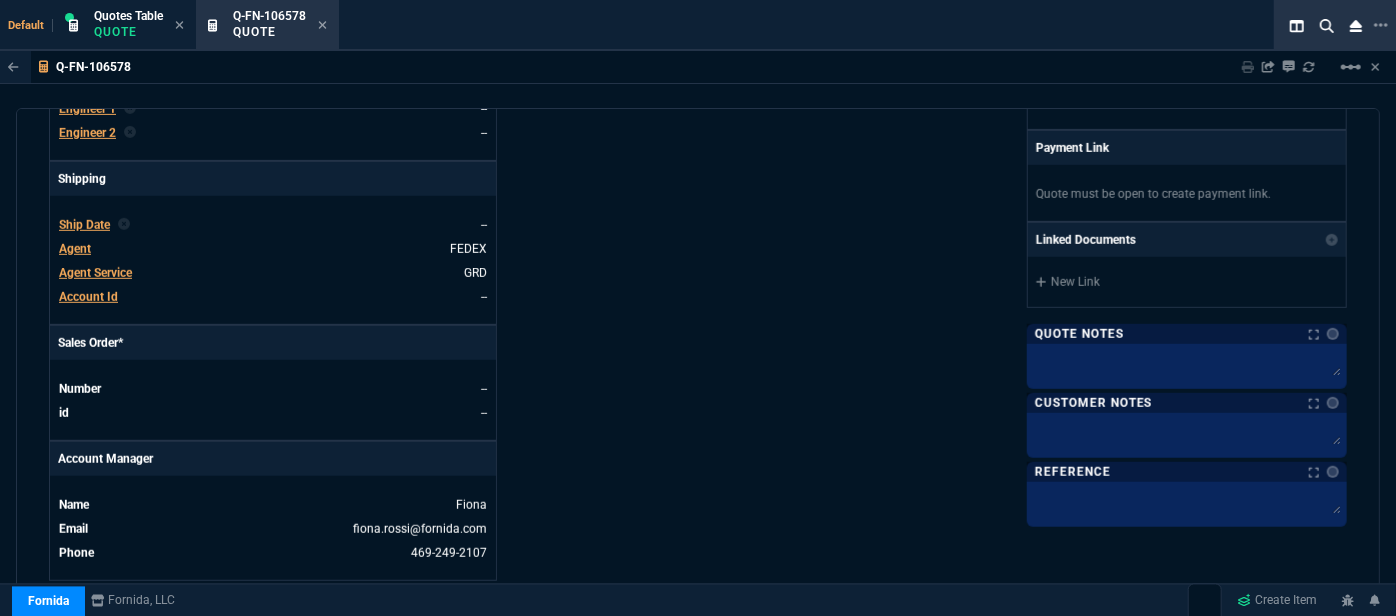 scroll, scrollTop: 909, scrollLeft: 0, axis: vertical 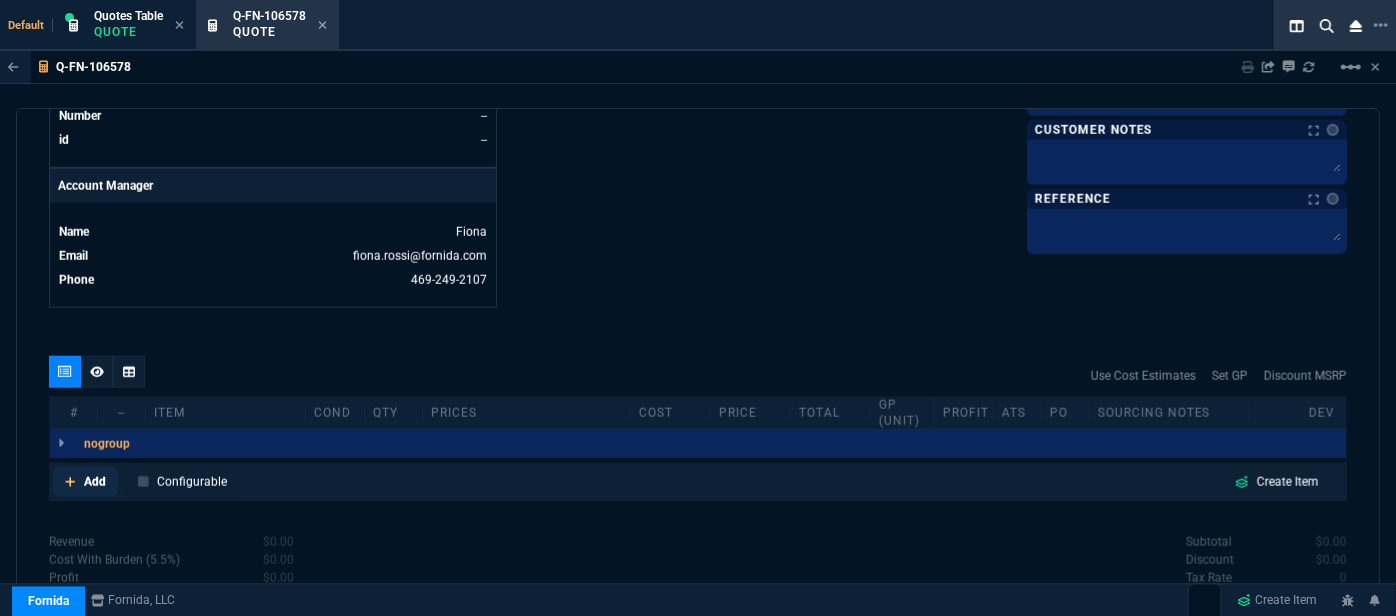 click 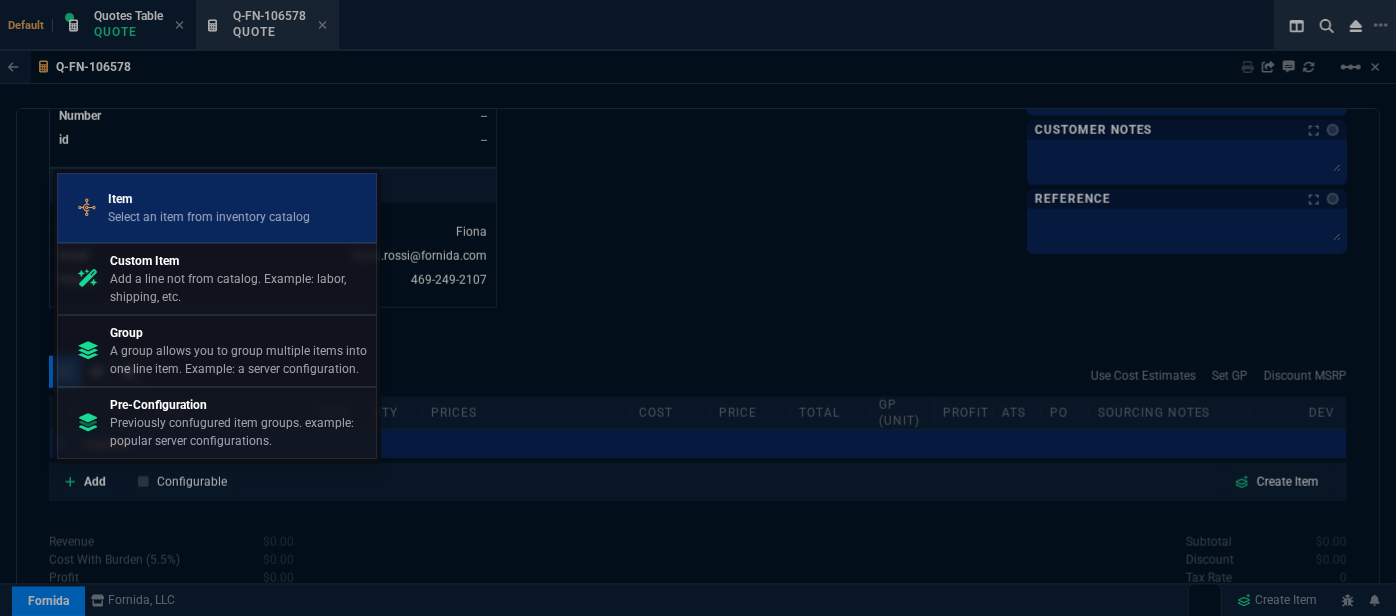 click on "Item  Select an item from inventory catalog" at bounding box center [217, 208] 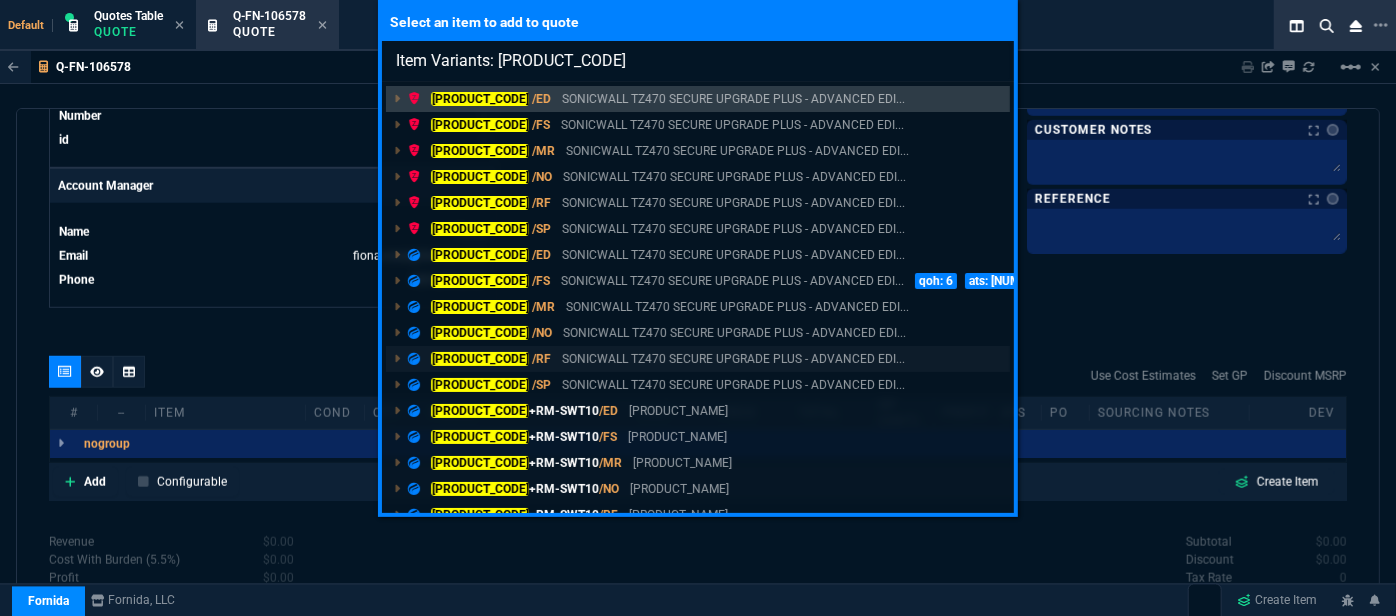 drag, startPoint x: 215, startPoint y: 206, endPoint x: 423, endPoint y: 365, distance: 261.811 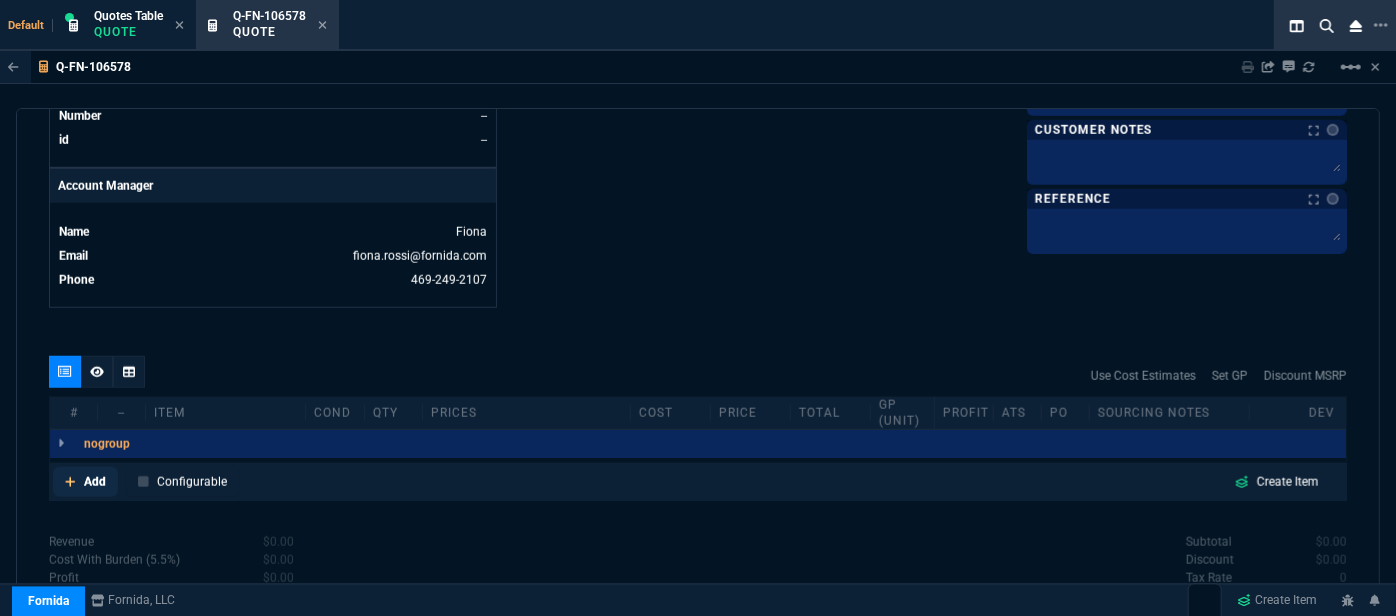 click 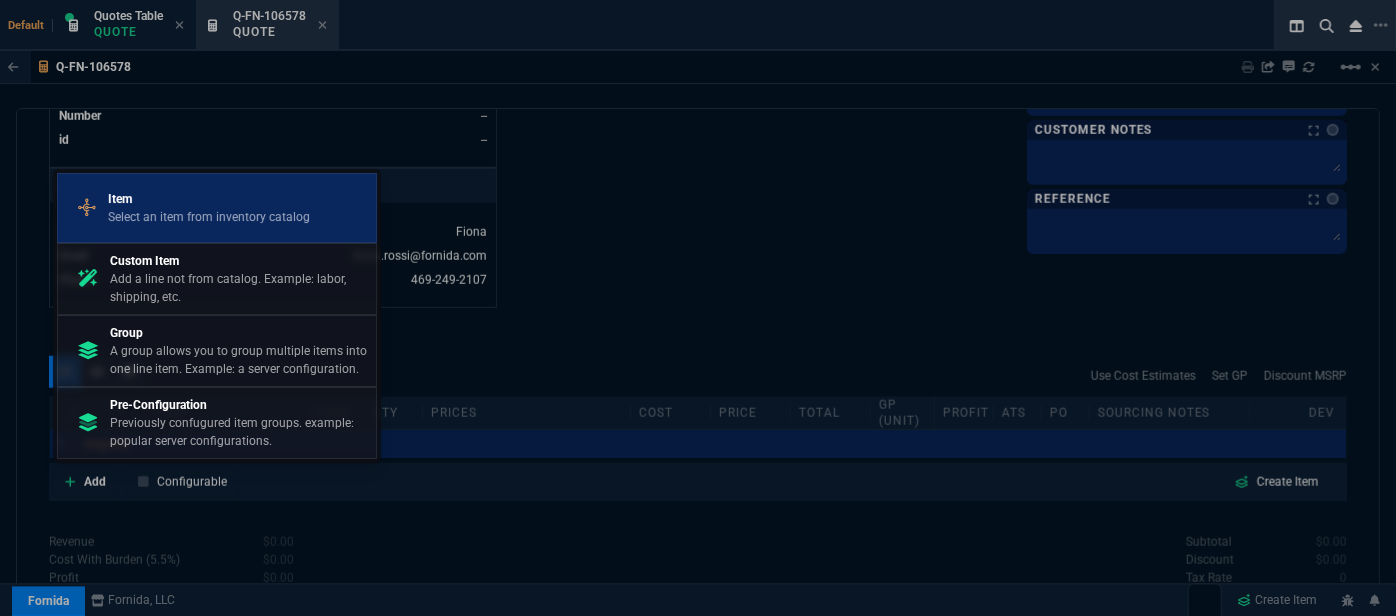 click on "Item" at bounding box center (209, 199) 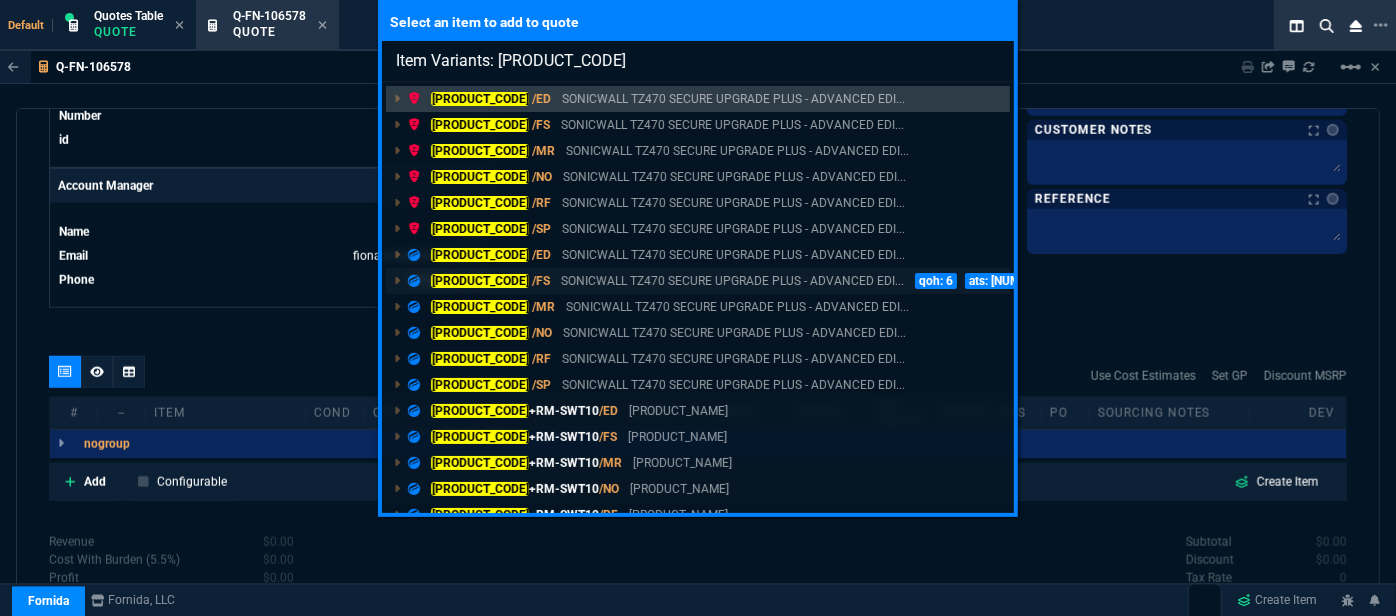 click on "SONICWALL TZ470 SECURE UPGRADE PLUS - ADVANCED EDI..." at bounding box center (732, 281) 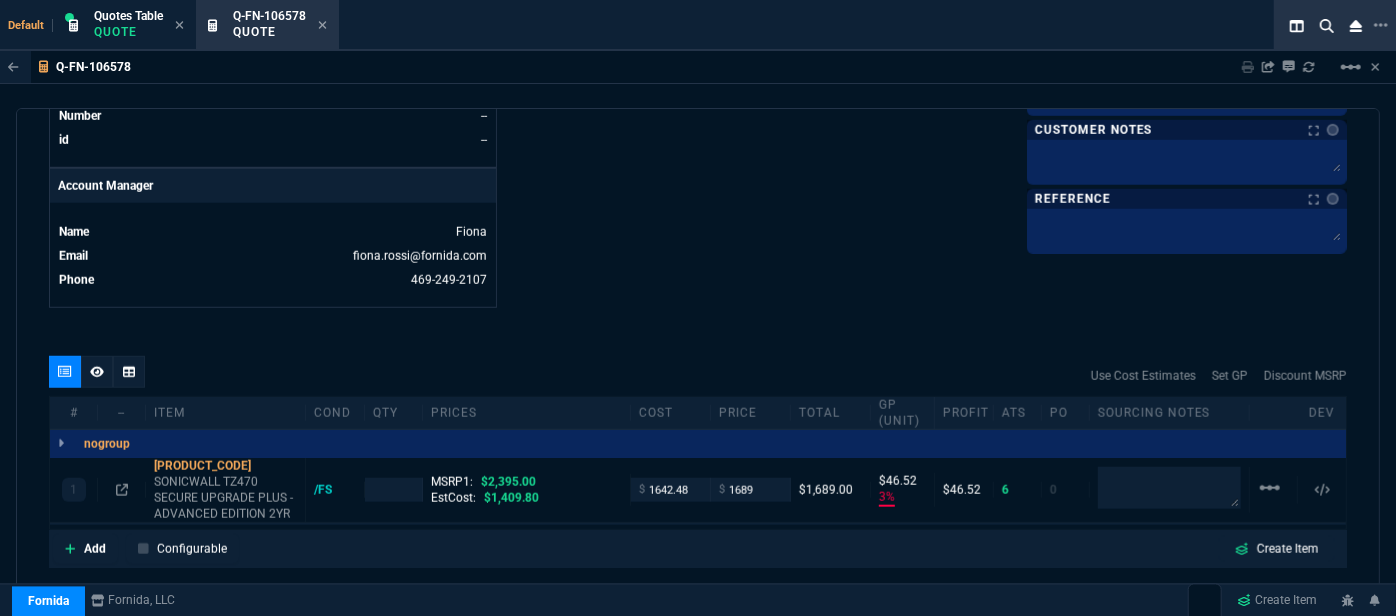 click on "[COMPANY_NAME] [ADDRESS] [CITY], [STATE] [POSTAL_CODE]  Share Link  [NAME] oneOnOne chat SEND [NAME] oneOnOne chat SEND [NAME], [NAME], [NAME] group chat SEND [GROUP_NAME] group chat SEND  Show More Chats  Shipping Address [NUMBER] [STREET] [CITY], [STATE] -- USA Bill to Address [NUMBER] [STREET] [CITY], [STATE] -- USA End User -- -- -- Payment Link  Quote must be open to create payment link.  Linked Documents  New Link  Quote Notes Quote Notes    Customer Notes Customer Notes    Reference Reference" at bounding box center [1022, -208] 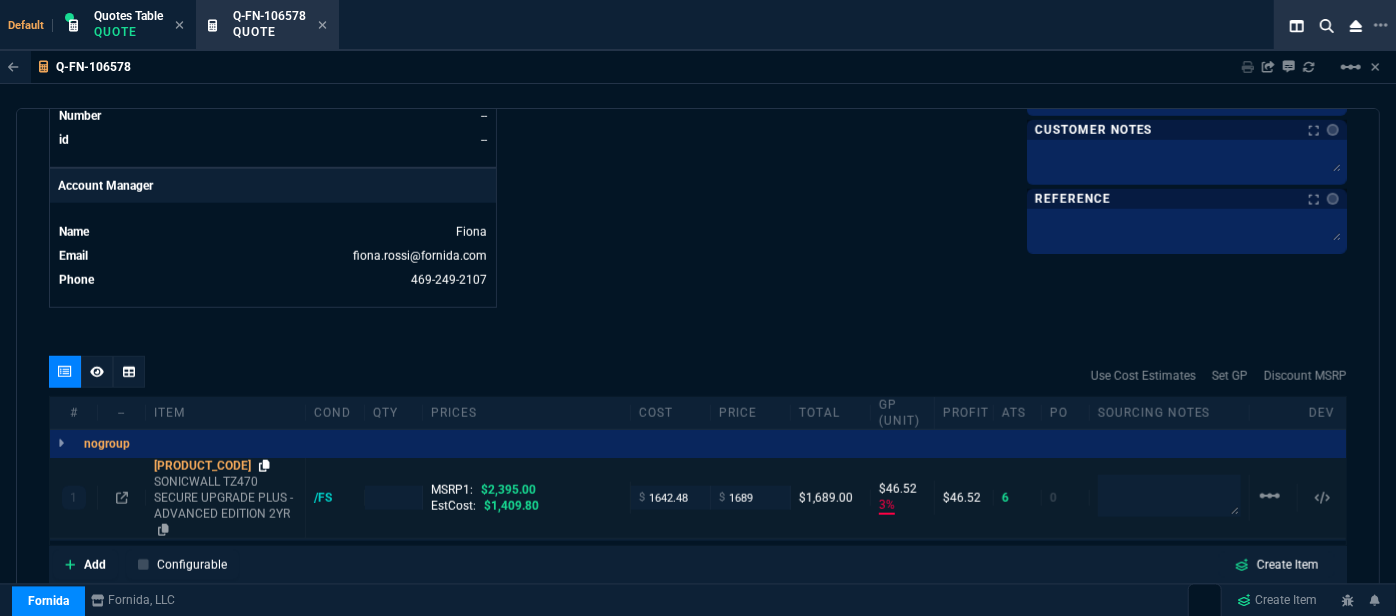 click 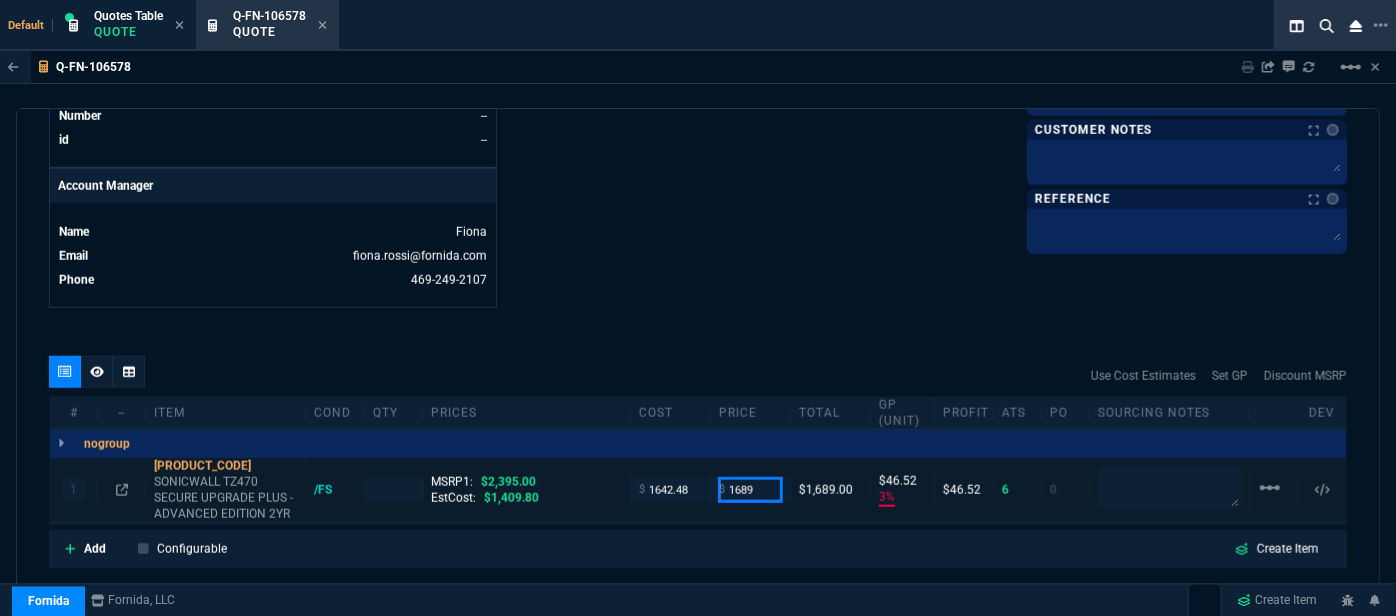 click on "1689" at bounding box center [750, 489] 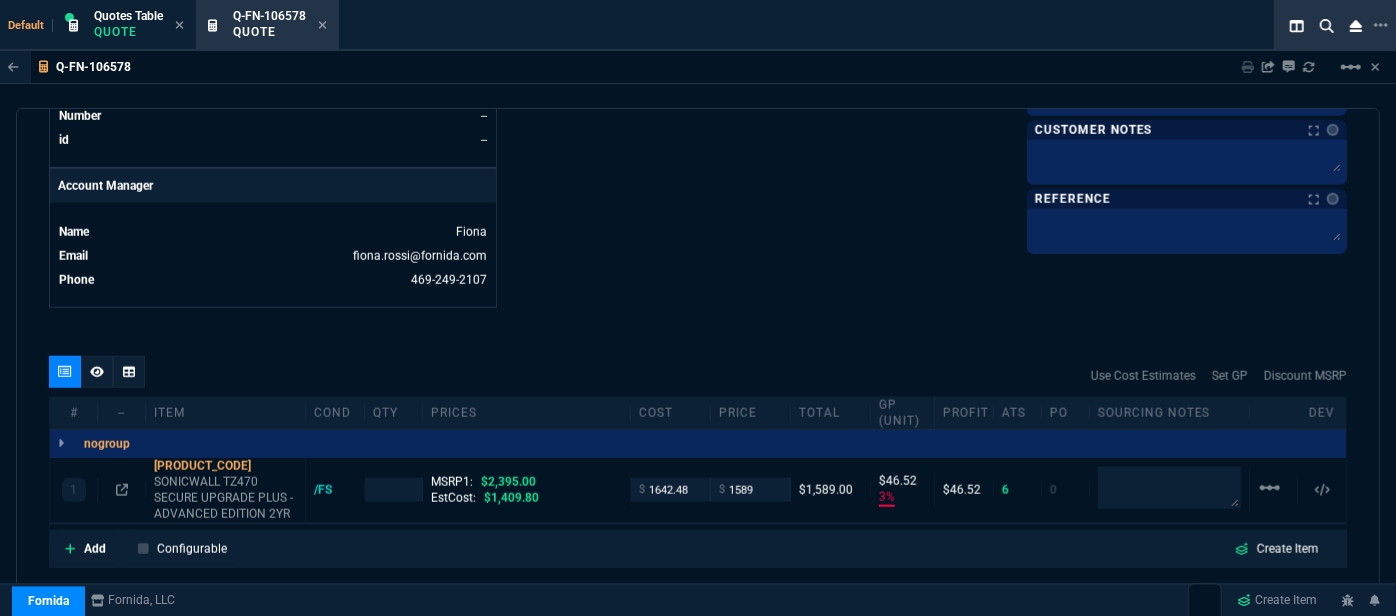 click on "quote   Q-FN-106578  [COMPANY] draft Fornida, LLC [NUMBER] [STREET] [CITY], [STATE] [POSTAL_CODE] Details Number Q-FN-106578  Order ID Q-FN-106578  Customer Code COA314  Total Units 1  Expires Fri - [DATE], [TIME] Creator [EMAIL]  Created Fri - [DATE], [TIME] Print Specs Number Q-FN-106578  Customer ID COA314  Customer Name [COMPANY]  Expires [DATE],  [TIME]  Customer PO # --  Payment Terms CREDITCARD  Shipping Agent FEDEX | GRD  Customer Customer Code COA314  Customer Name [COMPANY]  Customer PO # empty  Payment Terms CREDITCARD  email [EMAIL]  phone [PHONE]   Origin  existing / email   Origin Comment    Staff Sales Person ROSS  Engineer 1 --  Engineer 2 --  Shipping Ship Date -- Agent FEDEX  Agent Service GRD  Account Id --  Sales Order* Number --  id --  Account Manager Name Fiona  Email [EMAIL]  Phone [PHONE]  Fornida, LLC [NUMBER] [STREET] [CITY], [STATE] [POSTAL_CODE]  Share Link  [FIRST] [LAST] oneOnOne chat" at bounding box center [698, 370] 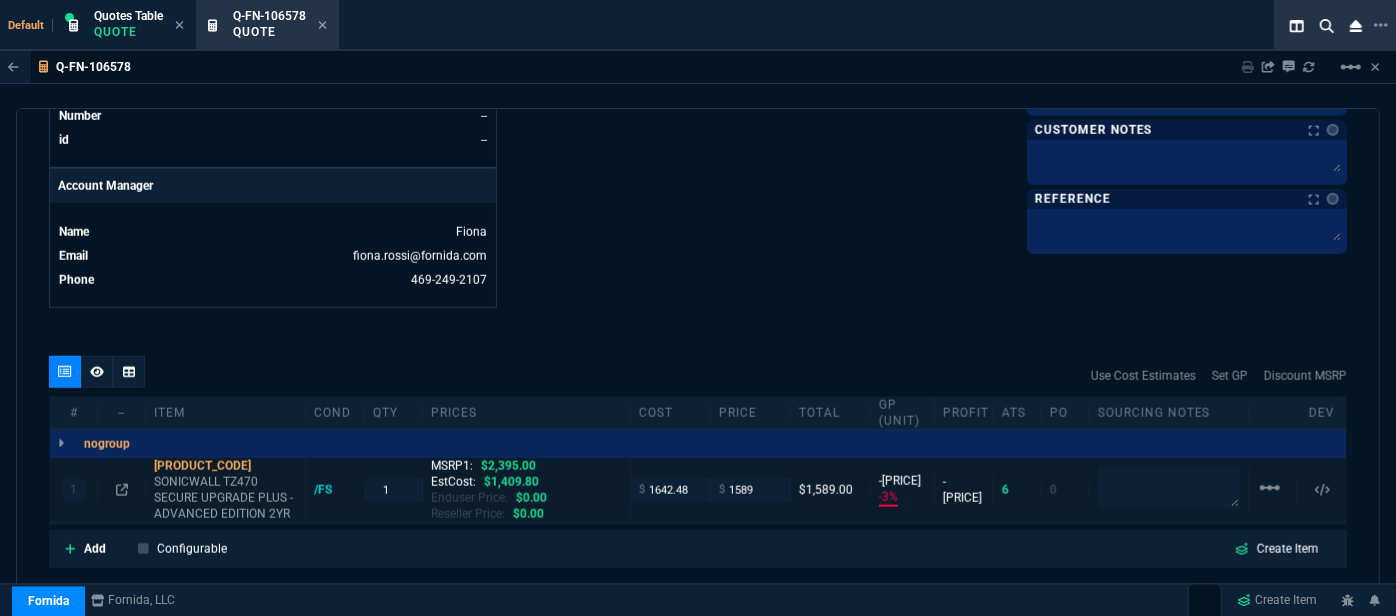 click on "Enduser Price:  [PRICE]" at bounding box center (526, 498) 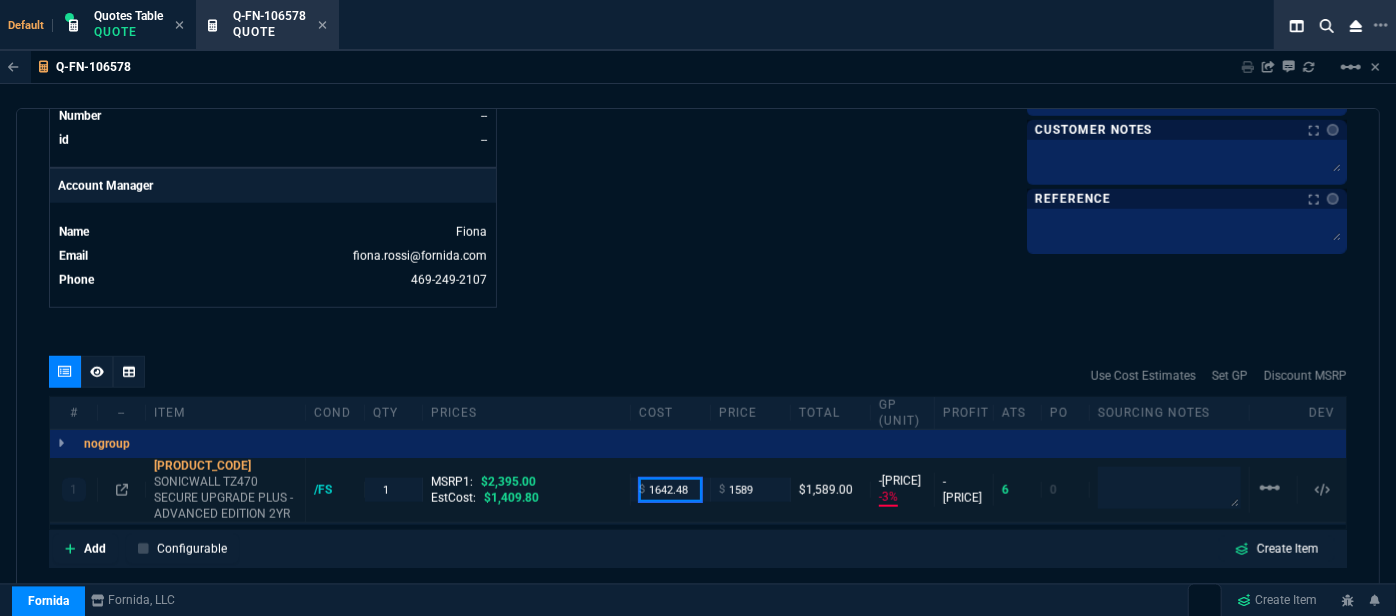 click on "1642.48" at bounding box center [670, 489] 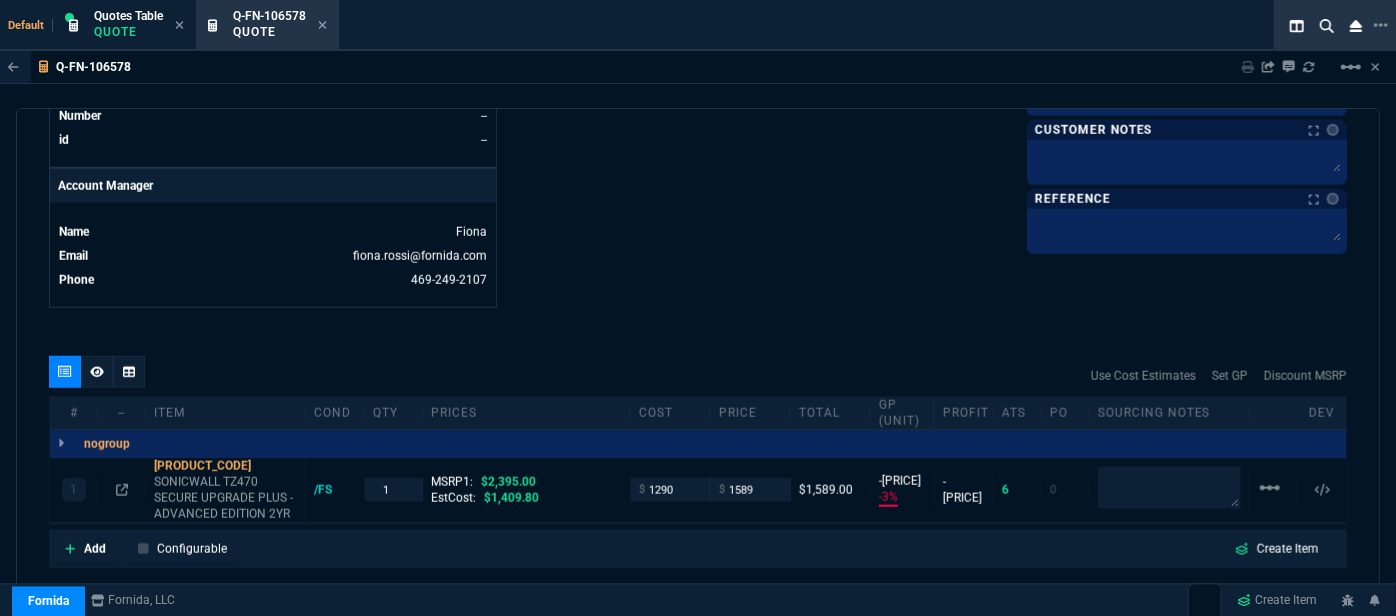 click on "Details Number [PRODUCT_CODE]  Order ID [PRODUCT_CODE]  Customer Code [CUSTOMER_CODE]  Total Units 1  Expires [DATE], [TIME] Creator [EMAIL]  Created [DATE], [TIME] Print Specs Number [PRODUCT_CODE]  Customer ID [CUSTOMER_CODE]  Customer Name [CUSTOMER_NAME]  Expires [DATE],  [TIME]  Customer PO # --  Payment Terms CREDITCARD  Shipping Agent FEDEX | GRD  Customer Customer Code [CUSTOMER_CODE]  Customer Name [CUSTOMER_NAME]  Customer PO # empty  Payment Terms CREDITCARD  email [EMAIL]  phone [PHONE]   Origin  existing / email   Origin Comment    Staff Sales Person [NAME]  Engineer 1 --  Engineer 2 --  Shipping Ship Date -- Agent FEDEX  Agent Service GRD  Account Id --  Sales Order* Number --  id --  Account Manager Name [NAME]  Email [EMAIL]  Phone [PHONE]" at bounding box center [373, -208] 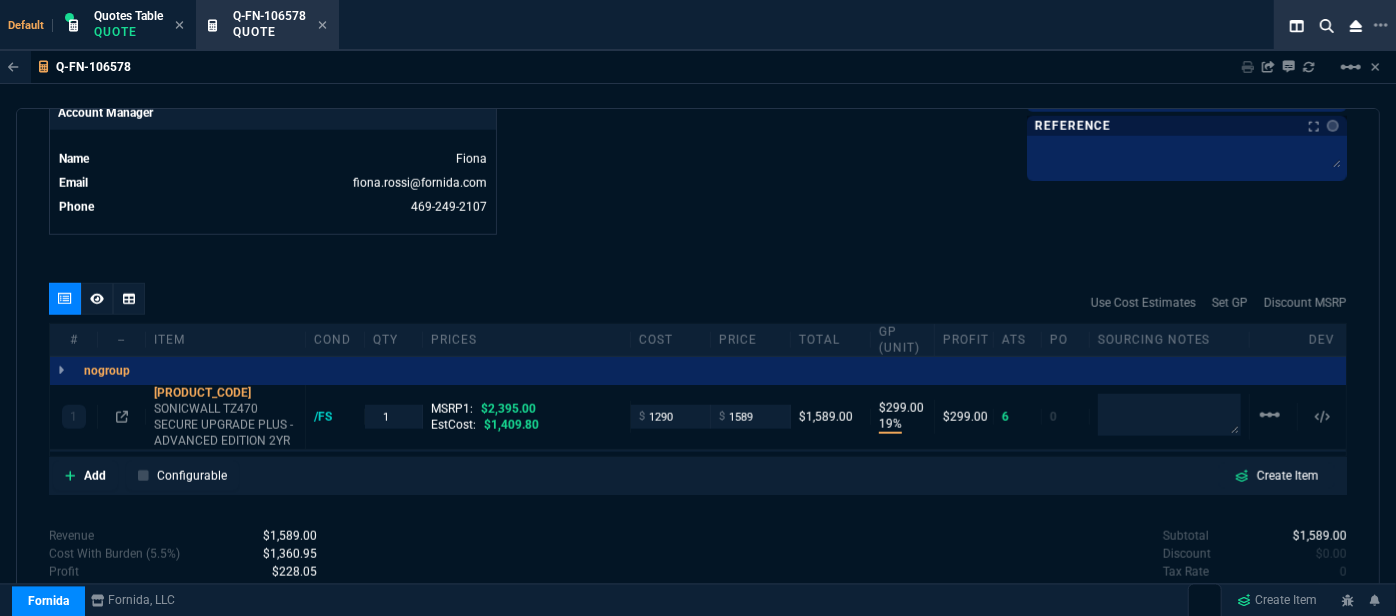 scroll, scrollTop: 1076, scrollLeft: 0, axis: vertical 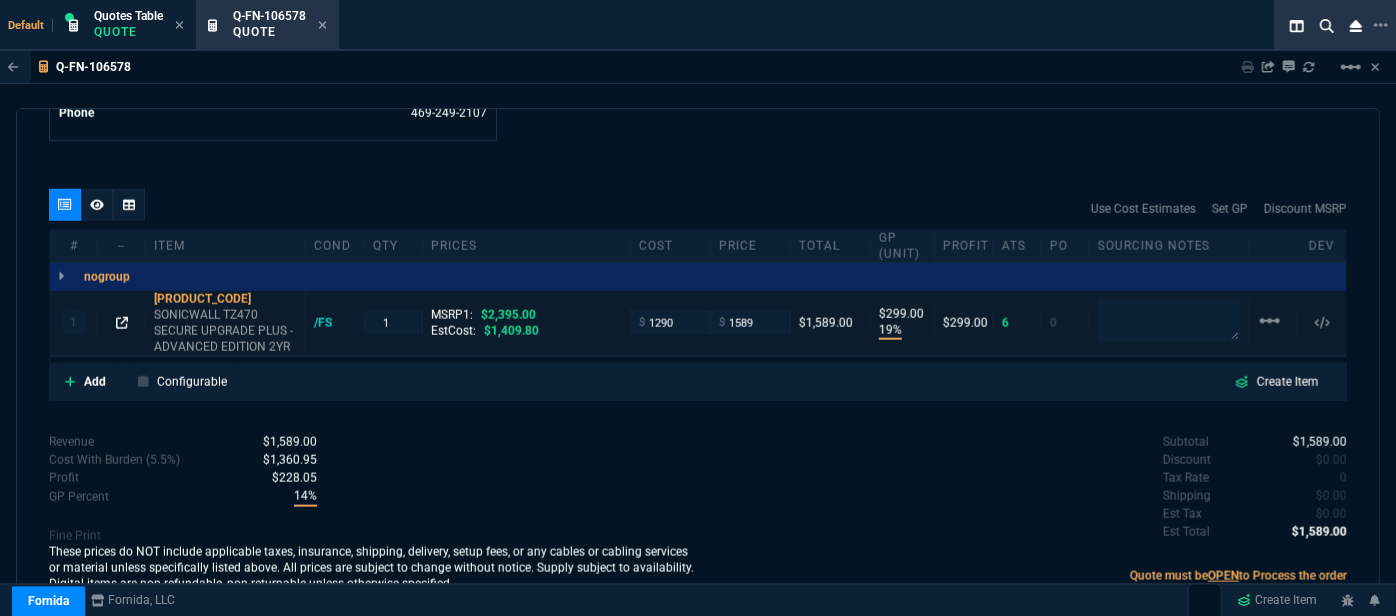 click 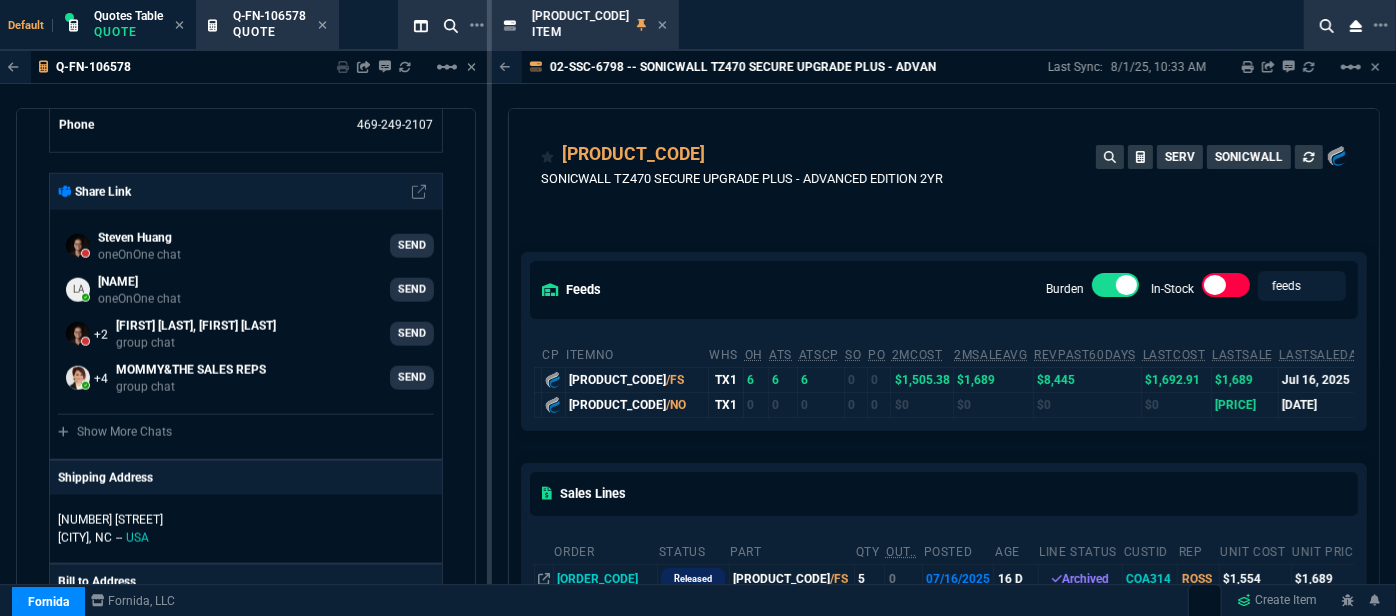 scroll, scrollTop: 181, scrollLeft: 0, axis: vertical 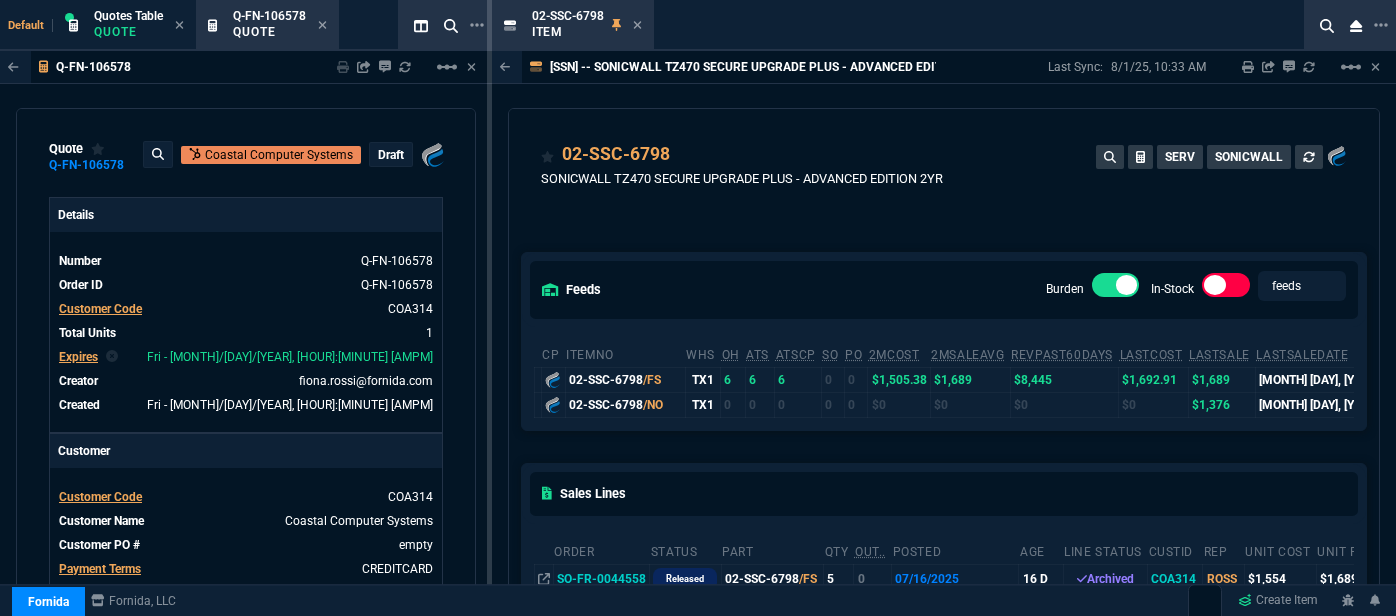 select on "12: ROSS" 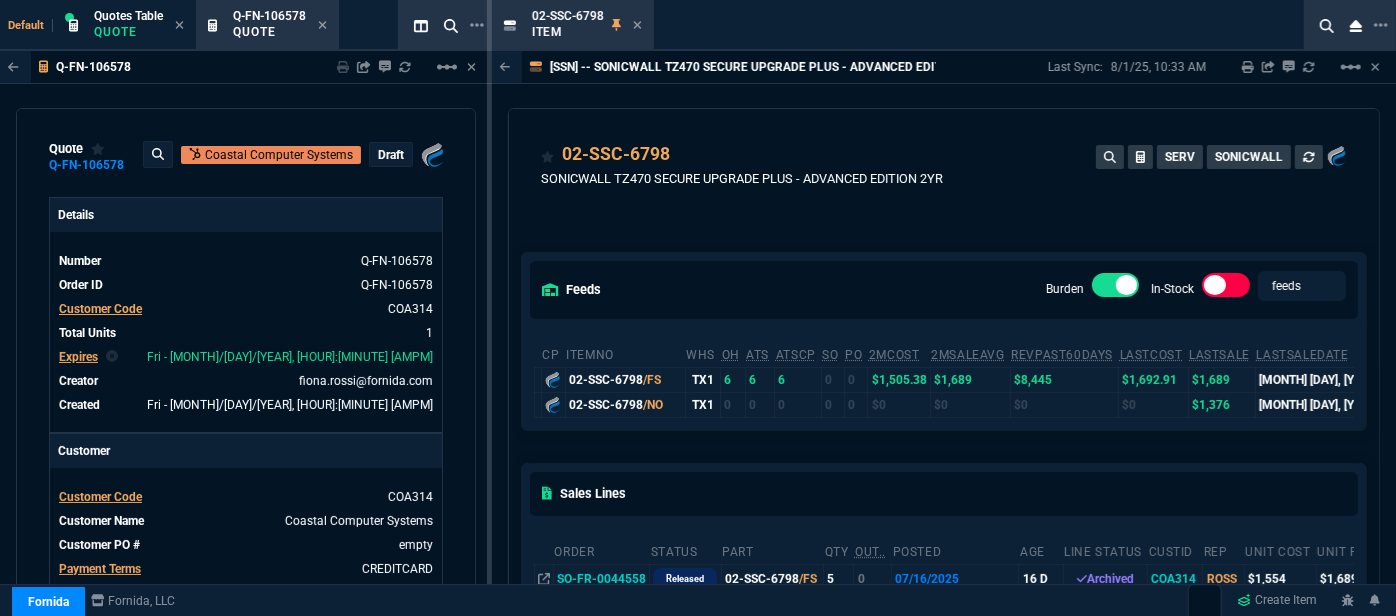 scroll, scrollTop: 1076, scrollLeft: 0, axis: vertical 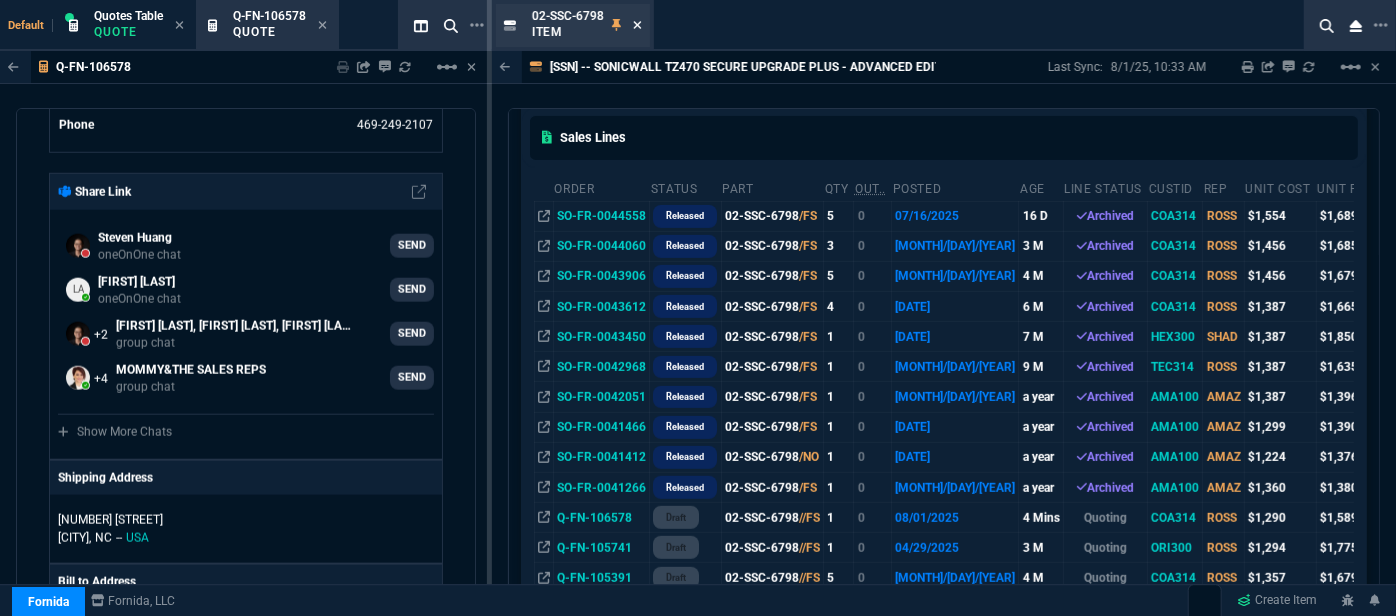 click 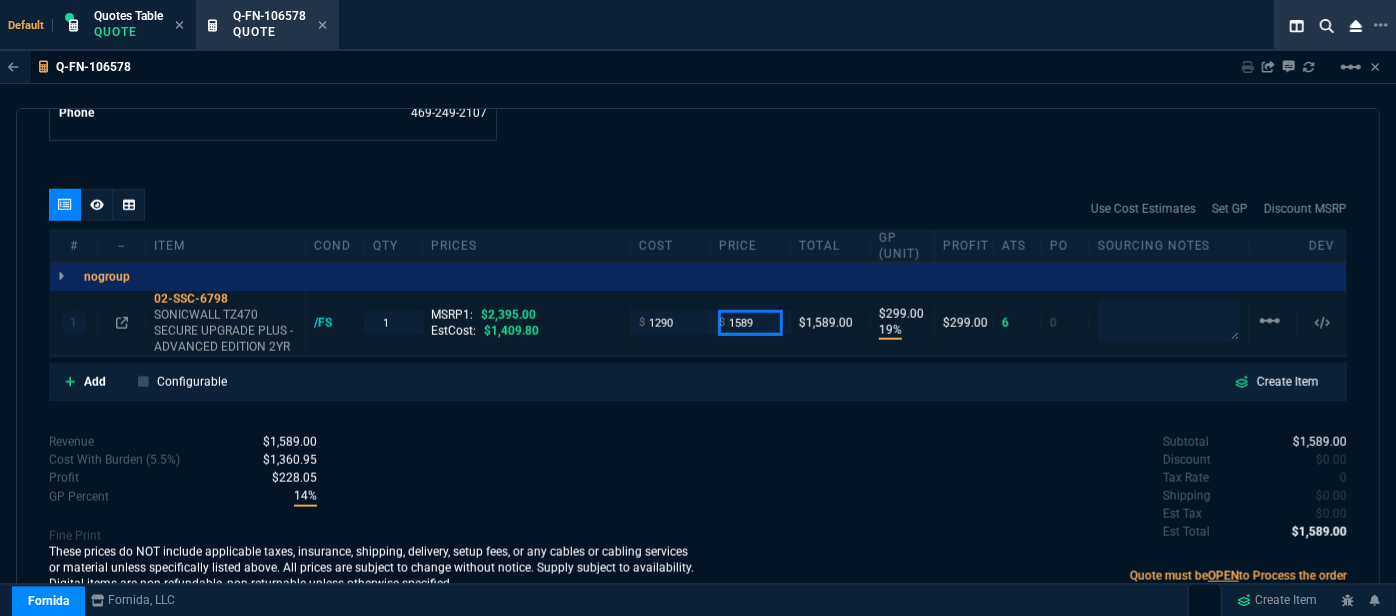 click on "1589" at bounding box center [750, 322] 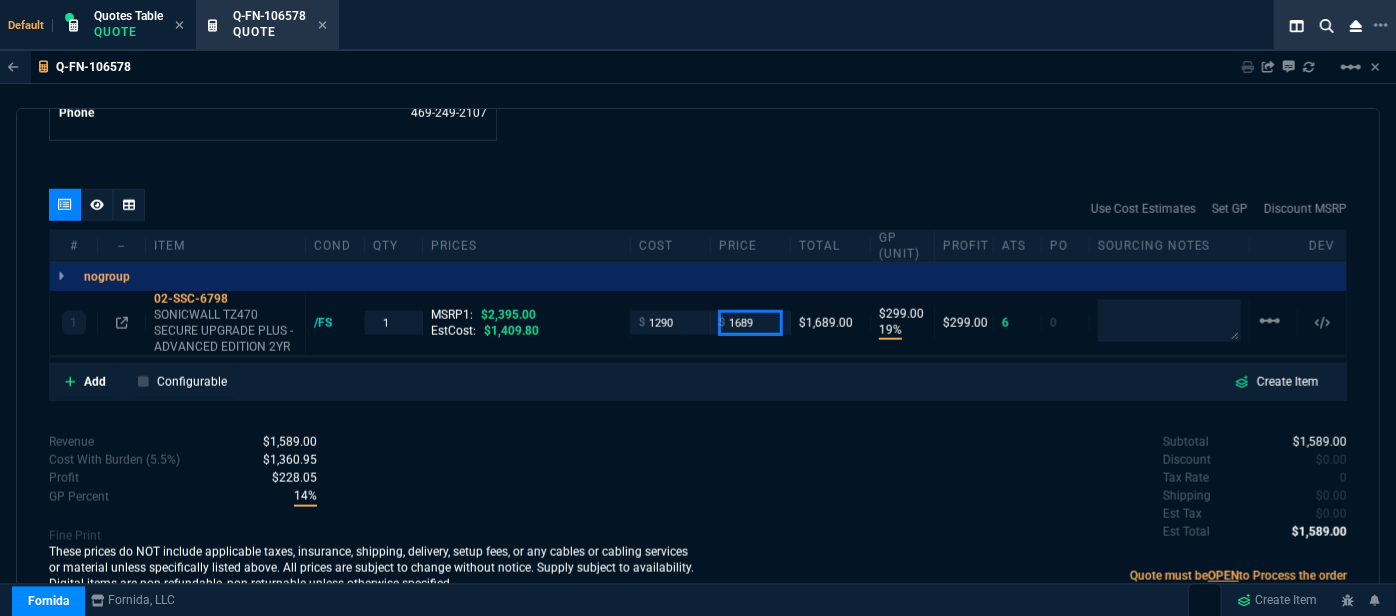 type on "1689" 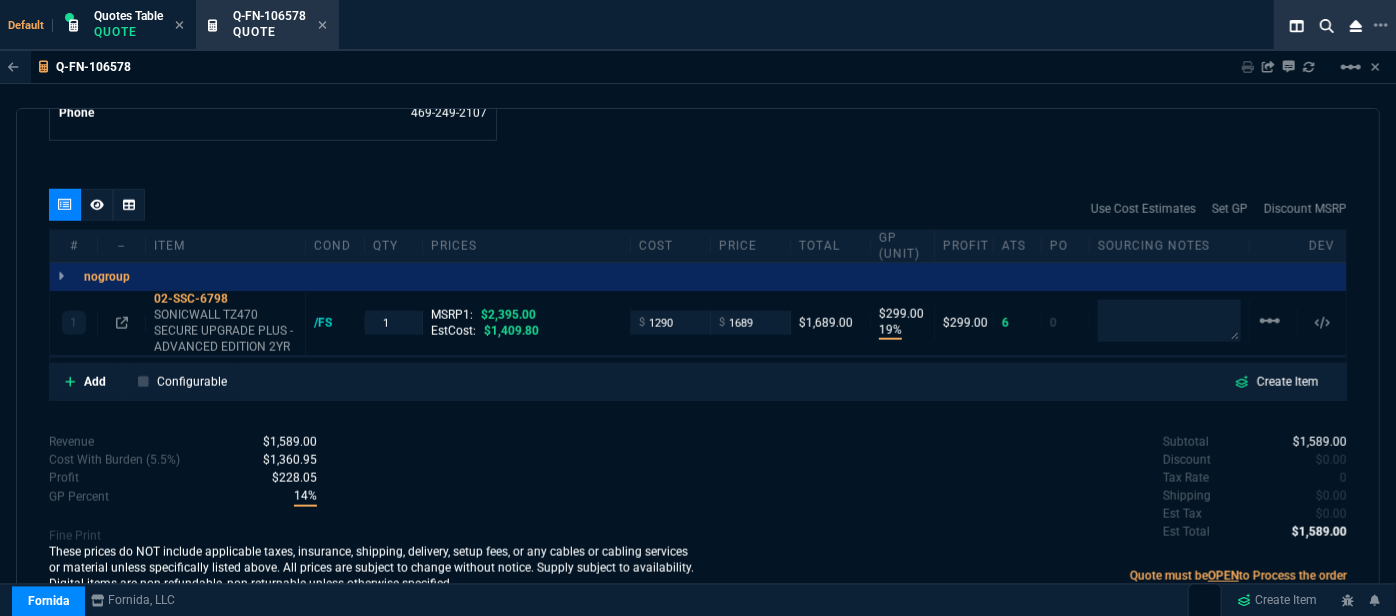 click on "quote   Q-FN-106578  [COMPANY] draft Fornida, LLC [NUMBER] [STREET] [CITY], [STATE] [POSTAL_CODE] Details Number Q-FN-106578  Order ID Q-FN-106578  Customer Code COA314  Total Units 1  Expires Fri - [DATE], [TIME] Creator [EMAIL]  Created Fri - [DATE], [TIME] Print Specs Number Q-FN-106578  Customer ID COA314  Customer Name [COMPANY]  Expires [DATE],  [TIME]  Customer PO # --  Payment Terms CREDITCARD  Shipping Agent FEDEX | GRD  Customer Customer Code COA314  Customer Name [COMPANY]  Customer PO # empty  Payment Terms CREDITCARD  email [EMAIL]  phone [PHONE]   Origin  existing / email   Origin Comment    Staff Sales Person ROSS  Engineer 1 --  Engineer 2 --  Shipping Ship Date -- Agent FEDEX  Agent Service GRD  Account Id --  Sales Order* Number --  id --  Account Manager Name Fiona  Email [EMAIL]  Phone [PHONE]  Fornida, LLC [NUMBER] [STREET] [CITY], [STATE] [POSTAL_CODE]  Share Link  [FIRST] [LAST] oneOnOne chat" at bounding box center [698, 370] 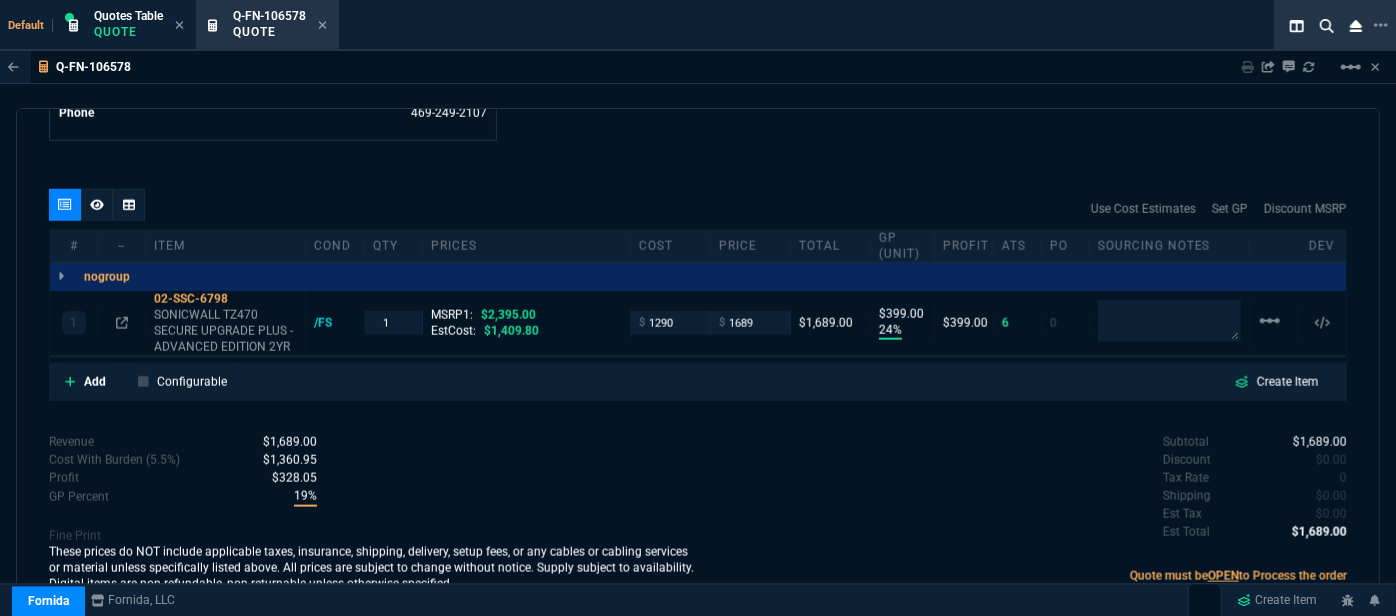 type on "1689" 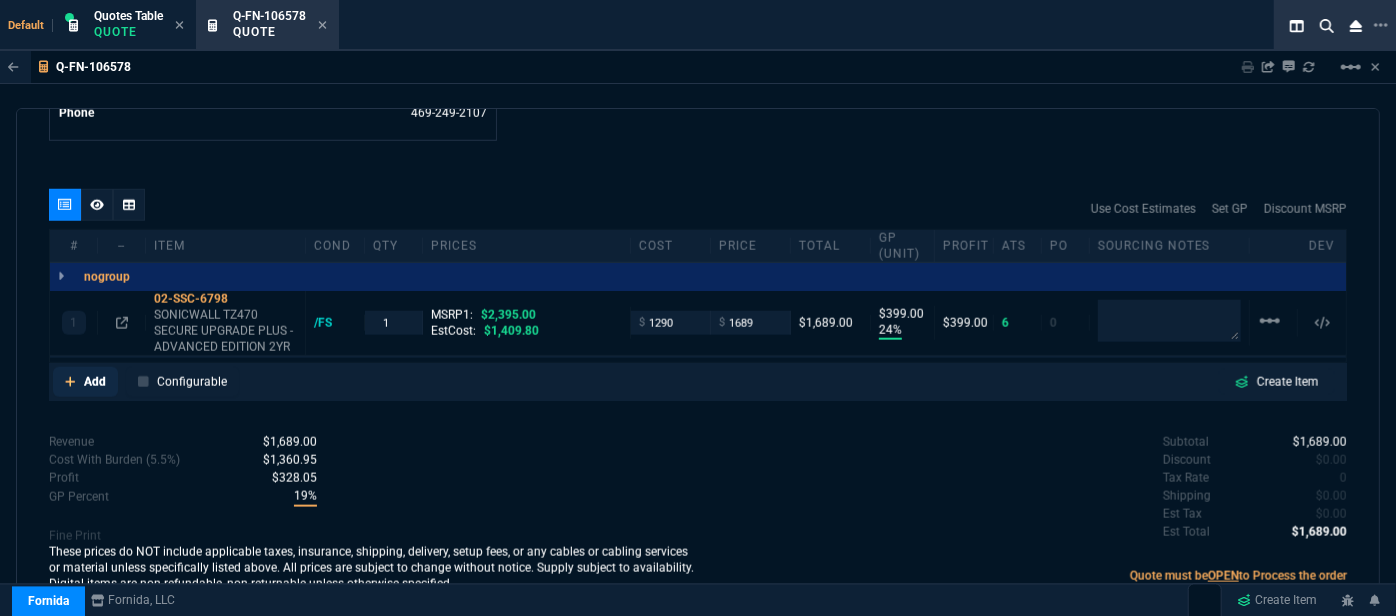 click on "Add" at bounding box center (85, 382) 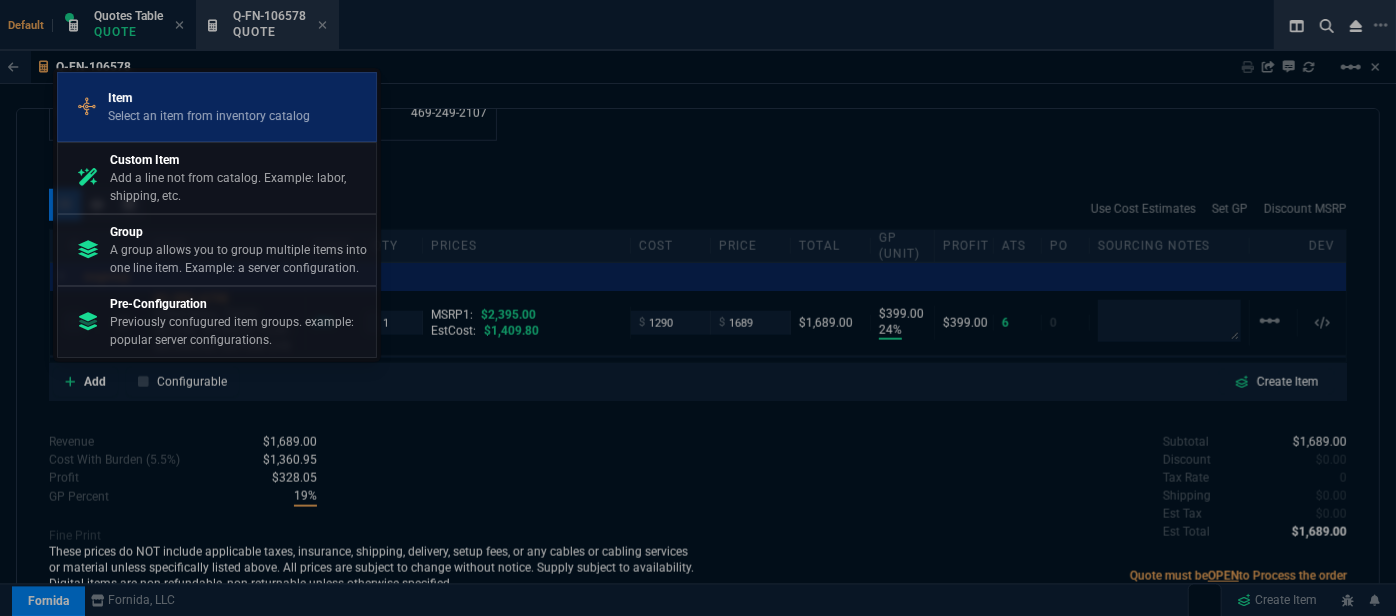 click on "Select an item from inventory catalog" at bounding box center (209, 116) 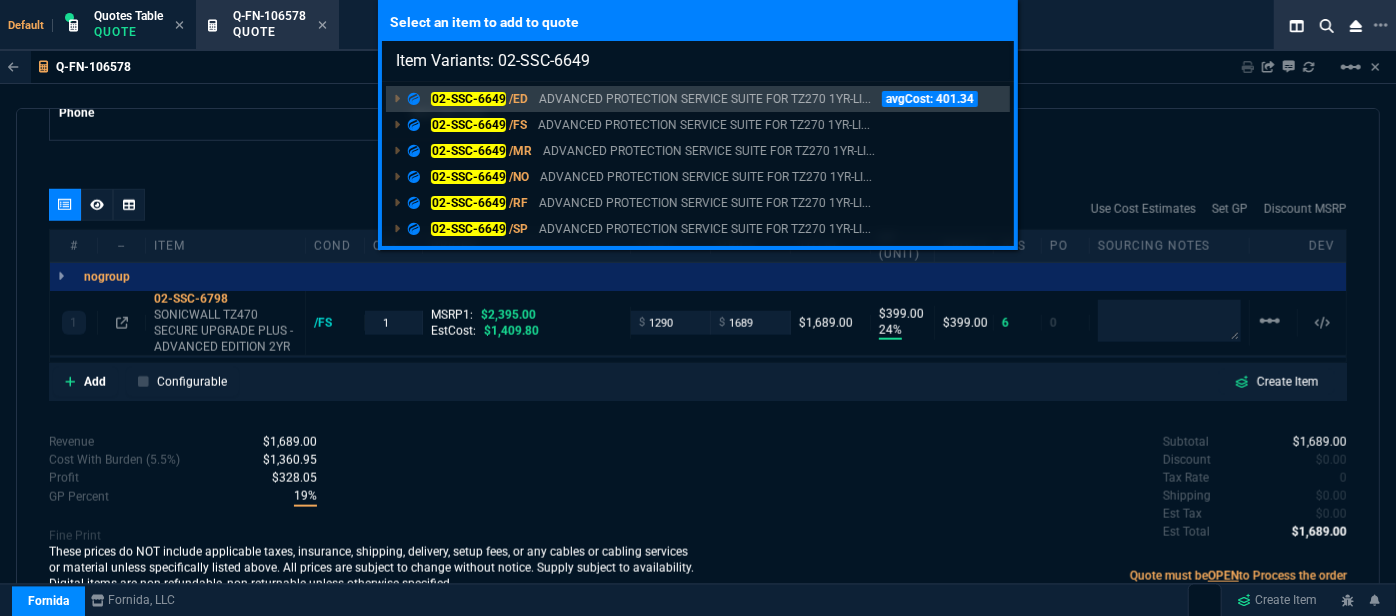 type on "Item Variants: 02-SSC-6649" 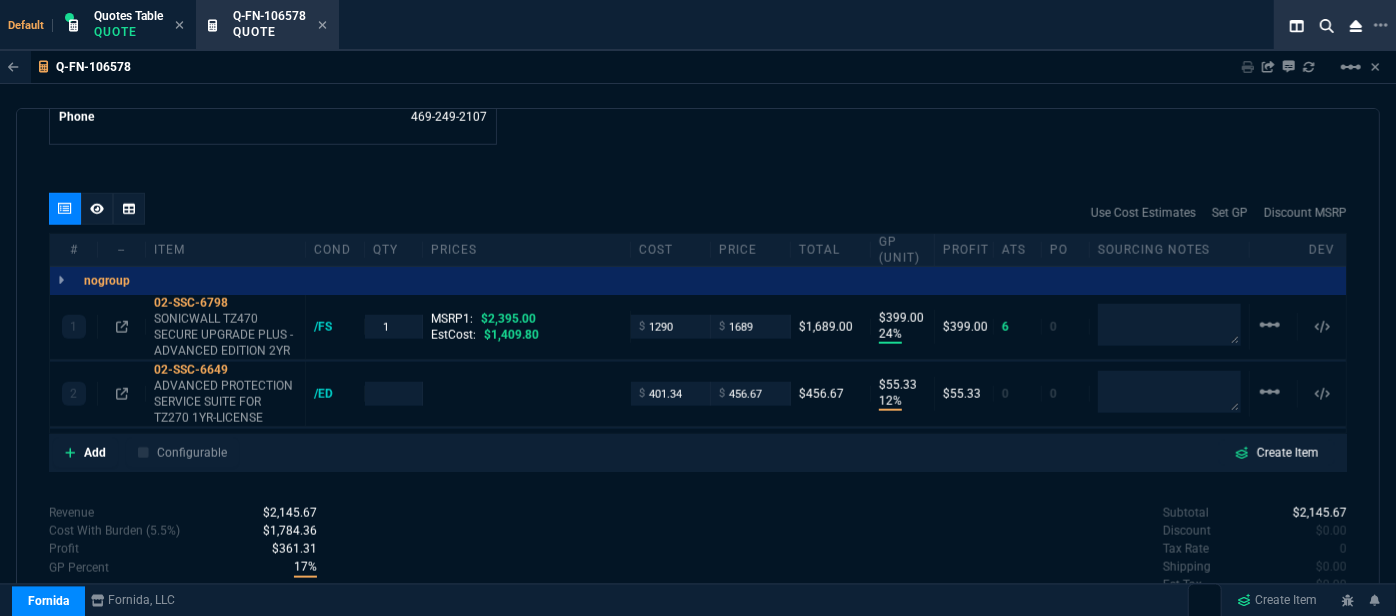scroll, scrollTop: 1076, scrollLeft: 0, axis: vertical 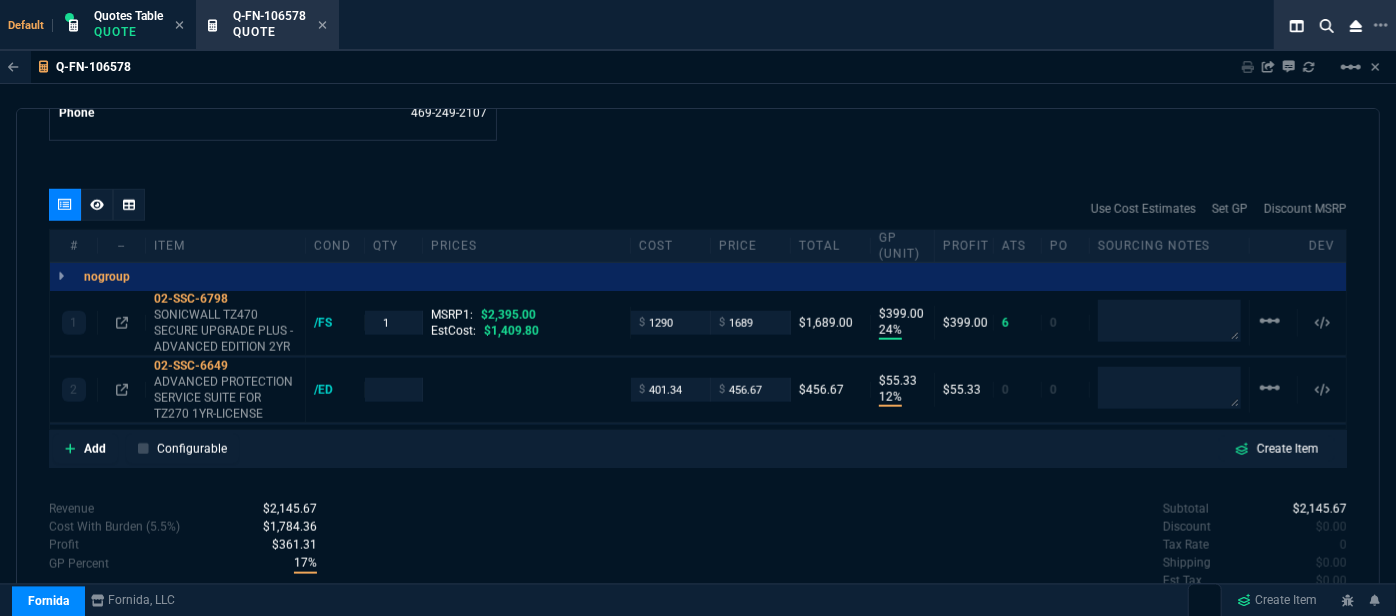 type on "24" 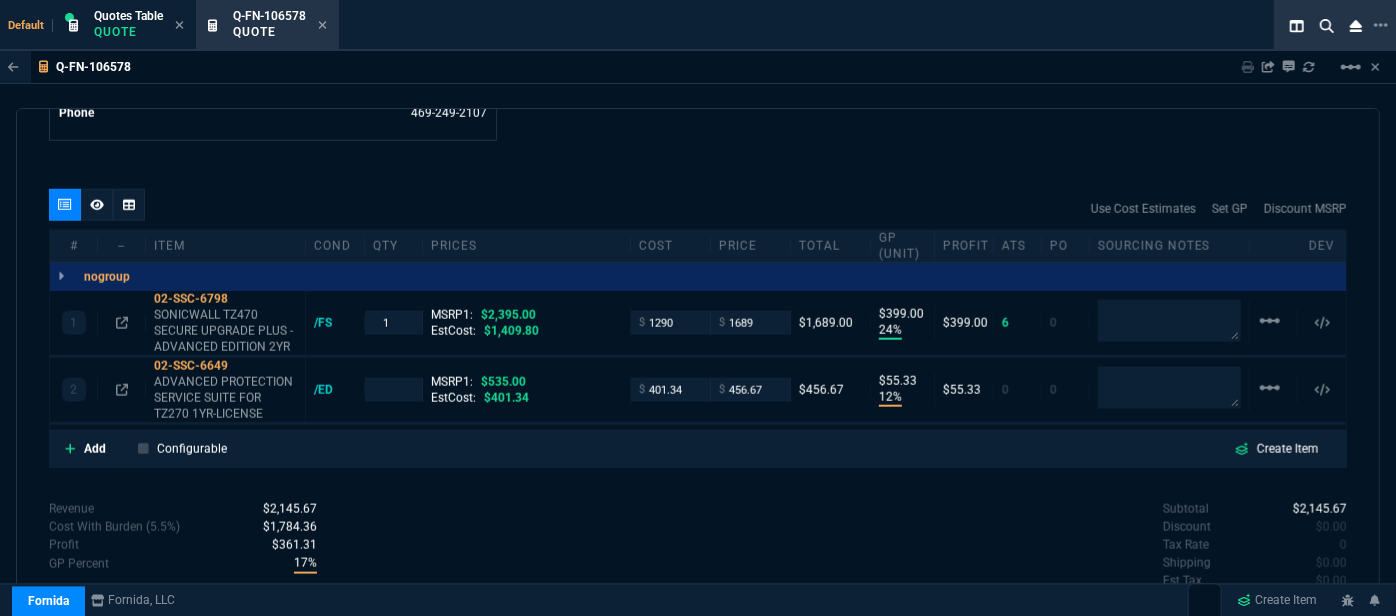 type on "15" 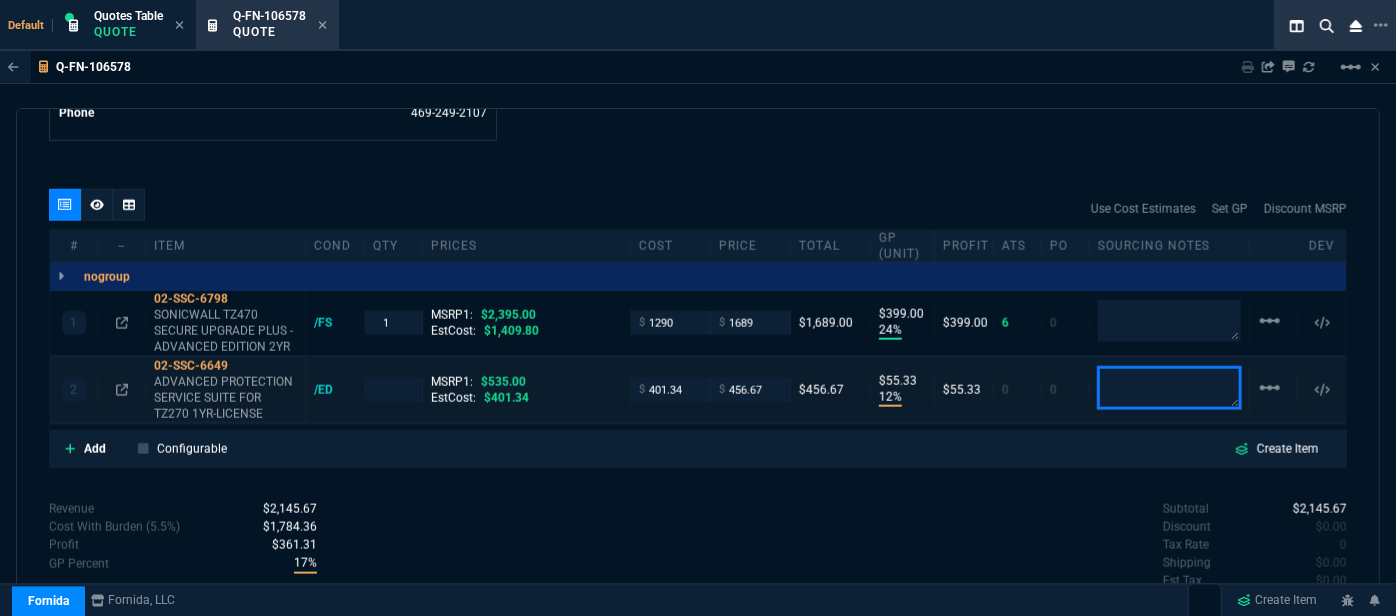 click at bounding box center (1169, 388) 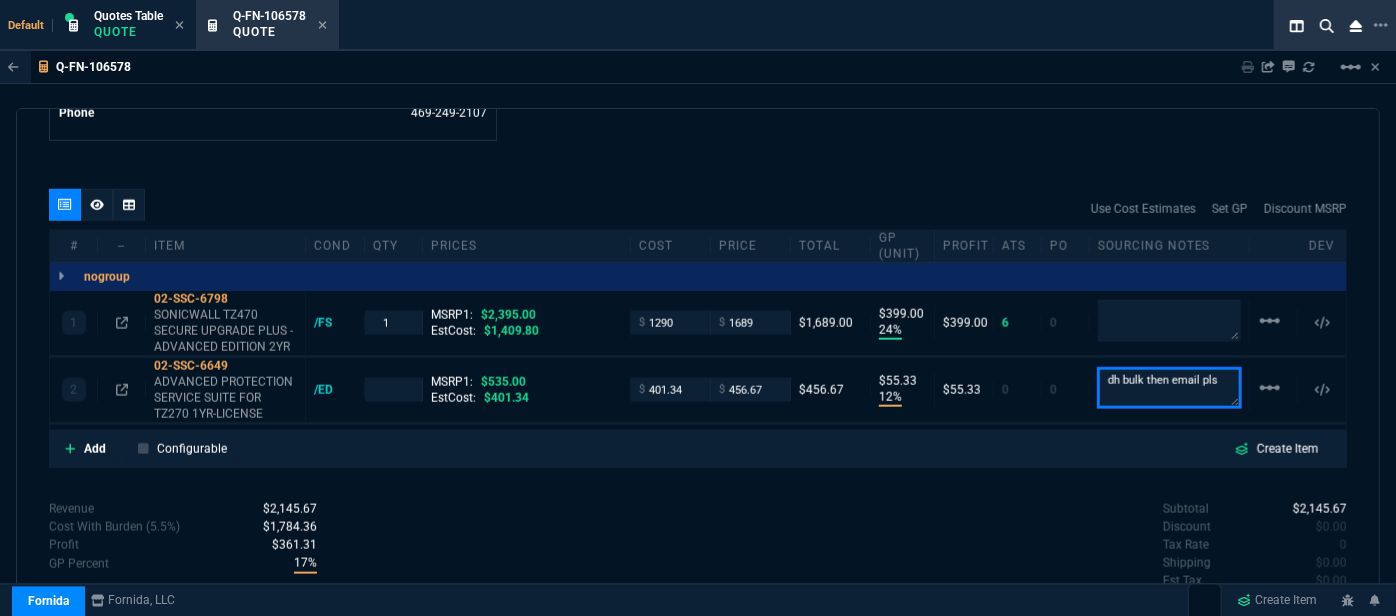 type on "dh bulk then email pls" 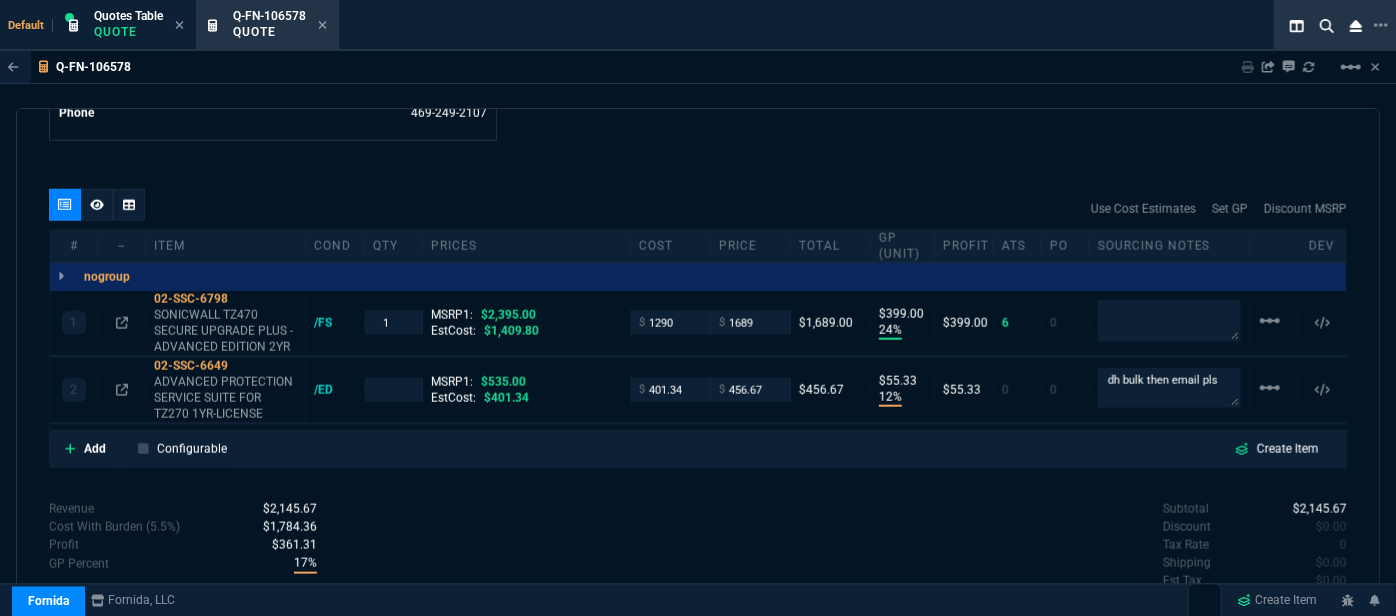 click on "quote   Q-FN-106578  Coastal Computer Systems draft Fornida, LLC 2609 Technology Dr Suite 300 Plano, TX 75074 Details Number Q-FN-106578  Order ID Q-FN-106578  Customer Code COA314  Total Units 2  Expires Fri - 8/15/25, 4:16 PM Creator fiona.rossi@fornida.com  Created Fri - 8/1/25, 4:16 PM Print Specs Number Q-FN-106578  Customer ID COA314  Customer Name Coastal Computer Systems  Expires 8/15/25,  11:16 AM  Customer PO # --  Payment Terms CREDITCARD  Shipping Agent FEDEX | GRD  Customer Customer Code COA314  Customer Name Coastal Computer Systems  Customer PO # empty  Payment Terms CREDITCARD  email chris@mypcpro.com  phone 910-431-1145   Origin  existing / email   Origin Comment    Staff Sales Person ROSS  Engineer 1 --  Engineer 2 --  Shipping Ship Date -- Agent FEDEX  Agent Service GRD  Account Id --  Sales Order* Number --  id --  Account Manager Name Fiona  Email fiona.rossi@fornida.com  Phone 469-249-2107  Fornida, LLC 2609 Technology Dr Suite 300 Plano, TX 75074  Share Link  Steven Huang oneOnOne chat" at bounding box center [698, 370] 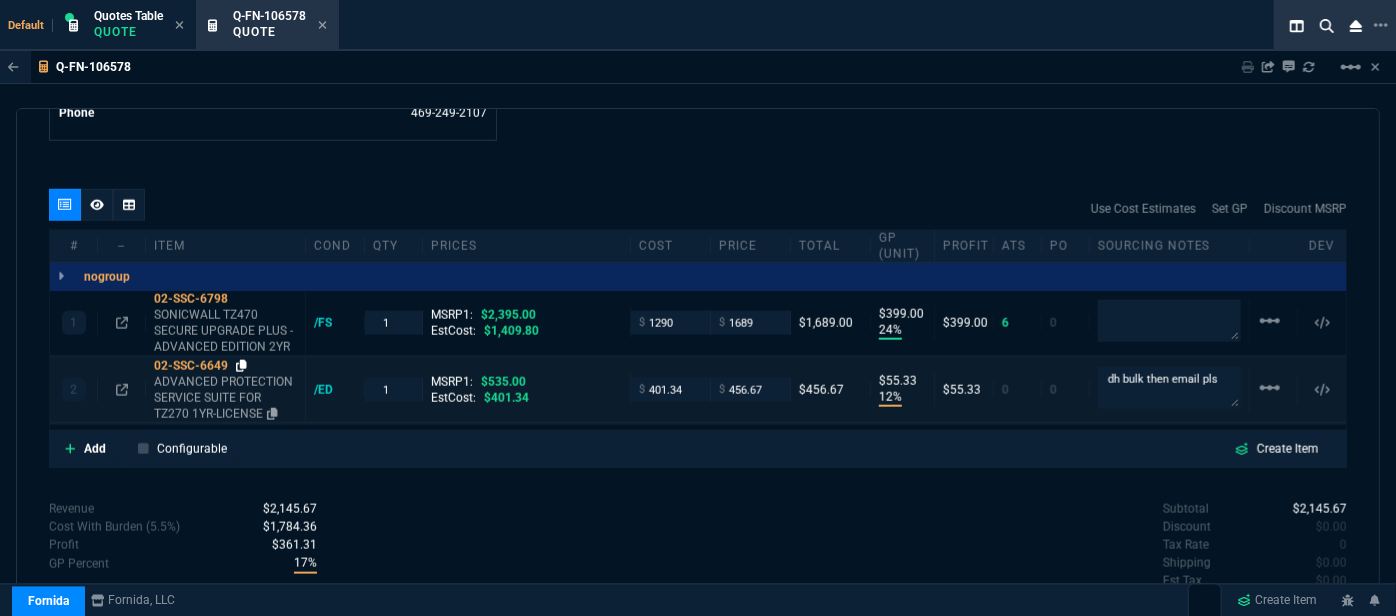 click 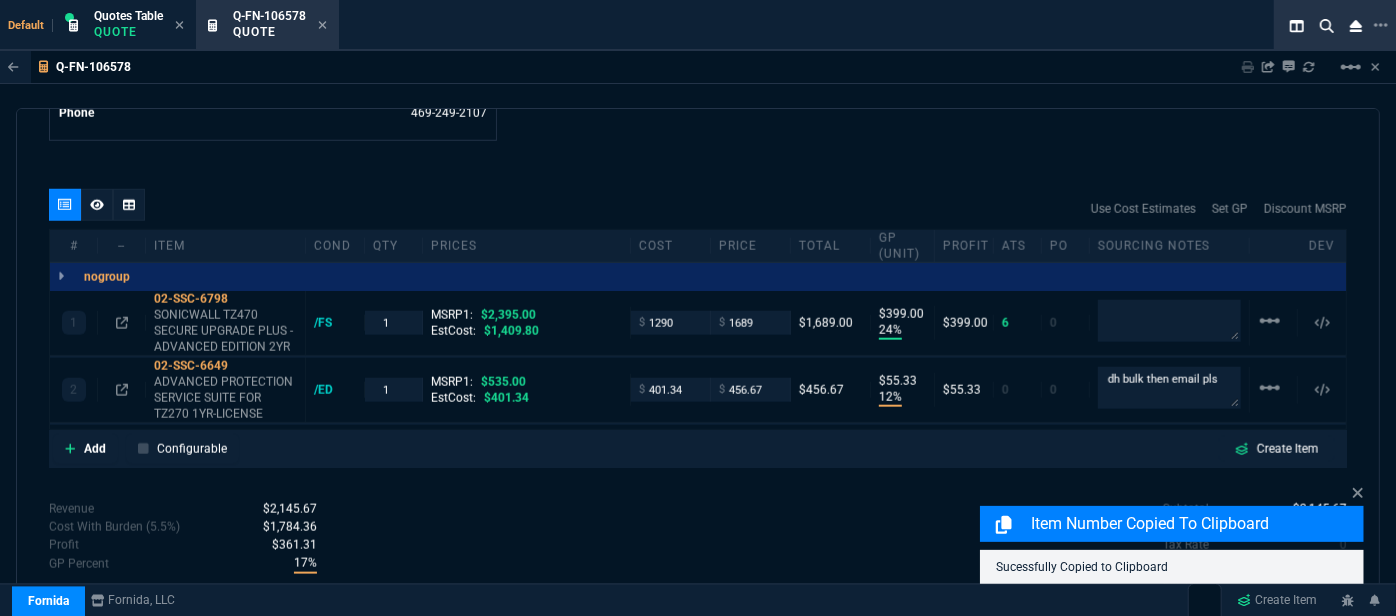click on "quote   Q-FN-106578  Coastal Computer Systems draft Fornida, LLC 2609 Technology Dr Suite 300 Plano, TX 75074 Details Number Q-FN-106578  Order ID Q-FN-106578  Customer Code COA314  Total Units 2  Expires Fri - 8/15/25, 4:16 PM Creator fiona.rossi@fornida.com  Created Fri - 8/1/25, 4:16 PM Print Specs Number Q-FN-106578  Customer ID COA314  Customer Name Coastal Computer Systems  Expires 8/15/25,  11:16 AM  Customer PO # --  Payment Terms CREDITCARD  Shipping Agent FEDEX | GRD  Customer Customer Code COA314  Customer Name Coastal Computer Systems  Customer PO # empty  Payment Terms CREDITCARD  email chris@mypcpro.com  phone 910-431-1145   Origin  existing / email   Origin Comment    Staff Sales Person ROSS  Engineer 1 --  Engineer 2 --  Shipping Ship Date -- Agent FEDEX  Agent Service GRD  Account Id --  Sales Order* Number --  id --  Account Manager Name Fiona  Email fiona.rossi@fornida.com  Phone 469-249-2107  Fornida, LLC 2609 Technology Dr Suite 300 Plano, TX 75074  Share Link  Steven Huang oneOnOne chat" at bounding box center [698, 370] 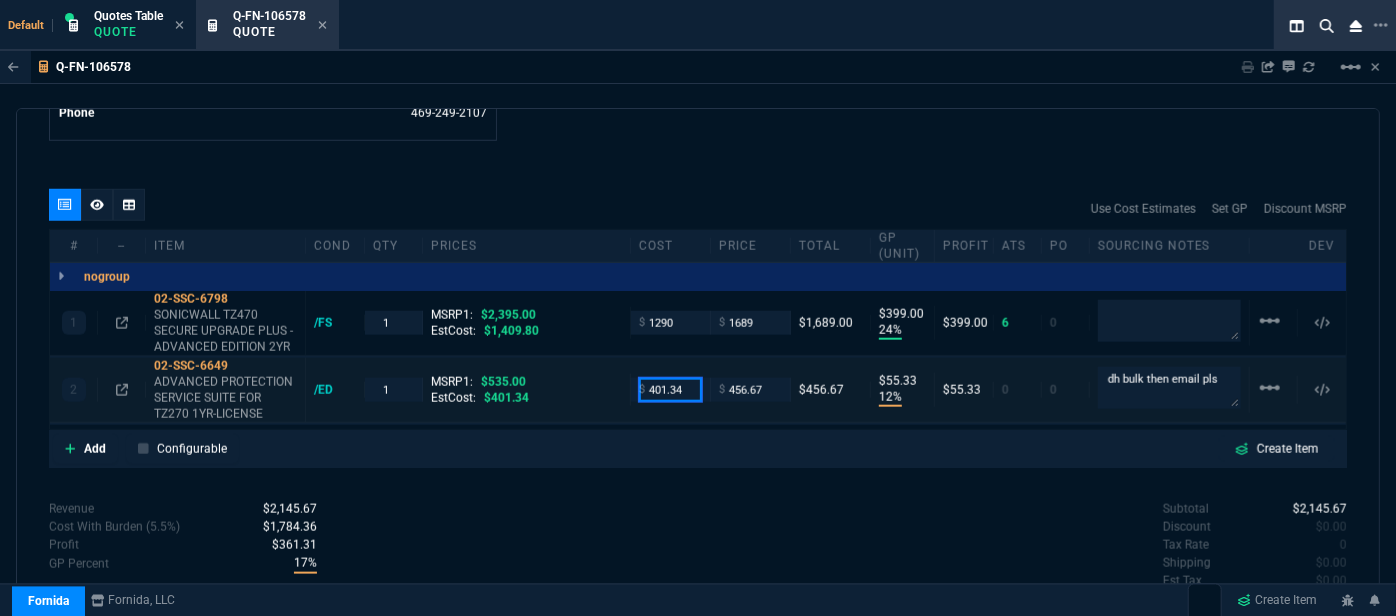 click on "401.34" at bounding box center (670, 389) 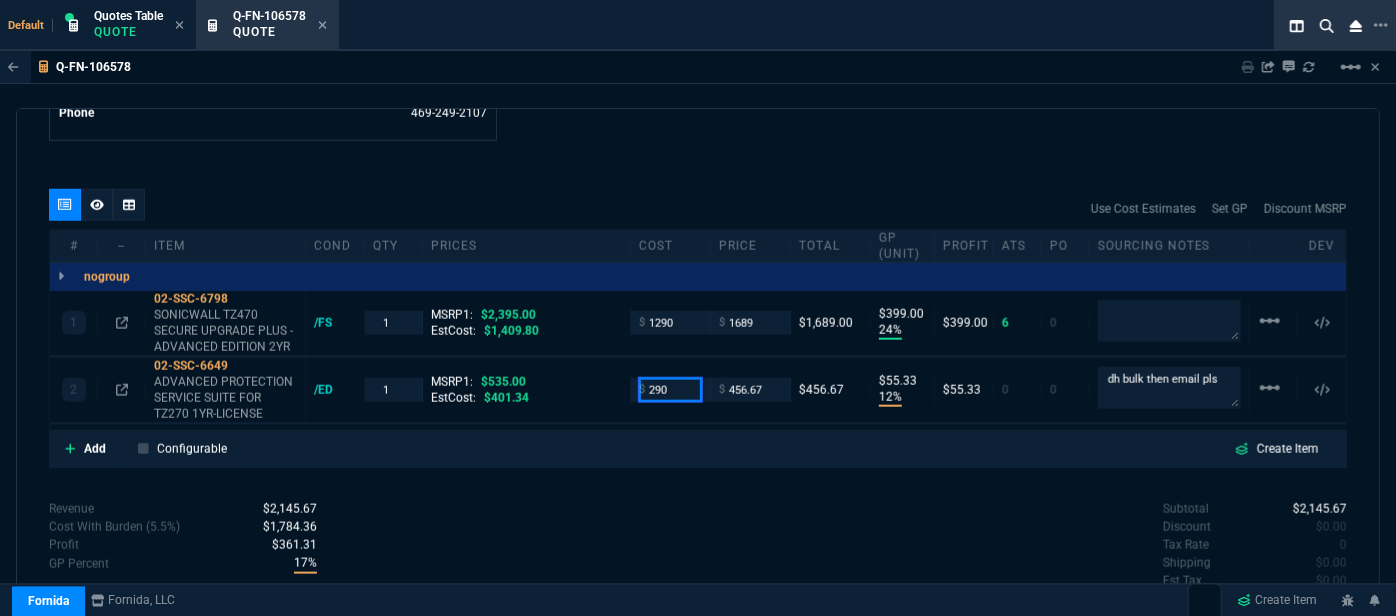 type on "290" 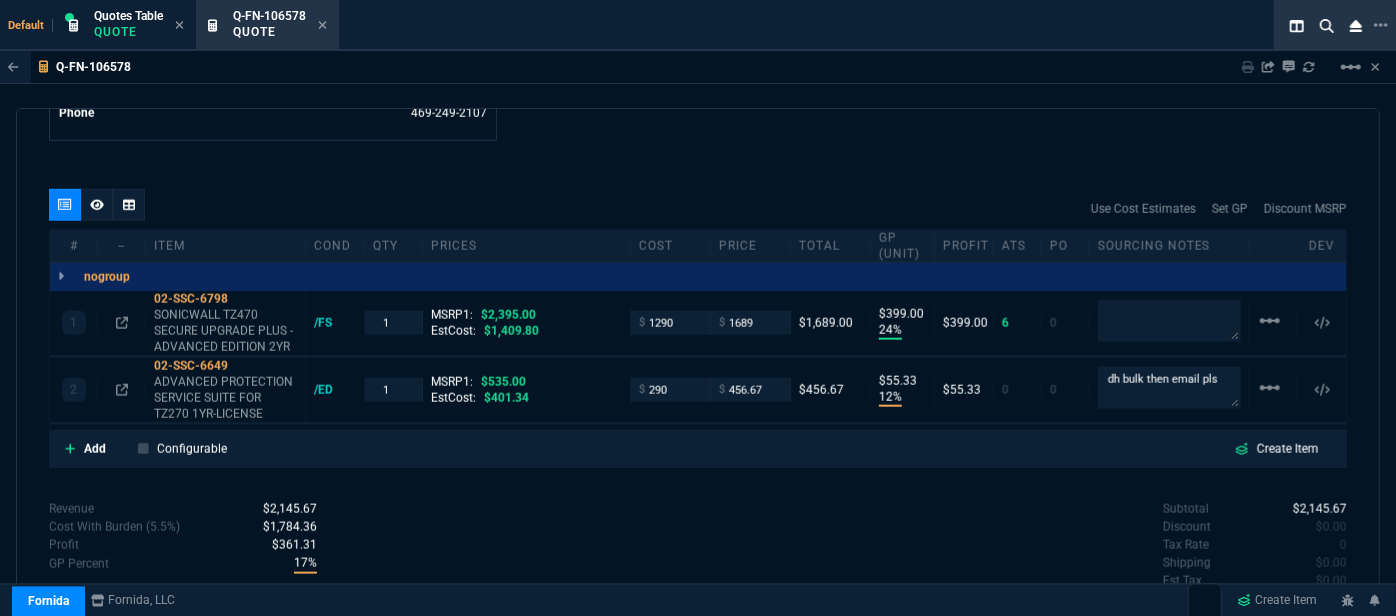 click on "Revenue $2,145.67  Cost $1,691.34  Cost With Burden (5.5%) $1,784.36  Profit $361.31  GP Percent 17%  Fine Print These prices do NOT include applicable taxes, insurance, shipping, delivery, setup fees, or any cables or cabling services or material unless specifically listed above. All prices are subject to change without notice. Supply subject to availability. Digital items are non-refundable, non-returnable unless otherwise specified." at bounding box center [373, 582] 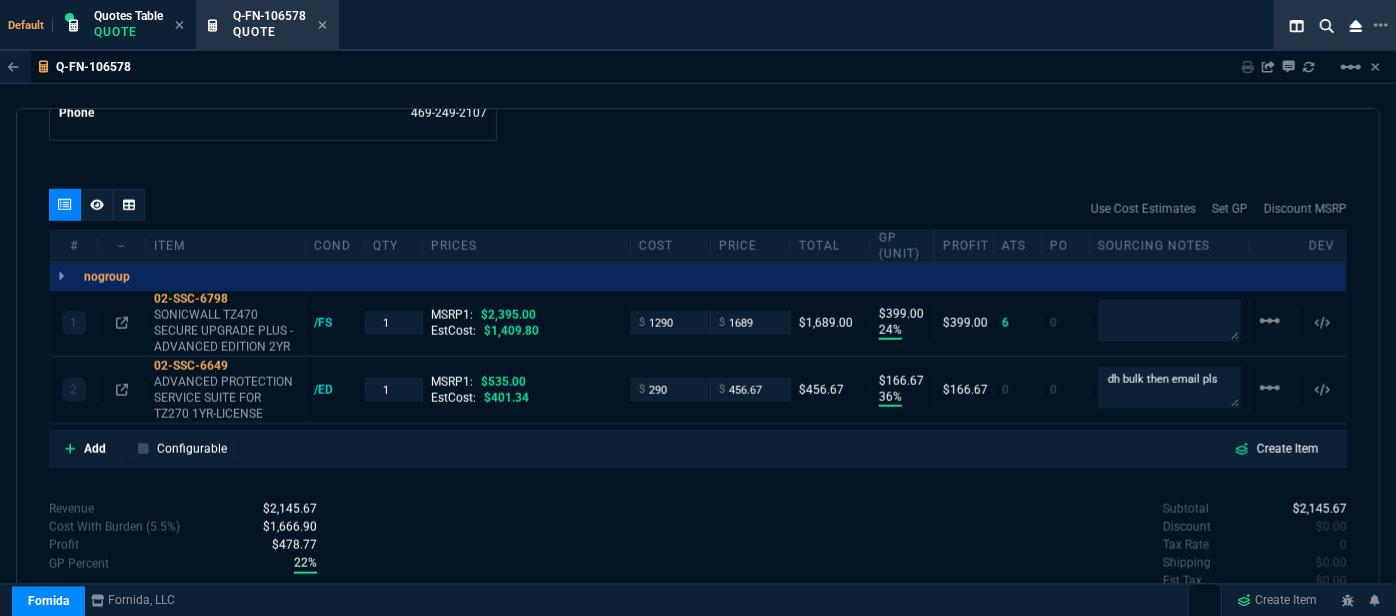 type on "36" 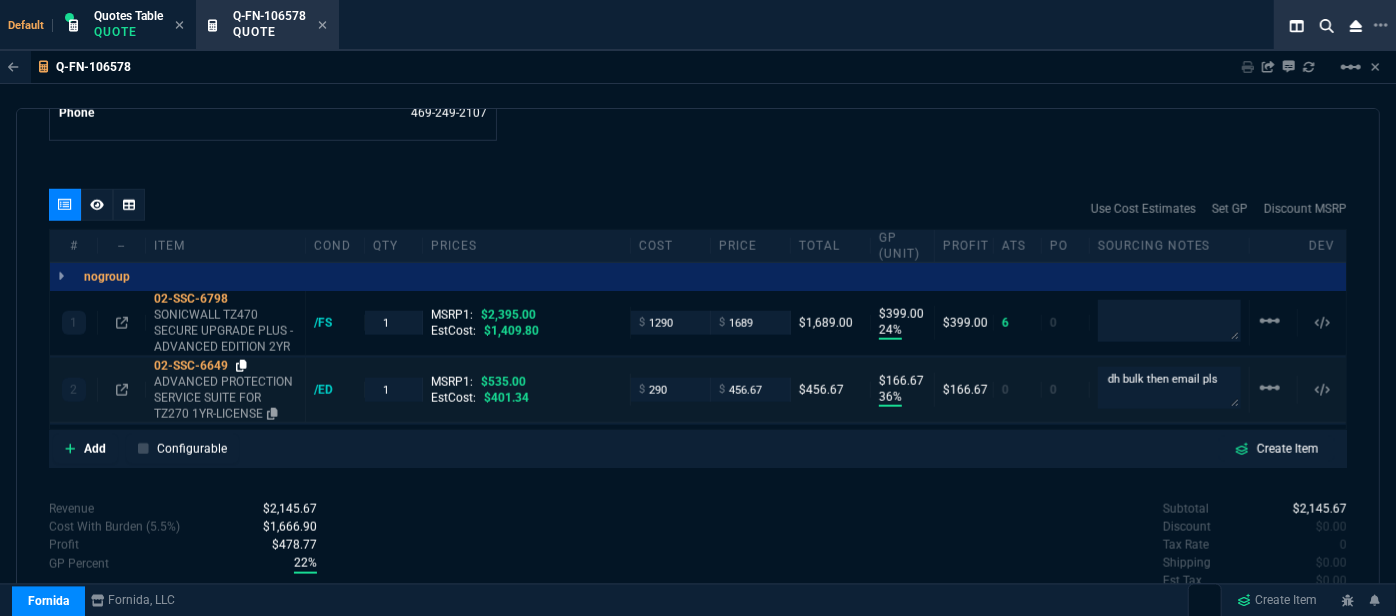 click 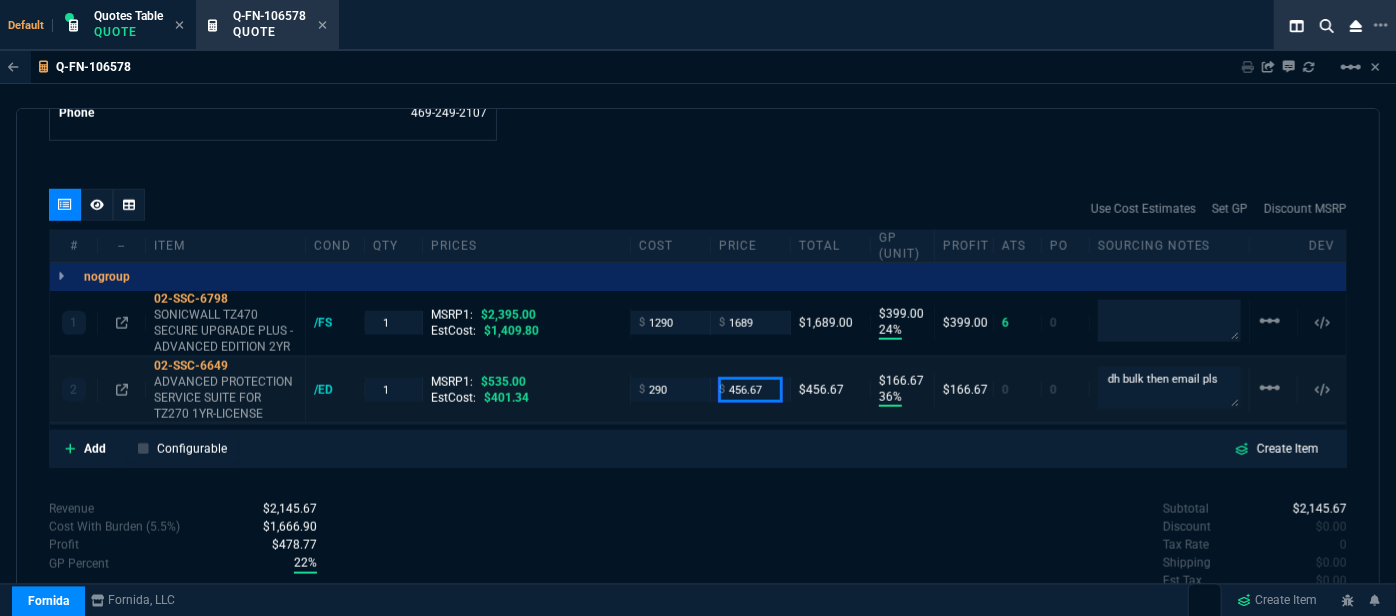 click on "456.67" at bounding box center [750, 389] 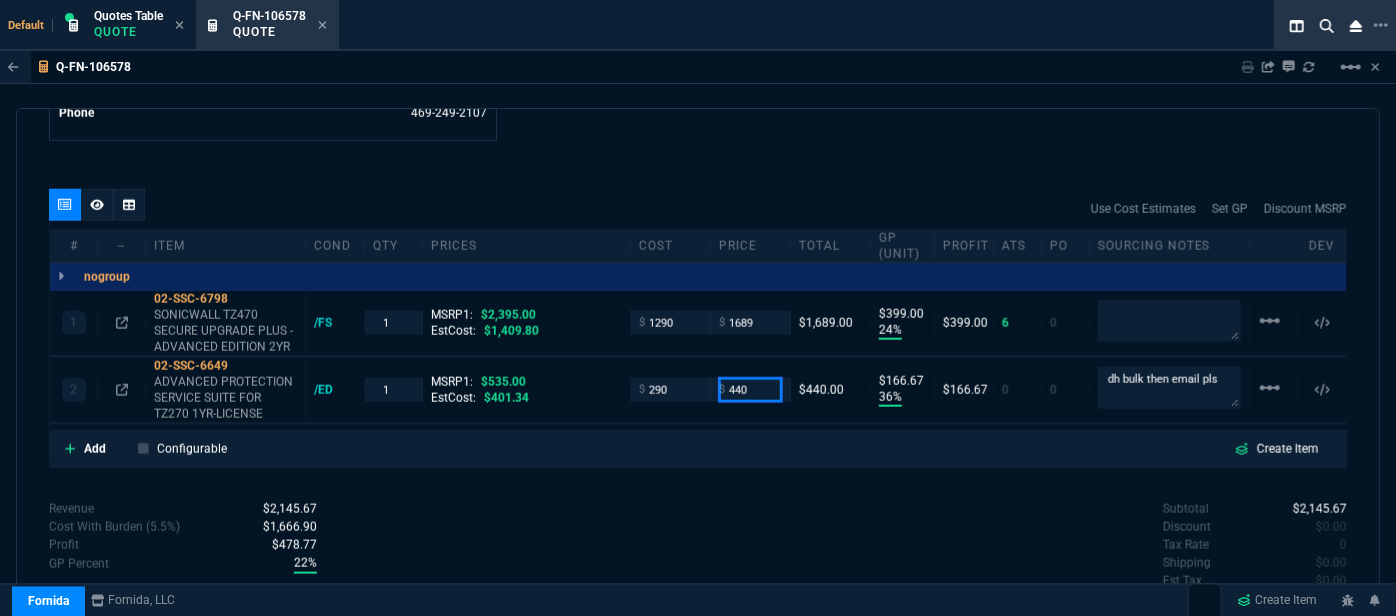 type on "440" 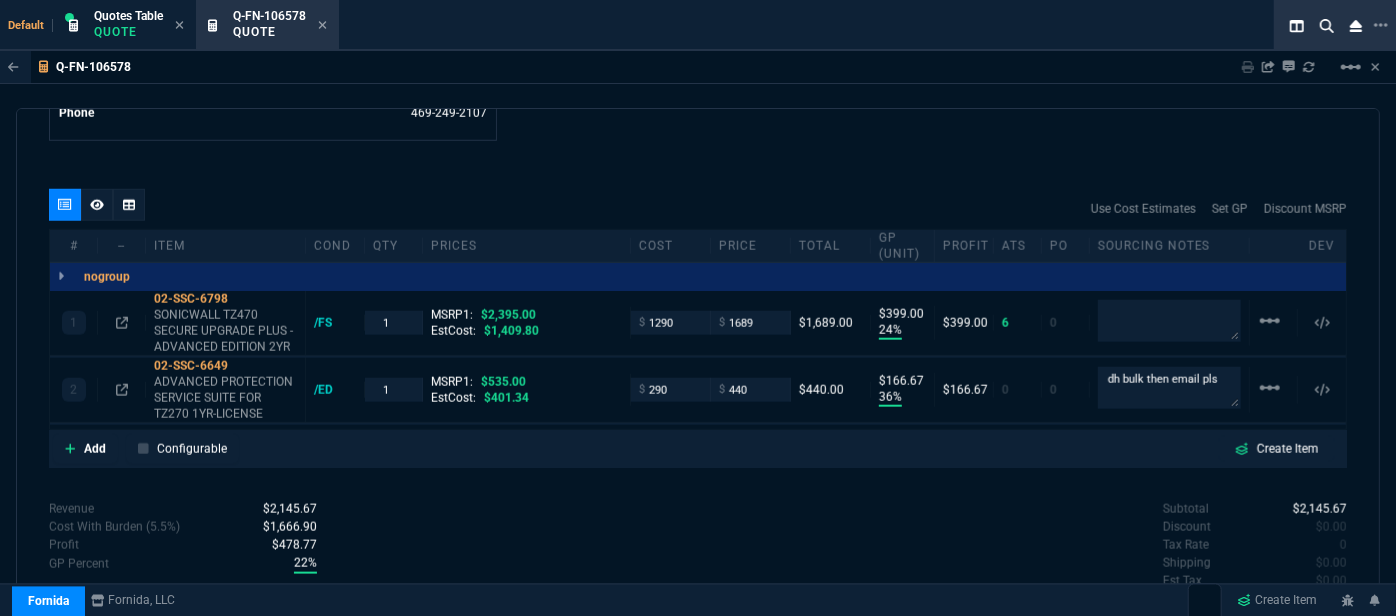 click on "quote   Q-FN-106578  Coastal Computer Systems draft Fornida, LLC 2609 Technology Dr Suite 300 Plano, TX 75074 Details Number Q-FN-106578  Order ID Q-FN-106578  Customer Code COA314  Total Units 2  Expires Fri - 8/15/25, 4:16 PM Creator fiona.rossi@fornida.com  Created Fri - 8/1/25, 4:16 PM Print Specs Number Q-FN-106578  Customer ID COA314  Customer Name Coastal Computer Systems  Expires 8/15/25,  11:16 AM  Customer PO # --  Payment Terms CREDITCARD  Shipping Agent FEDEX | GRD  Customer Customer Code COA314  Customer Name Coastal Computer Systems  Customer PO # empty  Payment Terms CREDITCARD  email chris@mypcpro.com  phone 910-431-1145   Origin  existing / email   Origin Comment    Staff Sales Person ROSS  Engineer 1 --  Engineer 2 --  Shipping Ship Date -- Agent FEDEX  Agent Service GRD  Account Id --  Sales Order* Number --  id --  Account Manager Name Fiona  Email fiona.rossi@fornida.com  Phone 469-249-2107  Fornida, LLC 2609 Technology Dr Suite 300 Plano, TX 75074  Share Link  Steven Huang oneOnOne chat" at bounding box center [698, 370] 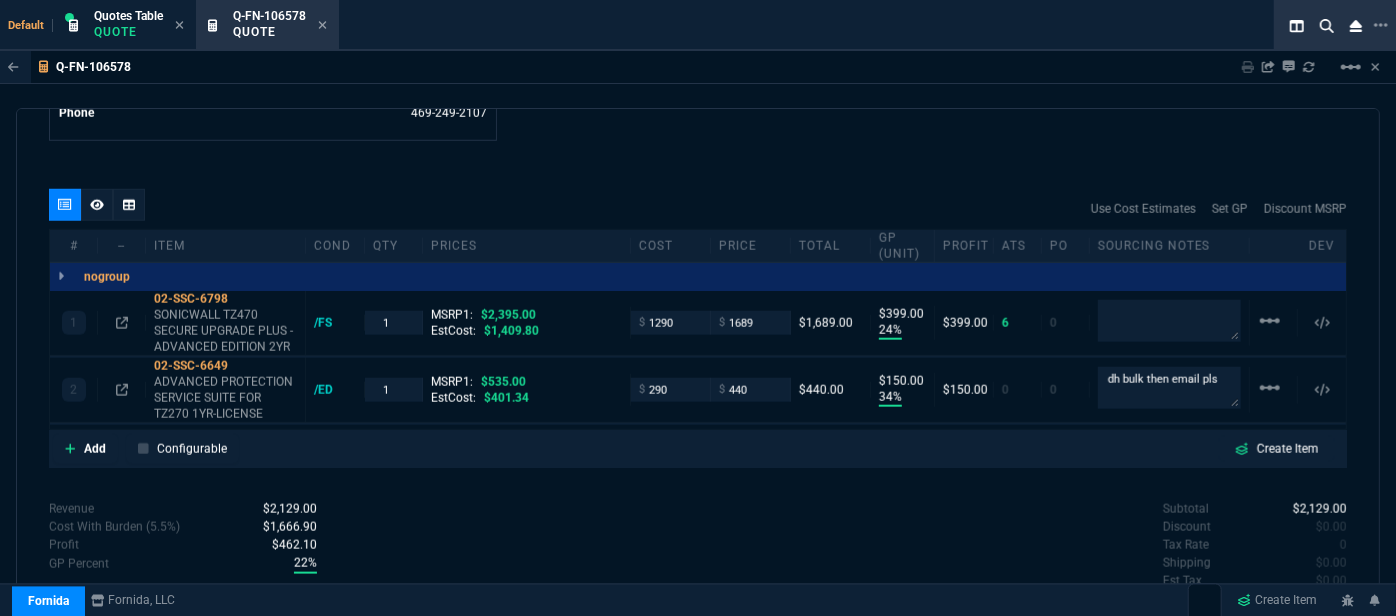 type on "34" 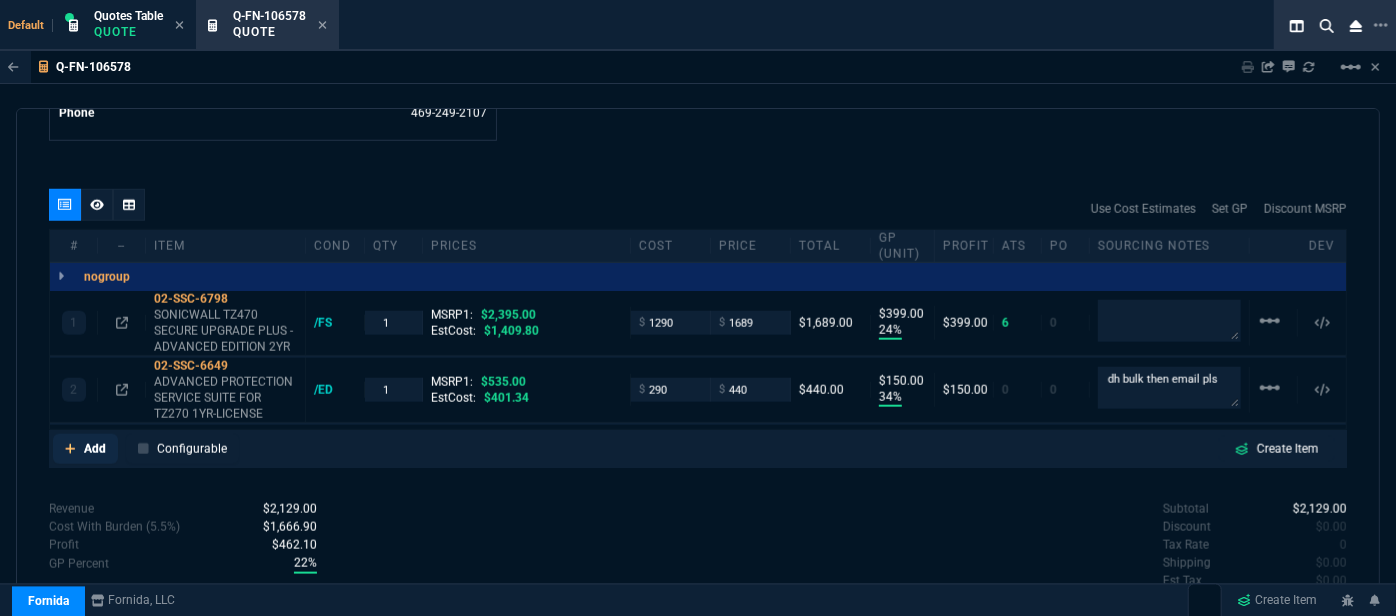click on "Add" at bounding box center [85, 449] 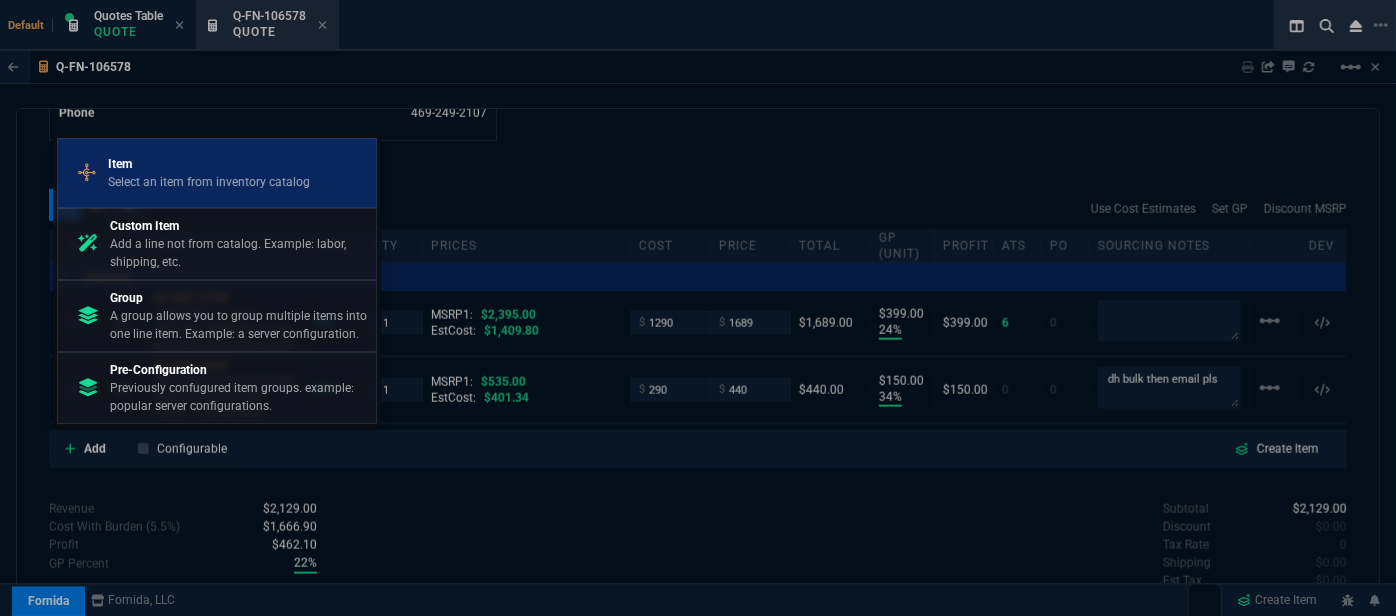 click on "Select an item from inventory catalog" at bounding box center [209, 182] 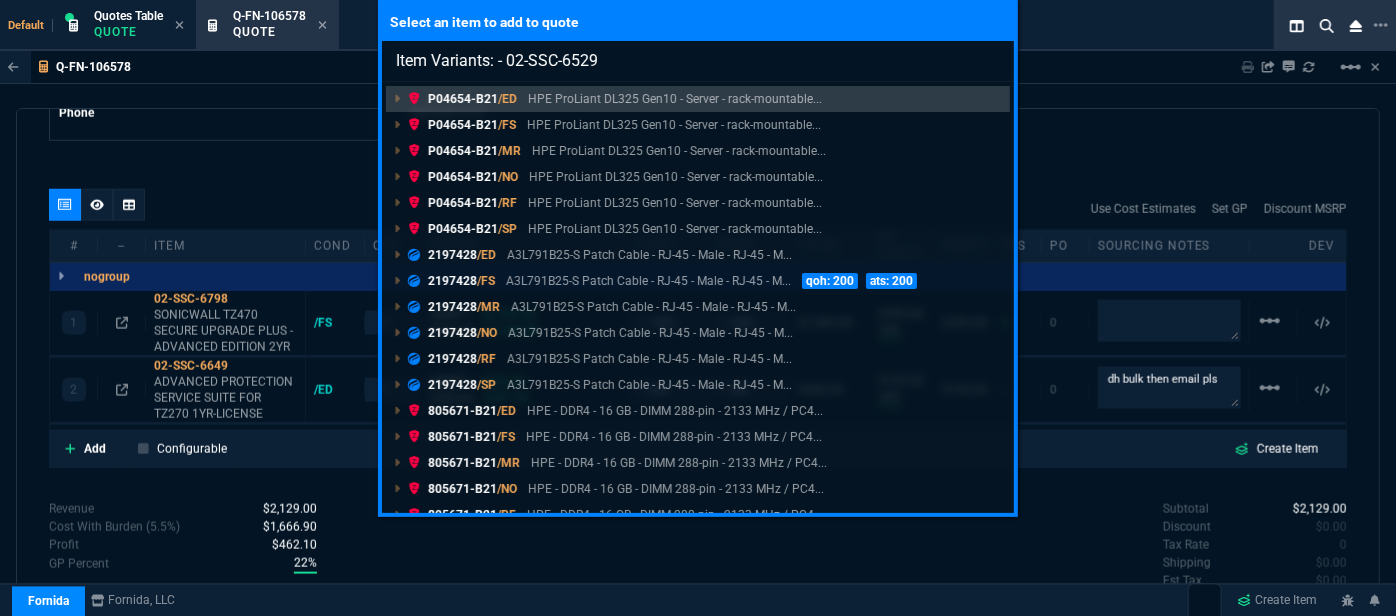 type on "Item Variants: - 02-SSC-6529" 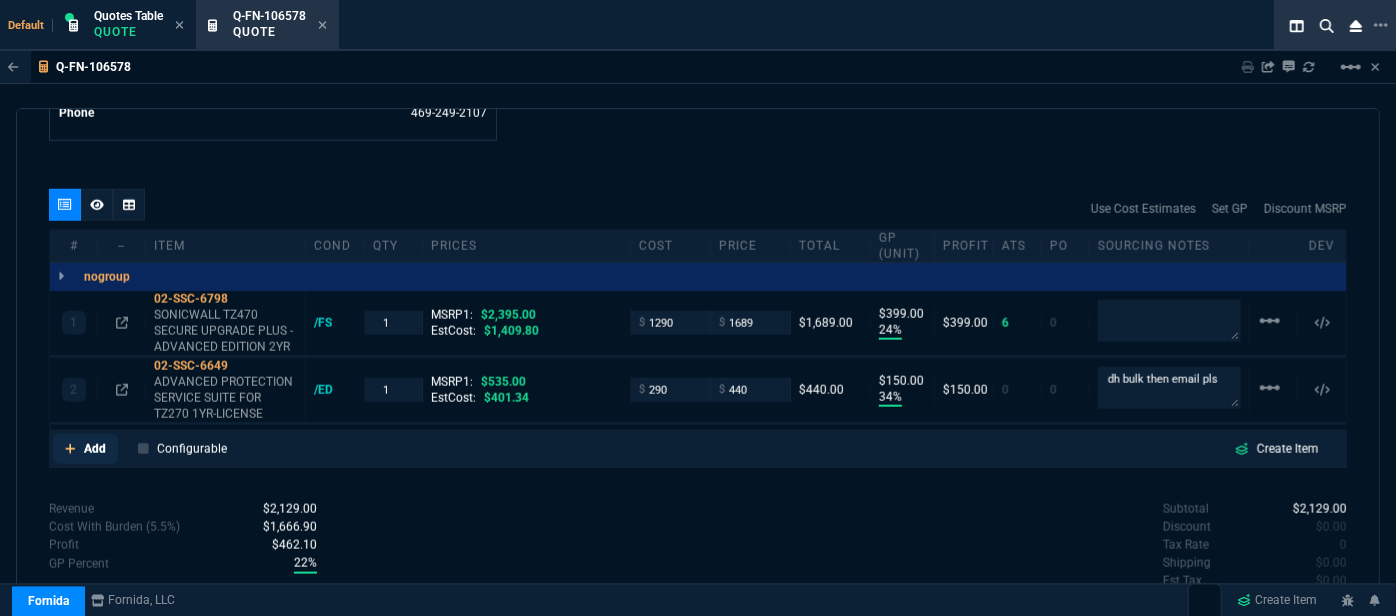 click on "Add" at bounding box center [85, 449] 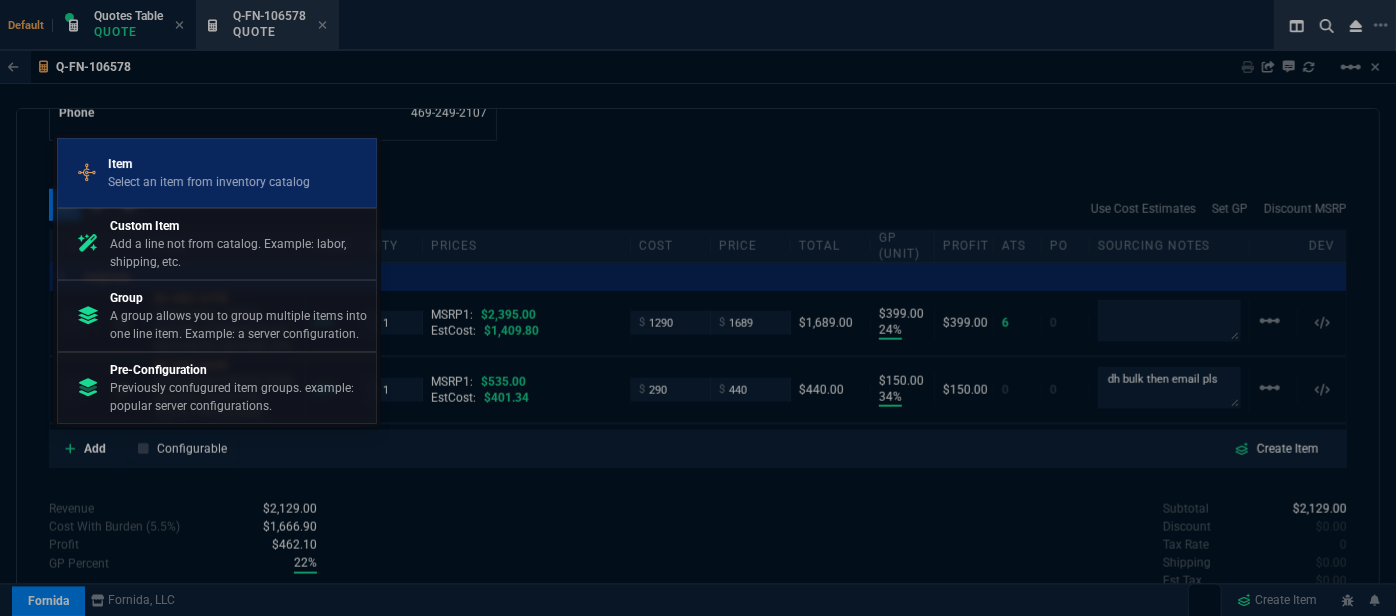 click on "Select an item from inventory catalog" at bounding box center [209, 182] 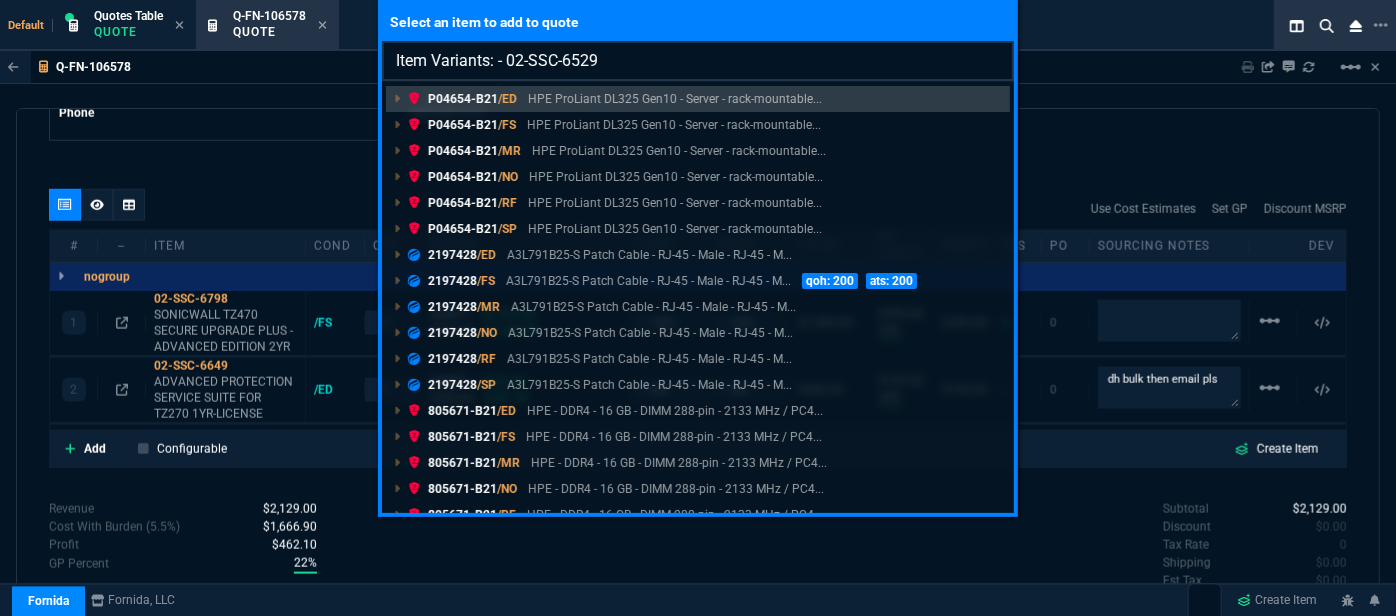 click on "Item Variants: - 02-SSC-6529" at bounding box center [698, 61] 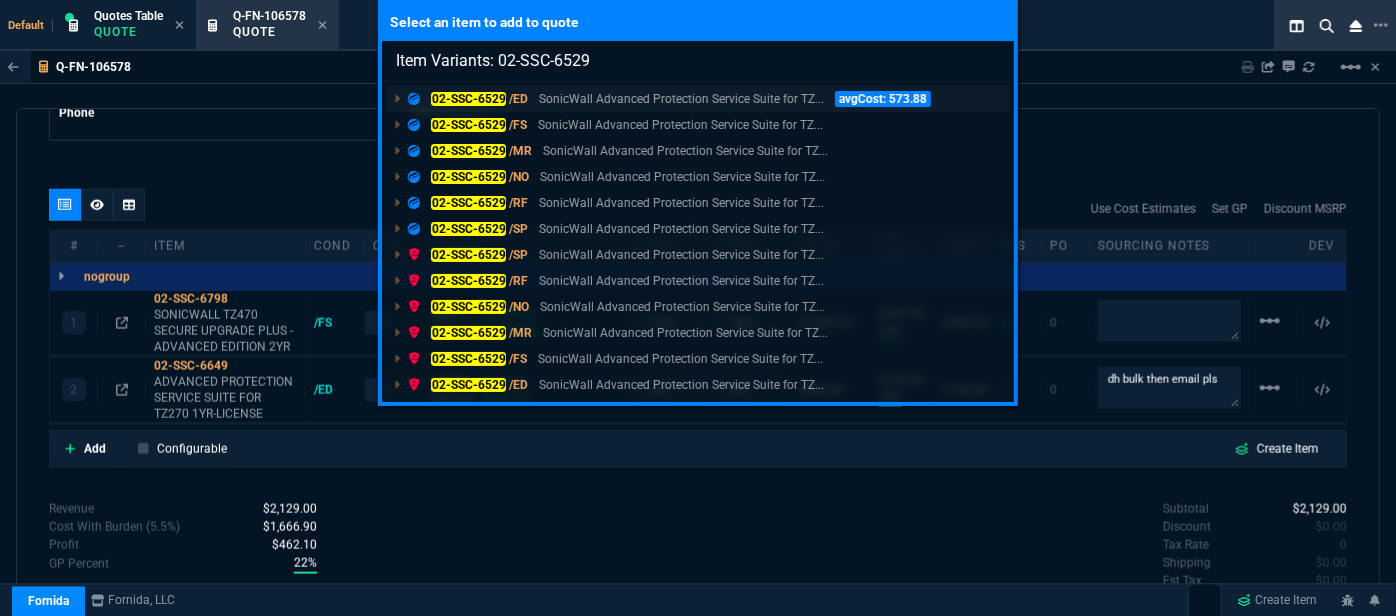 type on "Item Variants: 02-SSC-6529" 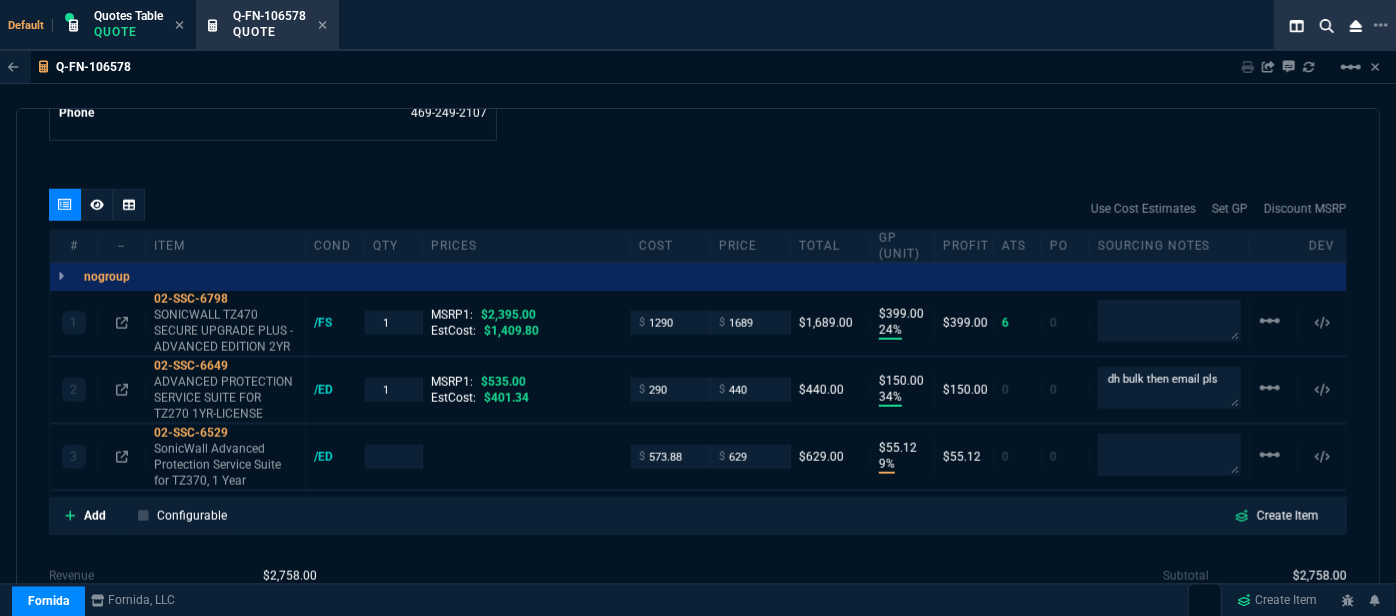 type on "24" 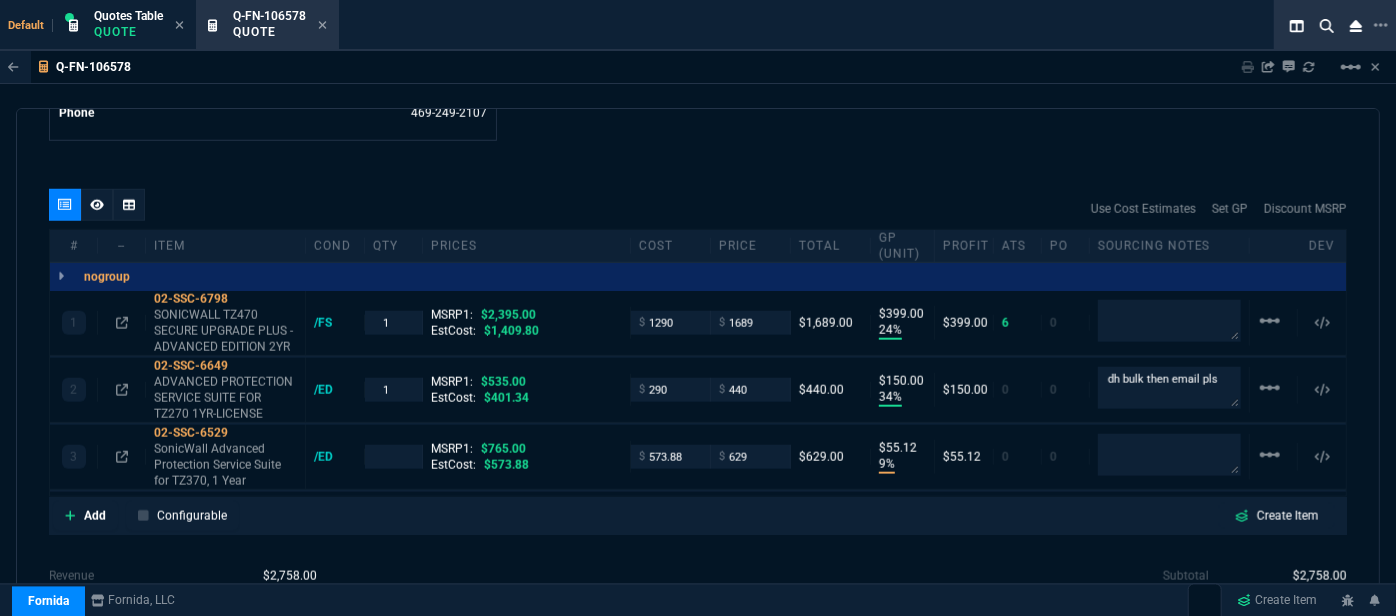 type on "18" 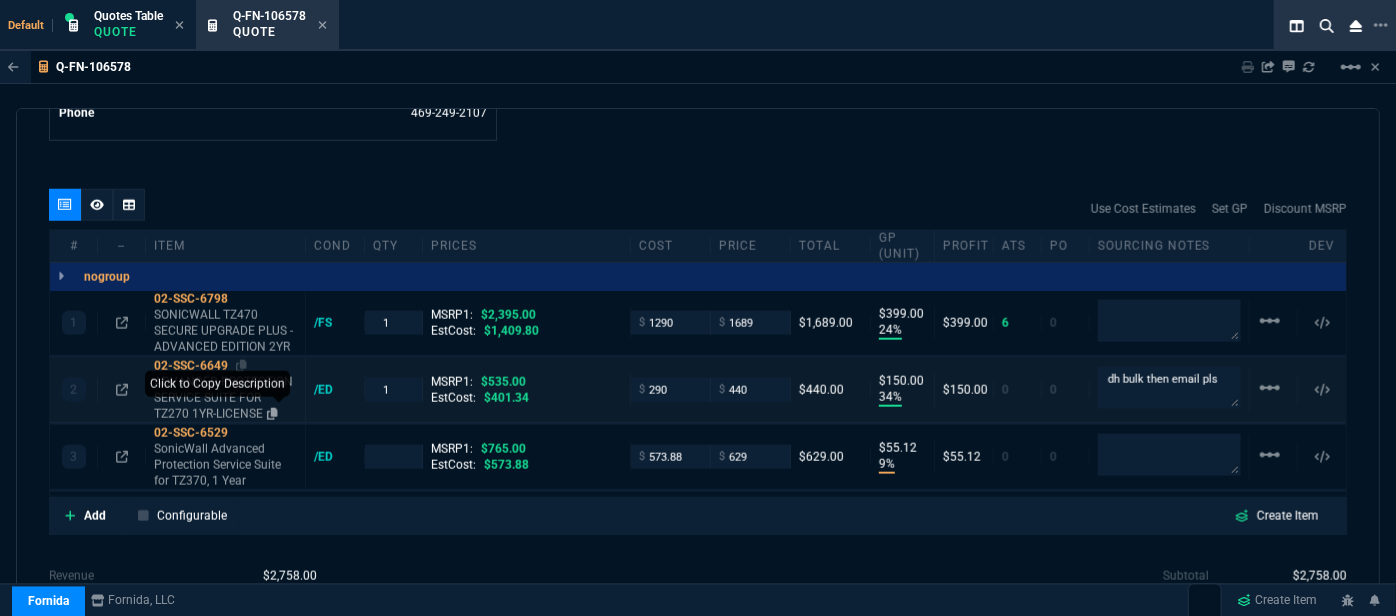 click 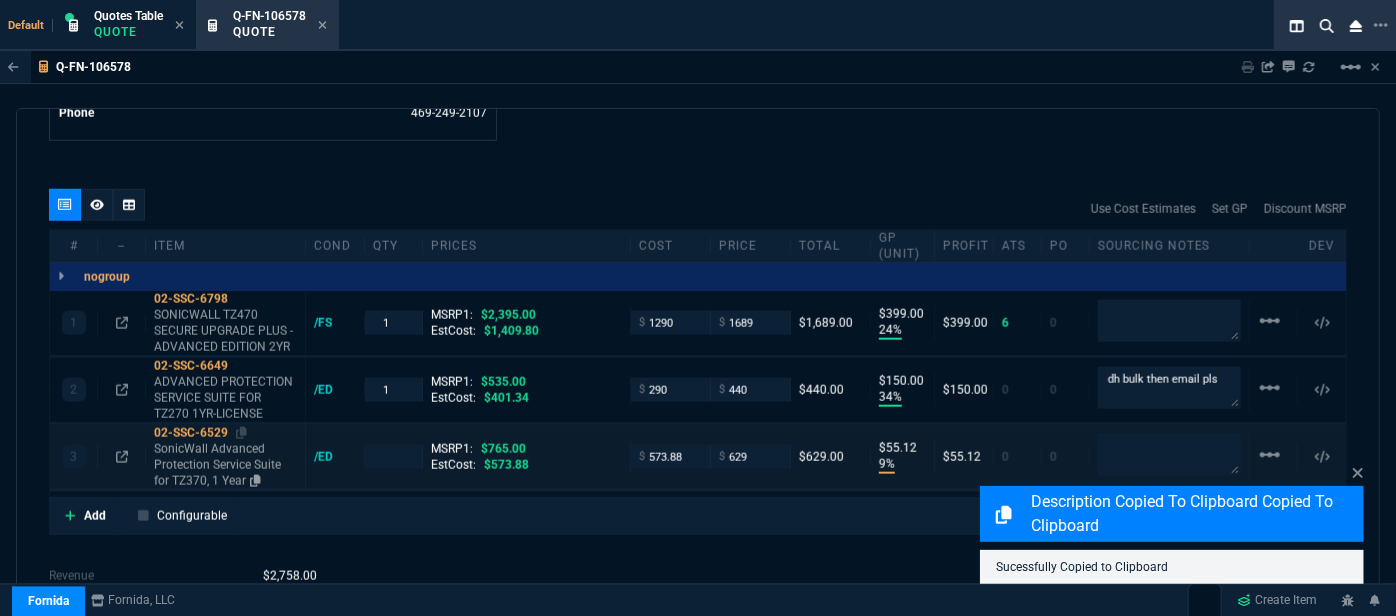 click on "SonicWall Advanced Protection Service Suite for TZ370, 1 Year" at bounding box center [225, 465] 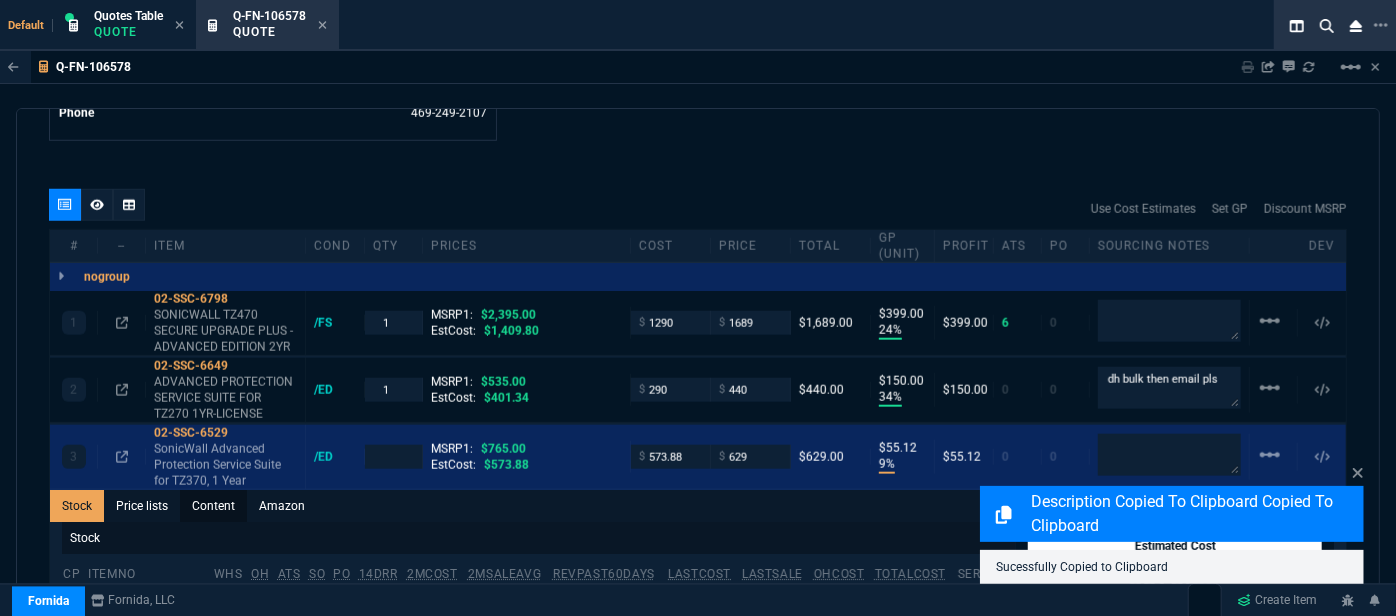 click on "Content" at bounding box center [213, 506] 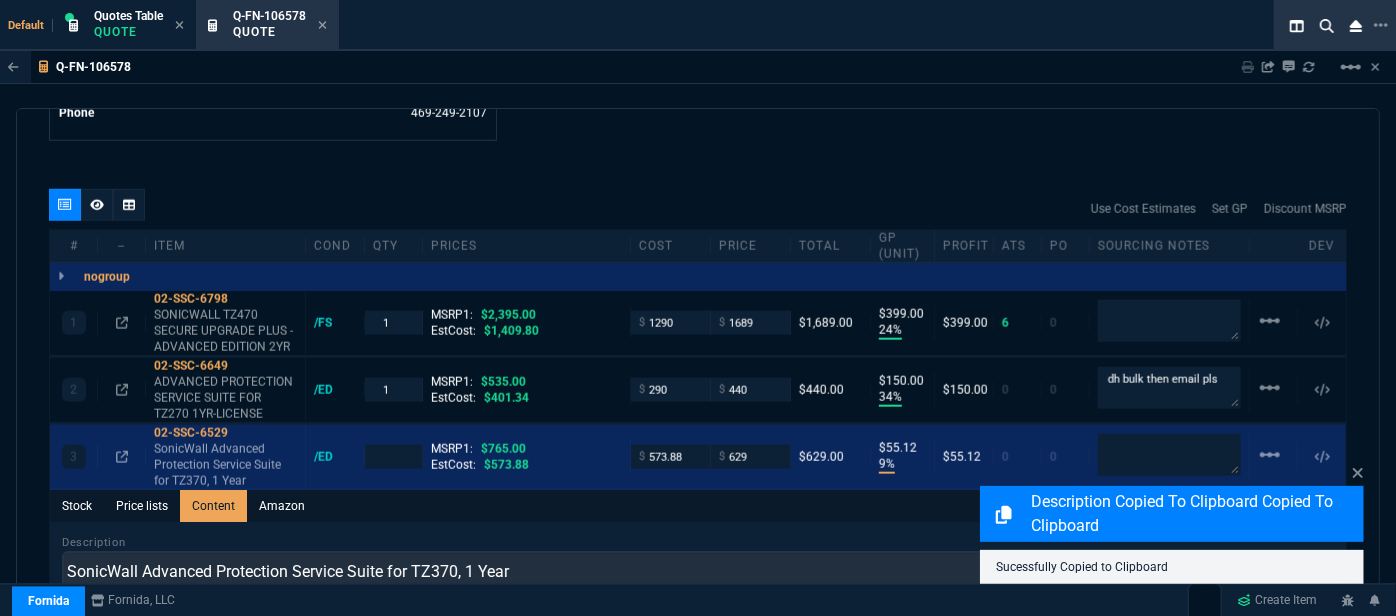 scroll, scrollTop: 0, scrollLeft: 0, axis: both 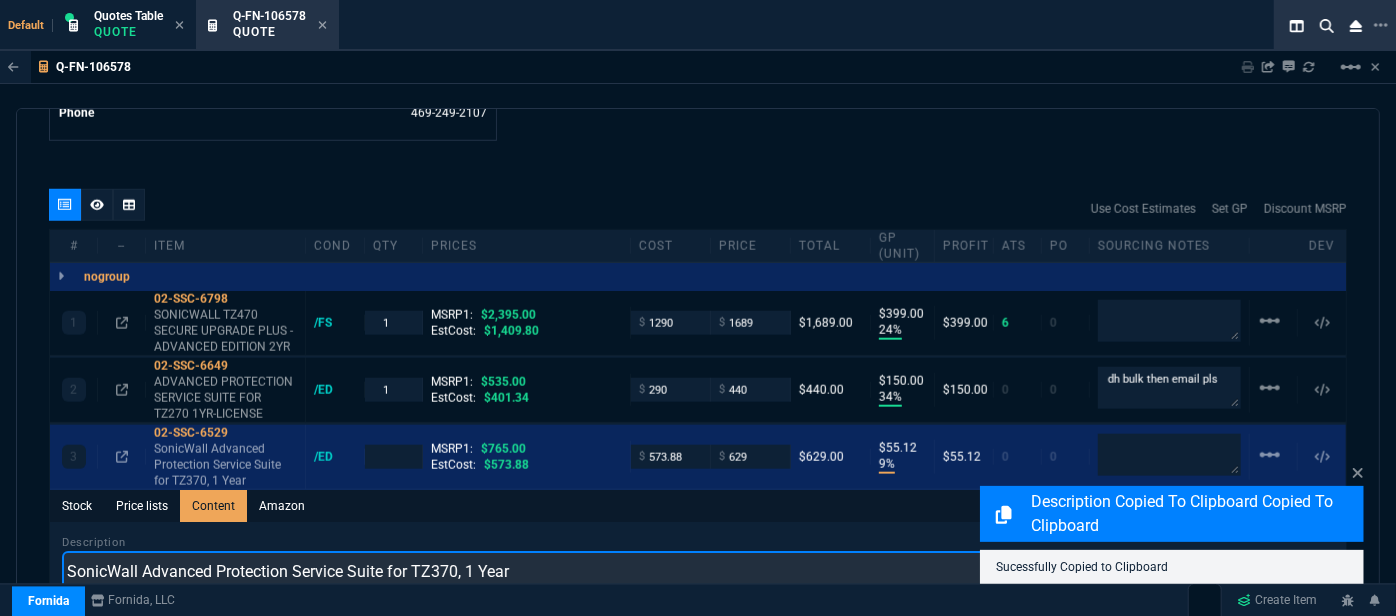 drag, startPoint x: 520, startPoint y: 568, endPoint x: 0, endPoint y: 518, distance: 522.3983 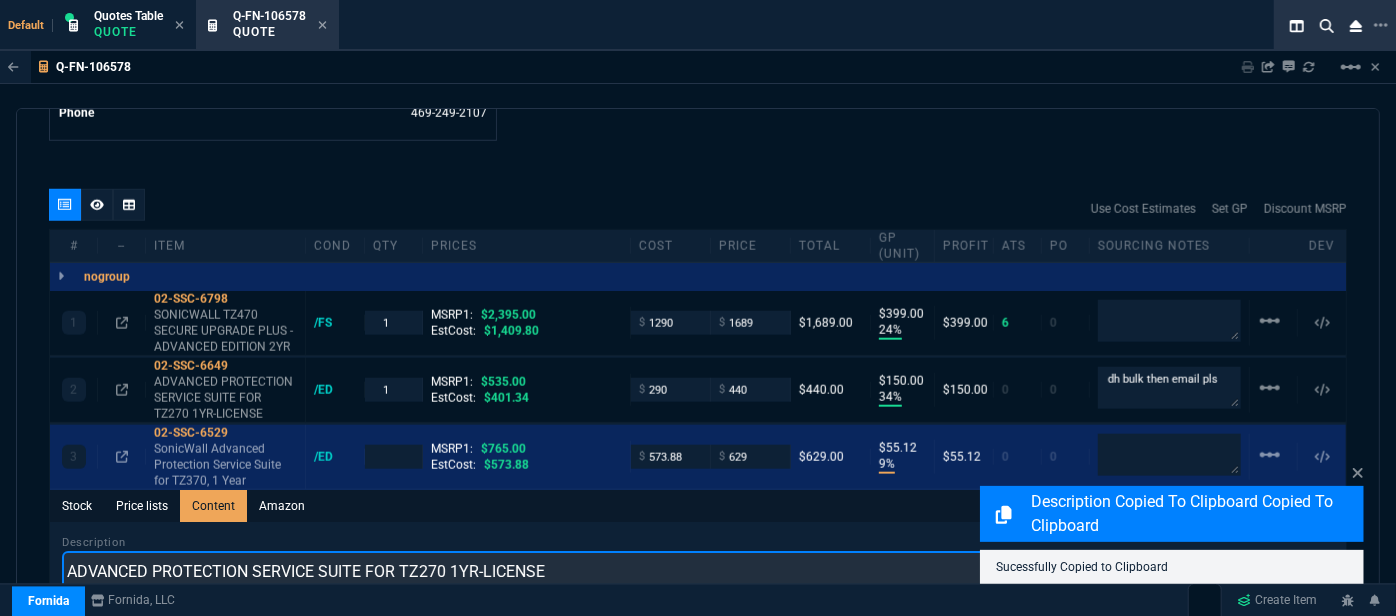 click on "ADVANCED PROTECTION SERVICE SUITE FOR TZ270 1YR-LICENSE" at bounding box center [698, 571] 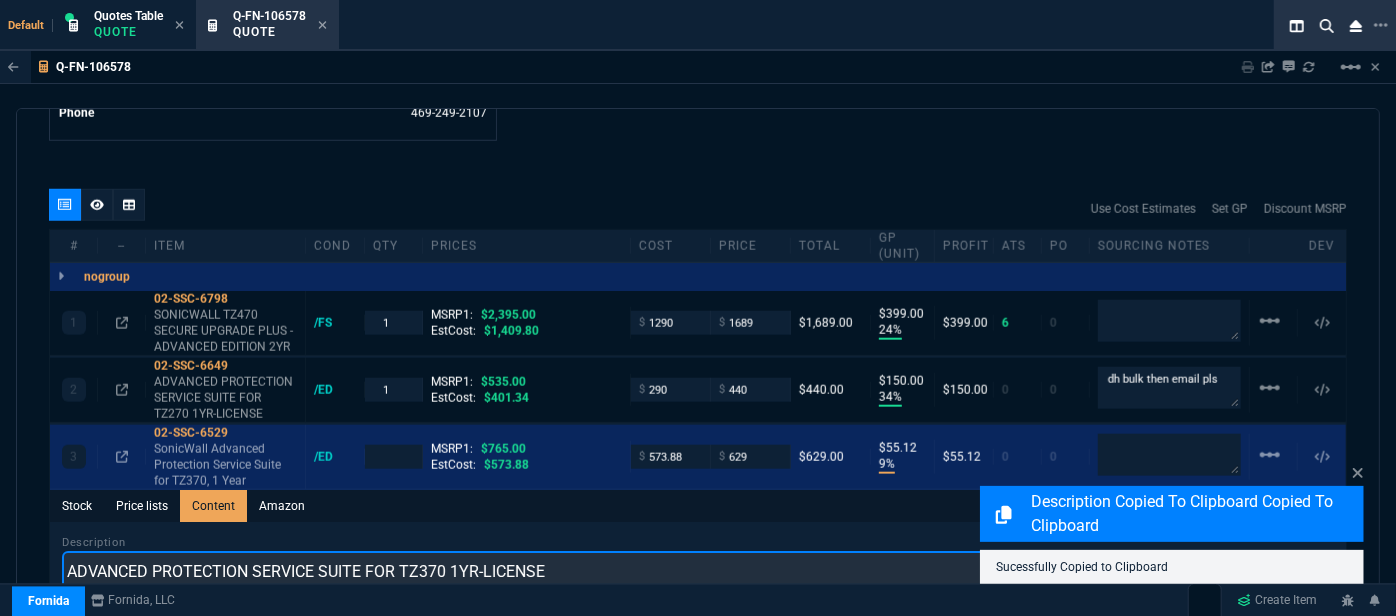 type on "ADVANCED PROTECTION SERVICE SUITE FOR TZ370 1YR-LICENSE" 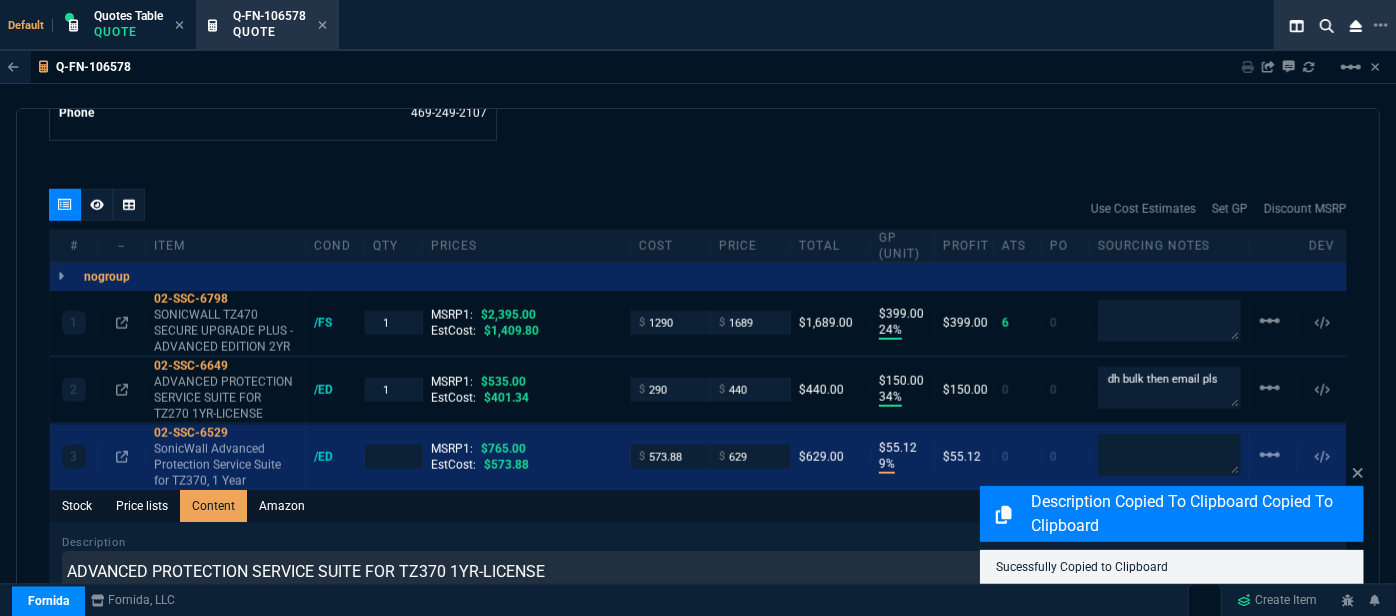 click on "Details Number Q-FN-106578  Order ID Q-FN-106578  Customer Code COA314  Total Units 3  Expires Fri - 8/15/25, 4:16 PM Creator fiona.rossi@fornida.com  Created Fri - 8/1/25, 4:16 PM Print Specs Number Q-FN-106578  Customer ID COA314  Customer Name Coastal Computer Systems  Expires 8/15/25,  11:16 AM  Customer PO # --  Payment Terms CREDITCARD  Shipping Agent FEDEX | GRD  Customer Customer Code COA314  Customer Name Coastal Computer Systems  Customer PO # empty  Payment Terms CREDITCARD  email chris@mypcpro.com  phone 910-431-1145   Origin  existing / email   Origin Comment    Staff Sales Person ROSS  Engineer 1 --  Engineer 2 --  Shipping Ship Date -- Agent FEDEX  Agent Service GRD  Account Id --  Sales Order* Number --  id --  Account Manager Name Fiona  Email fiona.rossi@fornida.com  Phone 469-249-2107" at bounding box center (373, -375) 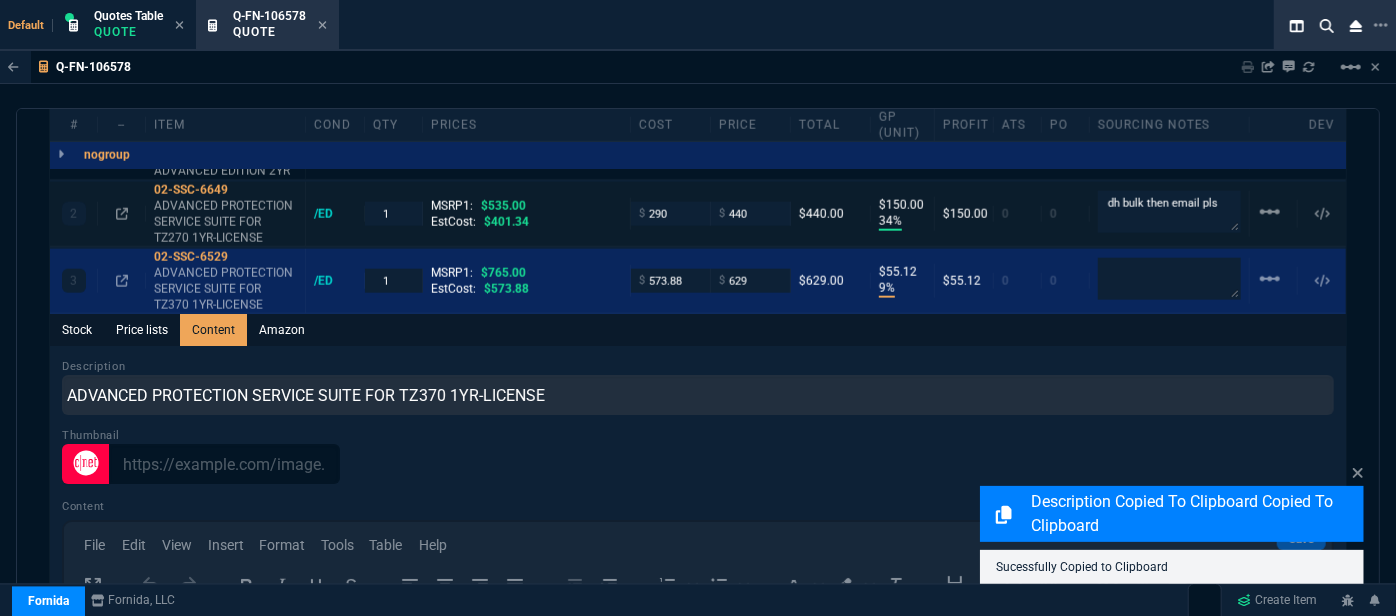 scroll, scrollTop: 1258, scrollLeft: 0, axis: vertical 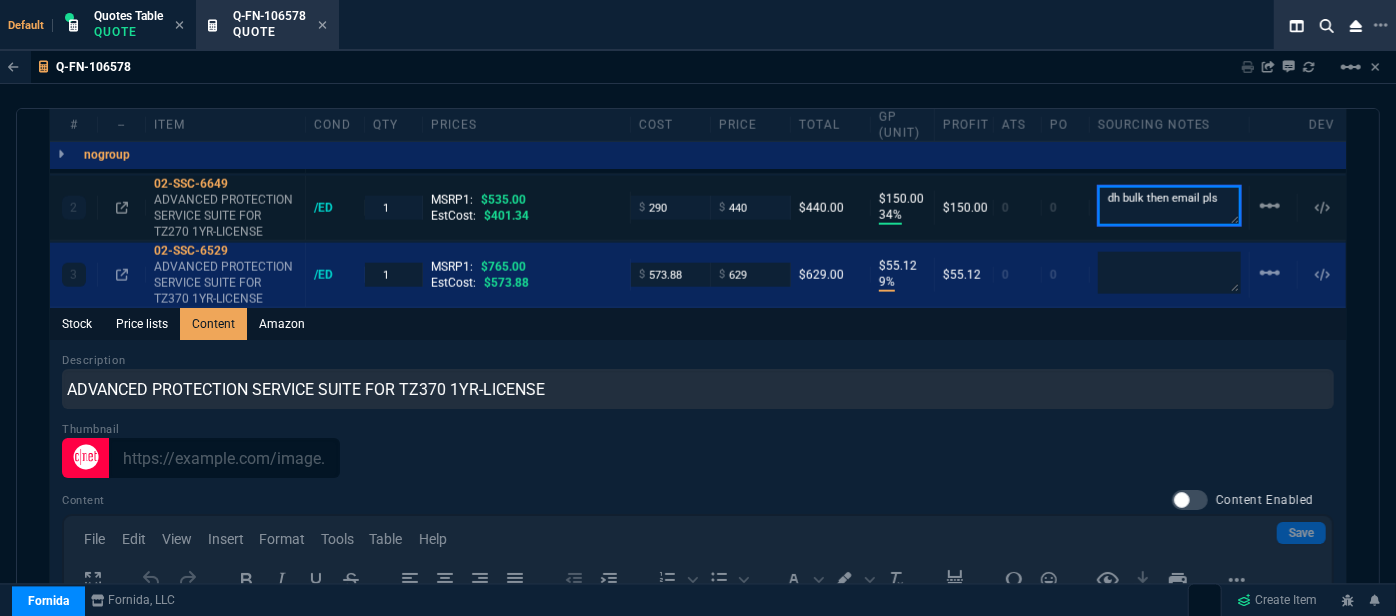 drag, startPoint x: 1213, startPoint y: 203, endPoint x: 1079, endPoint y: 200, distance: 134.03358 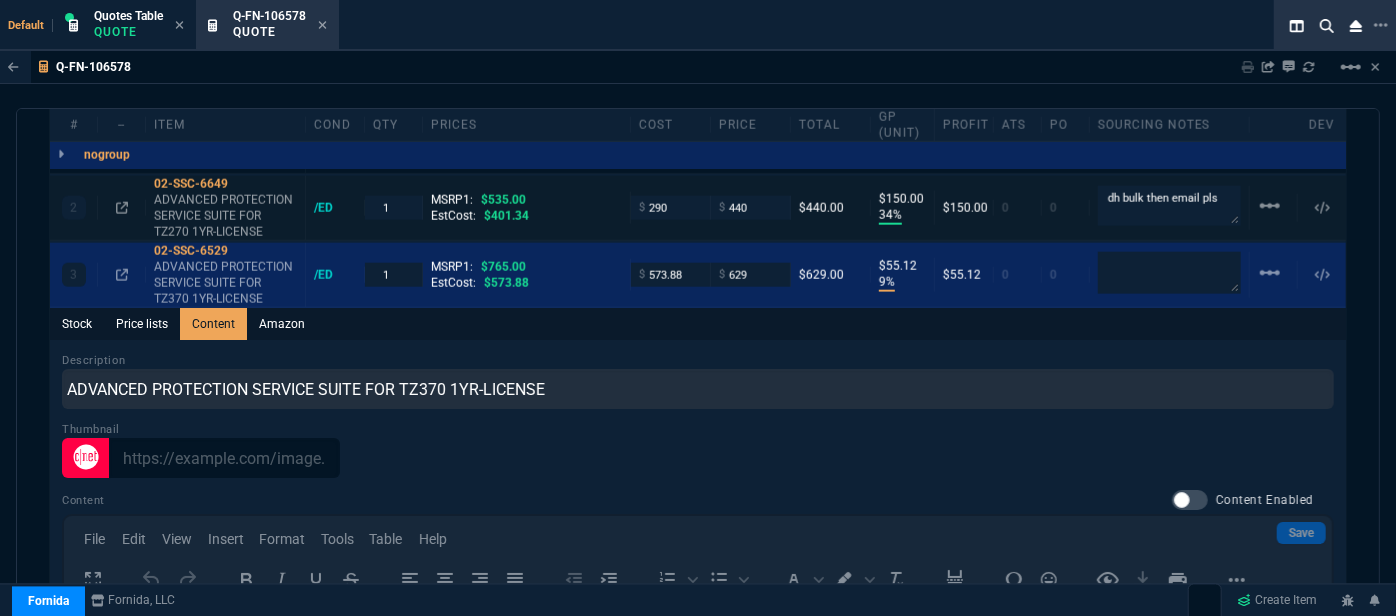 click on "0" at bounding box center (1066, 208) 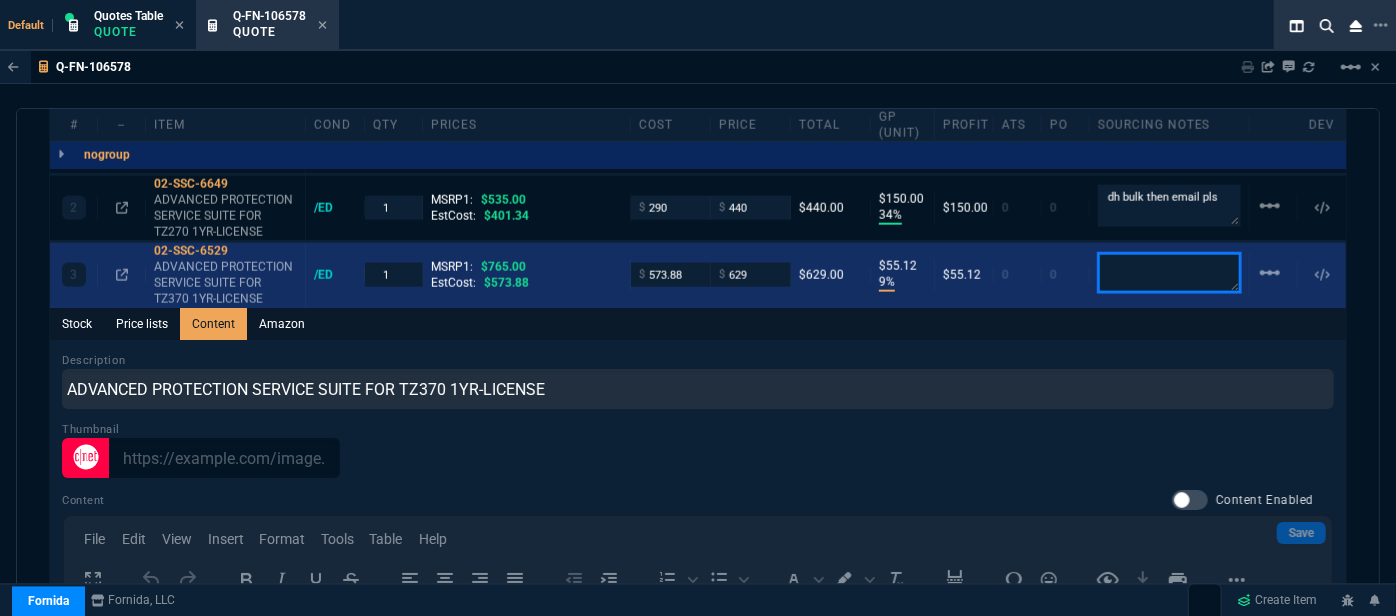 click at bounding box center [1169, 273] 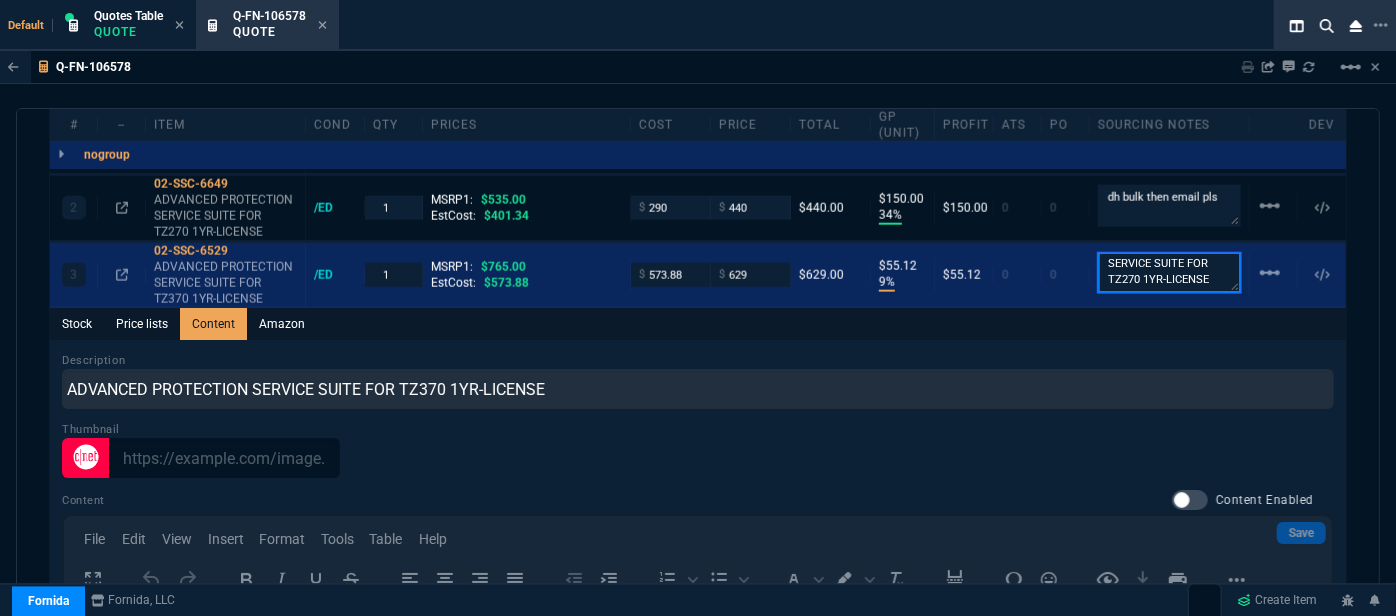 scroll, scrollTop: 0, scrollLeft: 0, axis: both 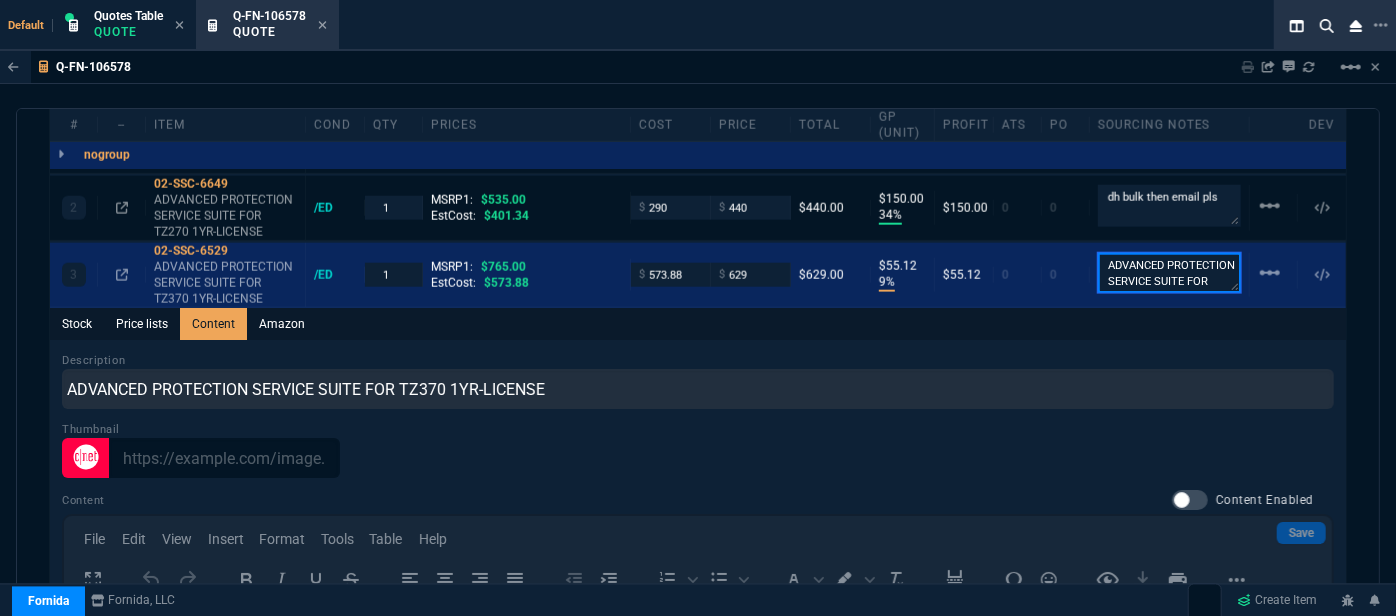 drag, startPoint x: 1154, startPoint y: 277, endPoint x: 944, endPoint y: 162, distance: 239.42639 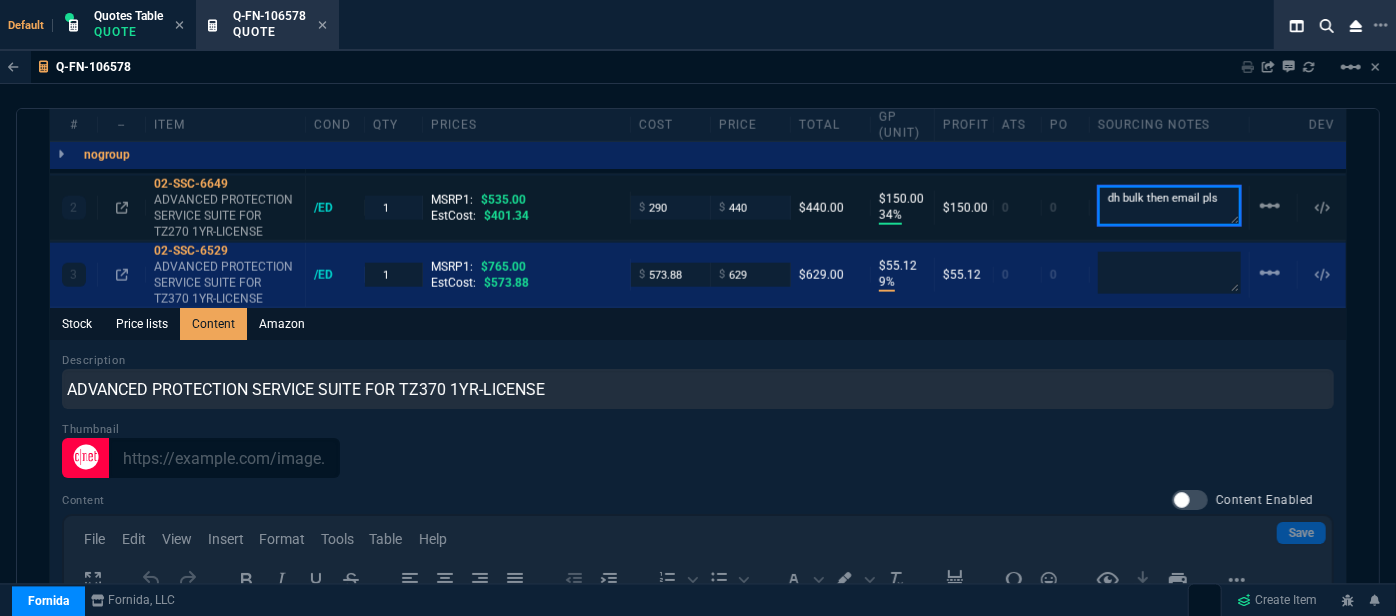 drag, startPoint x: 1212, startPoint y: 195, endPoint x: 1071, endPoint y: 188, distance: 141.17365 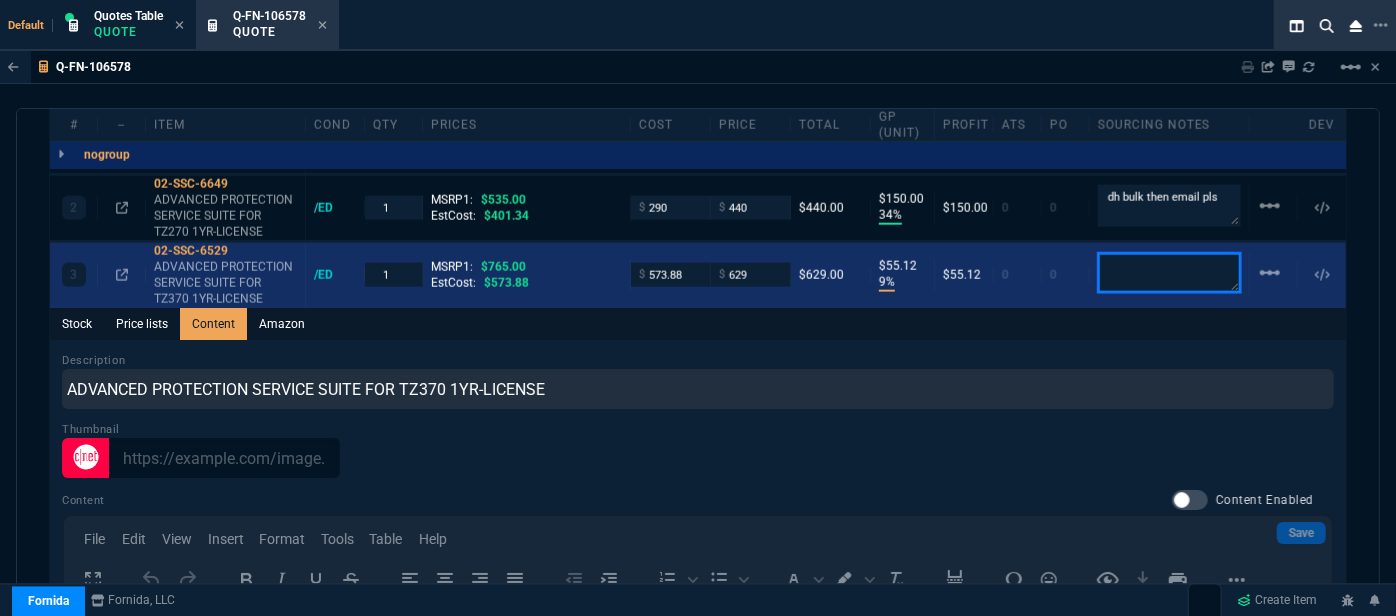 drag, startPoint x: 1144, startPoint y: 253, endPoint x: 1145, endPoint y: 263, distance: 10.049875 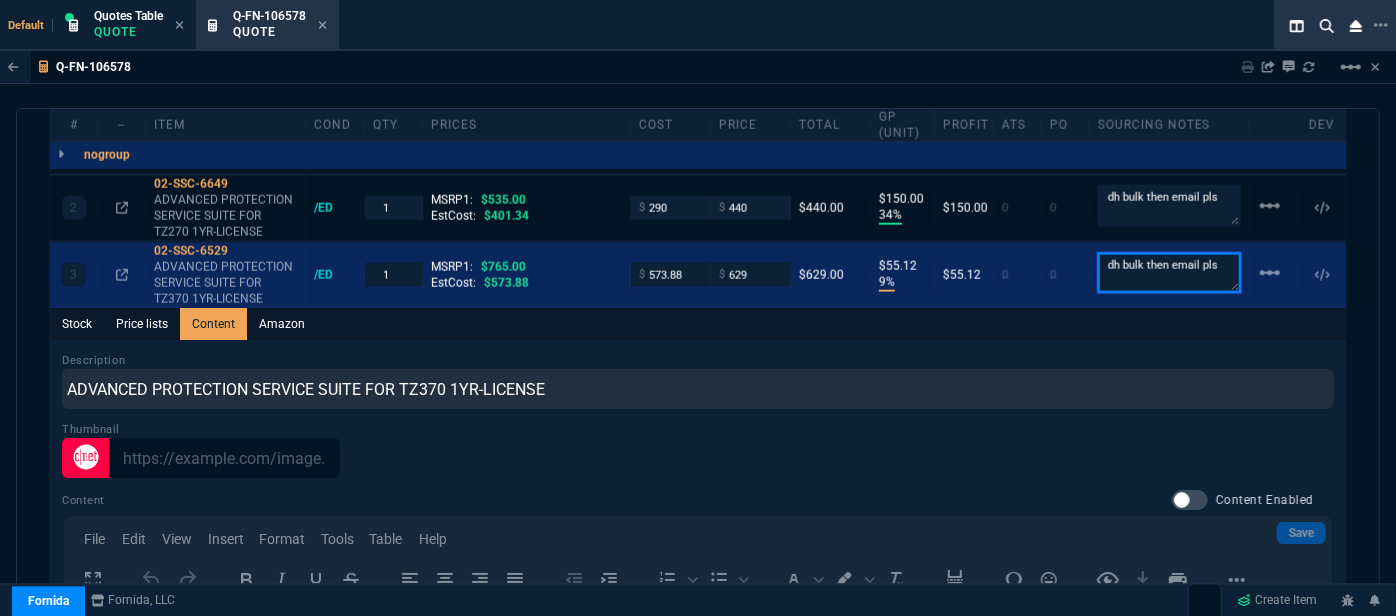 type on "dh bulk then email pls" 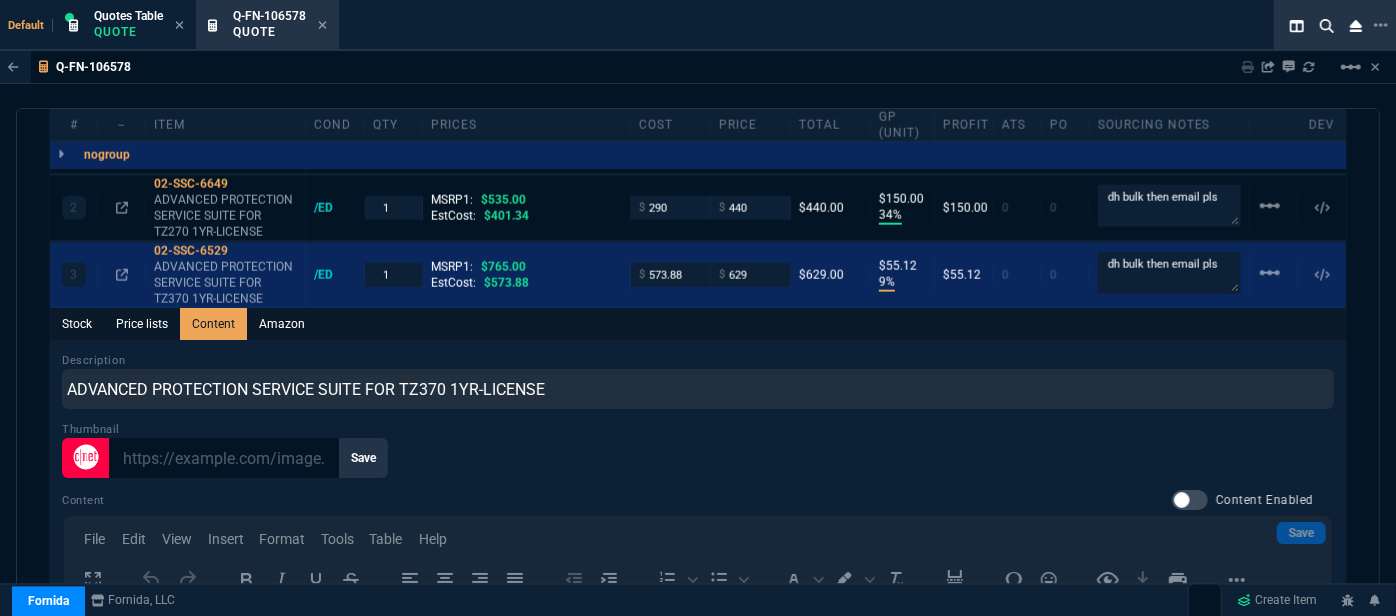 click on "Description ADVANCED PROTECTION SERVICE SUITE FOR TZ370 1YR-LICENSE" at bounding box center (698, 380) 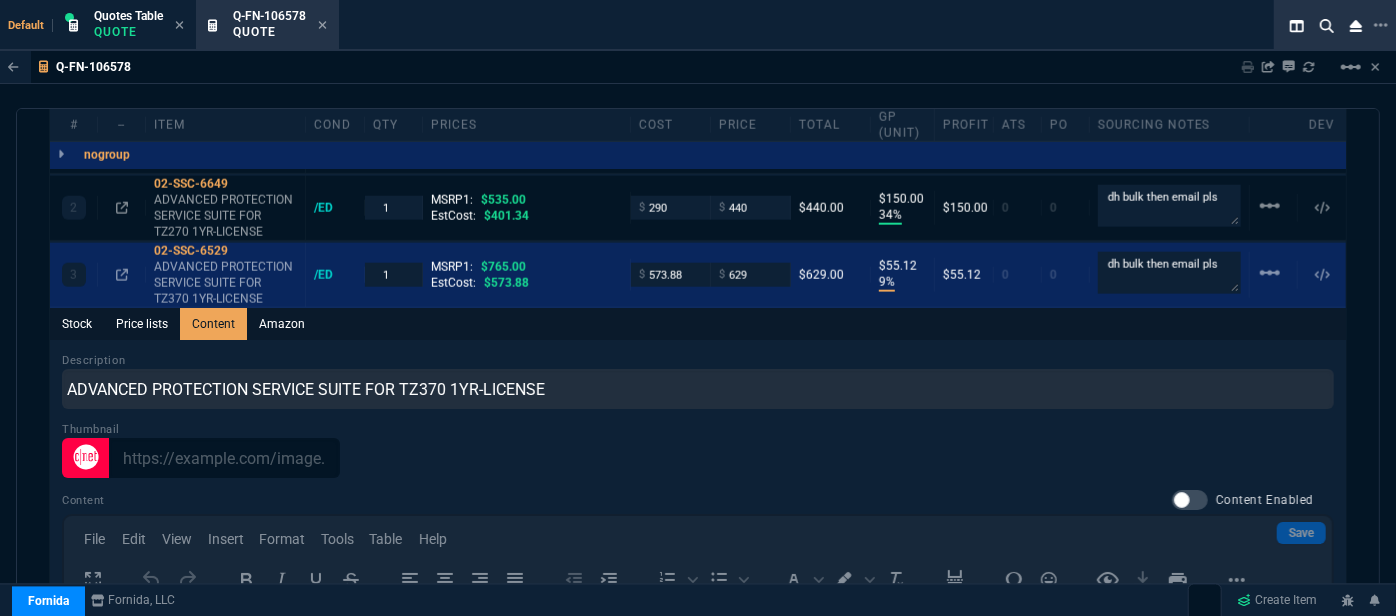 click on "Stock Price lists Content Amazon" at bounding box center (698, 324) 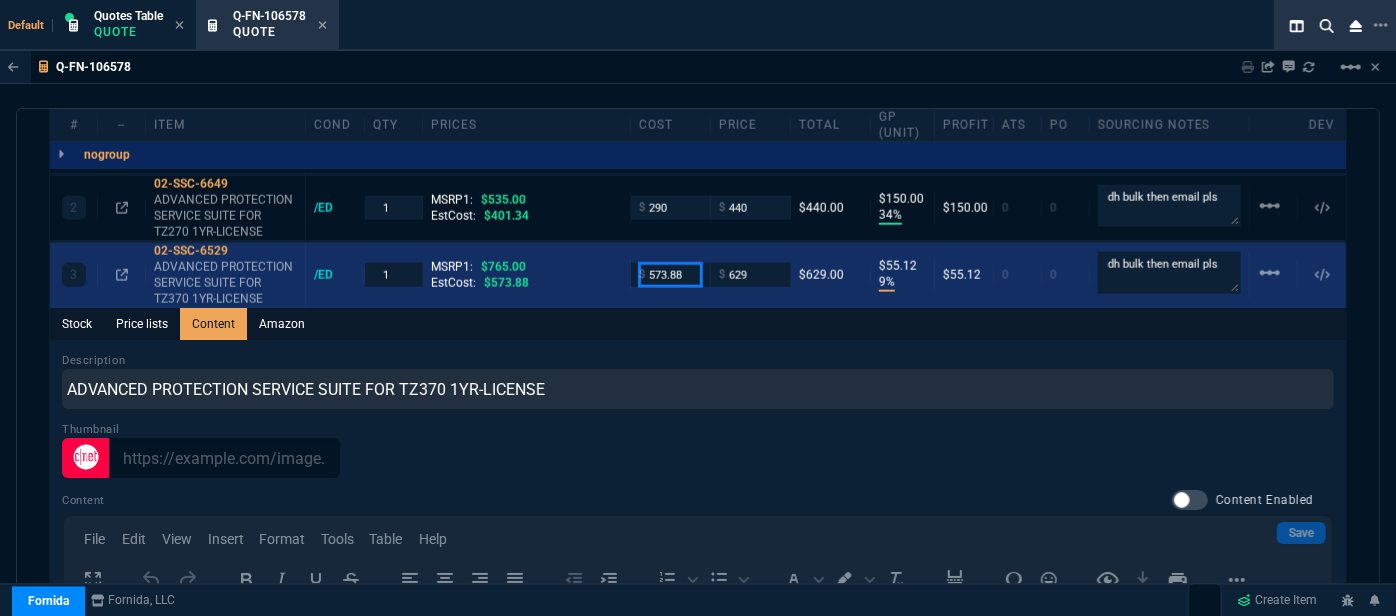 click on "573.88" at bounding box center [670, 274] 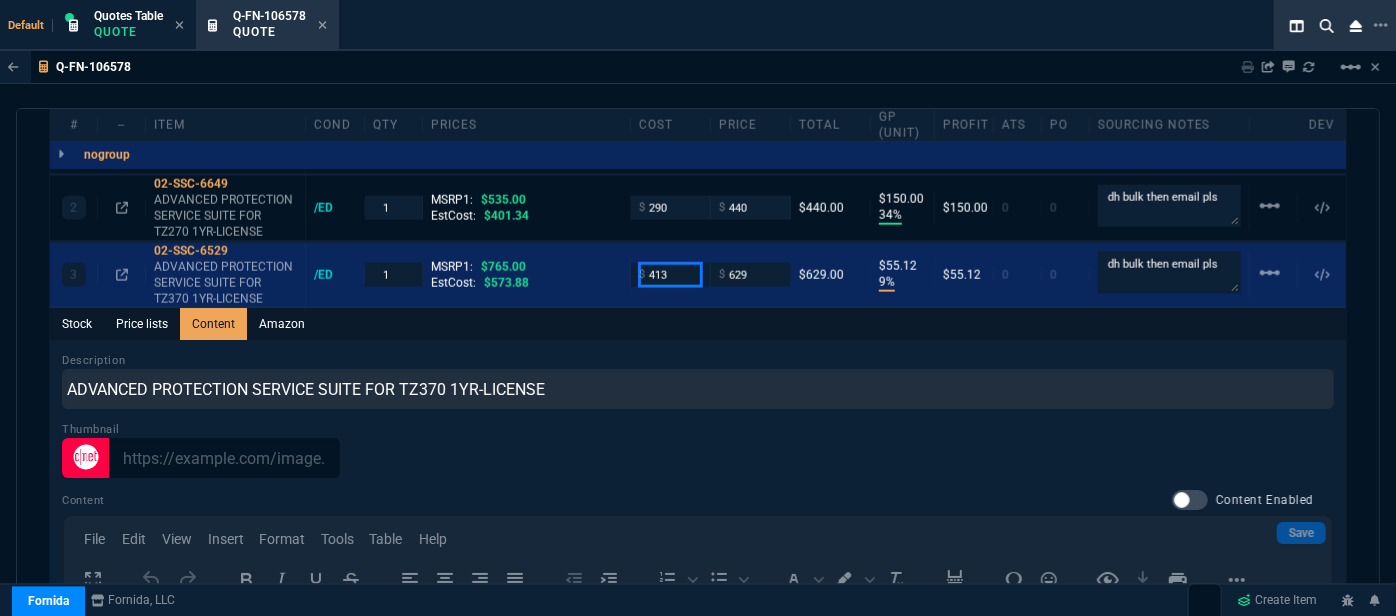type on "413" 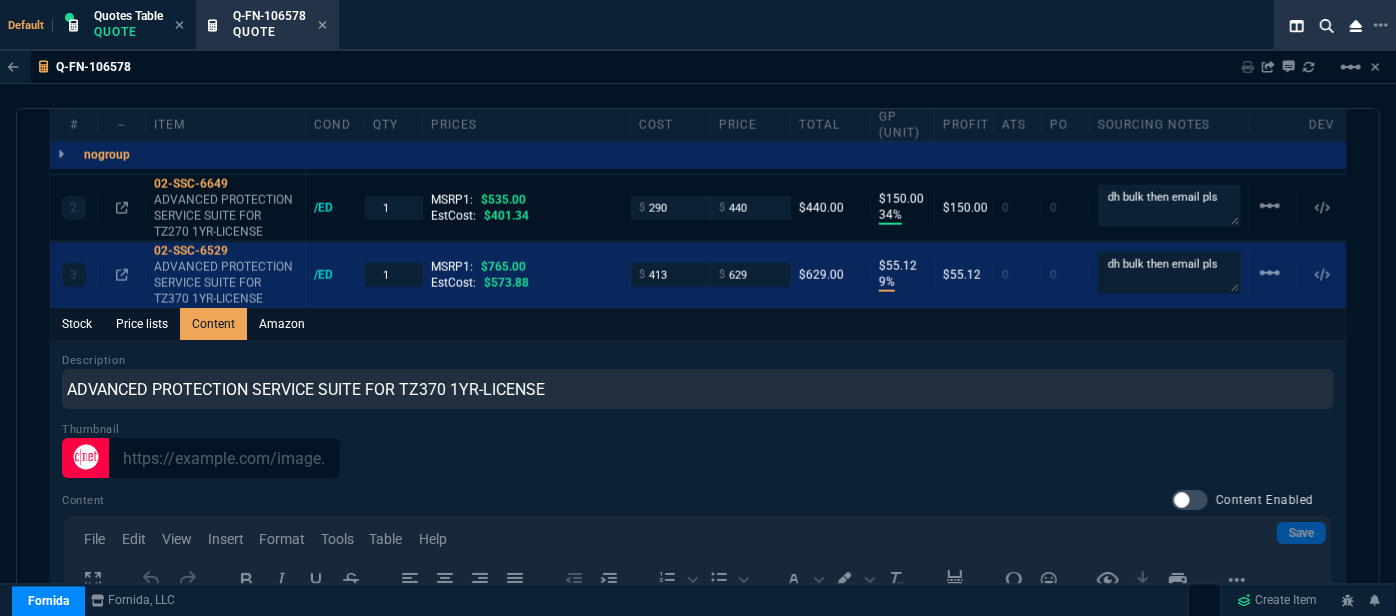 click on "Stock Price lists Content Amazon" at bounding box center [698, 324] 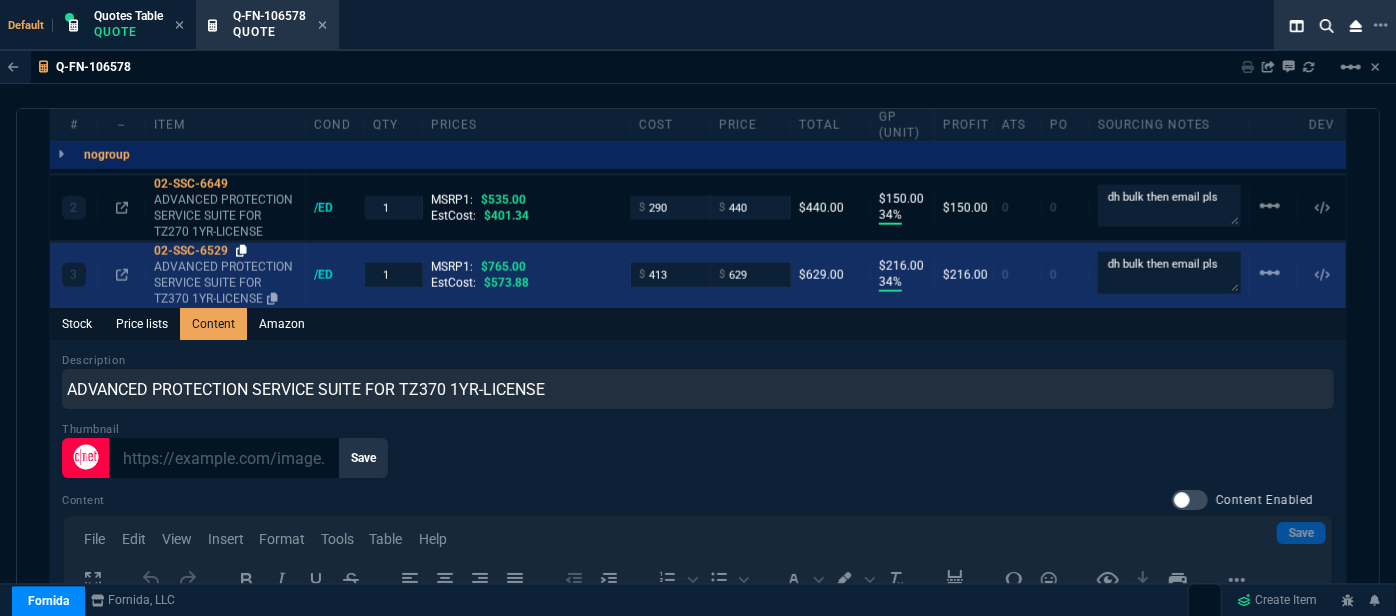 click 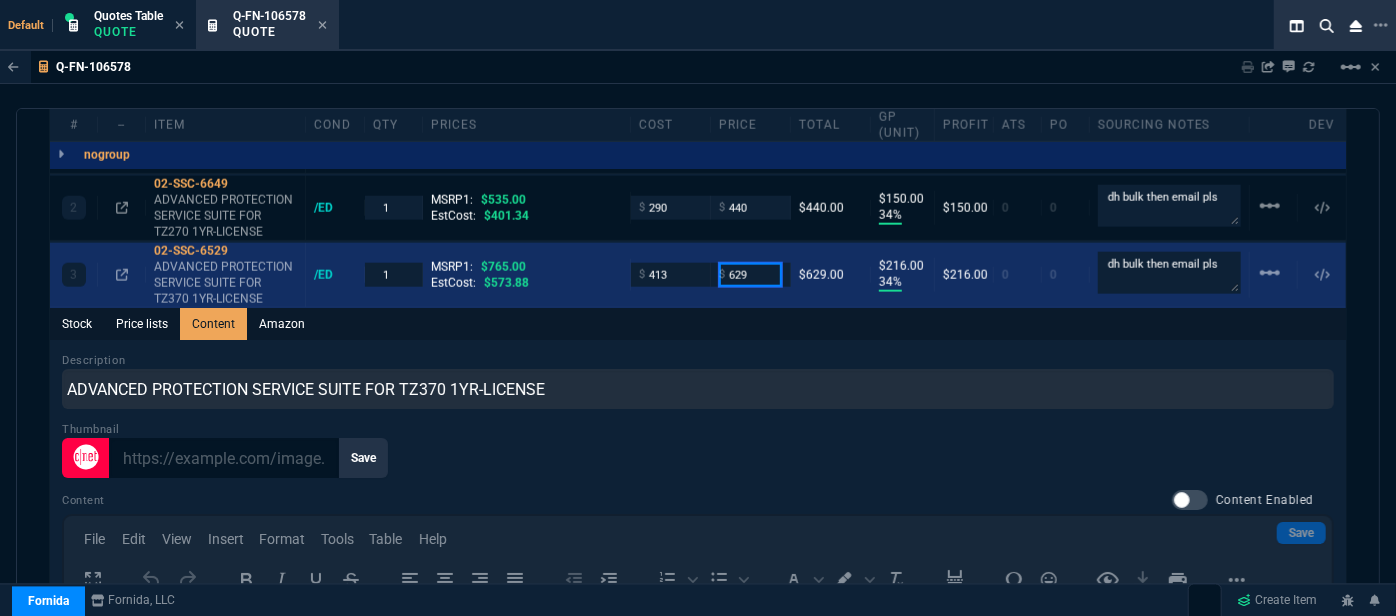 click on "629" at bounding box center (750, 274) 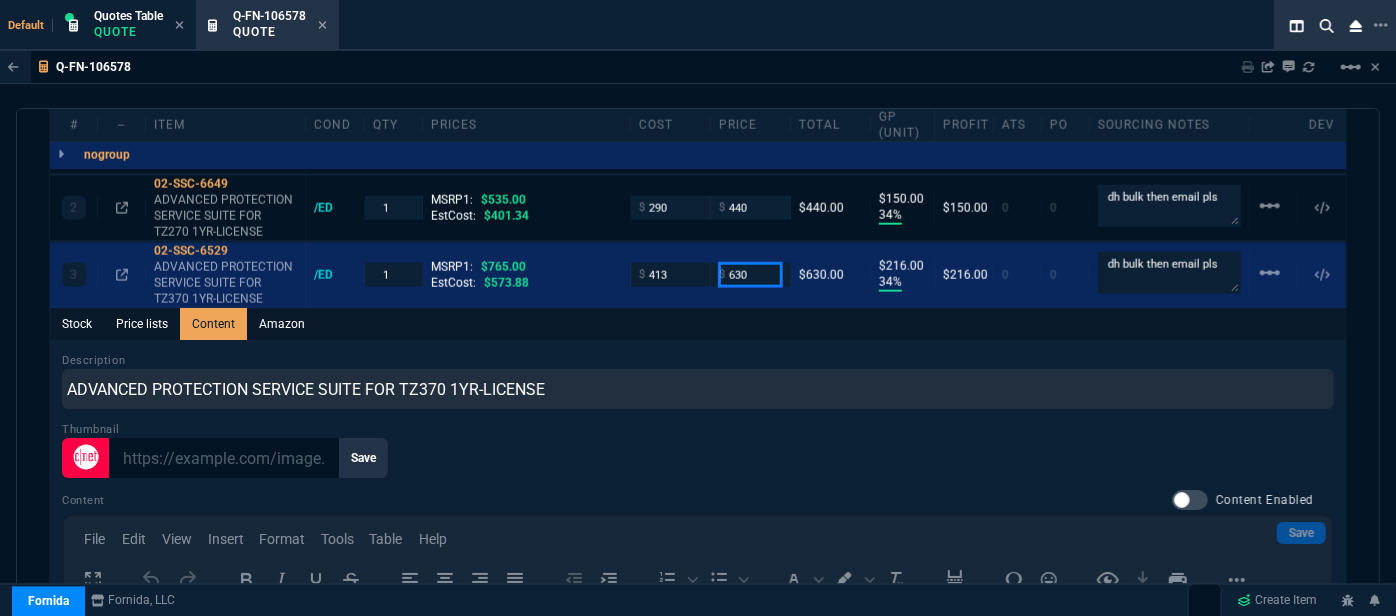 type on "630" 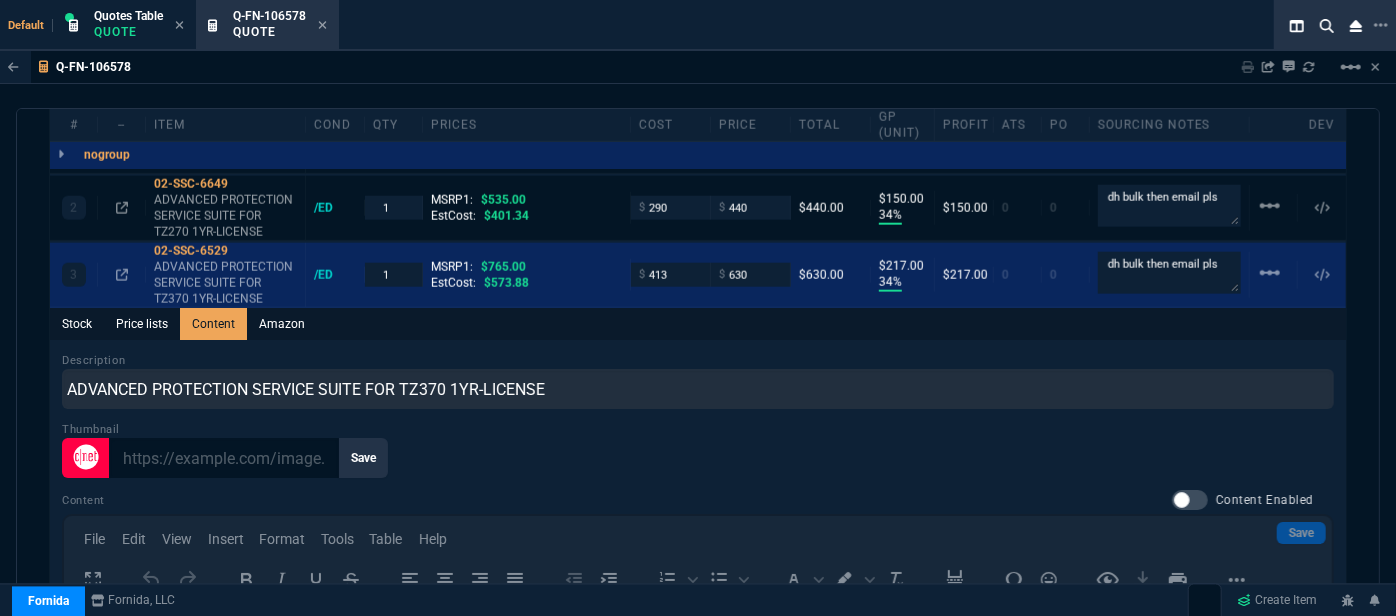click on "Stock Price lists Content Amazon" at bounding box center (698, 324) 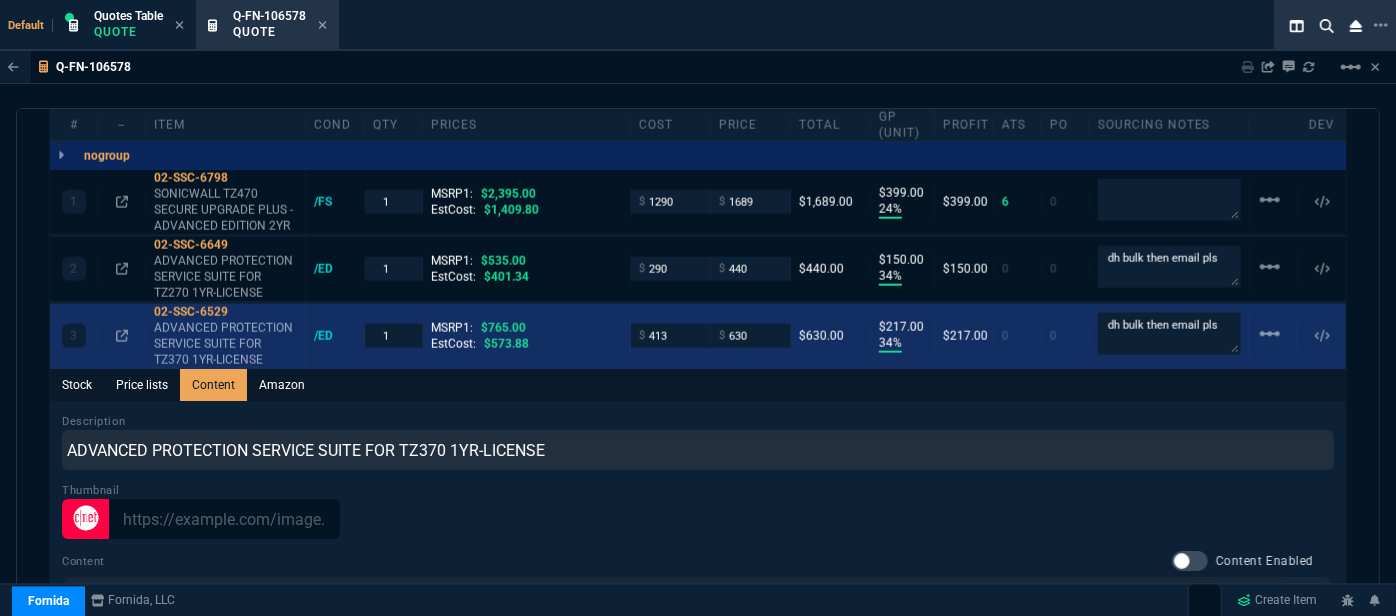 scroll, scrollTop: 1167, scrollLeft: 0, axis: vertical 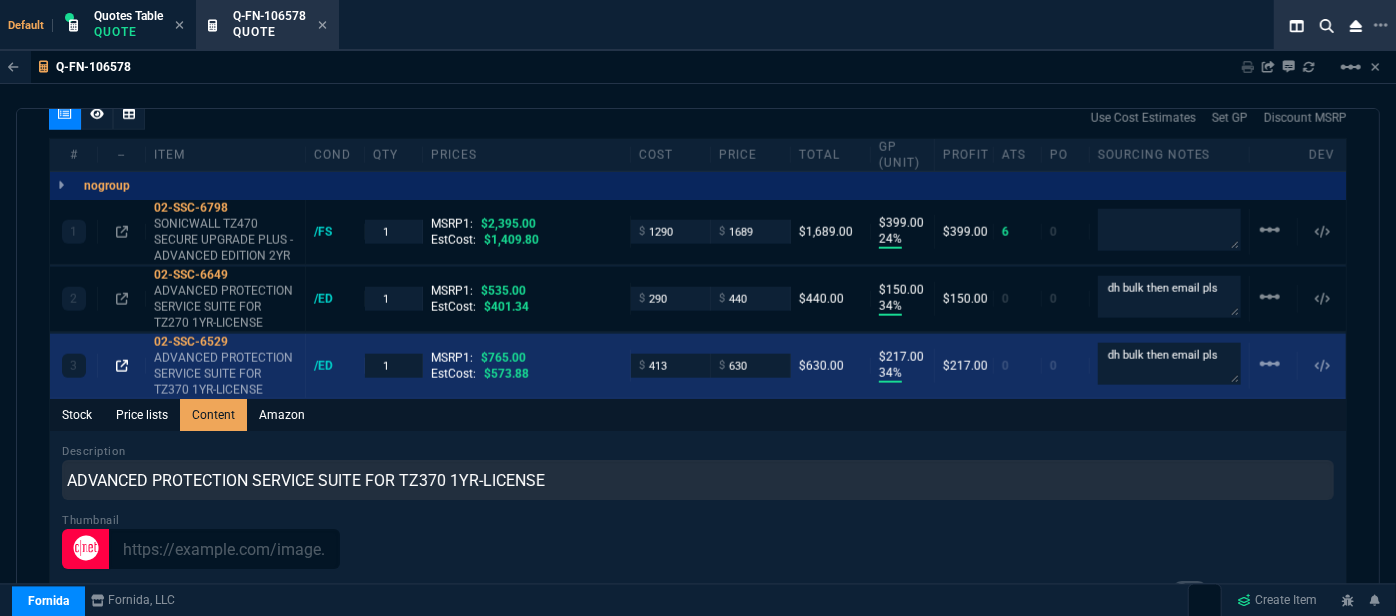 click 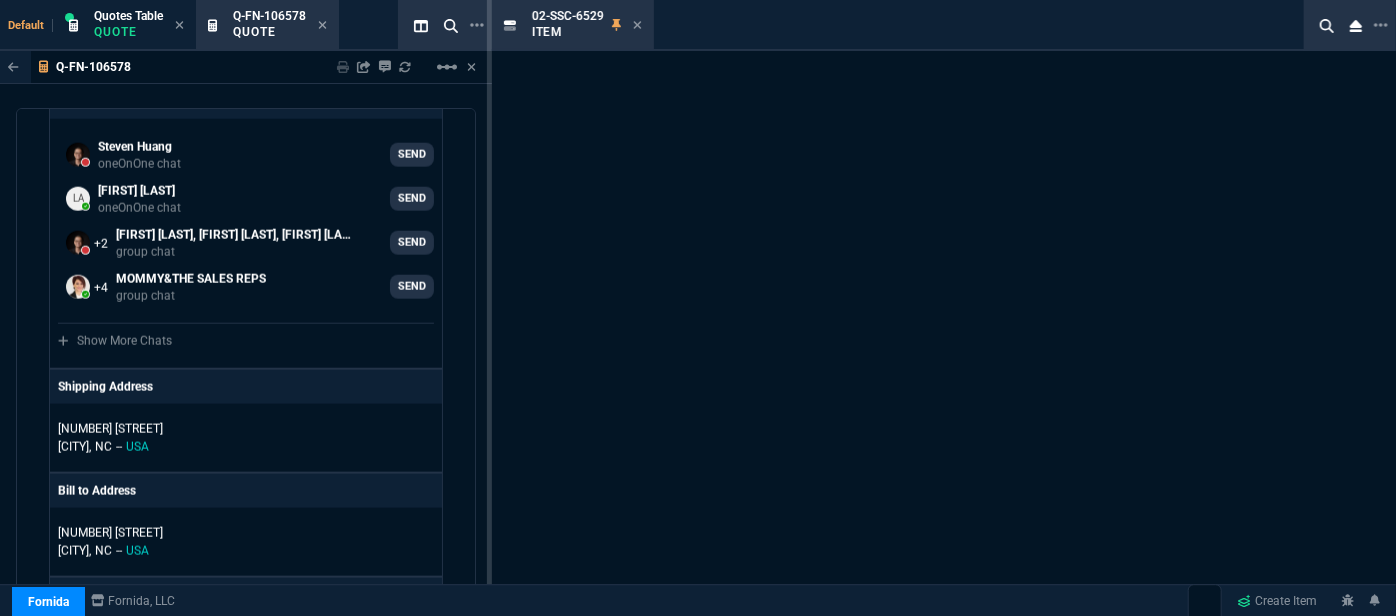 scroll, scrollTop: 2176, scrollLeft: 0, axis: vertical 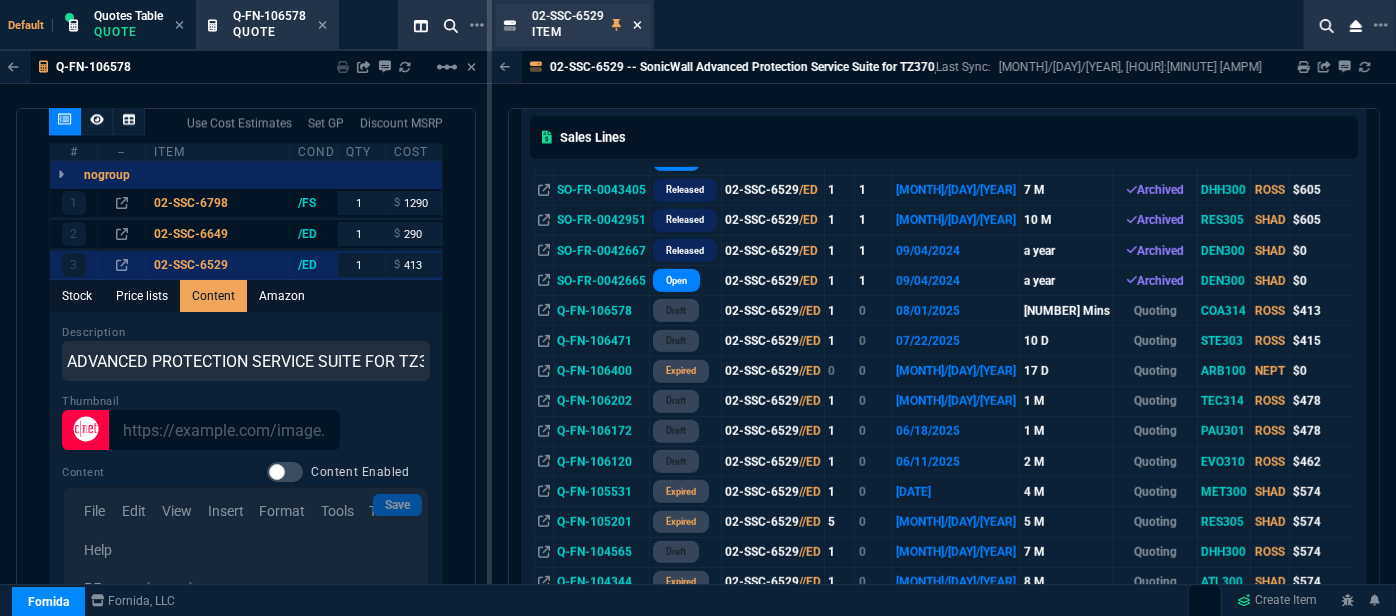 click 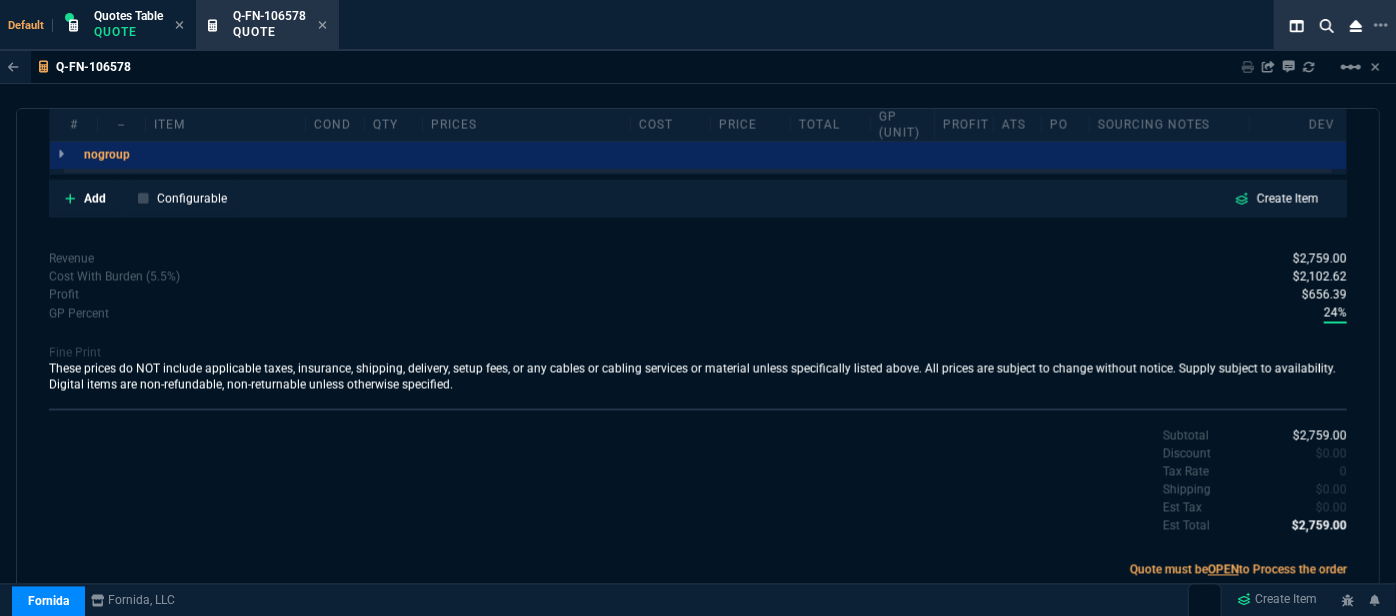 scroll, scrollTop: 1167, scrollLeft: 0, axis: vertical 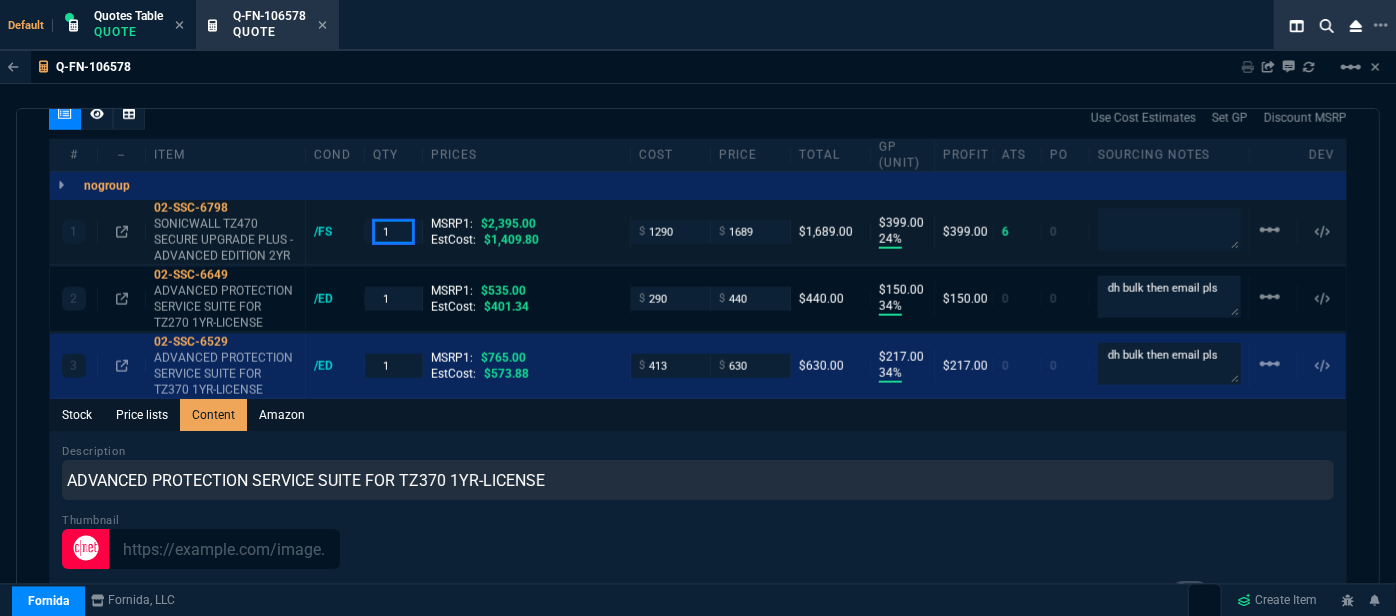 drag, startPoint x: 385, startPoint y: 230, endPoint x: 365, endPoint y: 230, distance: 20 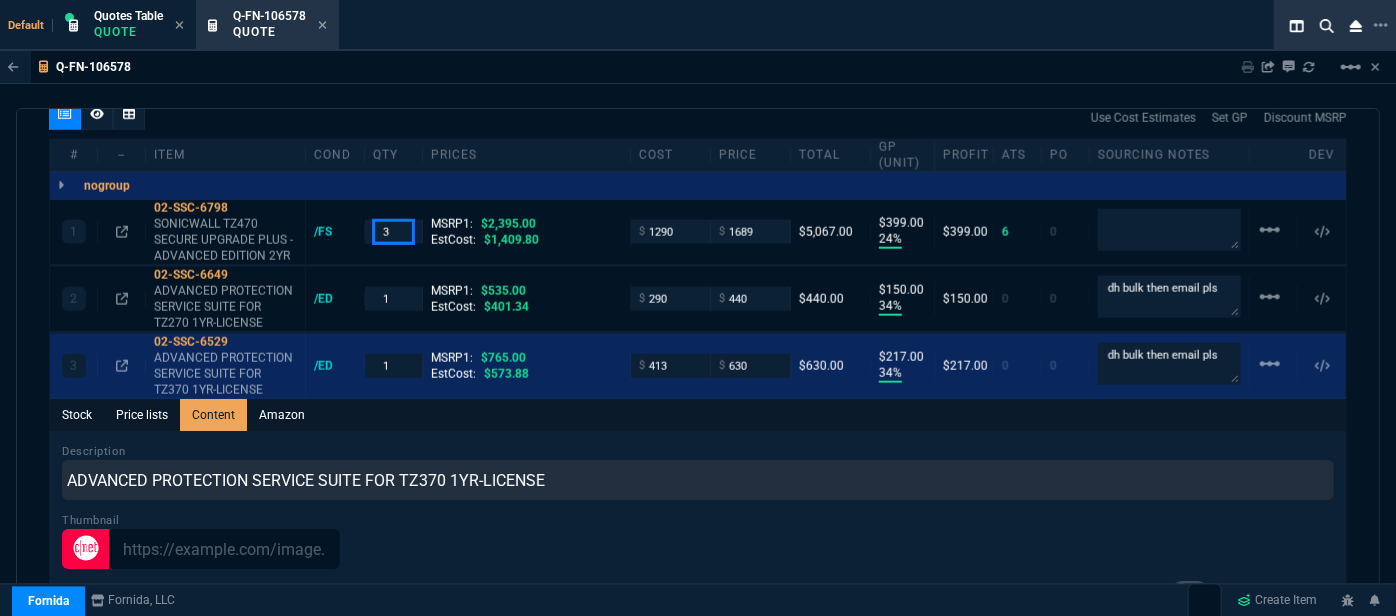 type on "3" 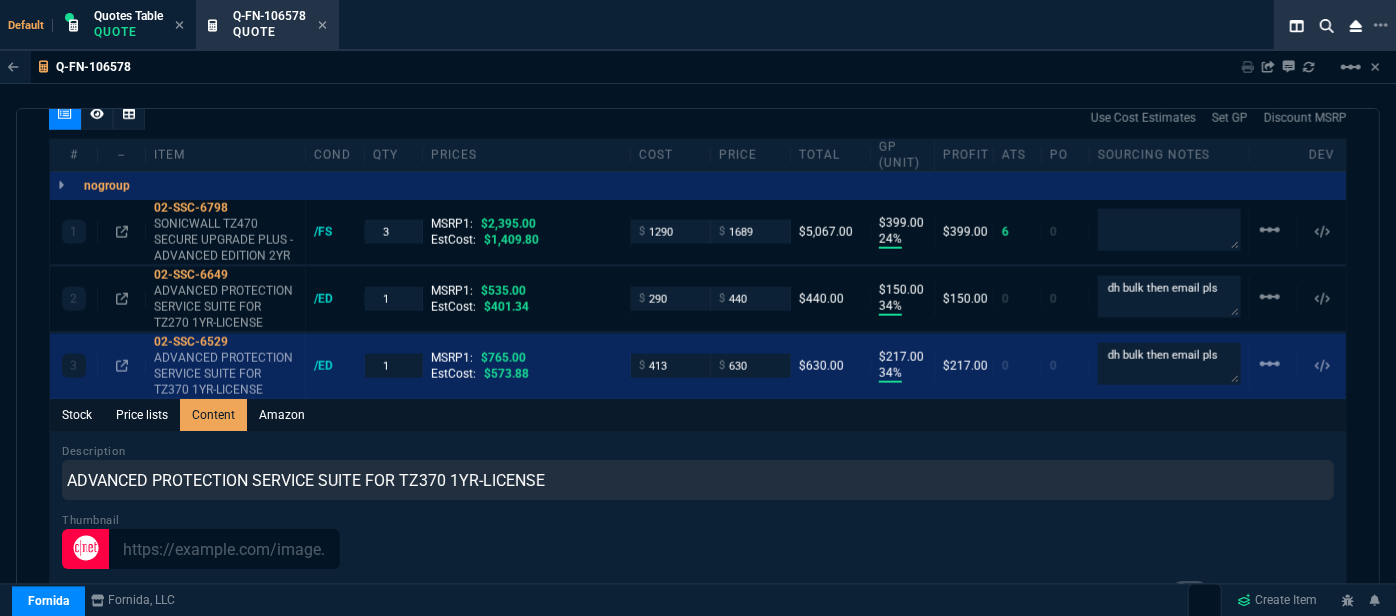 click on "Default Quotes Table  Quote  Q-FN-106578  Quote" at bounding box center (658, 25) 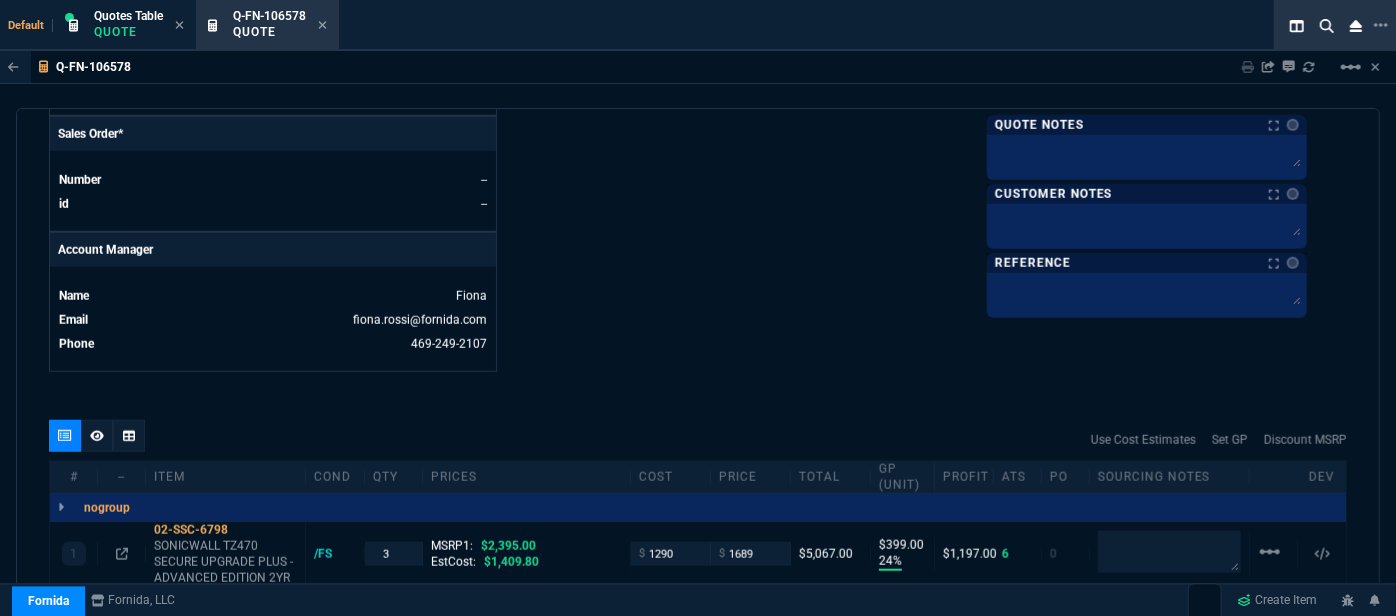 scroll, scrollTop: 803, scrollLeft: 0, axis: vertical 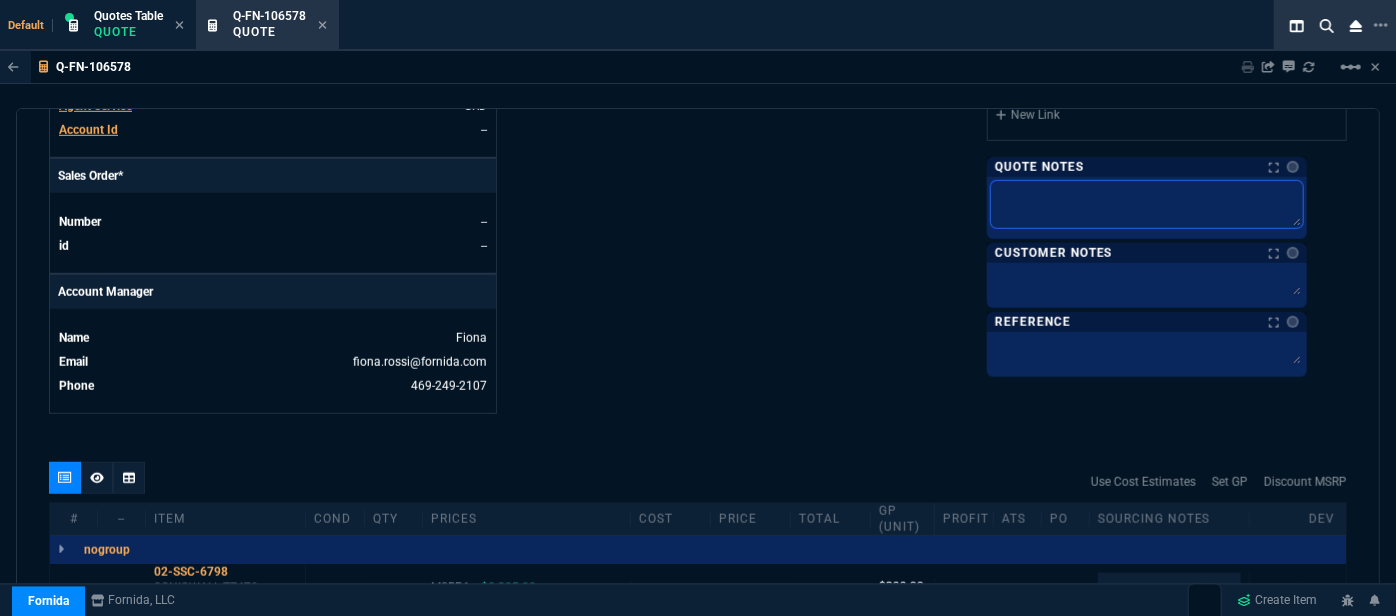 click at bounding box center (1147, 204) 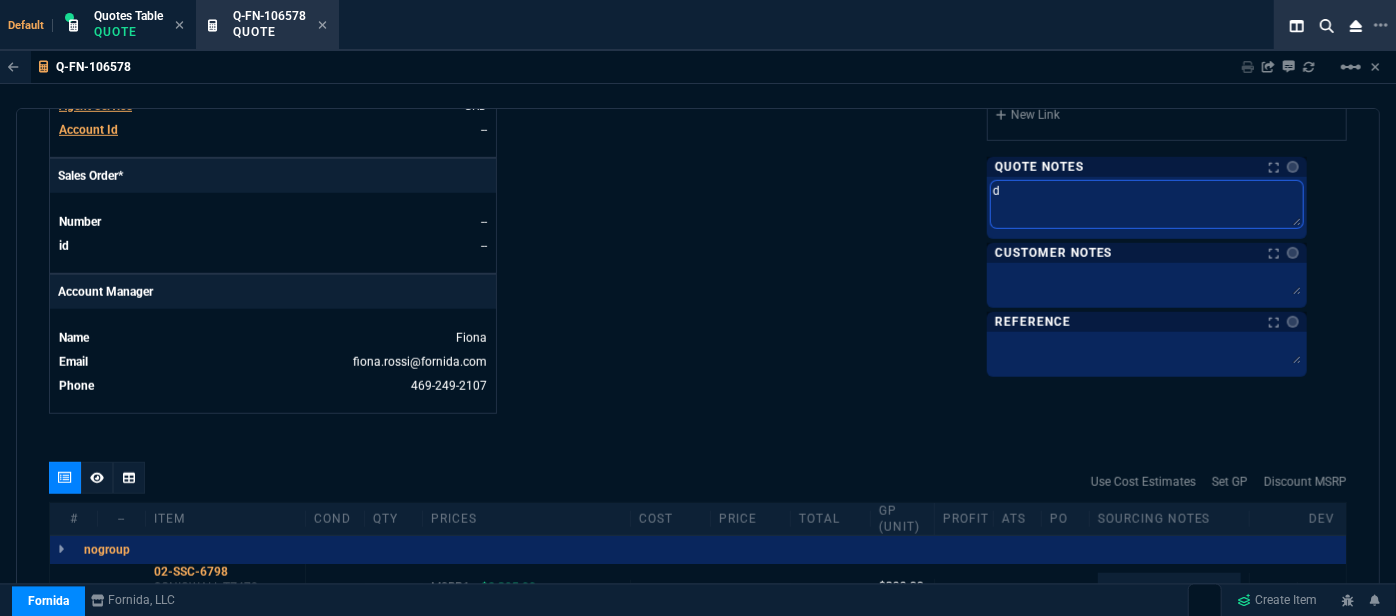 type on "dh" 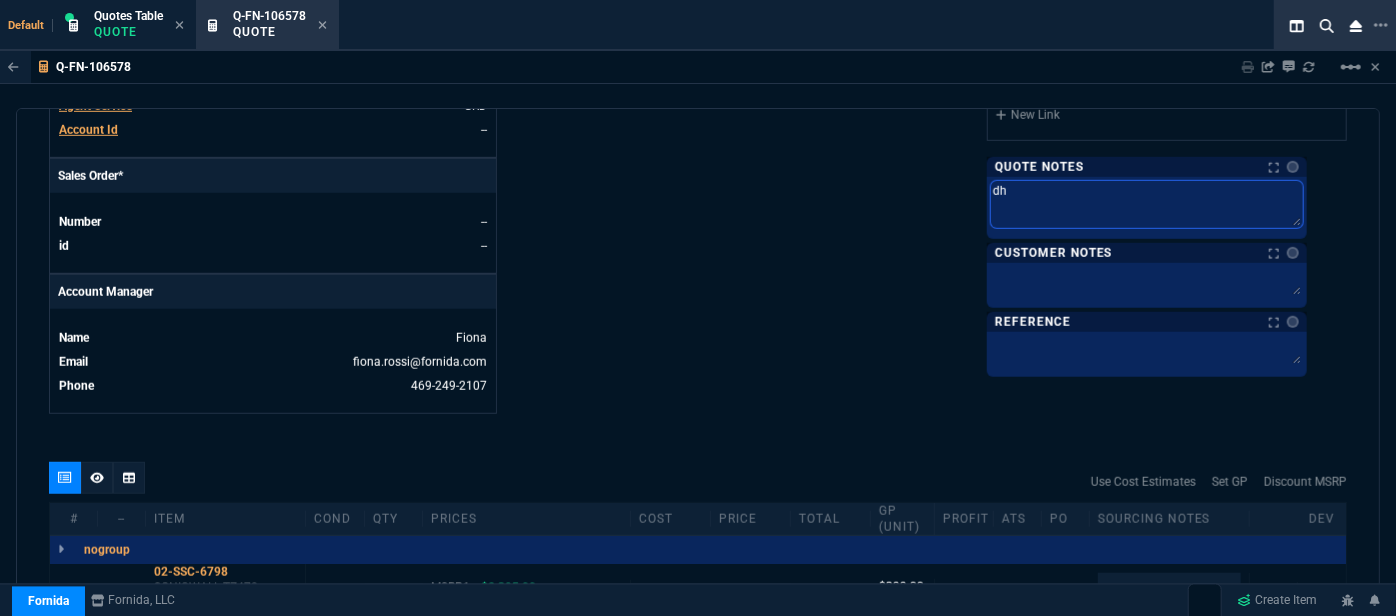 type on "dh" 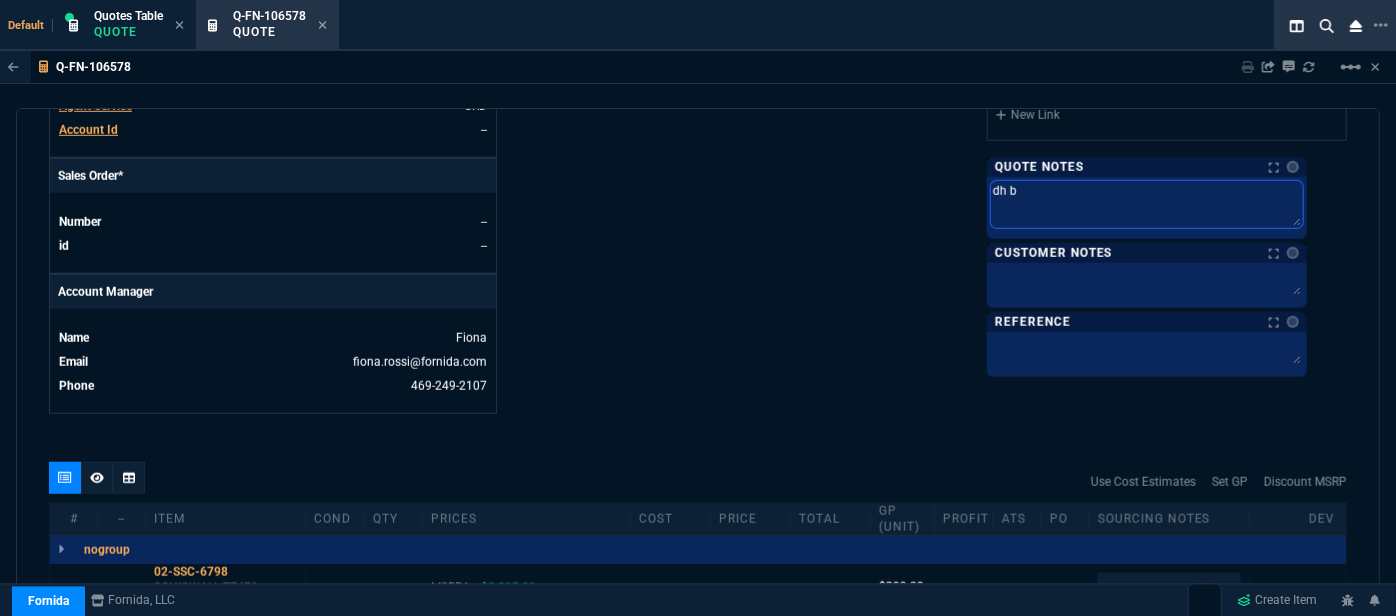 type on "dh bu" 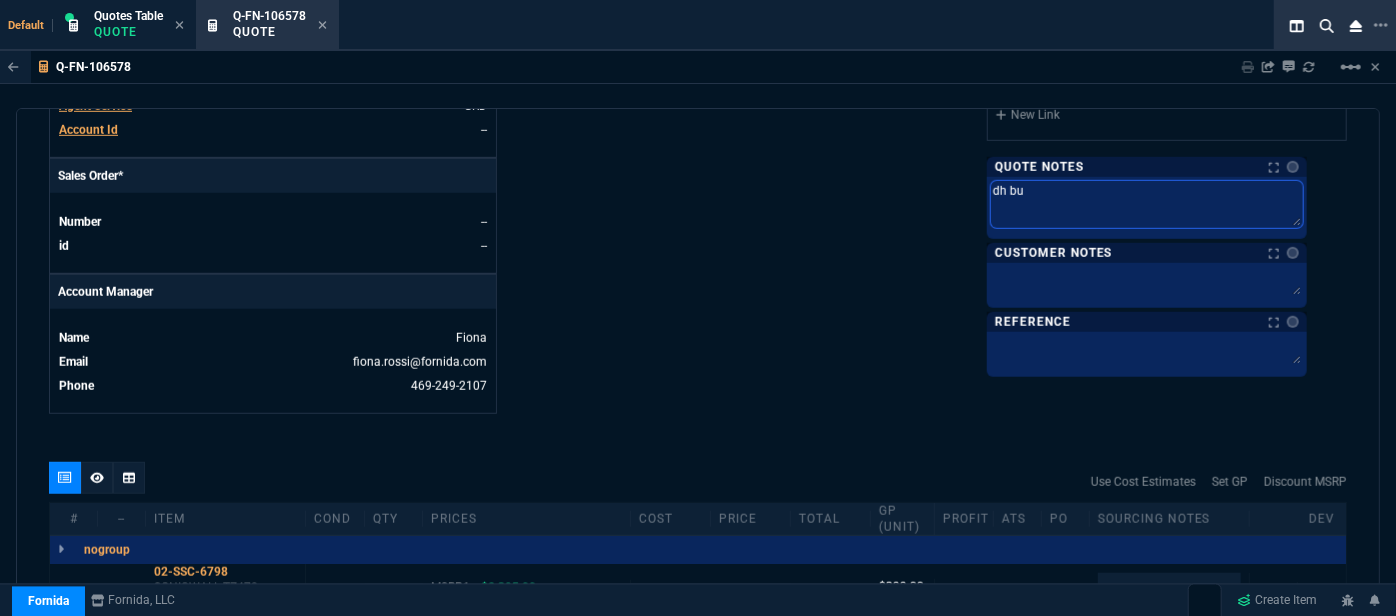 type on "dh bul" 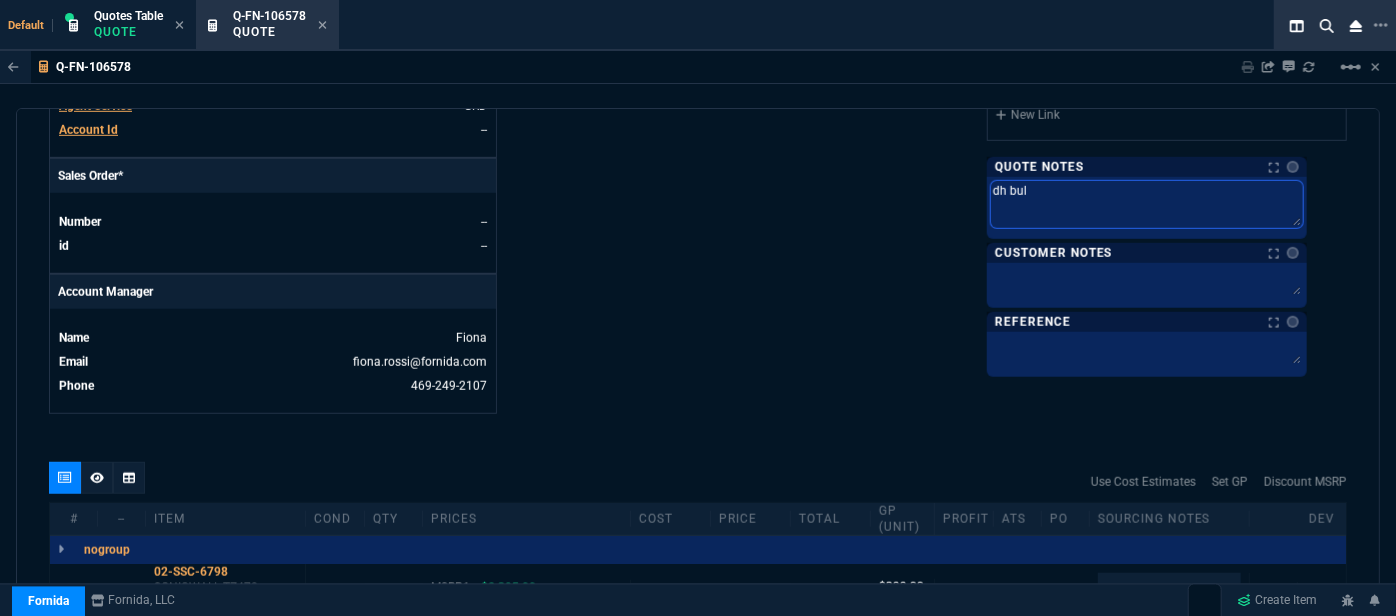 type on "dh bulk" 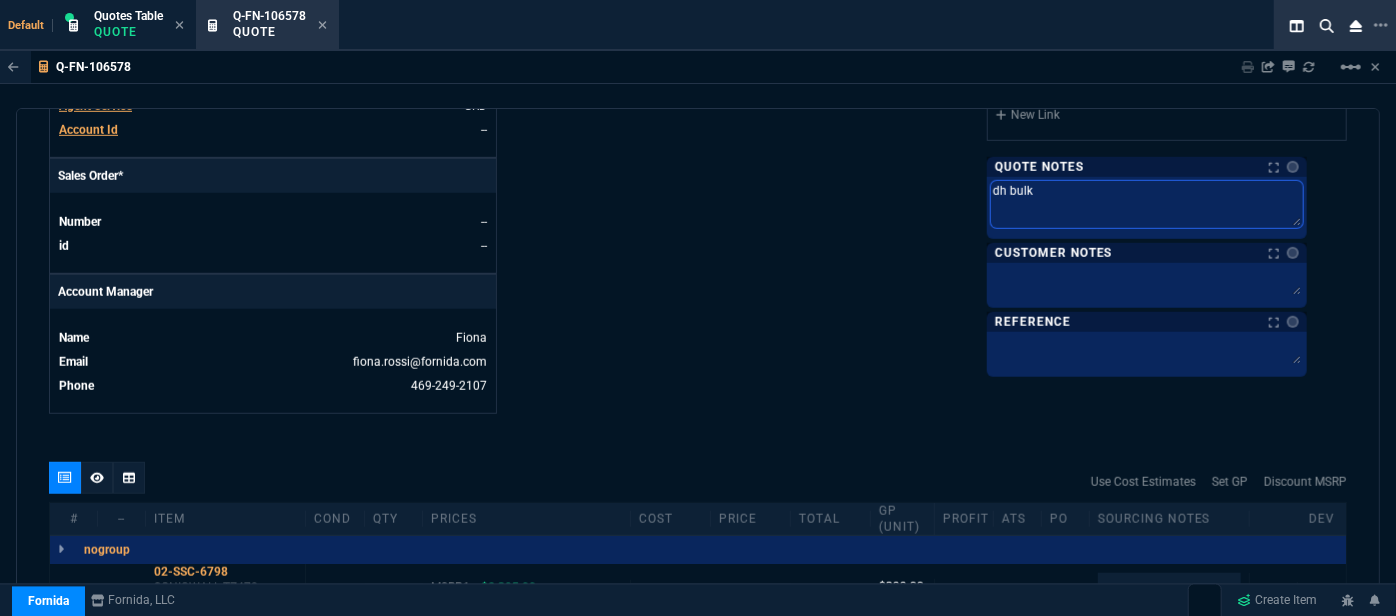 type on "dh bulk" 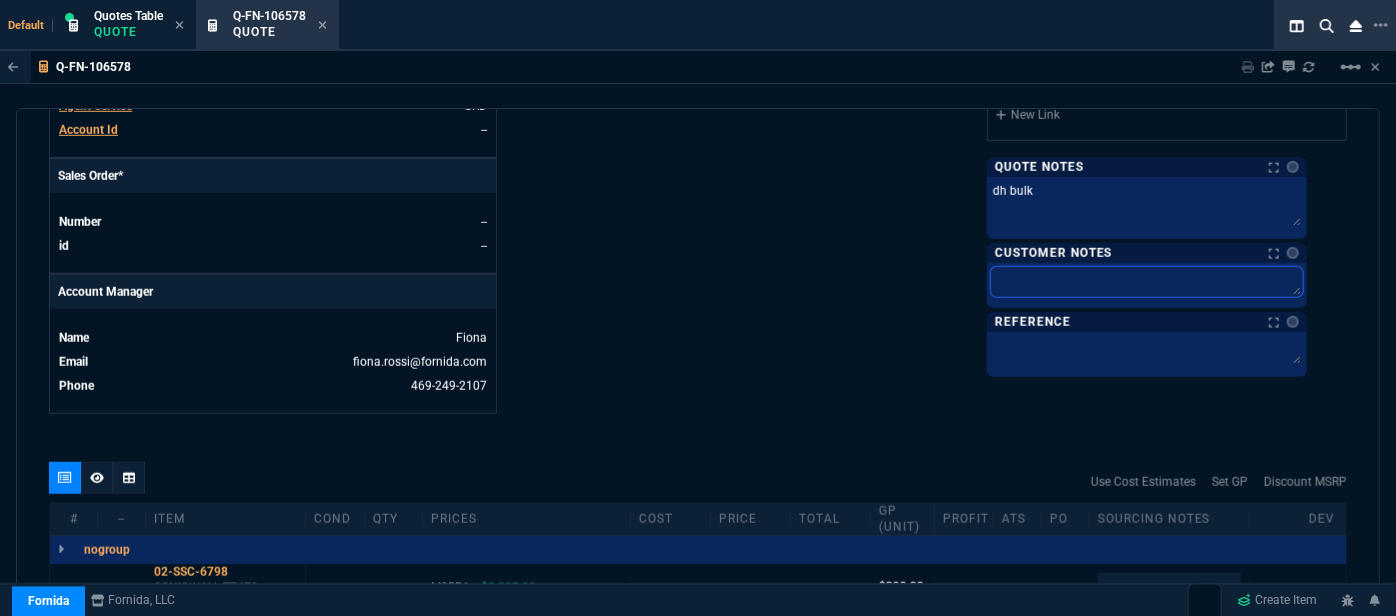 click at bounding box center (1147, 282) 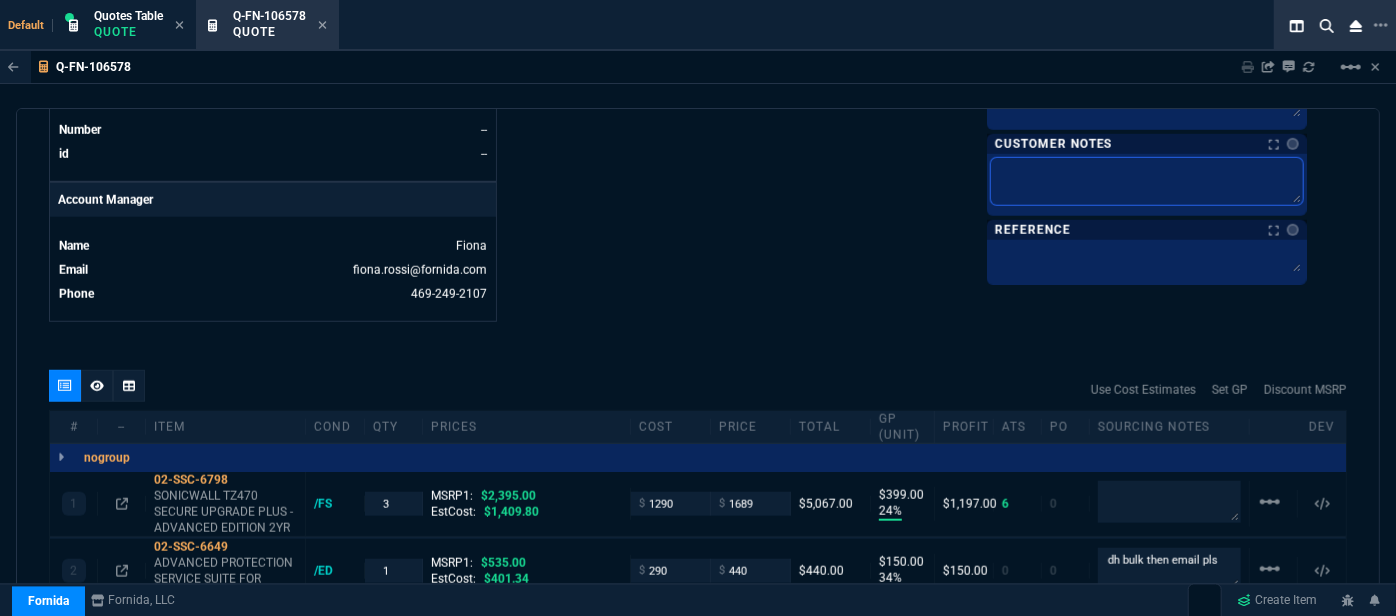 scroll, scrollTop: 894, scrollLeft: 0, axis: vertical 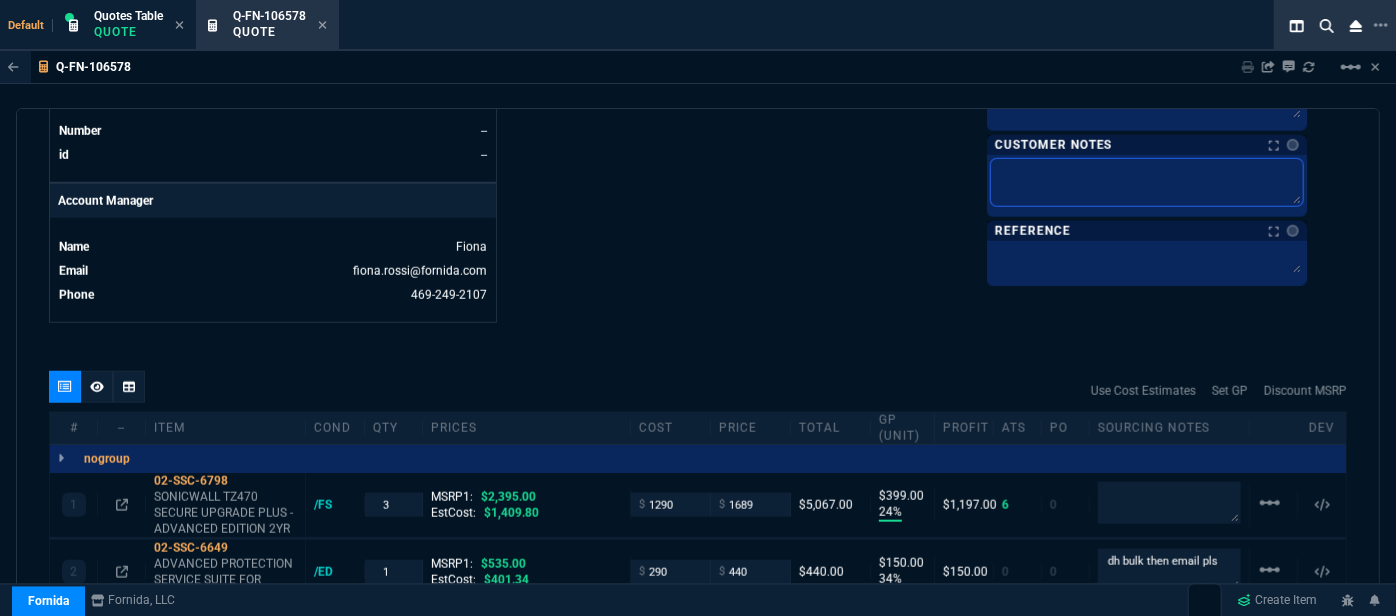 click at bounding box center [1147, 182] 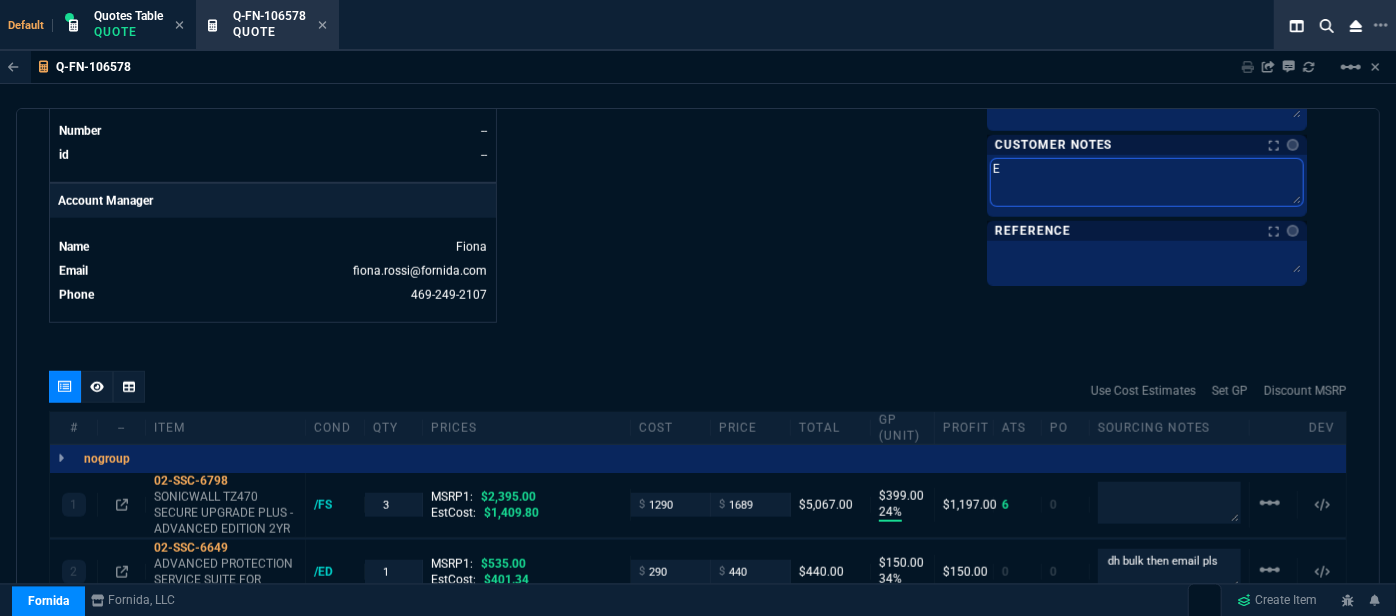 type on "El" 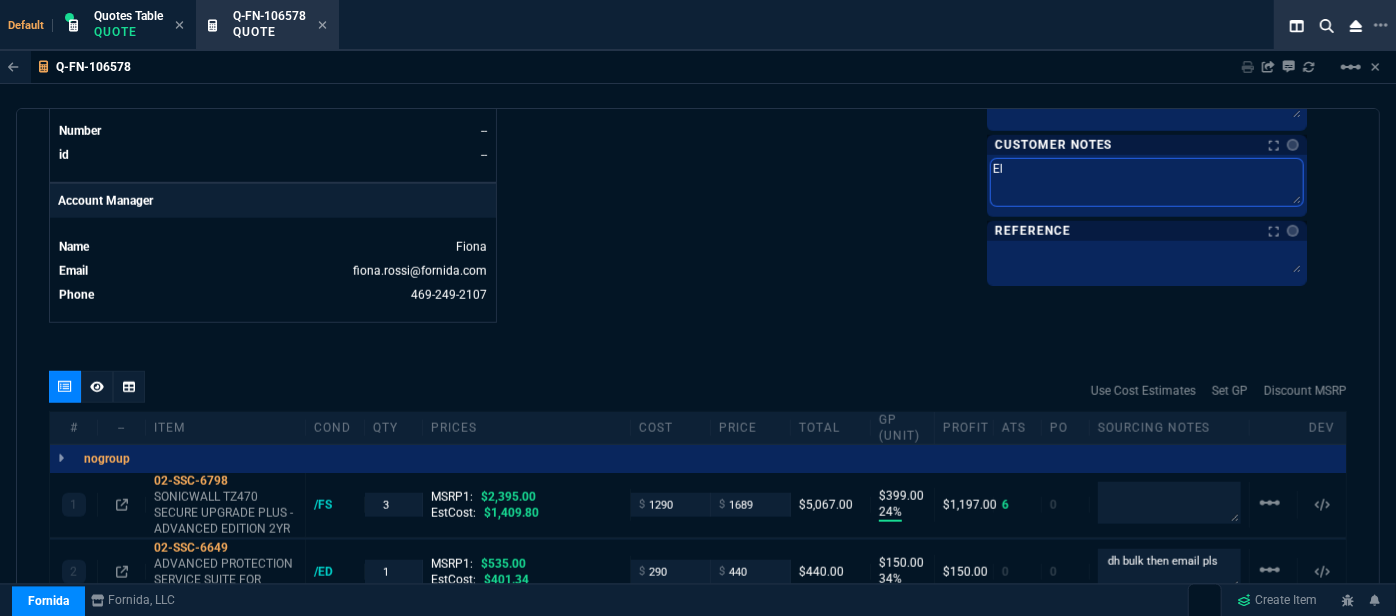 type on "E" 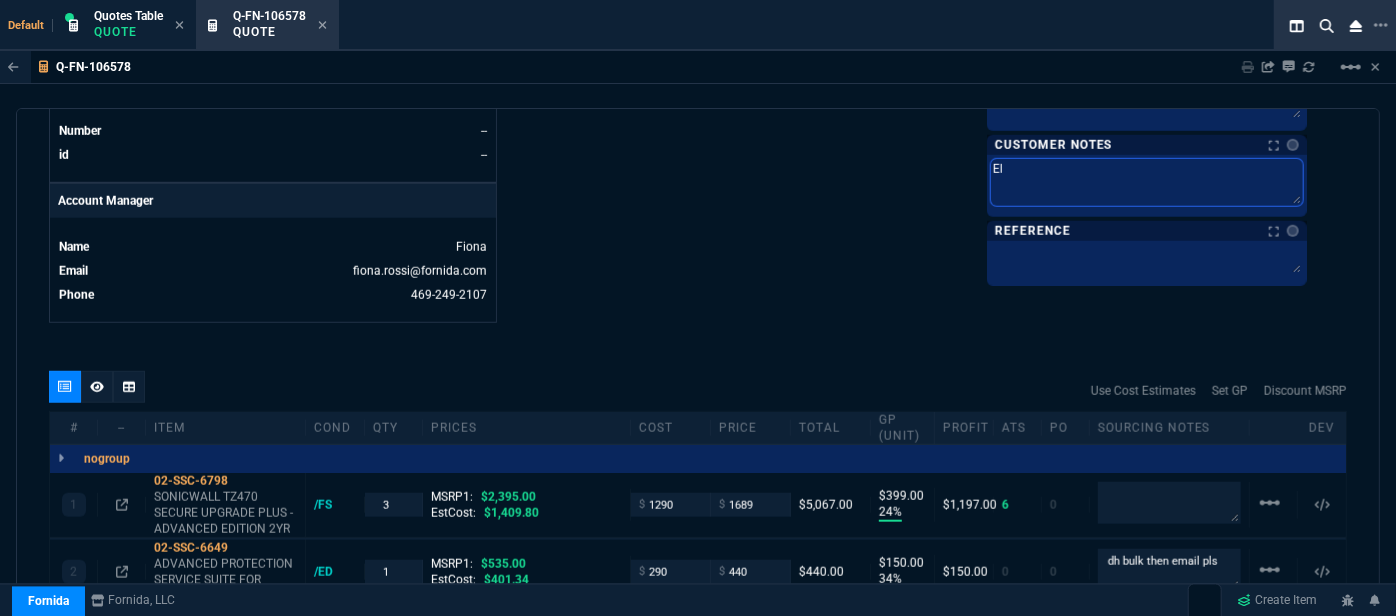 type on "E" 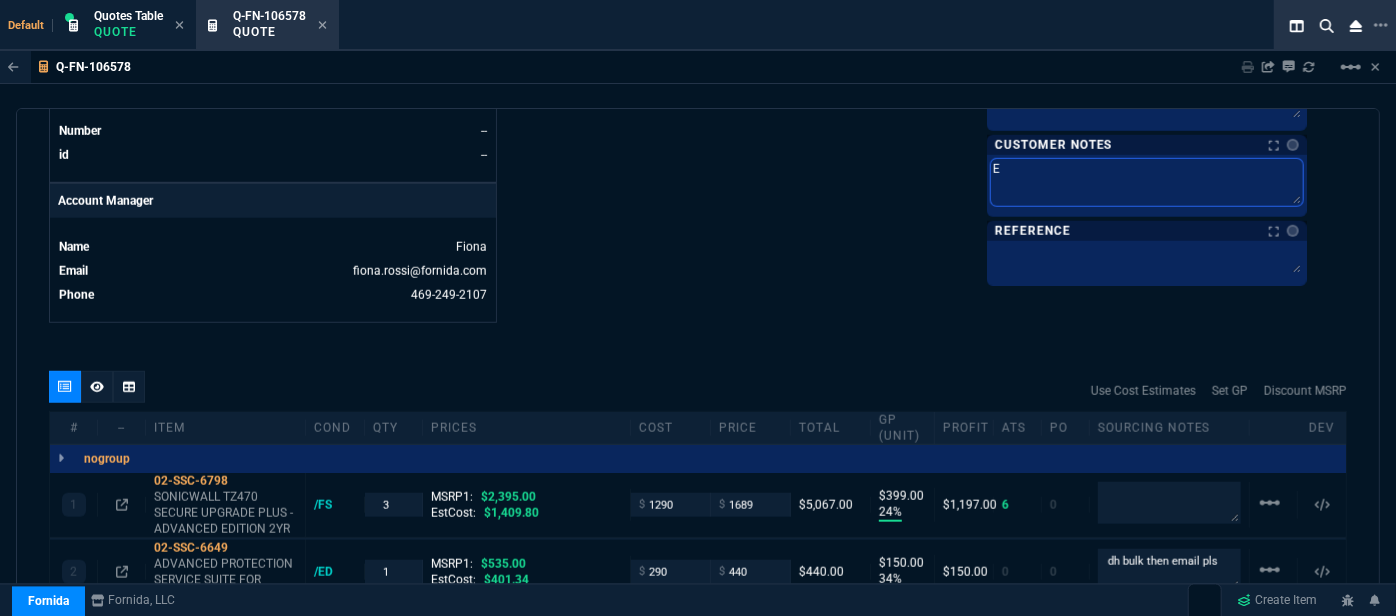 type 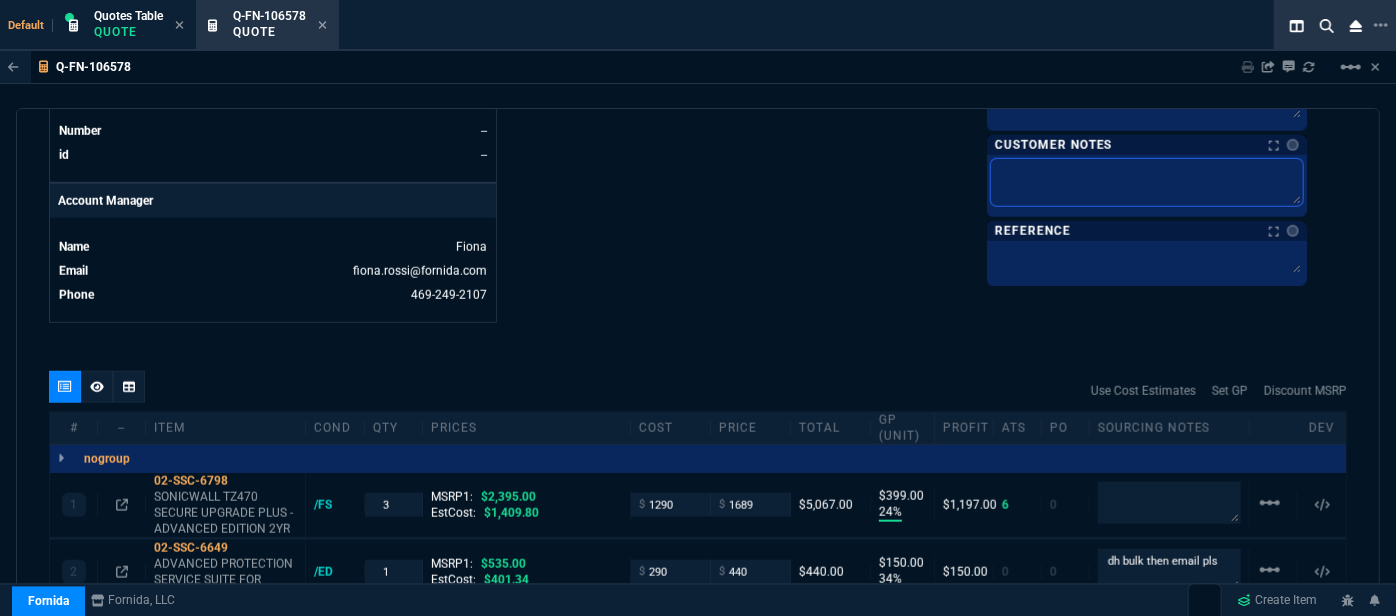 type on "E" 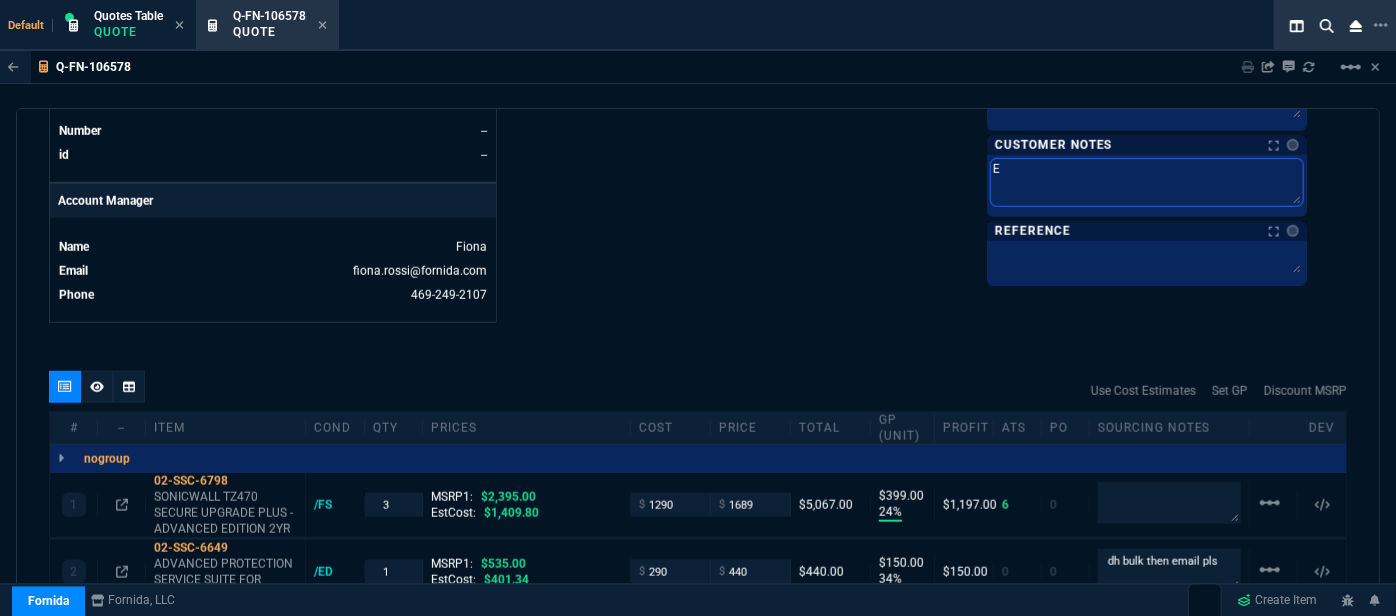type on "ET" 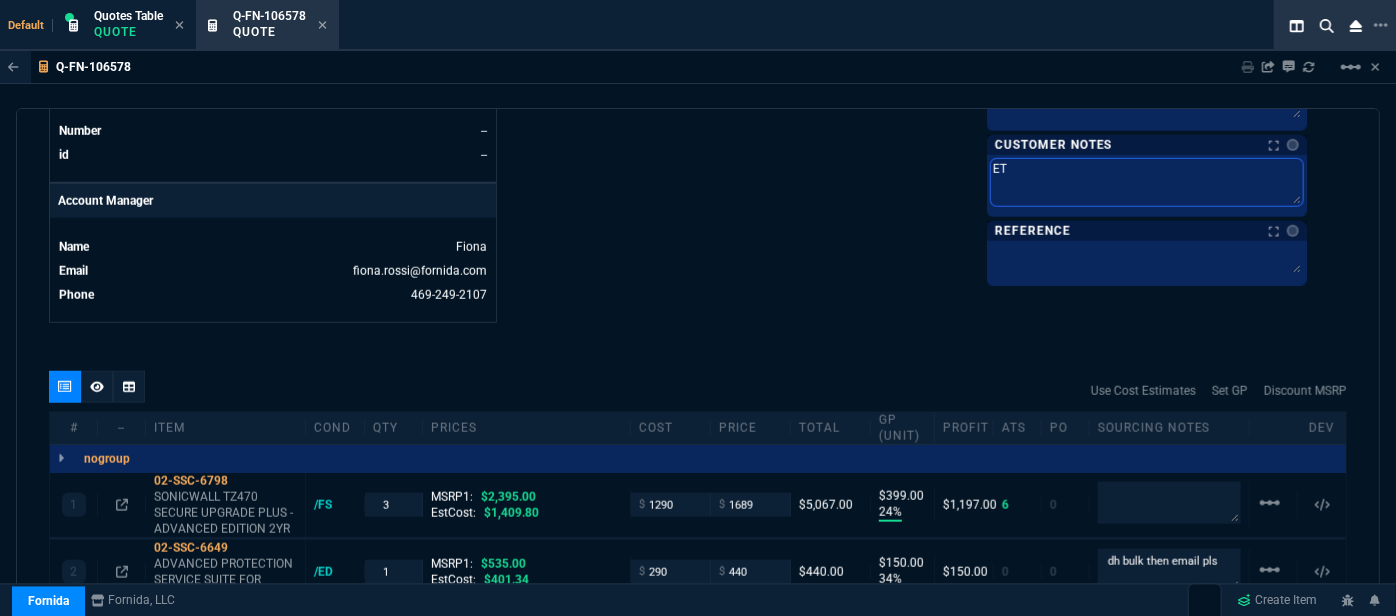 type on "ETA" 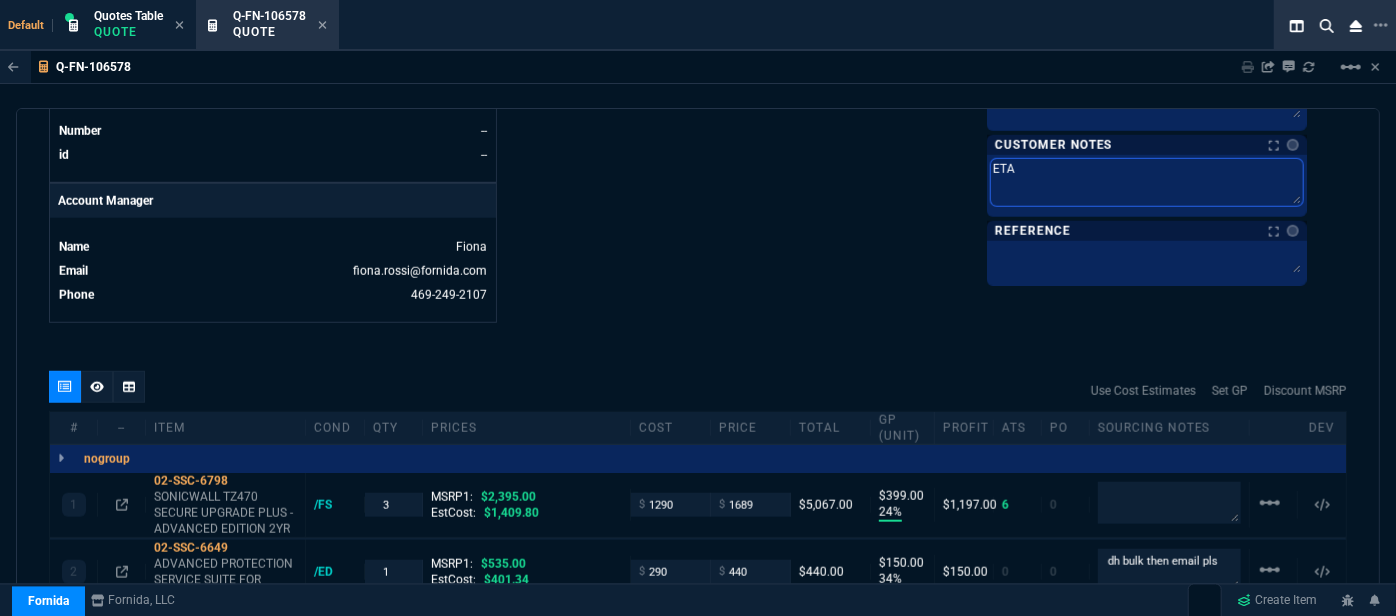 type on "ETA" 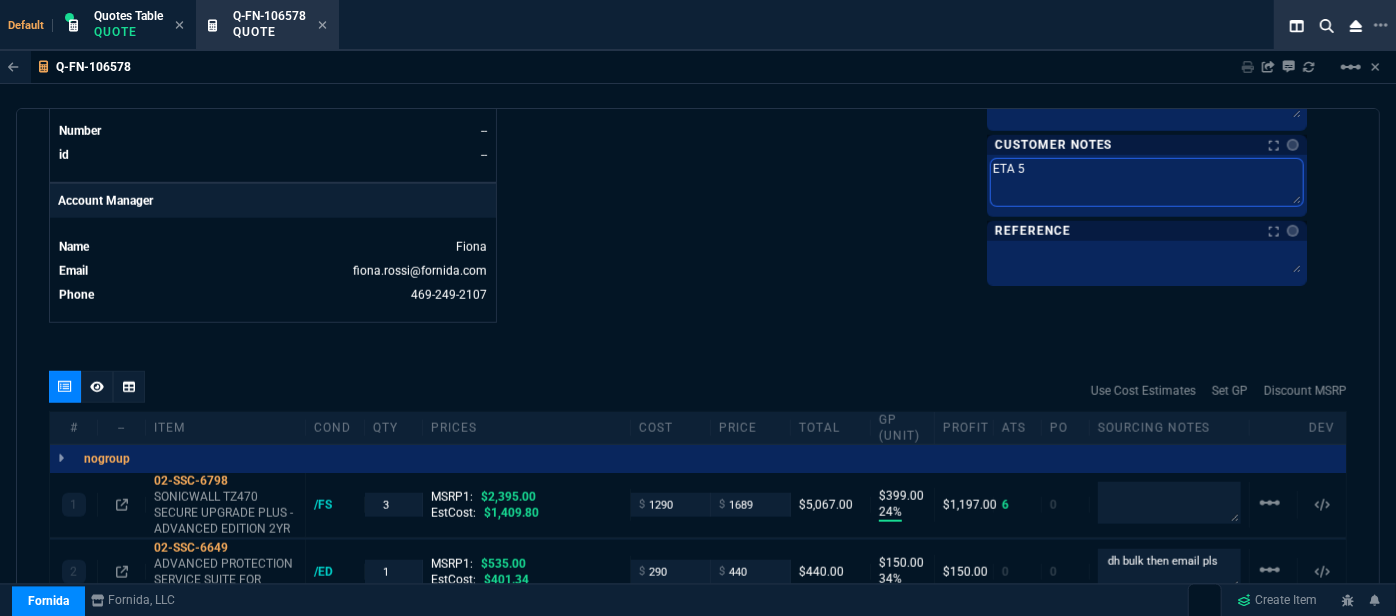 type on "ETA 5-" 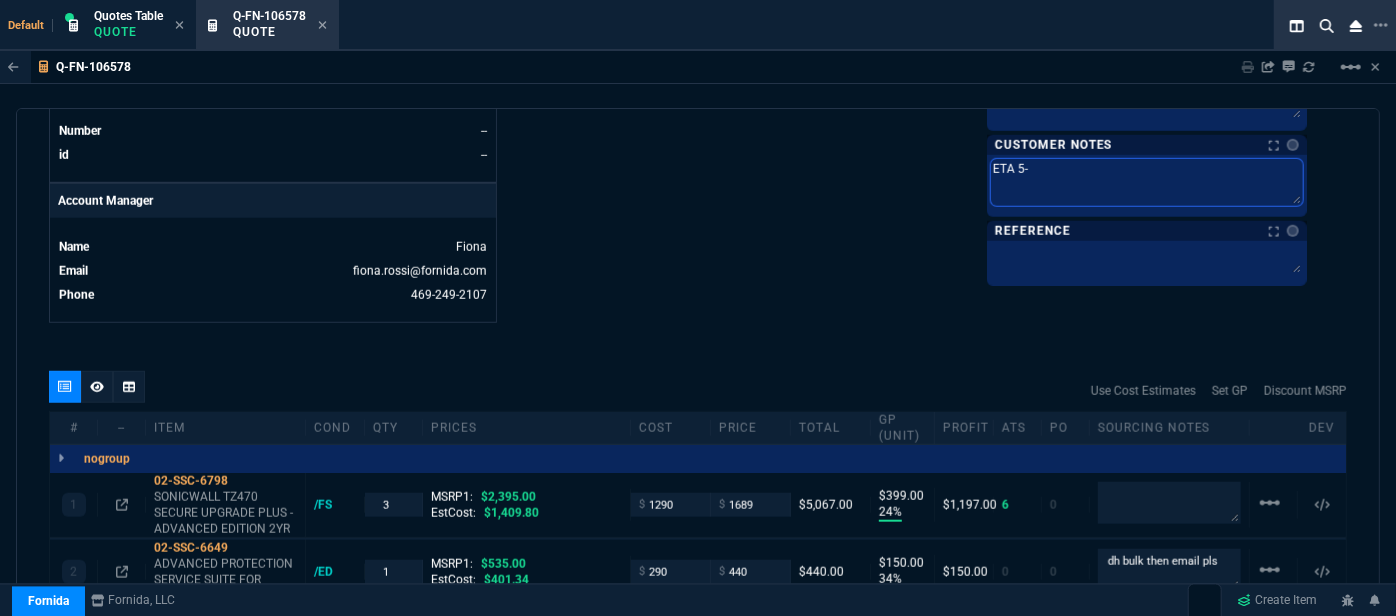 type on "ETA 5-7" 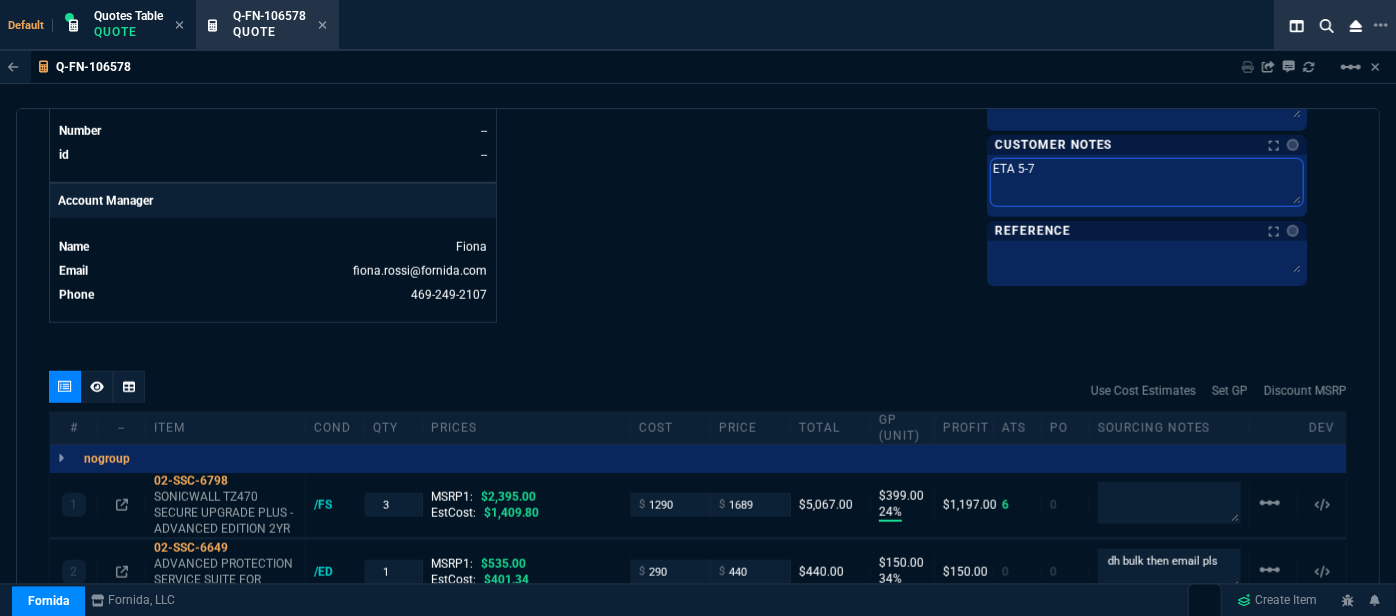 type on "ETA 5-7" 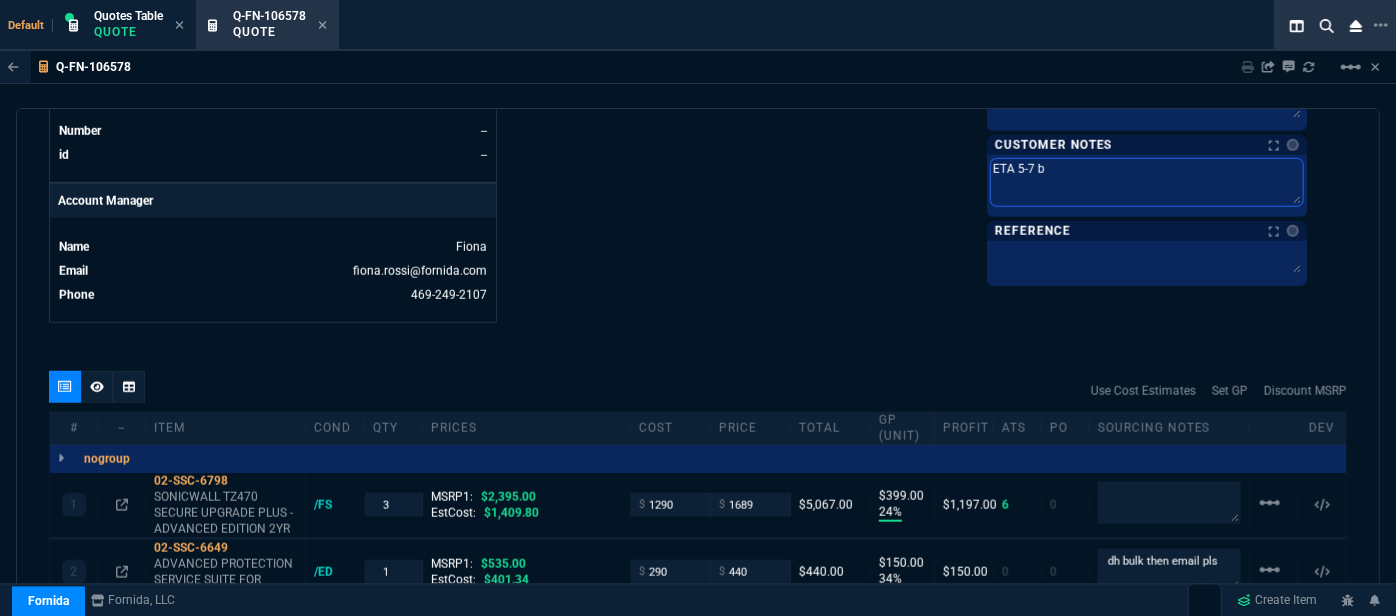 type on "ETA 5-7" 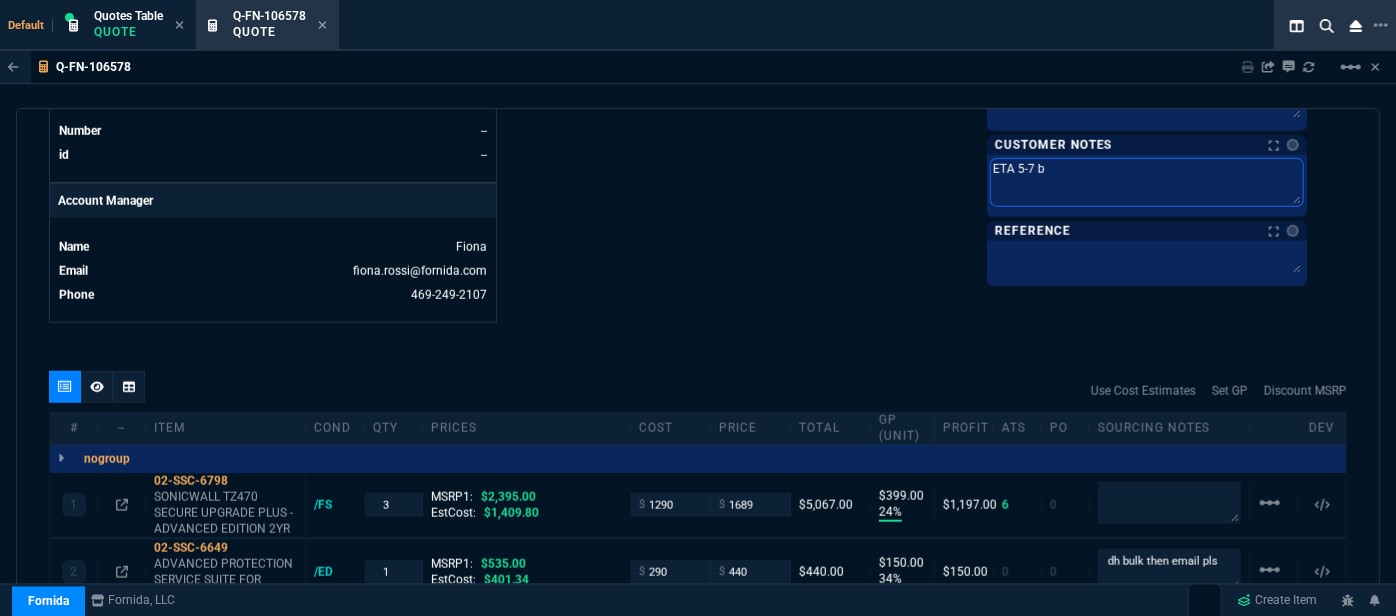 type on "ETA 5-7" 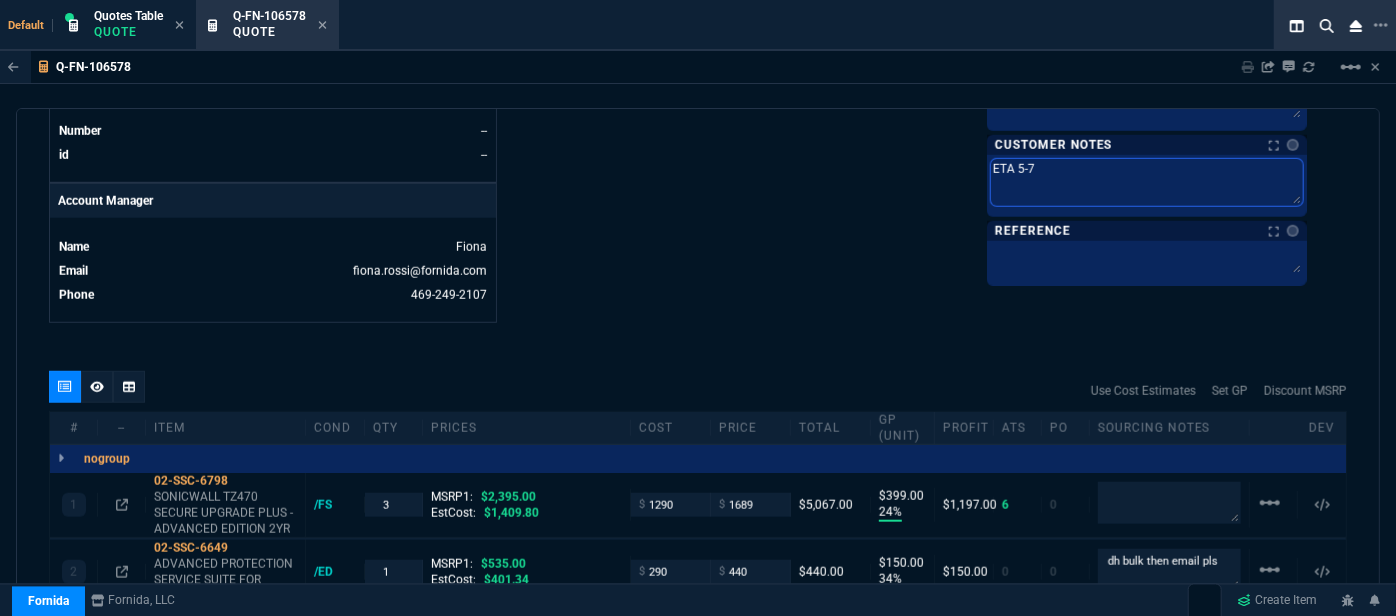 type on "ETA 5-7 B" 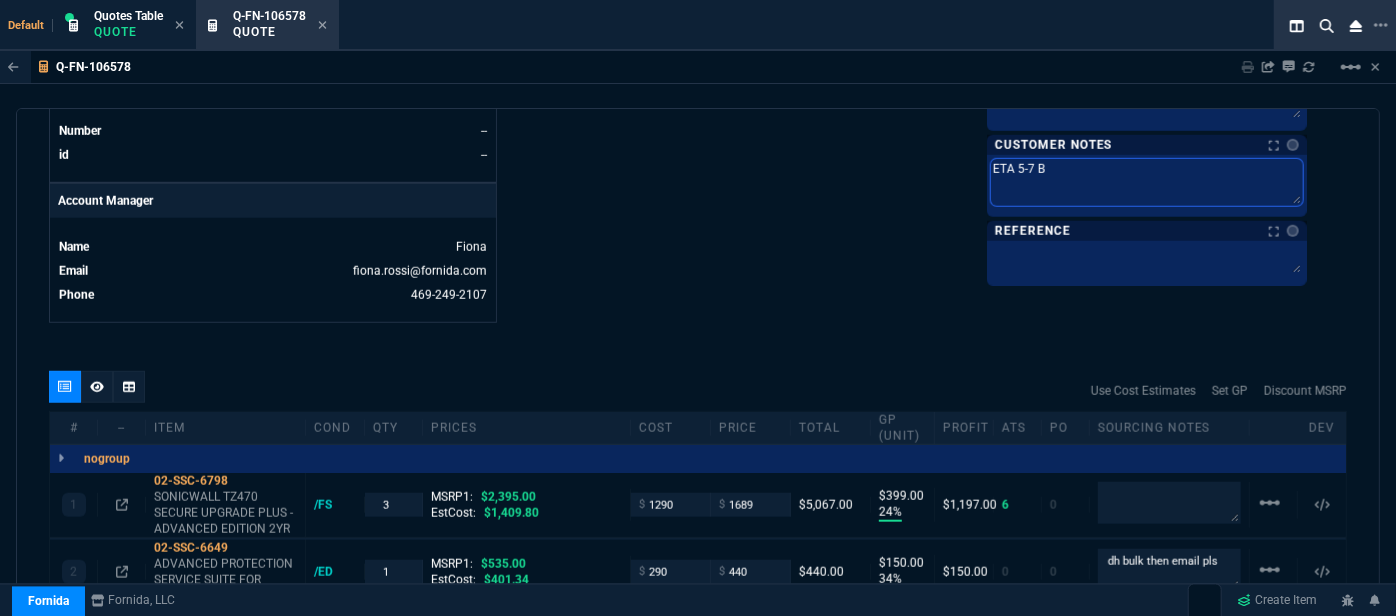 type on "ETA 5-7 Bi" 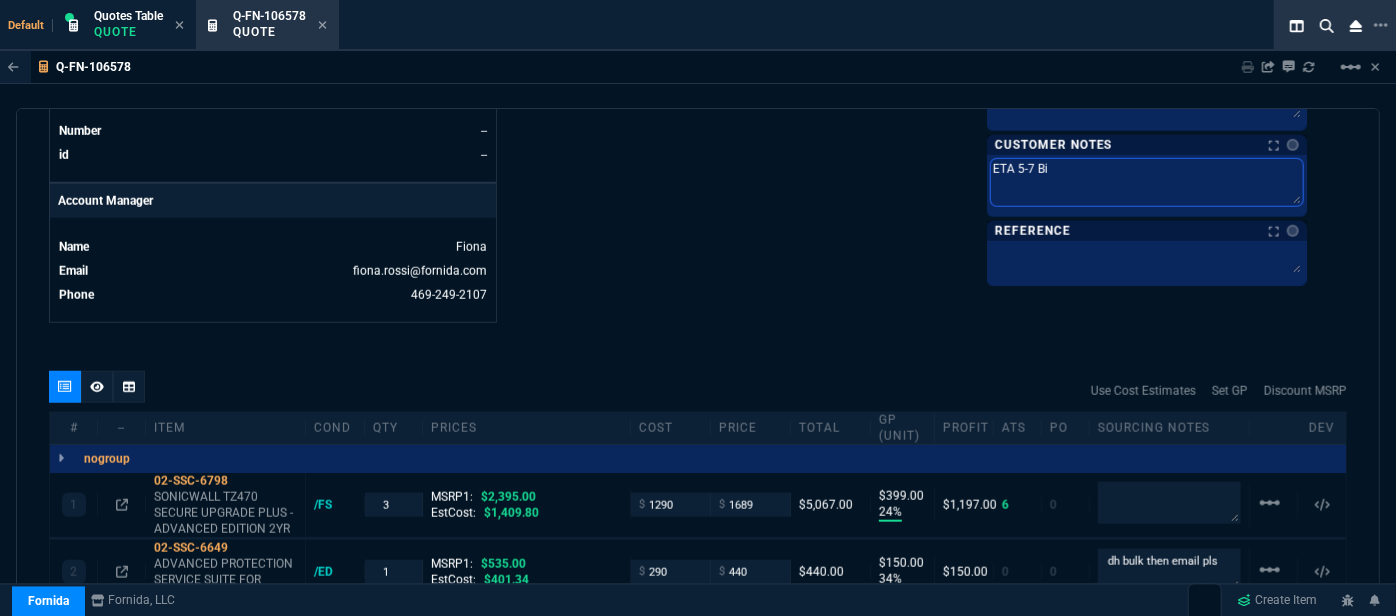 type on "ETA 5-7 Biz" 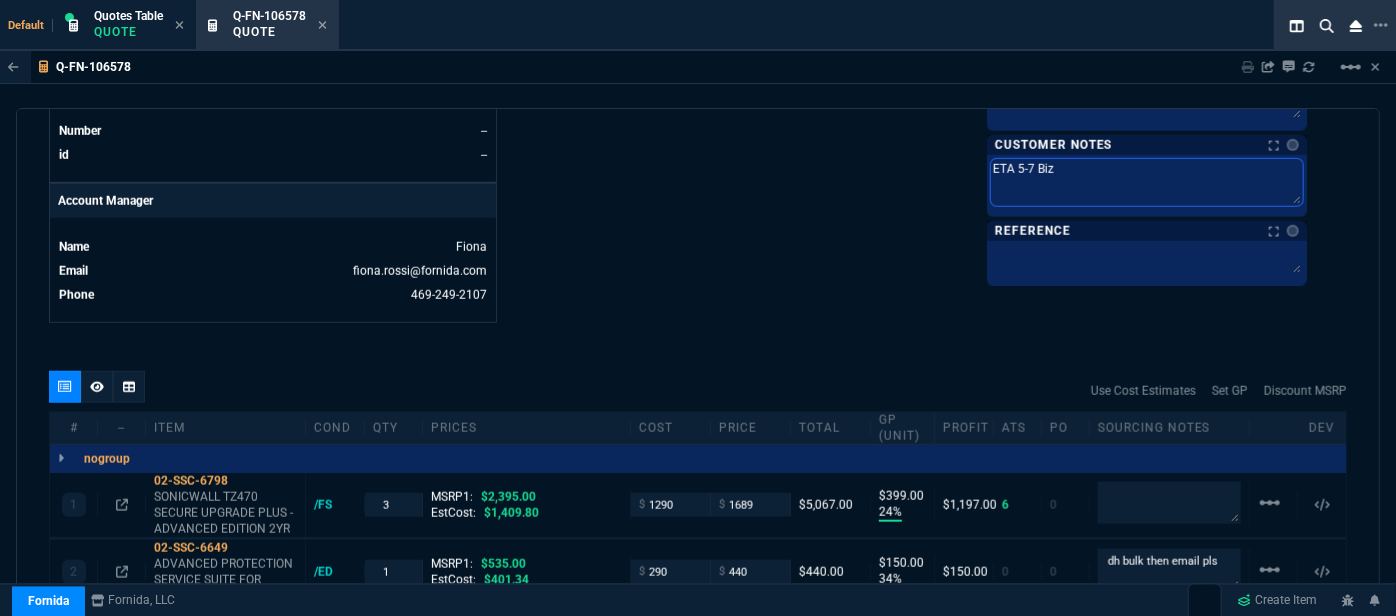 type on "ETA 5-7 Biz" 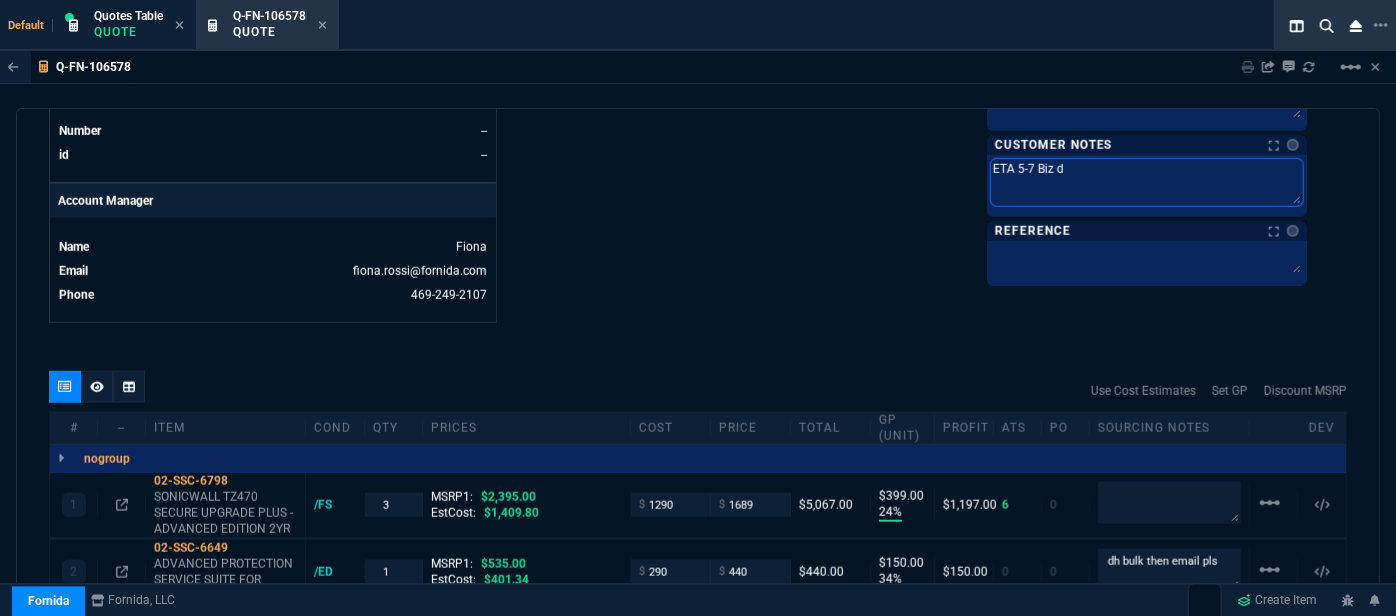 type on "ETA 5-7 Biz dA" 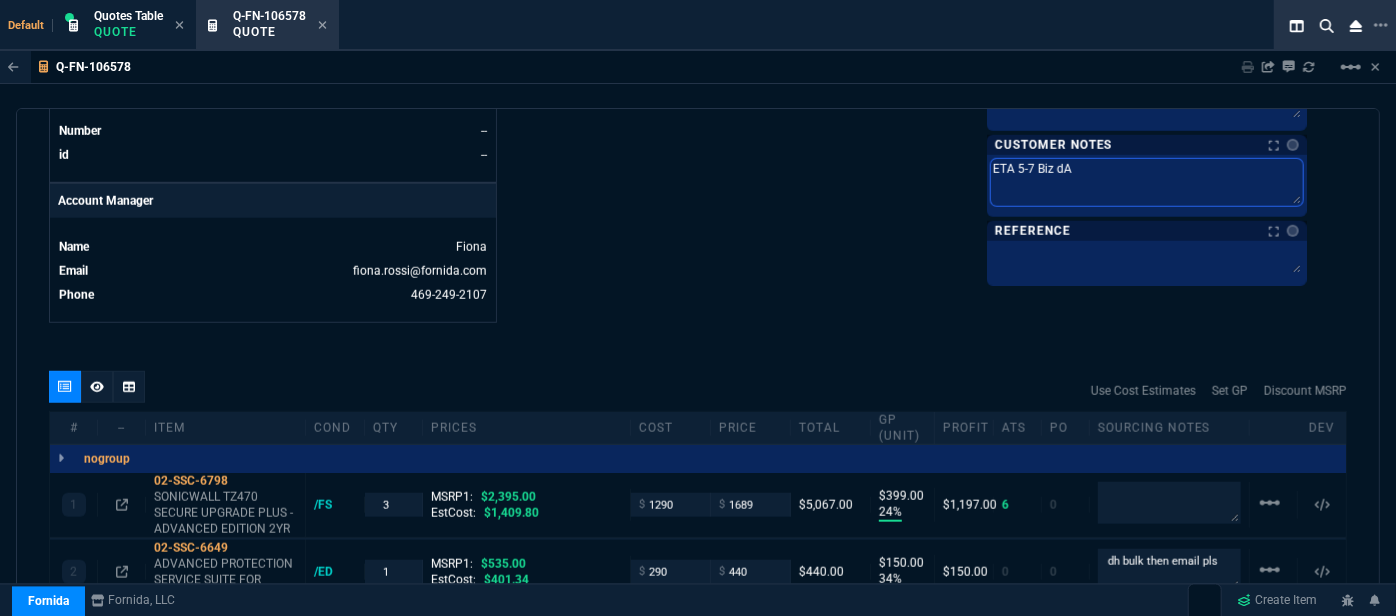 type on "ETA 5-7 Biz d" 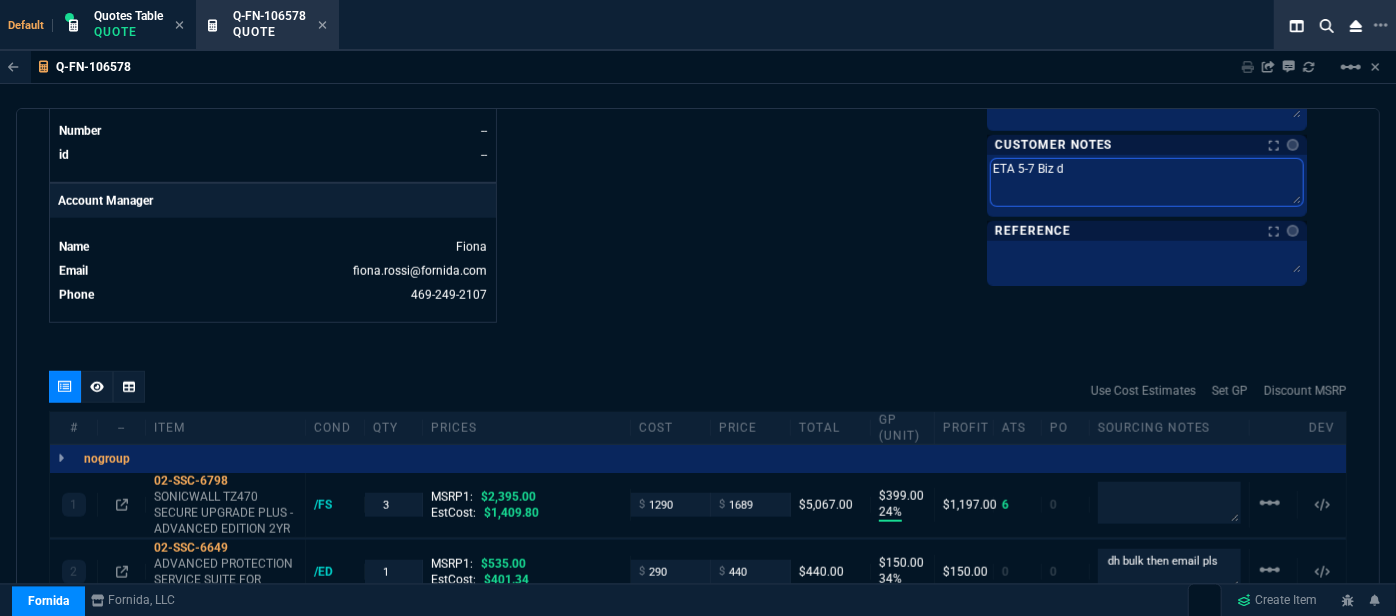 type on "ETA 5-7 Biz" 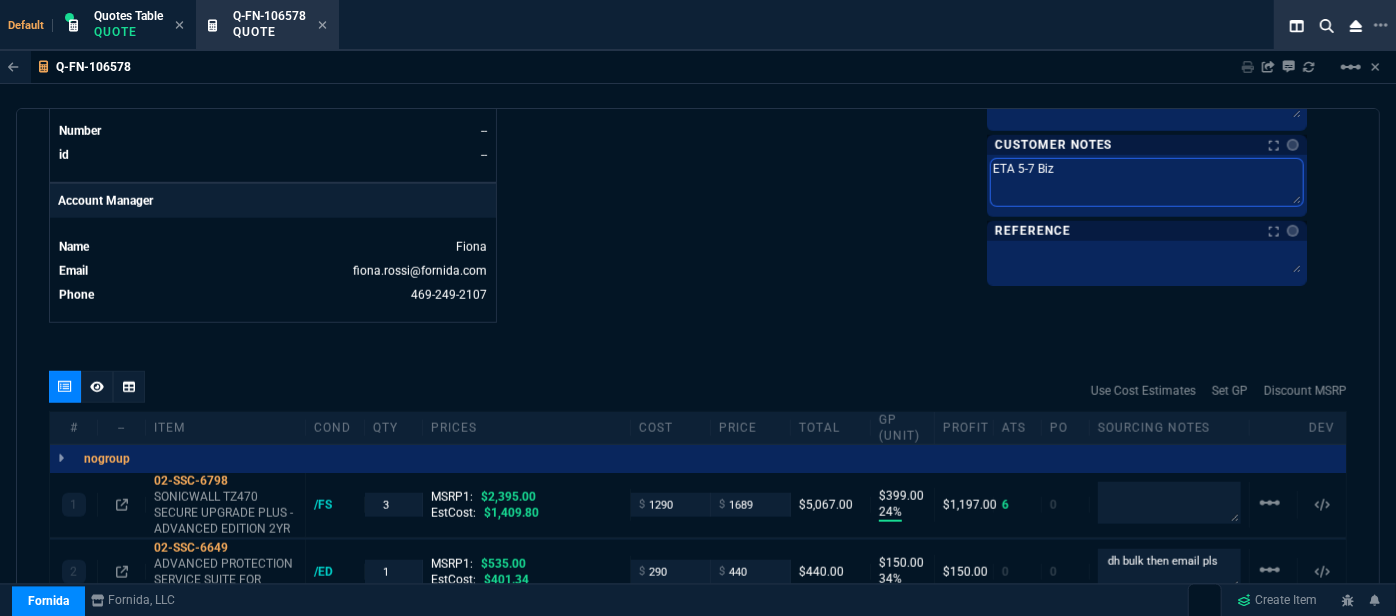 type on "ETA 5-7 Biz D" 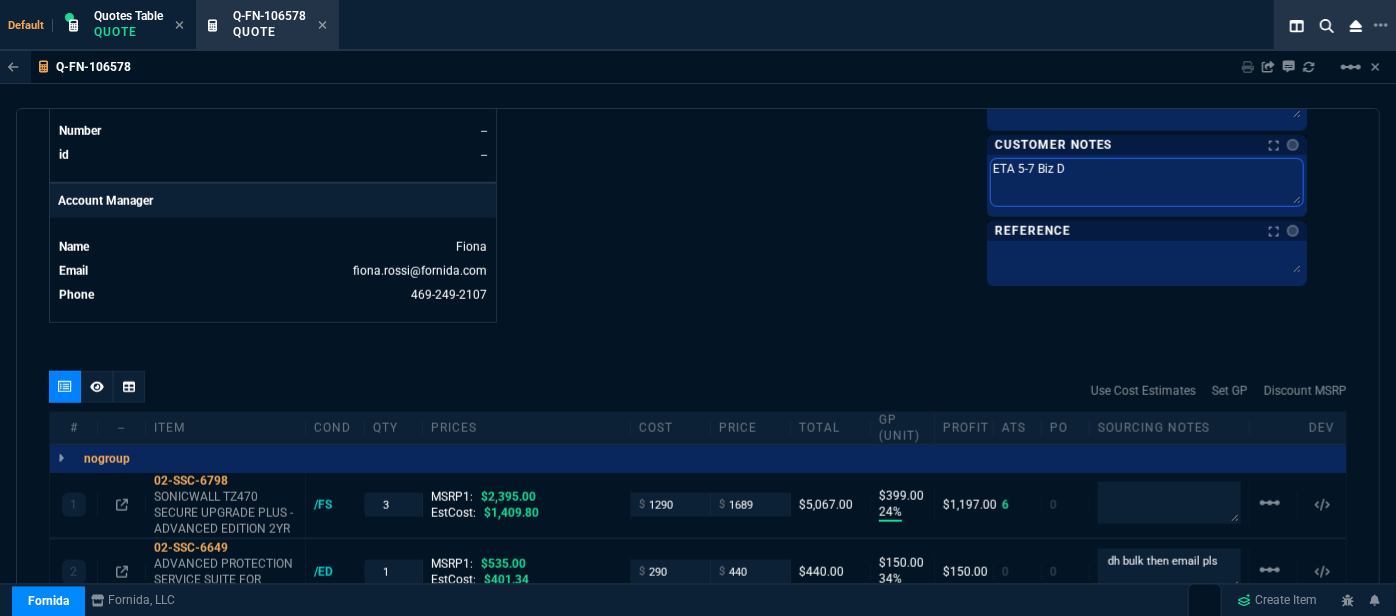 type on "ETA 5-7 Biz Dy" 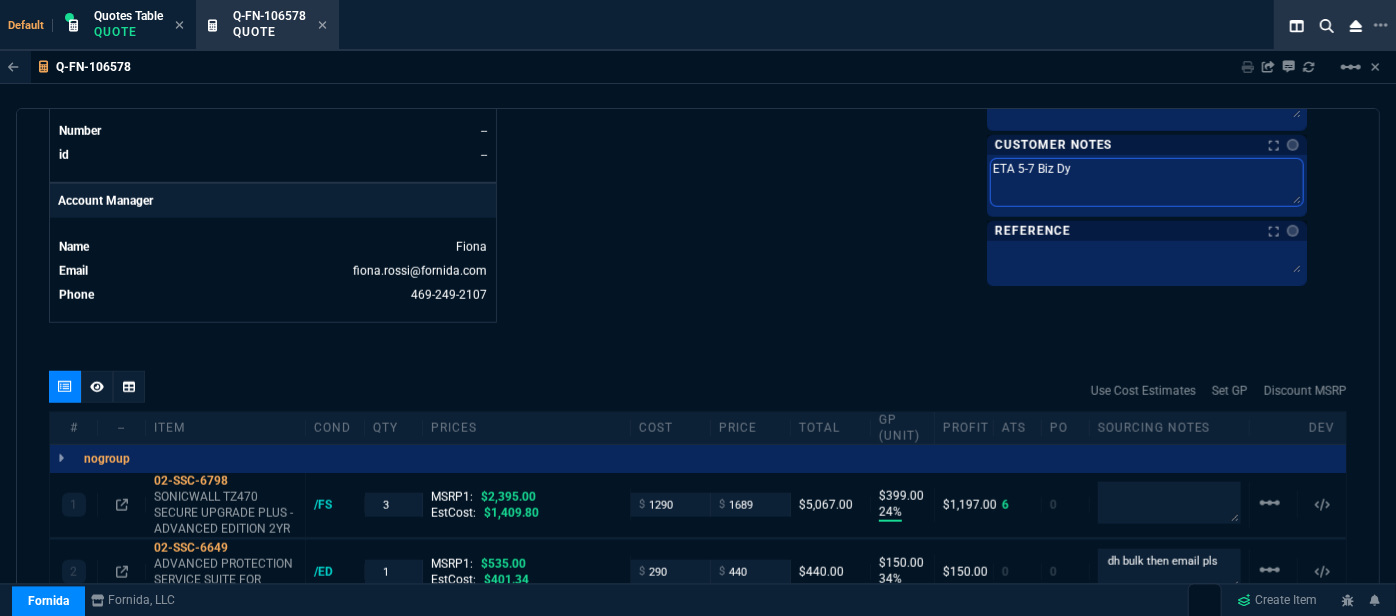 type on "ETA 5-7 Biz Dya" 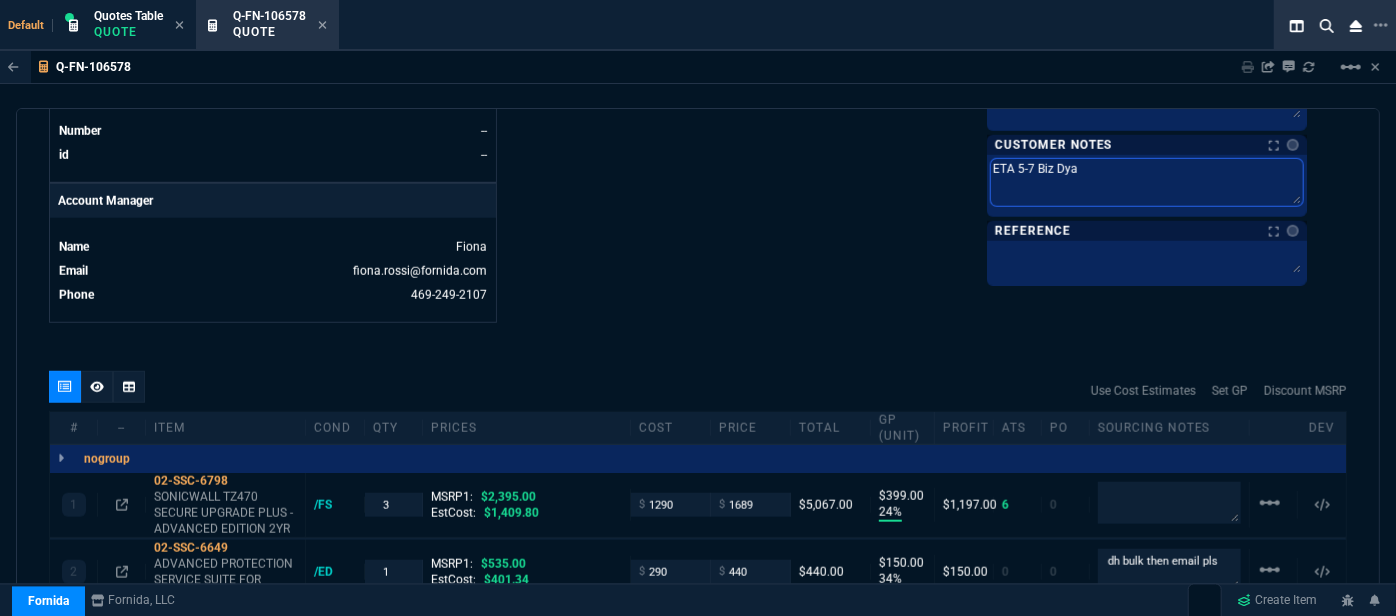 type on "ETA 5-7 Biz Dyas" 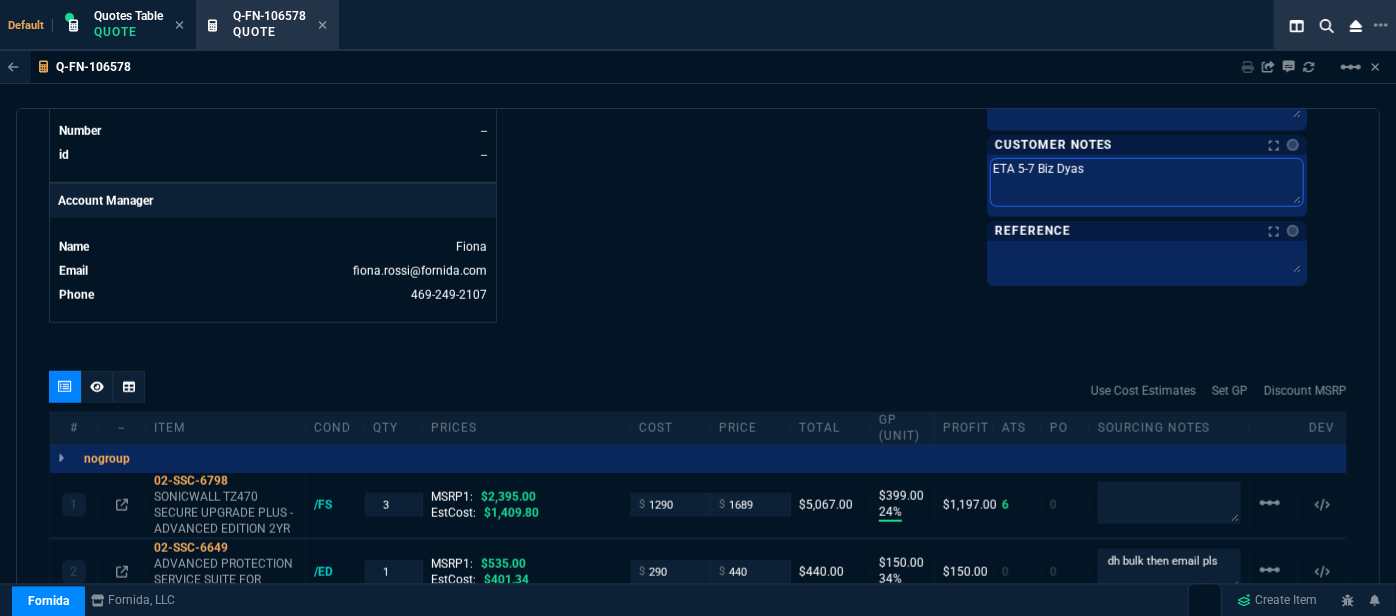 type on "ETA 5-7 Biz Dyas" 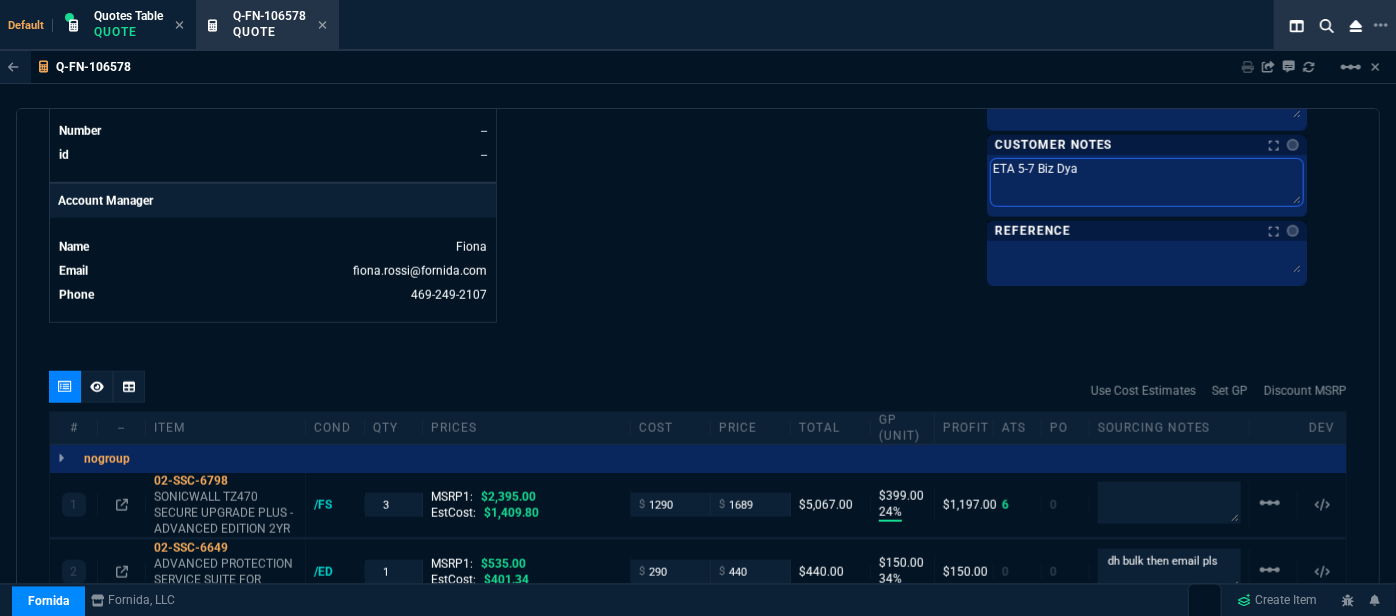 type on "ETA 5-7 Biz Dy" 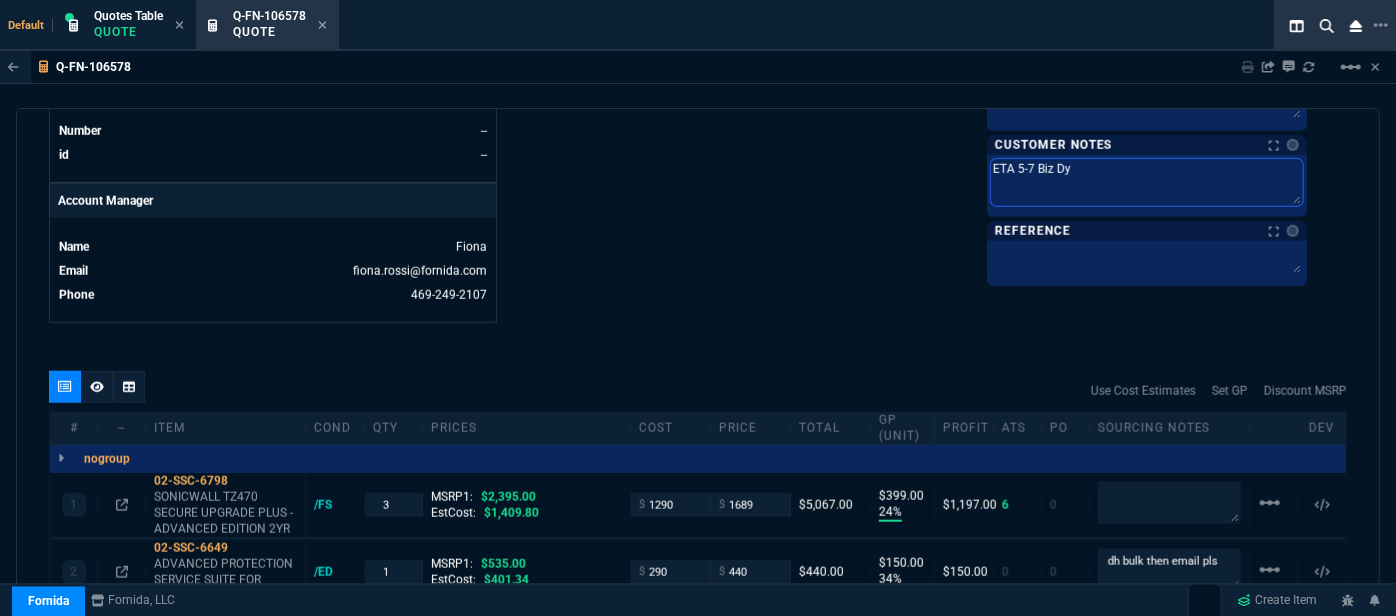 type on "ETA 5-7 Biz D" 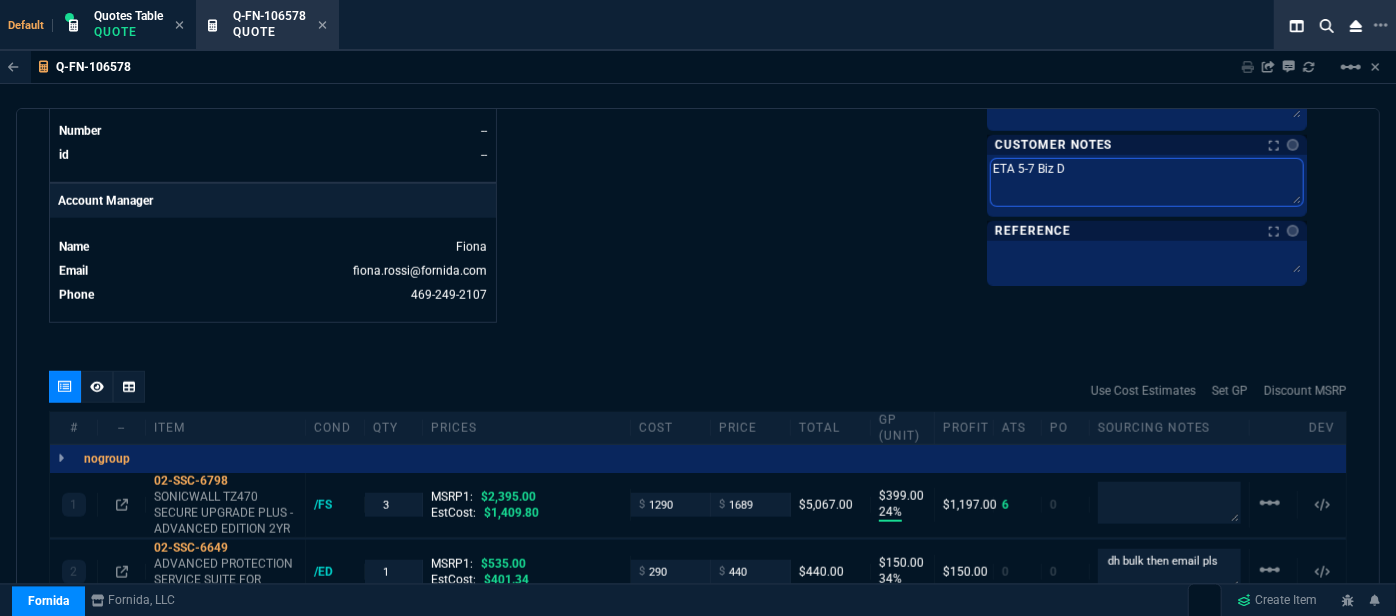 type on "ETA 5-7 Biz Da" 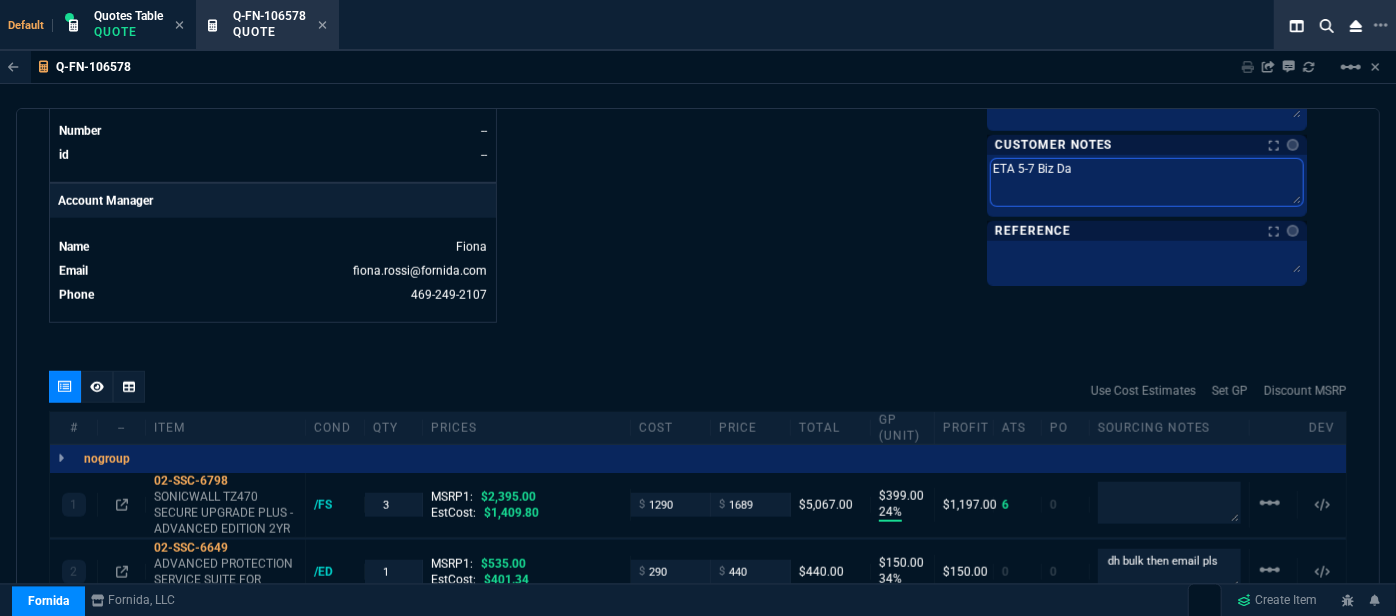 type on "ETA 5-7 Biz Day" 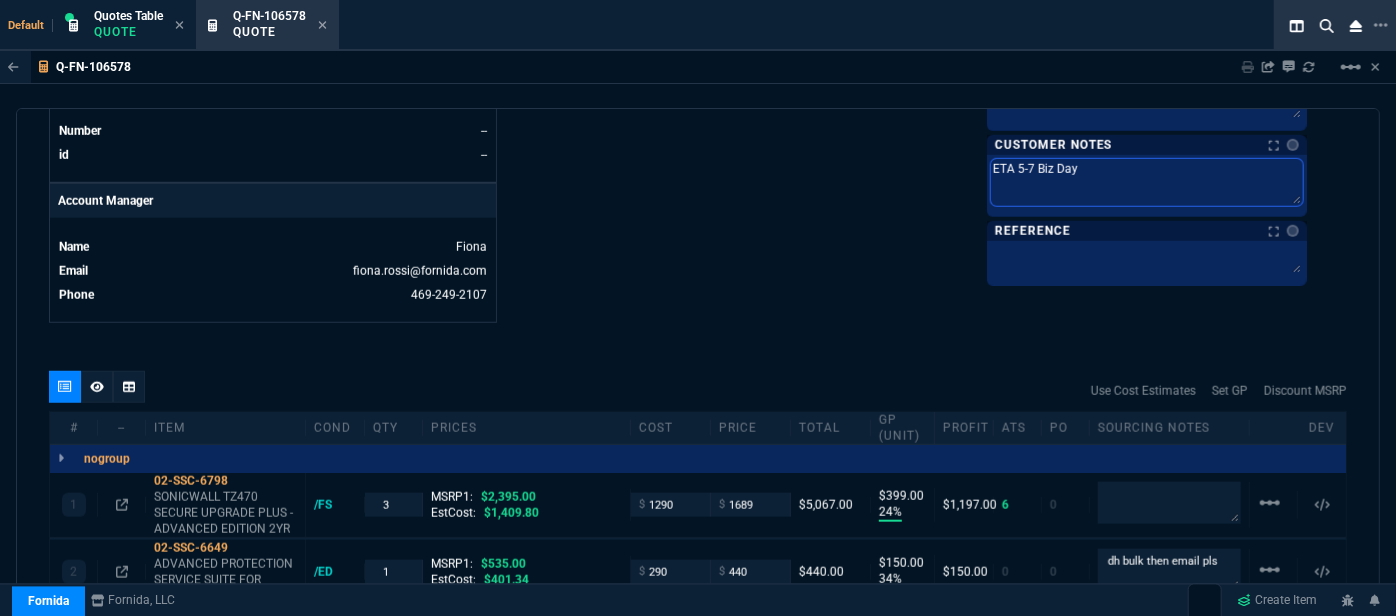 type on "ETA 5-7 Biz Days" 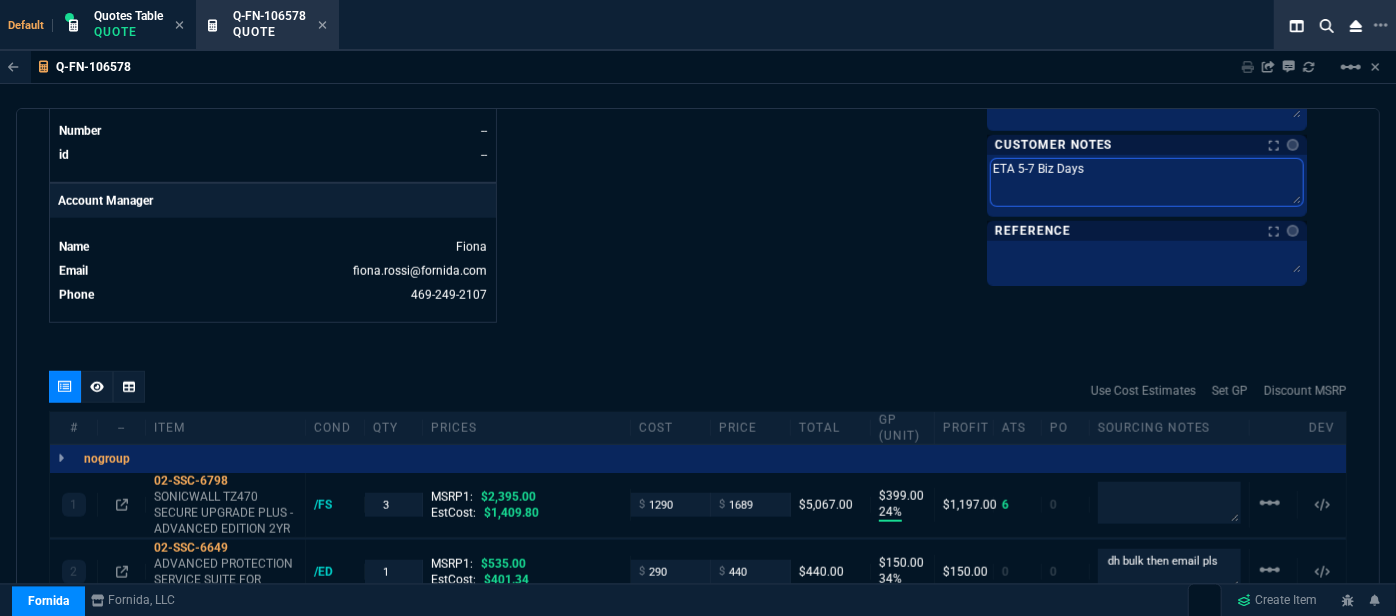 type on "ETA 5-7 Biz Days" 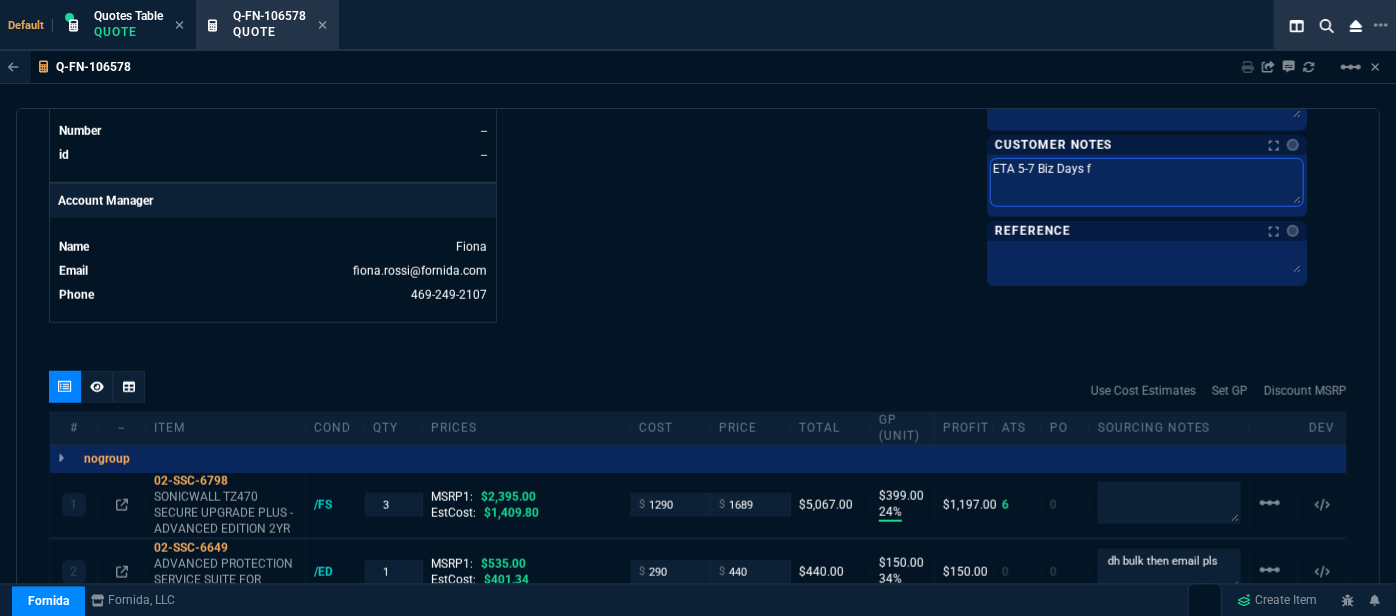 type on "ETA 5-7 Biz Days fo" 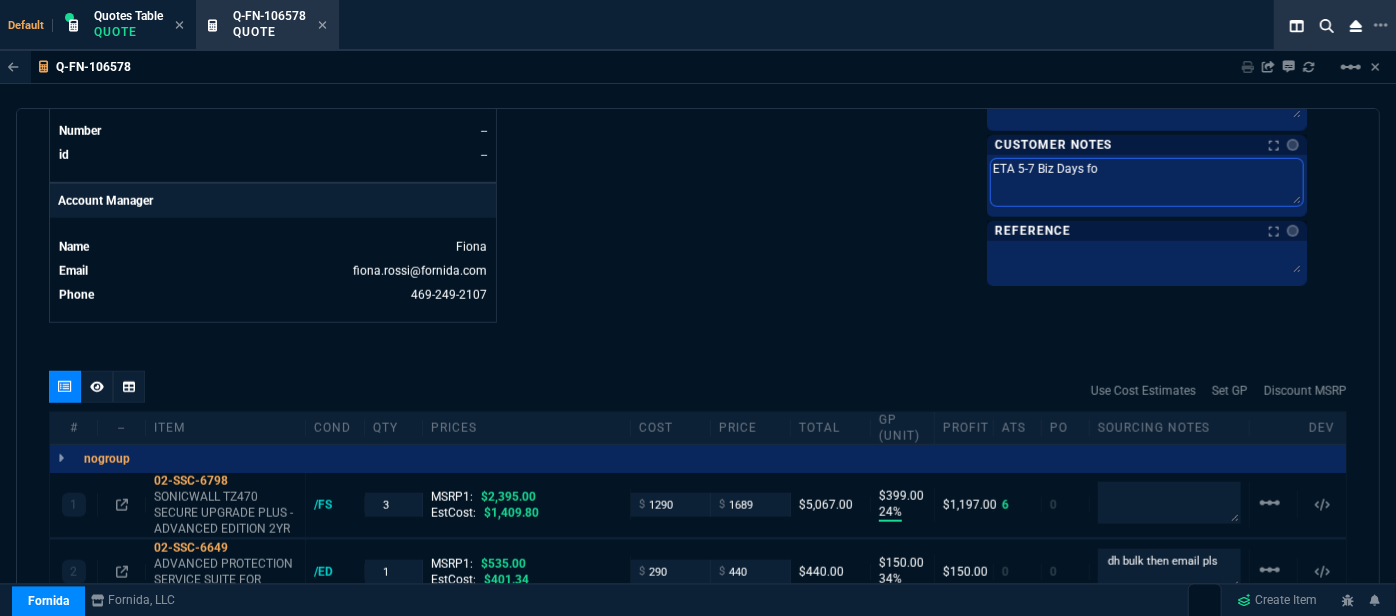 type on "ETA 5-7 Biz Days for" 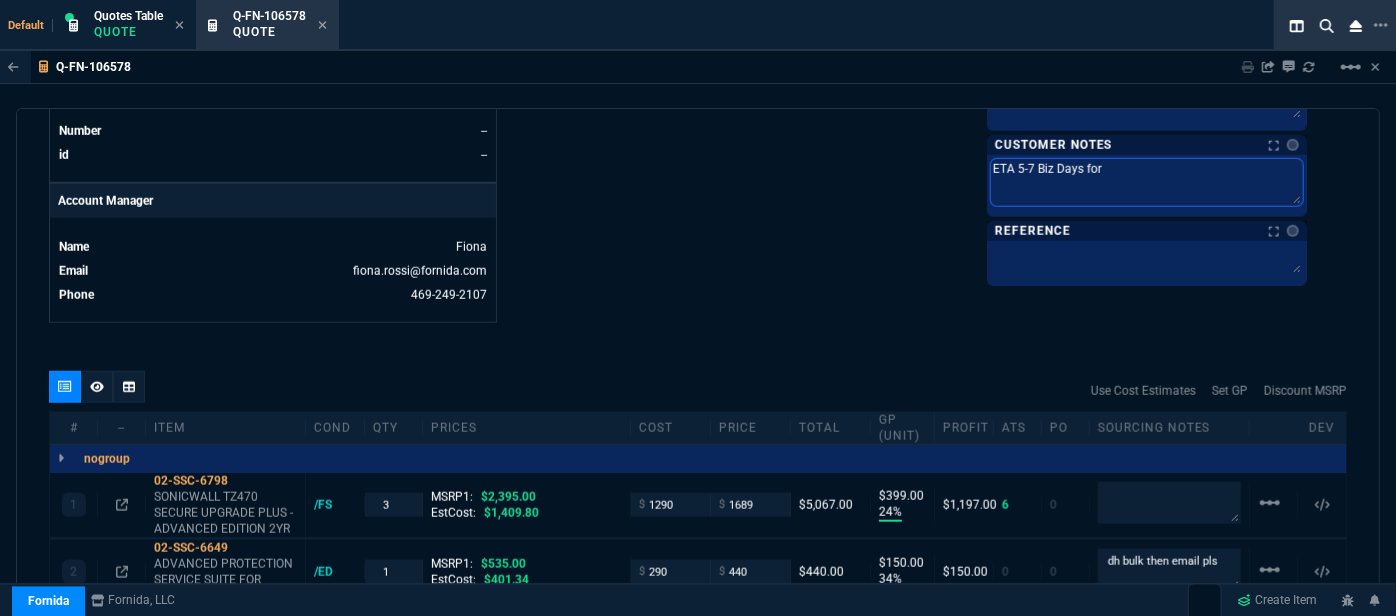 type on "ETA 5-7 Biz Days for" 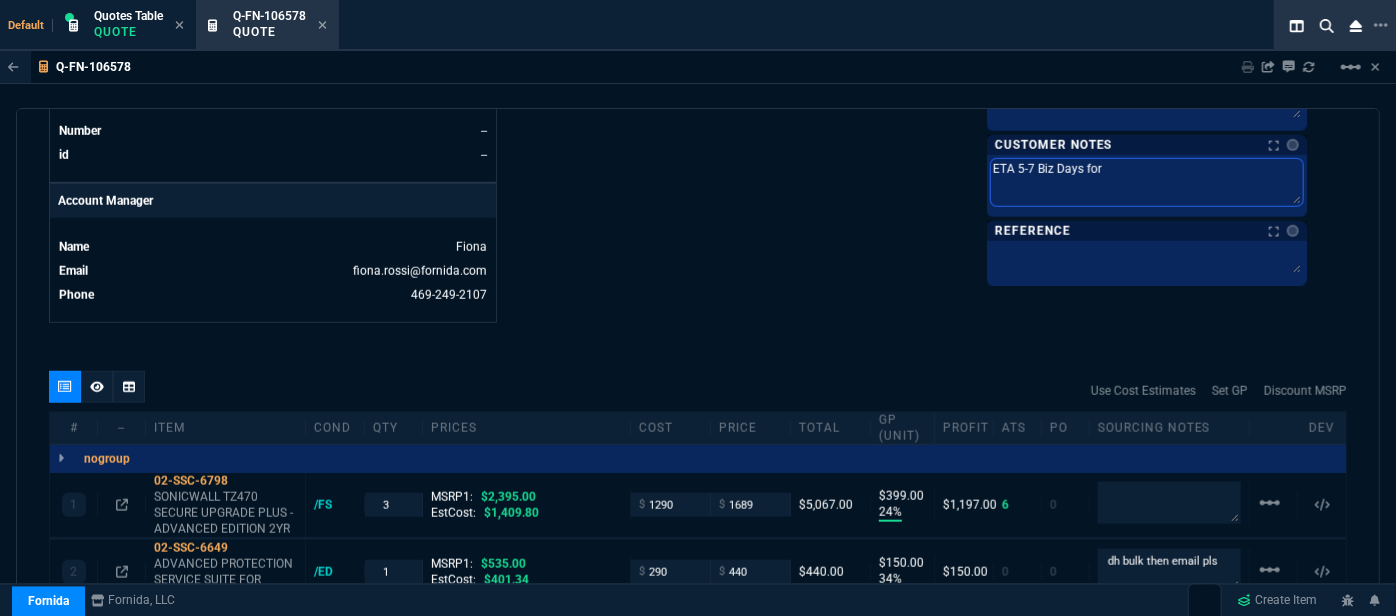 type on "ETA 5-7 Biz Days for t" 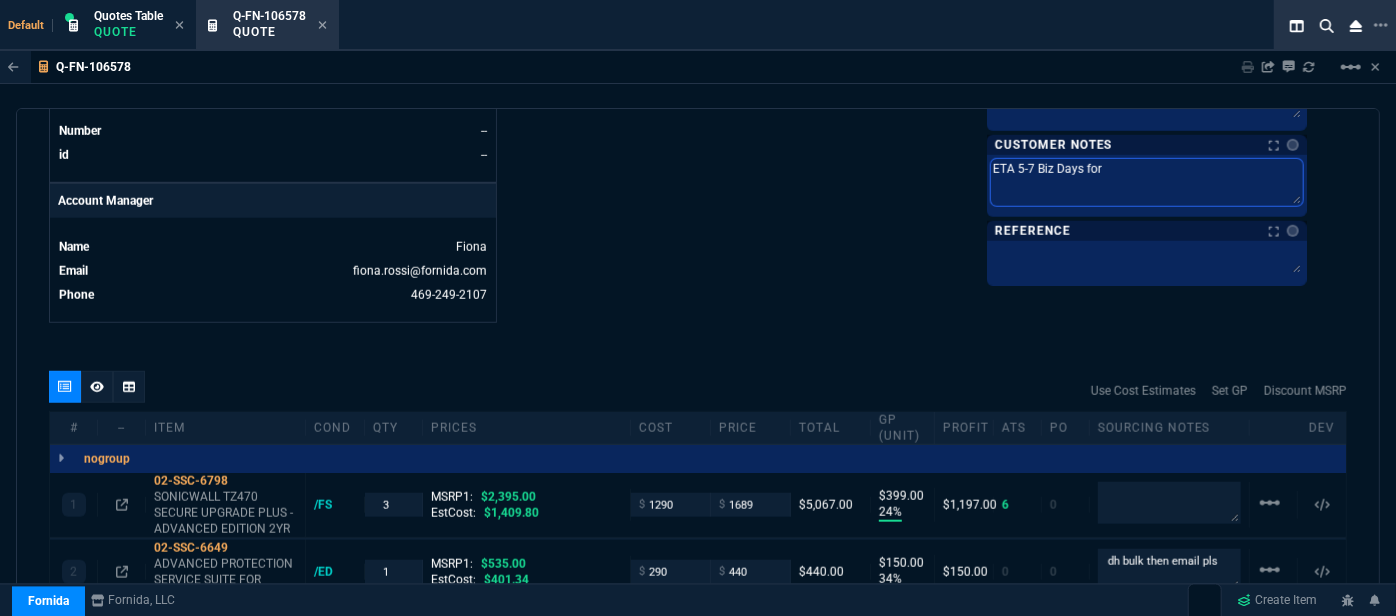 type on "ETA 5-7 Biz Days for t" 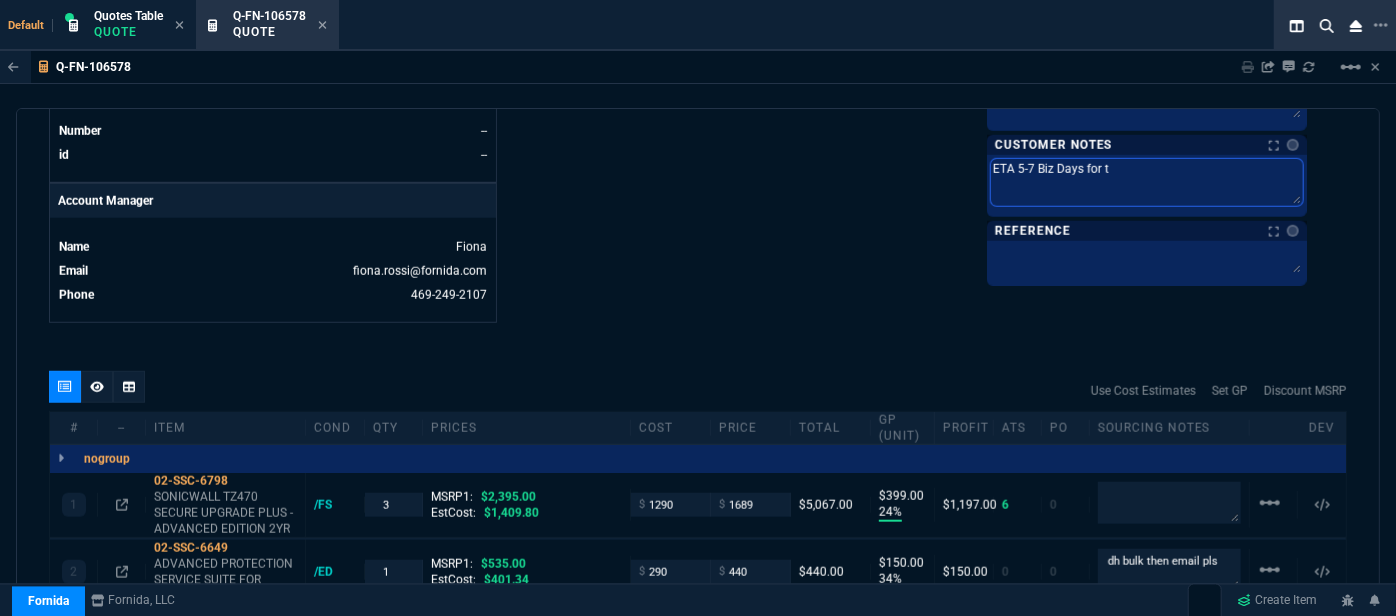 type on "ETA 5-7 Biz Days for th" 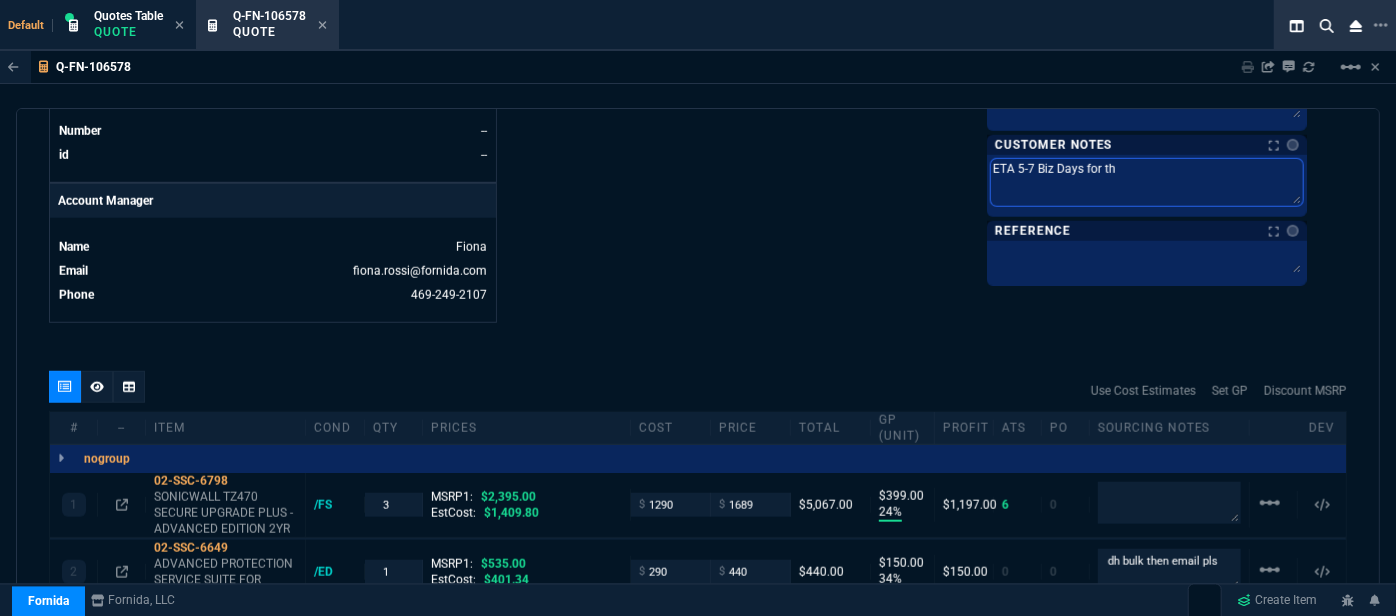 type on "ETA 5-7 Biz Days for the" 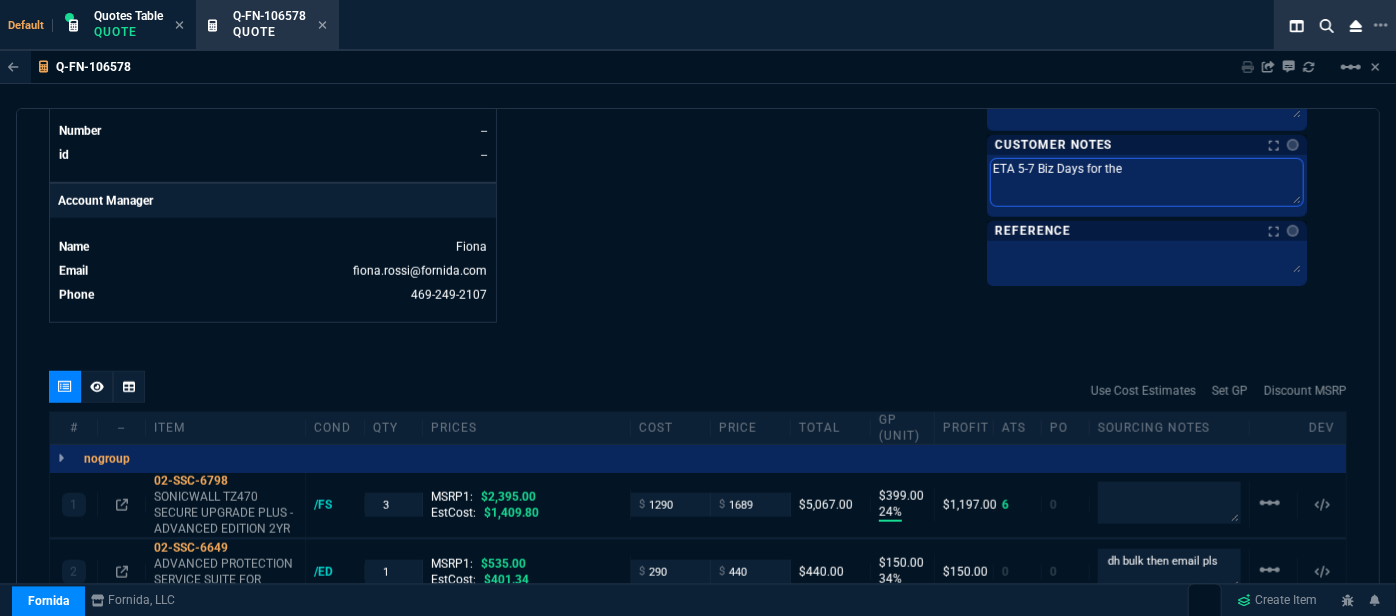type on "ETA 5-7 Biz Days for the" 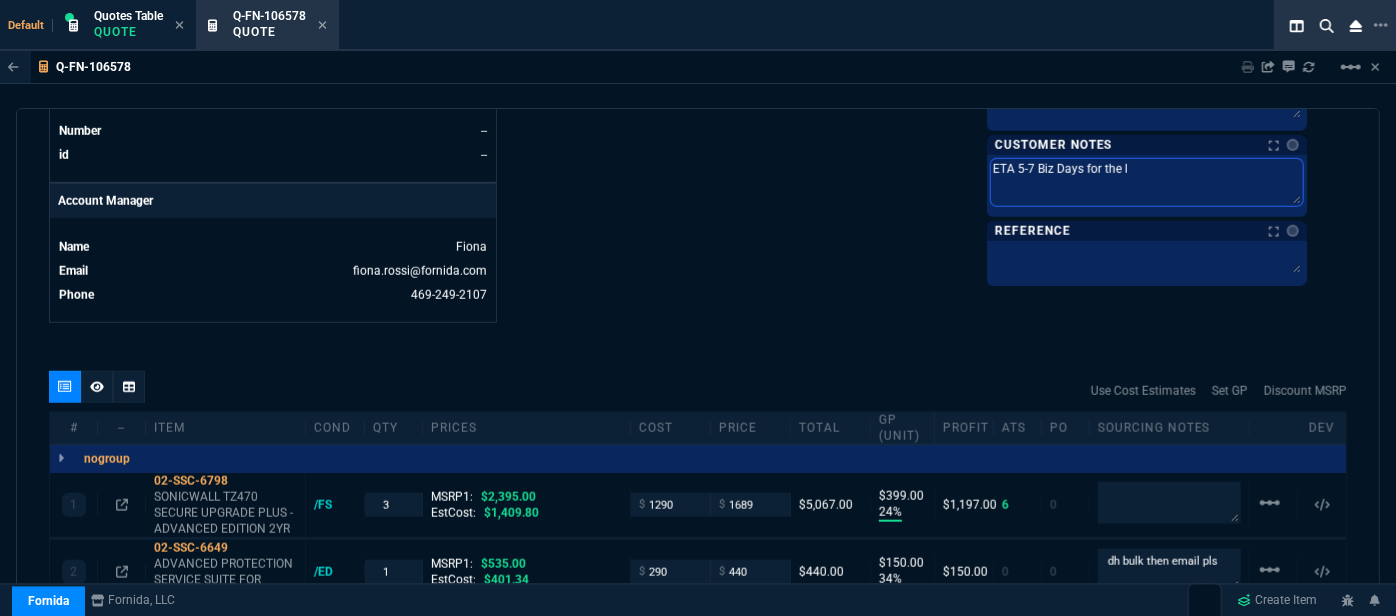 type on "ETA 5-7 Biz Days for the li" 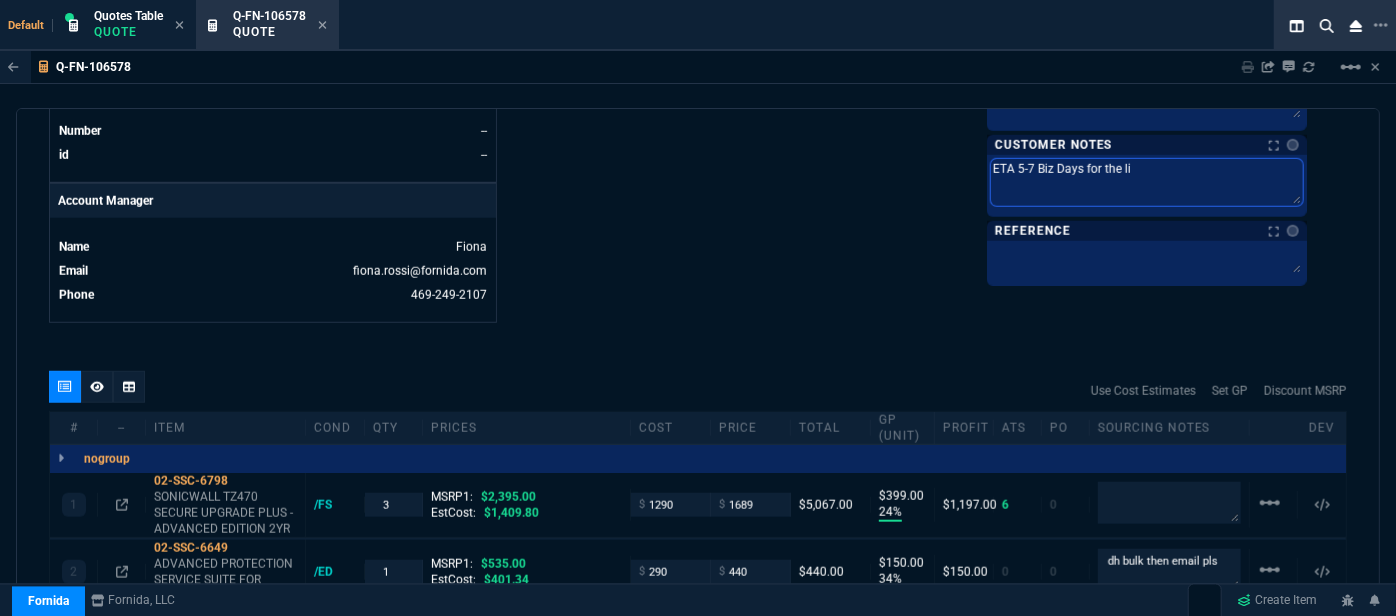 type on "ETA 5-7 Biz Days for the lic" 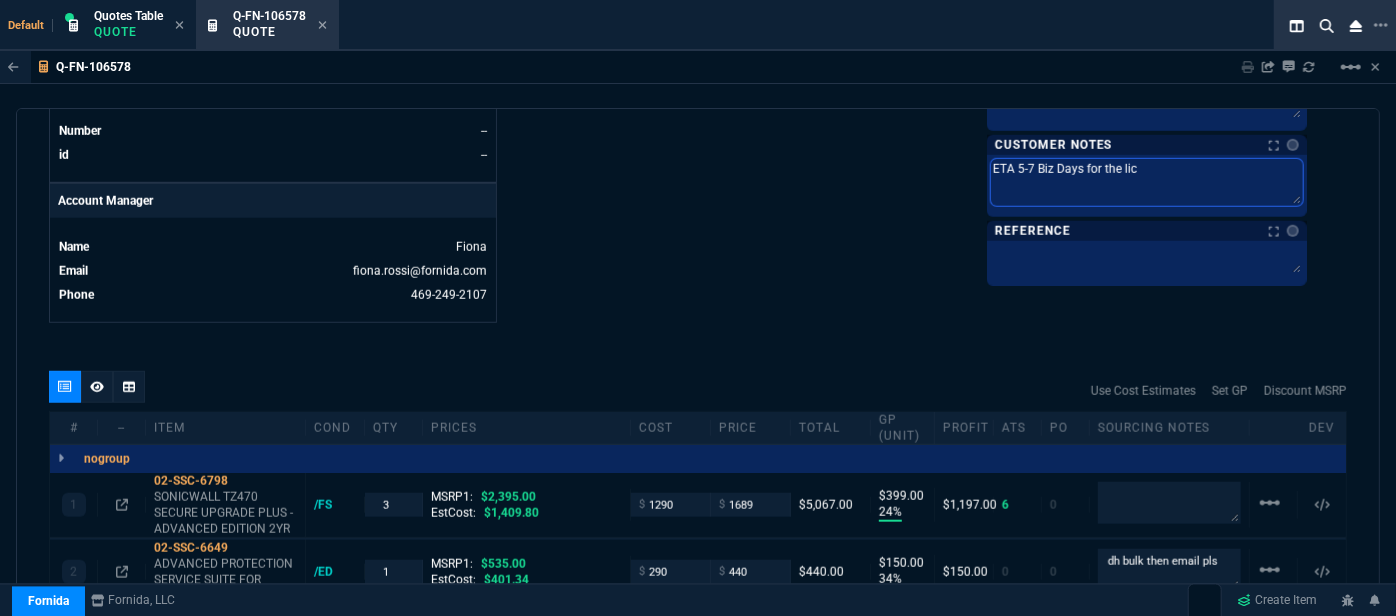 type on "ETA 5-7 Biz Days for the lice" 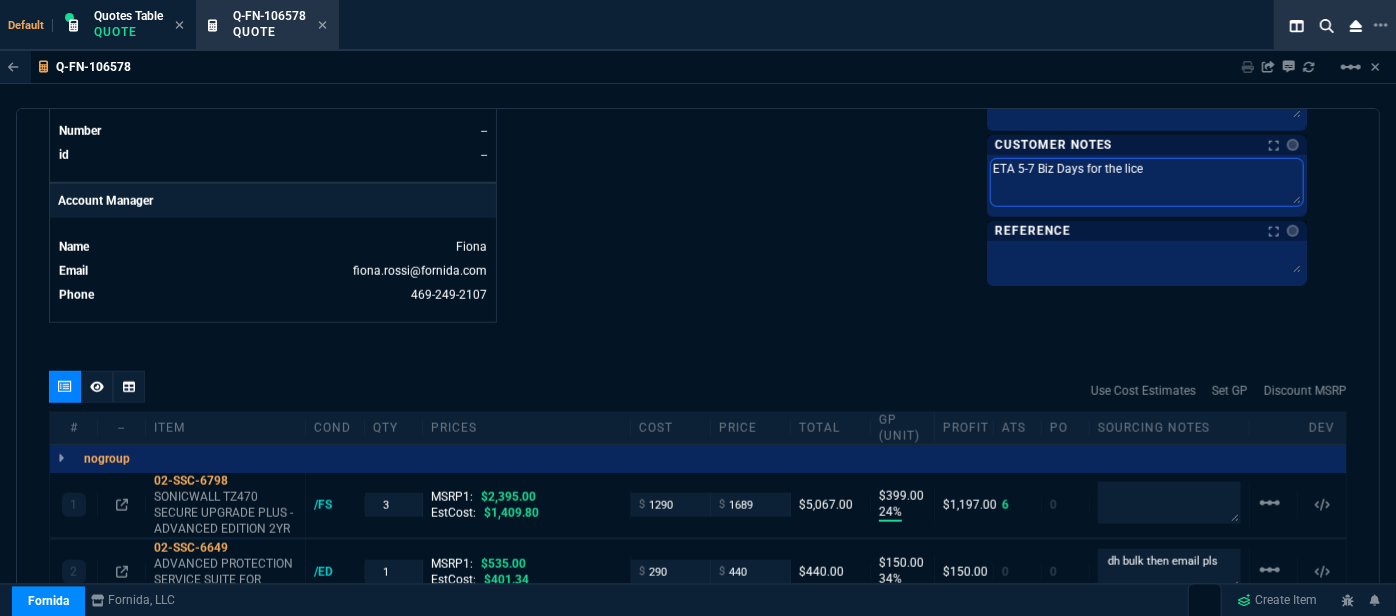 type on "ETA 5-7 Biz Days for the licen" 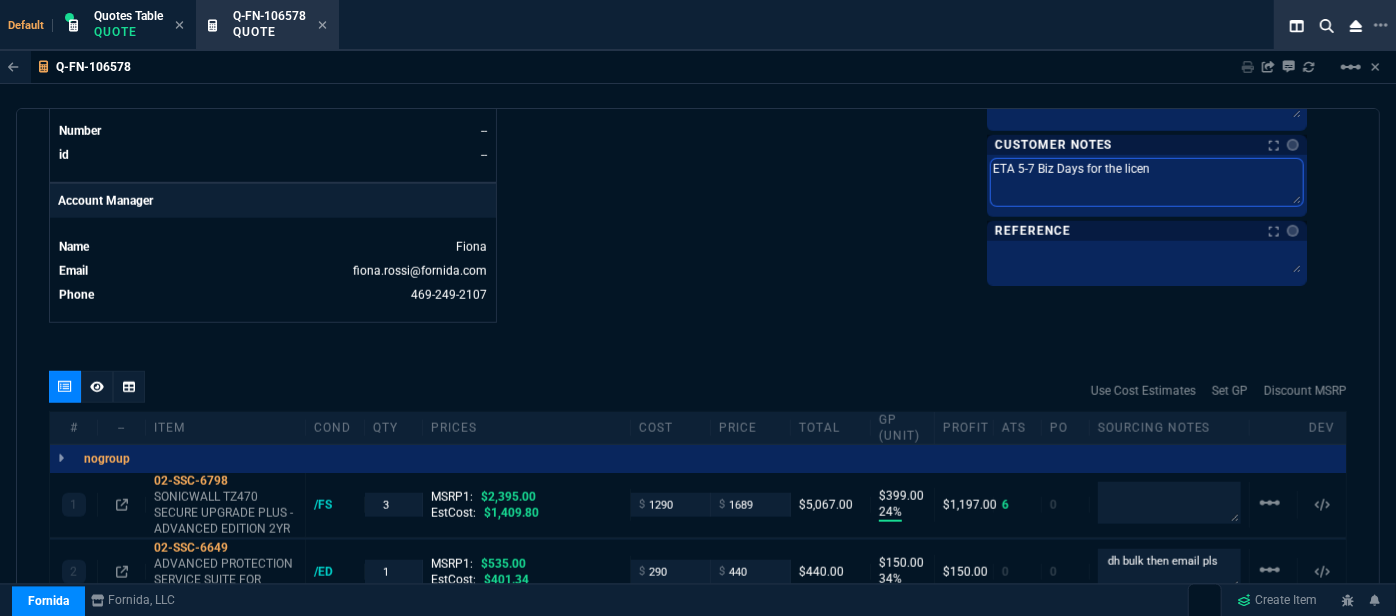 type on "ETA 5-7 Biz Days for the licens" 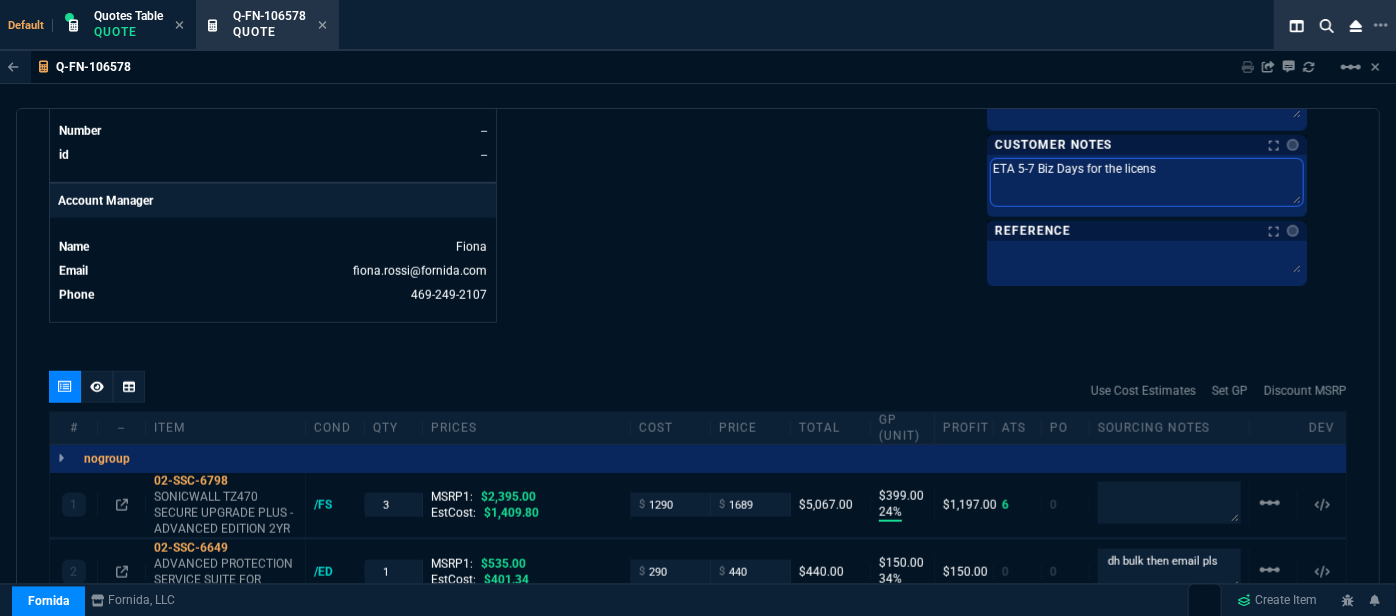 type on "ETA 5-7 Biz Days for the license" 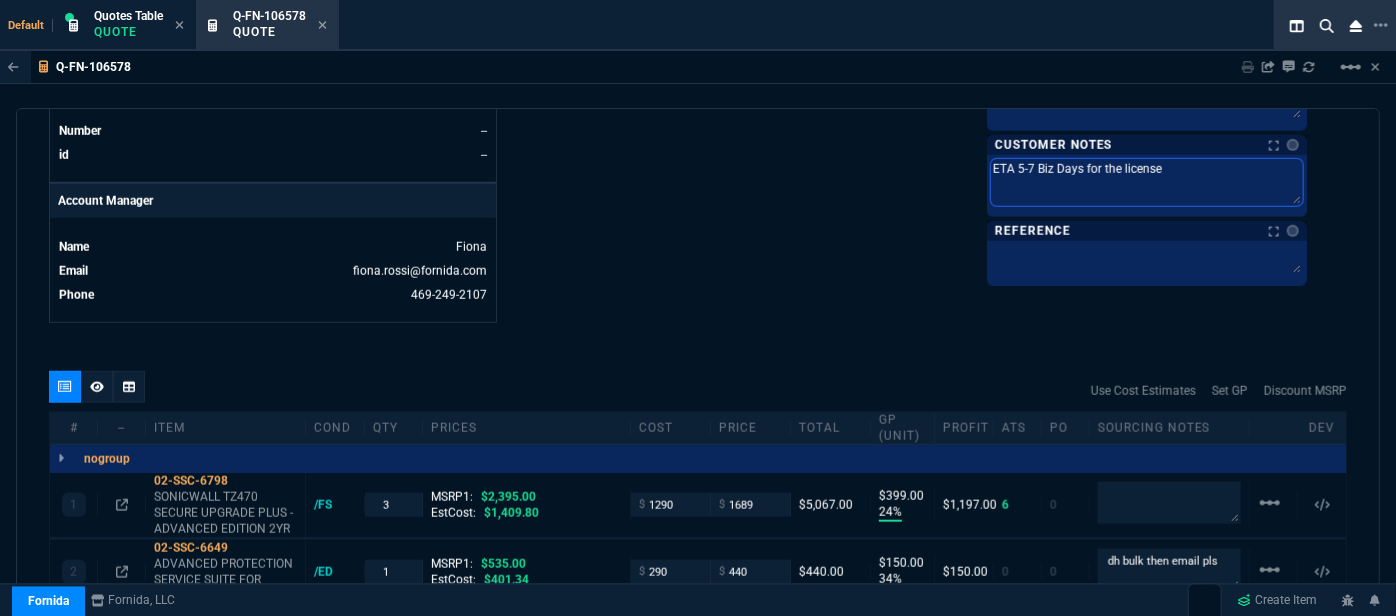 type on "ETA 5-7 Biz Days for the licenses" 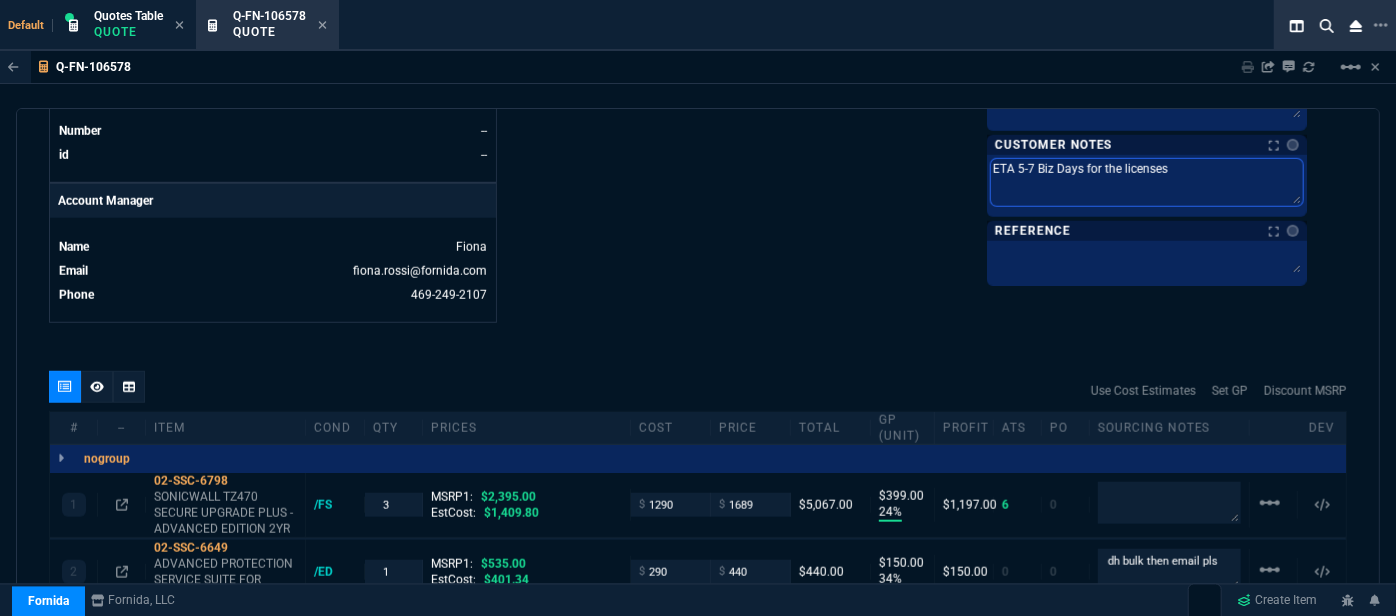 type on "ETA 5-7 Biz Days for the licenses" 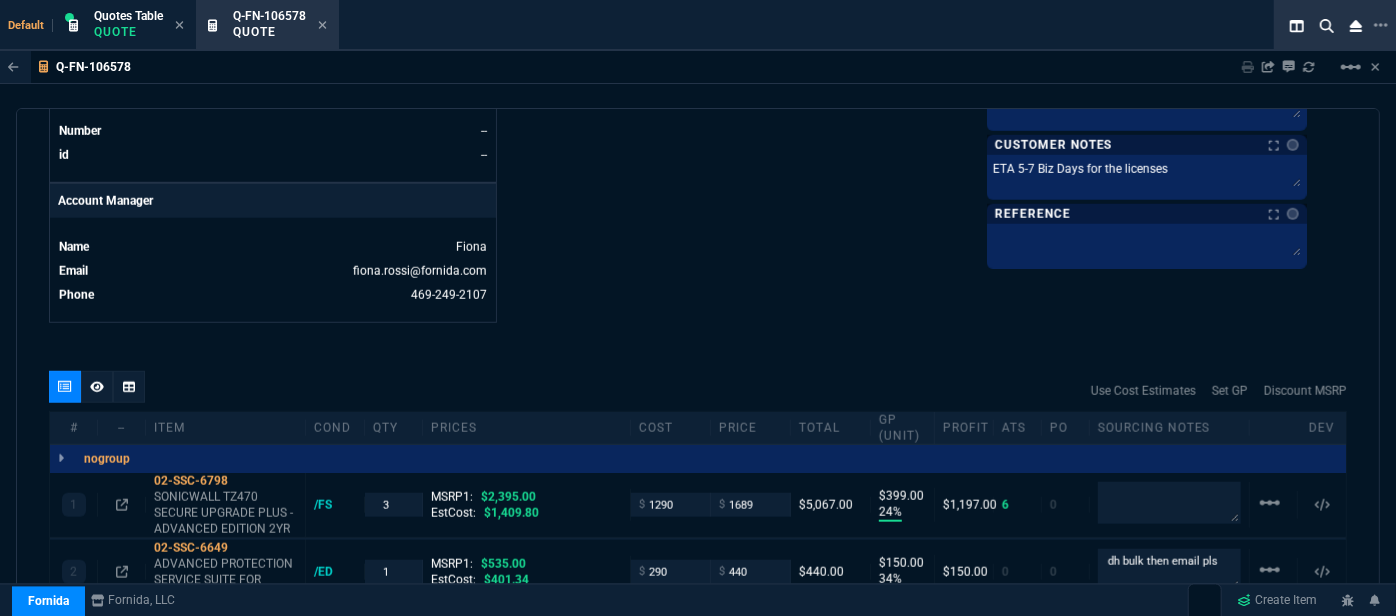 click on "Fornida, LLC 2609 Technology Dr Suite 300 Plano, TX 75074  Share Link  Steven Huang oneOnOne chat SEND Larry Avila oneOnOne chat SEND Steven Huang, Cody Taylor, Doug Binenti group chat SEND MOMMY&THE SALES REPS group chat SEND  Show More Chats  Shipping Address 301 Hughes Road Hampstead,  NC -- USA Bill to Address 301 Hughes Road Hampstead,  NC -- USA End User -- -- -- Payment Link  Quote must be open to create payment link.  Linked Documents  New Link  Quote Notes Notes Quote Notes Notes dh bulk dh bulk  dh bulk  Customer Notes Notes Customer Notes Notes ETA 5-7 Biz Days for the licenses ETA 5-7 Biz Days for the licenses  ETA 5-7 Biz Days for the licenses  Reference Reference" at bounding box center (1022, -193) 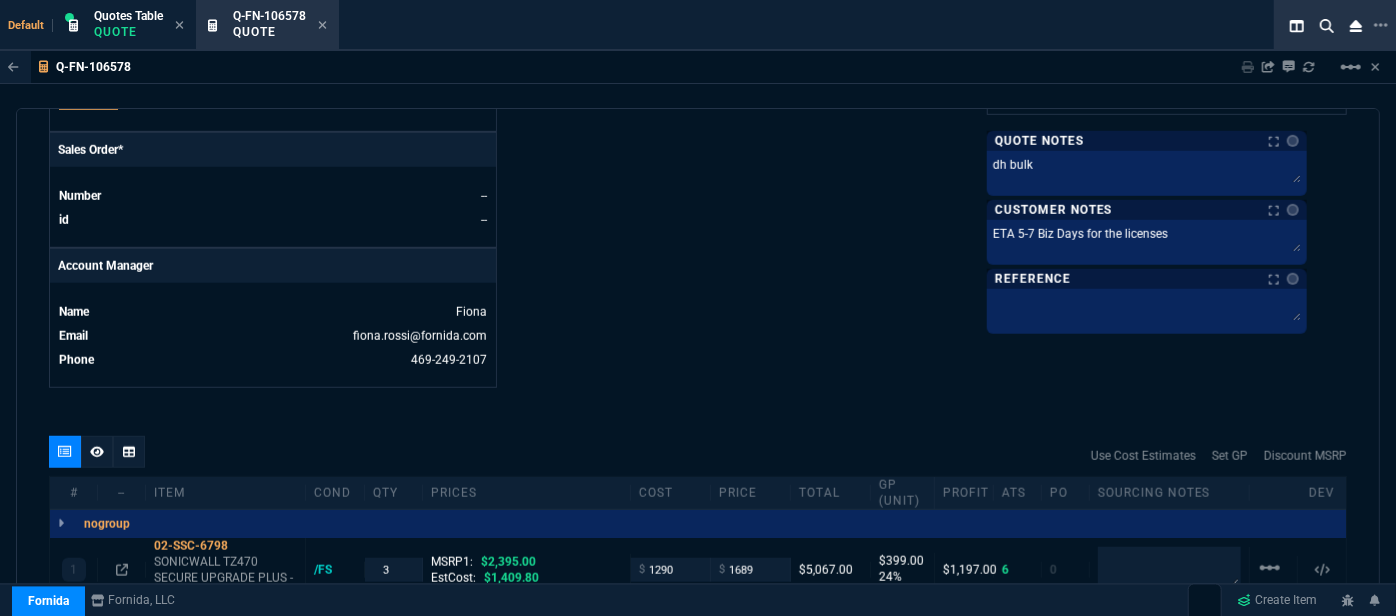 scroll, scrollTop: 803, scrollLeft: 0, axis: vertical 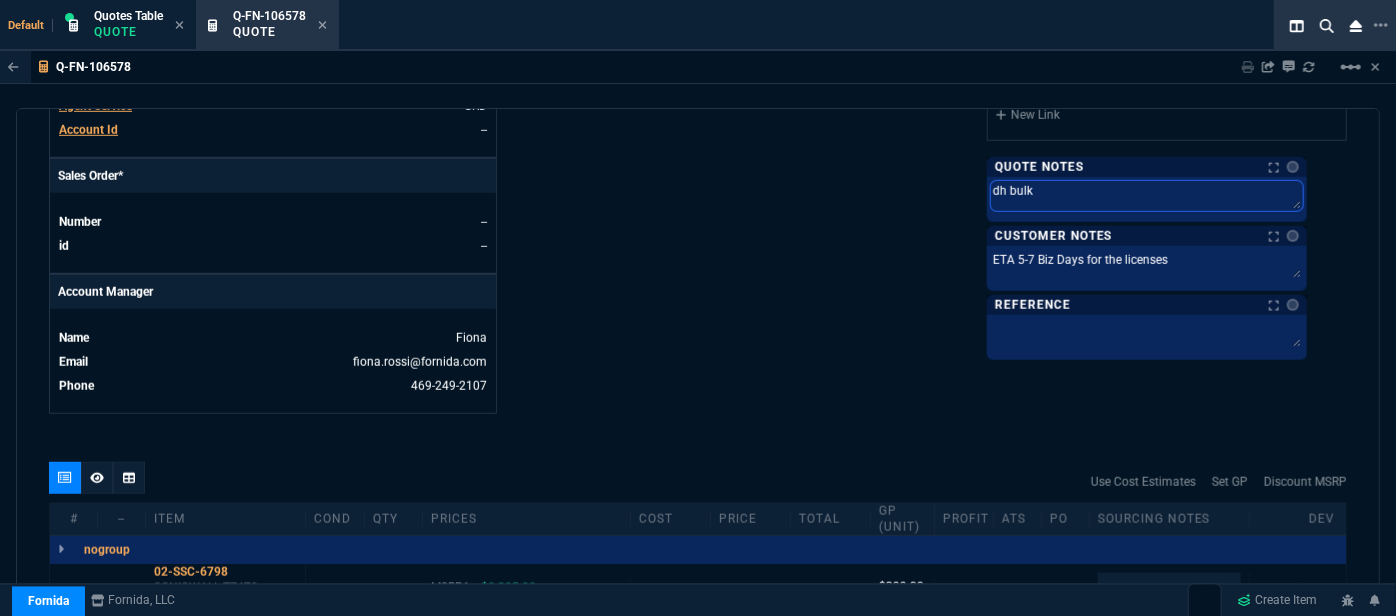 click on "dh bulk" at bounding box center (1147, 196) 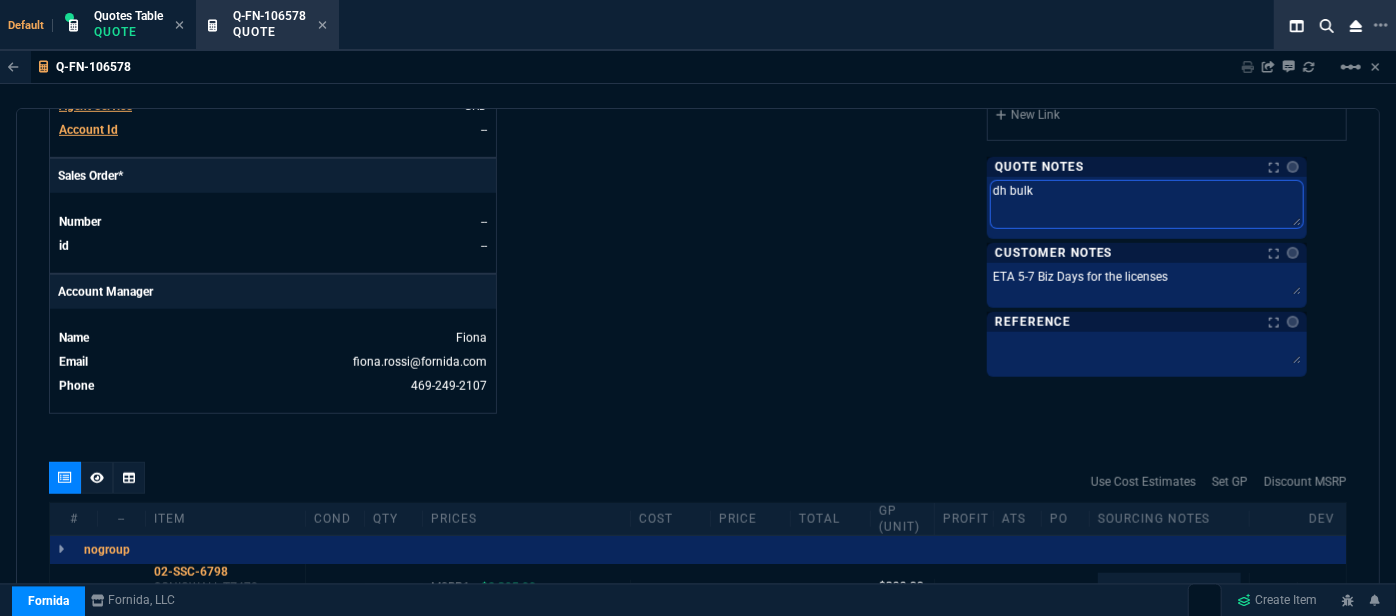 type on "dh bulk" 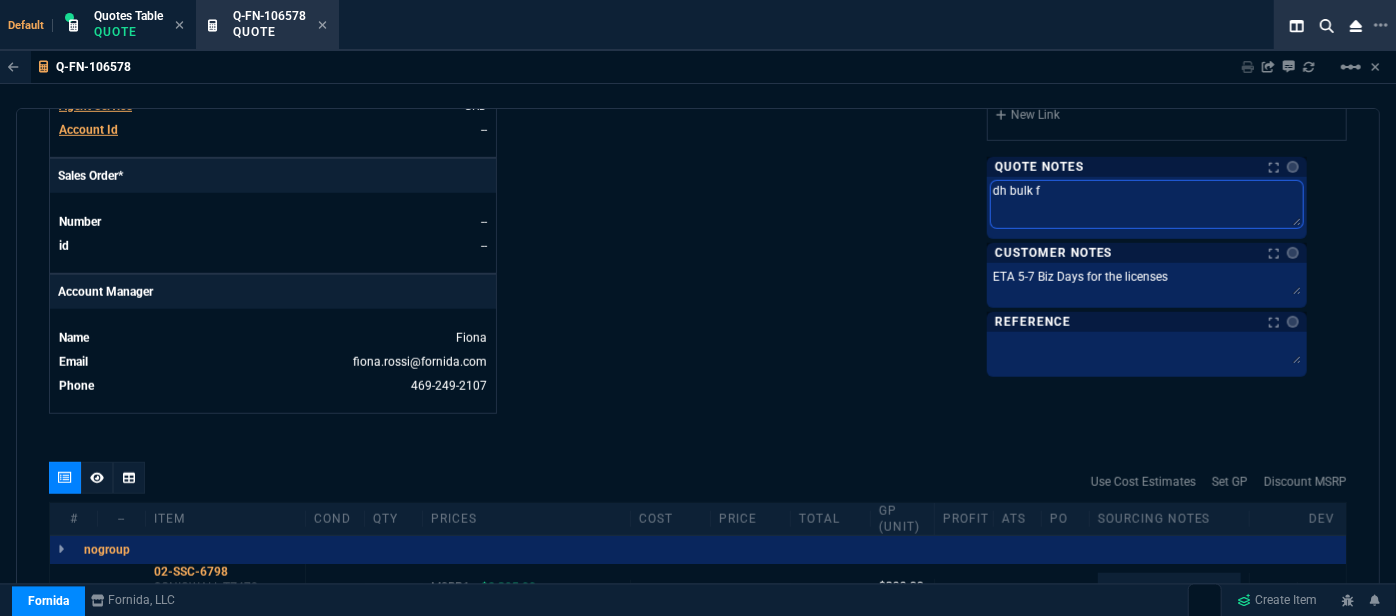 type on "dh bulk fo" 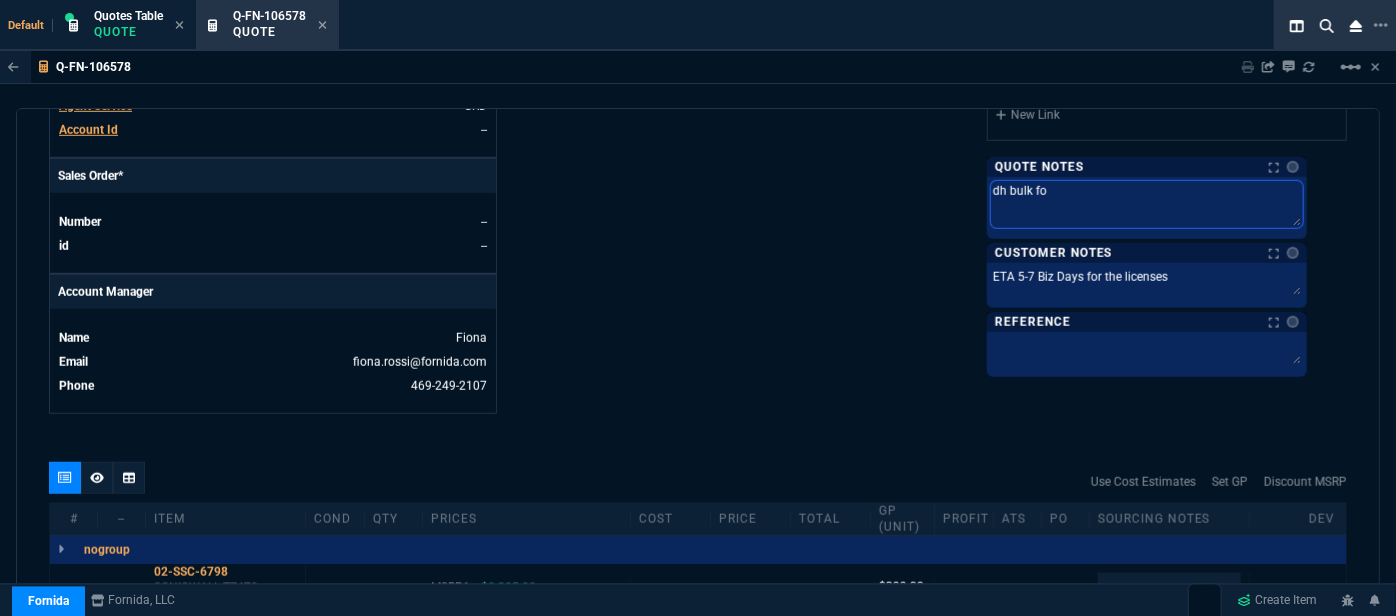 type on "dh bulk for" 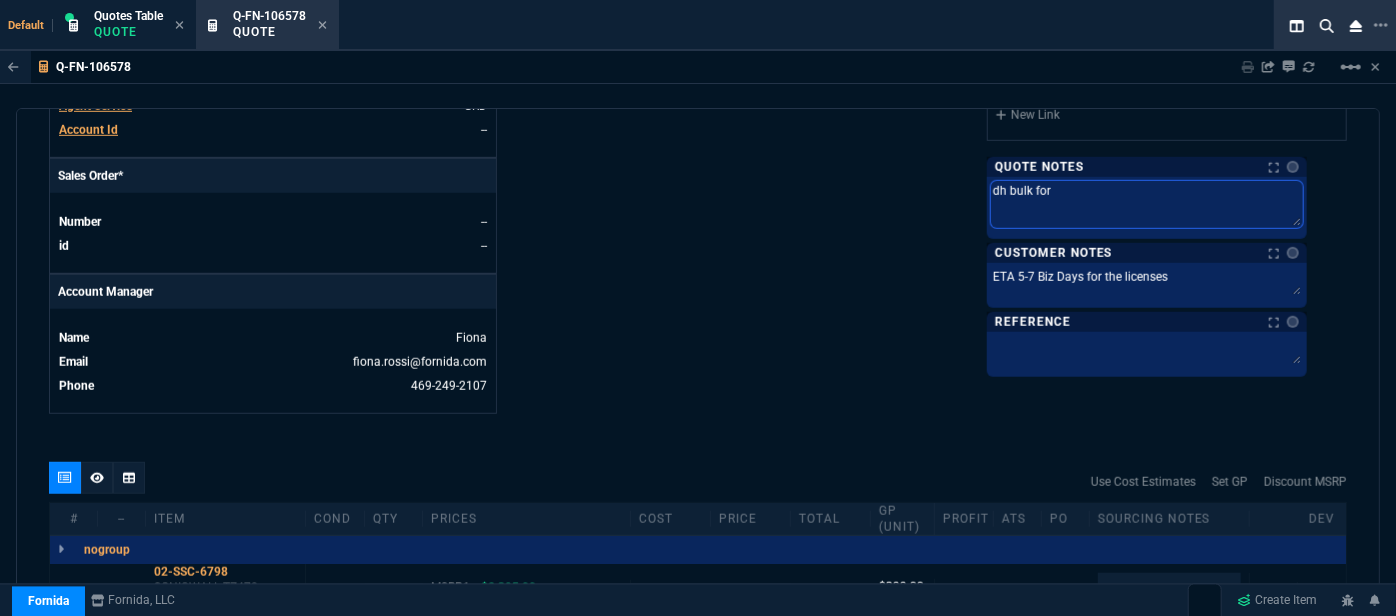 type on "dh bulk for" 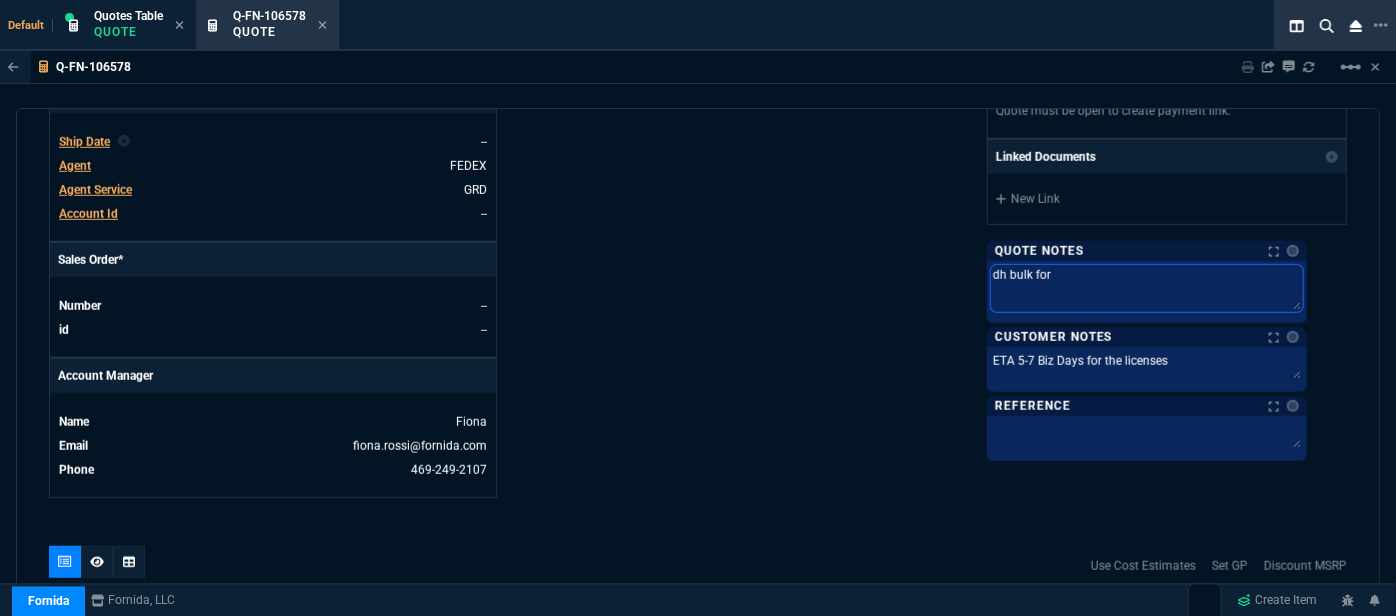 scroll, scrollTop: 712, scrollLeft: 0, axis: vertical 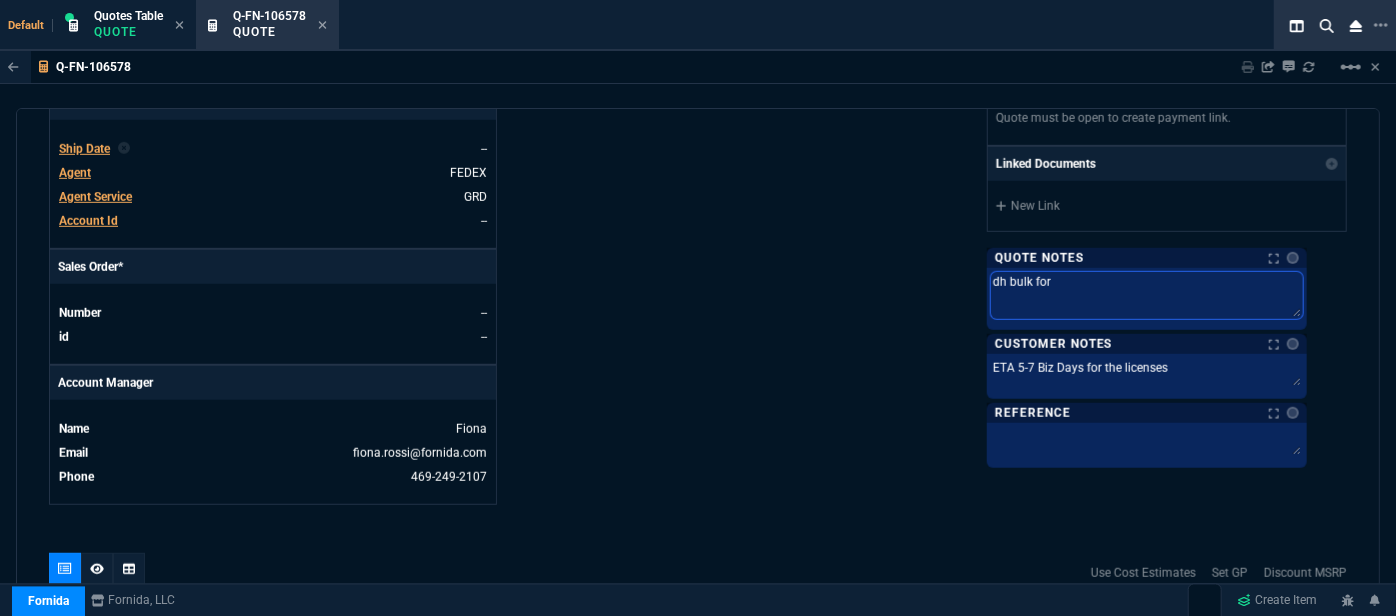 type on "dh bulk for t" 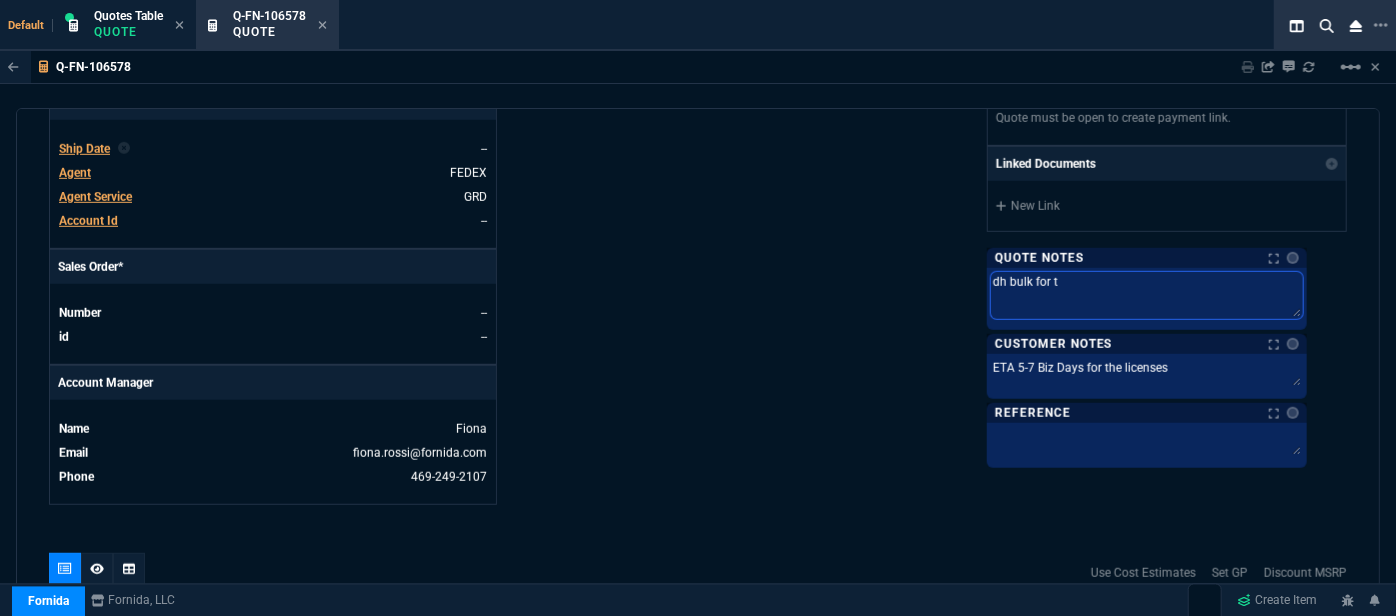 type on "dh bulk for th" 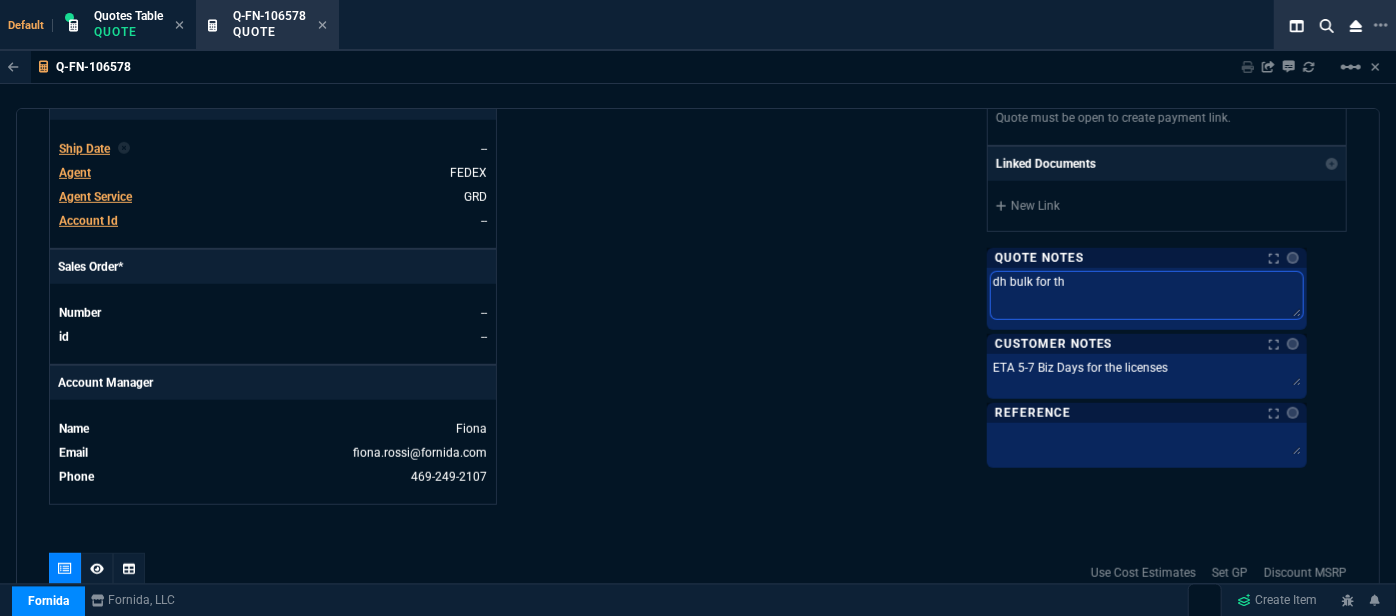 type on "dh bulk for the" 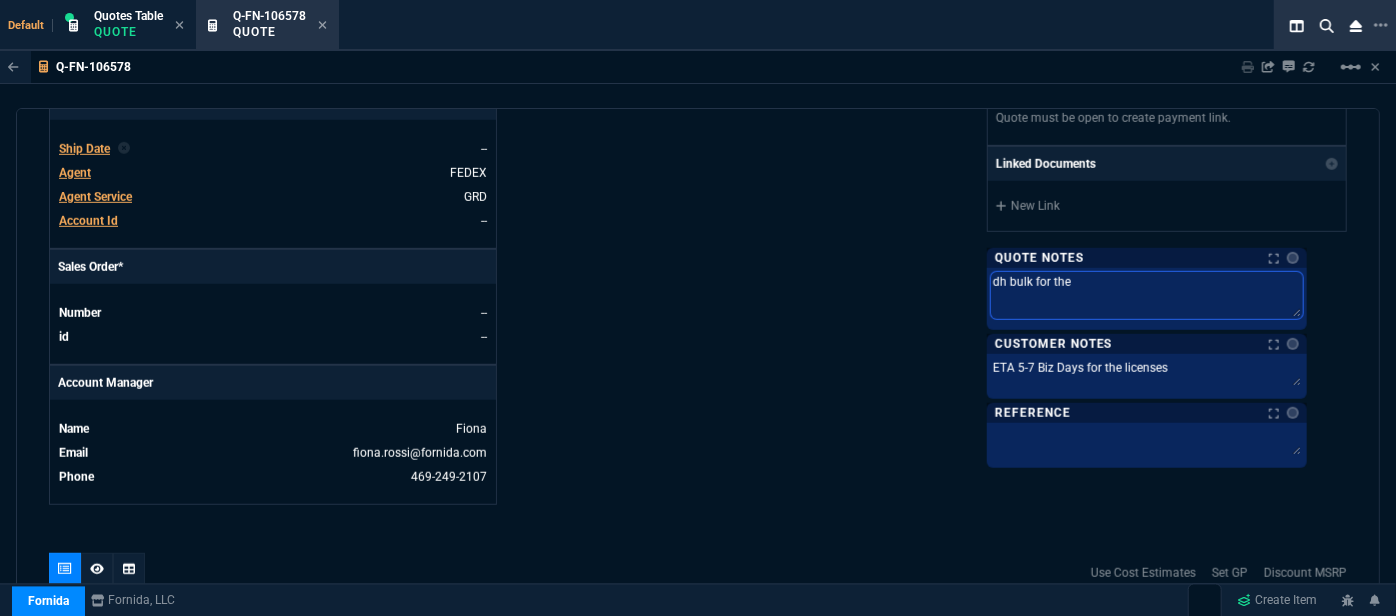 type on "dh bulk for the" 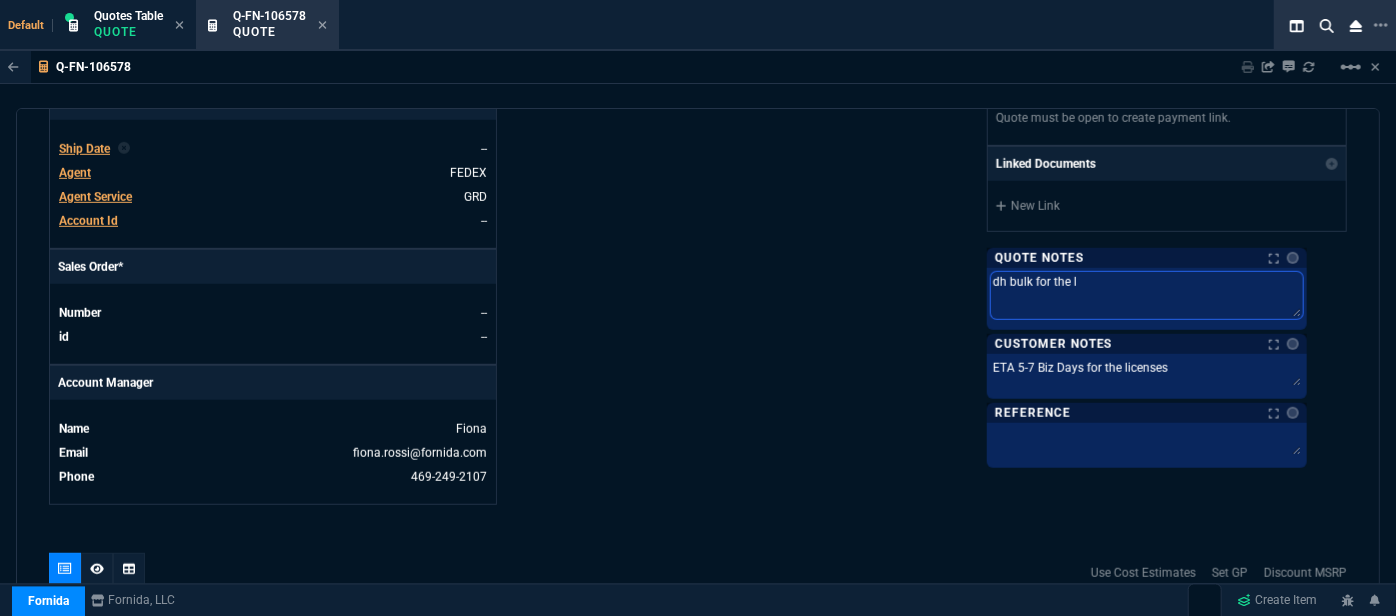 type on "dh bulk for the li" 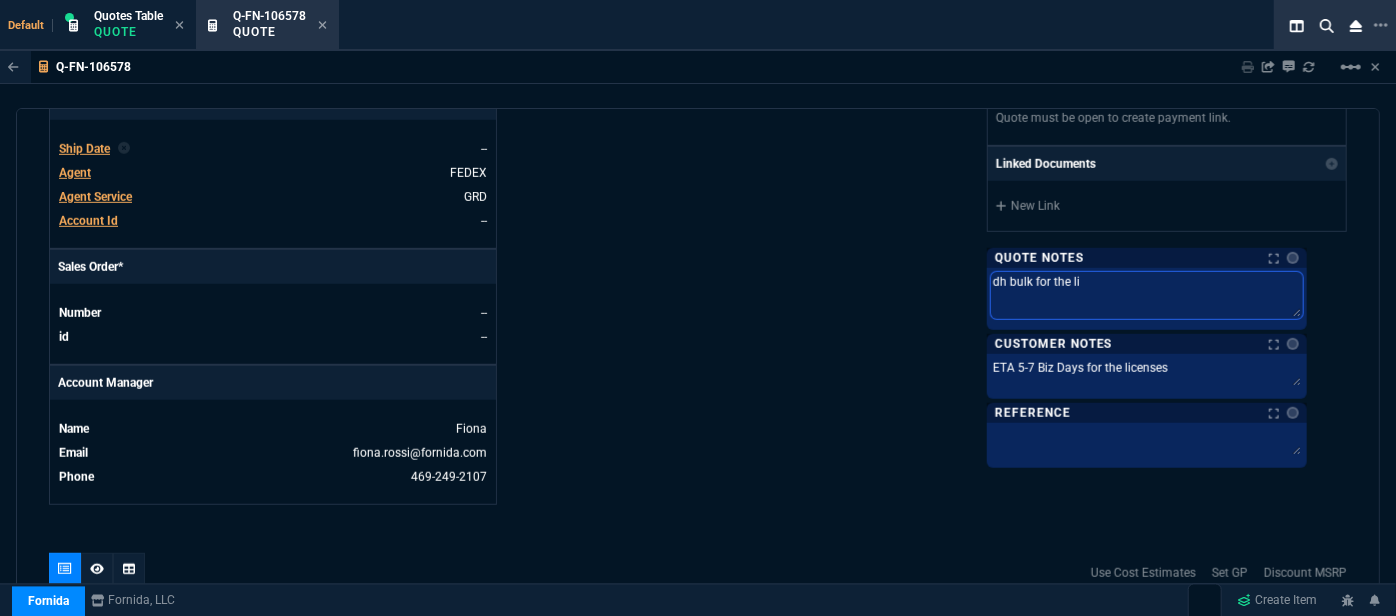 type on "dh bulk for the lic" 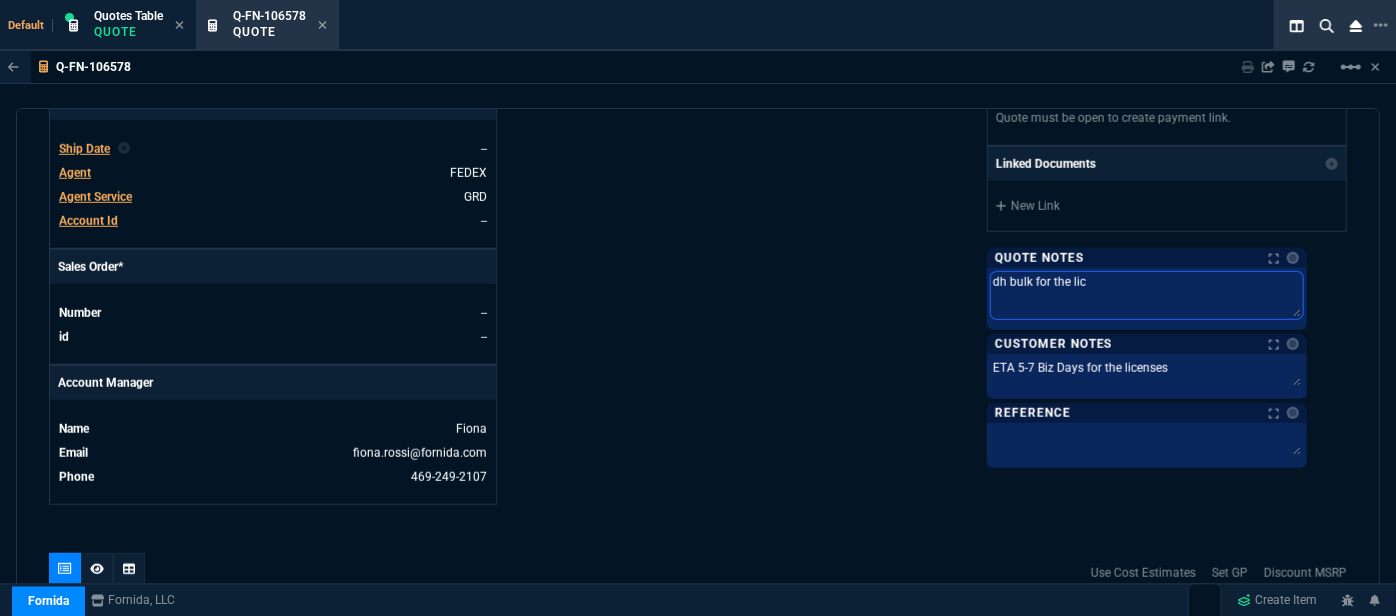 type on "dh bulk for the lice" 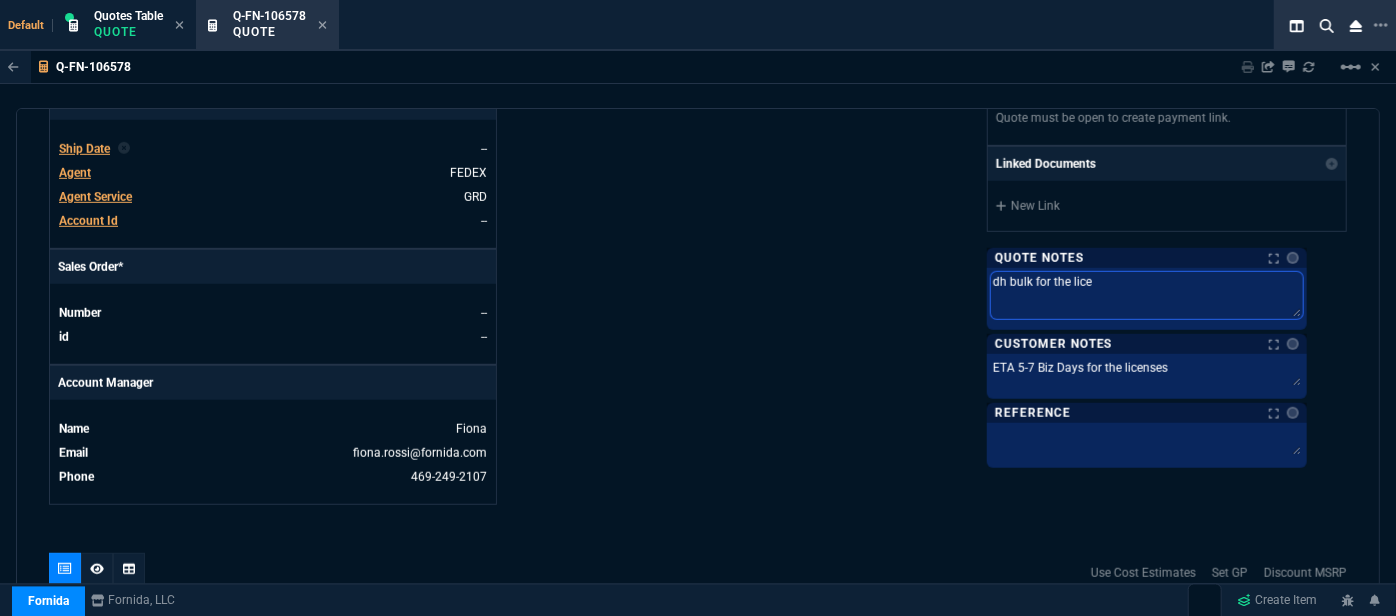 type on "dh bulk for the licen" 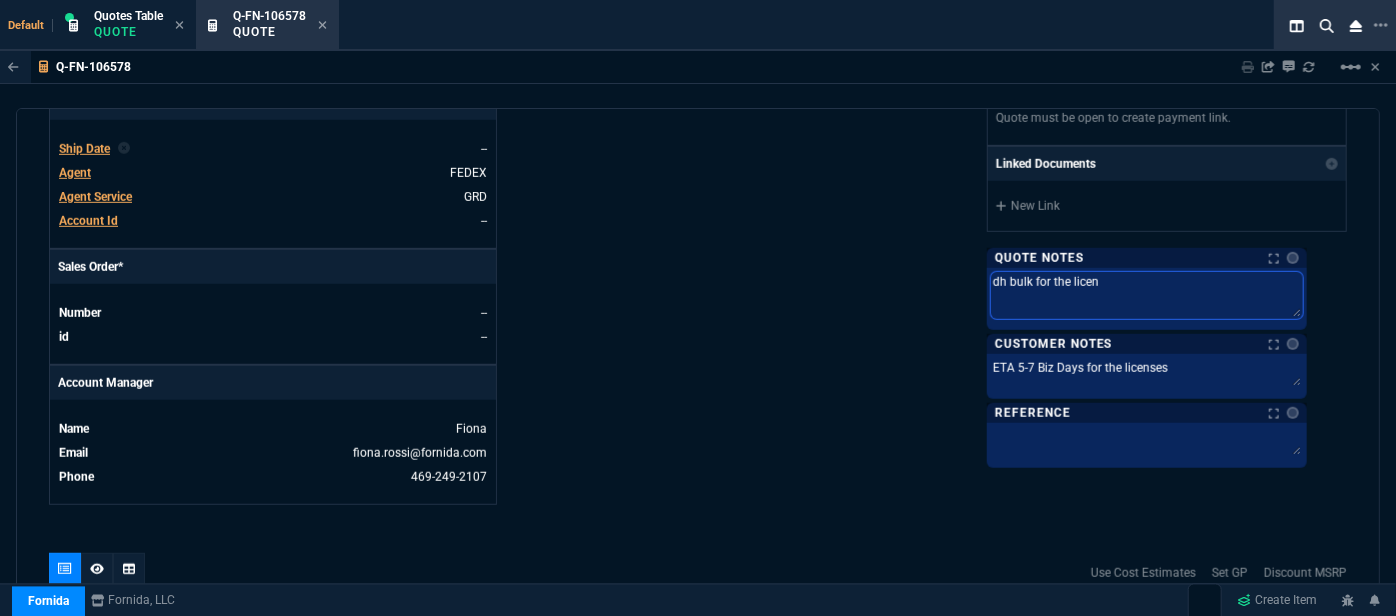 type on "dh bulk for the licens" 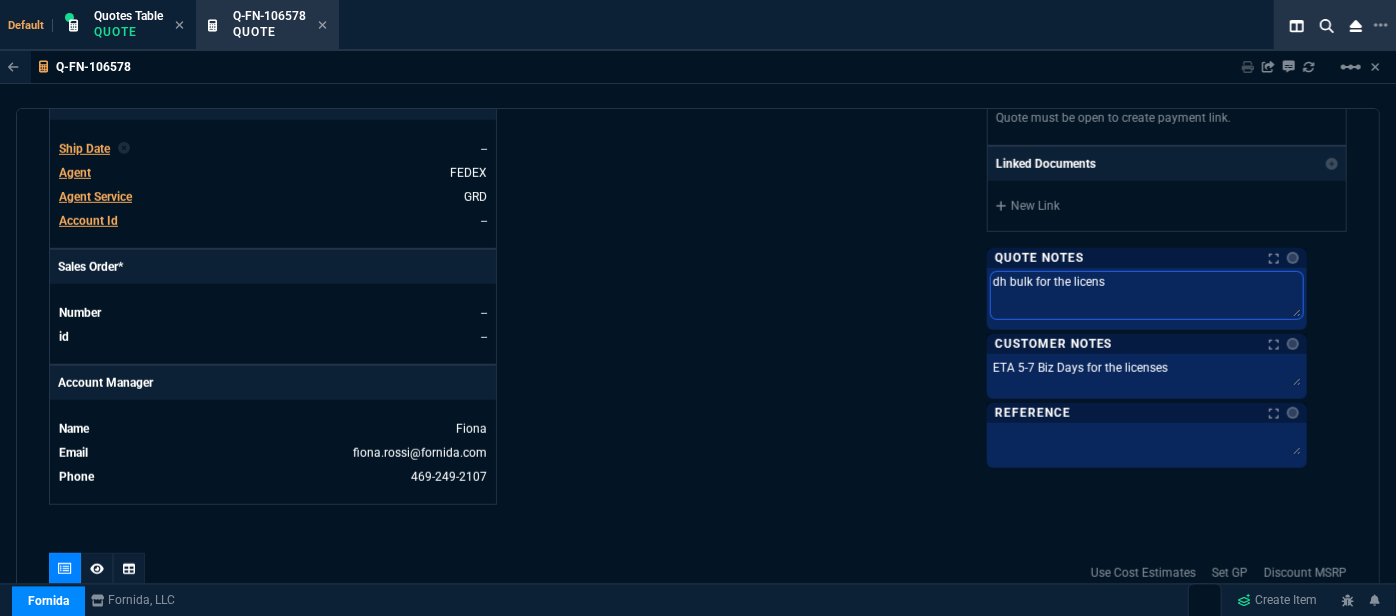 type on "dh bulk for the license" 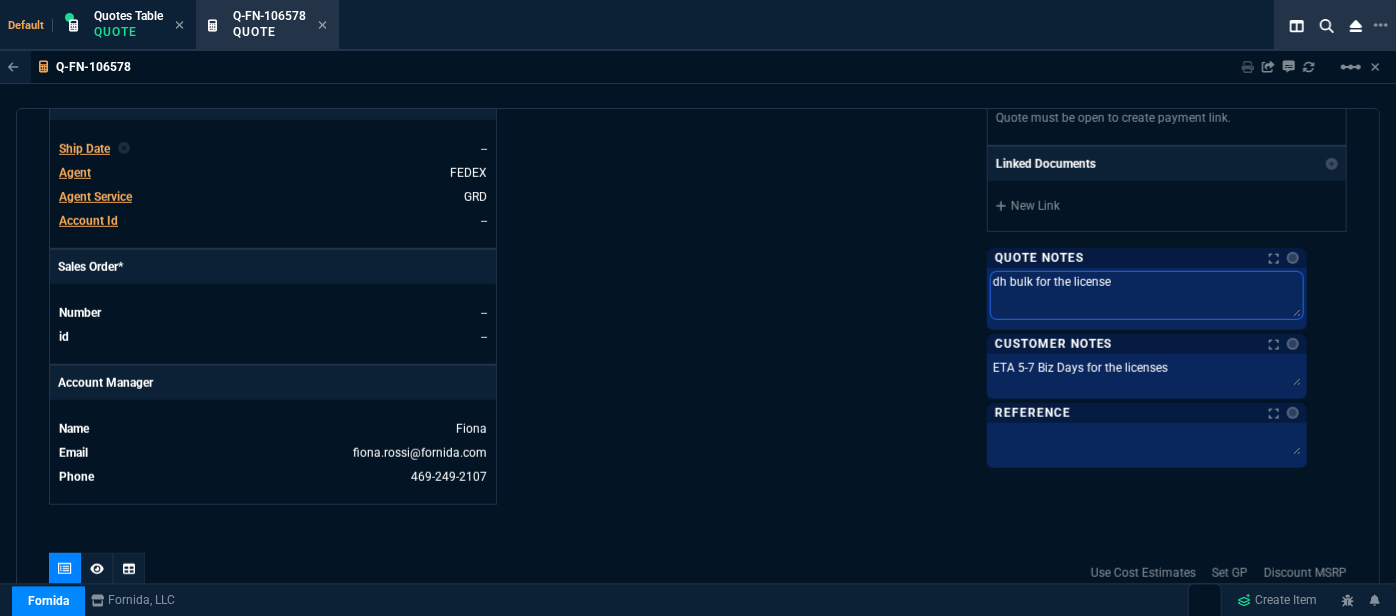 type on "dh bulk for the licenses" 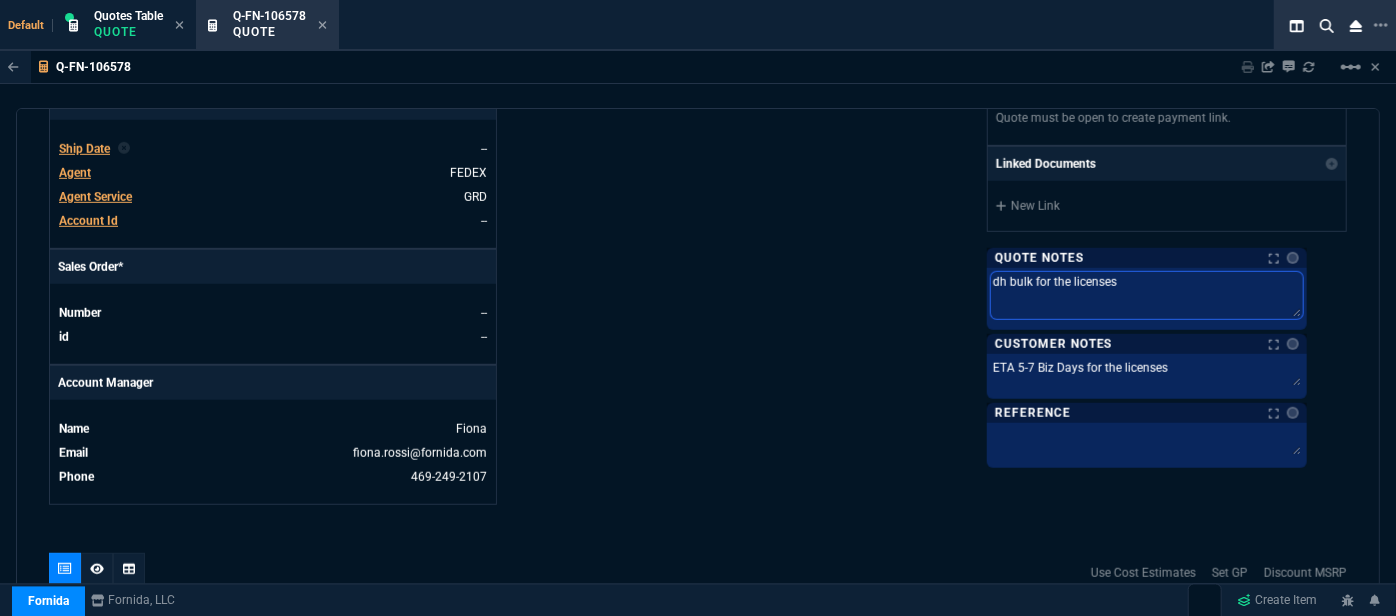 type on "dh bulk for the licenses" 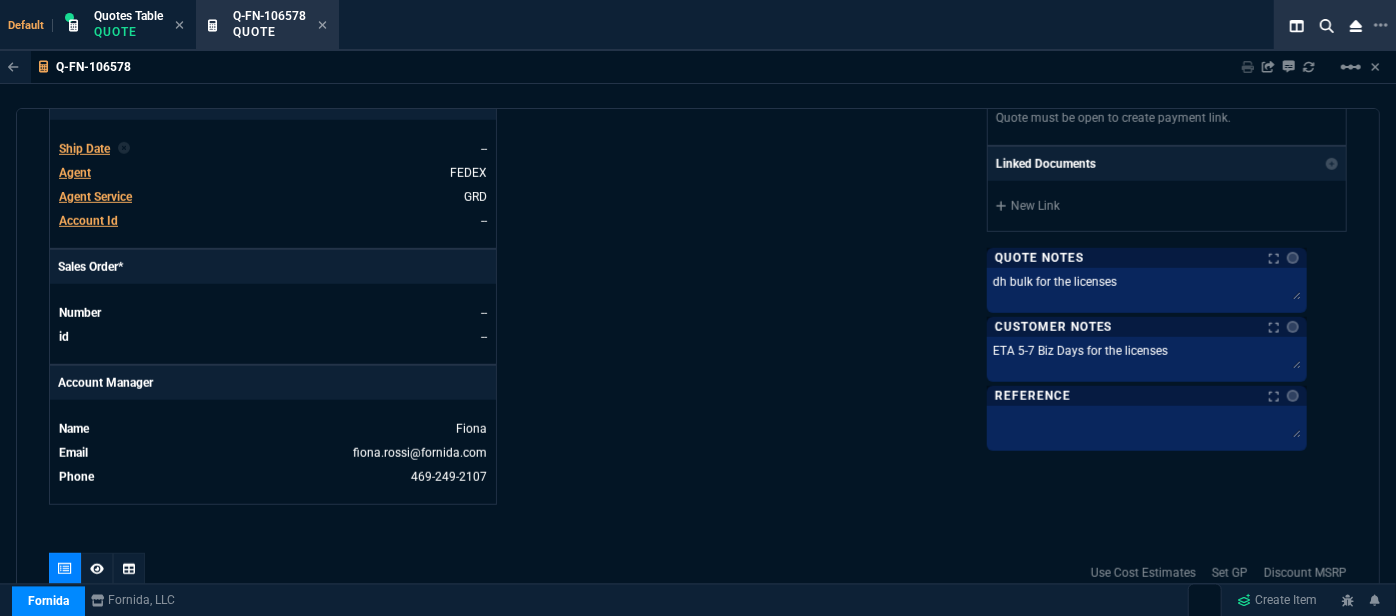 click on "Fornida, LLC 2609 Technology Dr Suite 300 Plano, TX 75074  Share Link  Steven Huang oneOnOne chat SEND Larry Avila oneOnOne chat SEND Steven Huang, Cody Taylor, Doug Binenti group chat SEND MOMMY&THE SALES REPS group chat SEND  Show More Chats  Shipping Address 301 Hughes Road Hampstead,  NC -- USA Bill to Address 301 Hughes Road Hampstead,  NC -- USA End User -- -- -- Payment Link  Quote must be open to create payment link.  Linked Documents  New Link  Quote Notes Notes Quote Notes Notes dh bulk for the licenses dh bulk for the licenses  dh bulk for the licenses  Customer Notes Notes Customer Notes Notes ETA 5-7 Biz Days for the licenses ETA 5-7 Biz Days for the licenses  ETA 5-7 Biz Days for the licenses  Reference Reference" at bounding box center [1022, -11] 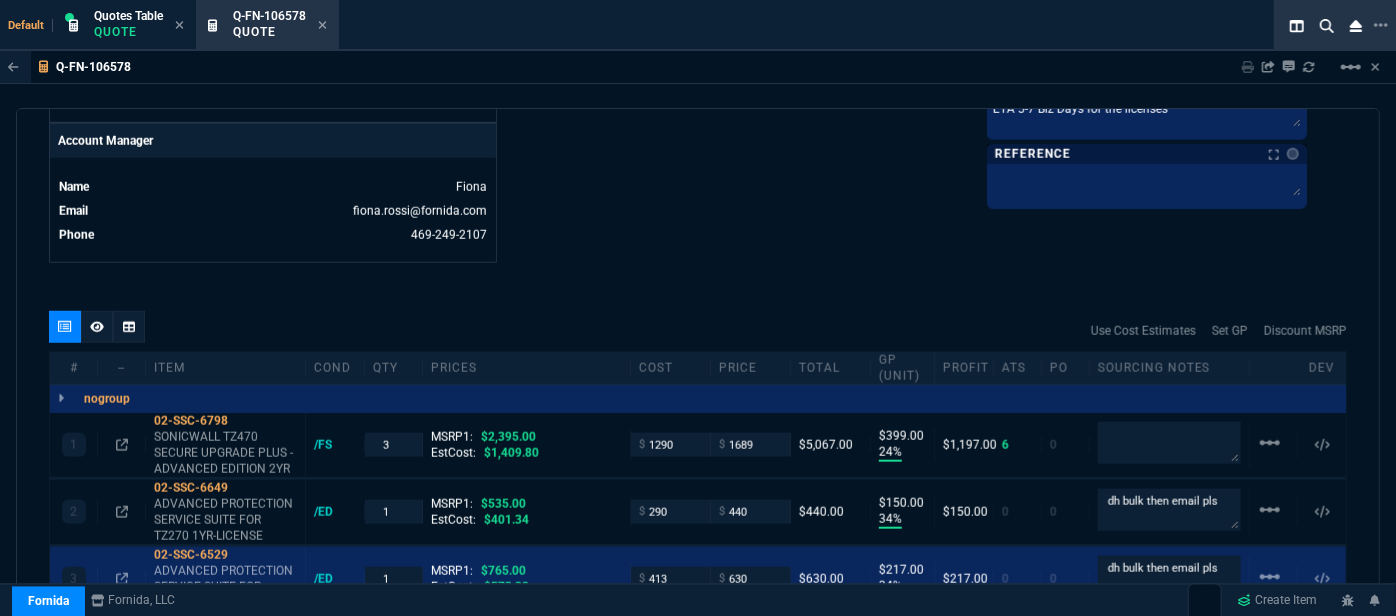 scroll, scrollTop: 1090, scrollLeft: 0, axis: vertical 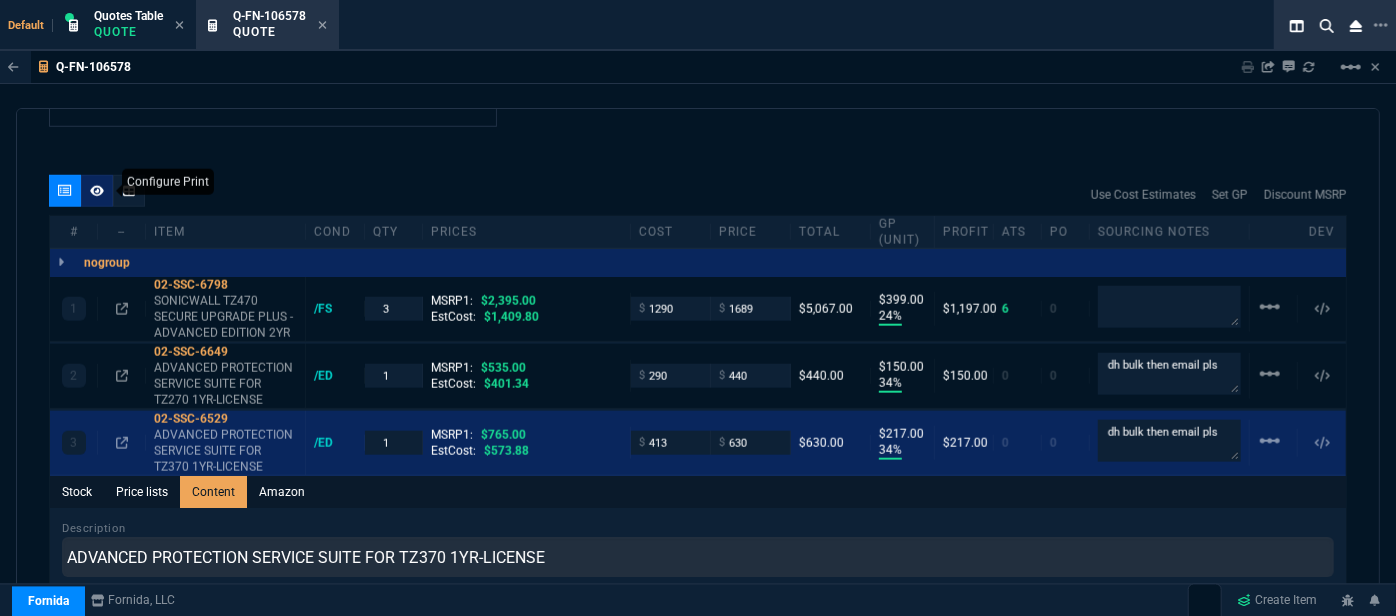 click at bounding box center [97, 191] 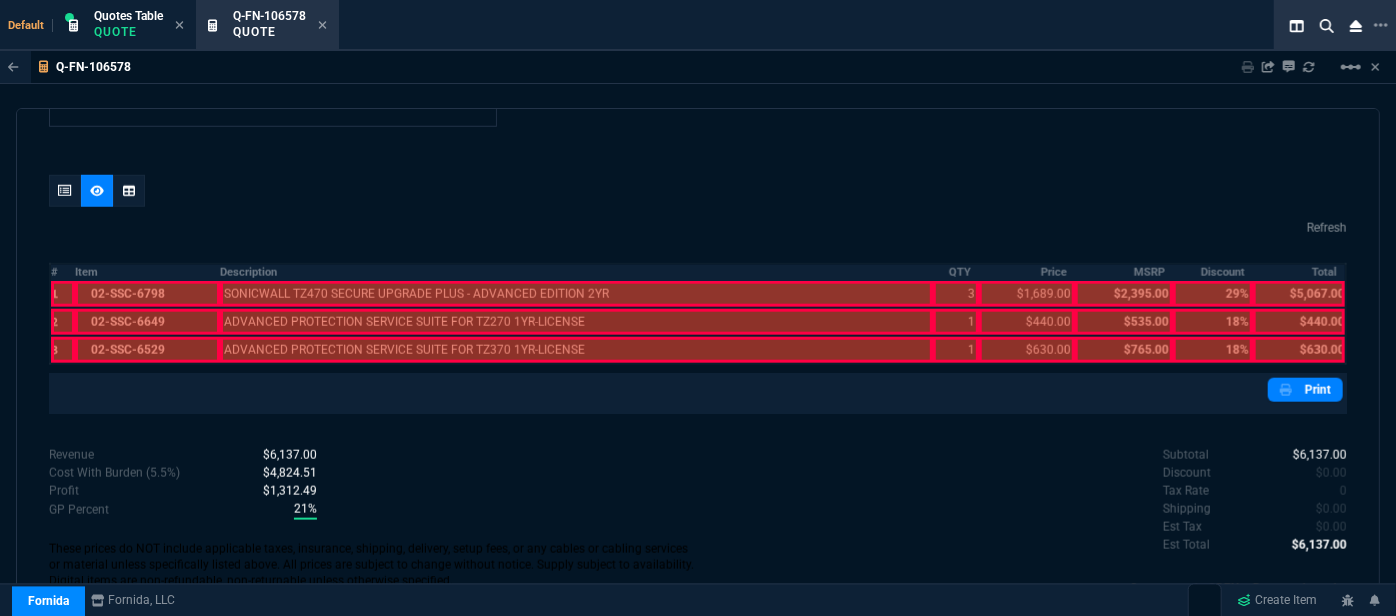 click at bounding box center [147, 294] 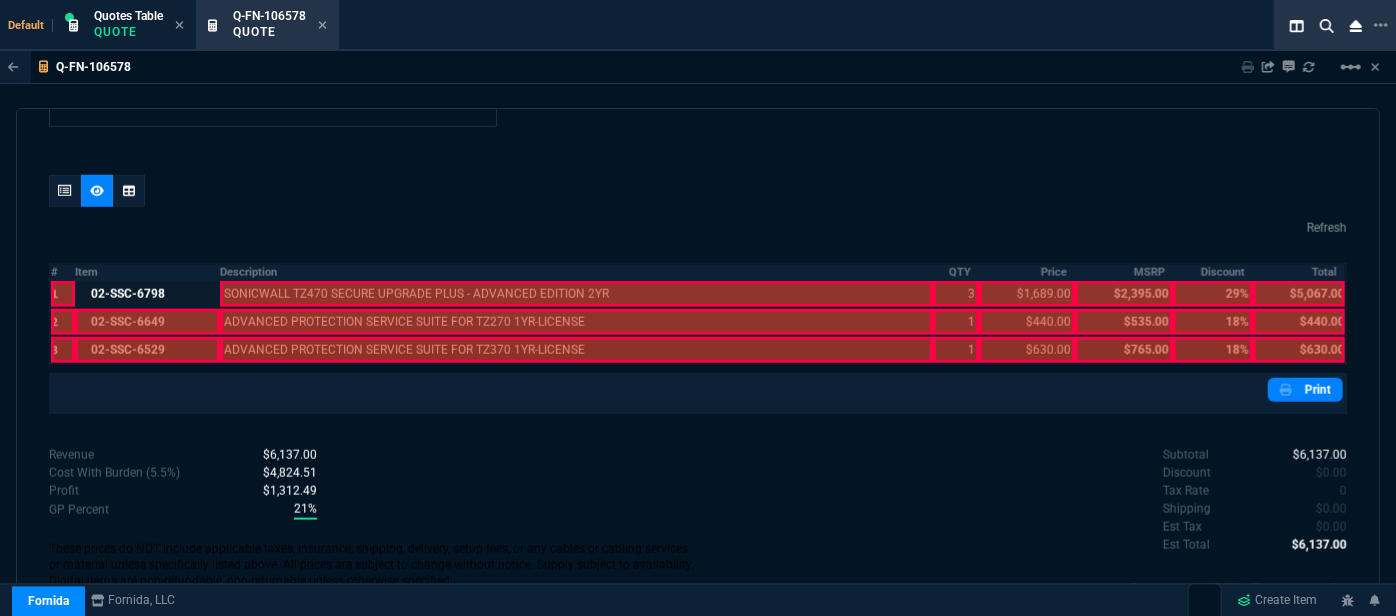 click at bounding box center (147, 322) 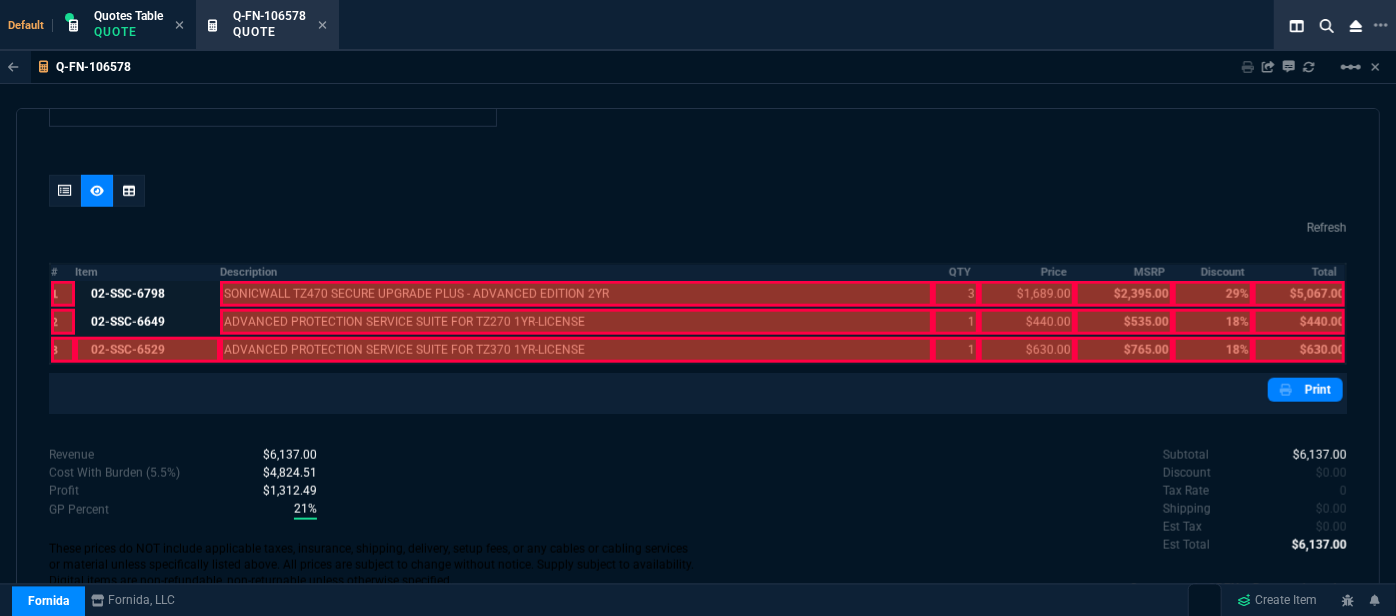 click at bounding box center [147, 350] 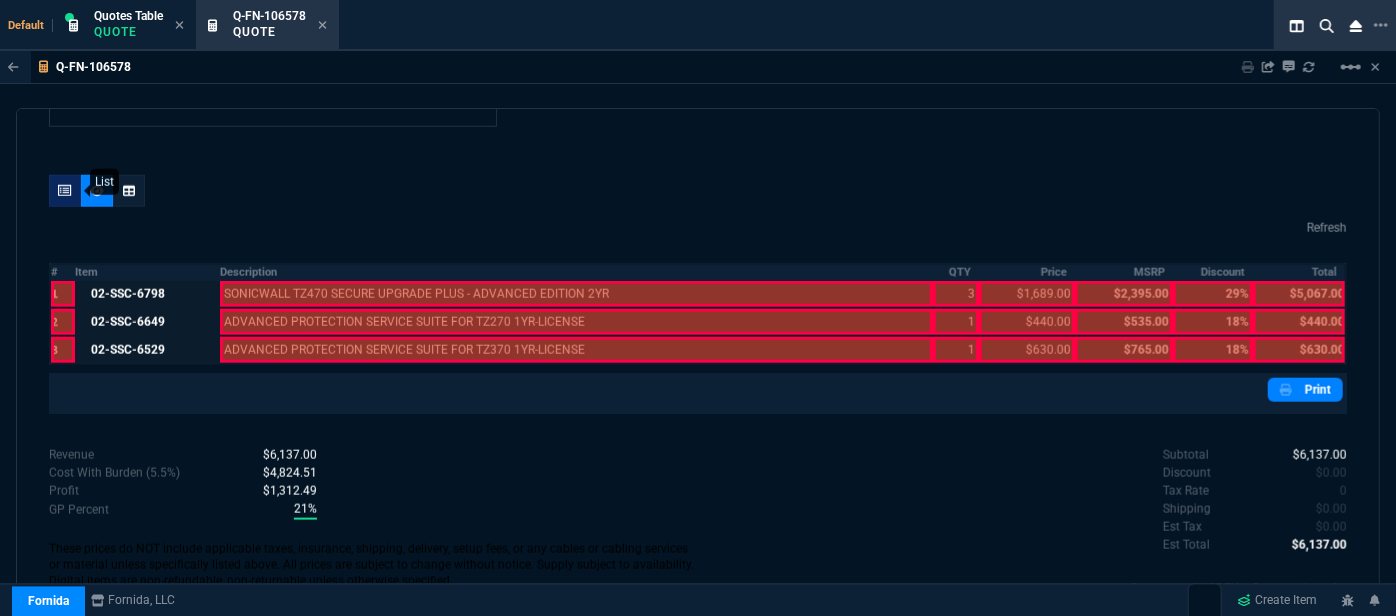 click at bounding box center [65, 191] 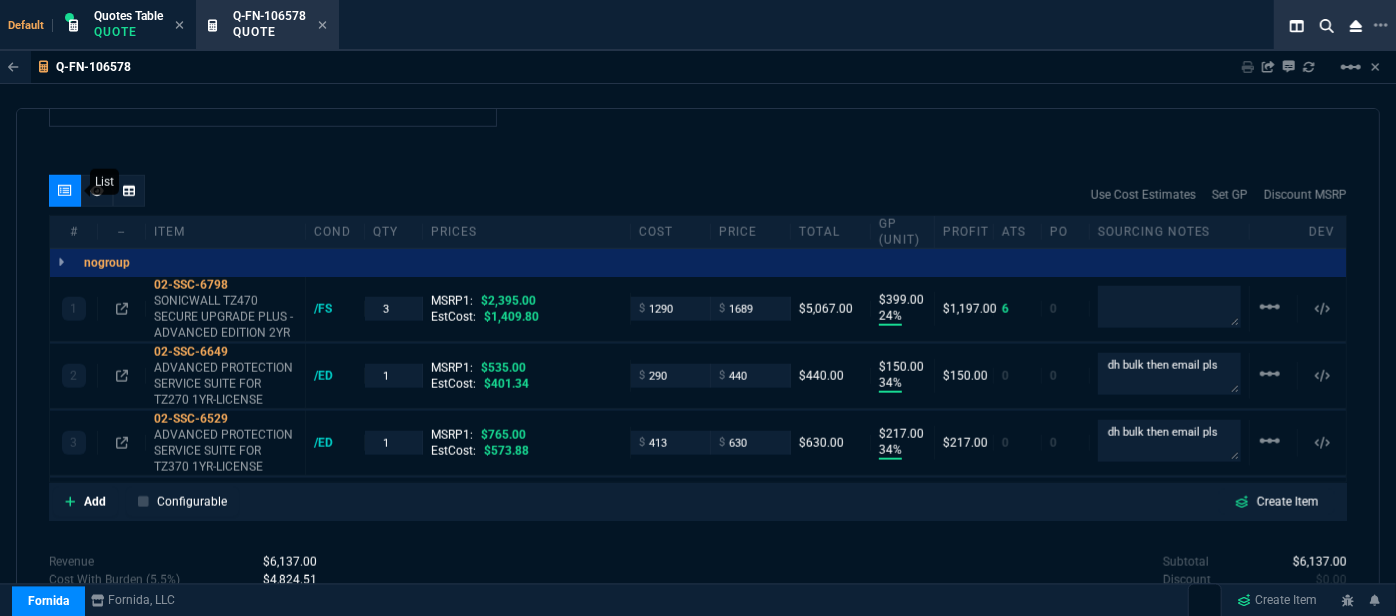 type on "24" 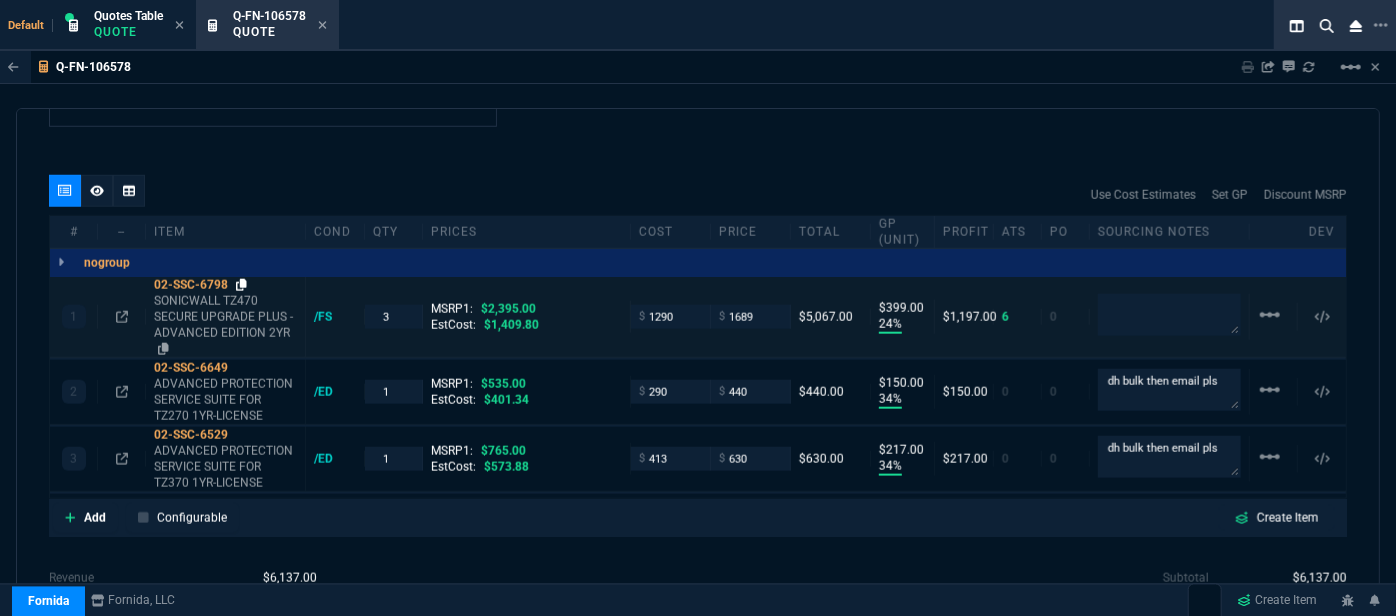 click 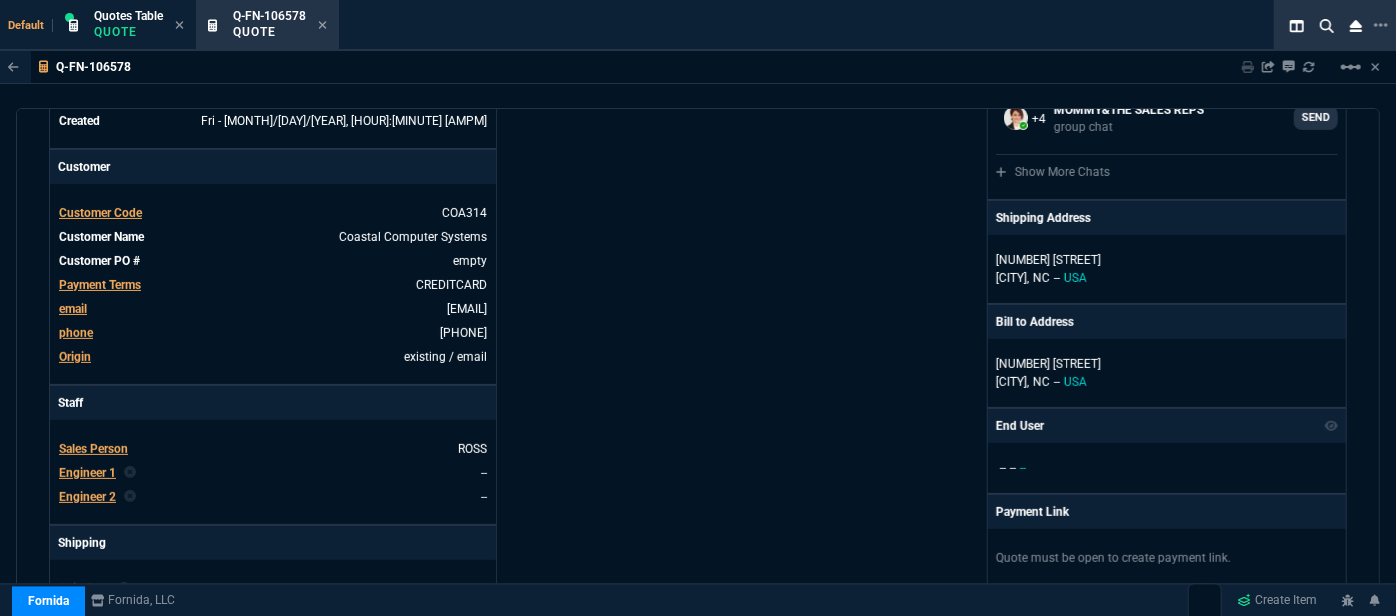 scroll, scrollTop: 0, scrollLeft: 0, axis: both 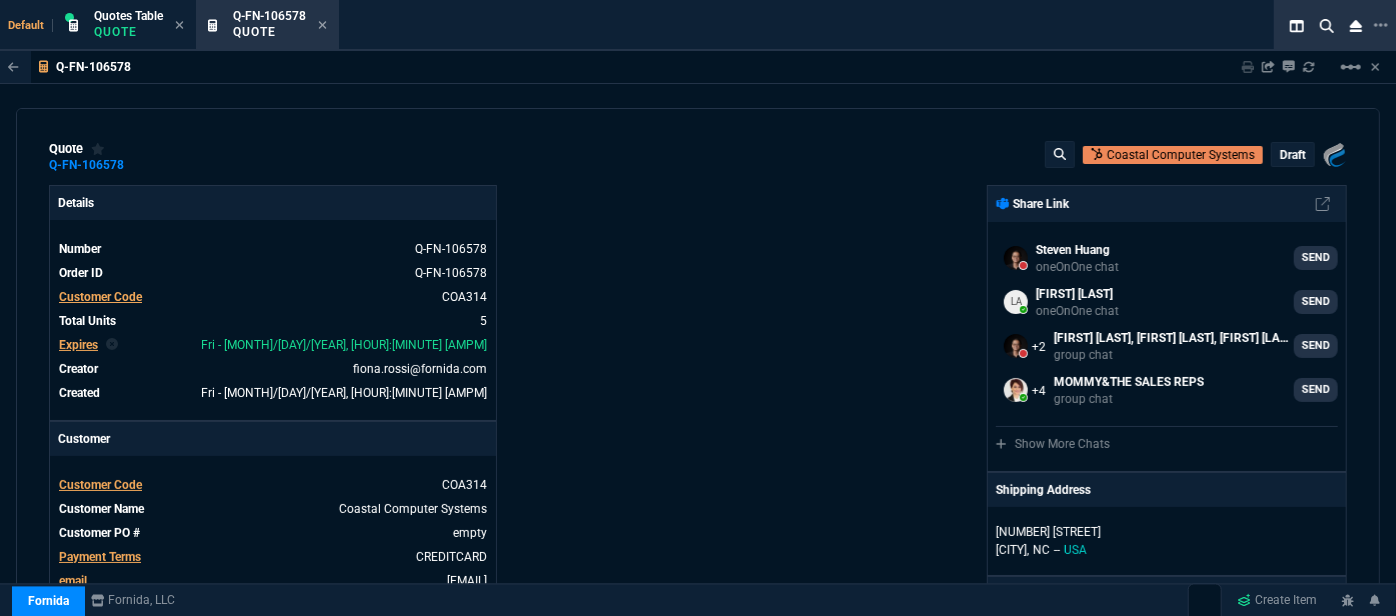 click on "draft" at bounding box center (1293, 155) 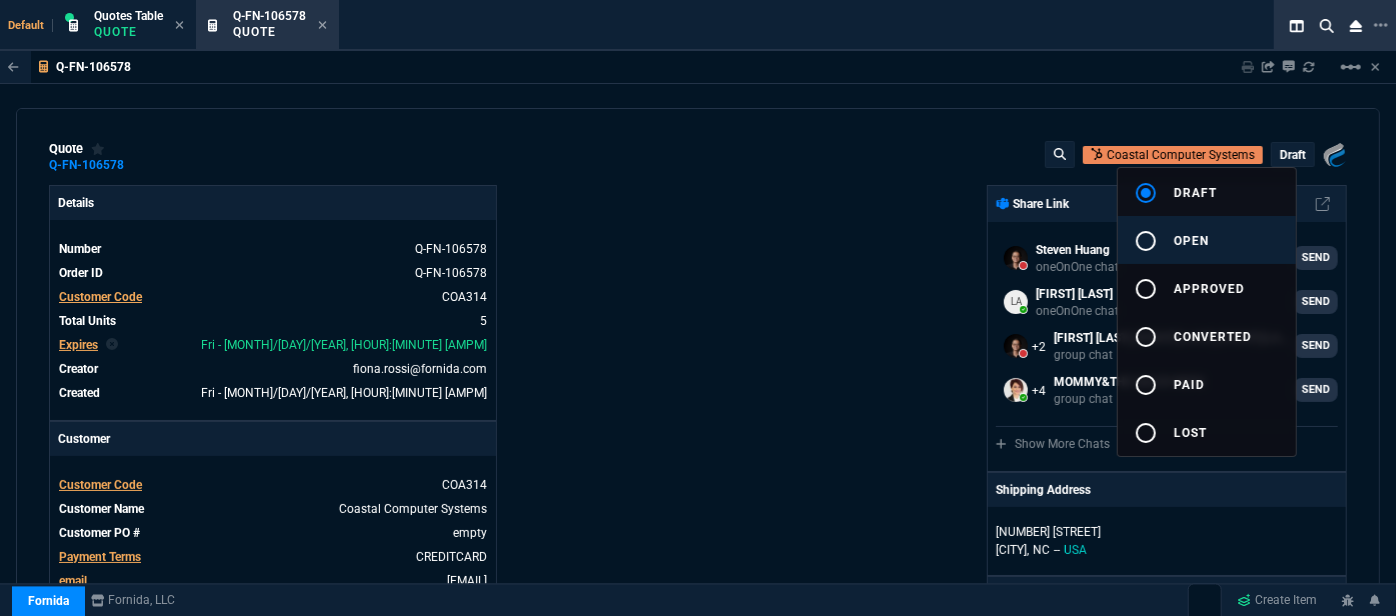 click on "radio_button_unchecked open" at bounding box center (1207, 240) 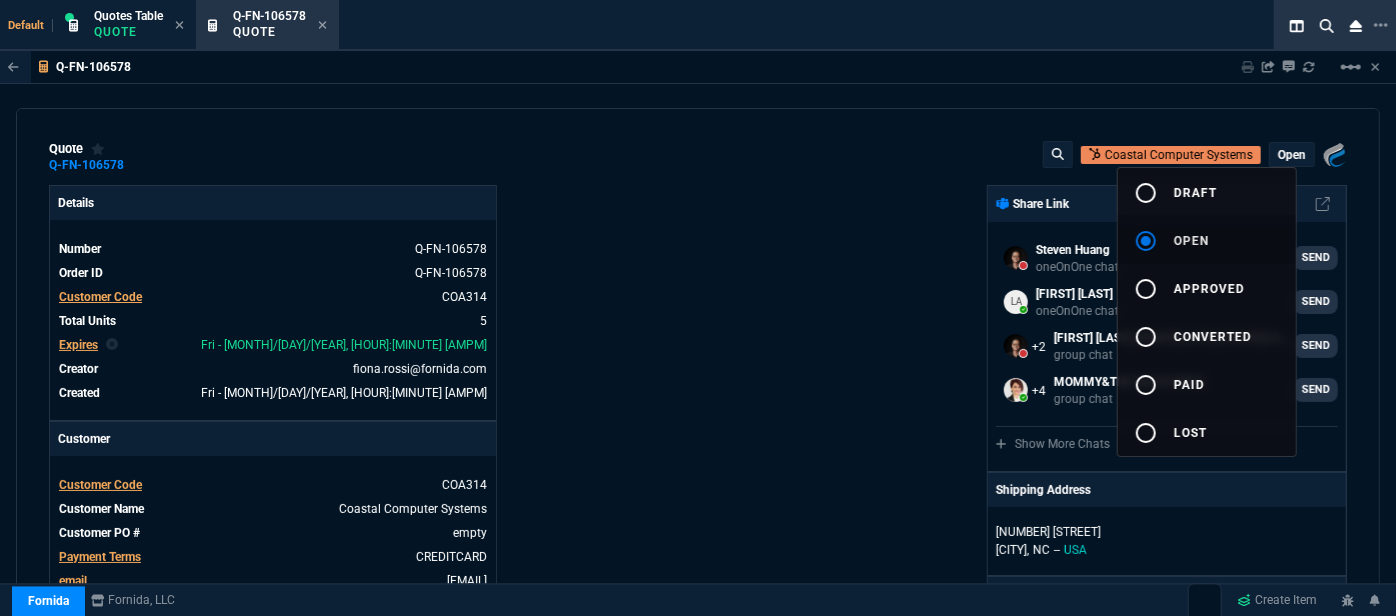 click at bounding box center (698, 308) 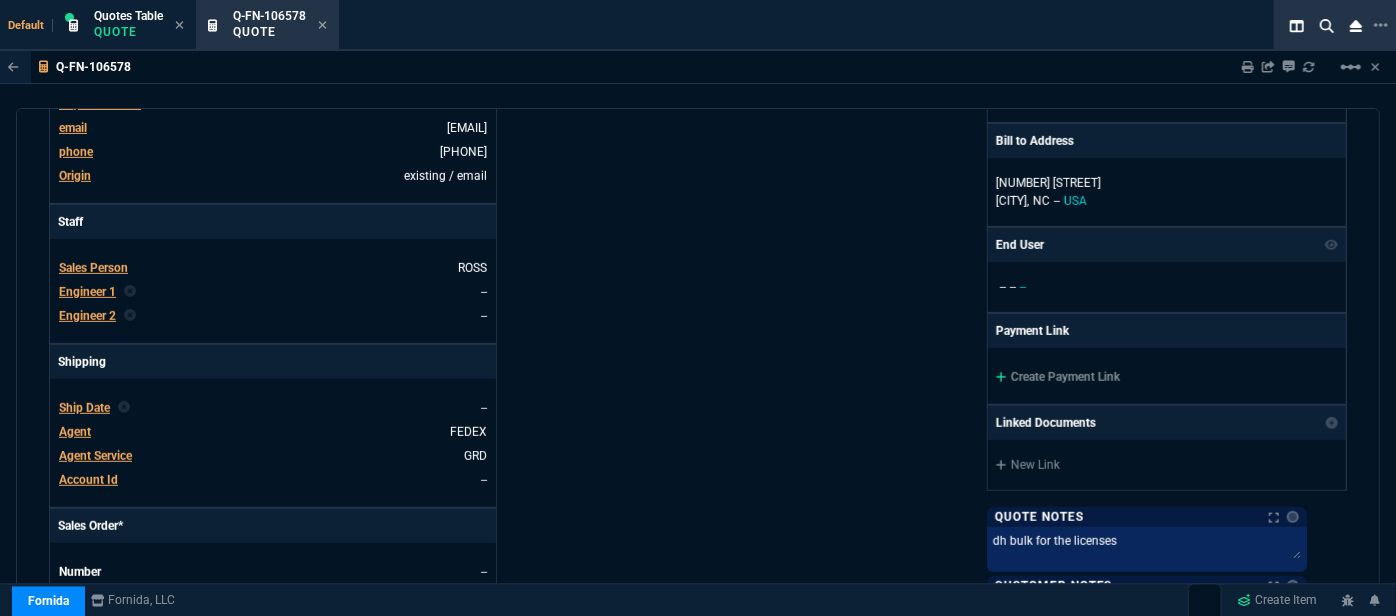 scroll, scrollTop: 454, scrollLeft: 0, axis: vertical 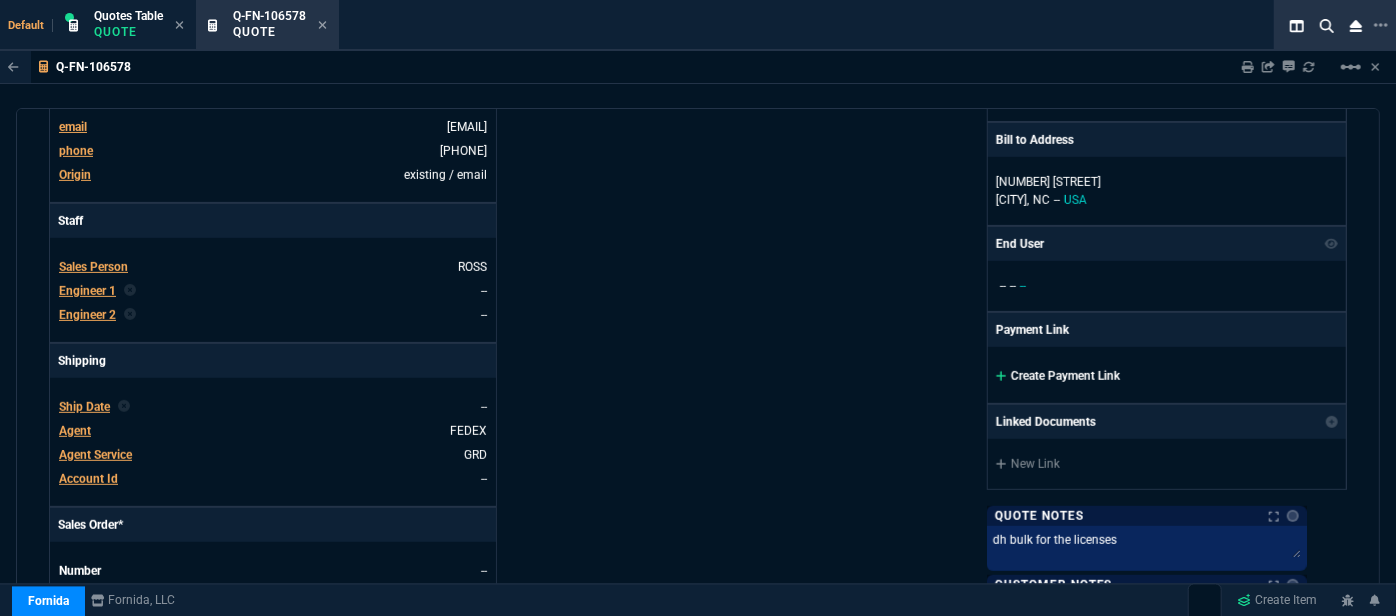click 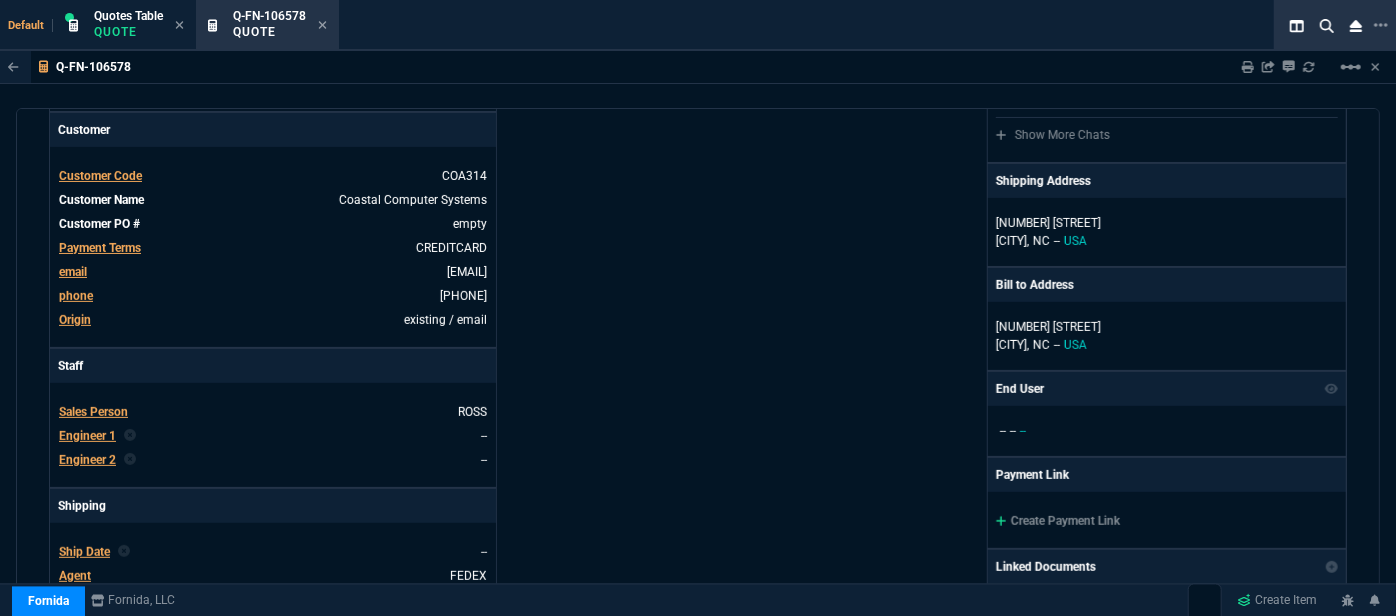 scroll, scrollTop: 0, scrollLeft: 0, axis: both 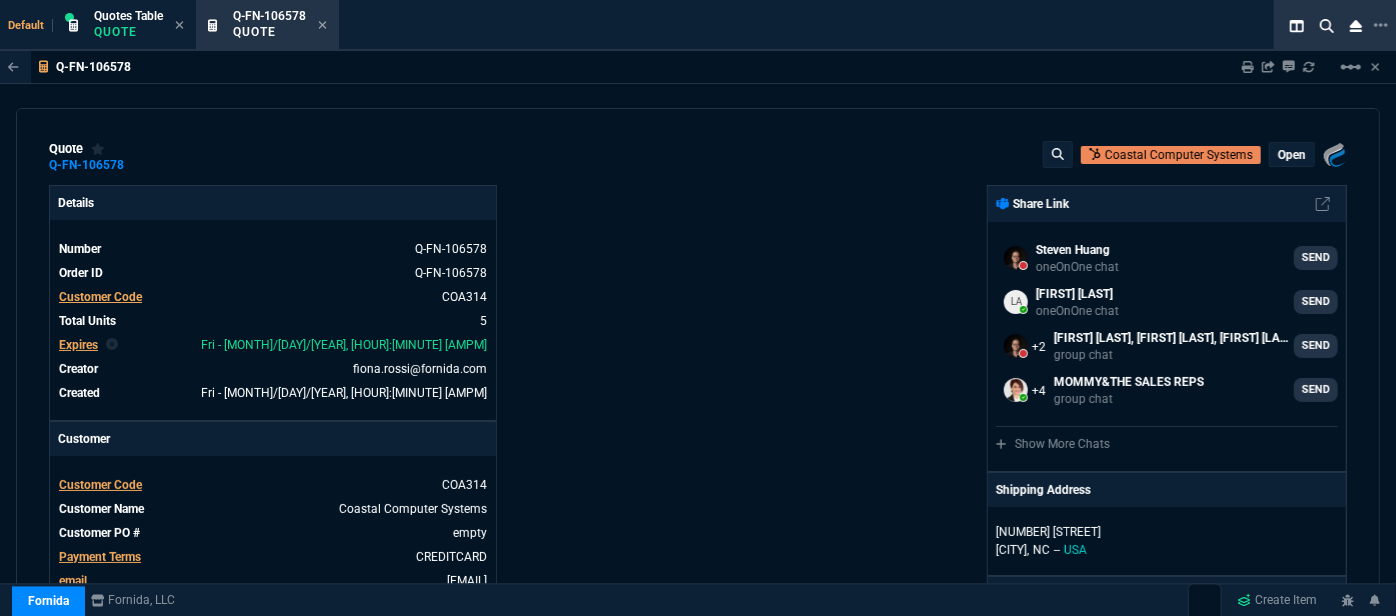 click on "open" at bounding box center (1292, 155) 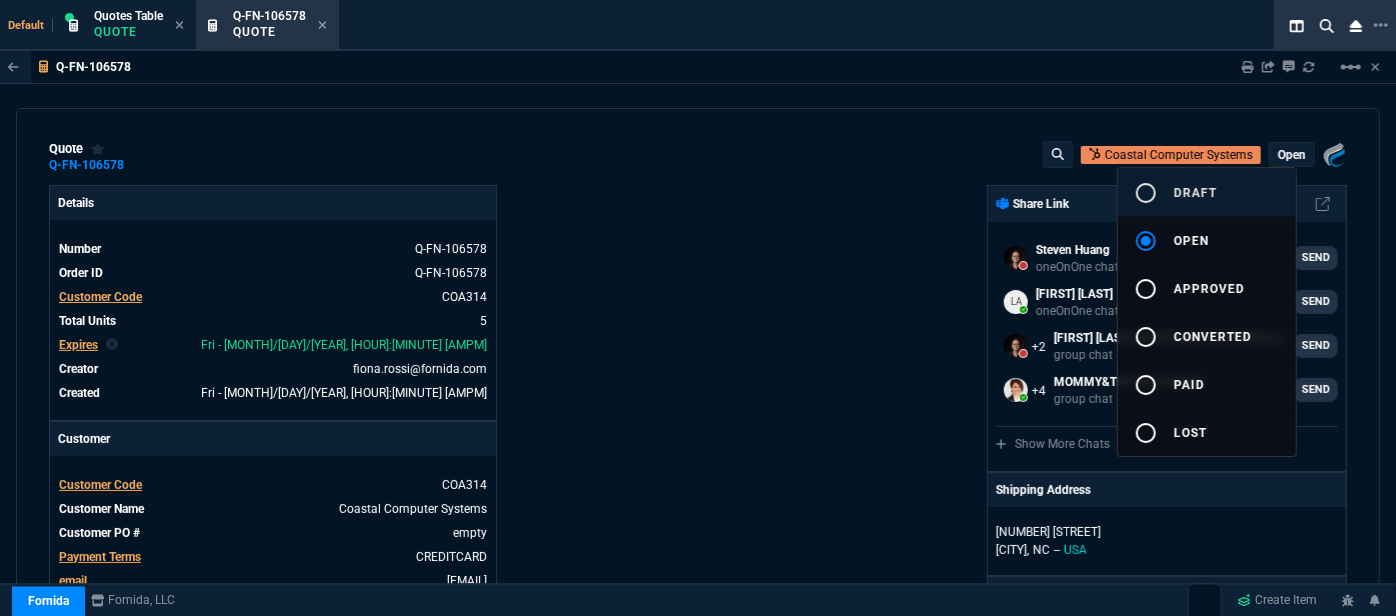 click on "radio_button_unchecked draft" at bounding box center (1207, 192) 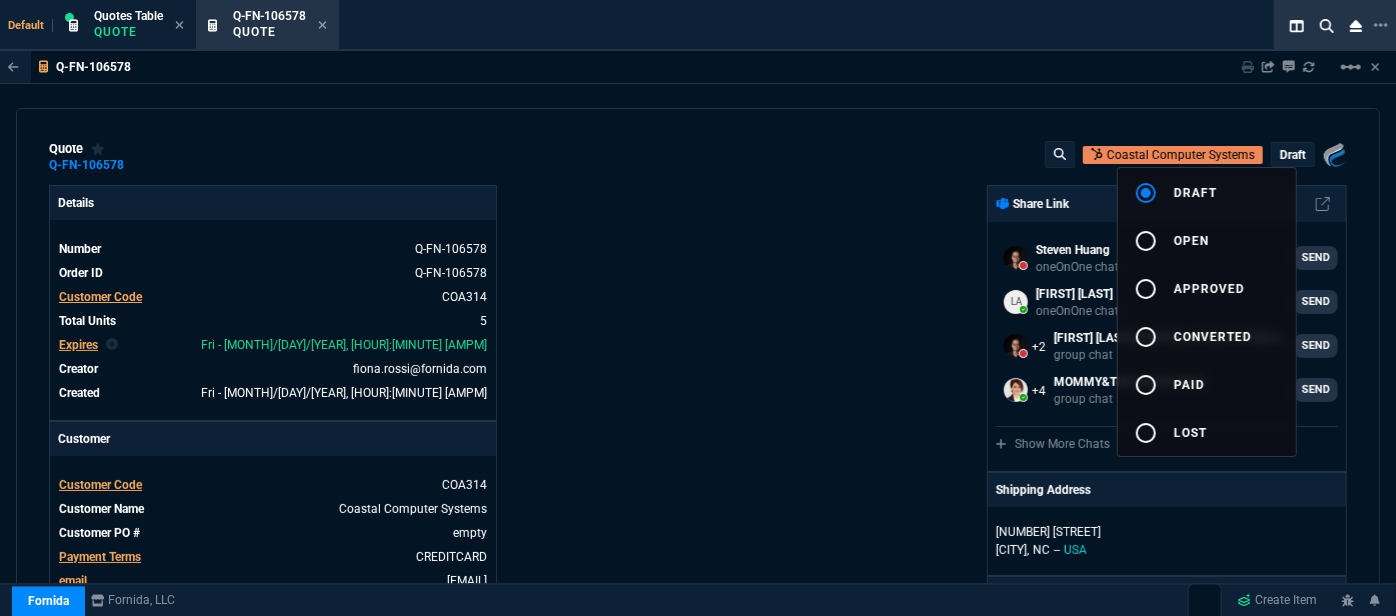 click at bounding box center [698, 308] 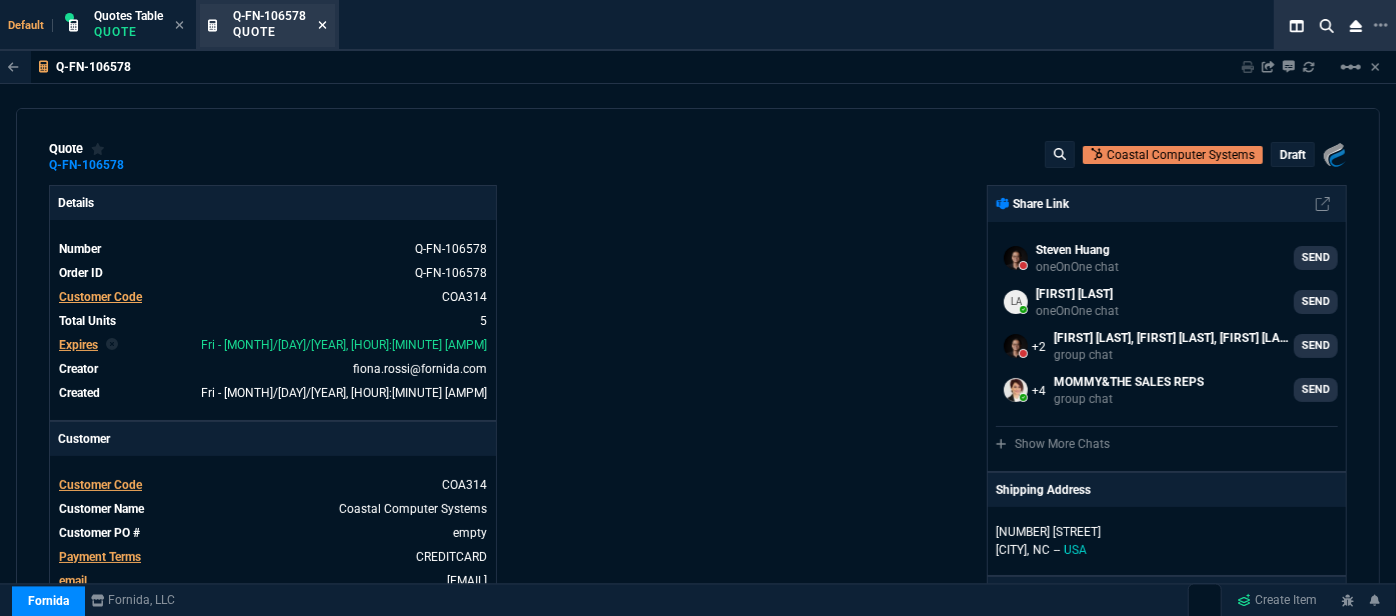 click 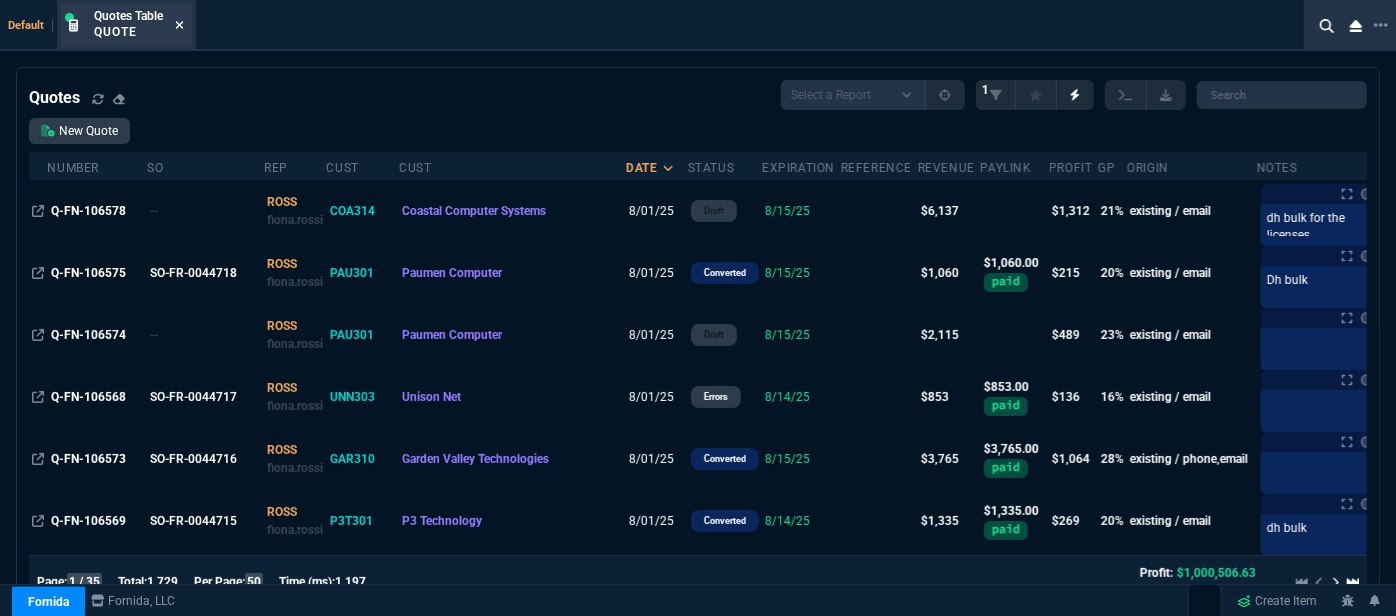 click 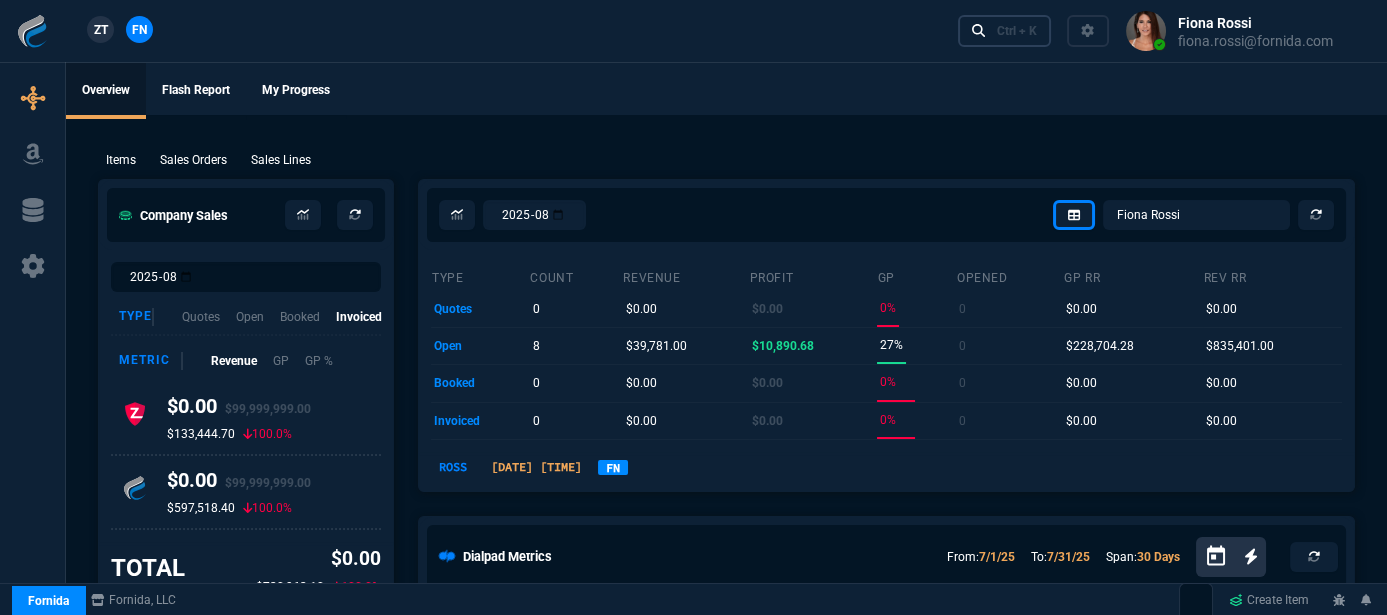 click on "Ctrl + K" at bounding box center [1017, 31] 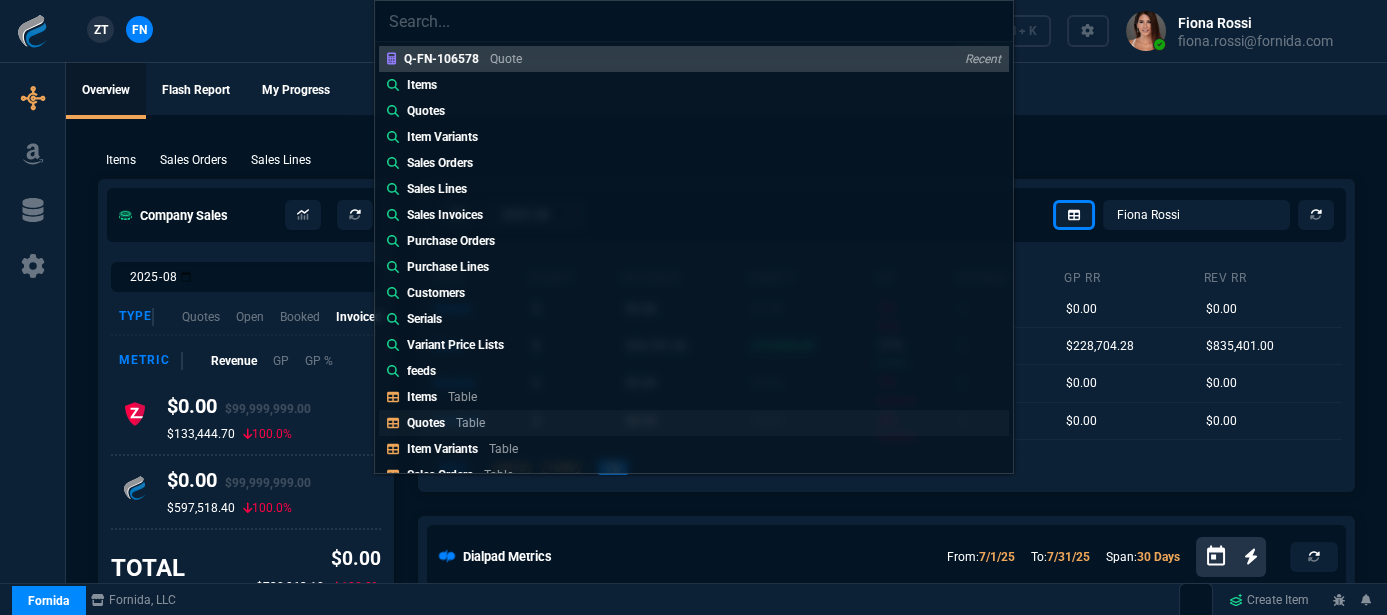 click on "Quotes
Table" at bounding box center (450, 423) 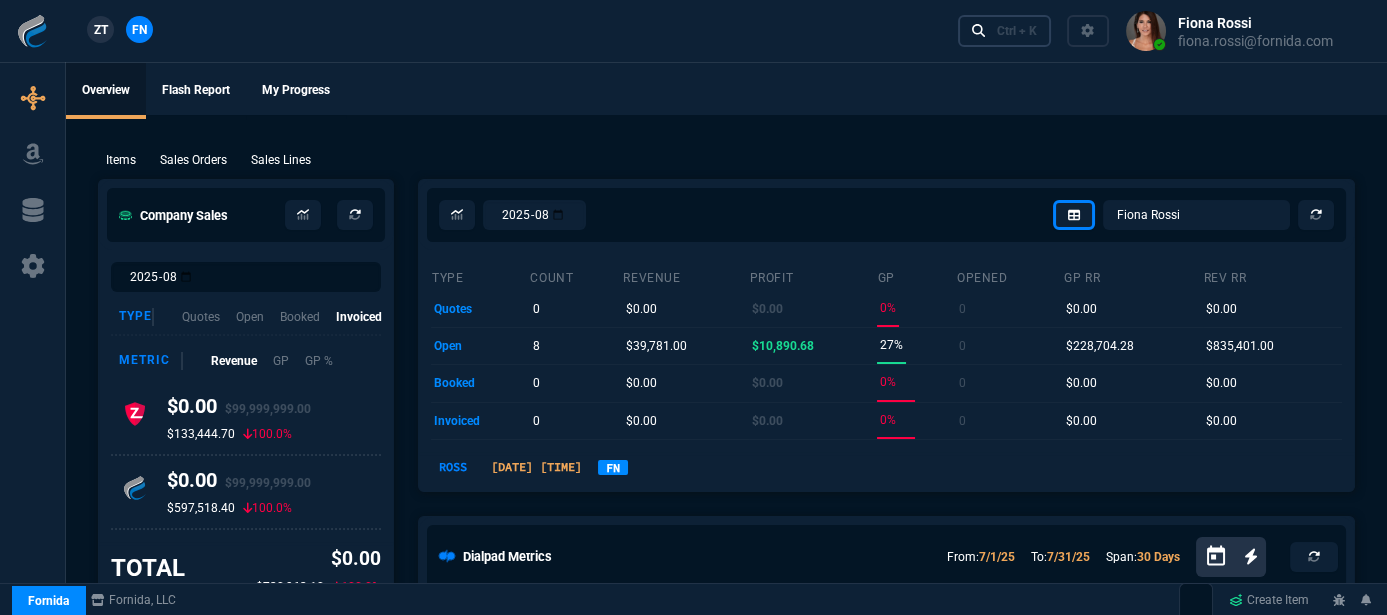 click on "Ctrl + K" at bounding box center (1017, 31) 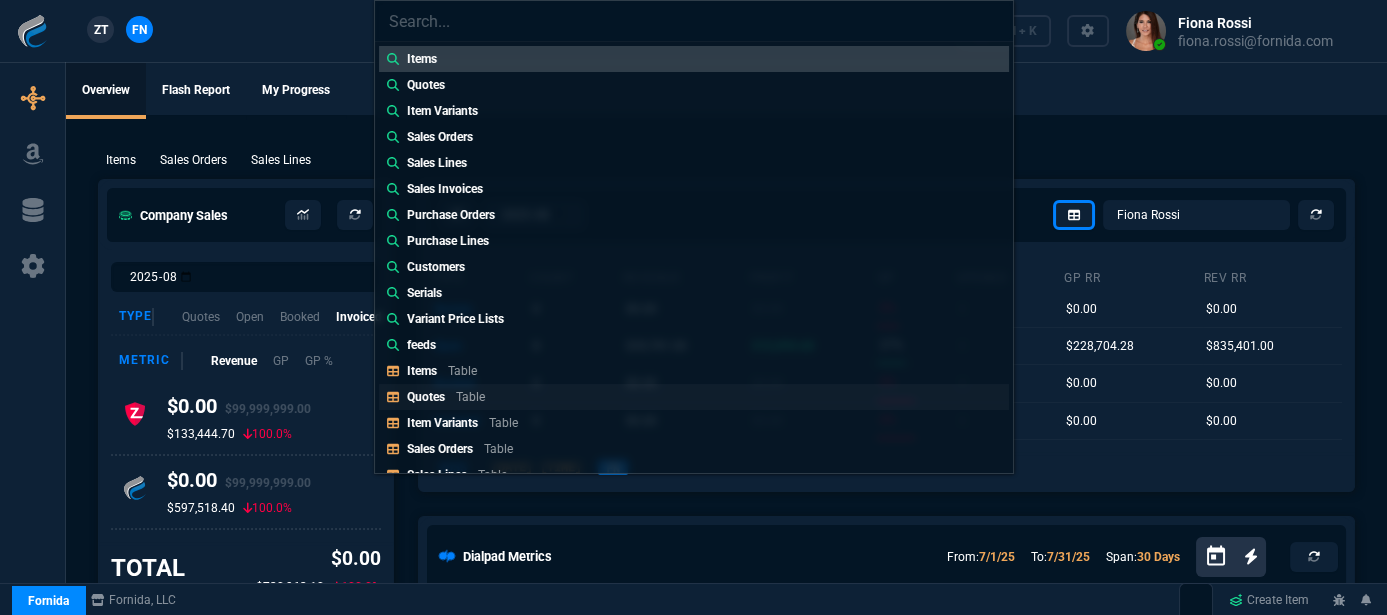 click on "Table" at bounding box center [470, 397] 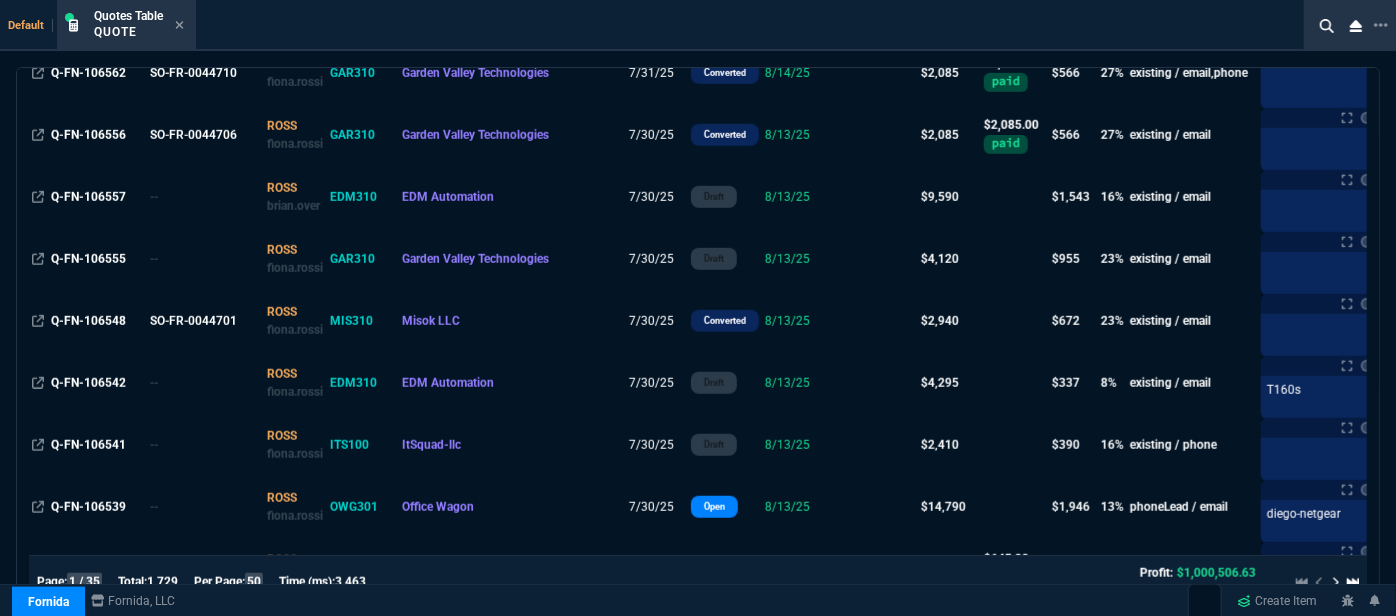 scroll, scrollTop: 727, scrollLeft: 0, axis: vertical 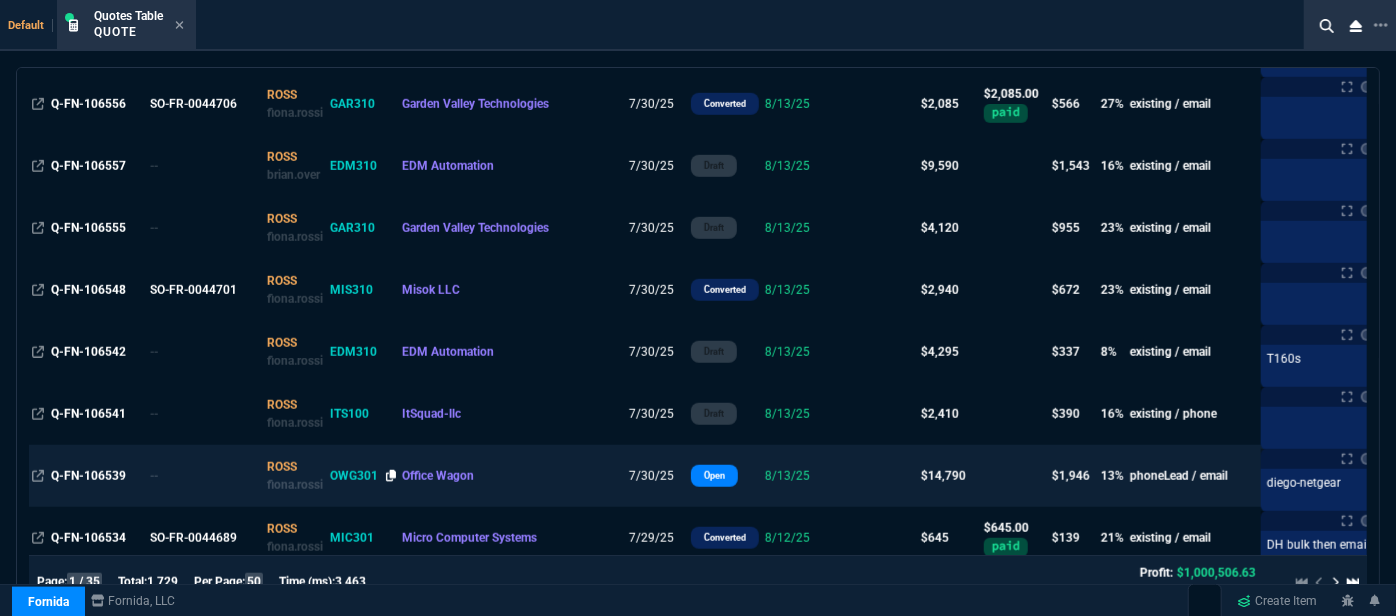 click 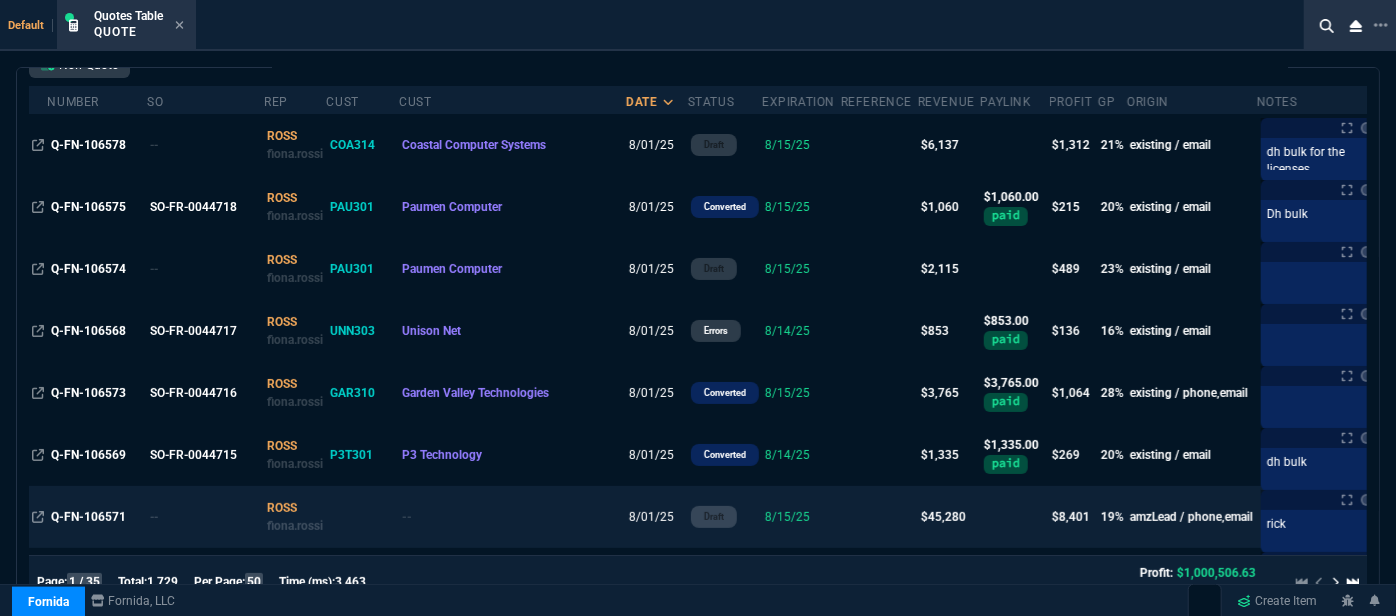 scroll, scrollTop: 0, scrollLeft: 0, axis: both 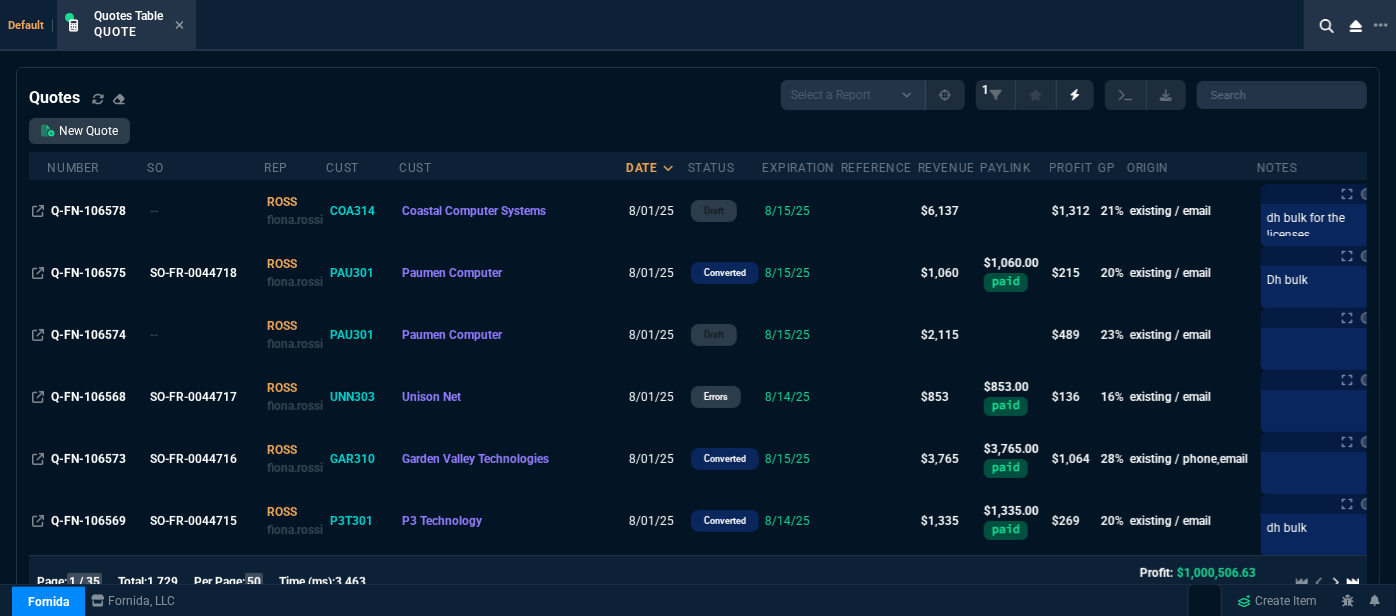 click on "8/15/25" at bounding box center (801, 211) 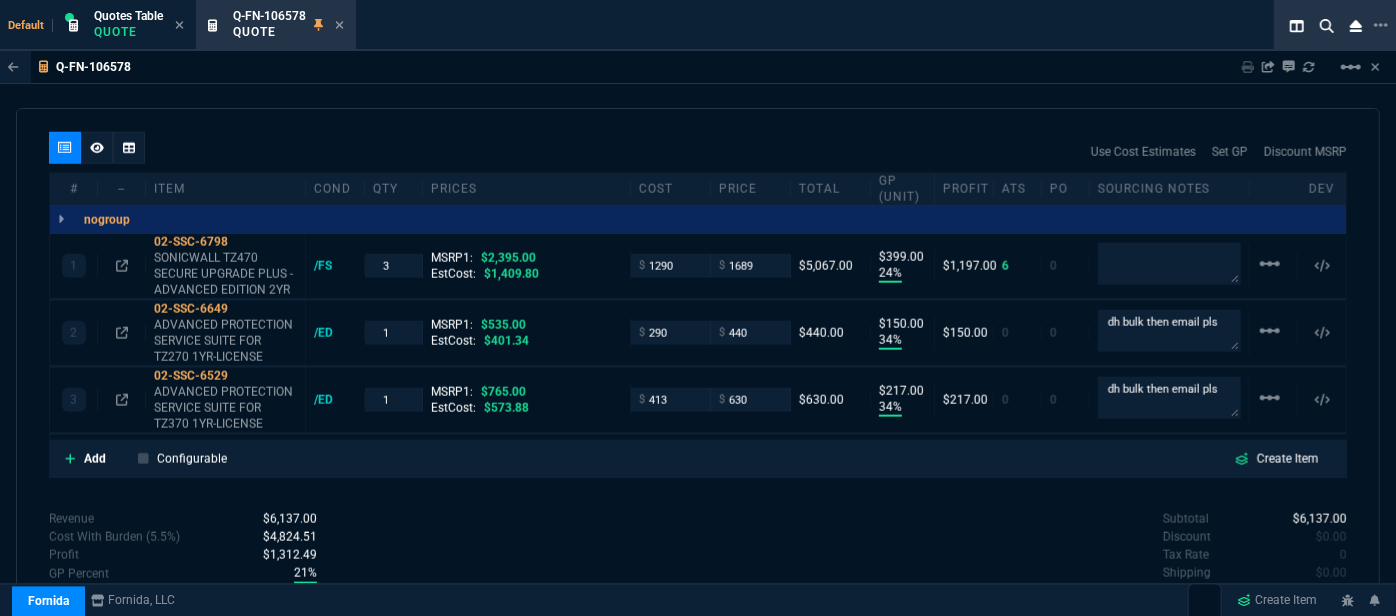 scroll, scrollTop: 1208, scrollLeft: 0, axis: vertical 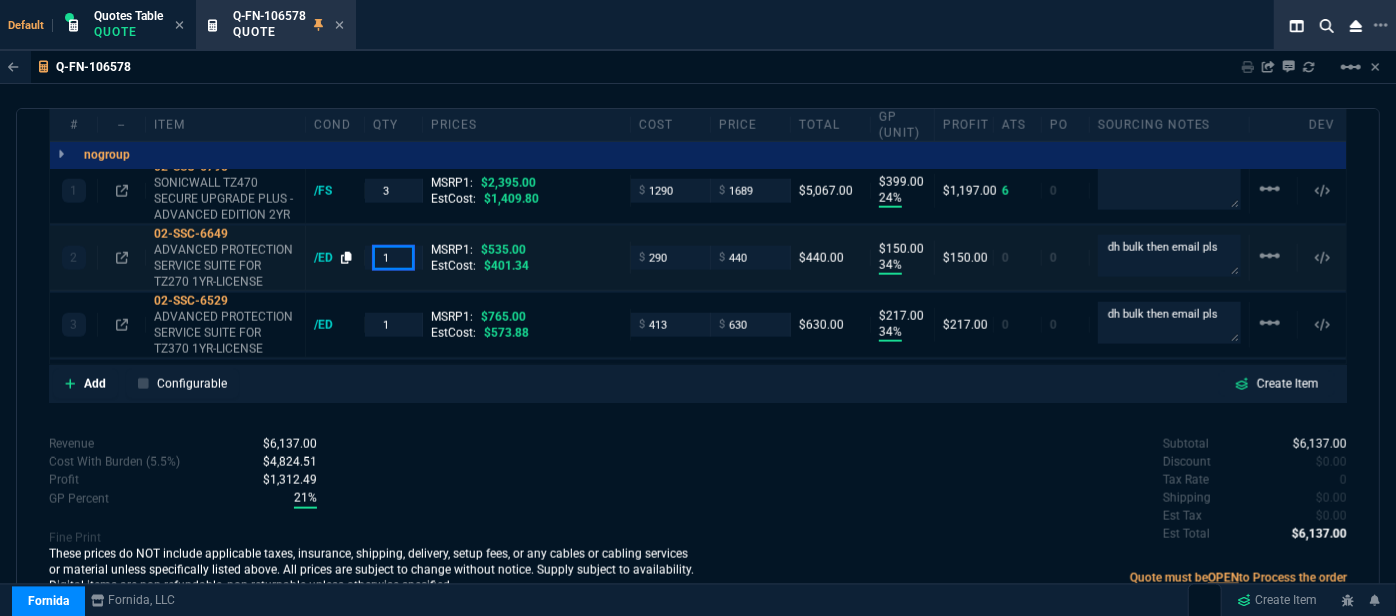 drag, startPoint x: 388, startPoint y: 260, endPoint x: 349, endPoint y: 256, distance: 39.20459 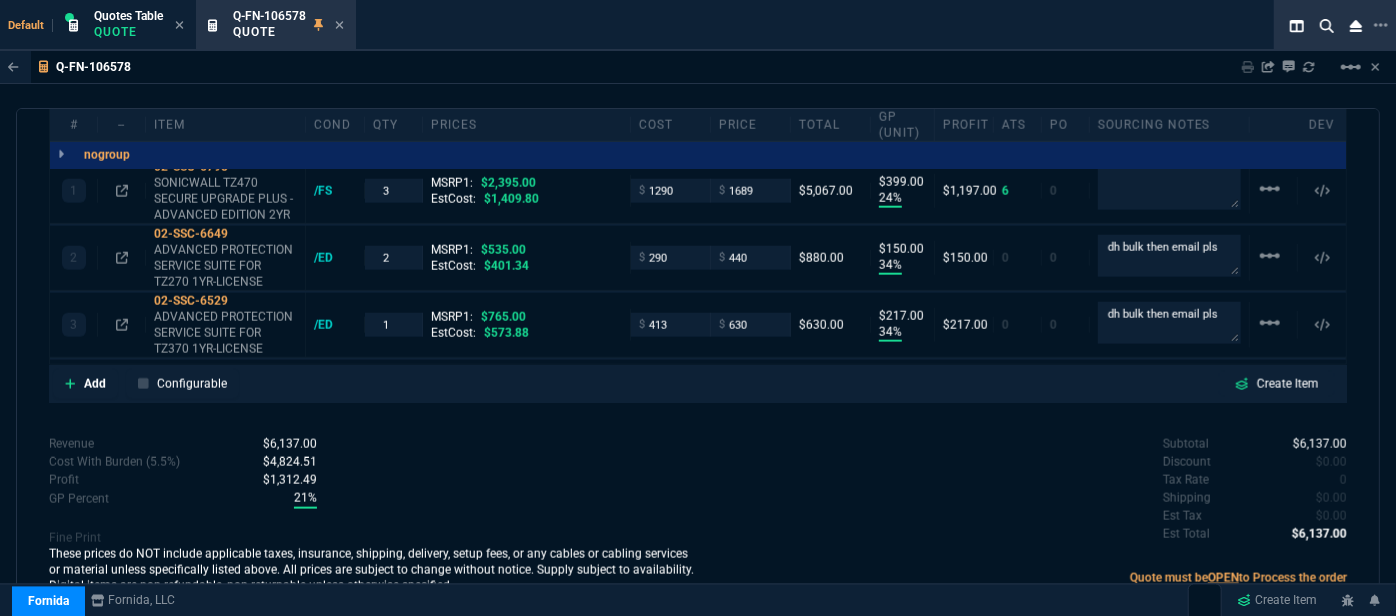 click on "Revenue $6,137.00  Cost $4,573.00  Cost With Burden (5.5%) $4,824.51  Profit $1,312.49  GP Percent 21%  Fine Print These prices do NOT include applicable taxes, insurance, shipping, delivery, setup fees, or any cables or cabling services or material unless specifically listed above. All prices are subject to change without notice. Supply subject to availability. Digital items are non-refundable, non-returnable unless otherwise specified." at bounding box center (373, 517) 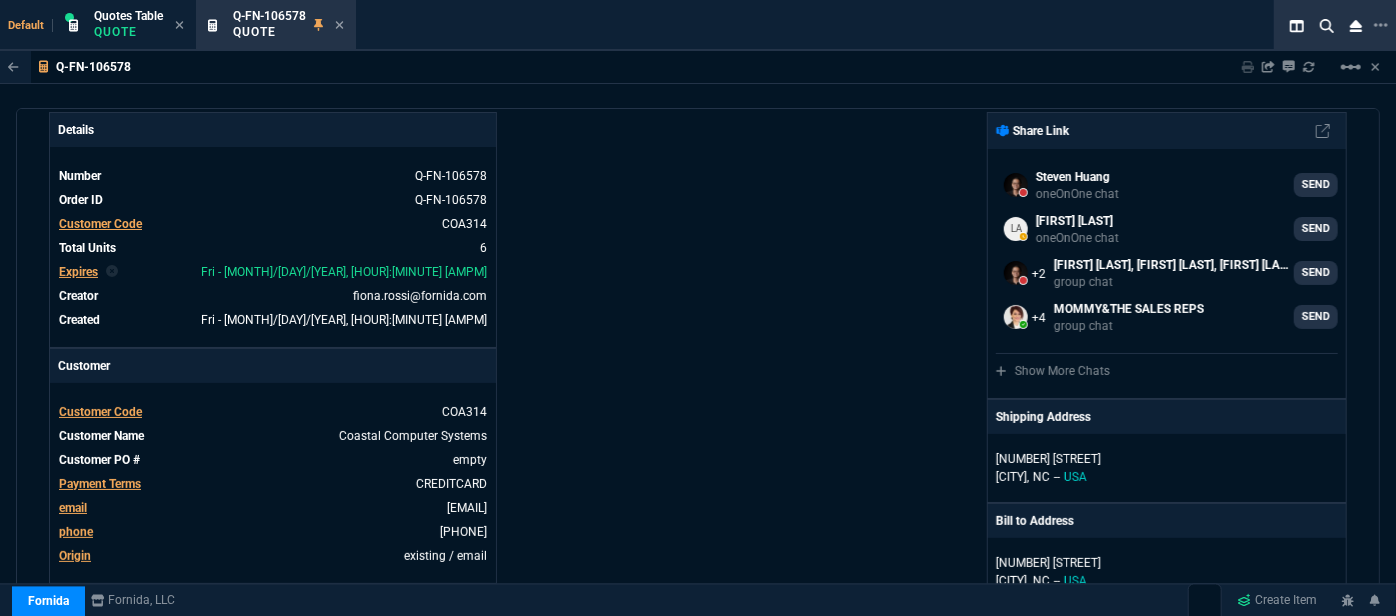 scroll, scrollTop: 0, scrollLeft: 0, axis: both 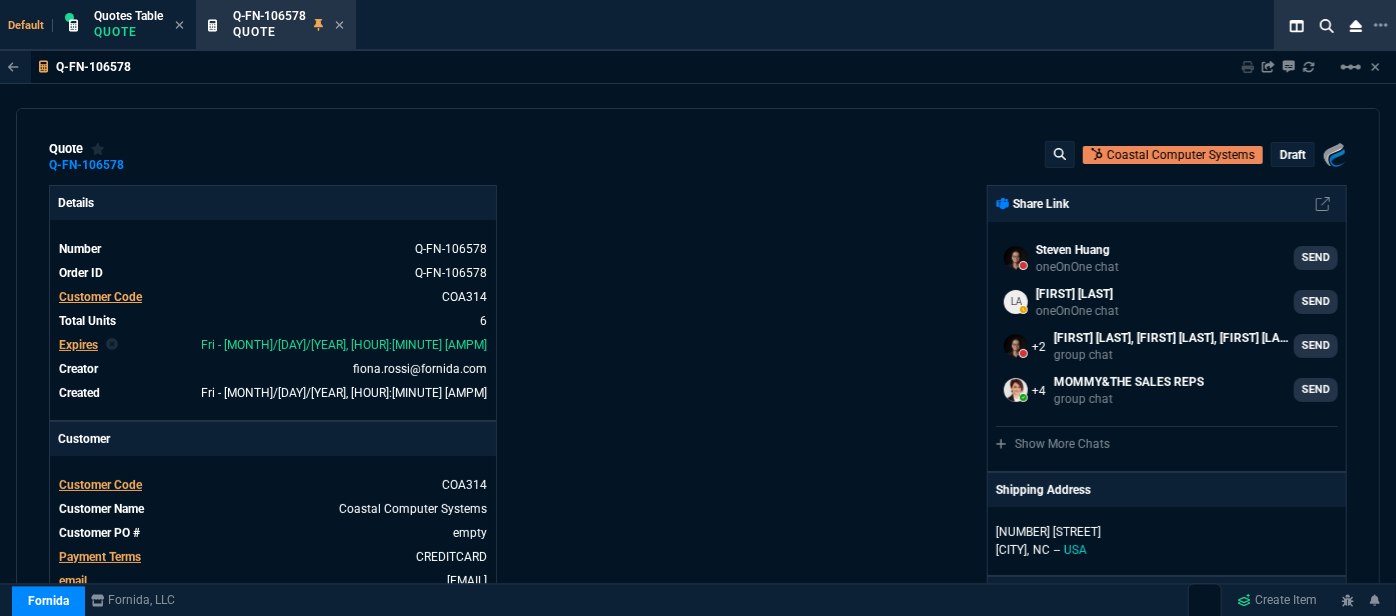 click on "draft" at bounding box center [1293, 155] 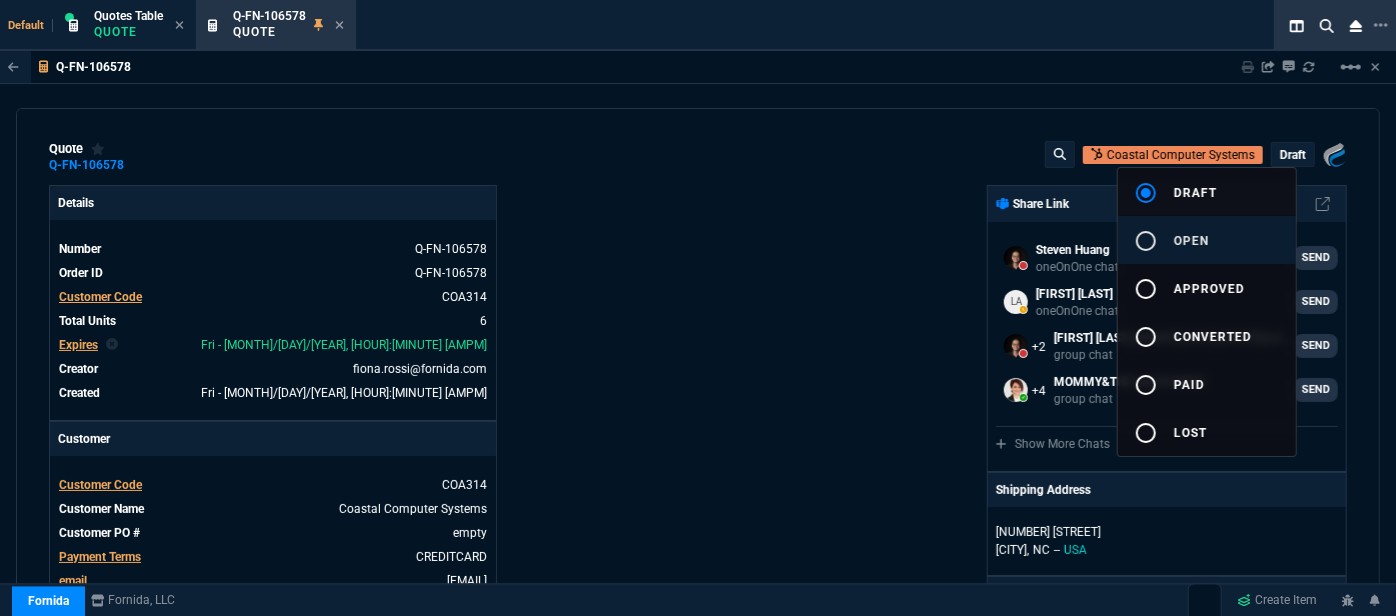 click on "radio_button_unchecked open" at bounding box center (1207, 240) 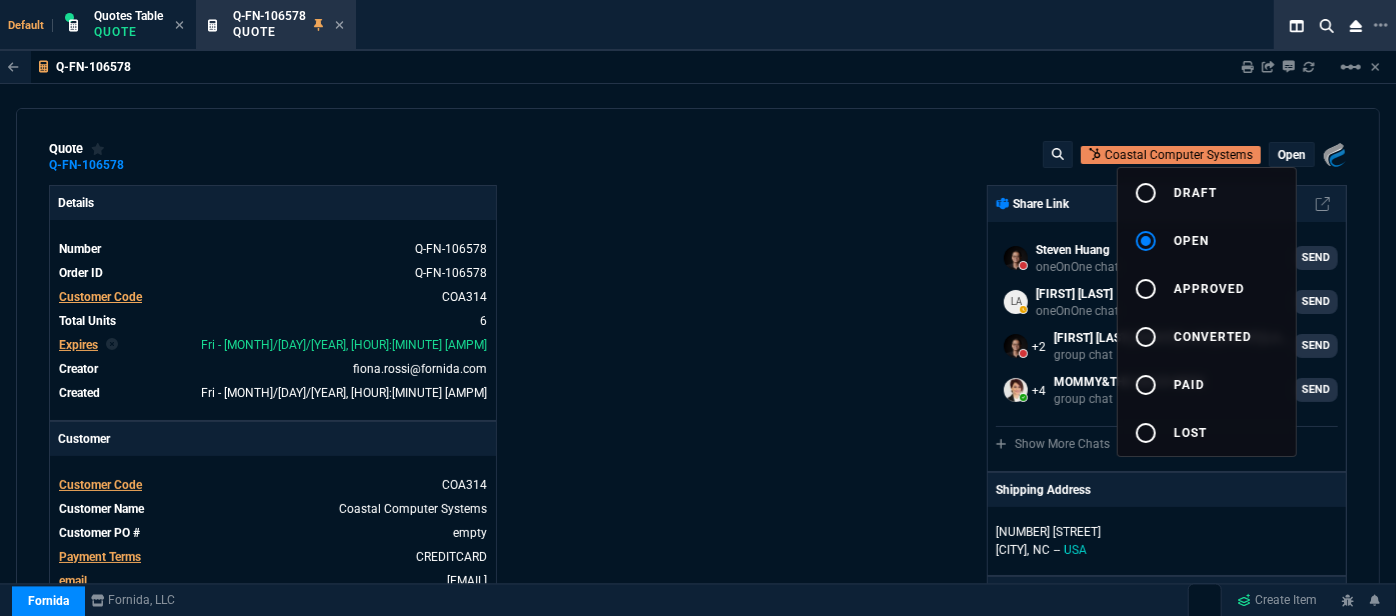 click at bounding box center (698, 308) 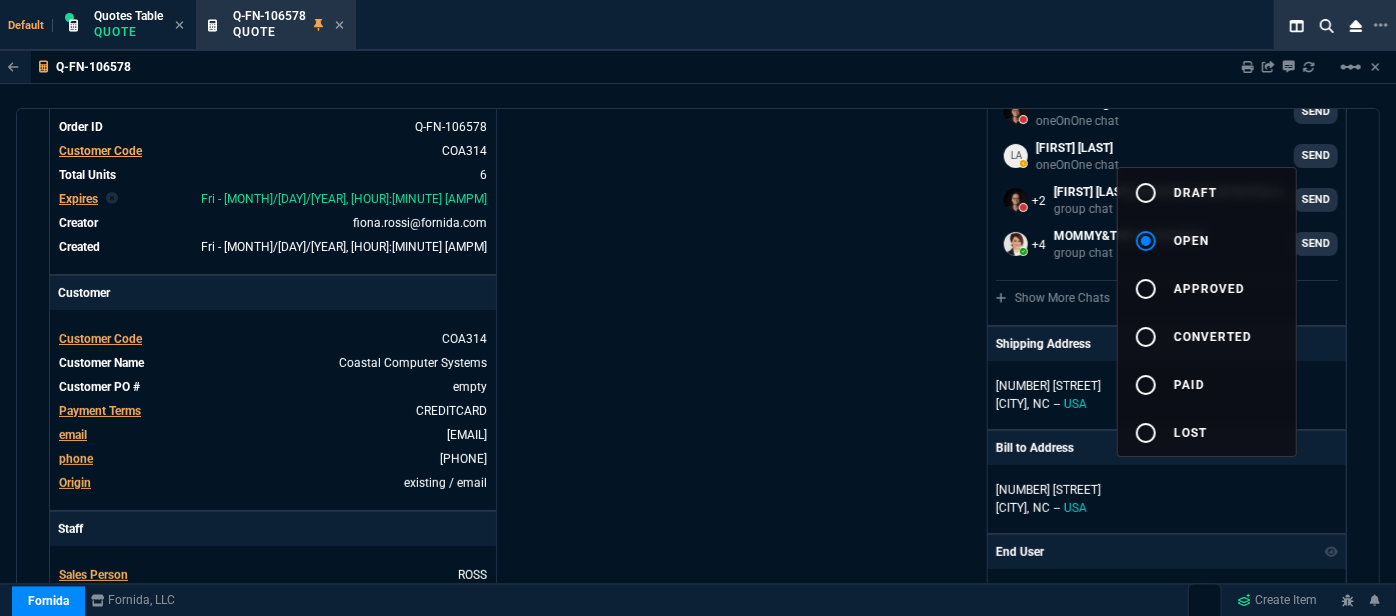 scroll, scrollTop: 363, scrollLeft: 0, axis: vertical 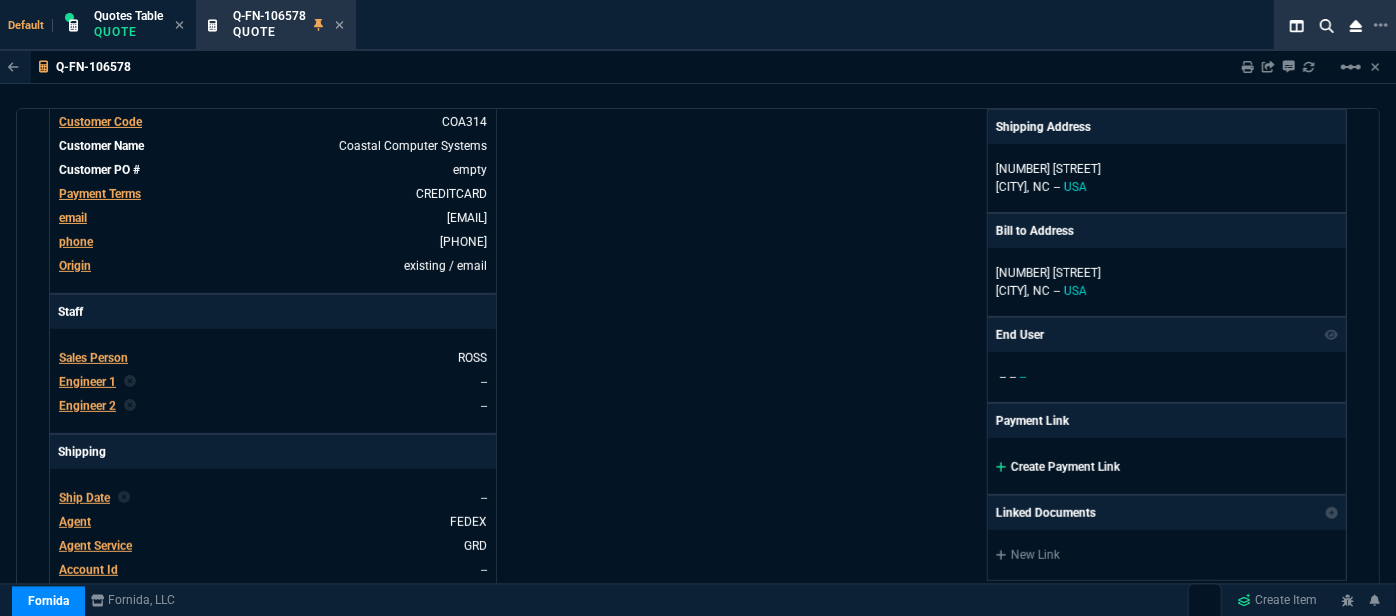 click 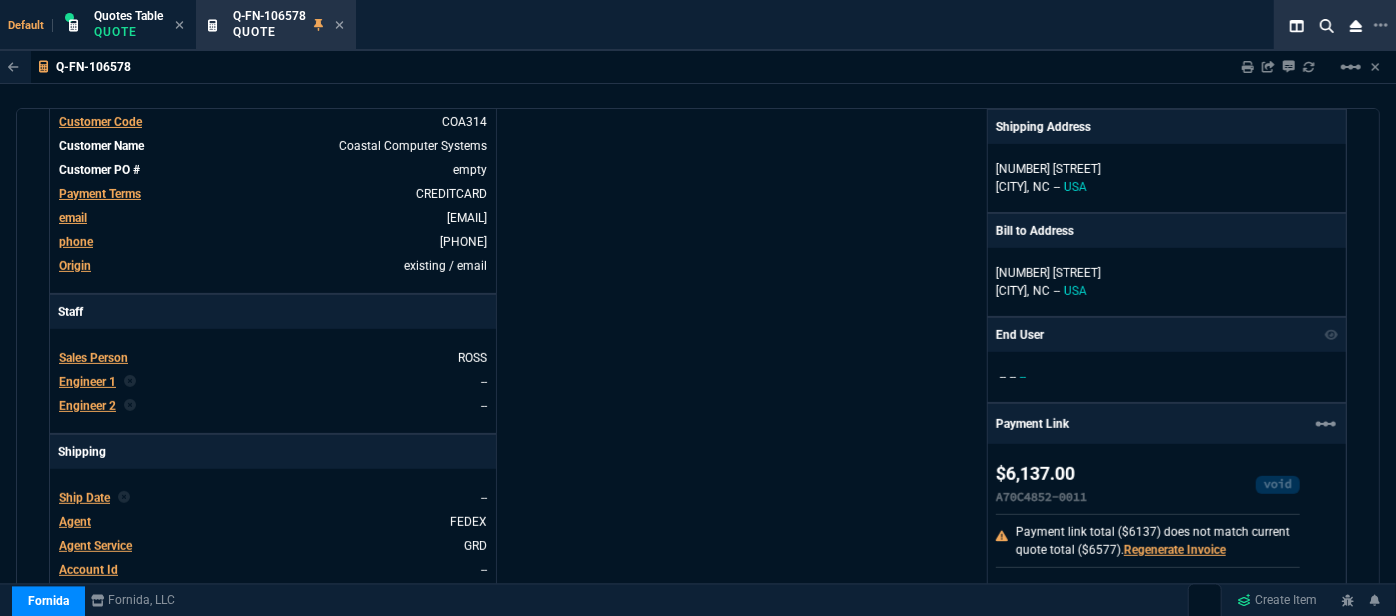 click on "Fornida, LLC 2609 Technology Dr Suite 300 Plano, TX 75074  Share Link  Steven Huang oneOnOne chat SEND Larry Avila oneOnOne chat SEND Steven Huang, Cody Taylor, Doug Binenti group chat SEND MOMMY&THE SALES REPS group chat SEND  Show More Chats  Shipping Address 301 Hughes Road Hampstead,  NC -- USA Bill to Address 301 Hughes Road Hampstead,  NC -- USA End User -- -- -- Payment Link linear_scale $6,137.00 A70C4852-0011 void Payment link total ($6137) does not match current quote total ($6577).  Regenerate Invoice Direct https://invoice.stripe.com/i/acct_1NlHLHDXpnq5UzUZ/live_YWNjdF8xTmxITEhEWHBucTVVelVaLF9TbXZsN2cwUXBSWnNrbU9XemJpQTRNMHBzY1RDTmZvLDE0NDYwNjk3OA0200f0m1IAm6?s=ap Customer https://pay.fornida.com/public/quotes/Q-FN-106578/checkout Admin https://dashboard.stripe.com/invoices/{{invoice.id}} Linked Documents  New Link  Quote Notes Notes Quote Notes Notes dh bulk for the licenses Last updated by  fiona.rossi@fornida.com  at  8/1/25, 11:37 AM dh bulk for the licenses  dh bulk for the licenses  Notes" at bounding box center (1022, 440) 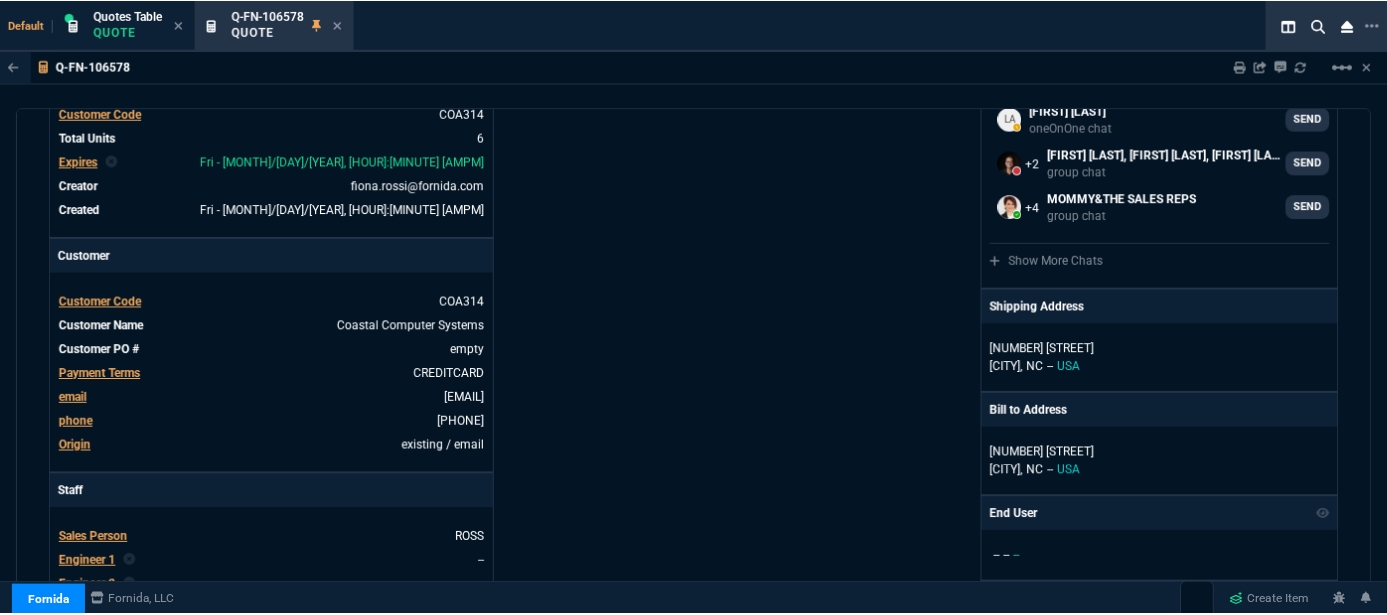 scroll, scrollTop: 0, scrollLeft: 0, axis: both 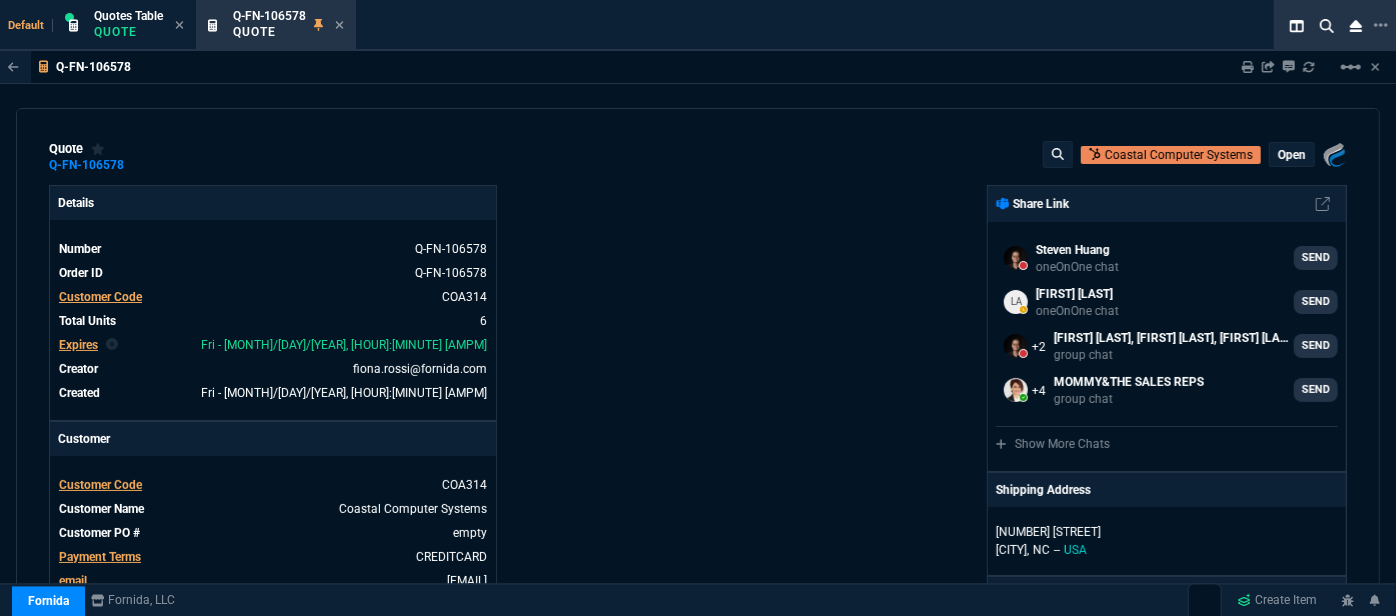 click on "open" at bounding box center [1292, 155] 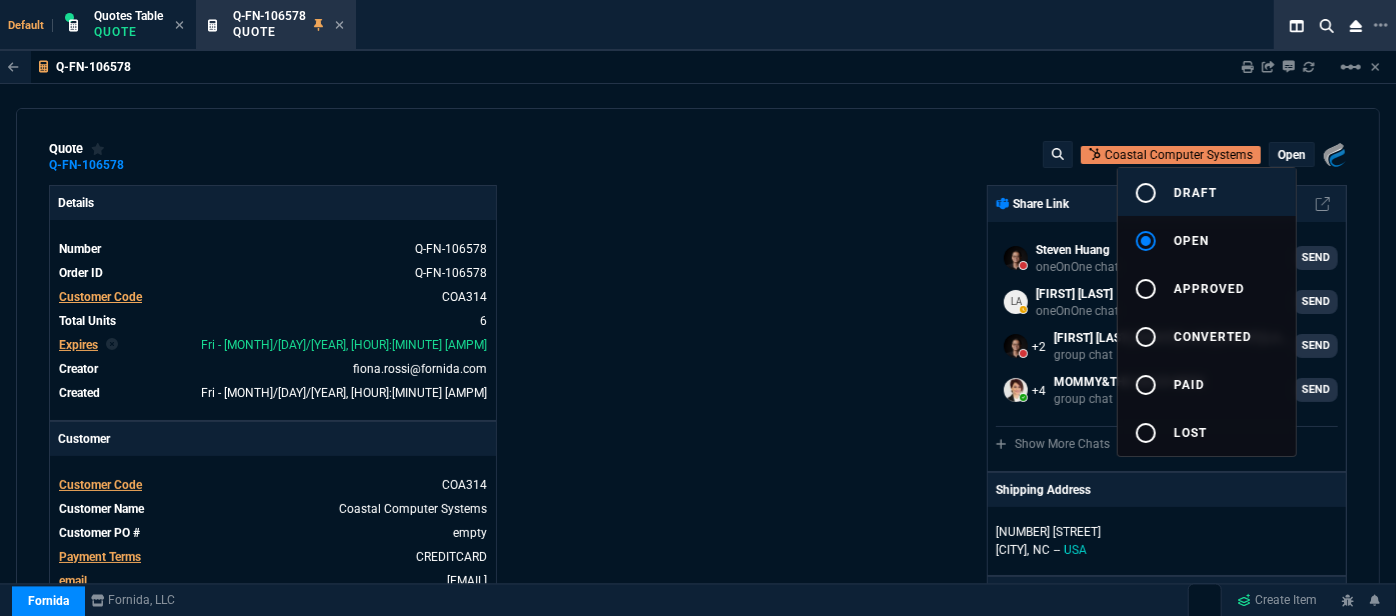 click on "radio_button_unchecked draft" at bounding box center [1207, 192] 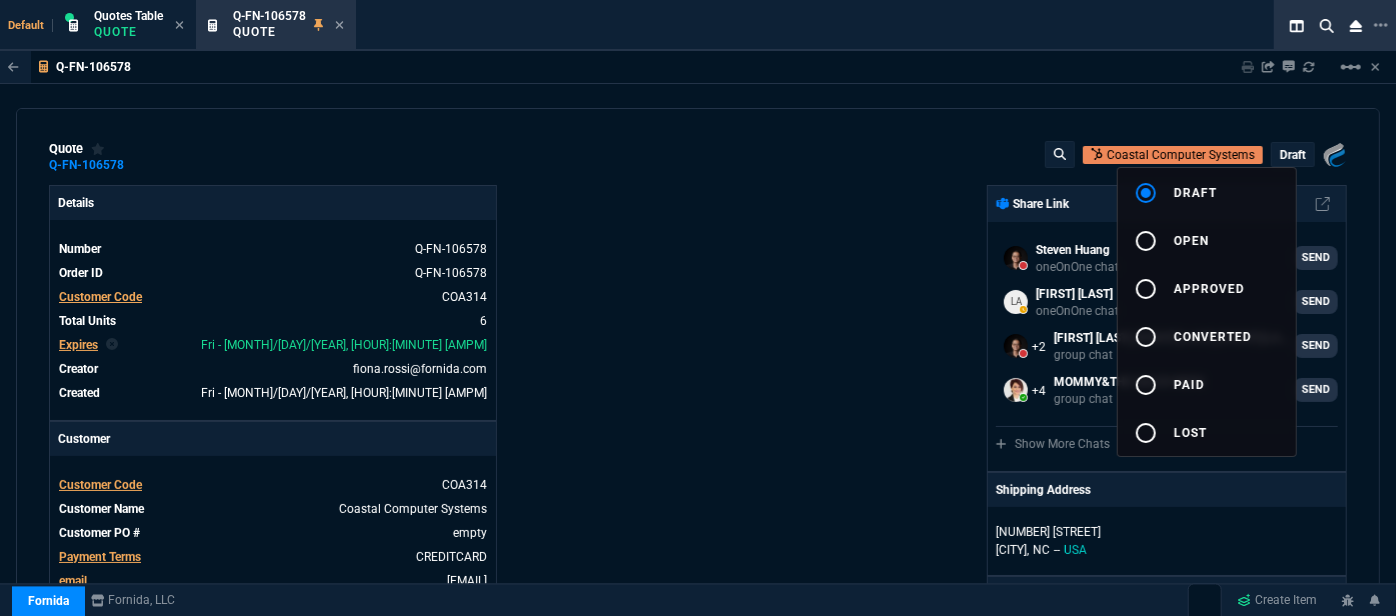 click at bounding box center [698, 308] 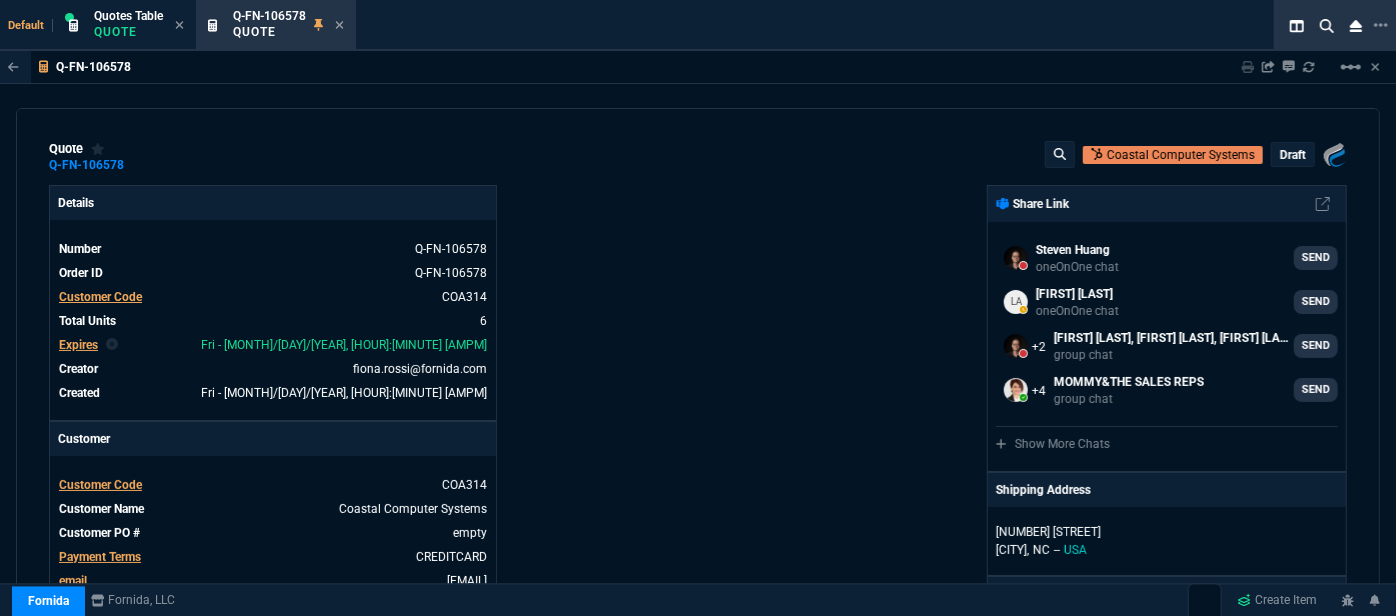 click on "quote   Q-FN-106578  Coastal Computer Systems draft Fornida, LLC 2609 Technology Dr Suite 300 Plano, TX 75074" at bounding box center (698, 157) 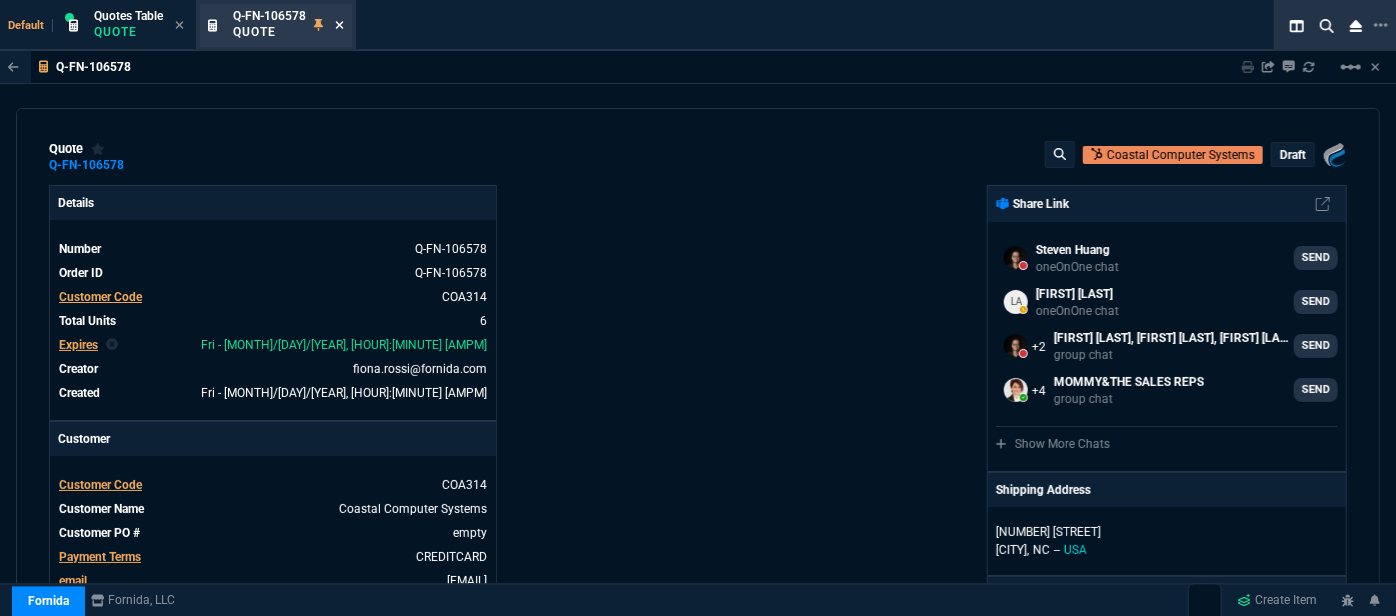 click on "Q-FN-106578  Quote" at bounding box center (276, 25) 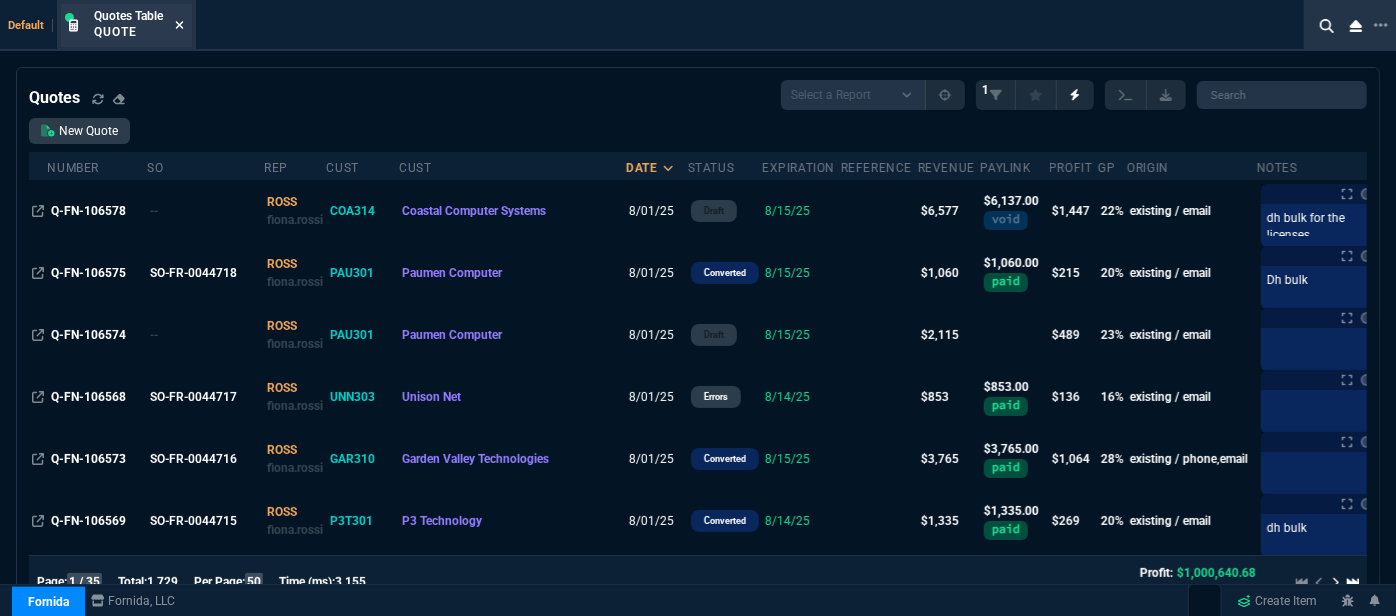 click 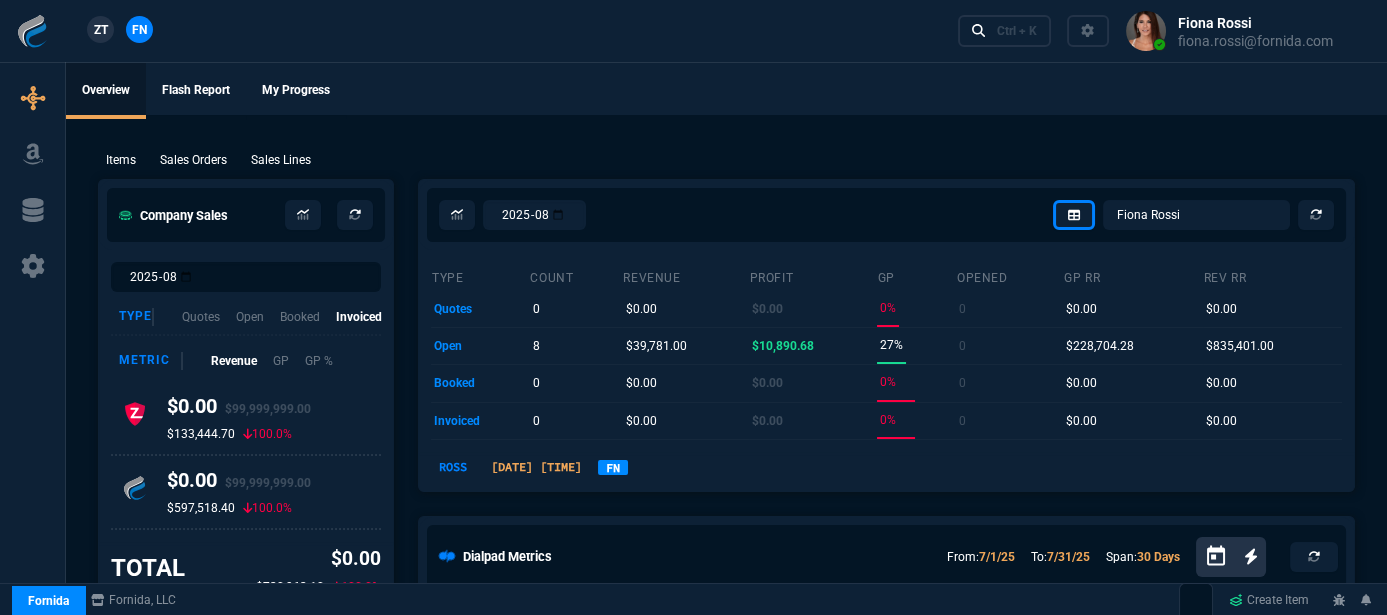 click on "Items Sales Orders Sales Lines Add Link  Company Sales  2025-08 Type Quotes Open Booked Invoiced Metric Revenue GP GP %  $0.00  $99,999,999.00  $133,444.70   100.0%   $0.00  $99,999,999.00  $597,518.40   100.0%  TOTAL $0.00 $730,963.10  100.0%   We are  NOT  projected to reach our August invoiced revenue goal. Click here for inspiration!  August Goal Current Revenue $0.00  Month Close Projection $0.00  Aug Revenue Goal $1,100,000.00  Ship Days Remaining 21/21  Delta $1,100,000.00  Projected Delta $1,100,000.00  Day Revenue Goal $52,380.95  Progress Meter  $1,100,000.00   $0.00   $0.00  Today's Wins Booked Count 1  Booked Revenue $35.00  ZT Revenue $35.00  FN Revenue   Announcement Inbound WD19S180W  Sales Team,500x WD19S180S is expected to land 3/7/2023 at $135 Cost be... 2 Y NEW Features press ctrl+shift+r when using the dash next. Changes include.Reliable ... 2 Y Hard Refresh Required press ctrl+shift+r when using the dash next. There are a ton of improv... 2 Y Collections Items Quotes Item Variants feeds" 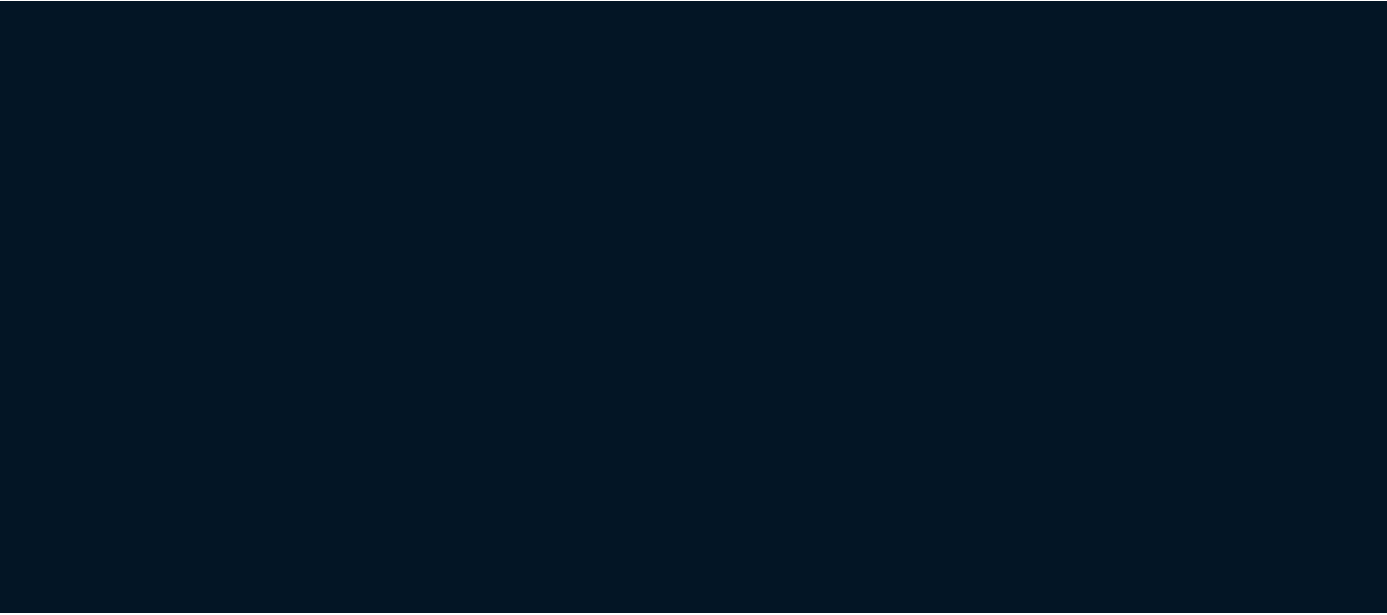 scroll, scrollTop: 0, scrollLeft: 0, axis: both 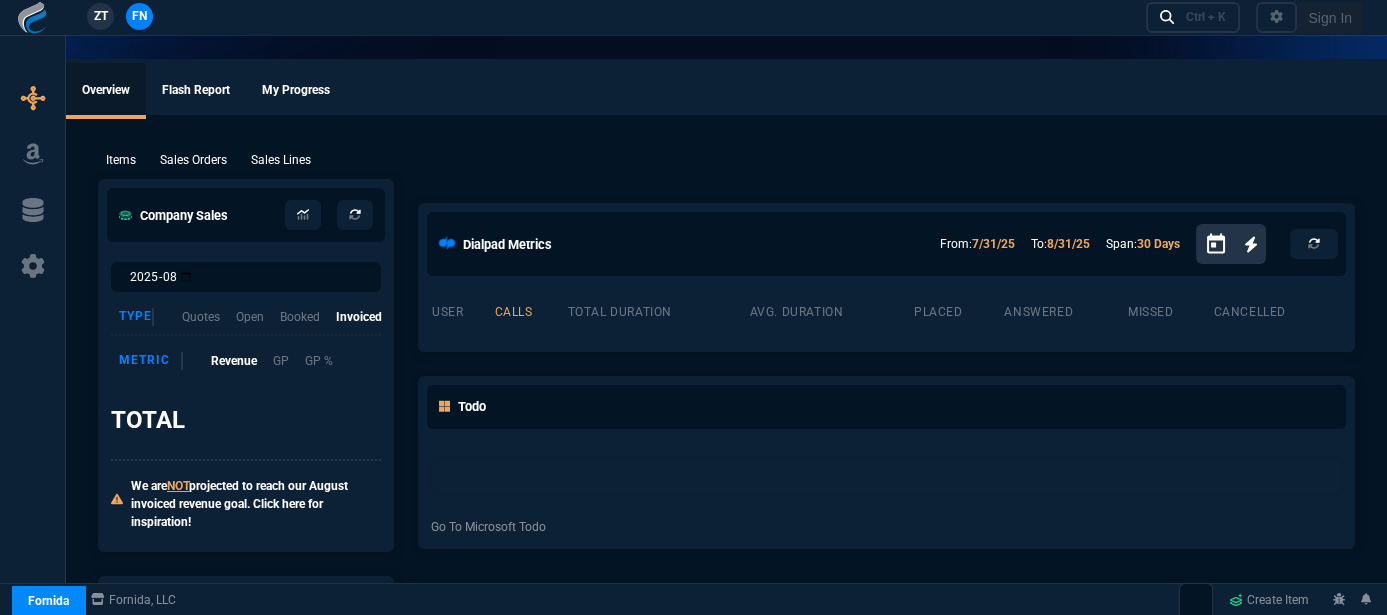 select on "12: ROSS" 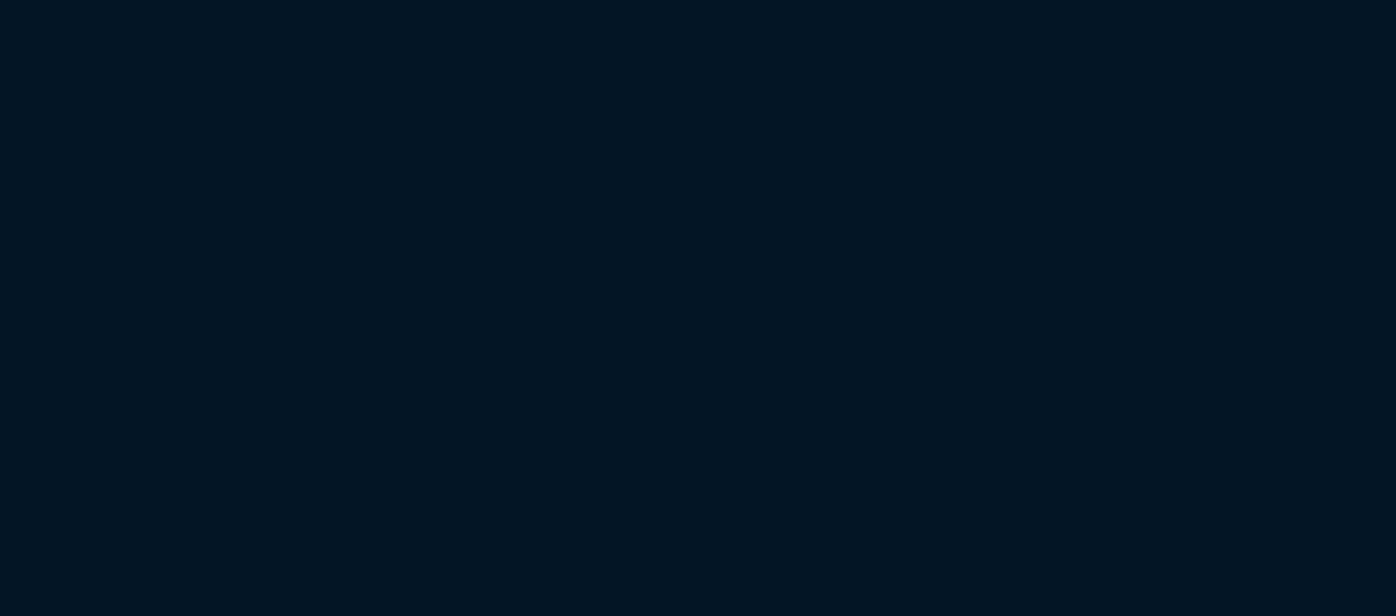 scroll, scrollTop: 0, scrollLeft: 0, axis: both 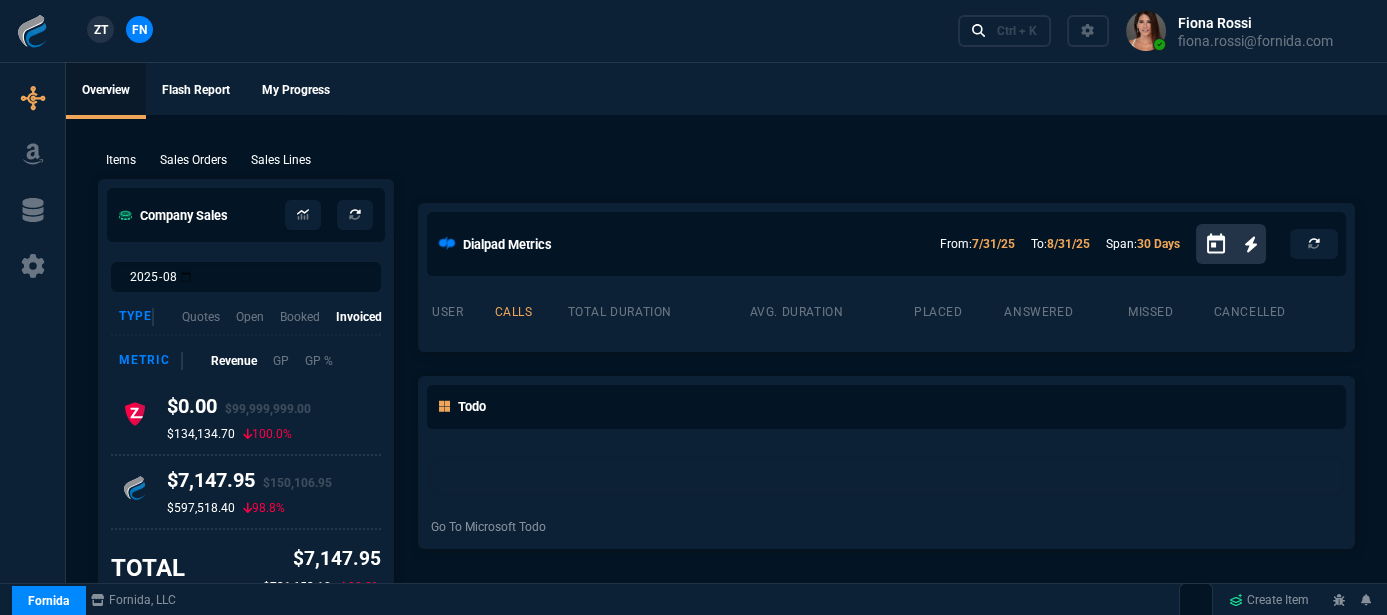 select on "12: ROSS" 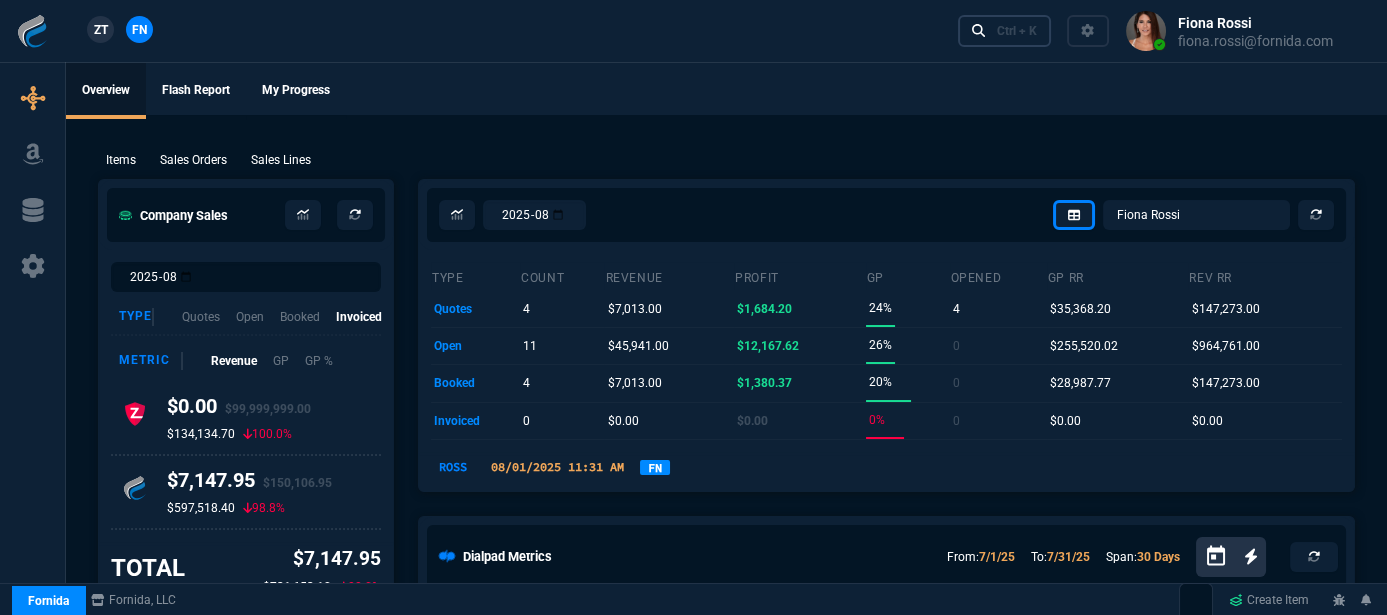 click on "Ctrl + K" at bounding box center [1017, 31] 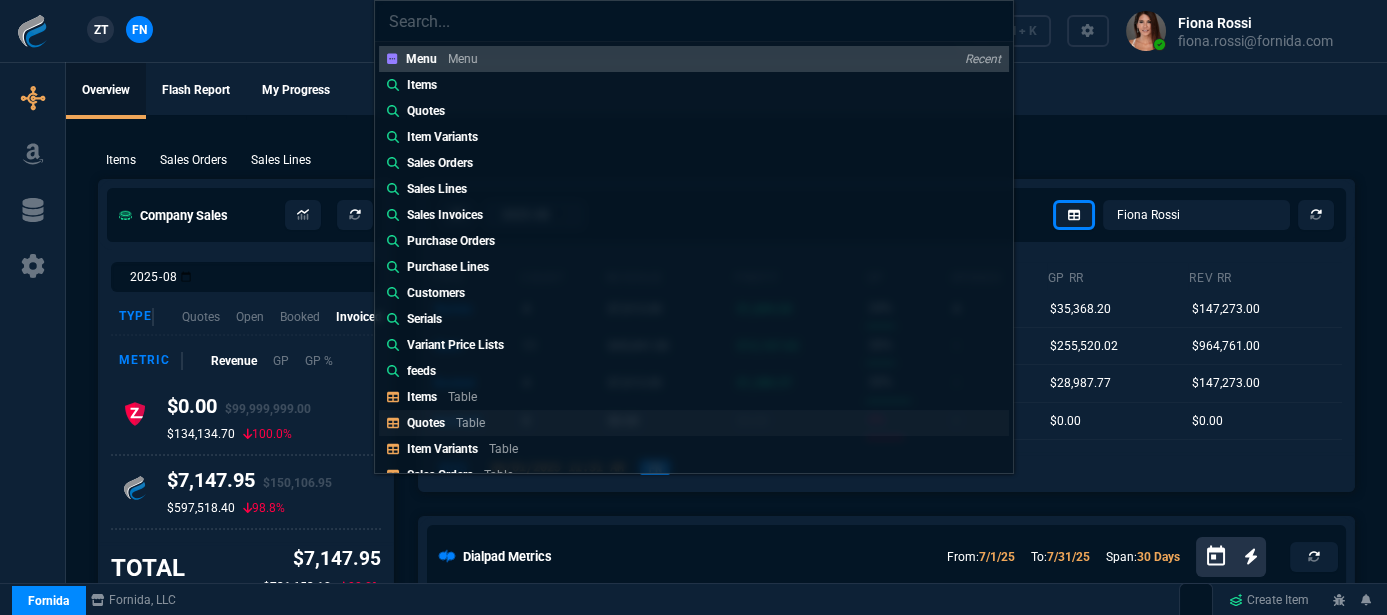 click on "Quotes
Table" at bounding box center (450, 423) 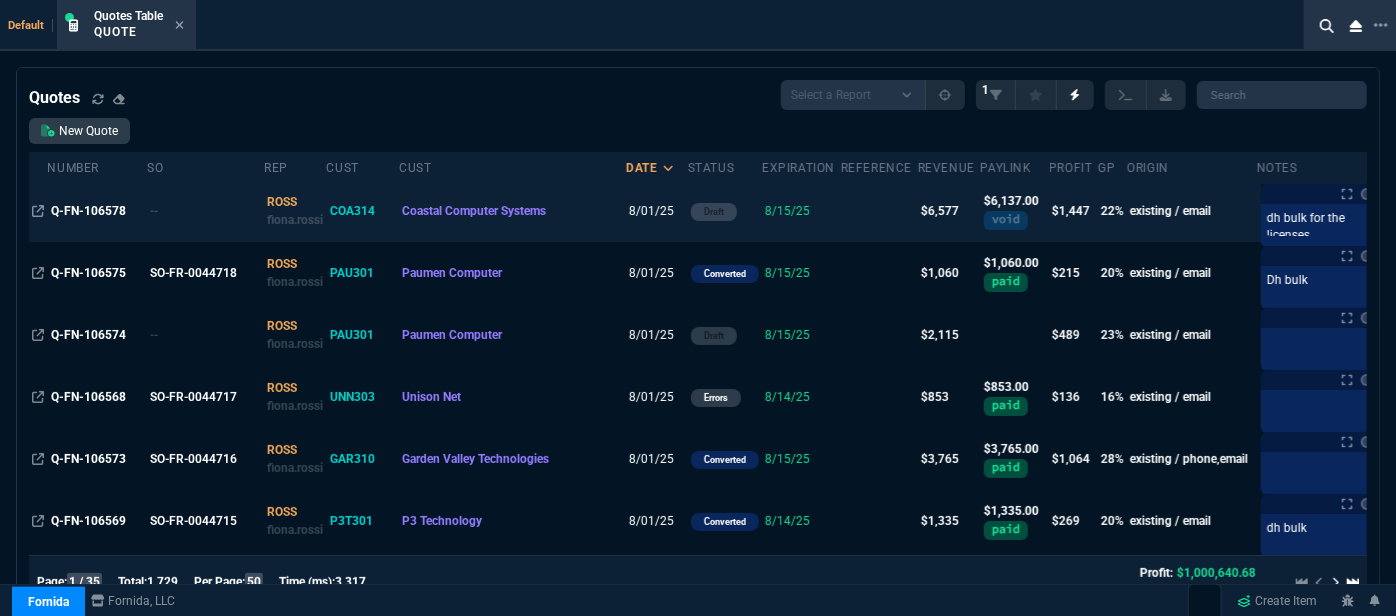 click at bounding box center [879, 211] 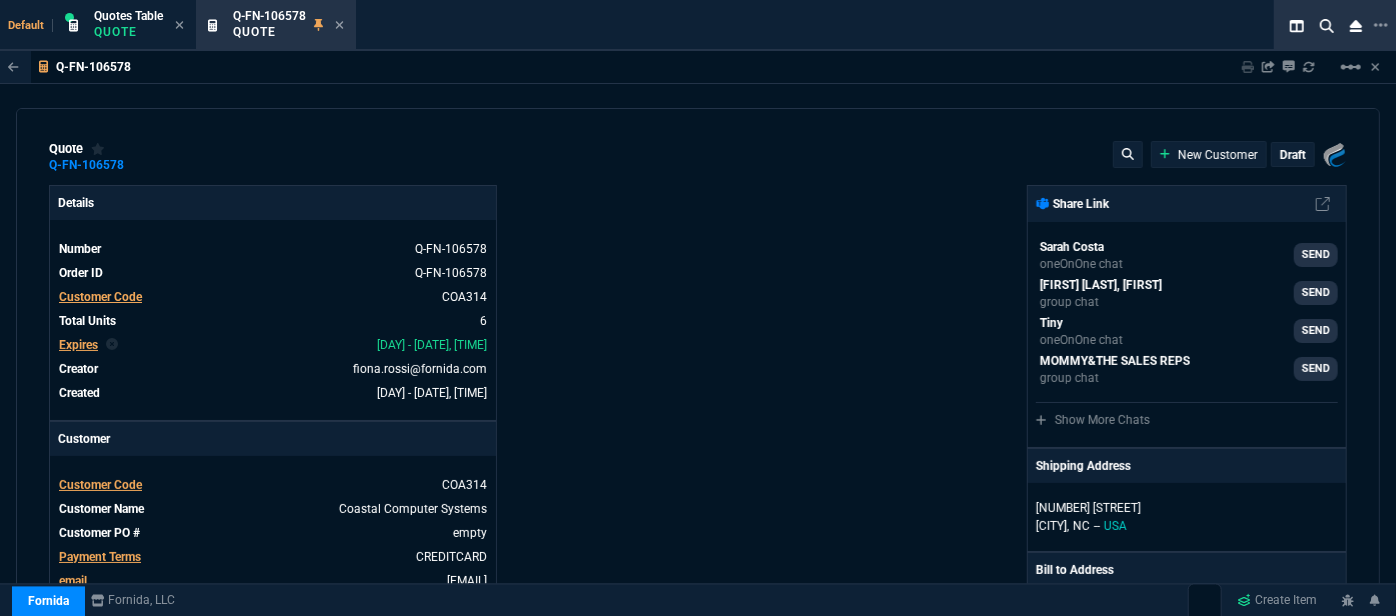 type on "2395" 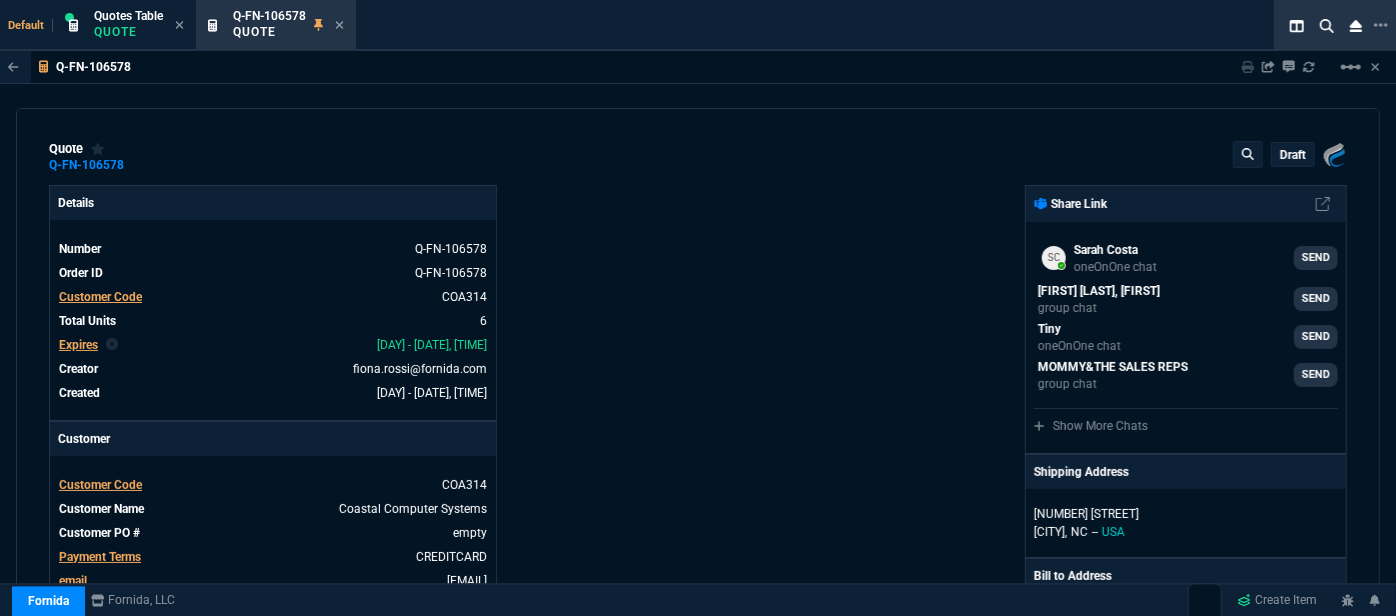 type on "29" 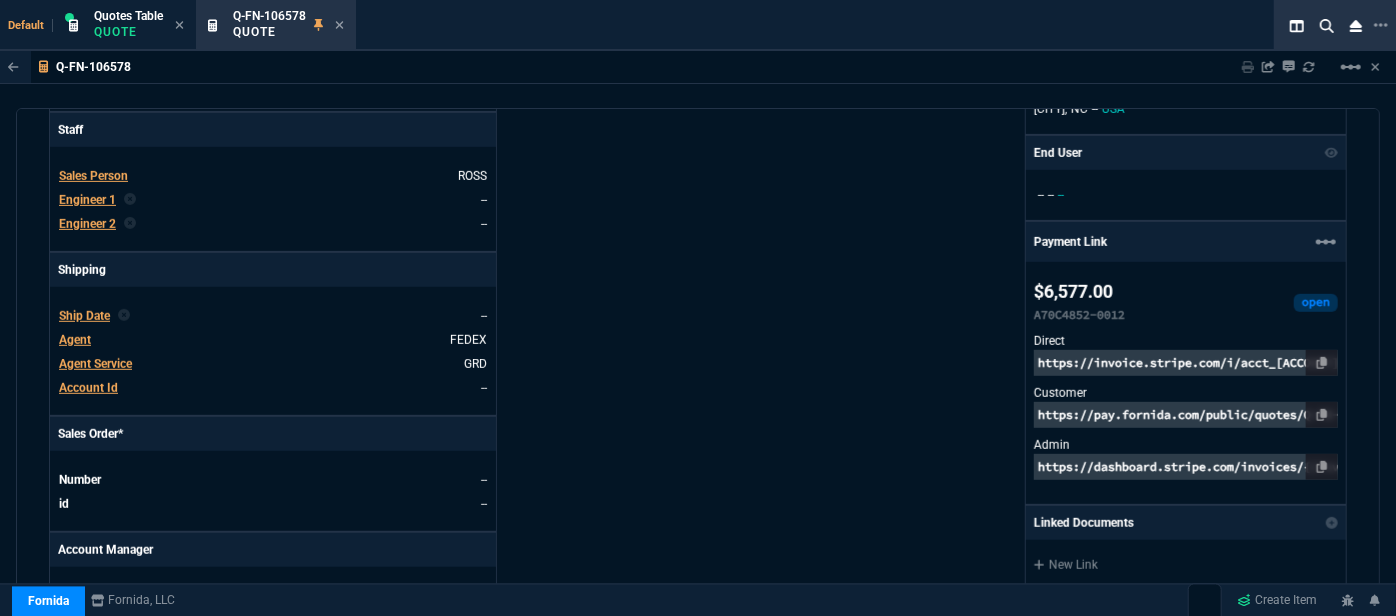 type on "765" 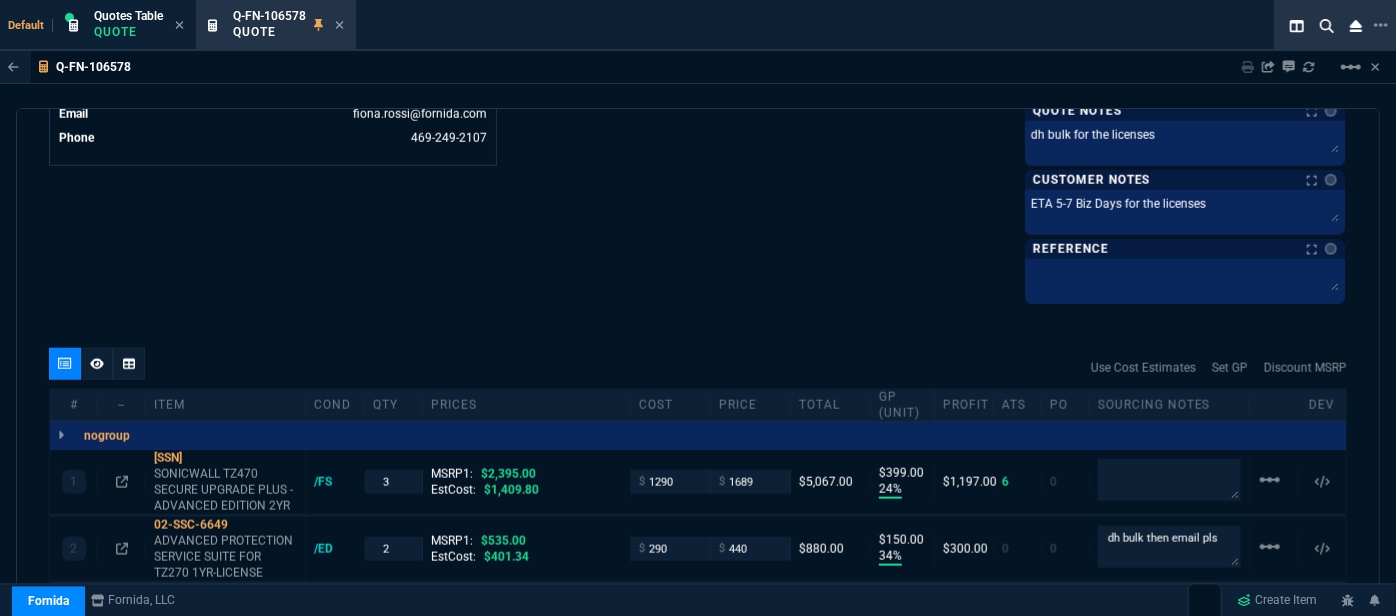 scroll, scrollTop: 1090, scrollLeft: 0, axis: vertical 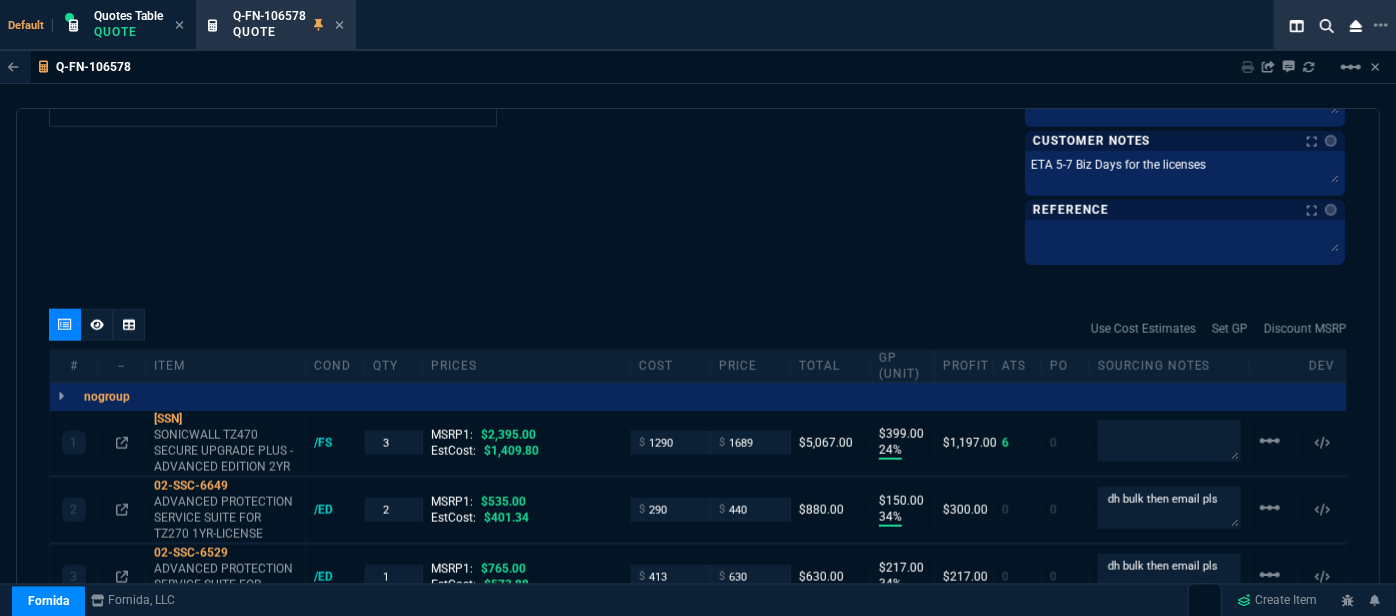 type on "18" 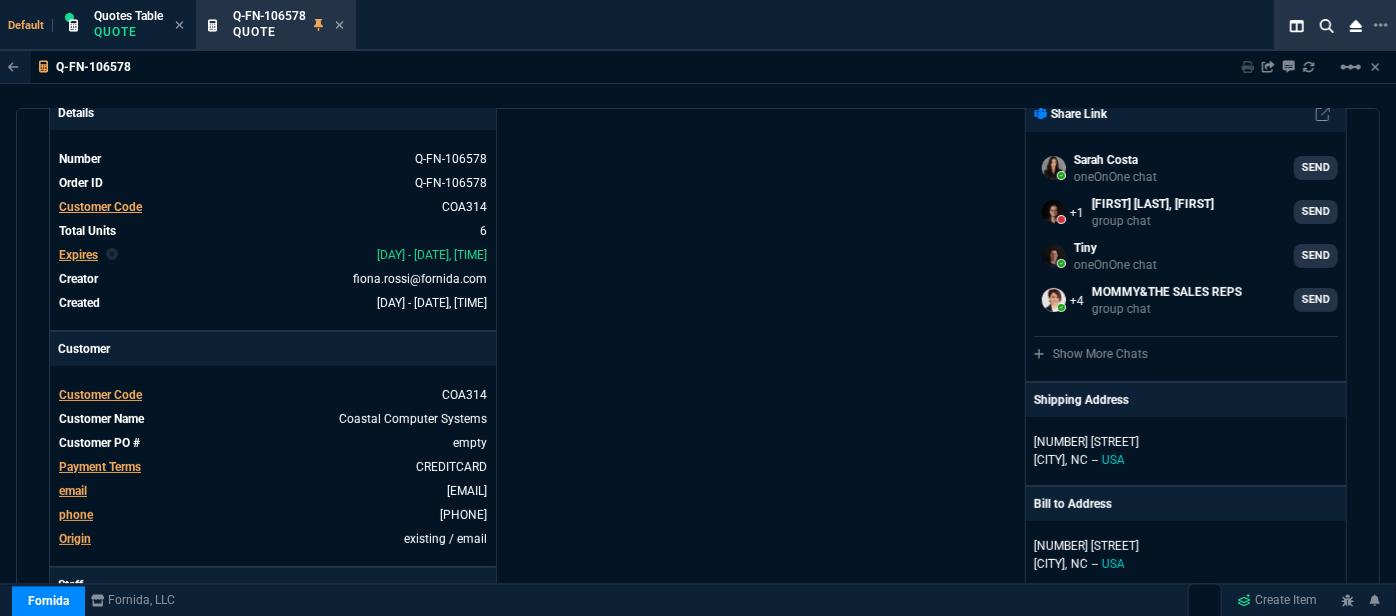 scroll, scrollTop: 0, scrollLeft: 0, axis: both 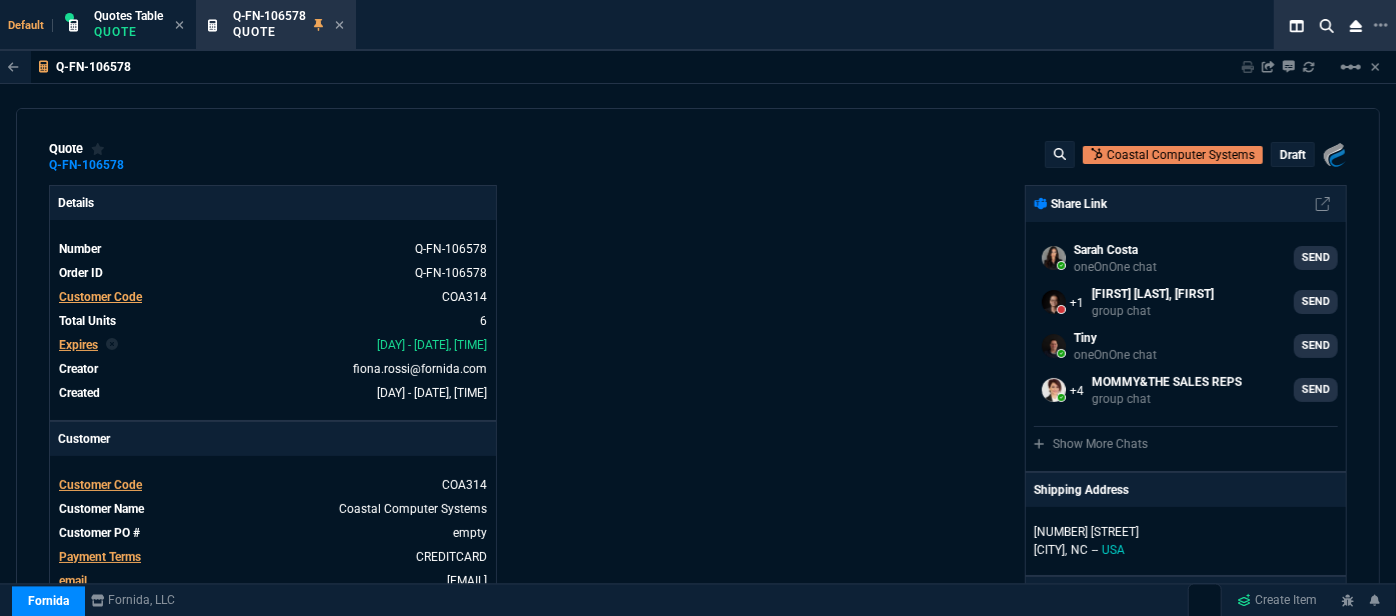 click on "draft" at bounding box center (1293, 154) 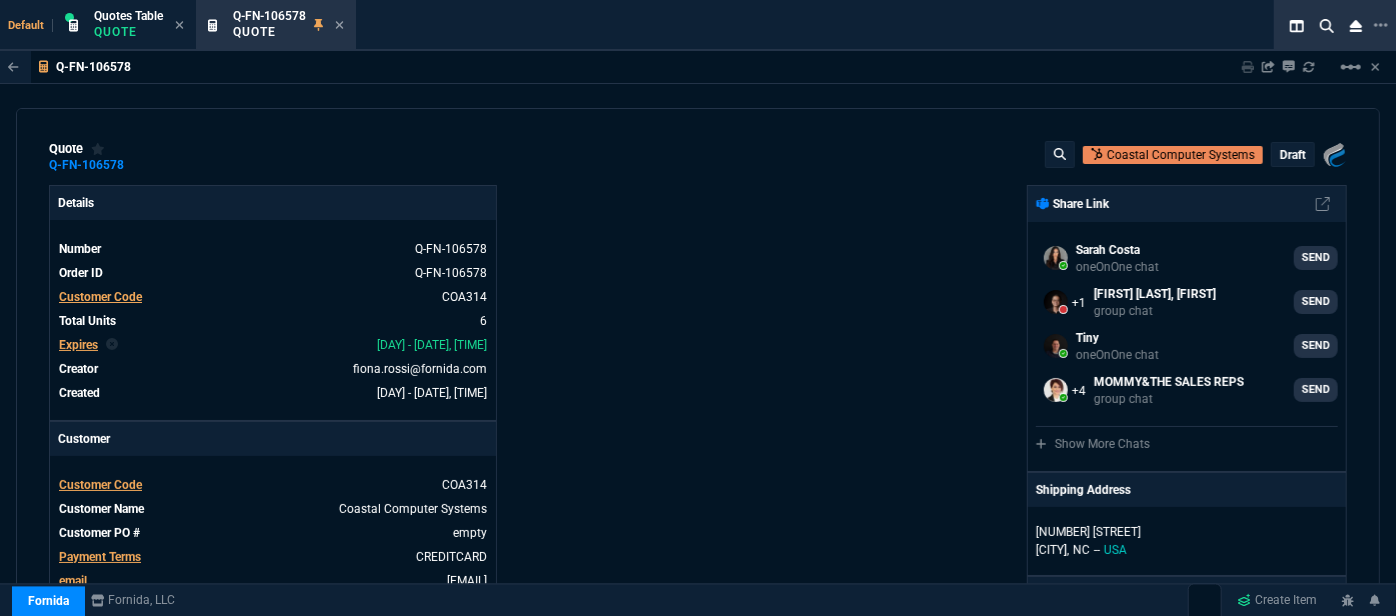 click on "draft" at bounding box center [1293, 155] 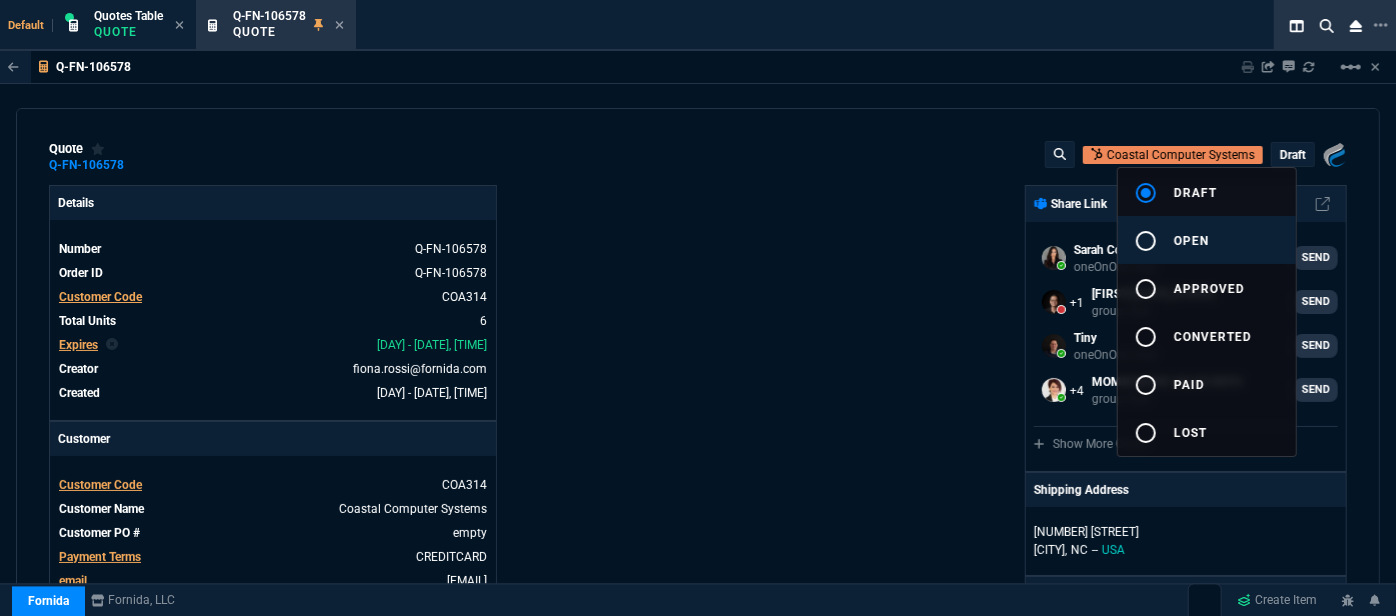 click on "radio_button_unchecked open" at bounding box center [1207, 240] 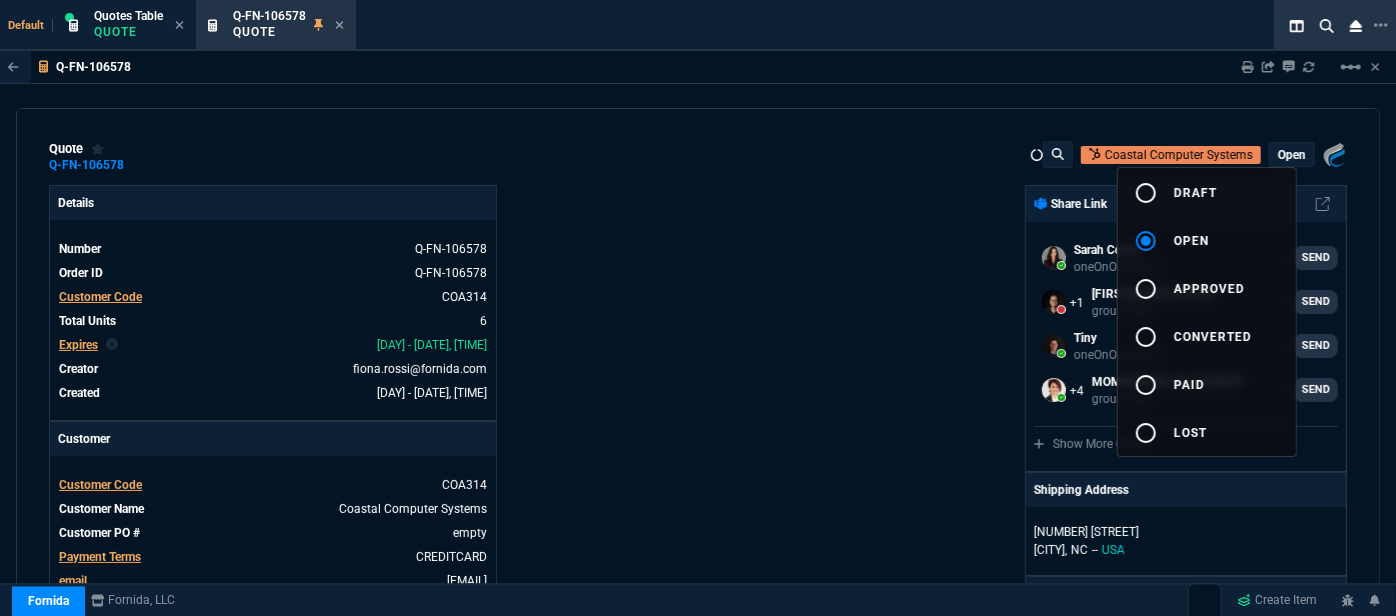 click at bounding box center (698, 308) 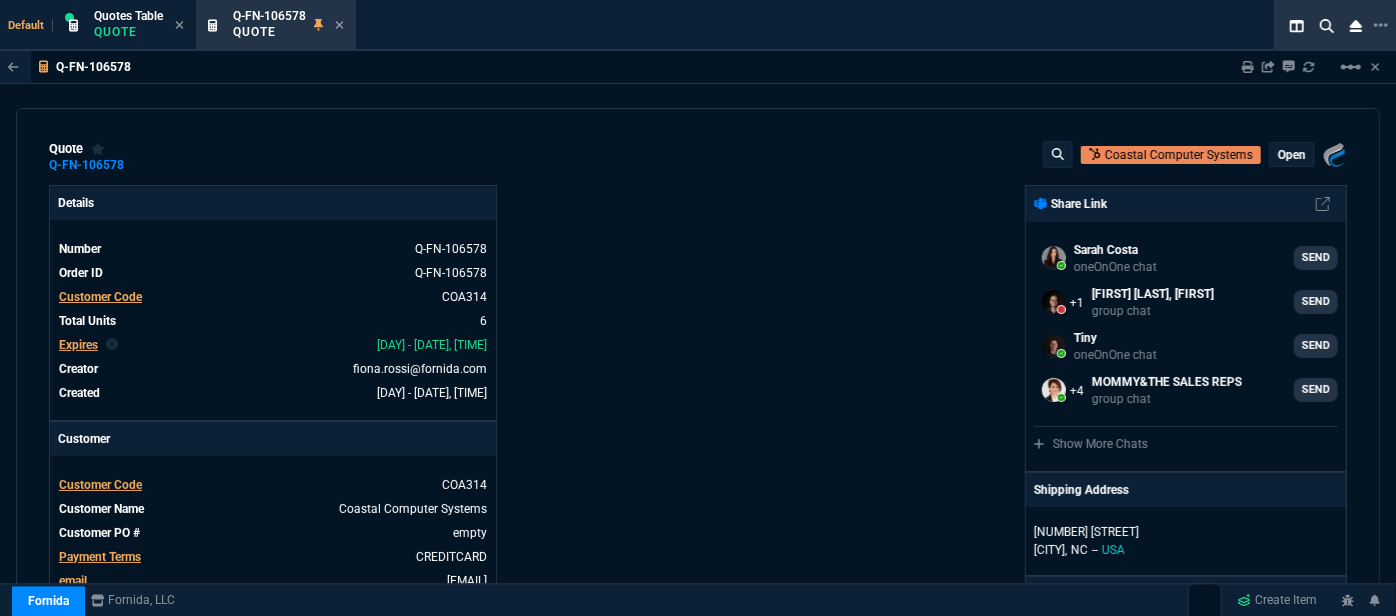 type on "24" 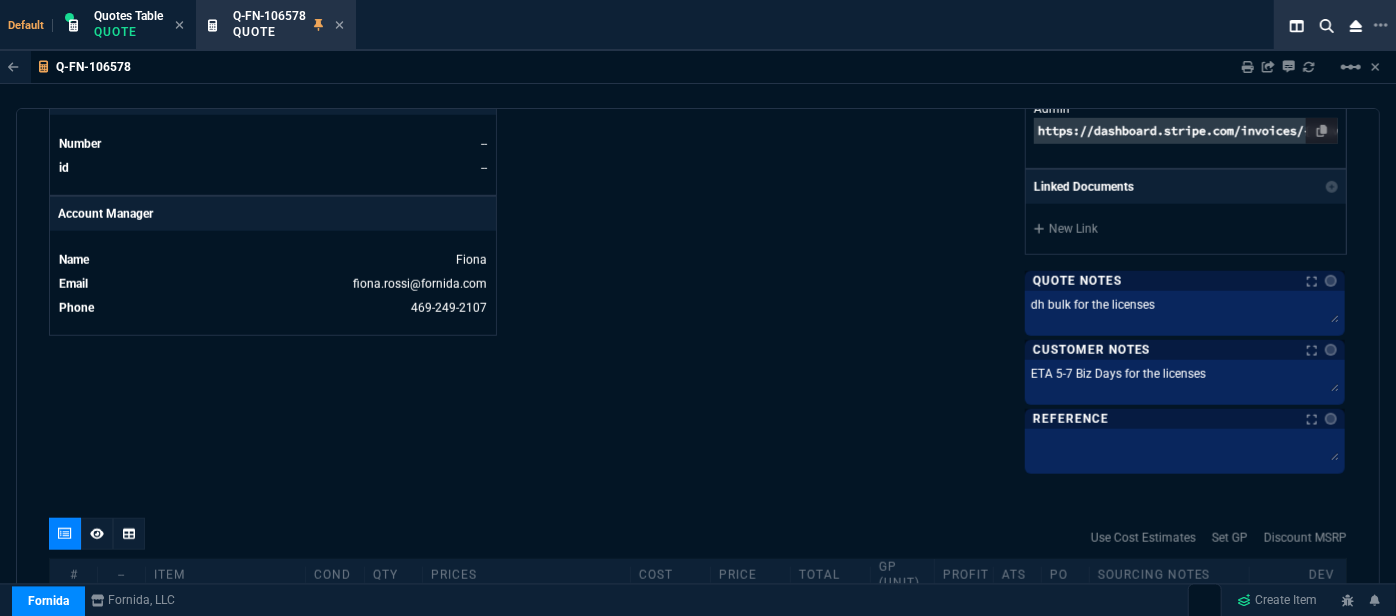 scroll, scrollTop: 608, scrollLeft: 0, axis: vertical 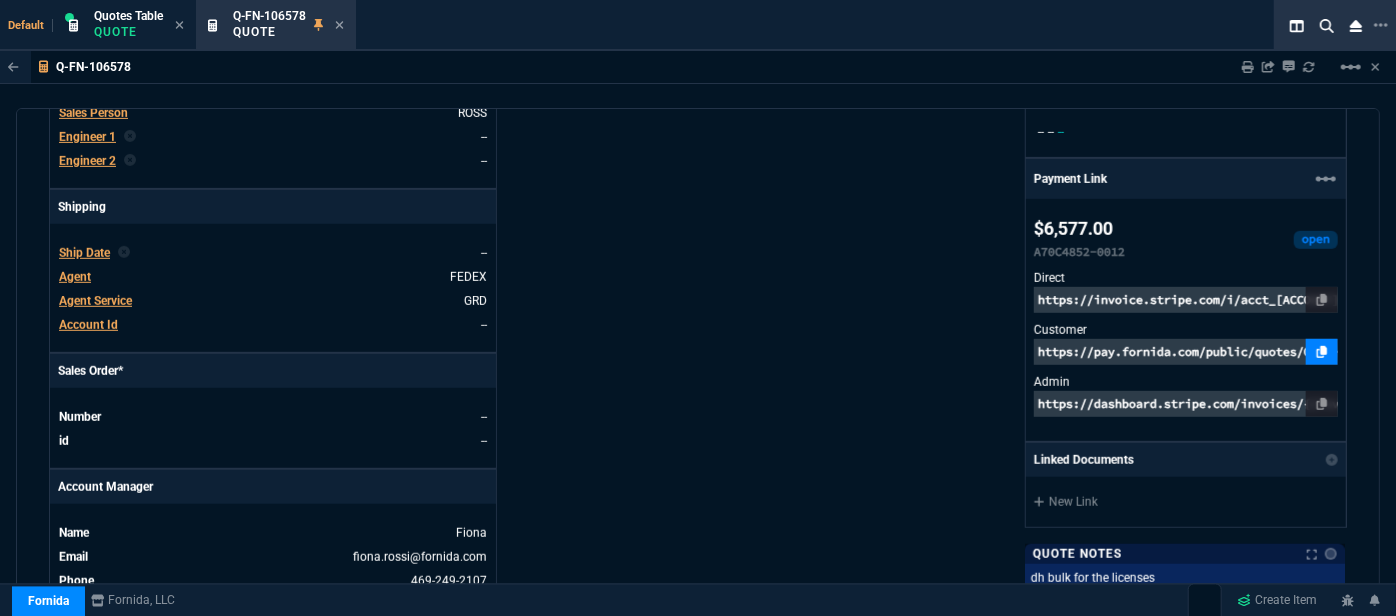click 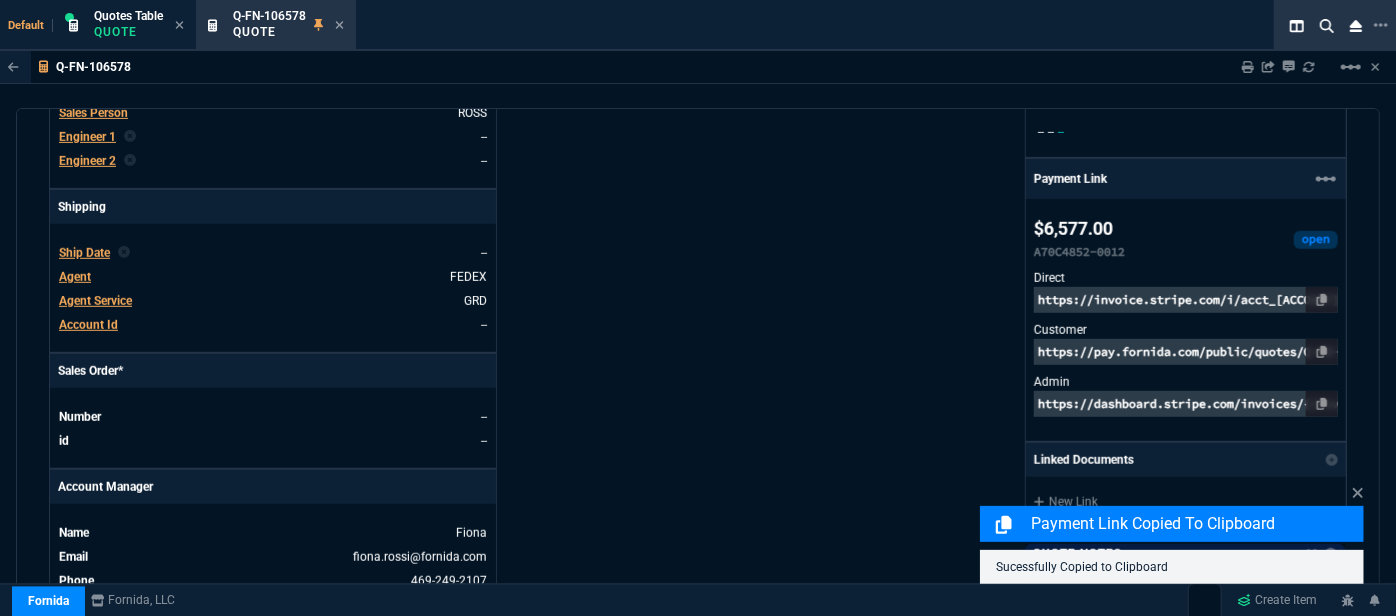scroll, scrollTop: 1154, scrollLeft: 0, axis: vertical 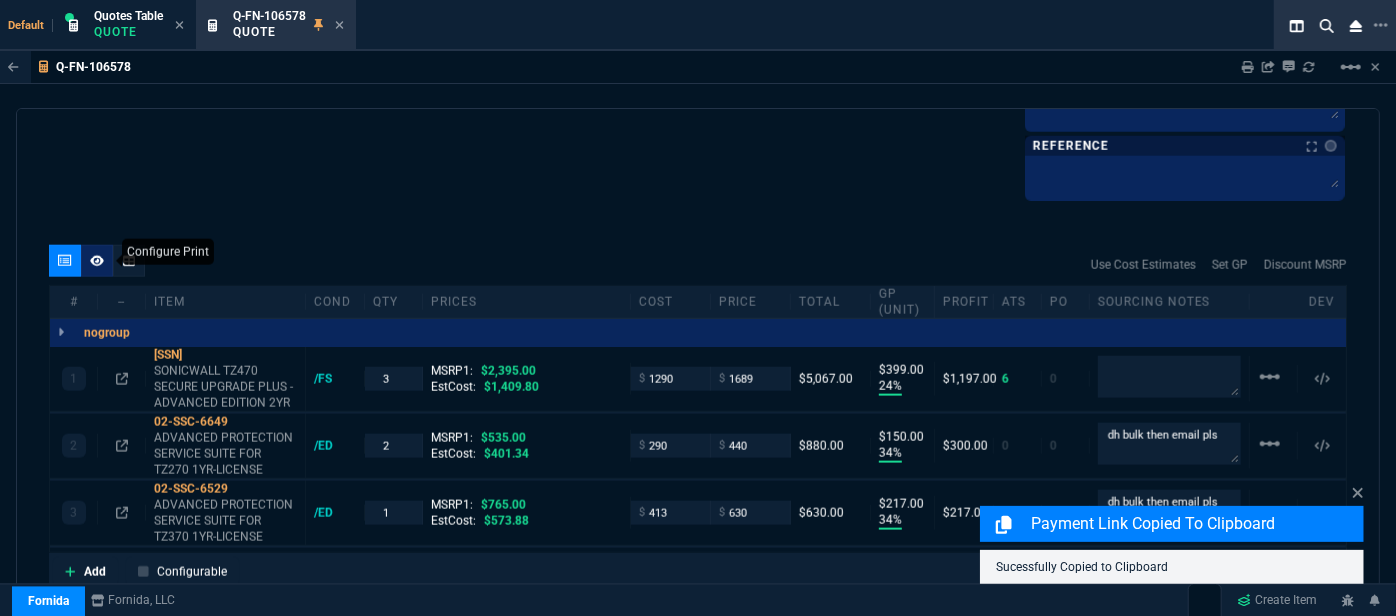 click at bounding box center [97, 261] 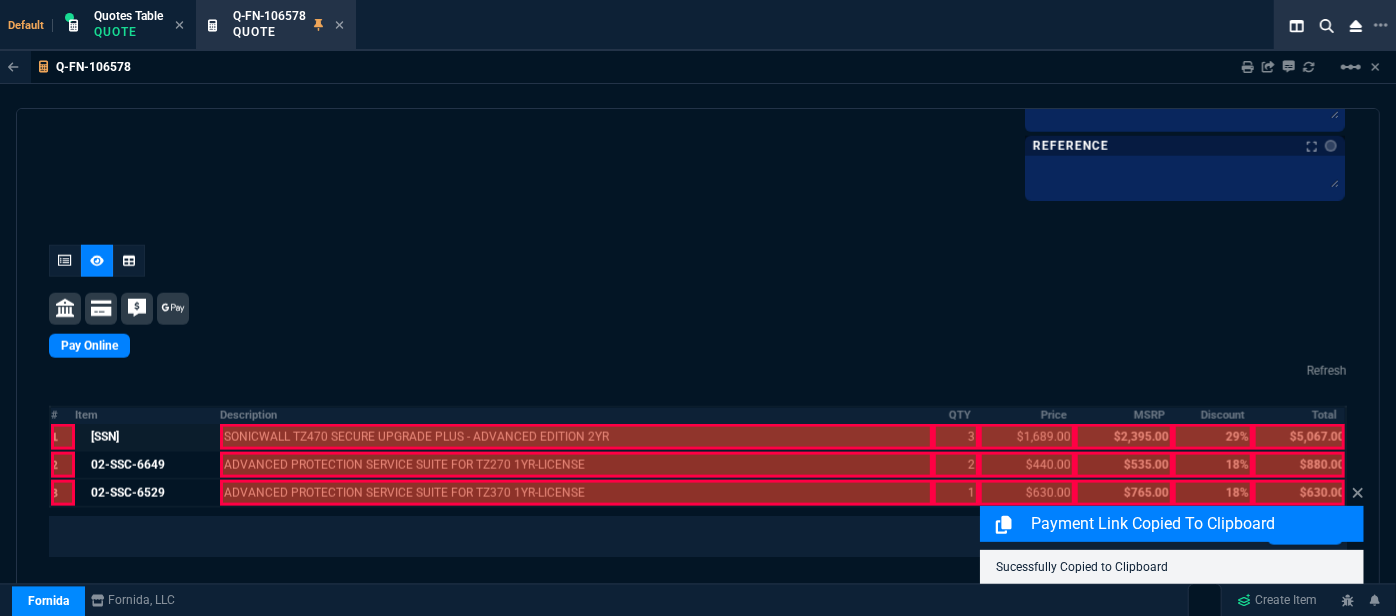 click at bounding box center [576, 437] 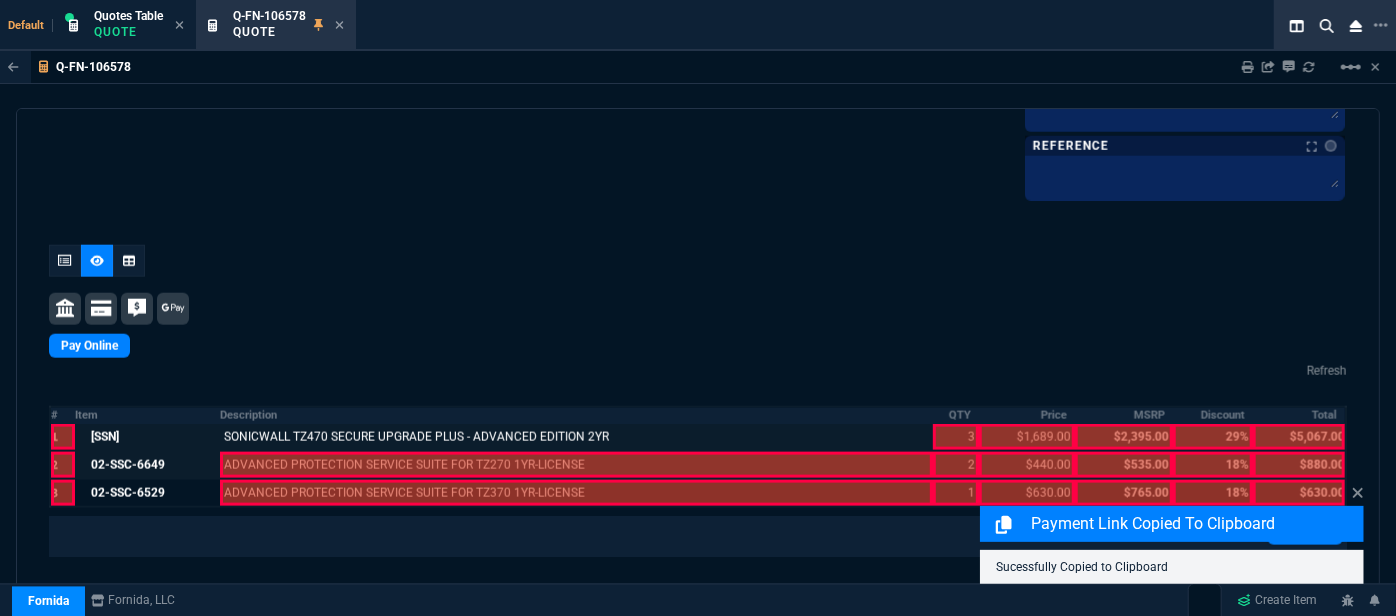 click at bounding box center (576, 465) 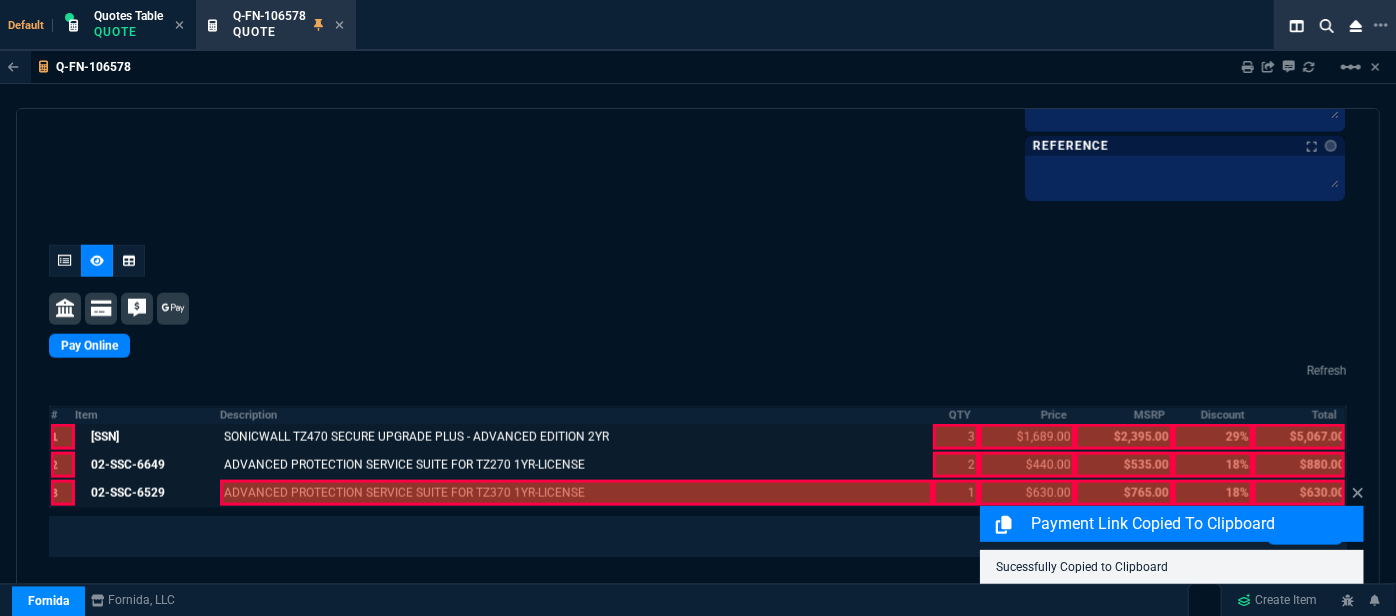 click at bounding box center (576, 493) 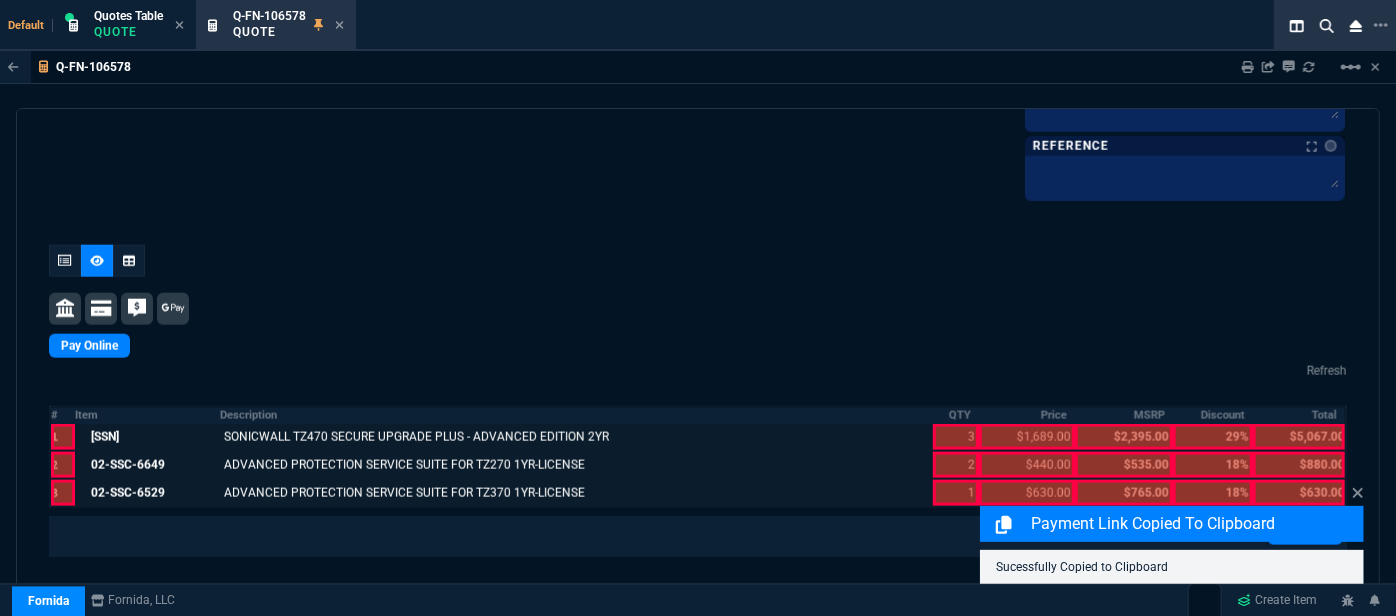 click at bounding box center [956, 493] 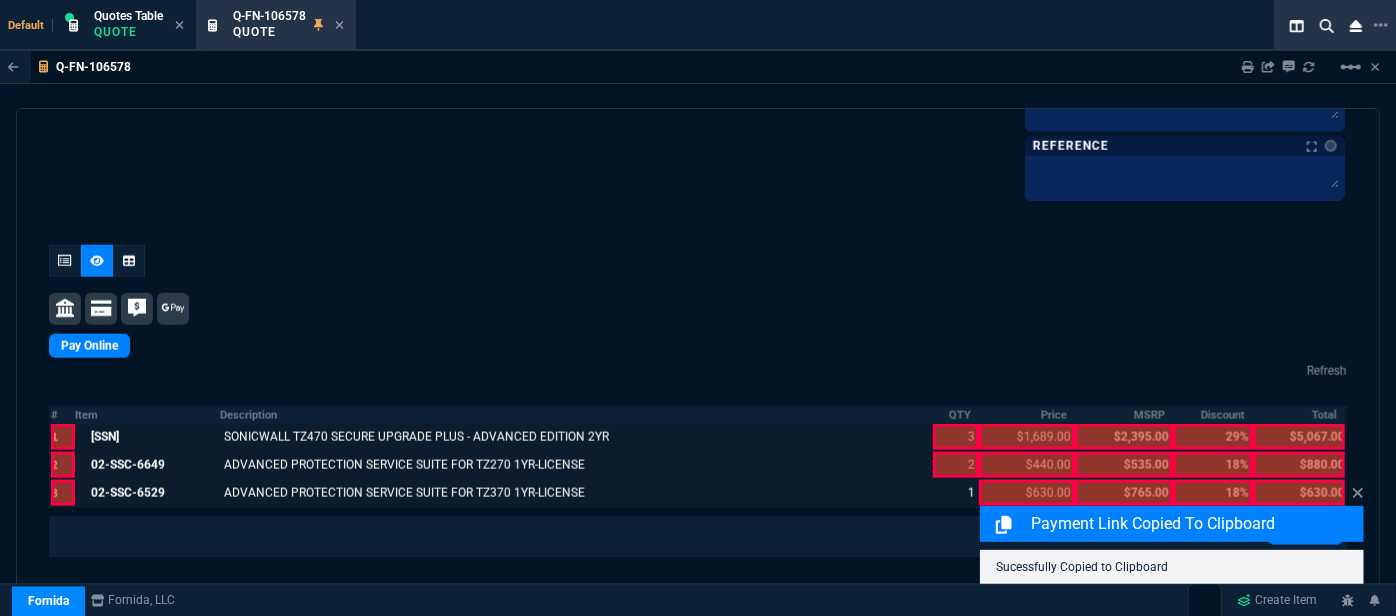 click at bounding box center (956, 465) 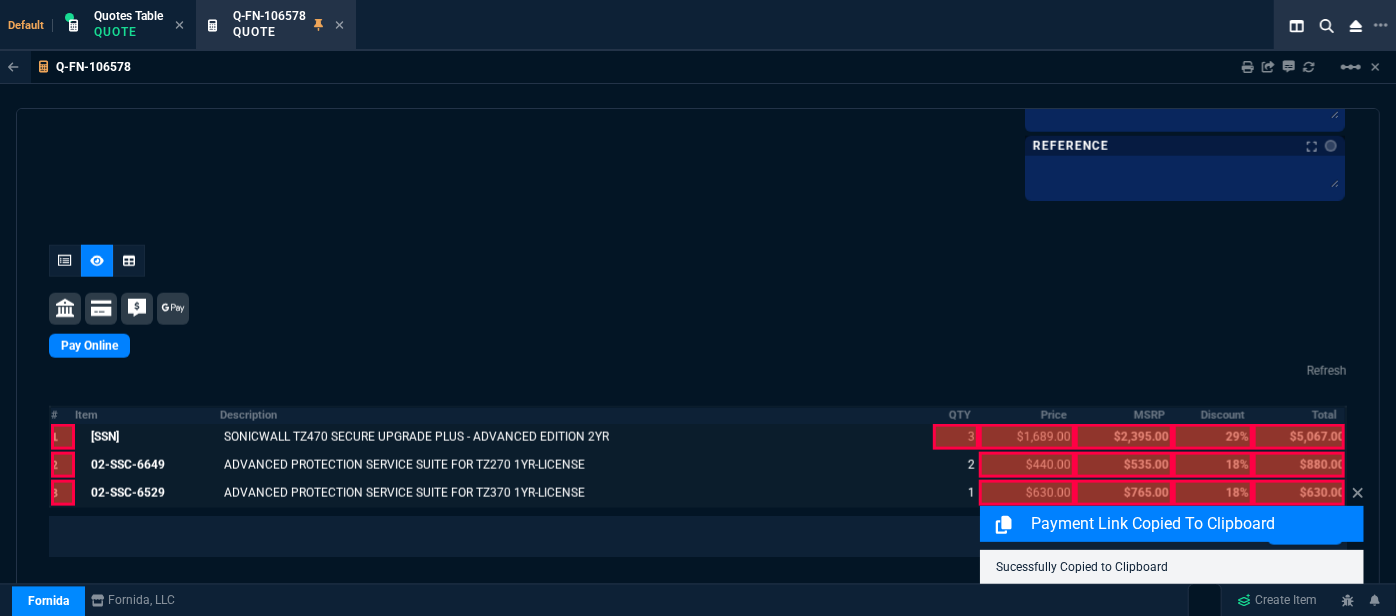 click at bounding box center [956, 437] 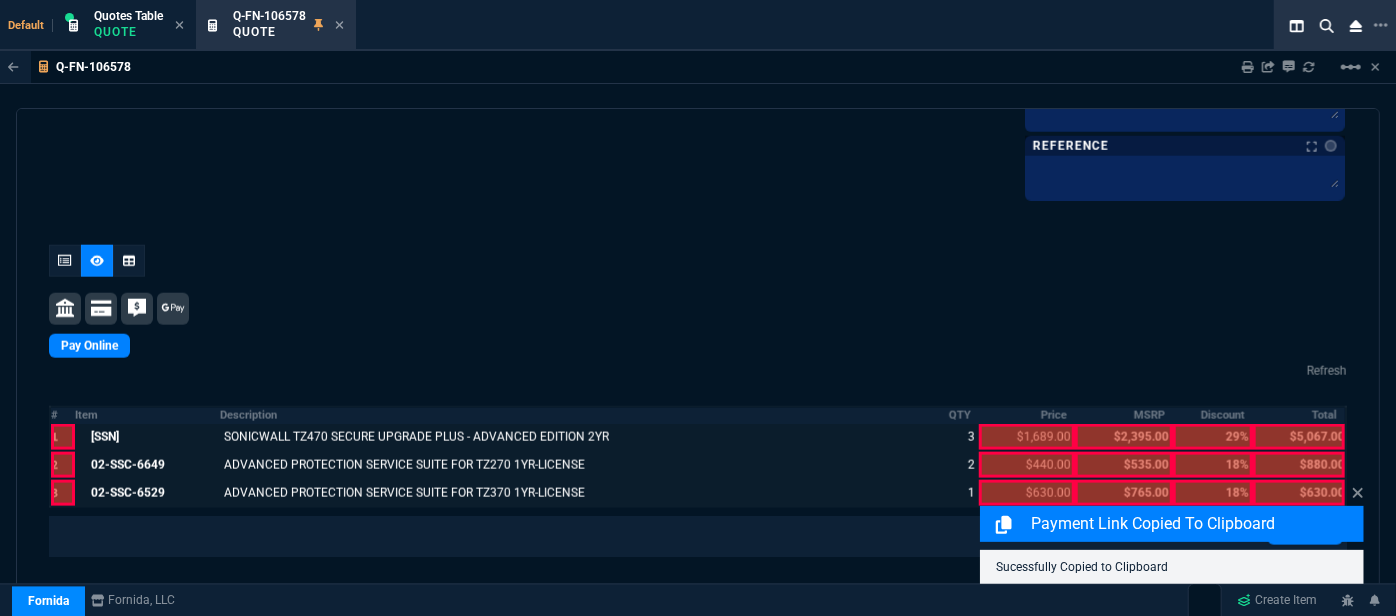 click at bounding box center [1027, 437] 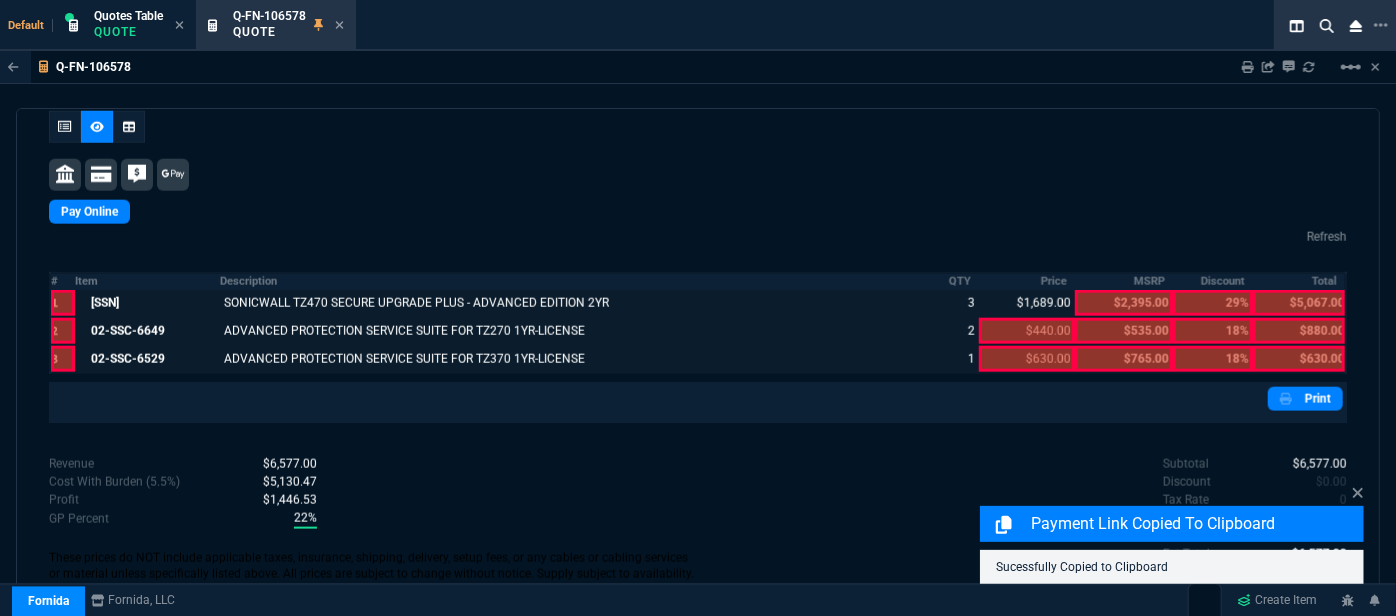 click on "Subtotal $6,577.00  Discount $0.00  Tax Rate 0  Shipping $0.00  Est Tax $0.00  Est Total $6,577.00" at bounding box center [1022, 510] 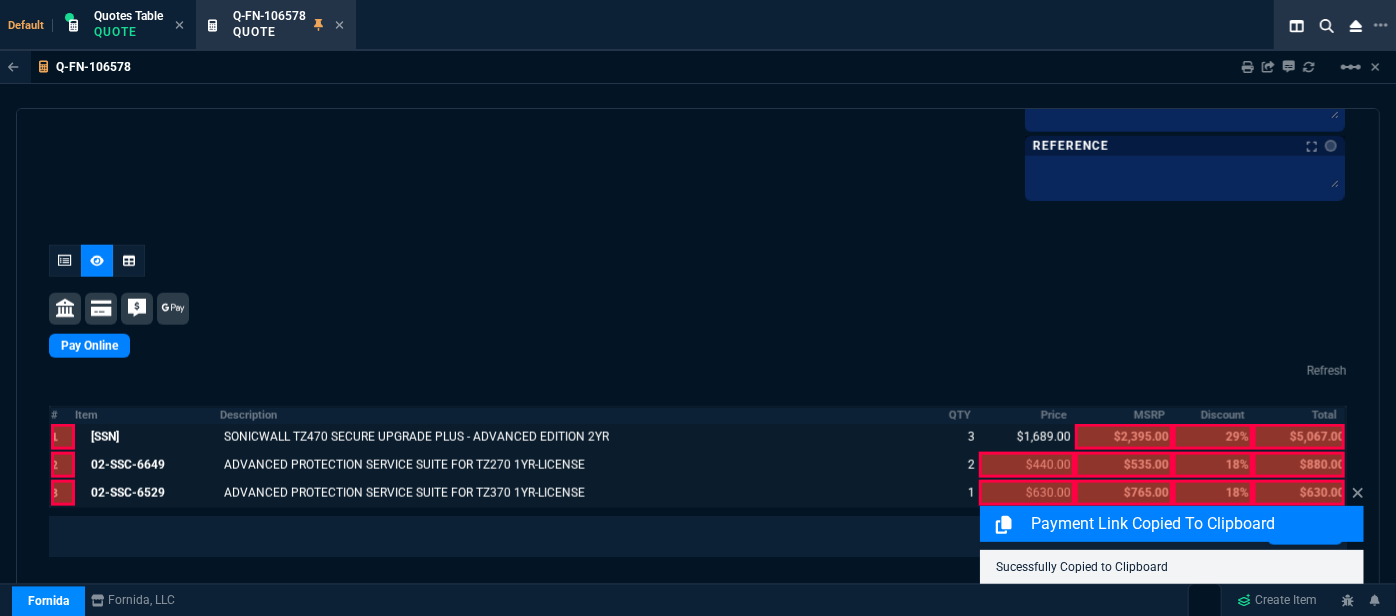 click on "Payment Link Copied to Clipboard Sucessfully Copied to Clipboard" at bounding box center [1172, 533] 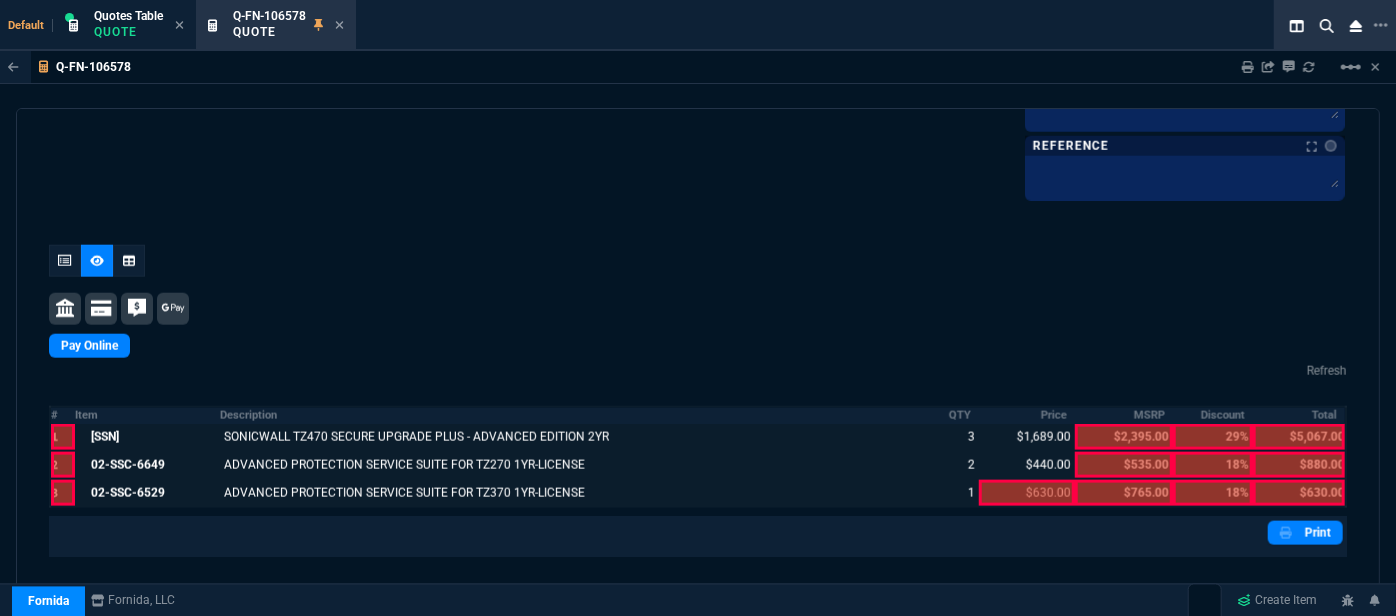 click at bounding box center [1027, 493] 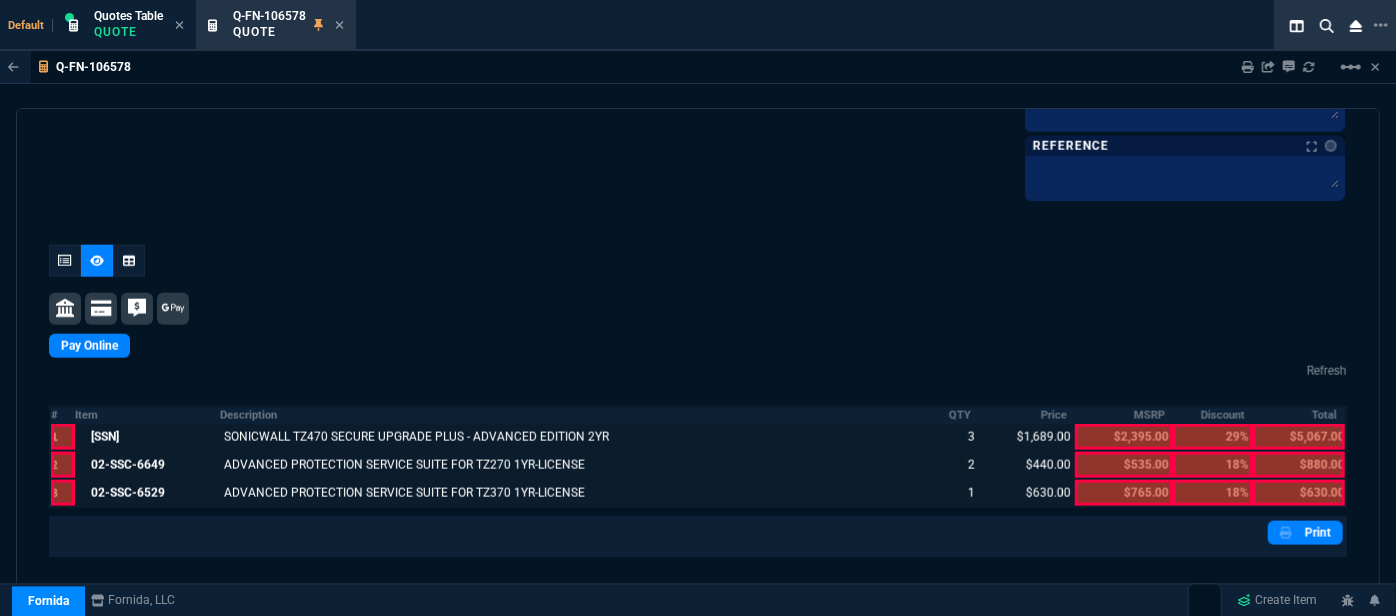 click at bounding box center (1299, 437) 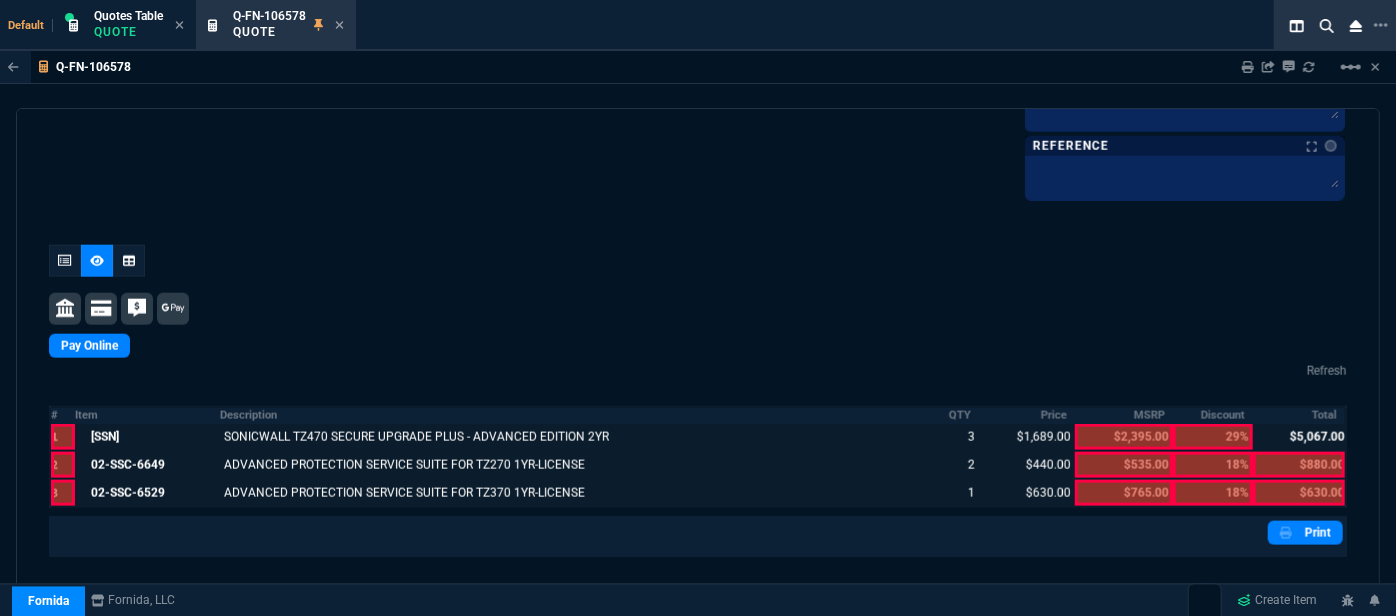 click at bounding box center (1299, 465) 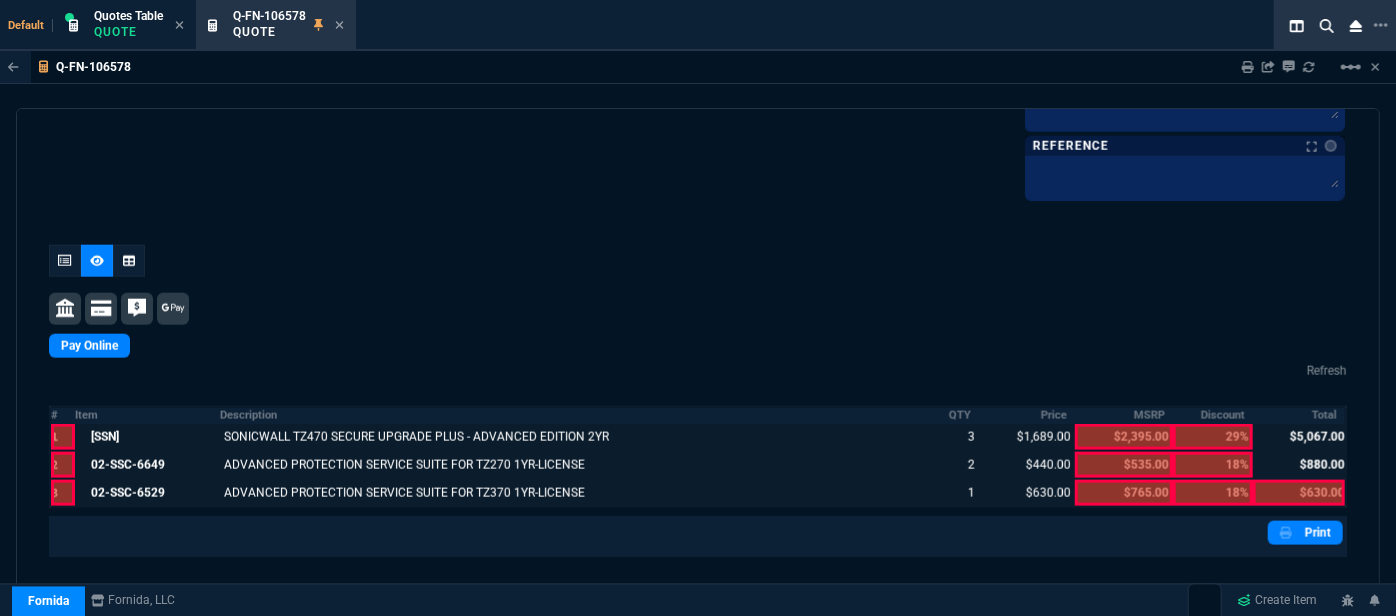 click at bounding box center (1299, 493) 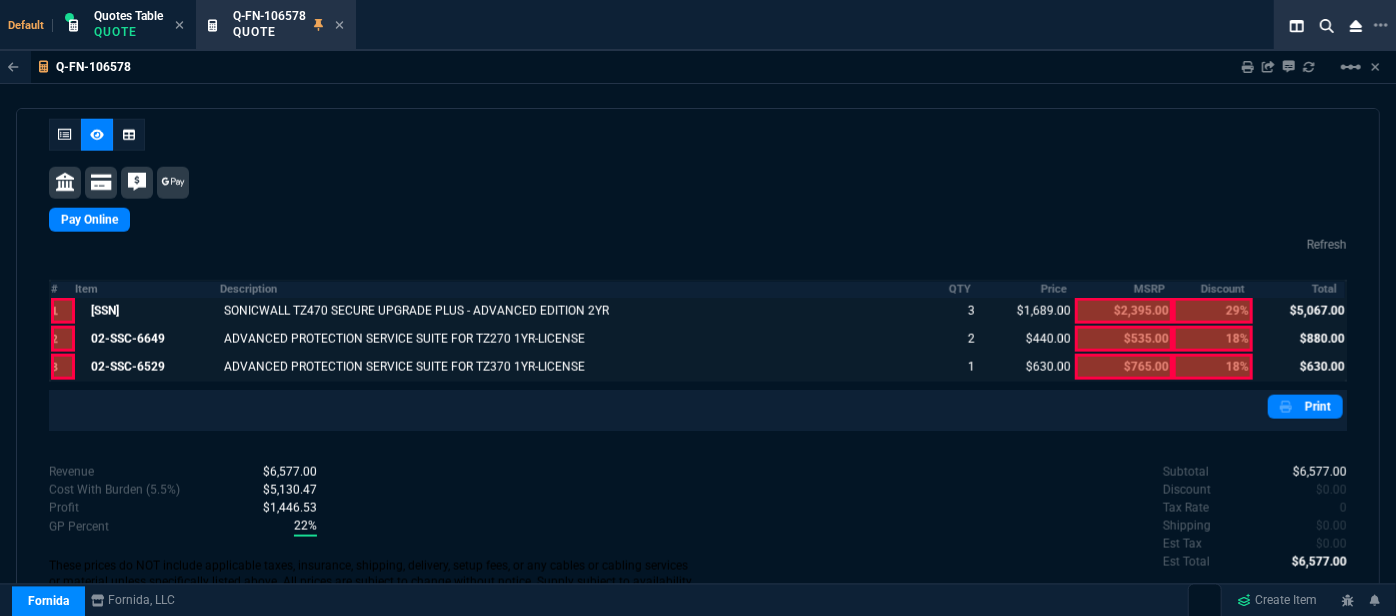 scroll, scrollTop: 1288, scrollLeft: 0, axis: vertical 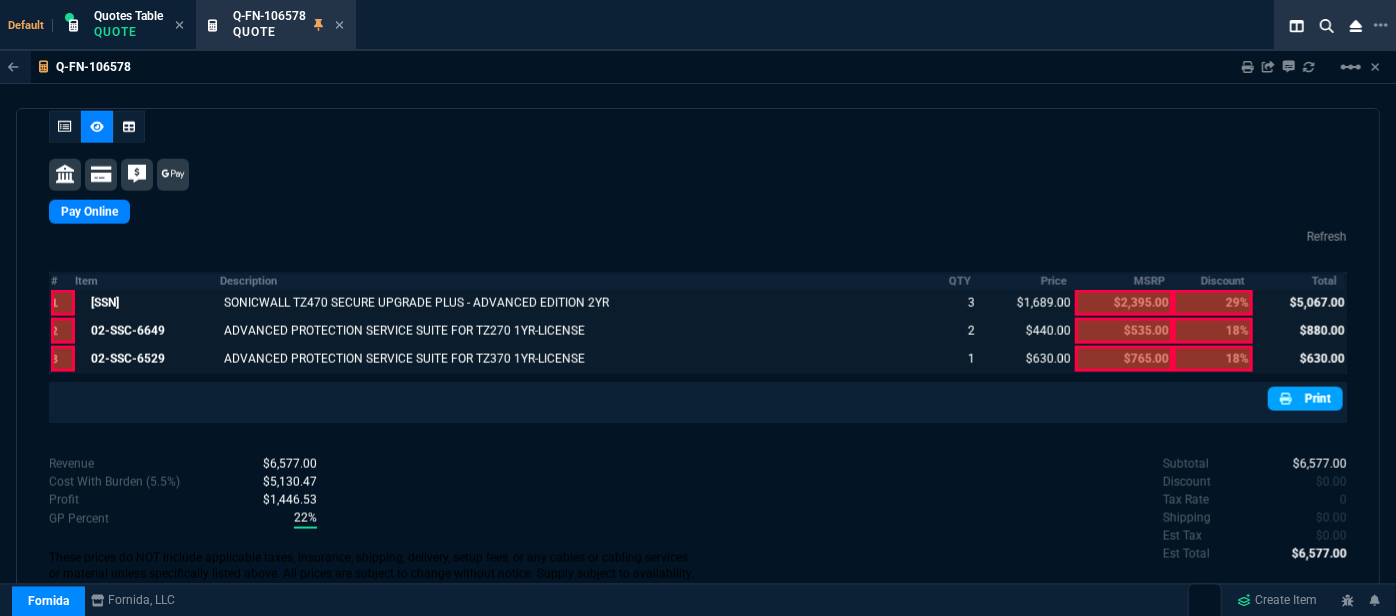 click on "Print" at bounding box center (1305, 399) 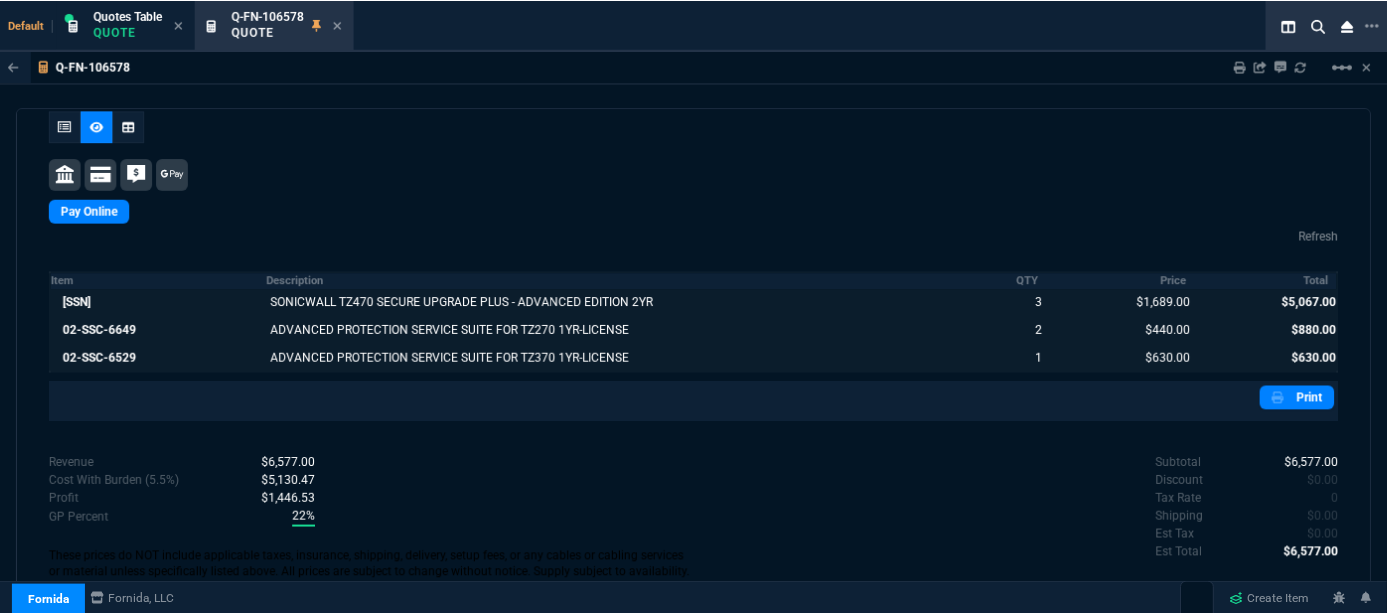scroll, scrollTop: 1288, scrollLeft: 0, axis: vertical 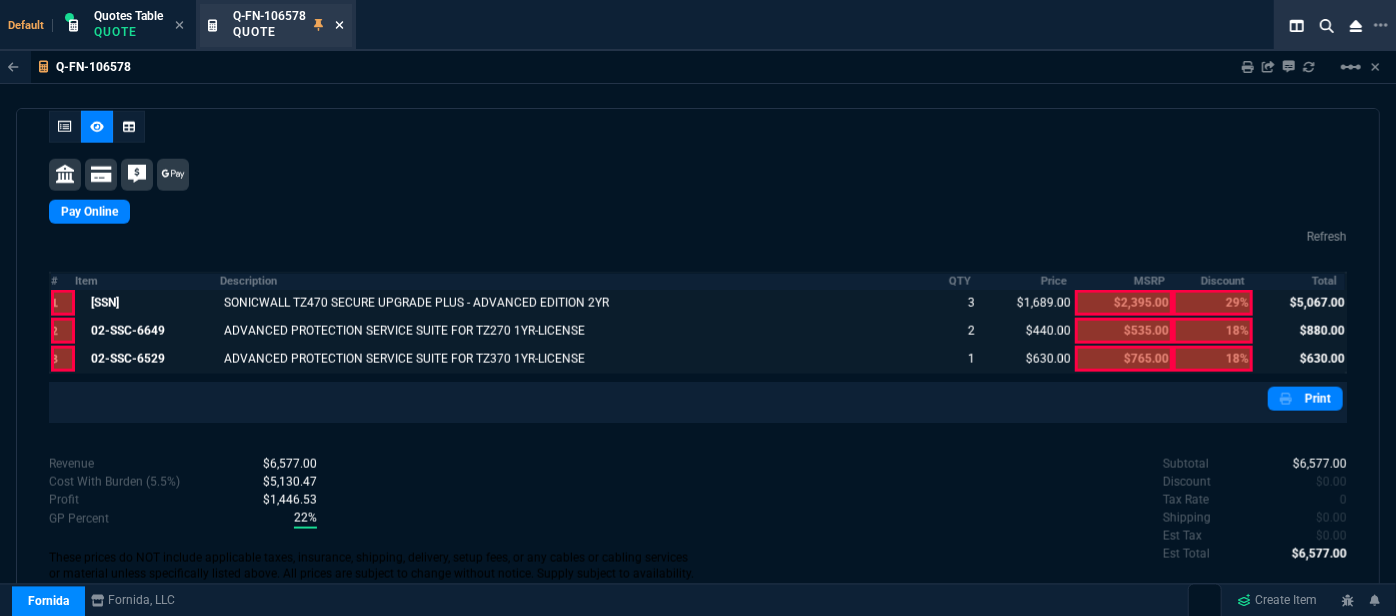 click 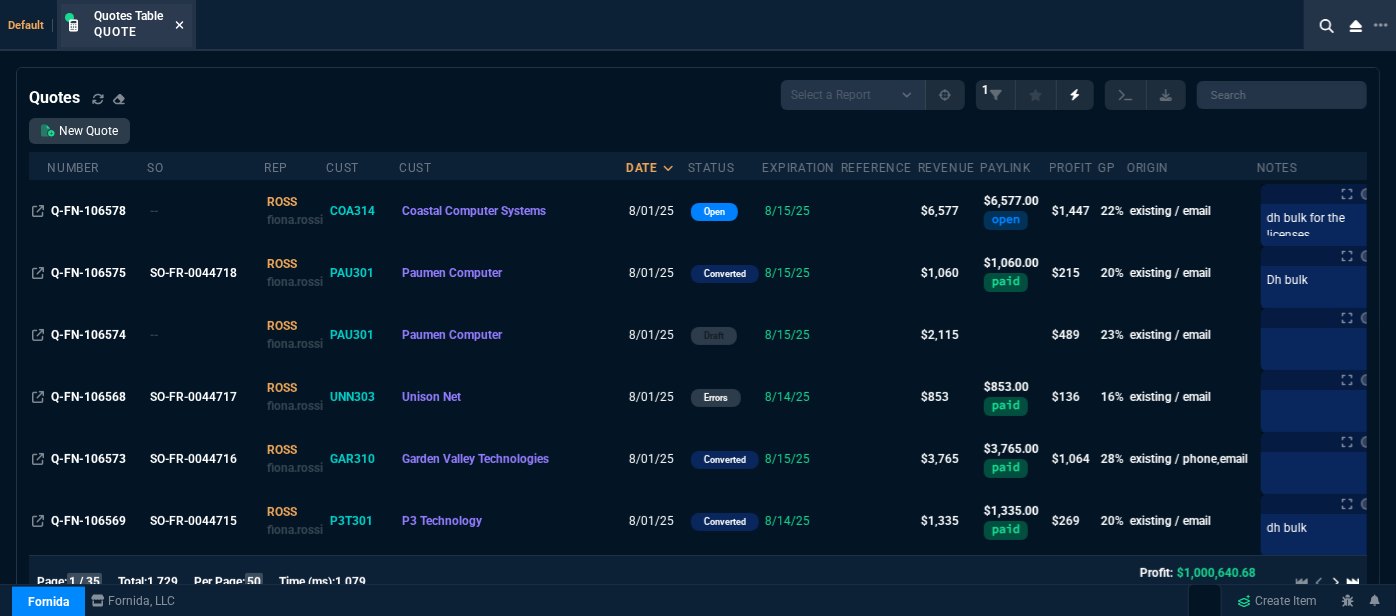 click 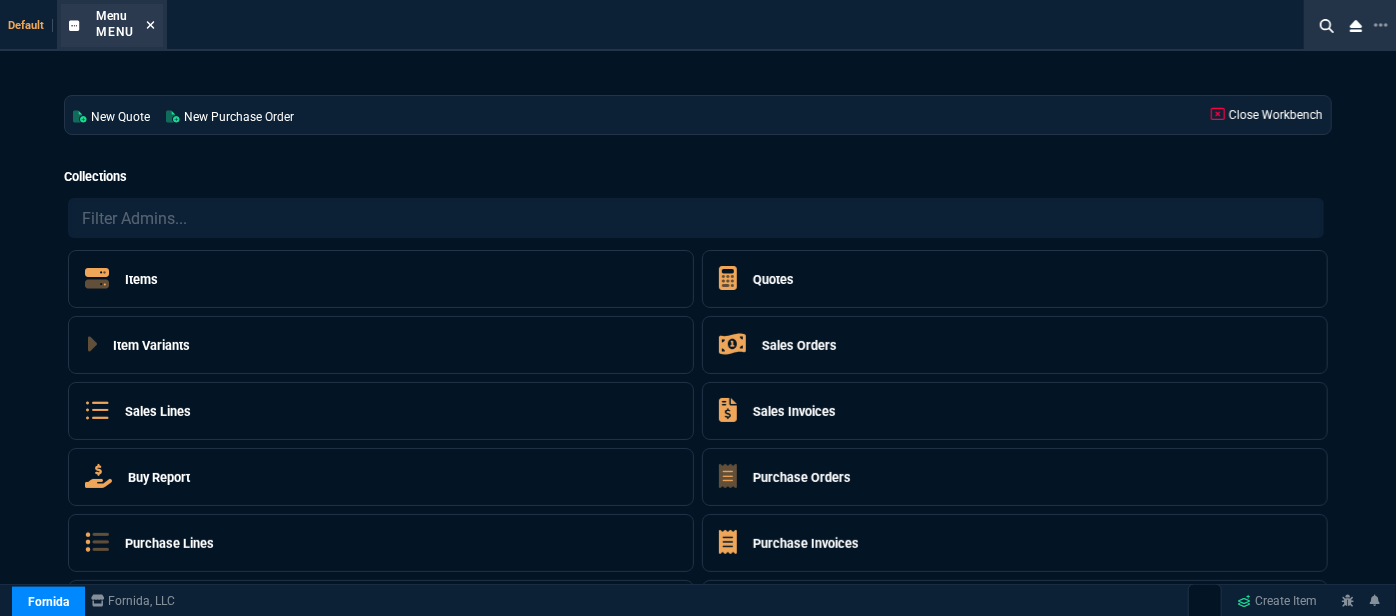 click 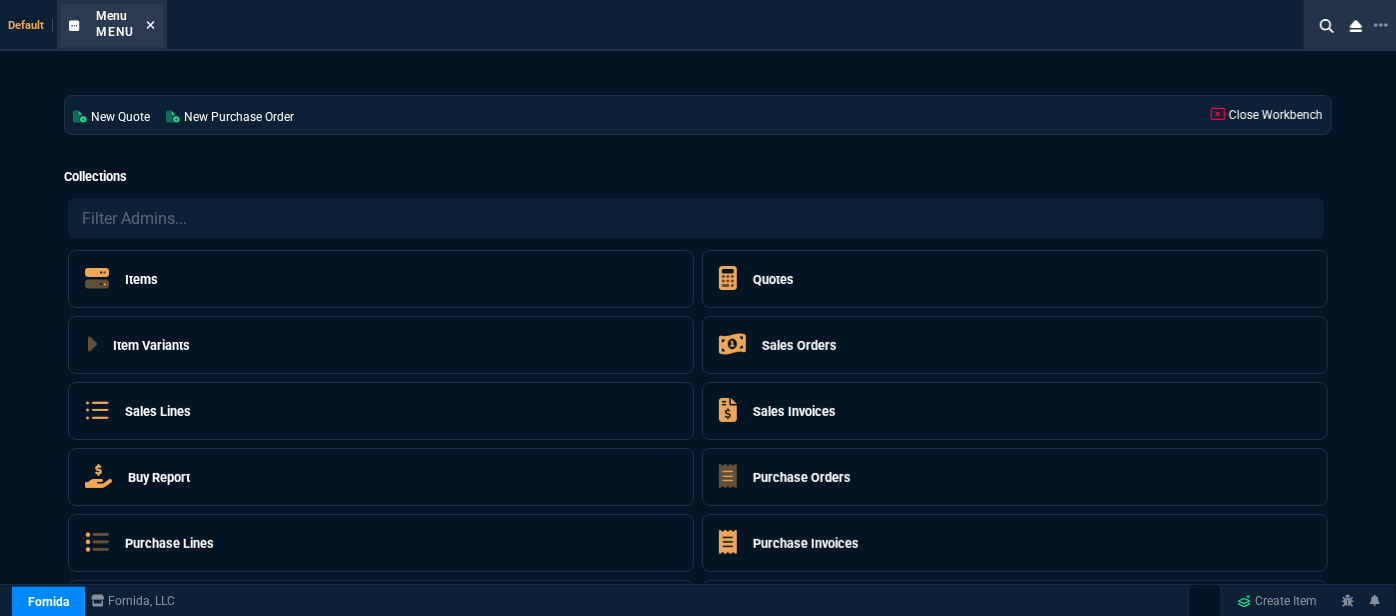 click 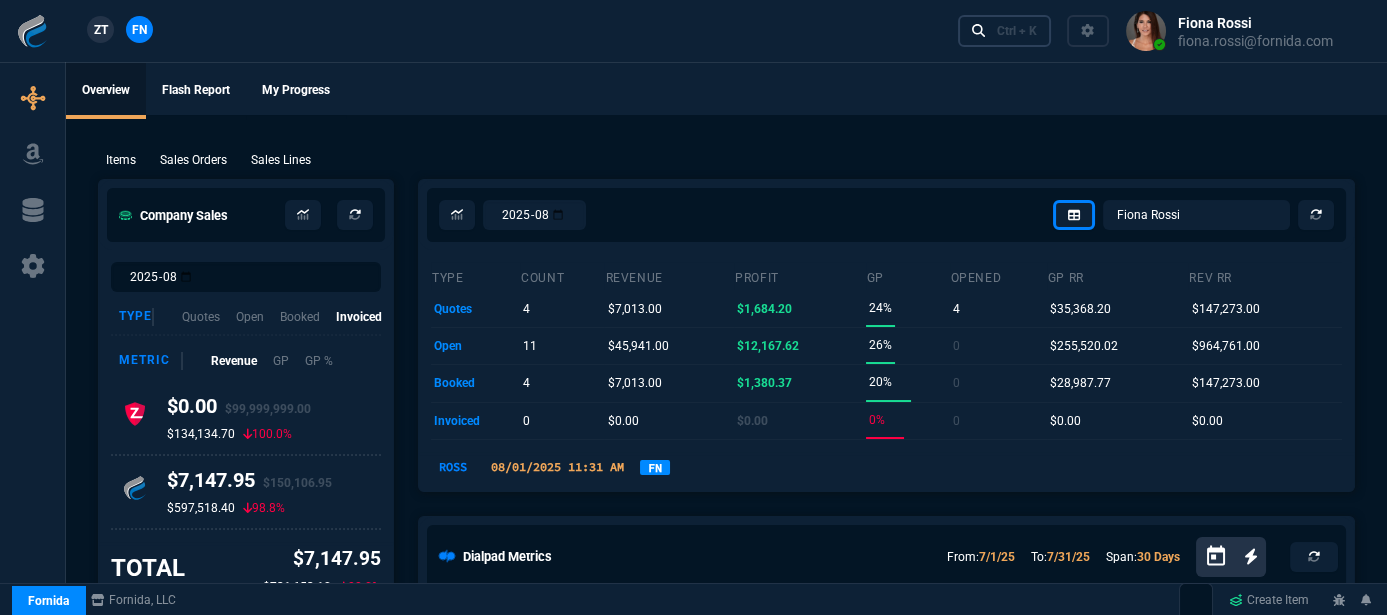 click on "Ctrl + K" at bounding box center [1017, 31] 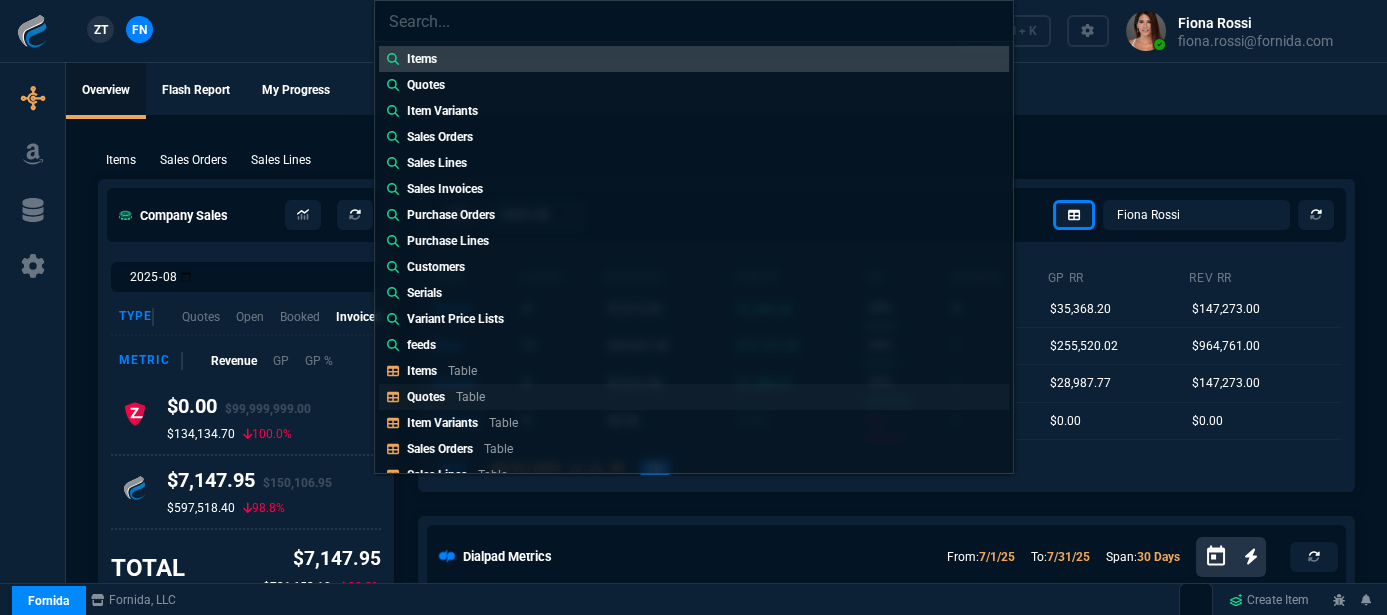 click on "Quotes
Table" at bounding box center [694, 397] 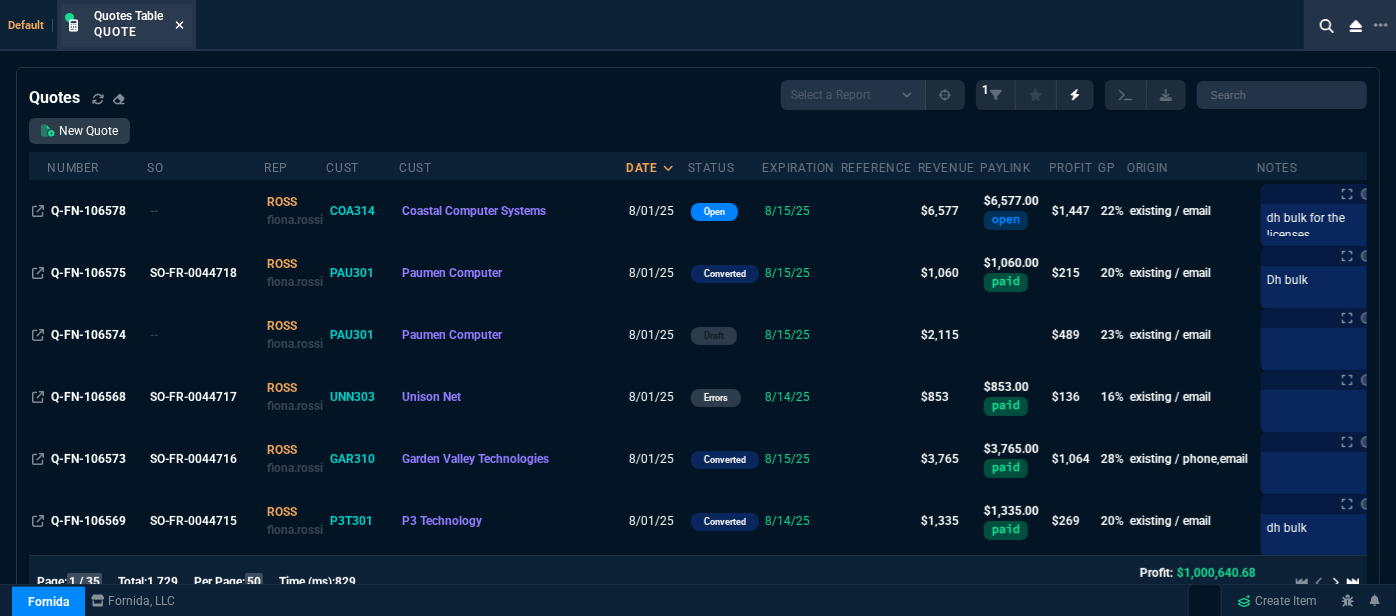 click 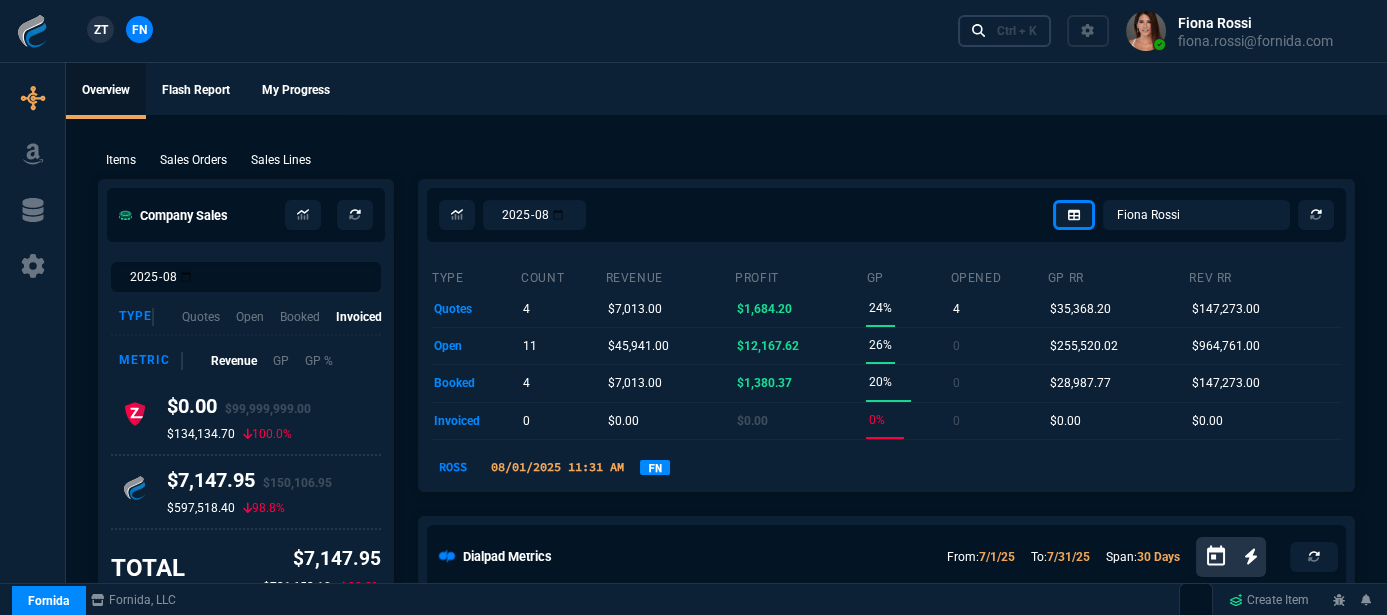 click on "Ctrl + K" at bounding box center [1005, 30] 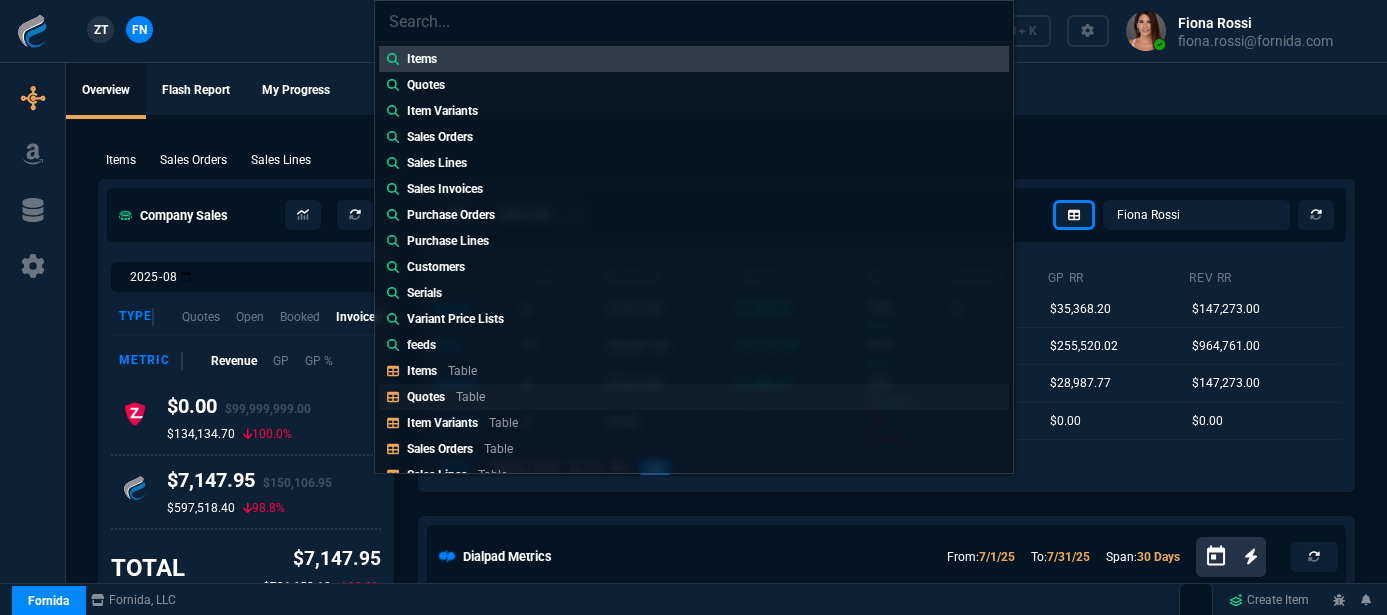 click on "Table" at bounding box center [470, 397] 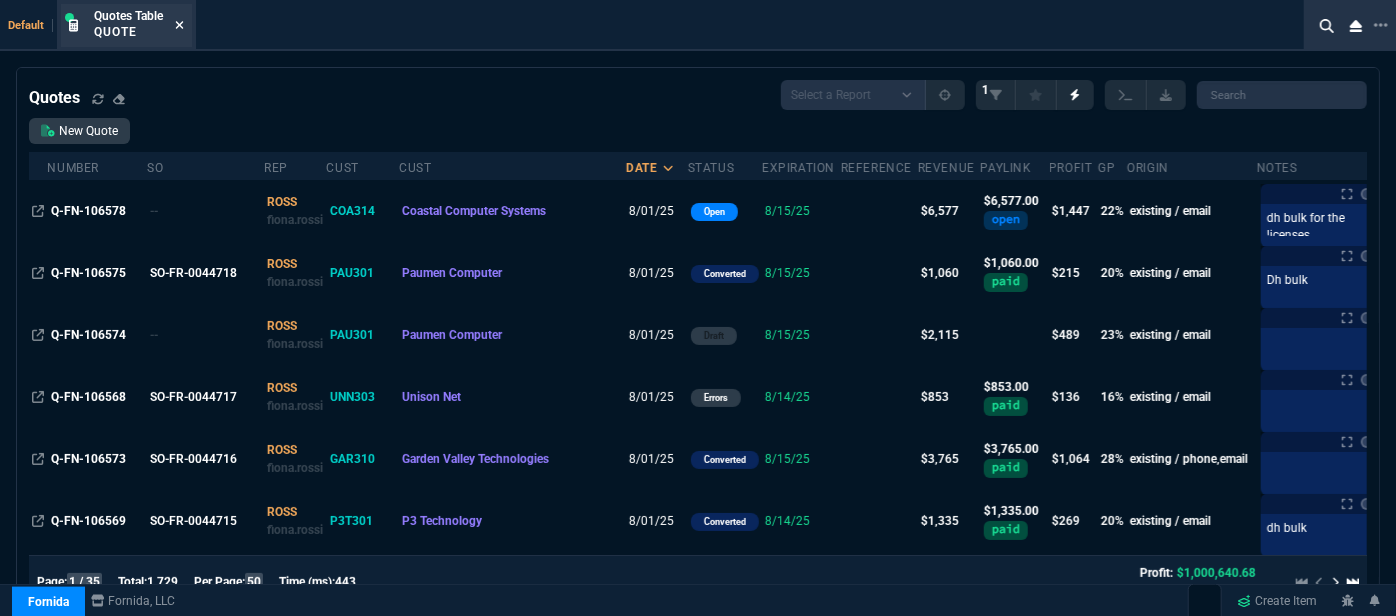 click 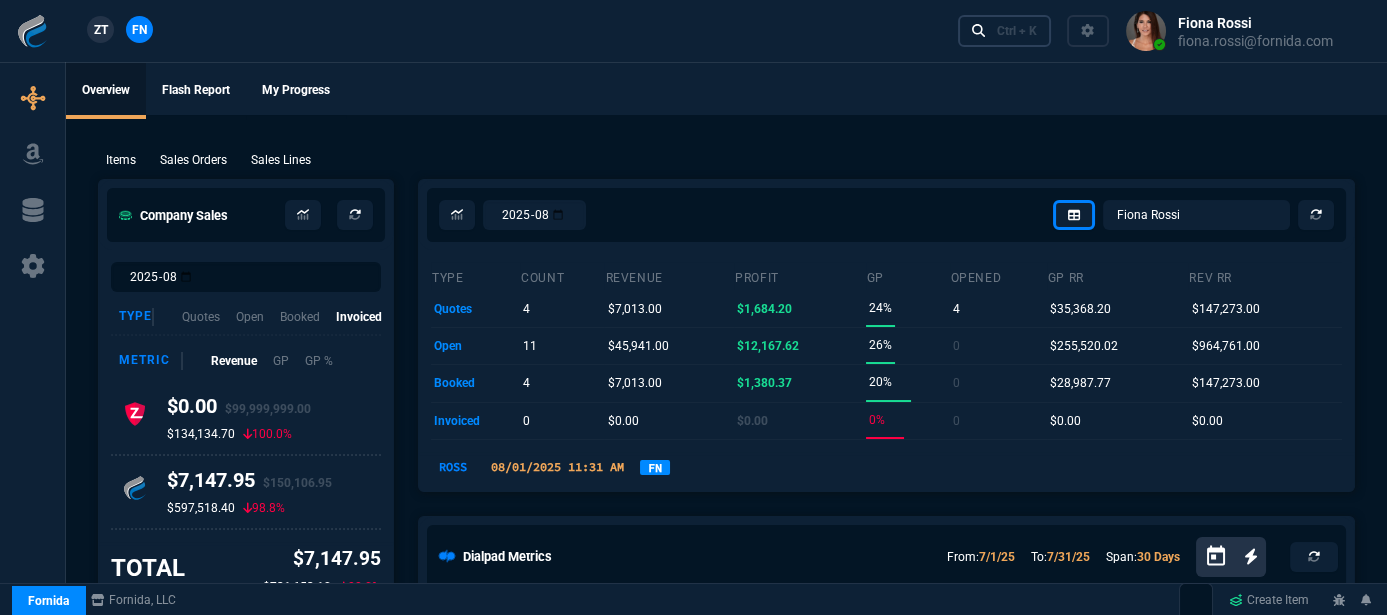 click on "Ctrl + K" at bounding box center [1017, 31] 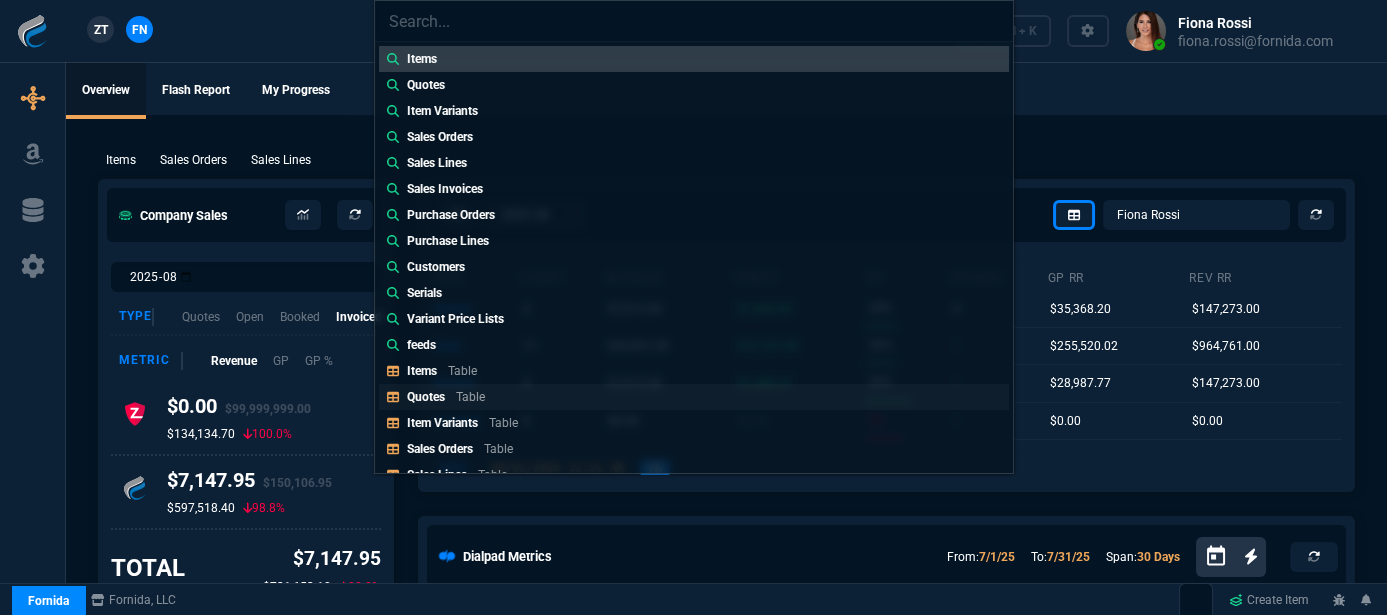 click on "Quotes
Table" at bounding box center (694, 397) 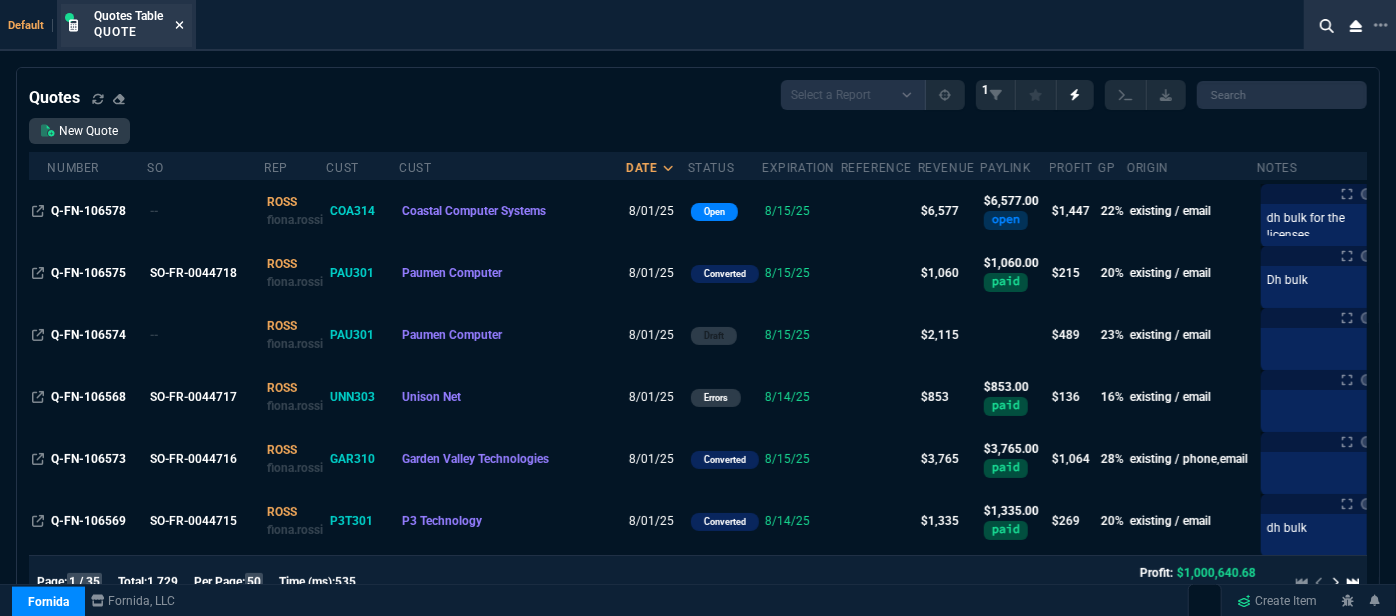 click 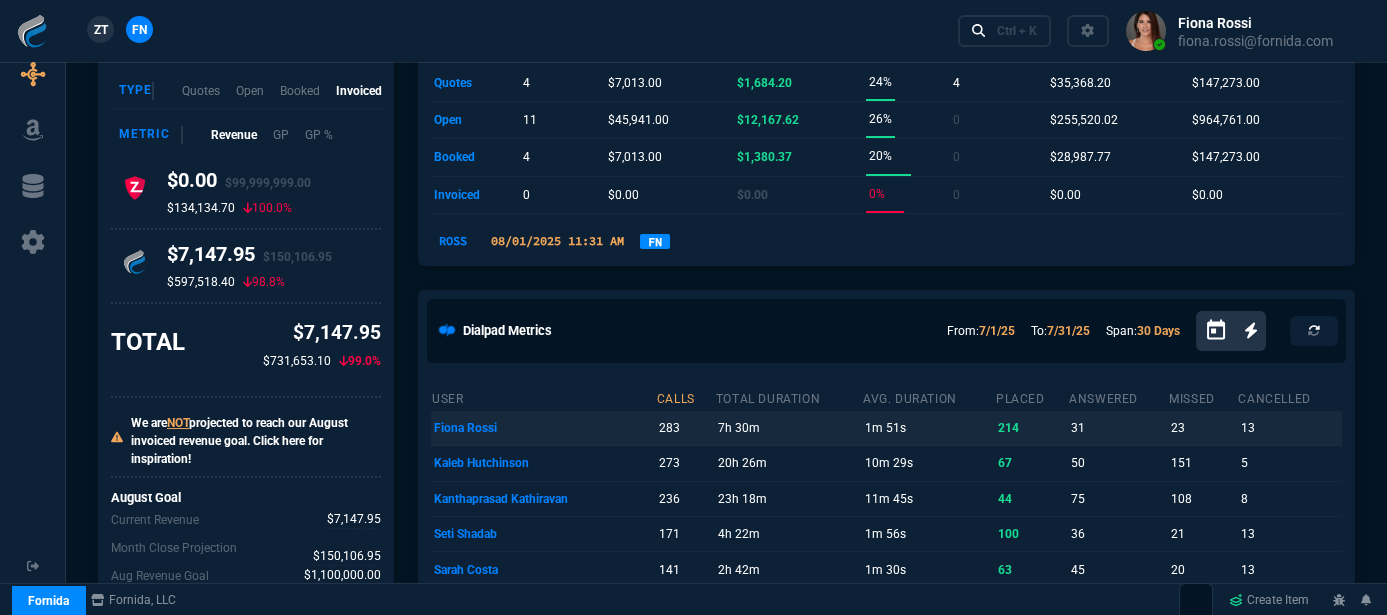 scroll, scrollTop: 363, scrollLeft: 0, axis: vertical 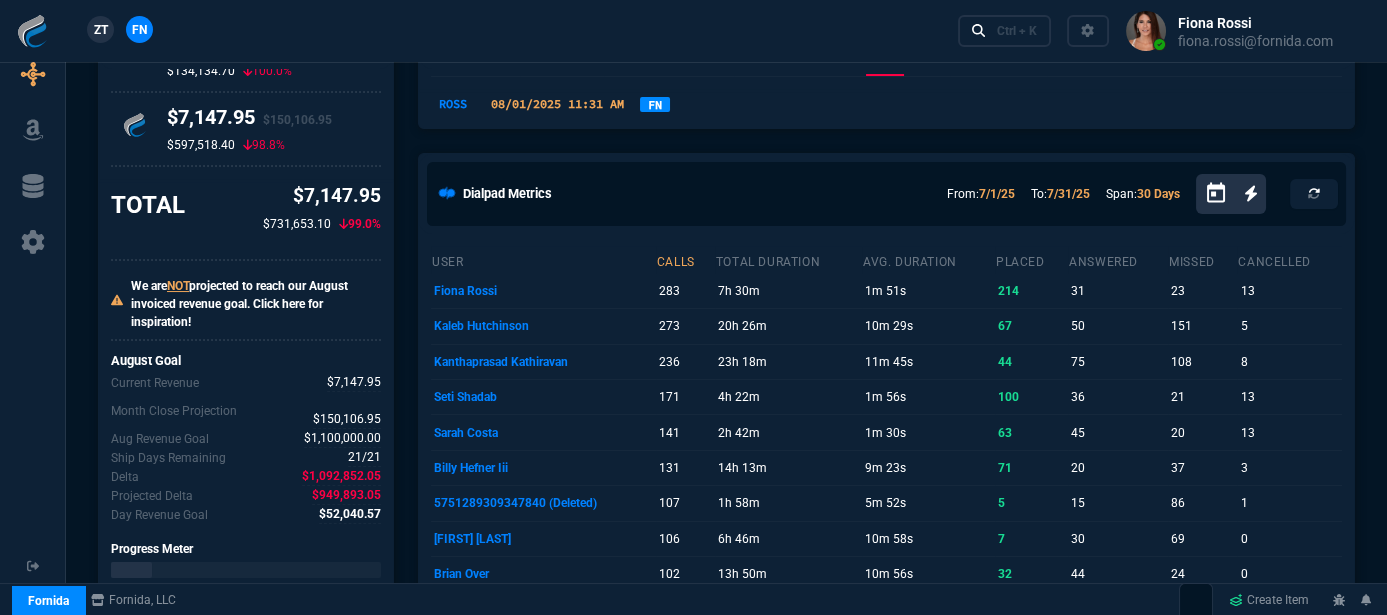 click 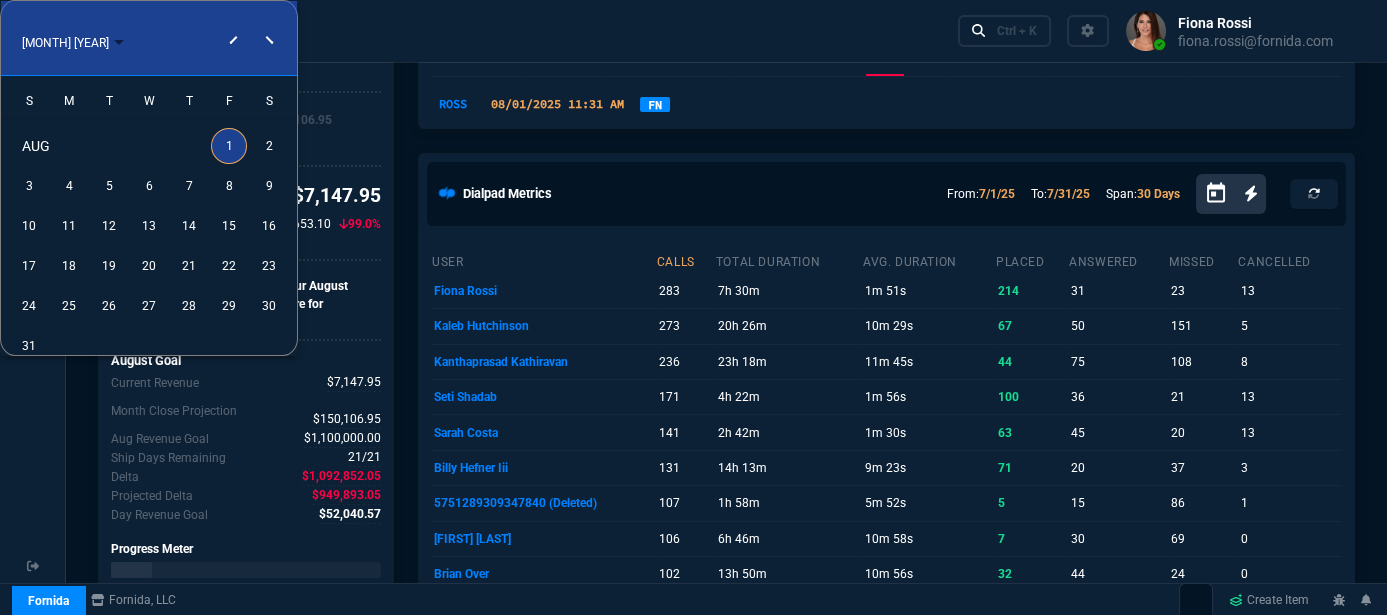 click on "1" at bounding box center (229, 146) 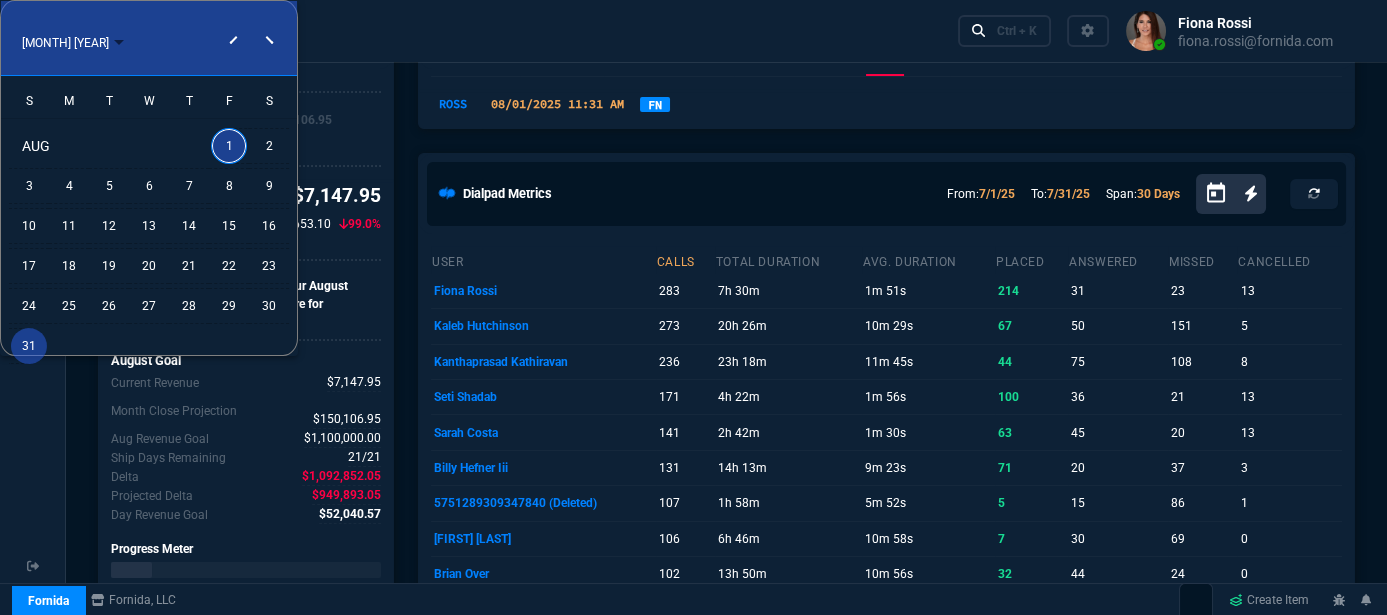 click on "31" at bounding box center (29, 346) 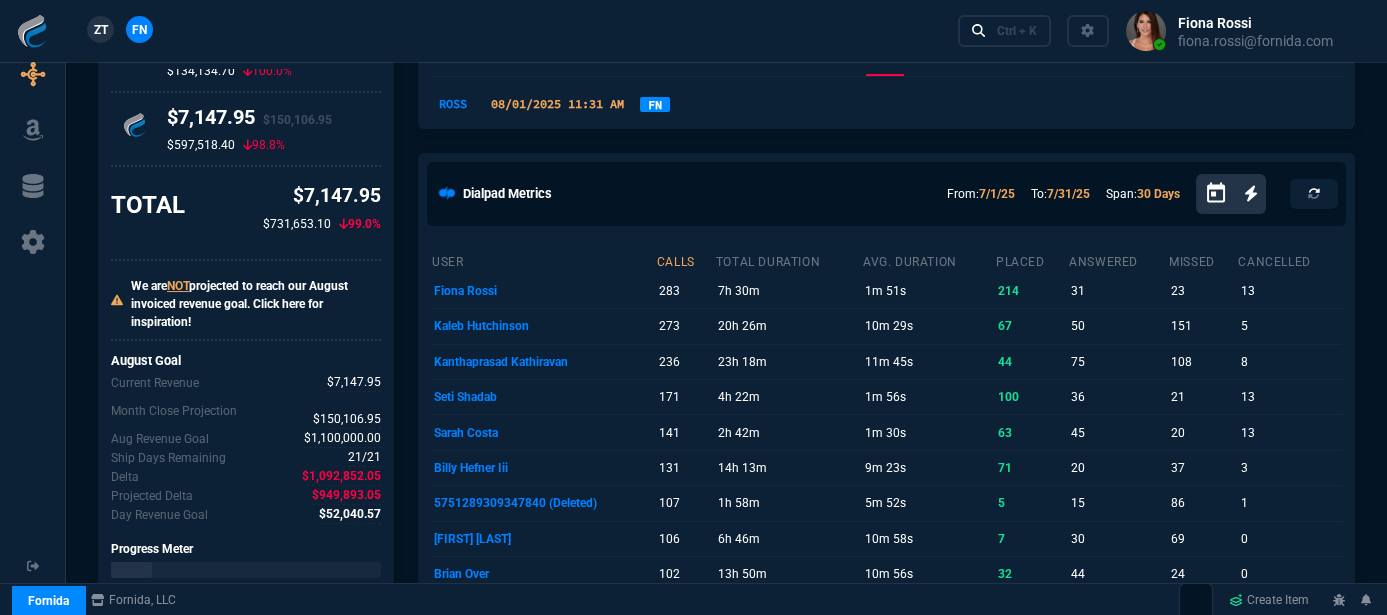 scroll, scrollTop: 0, scrollLeft: 0, axis: both 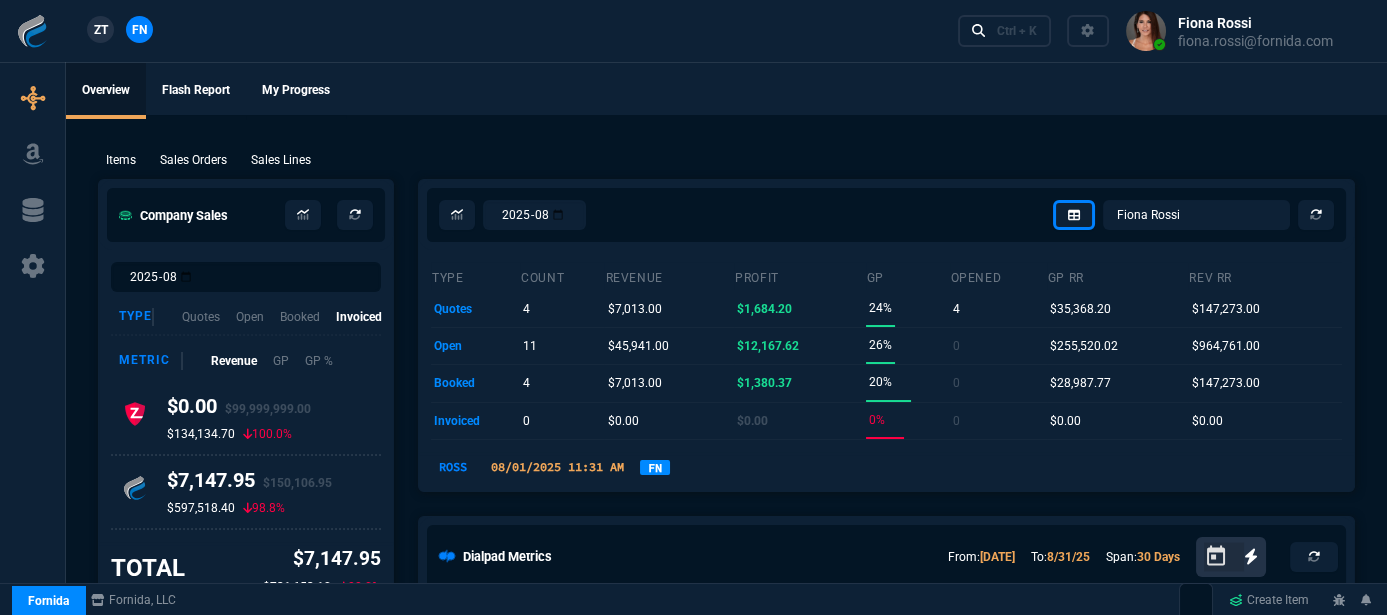 click on "Overview Flash Report My Progress" 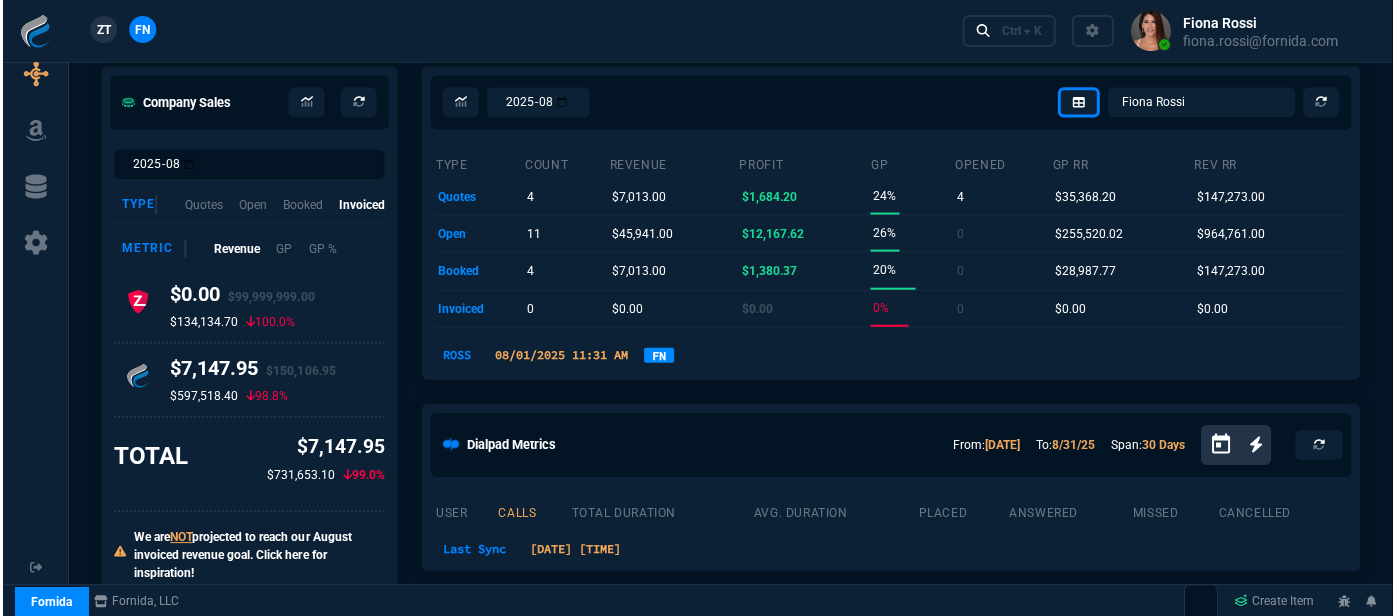 scroll, scrollTop: 0, scrollLeft: 0, axis: both 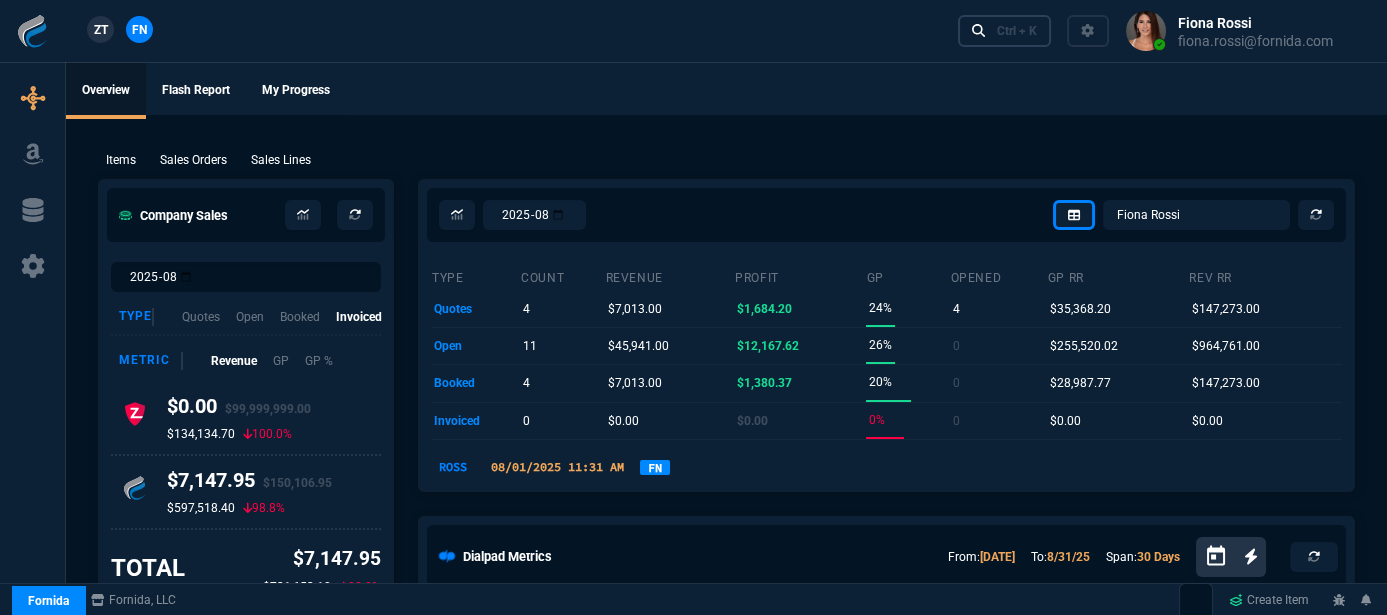 click on "Ctrl + K" at bounding box center (1017, 31) 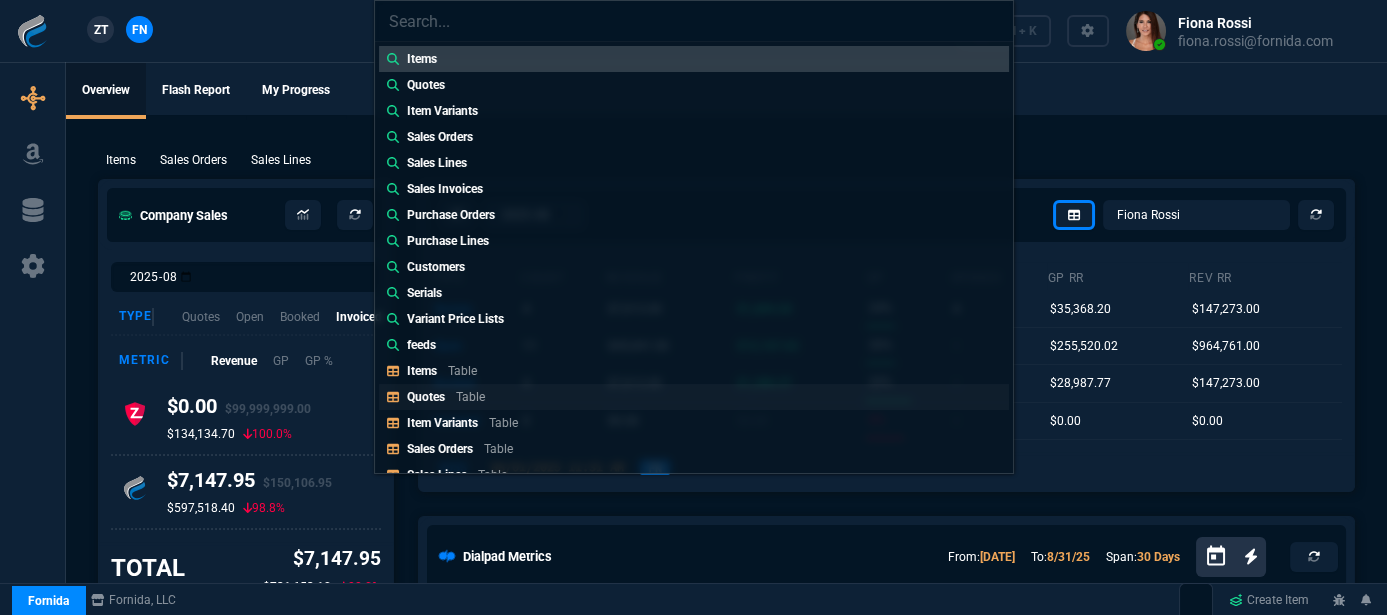 click on "Table" at bounding box center (470, 397) 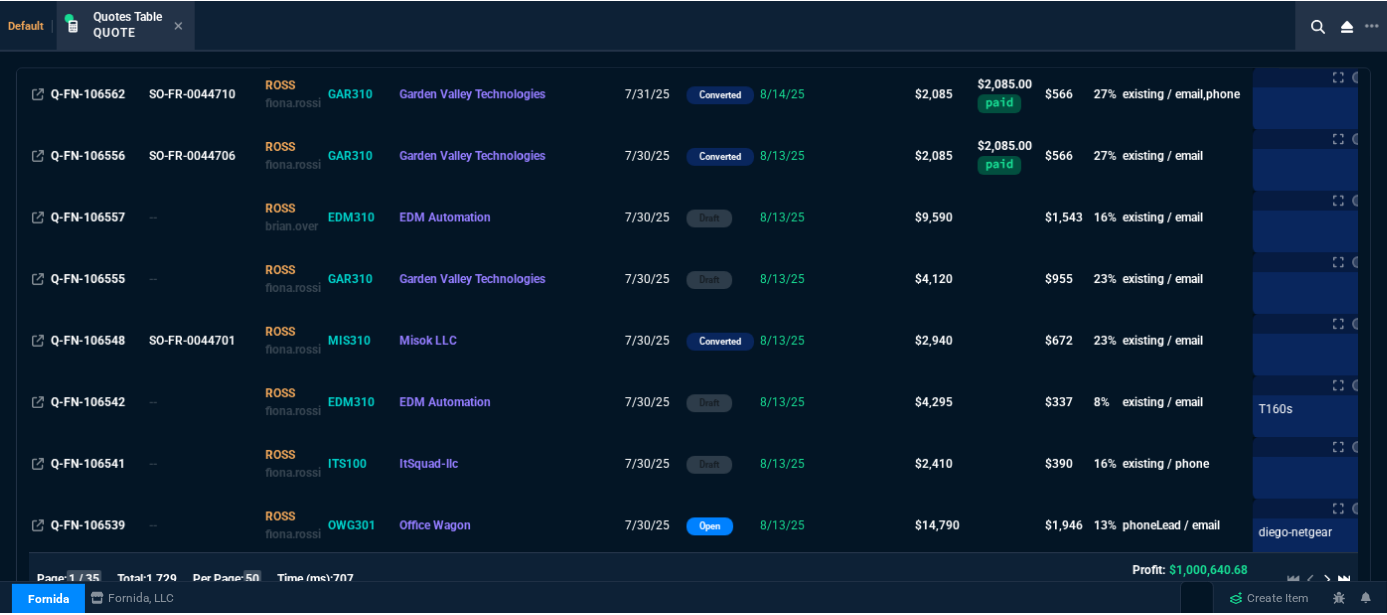 scroll, scrollTop: 727, scrollLeft: 0, axis: vertical 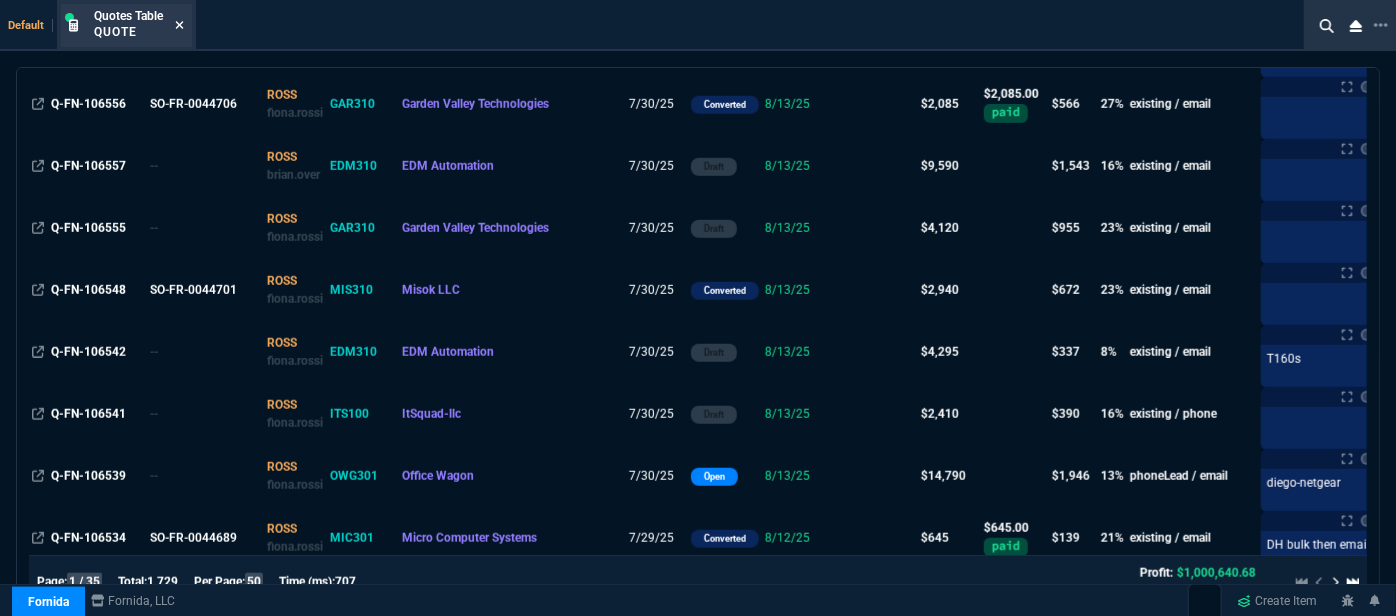 click 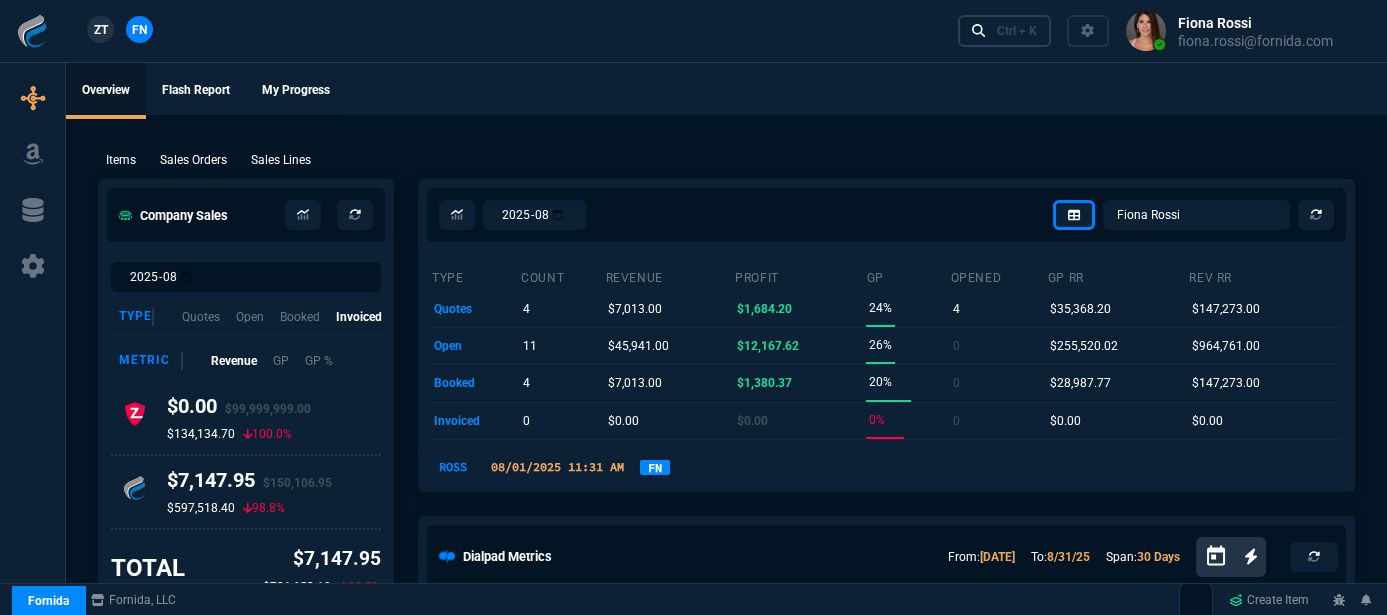 click on "Ctrl + K" at bounding box center (1017, 31) 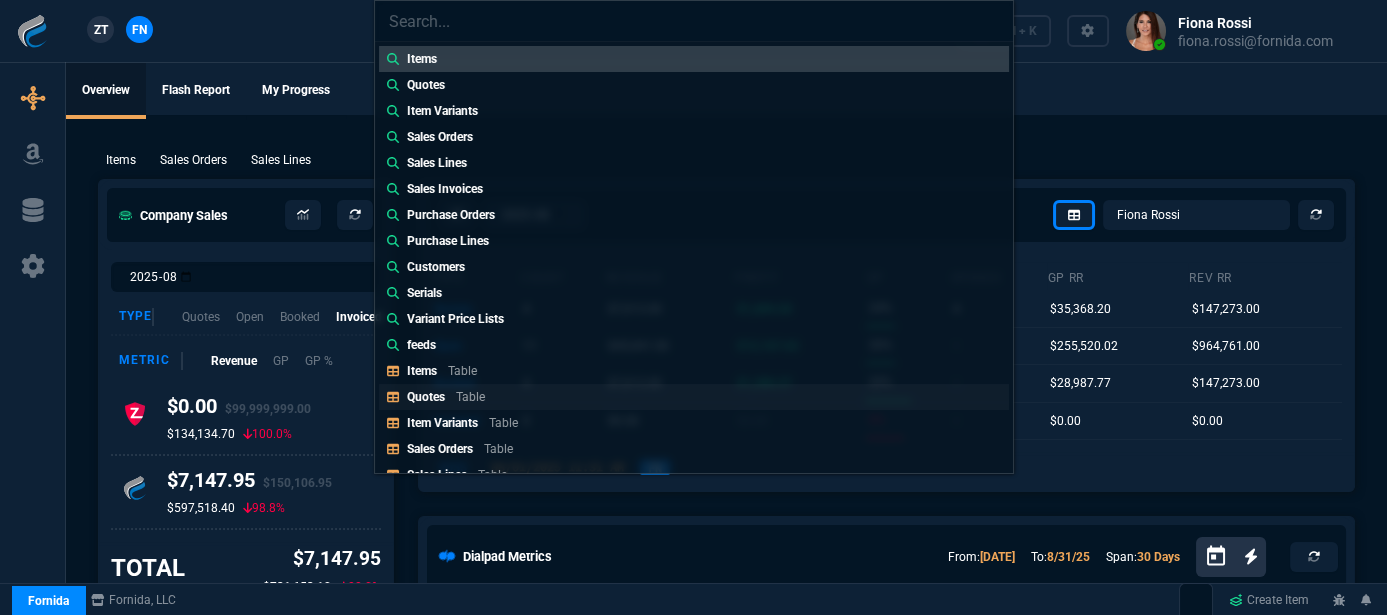 click on "Table" at bounding box center (470, 397) 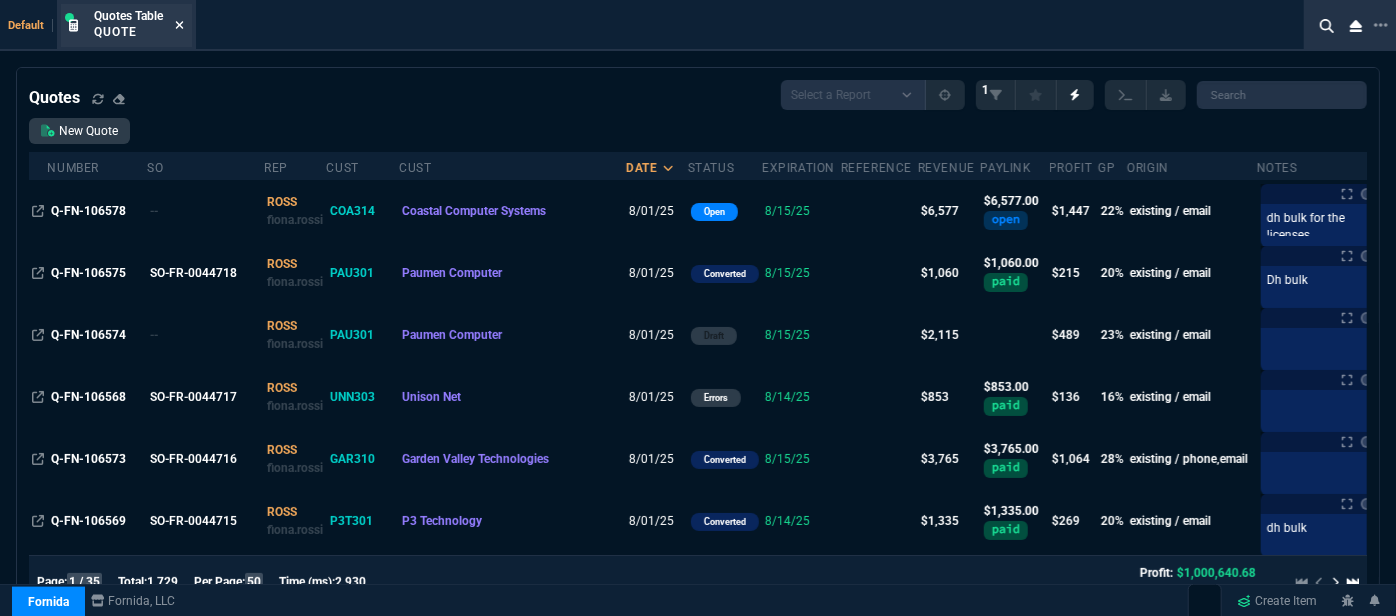 click 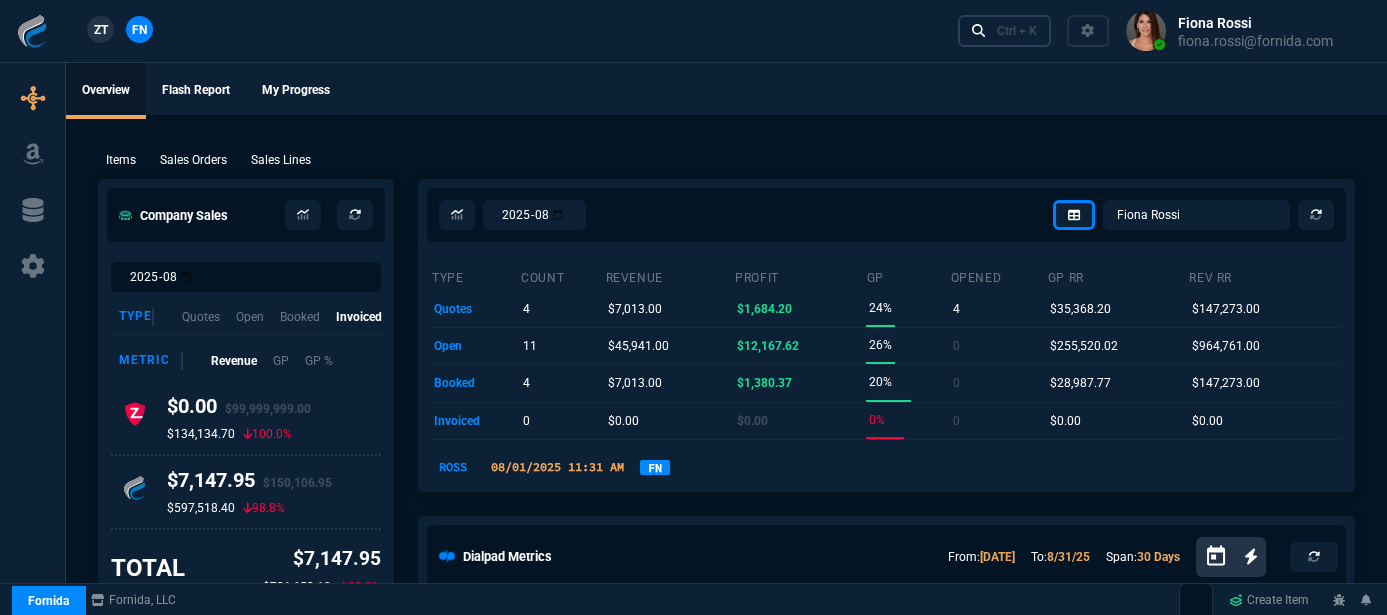 click on "Ctrl + K" at bounding box center (1017, 31) 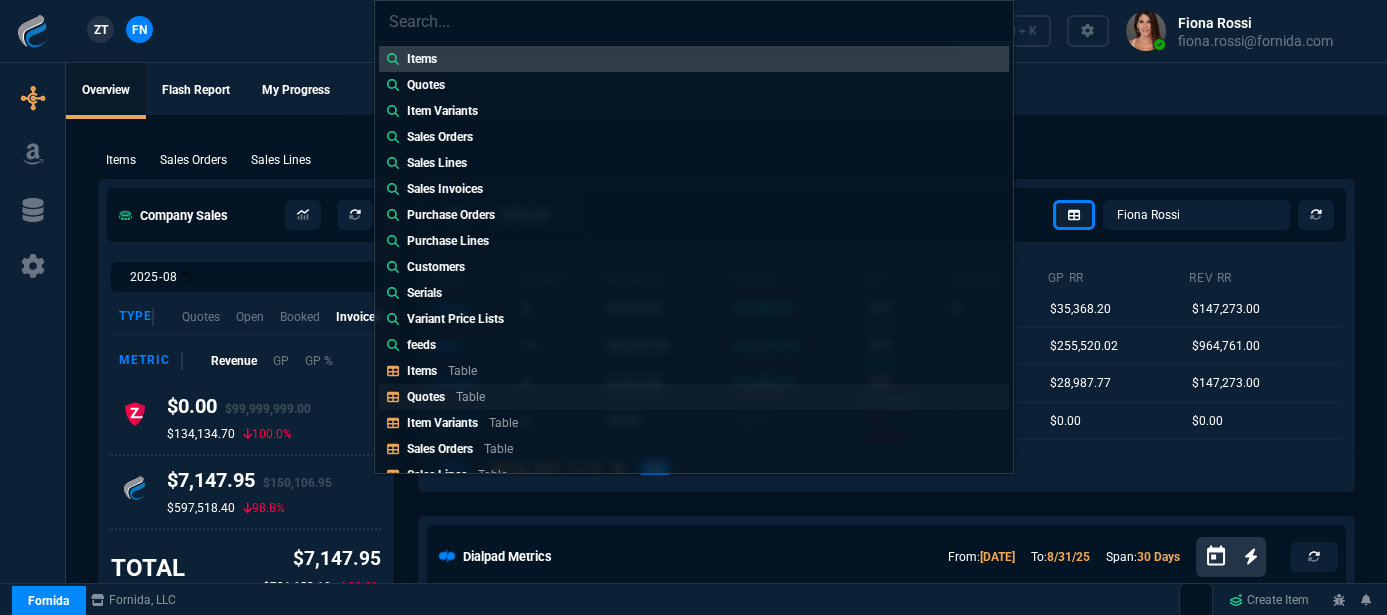 click on "Quotes
Table" at bounding box center [450, 397] 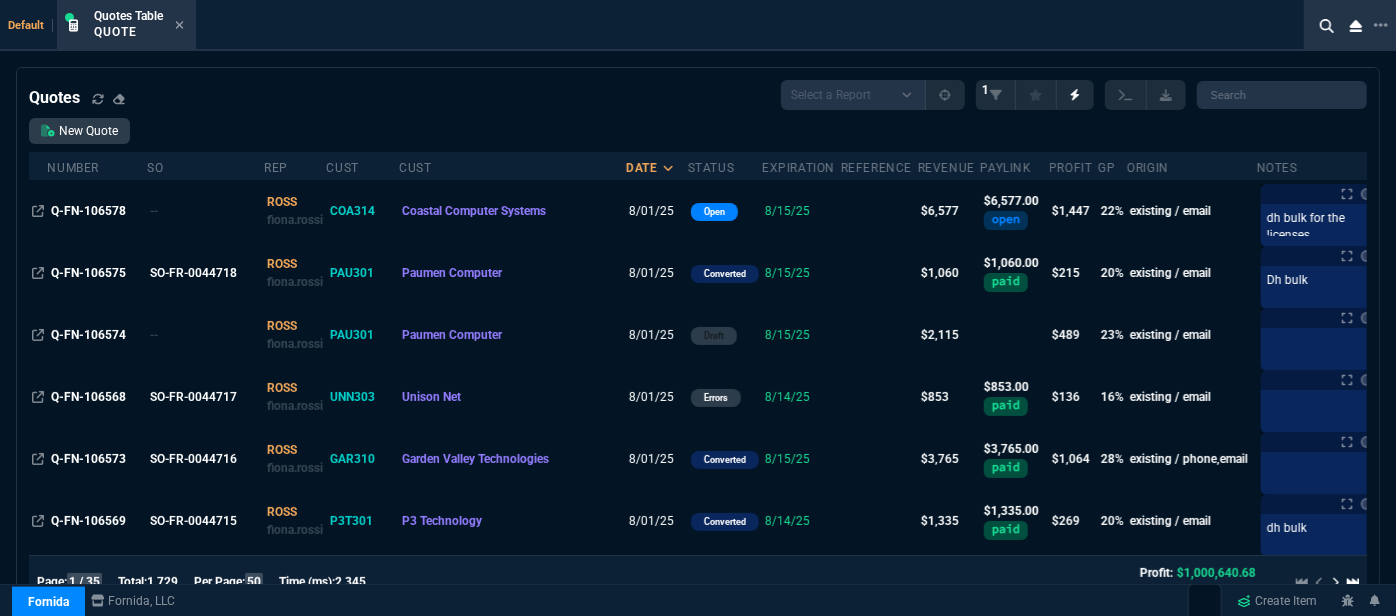 click 